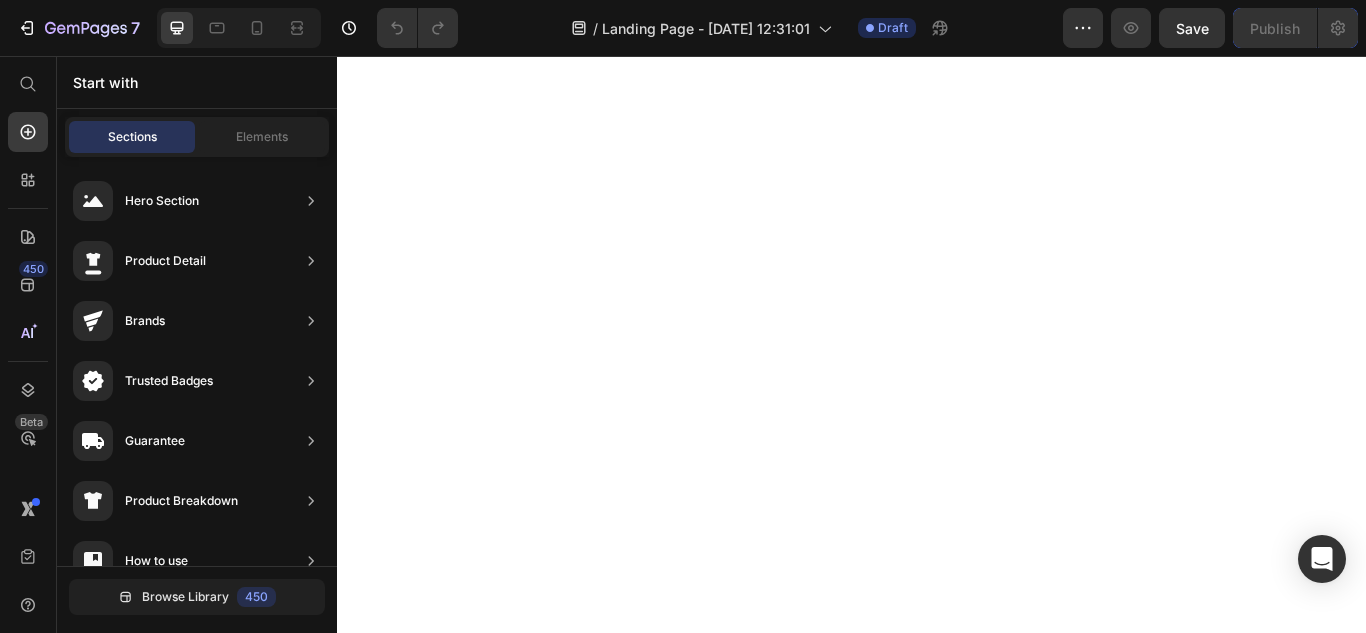 scroll, scrollTop: 0, scrollLeft: 0, axis: both 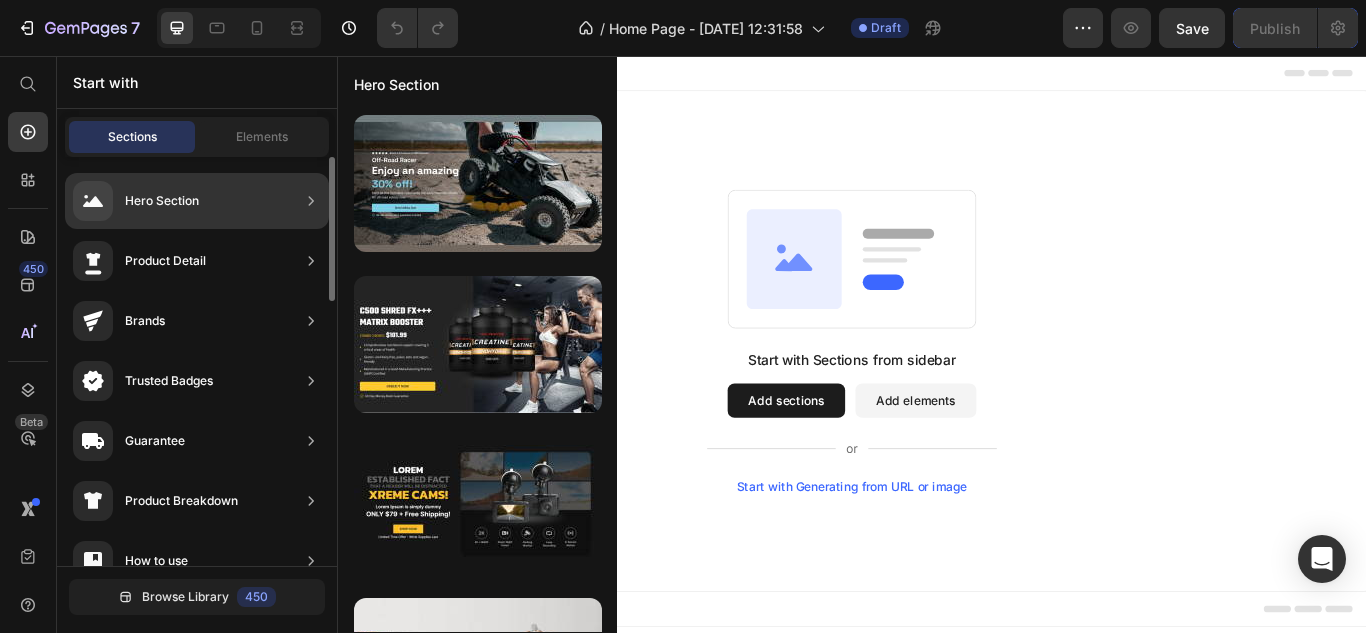 click on "Hero Section" 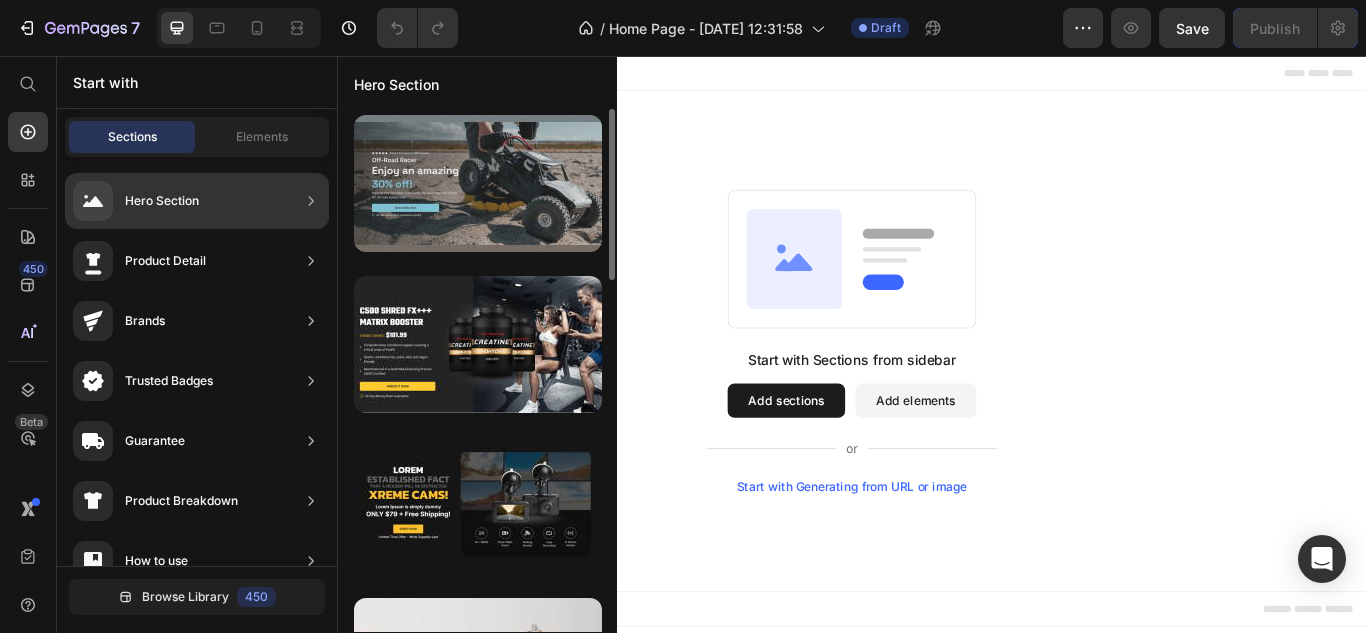 click at bounding box center (478, 183) 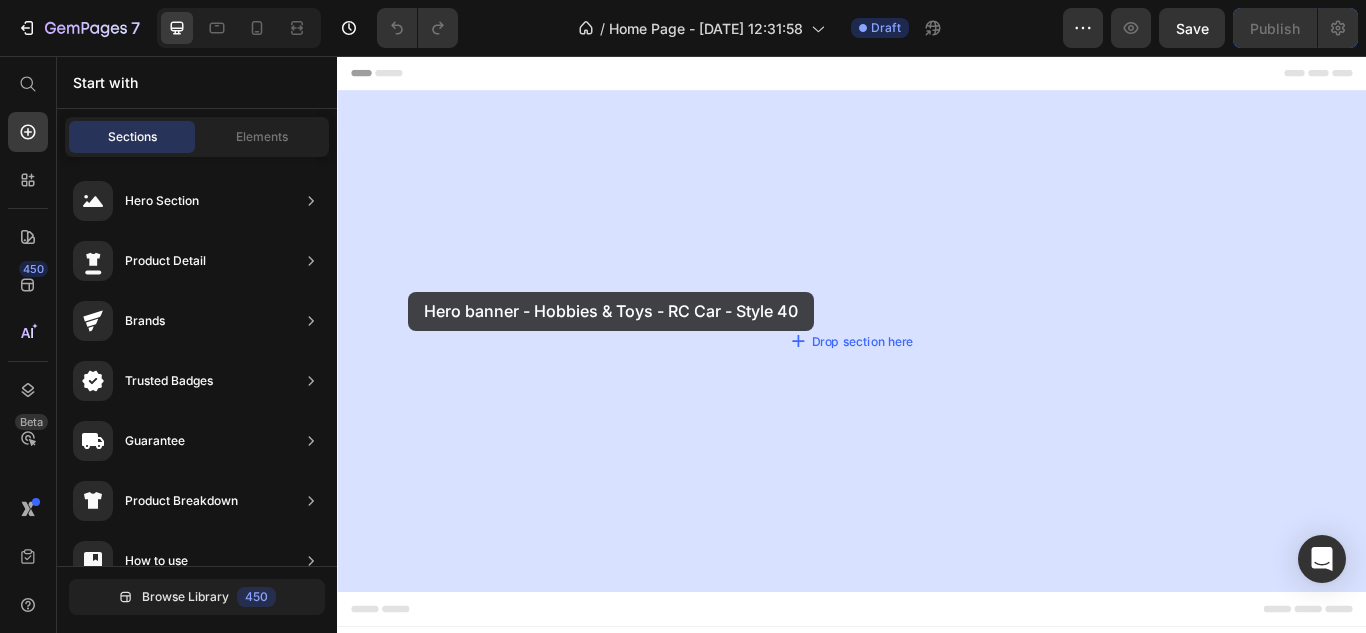 drag, startPoint x: 789, startPoint y: 234, endPoint x: 369, endPoint y: 241, distance: 420.05832 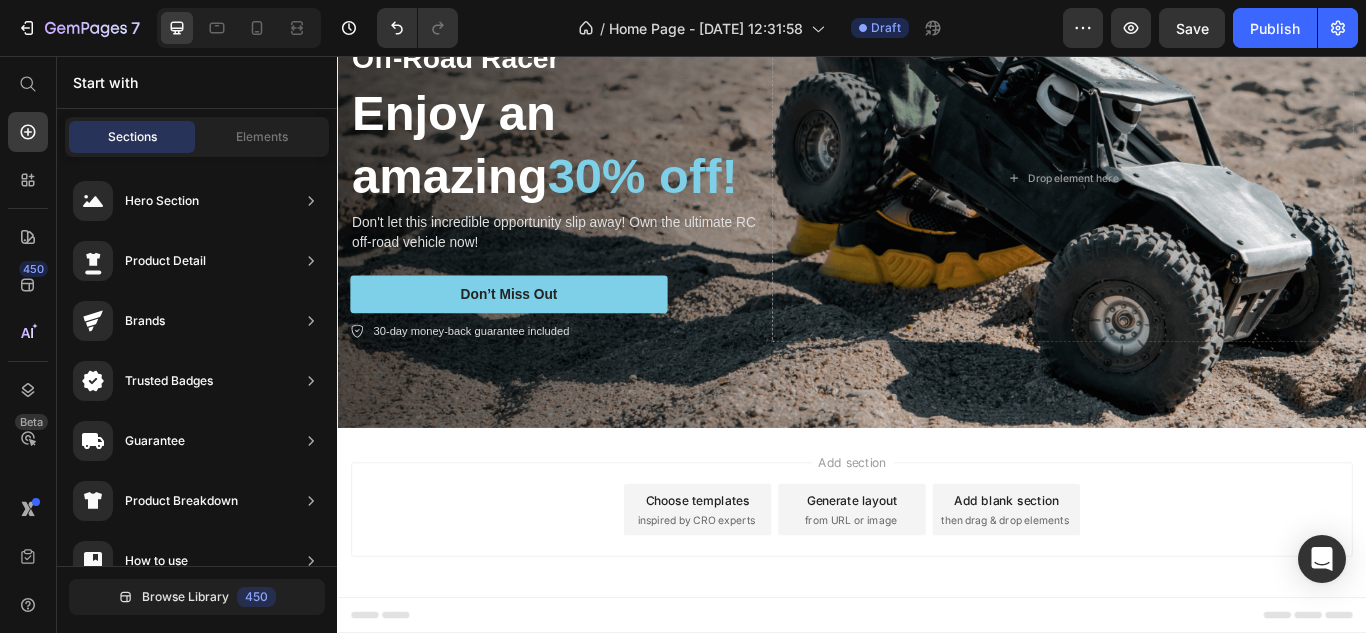 scroll, scrollTop: 0, scrollLeft: 0, axis: both 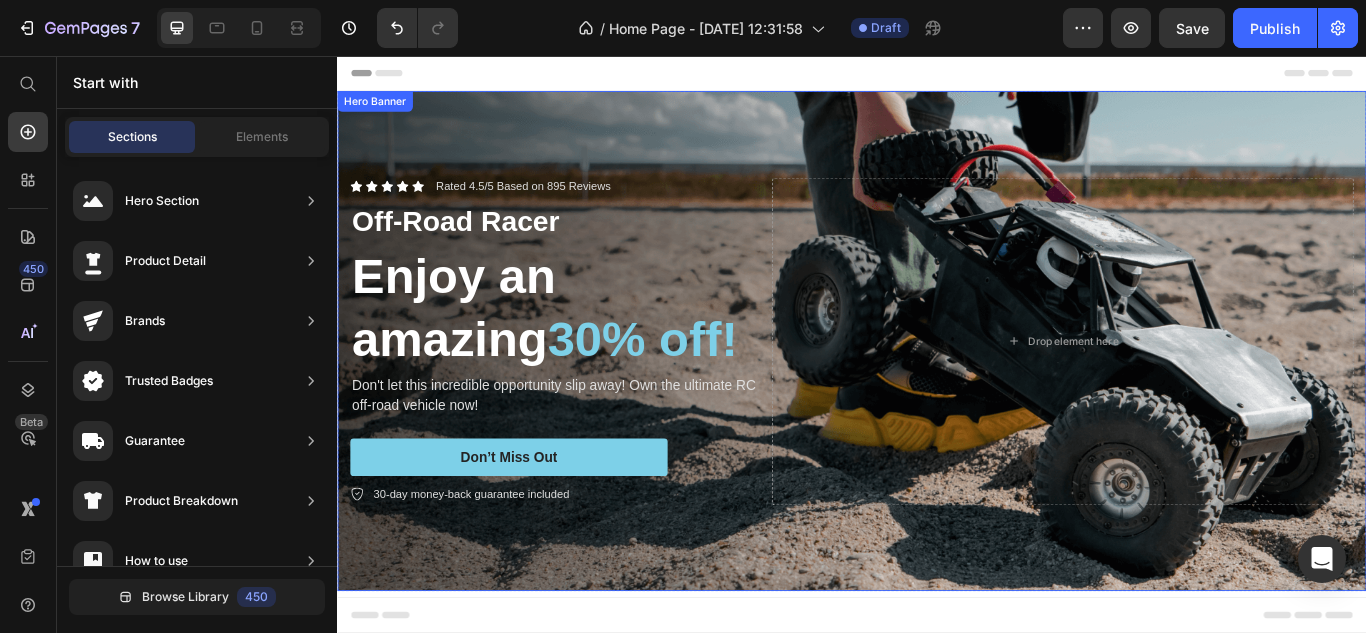 click at bounding box center (937, 388) 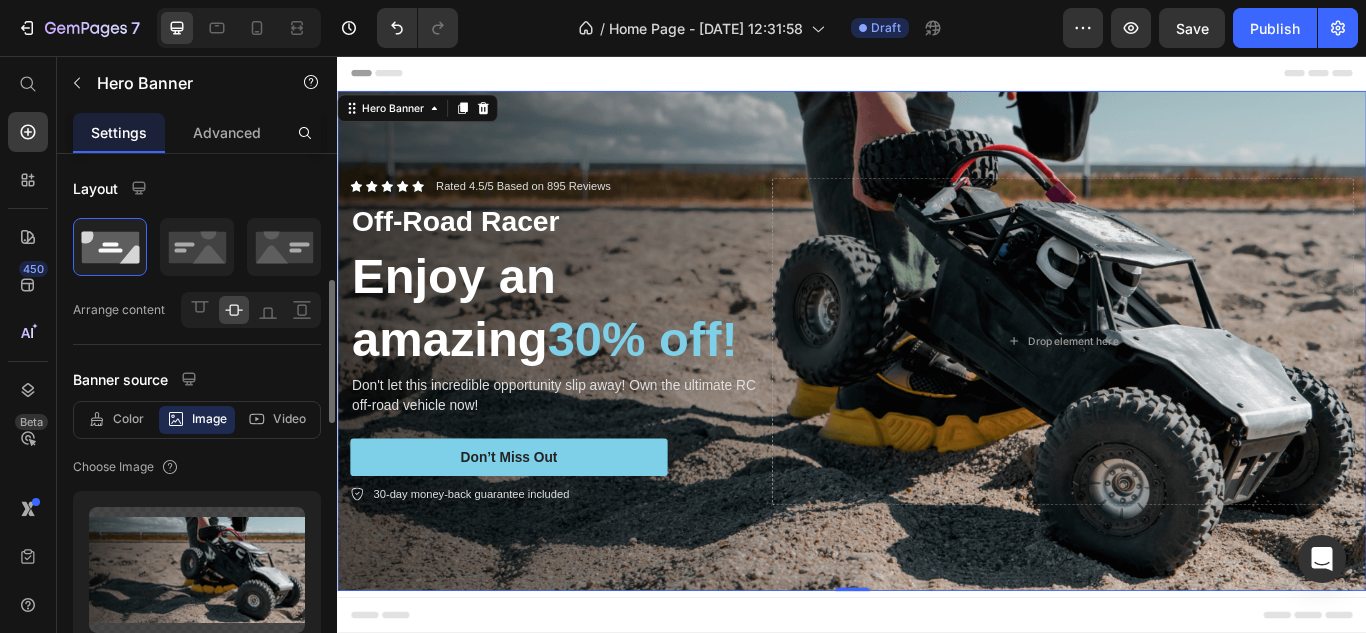 scroll, scrollTop: 100, scrollLeft: 0, axis: vertical 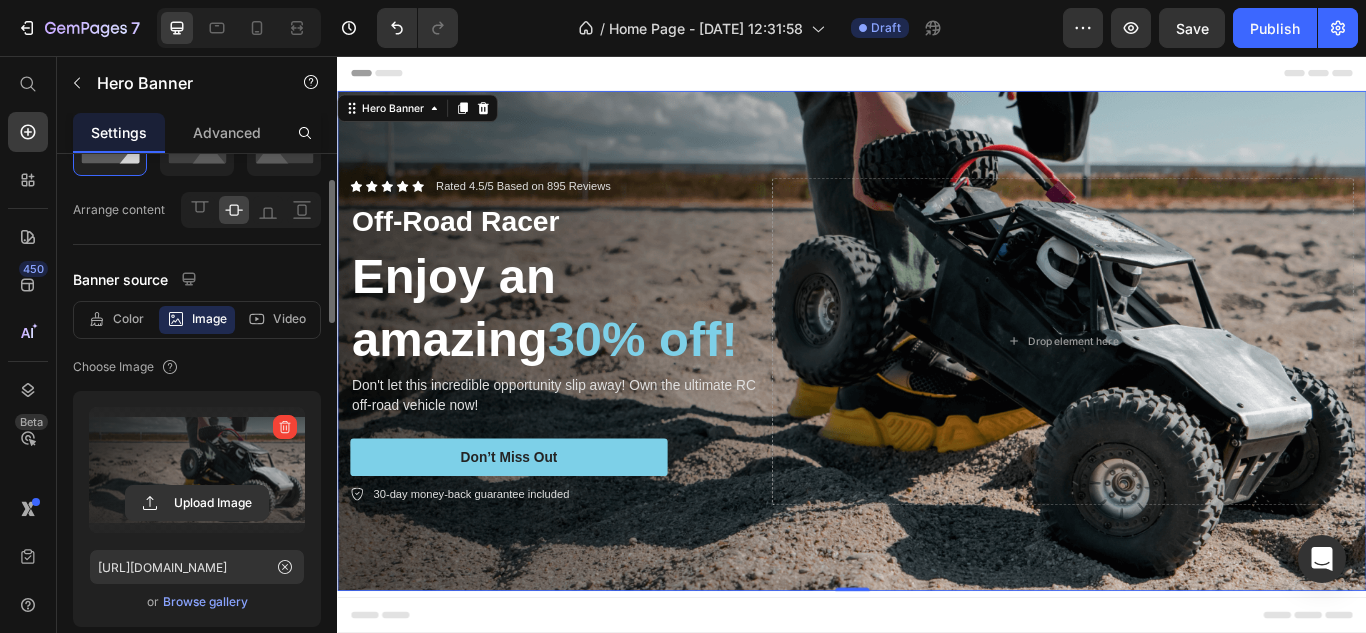 click at bounding box center (197, 470) 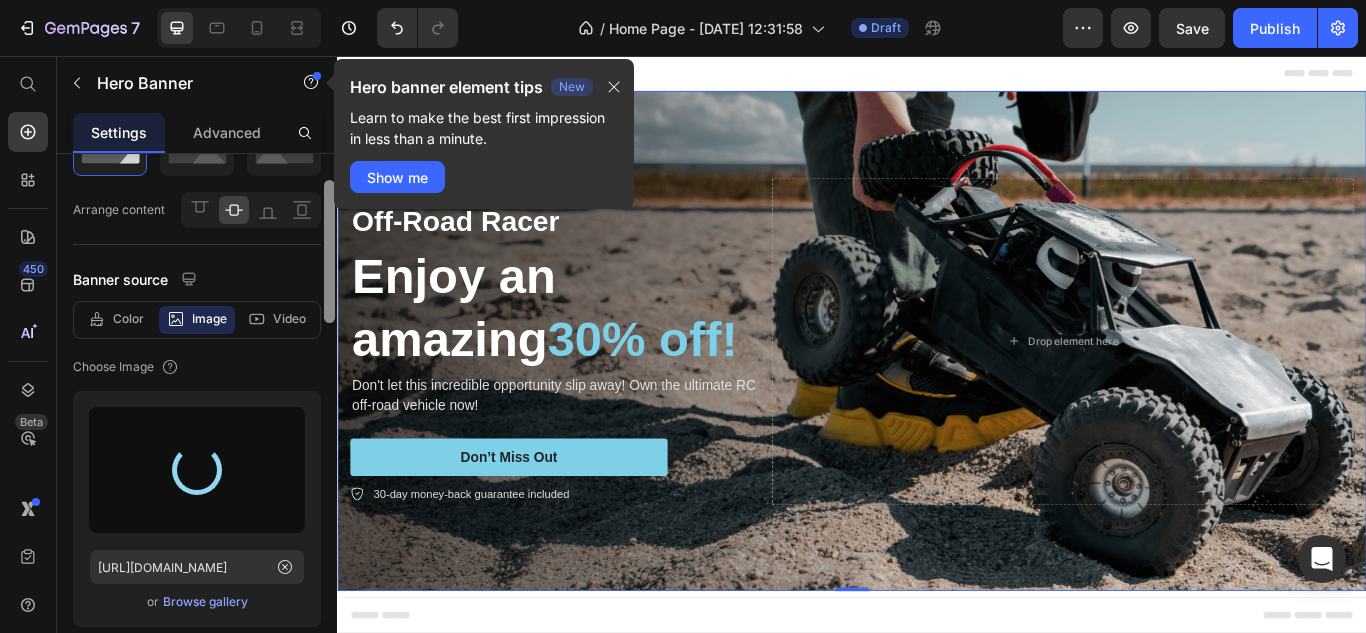 type on "[URL][DOMAIN_NAME]" 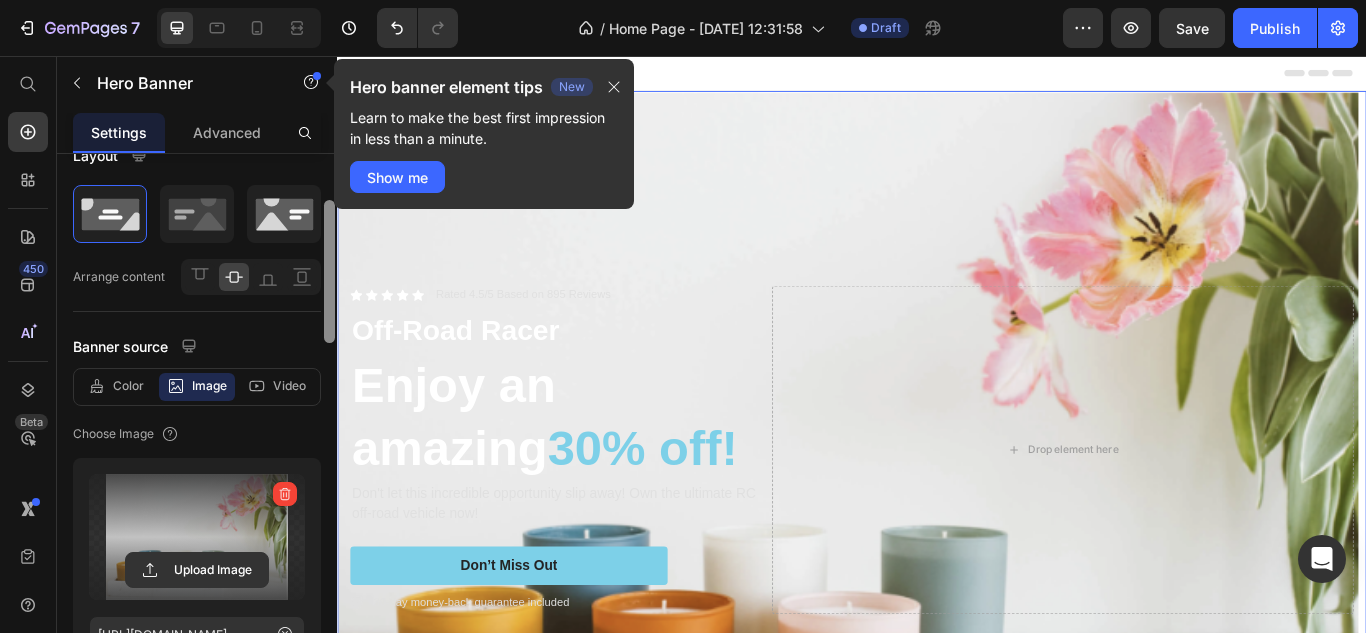 scroll, scrollTop: 0, scrollLeft: 0, axis: both 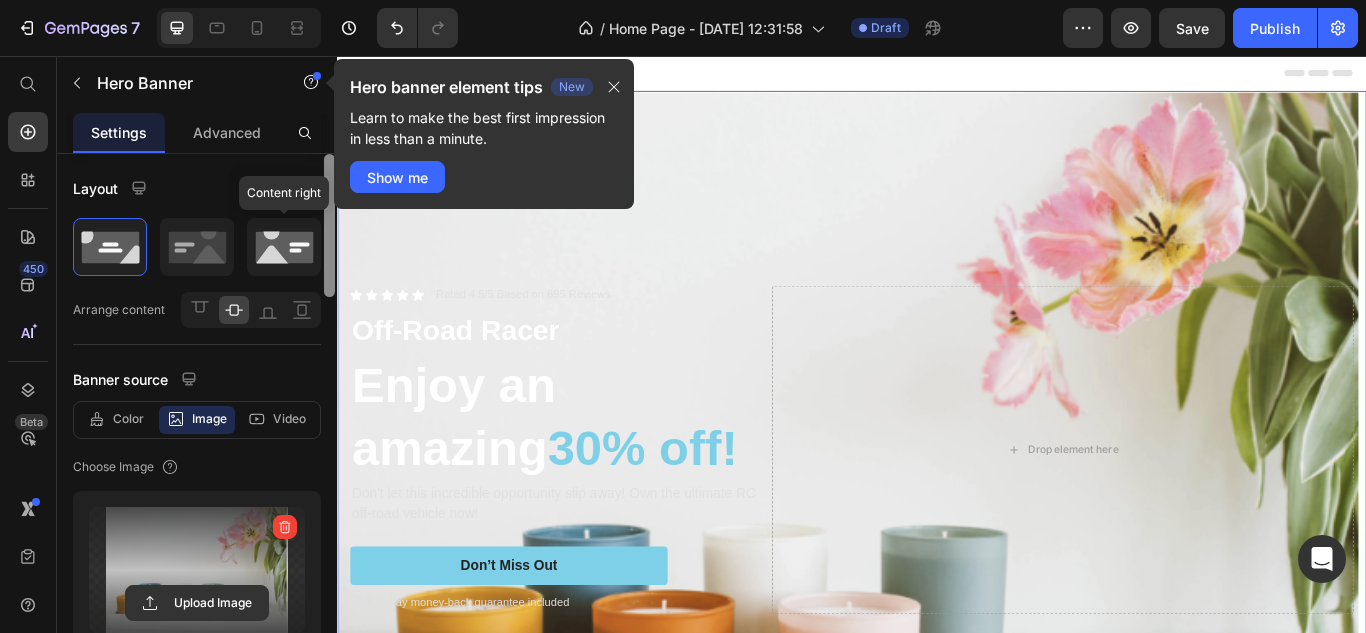 drag, startPoint x: 328, startPoint y: 271, endPoint x: 295, endPoint y: 238, distance: 46.66905 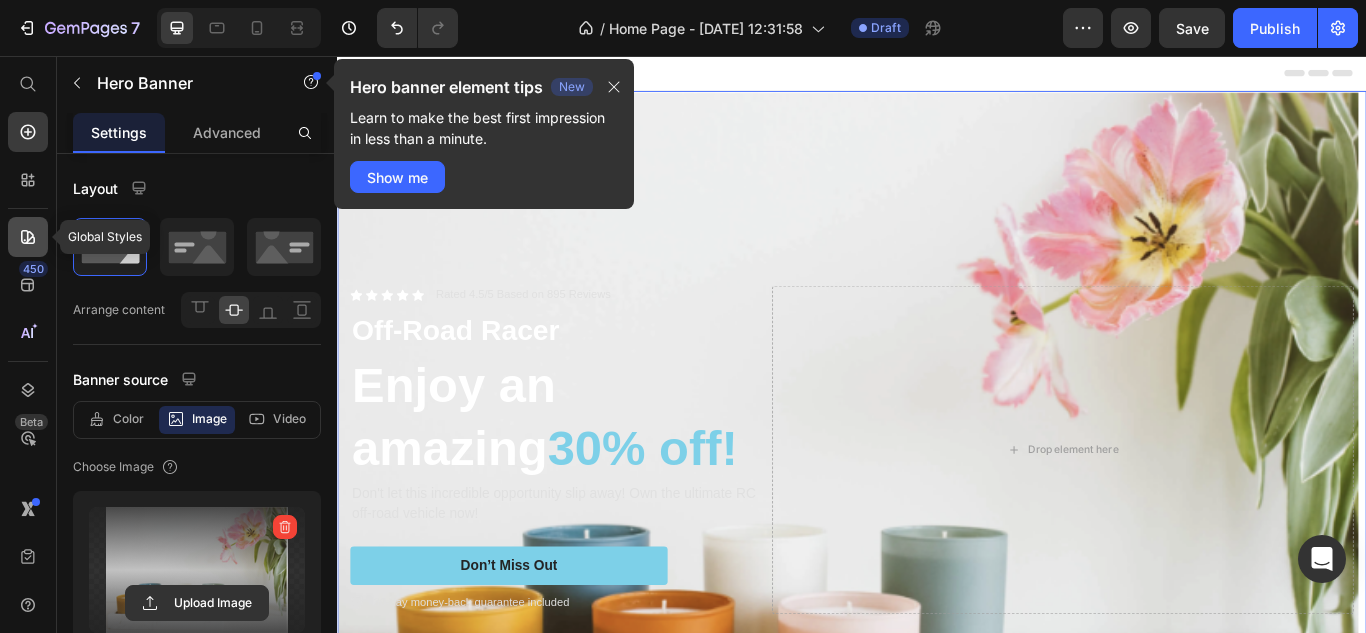click 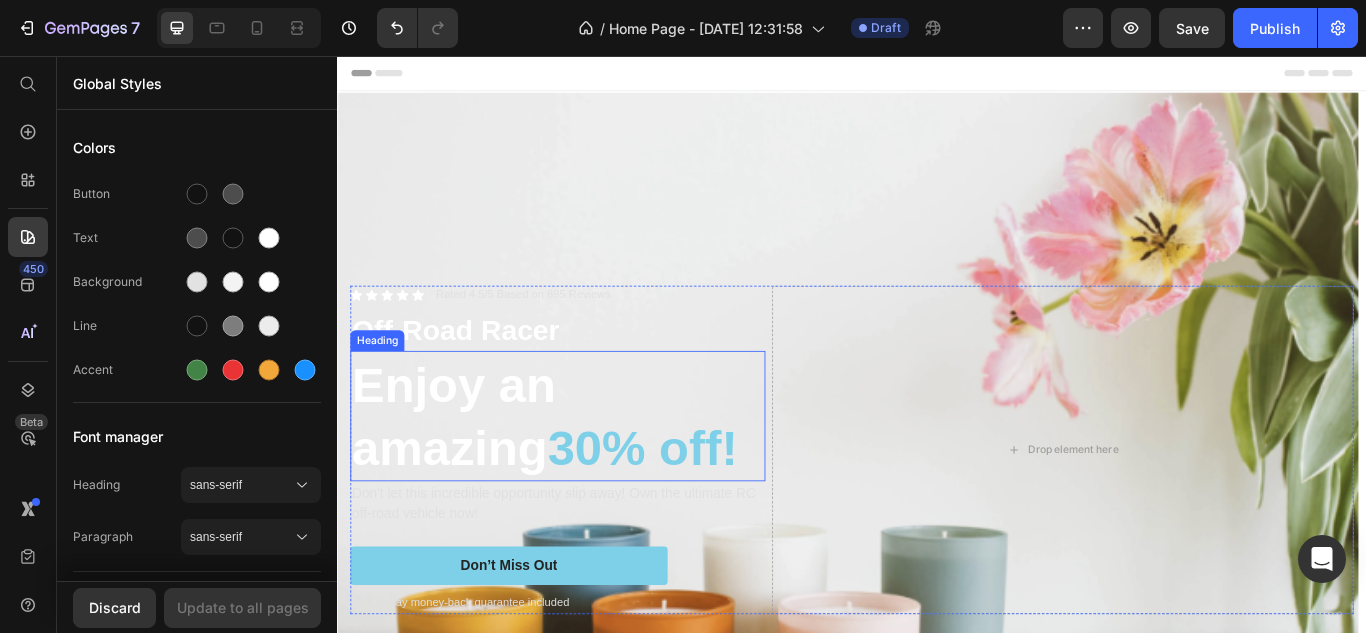 click on "Enjoy an amazing  30% off!" at bounding box center [594, 476] 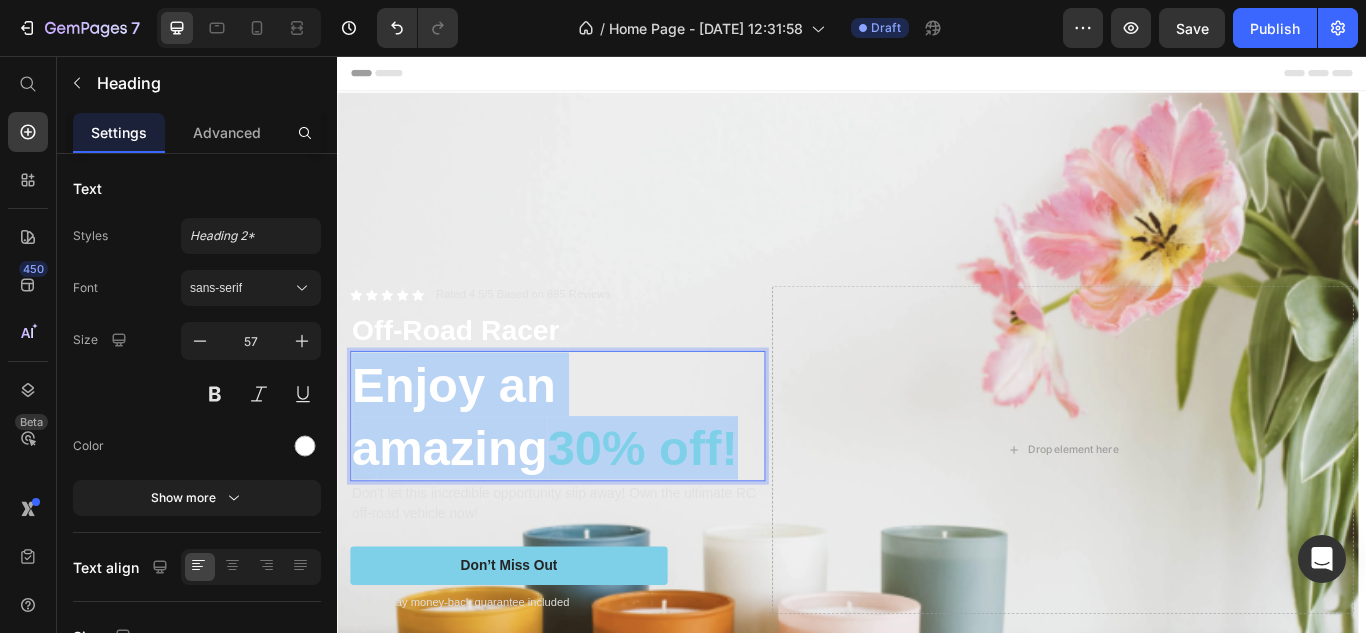 click on "Enjoy an amazing  30% off!" at bounding box center (594, 476) 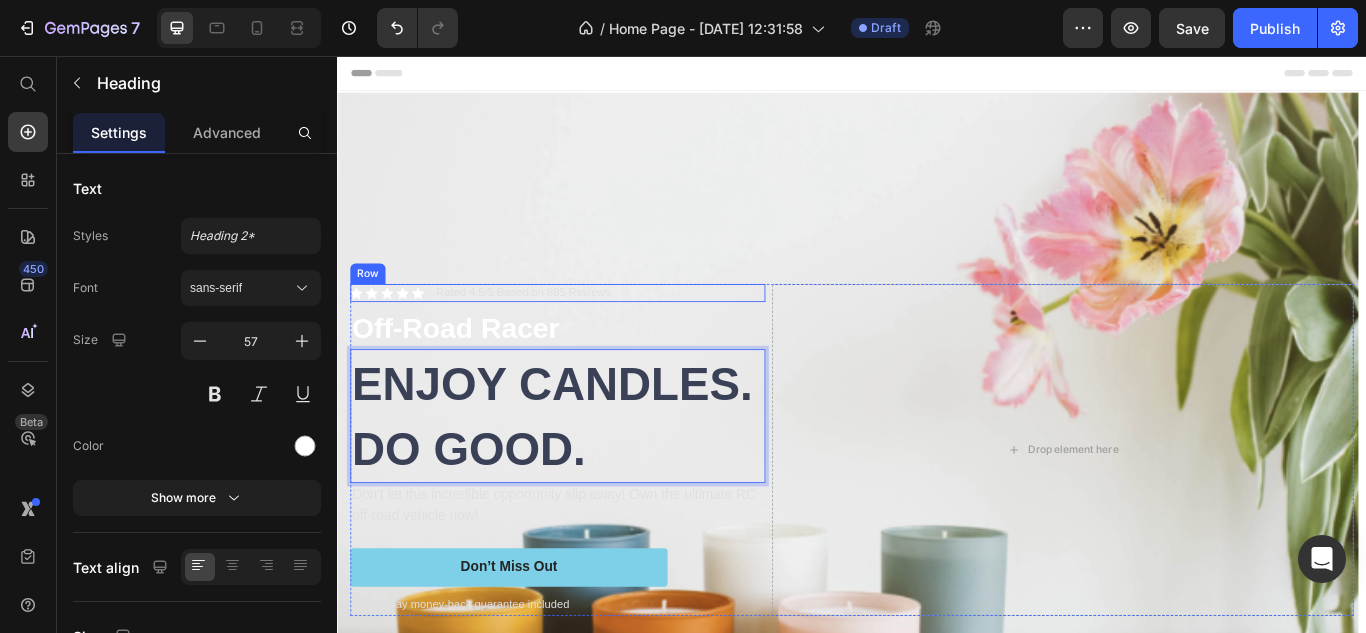 click on "Icon Icon Icon Icon Icon Icon List Rated 4.5/5 Based on 895 Reviews Text Block Row" at bounding box center [594, 332] 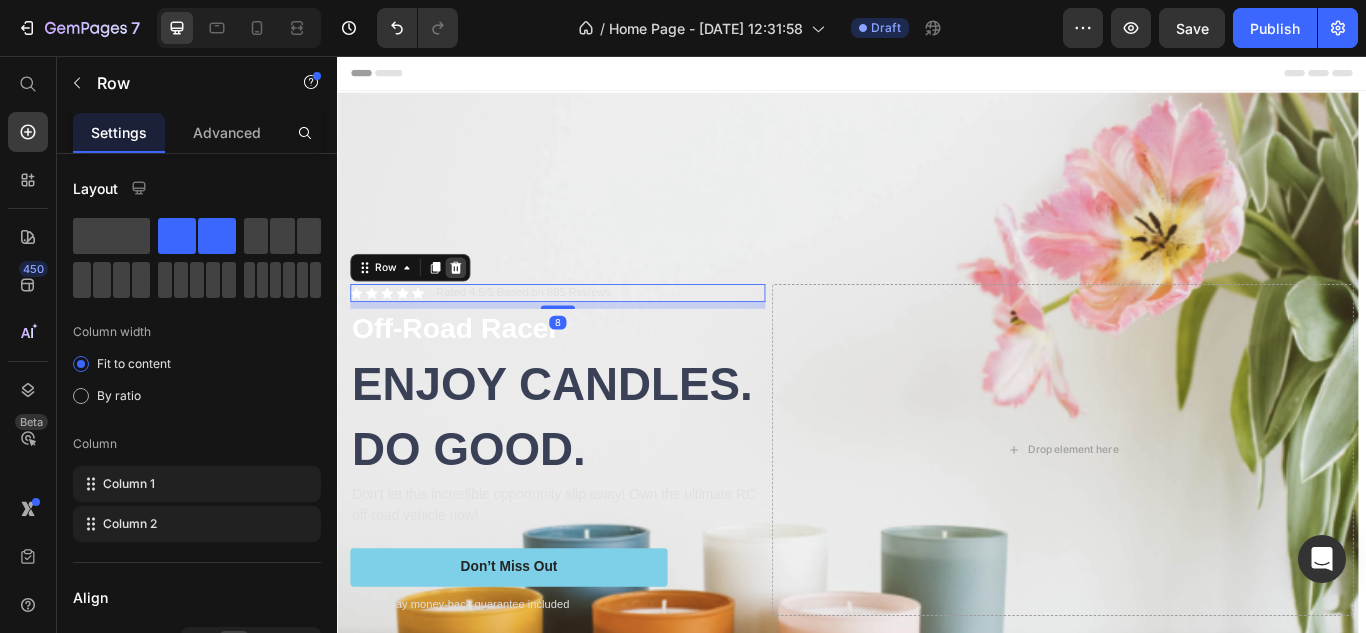 click at bounding box center [475, 303] 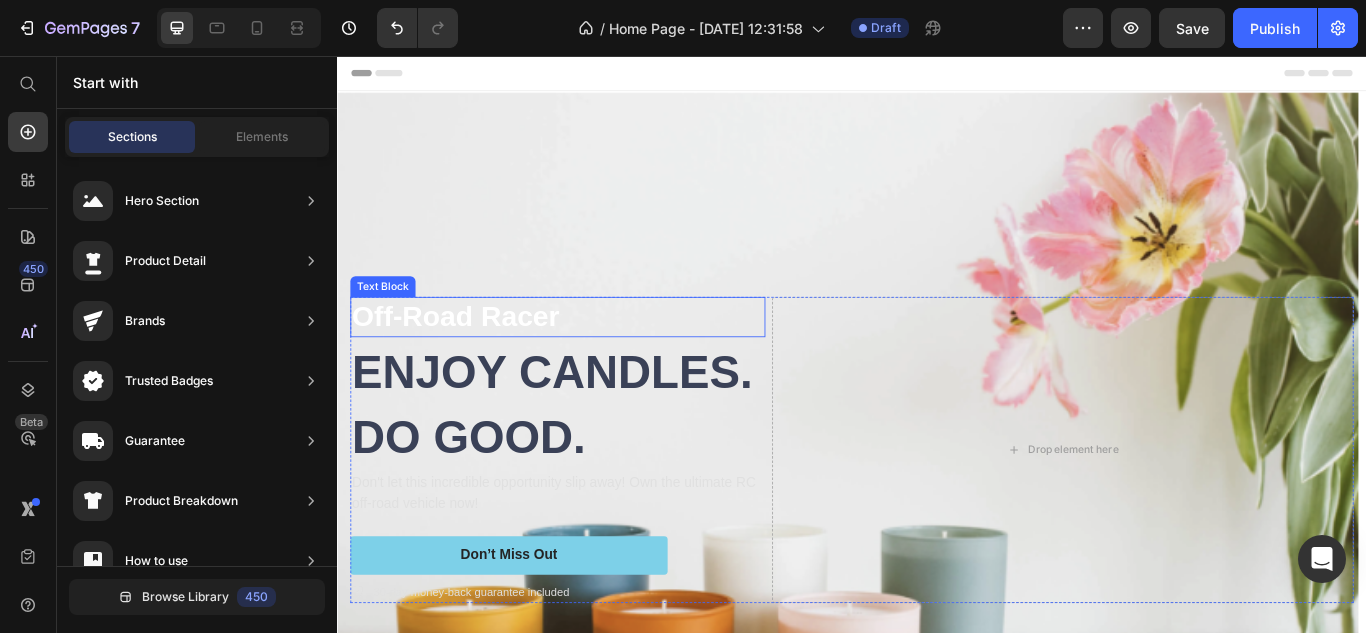 click on "Off-Road Racer" at bounding box center [594, 360] 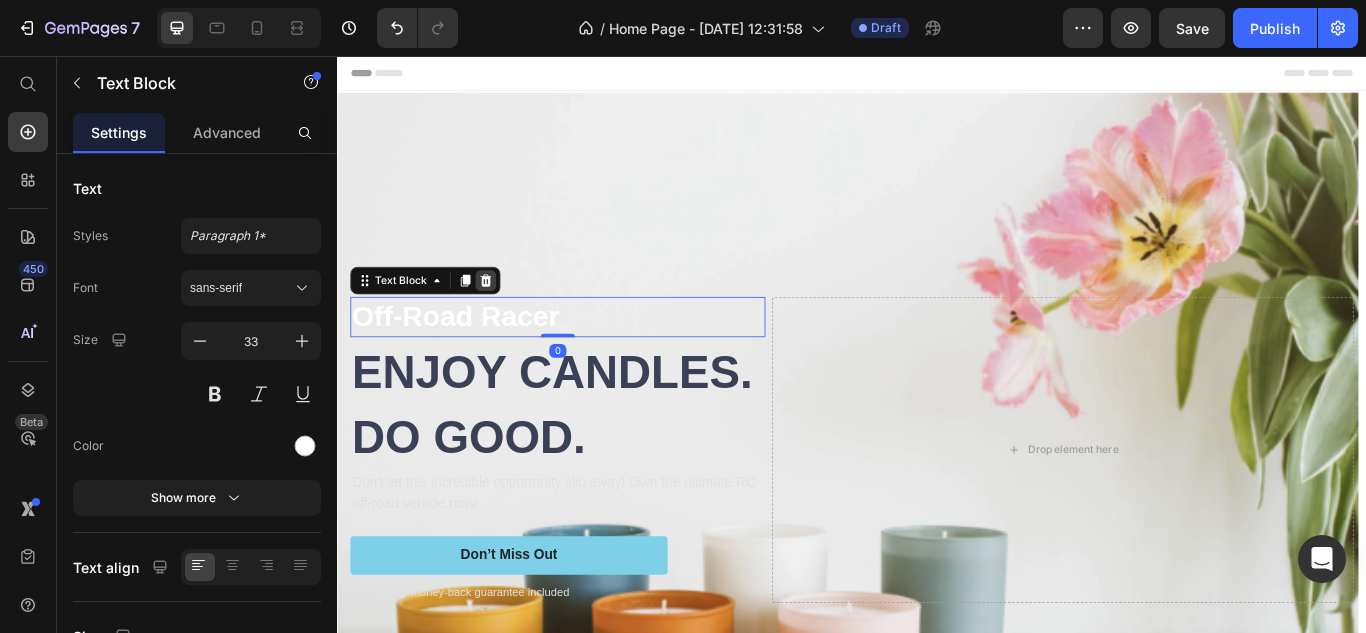 click 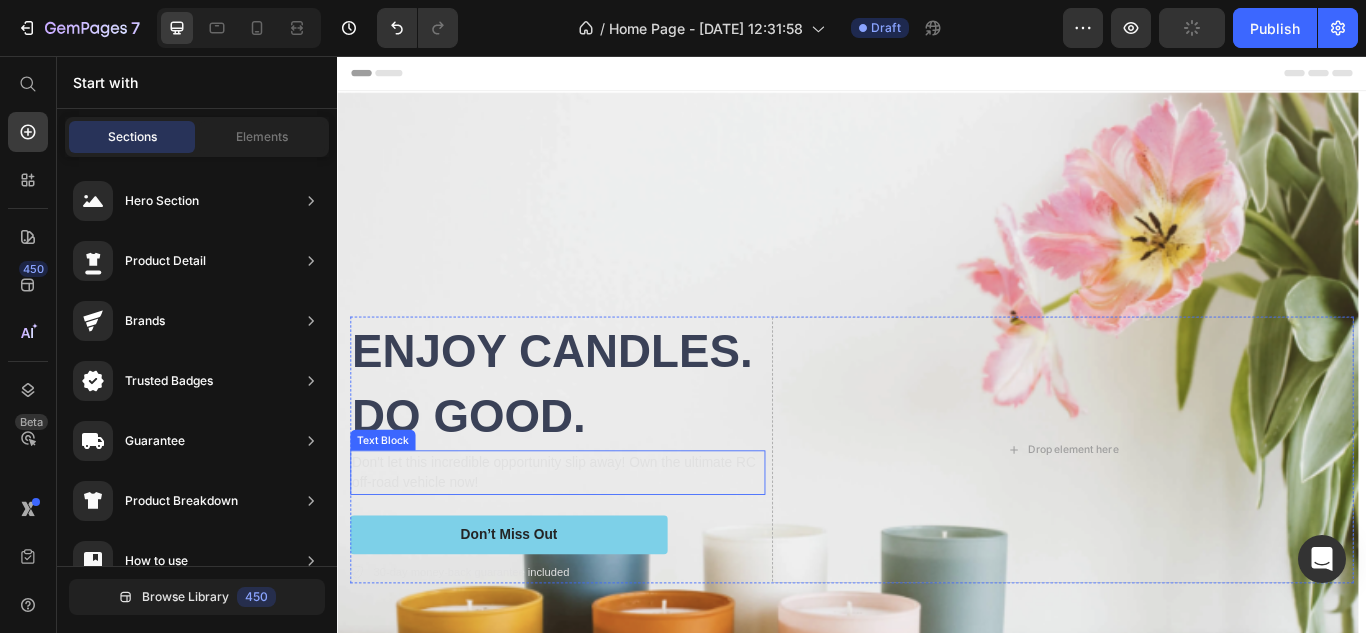 click on "Don't let this incredible opportunity slip away! Own the ultimate RC off-road vehicle now!" at bounding box center [594, 542] 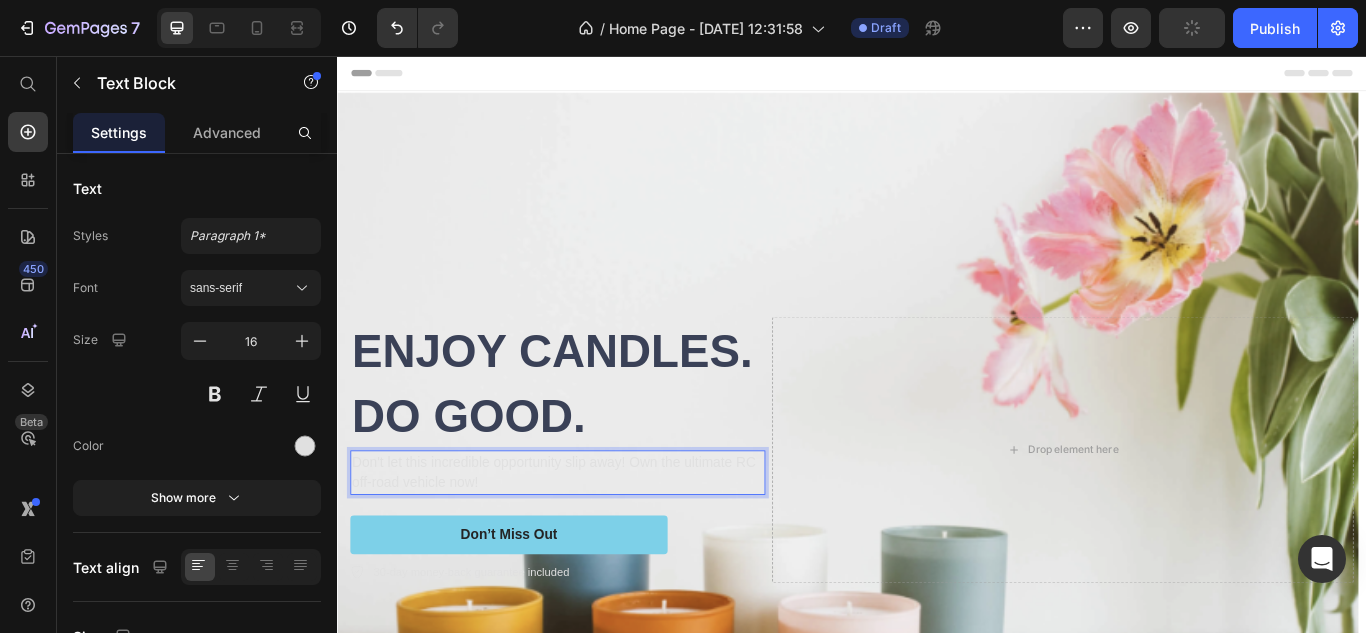 click on "Don't let this incredible opportunity slip away! Own the ultimate RC off-road vehicle now!" at bounding box center [594, 542] 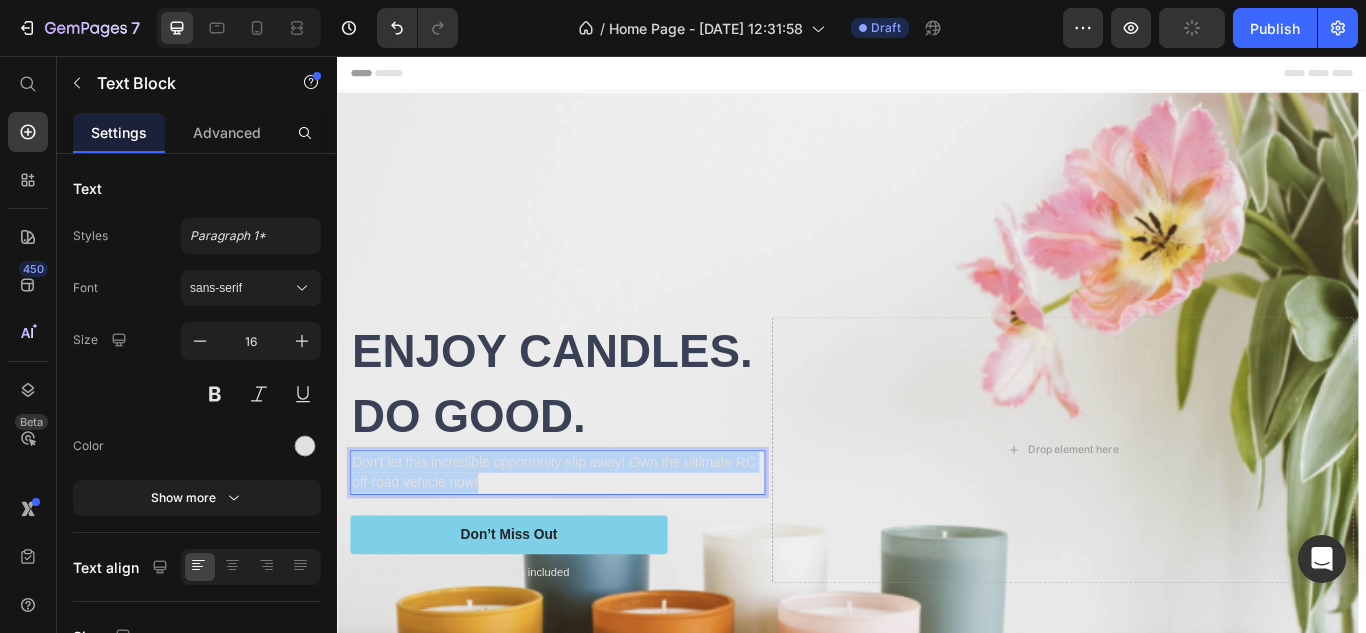 click on "Don't let this incredible opportunity slip away! Own the ultimate RC off-road vehicle now!" at bounding box center [594, 542] 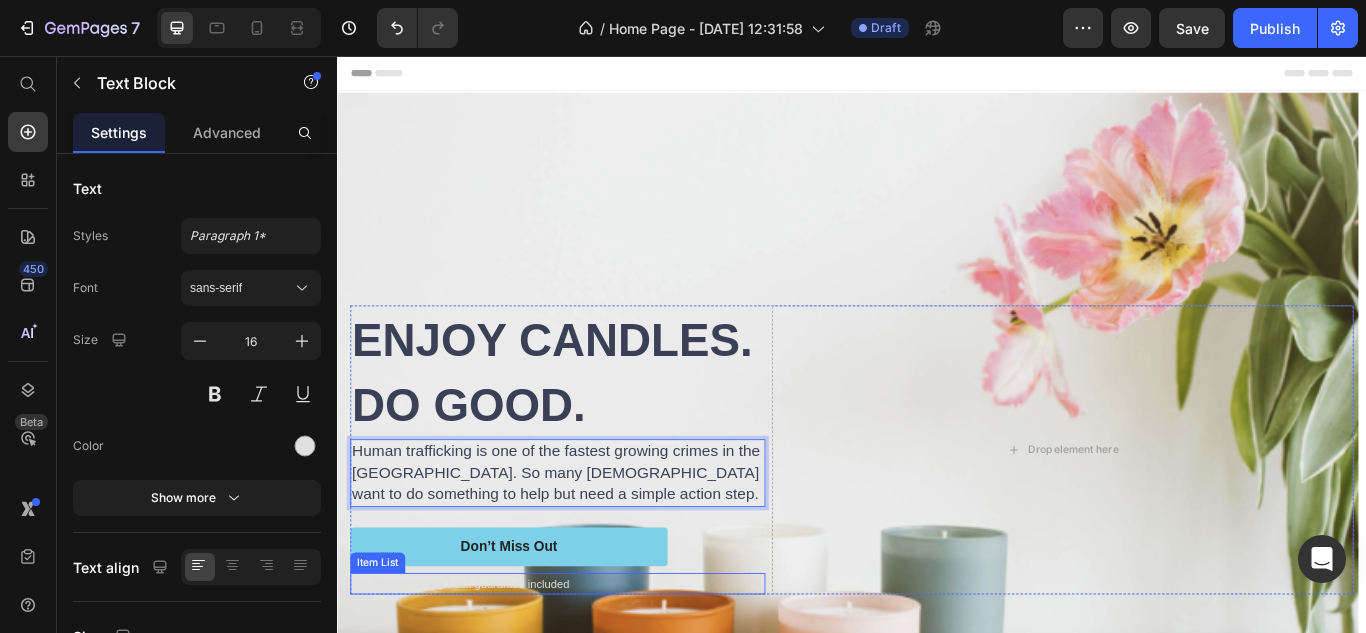click on "30-day money-back guarantee included" at bounding box center (493, 672) 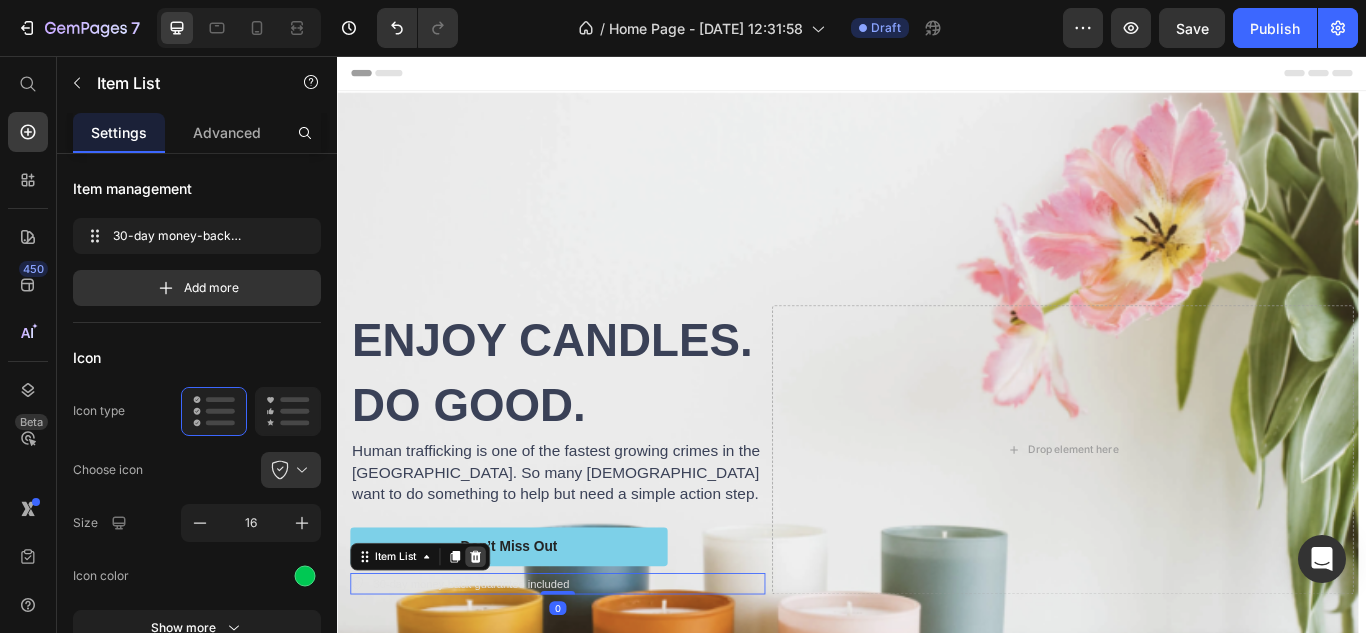 click 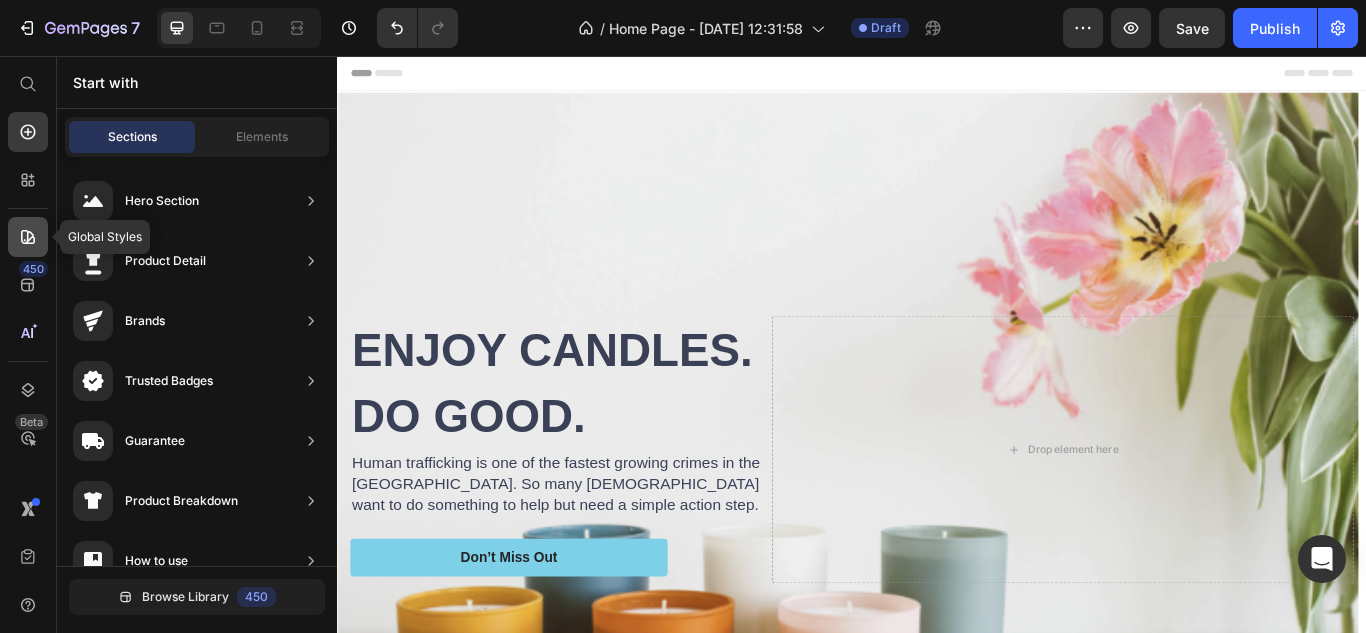 click 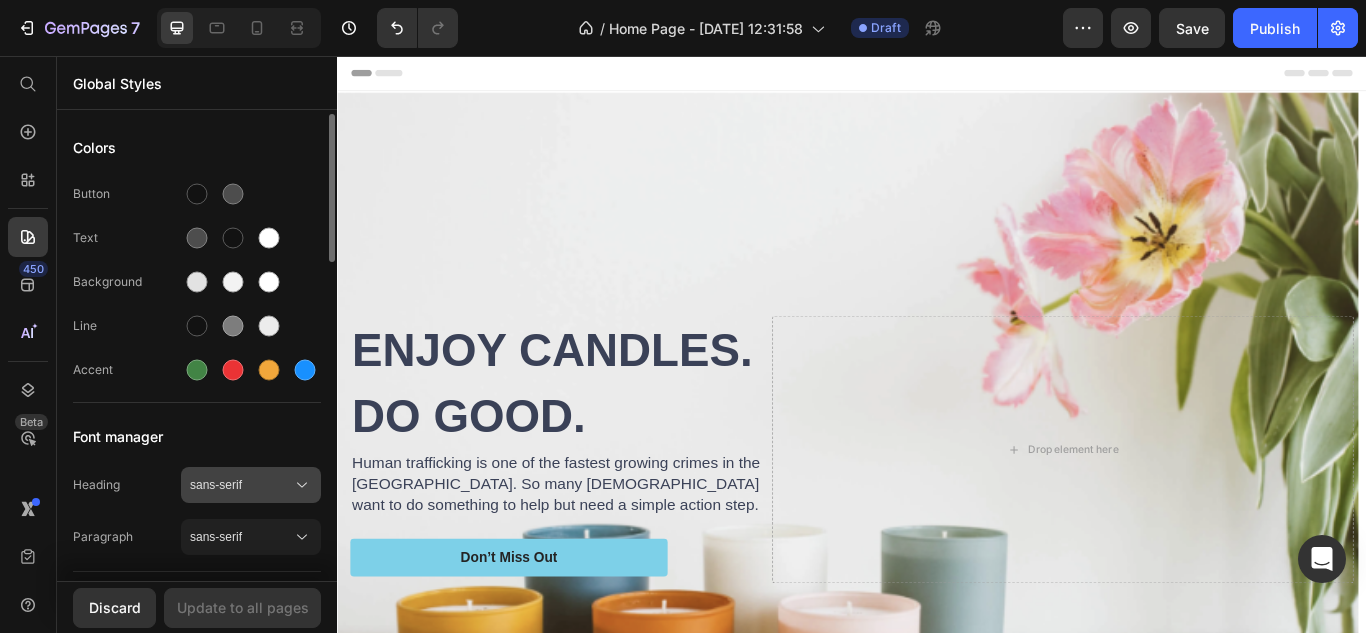 click on "sans-serif" at bounding box center [241, 485] 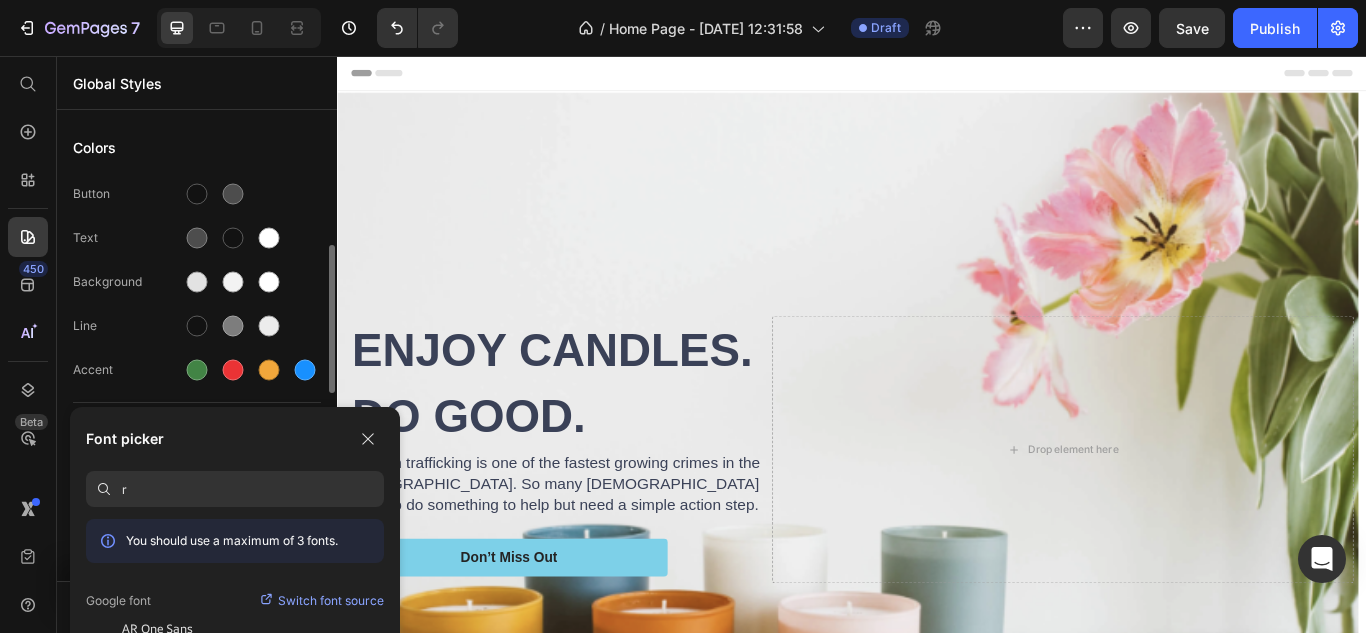 scroll, scrollTop: 100, scrollLeft: 0, axis: vertical 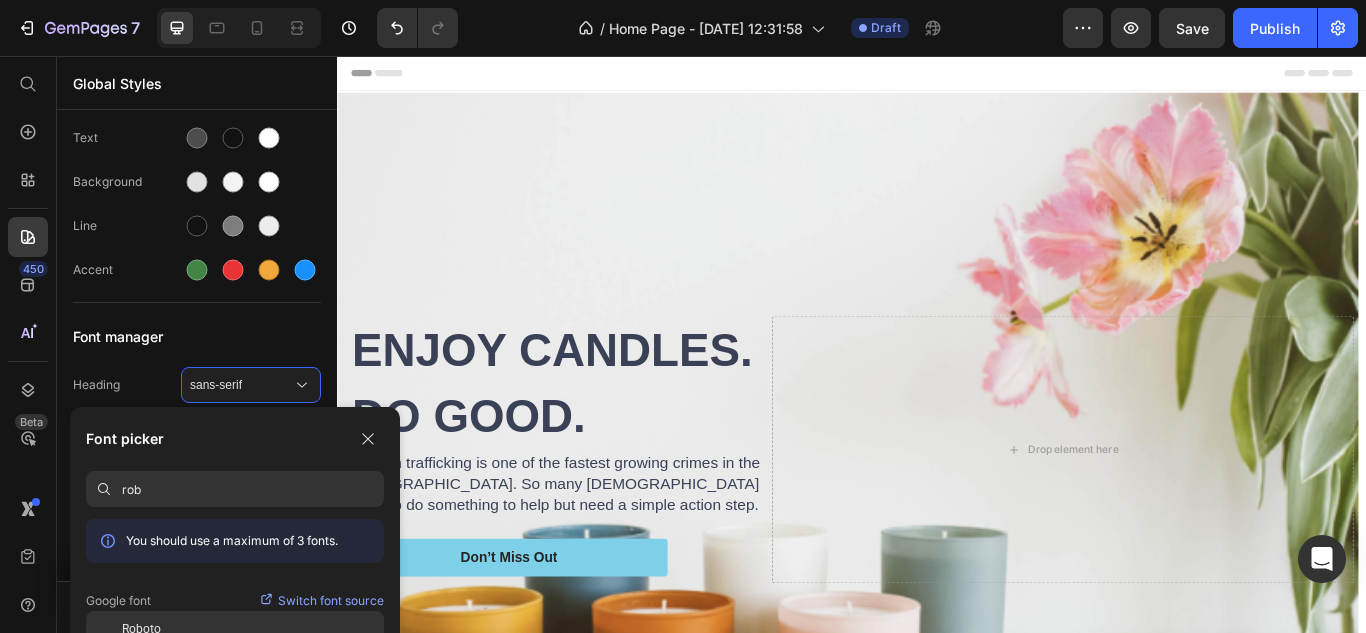 type on "rob" 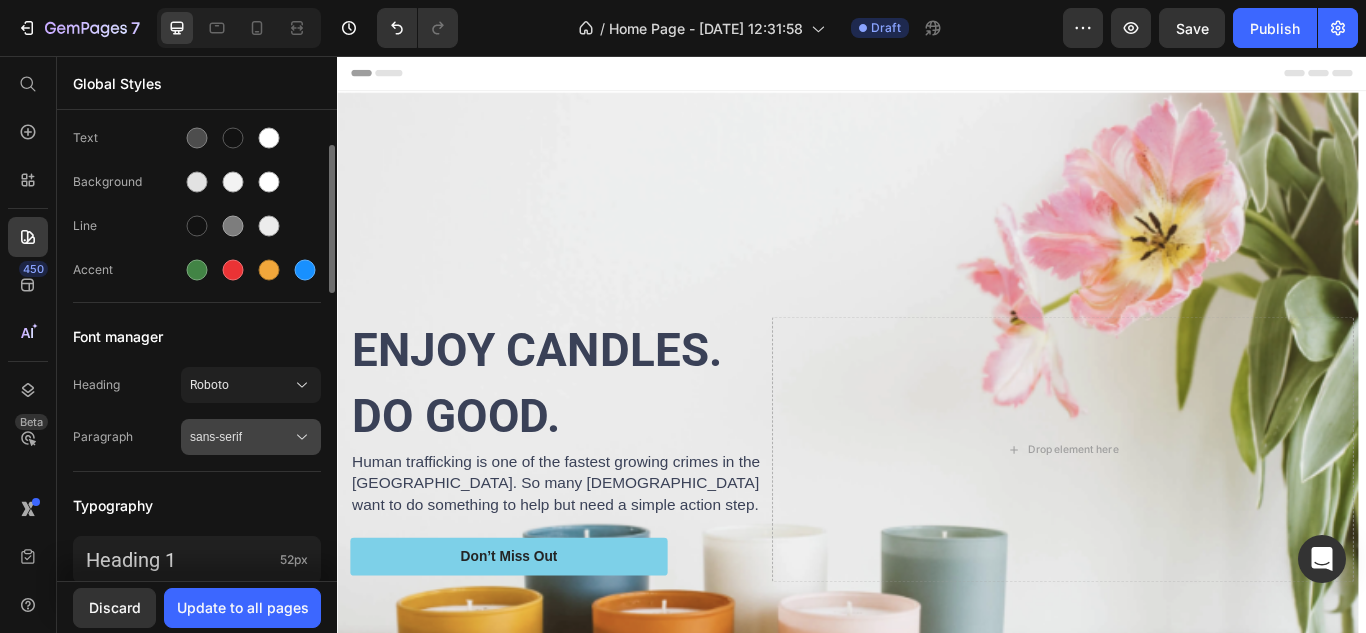 click on "sans-serif" at bounding box center (241, 437) 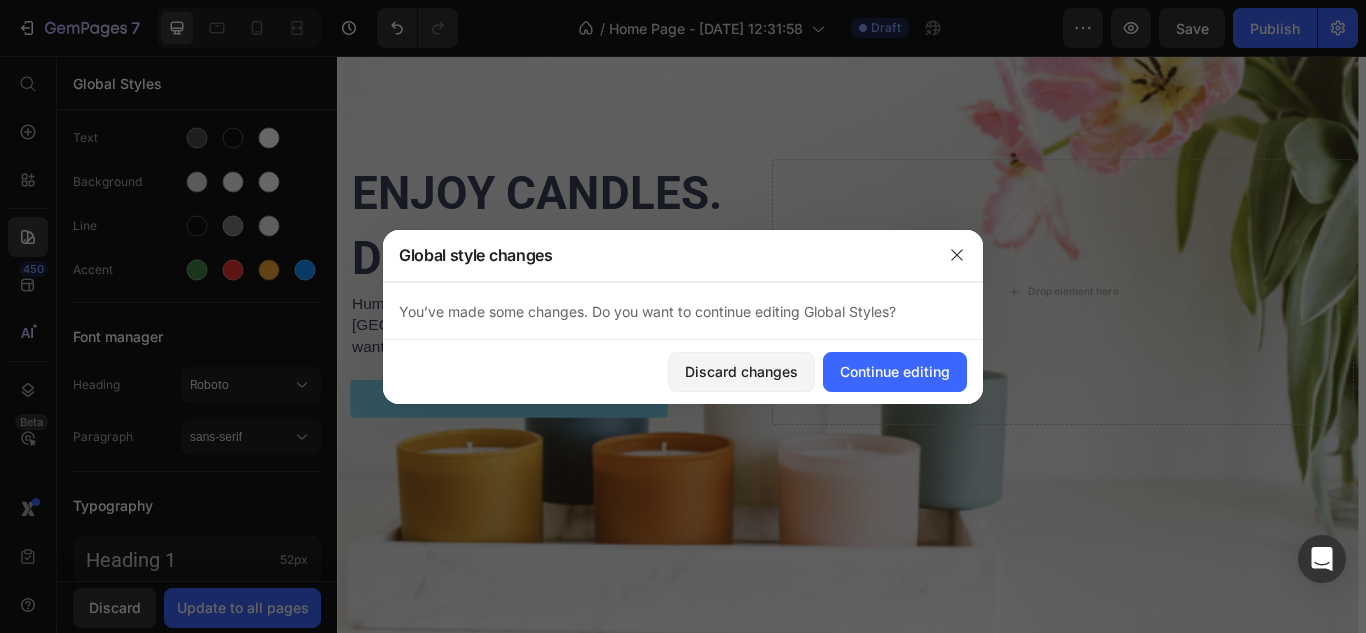 scroll, scrollTop: 218, scrollLeft: 0, axis: vertical 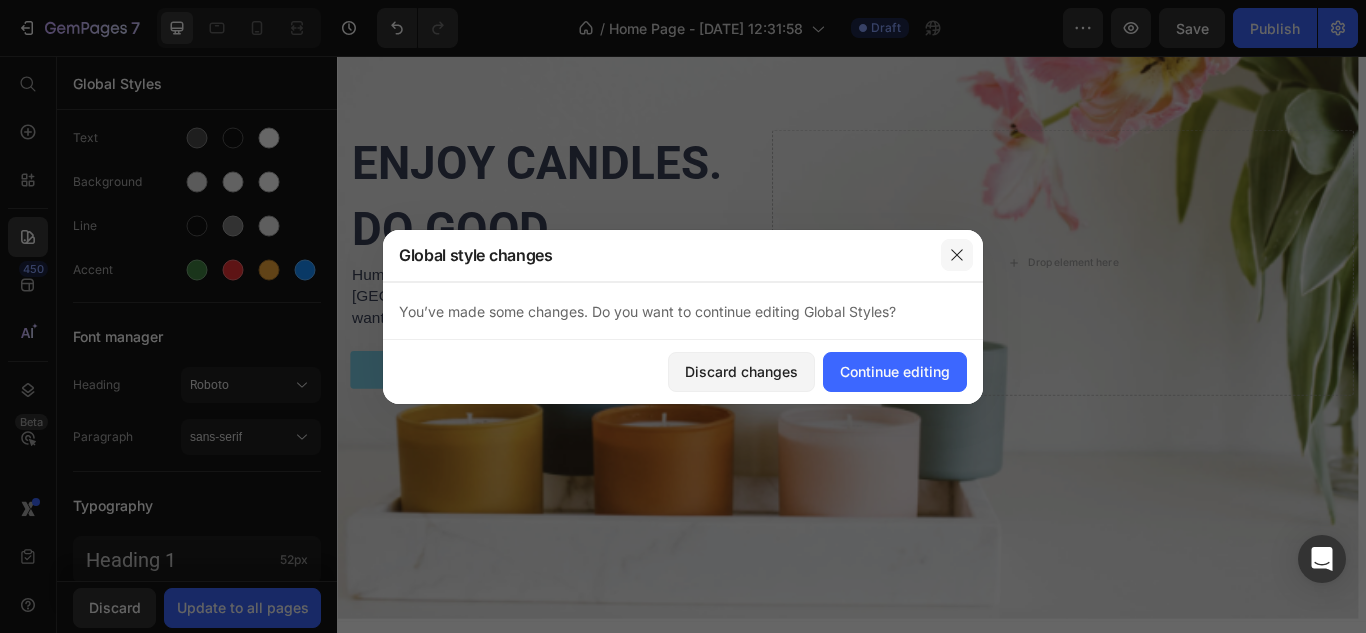 click 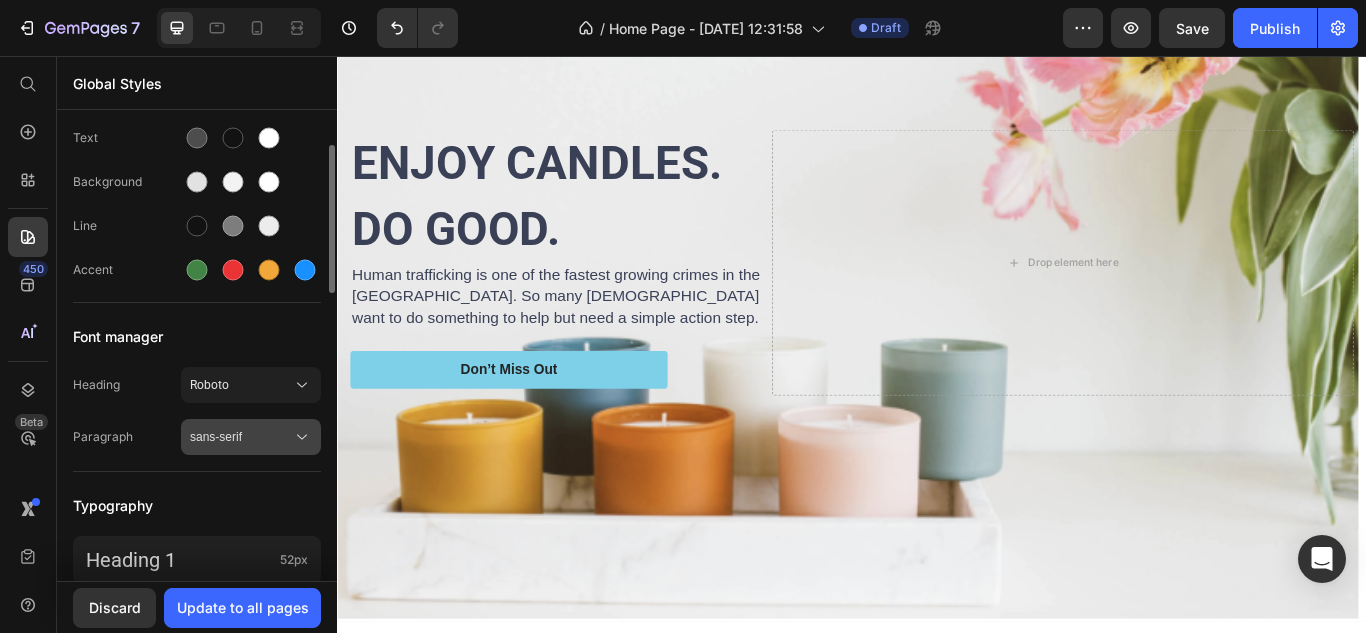 click on "sans-serif" at bounding box center (241, 437) 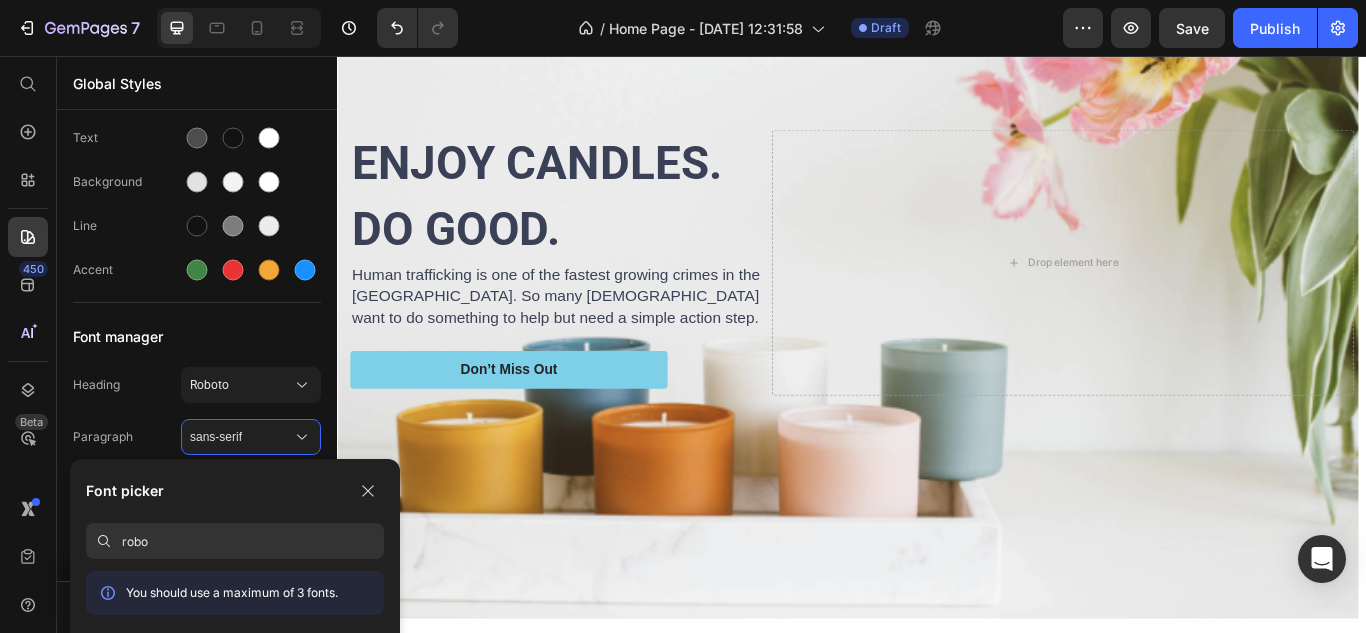 scroll, scrollTop: 13, scrollLeft: 0, axis: vertical 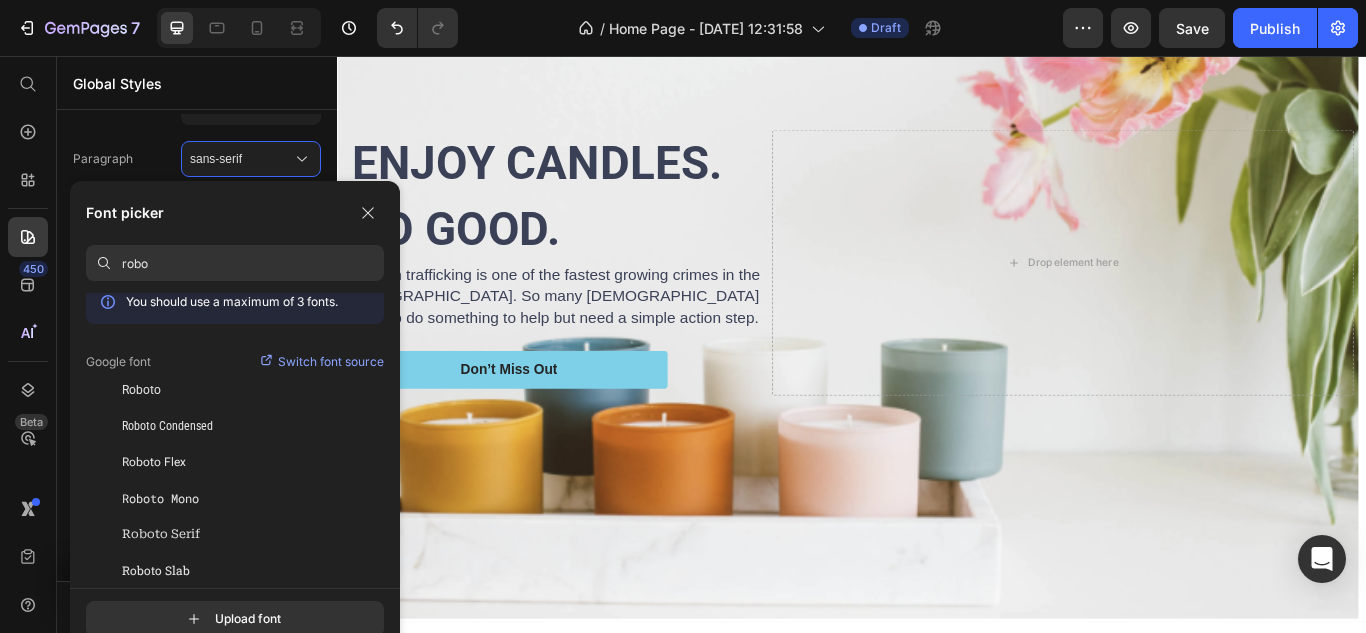 drag, startPoint x: 331, startPoint y: 224, endPoint x: 330, endPoint y: 313, distance: 89.005615 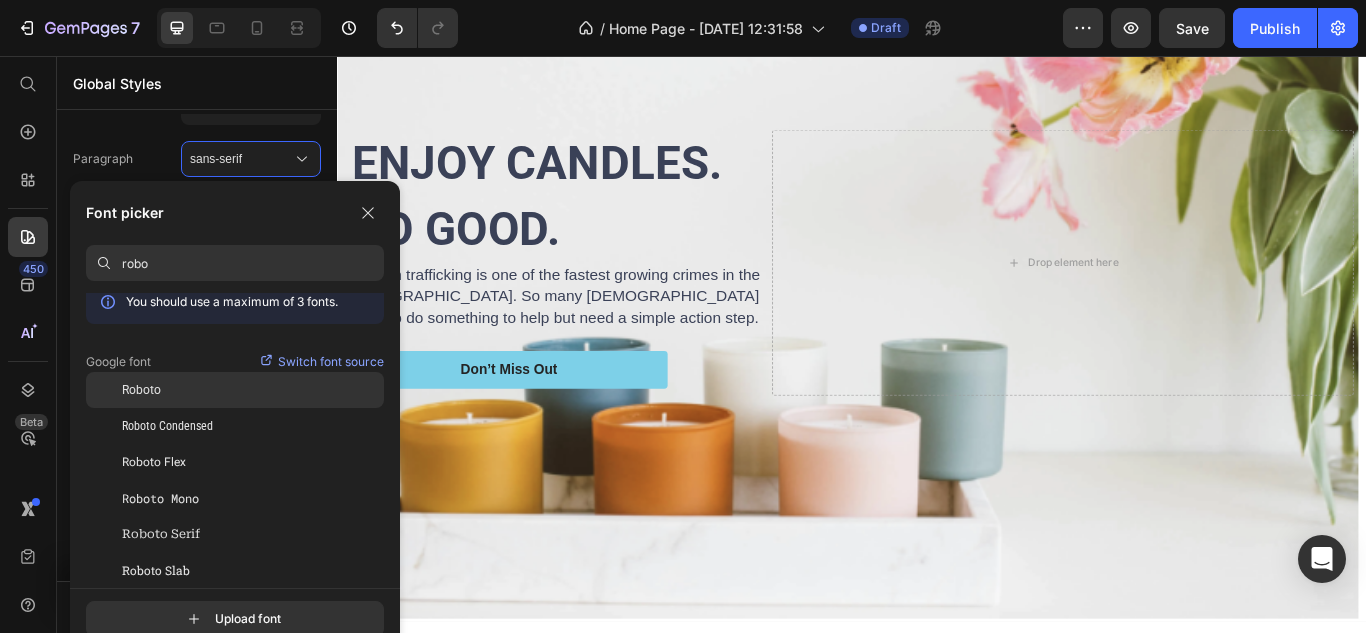 type on "robo" 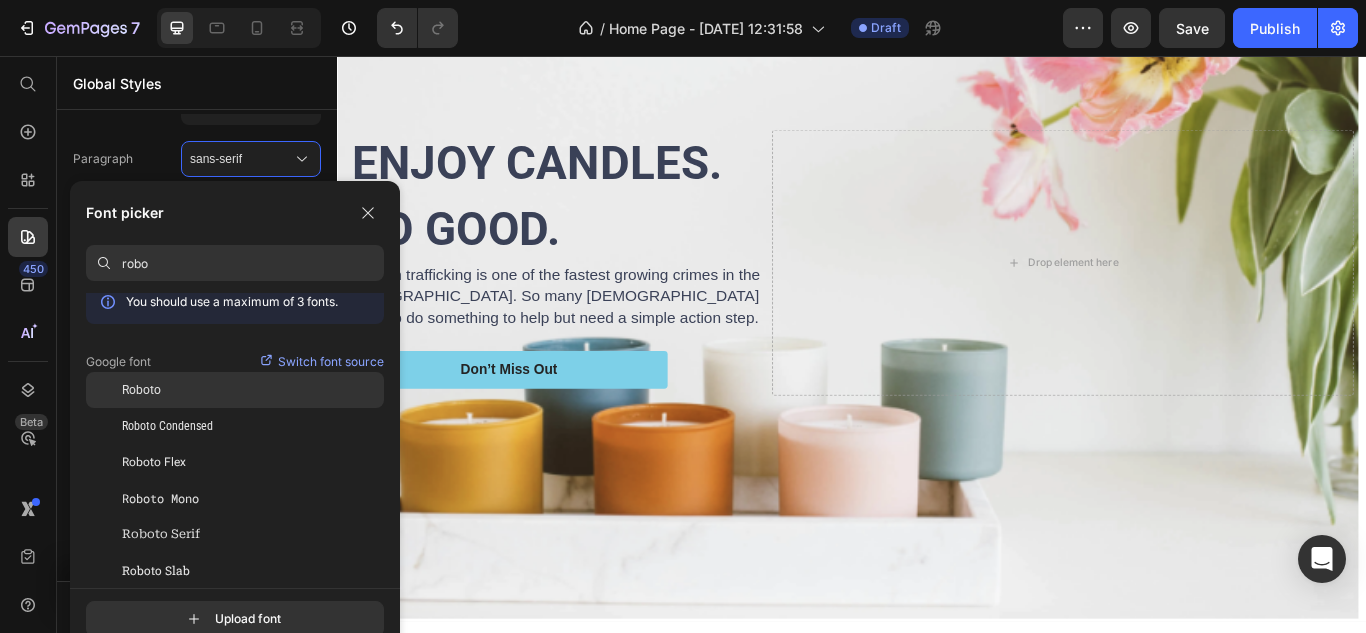 click on "Roboto" 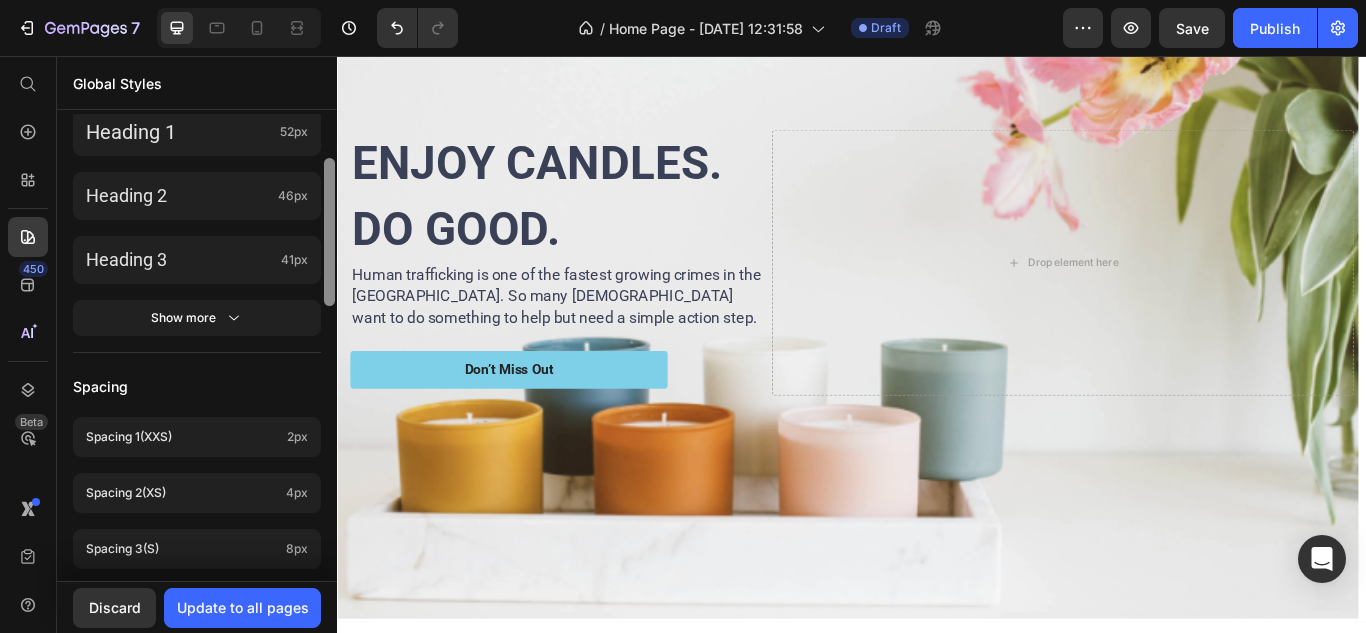 scroll, scrollTop: 419, scrollLeft: 0, axis: vertical 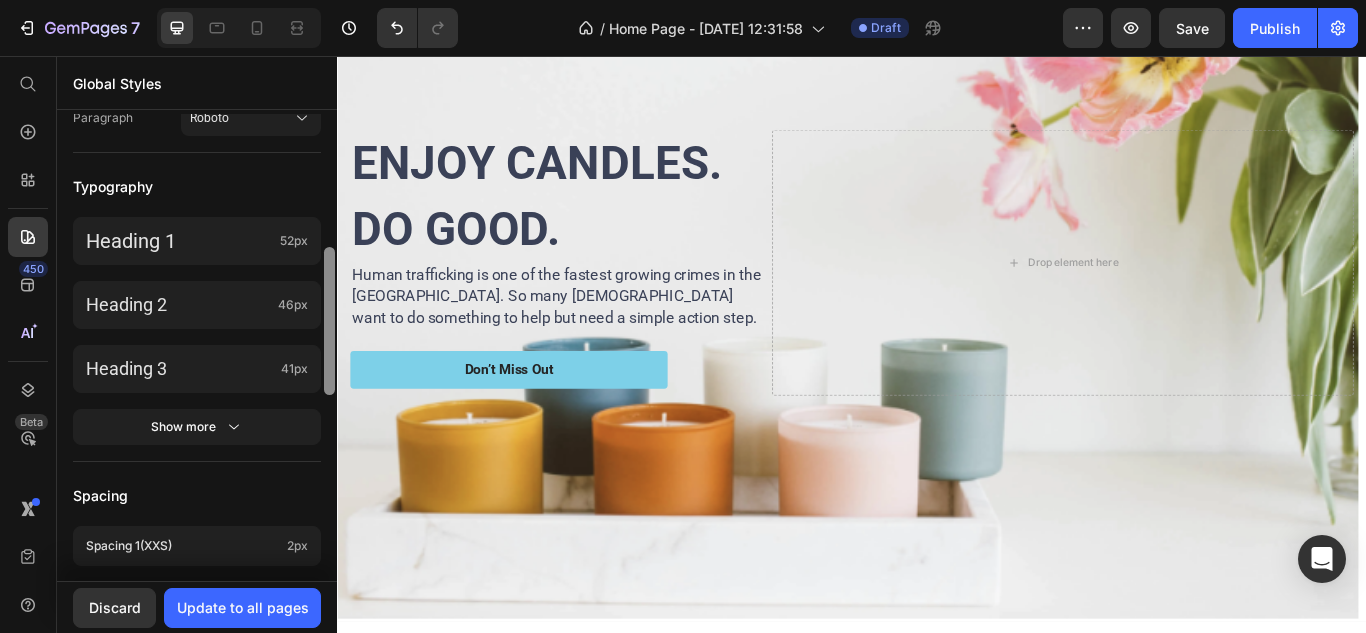 drag, startPoint x: 326, startPoint y: 261, endPoint x: 323, endPoint y: 278, distance: 17.262676 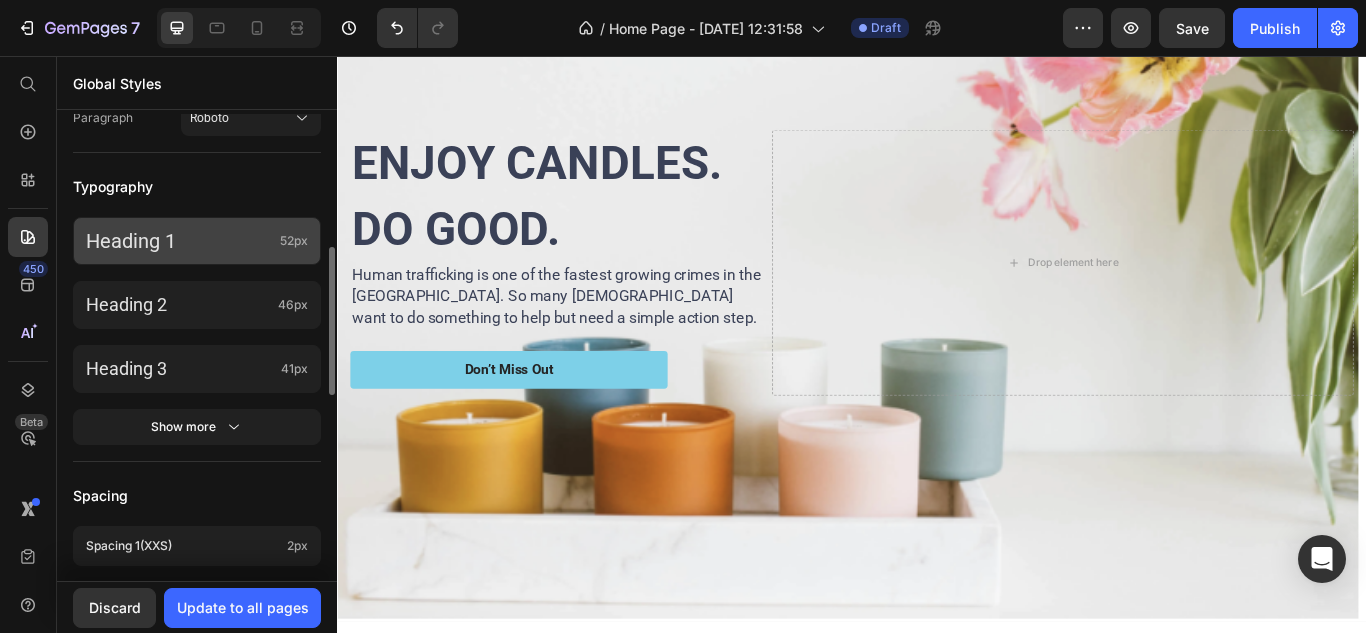 click on "52px" 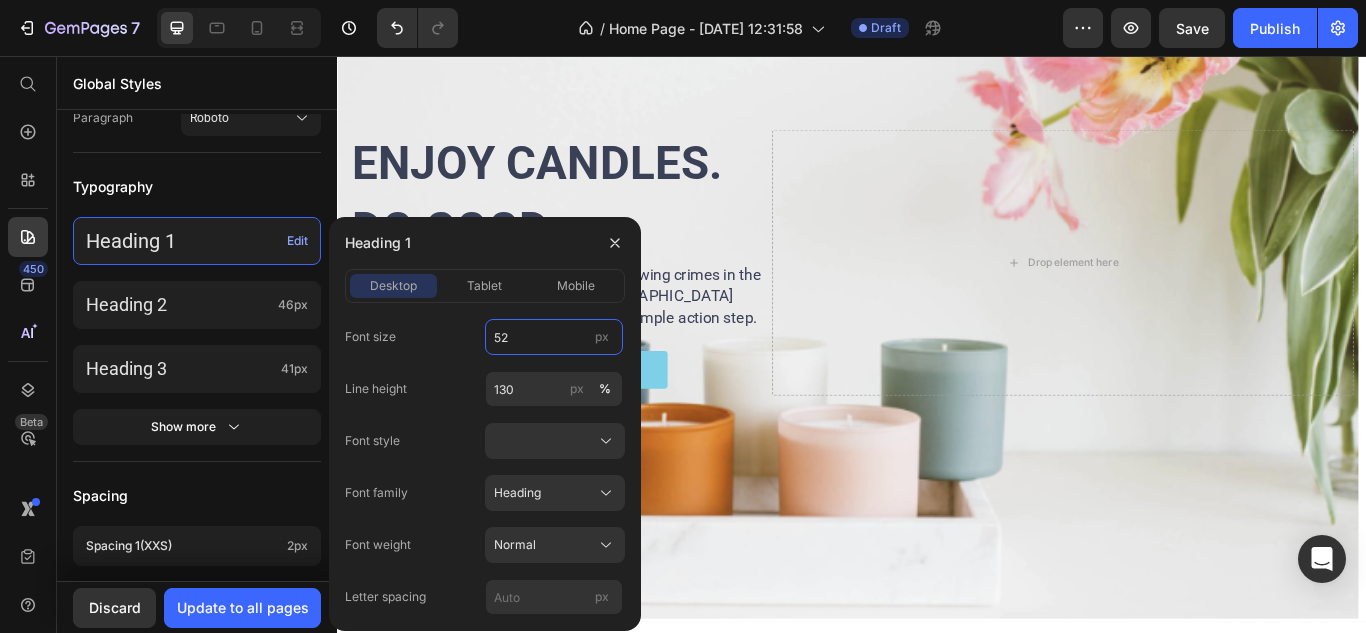 click on "52" at bounding box center [554, 337] 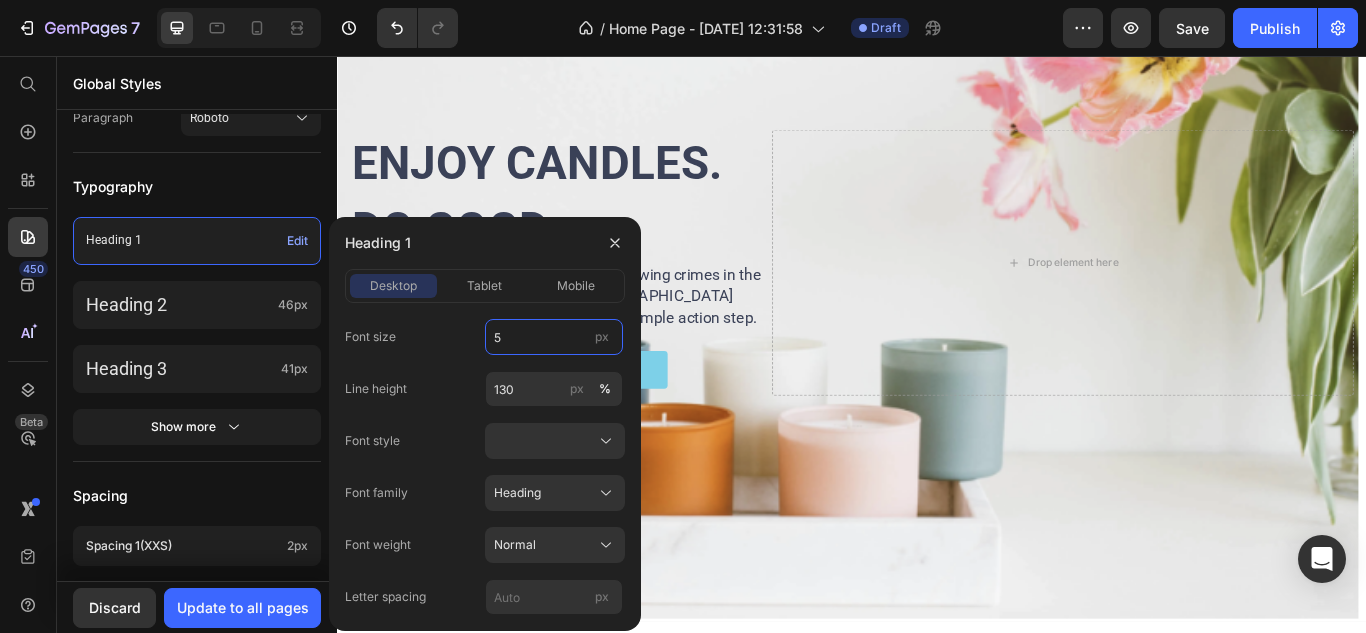 type on "55" 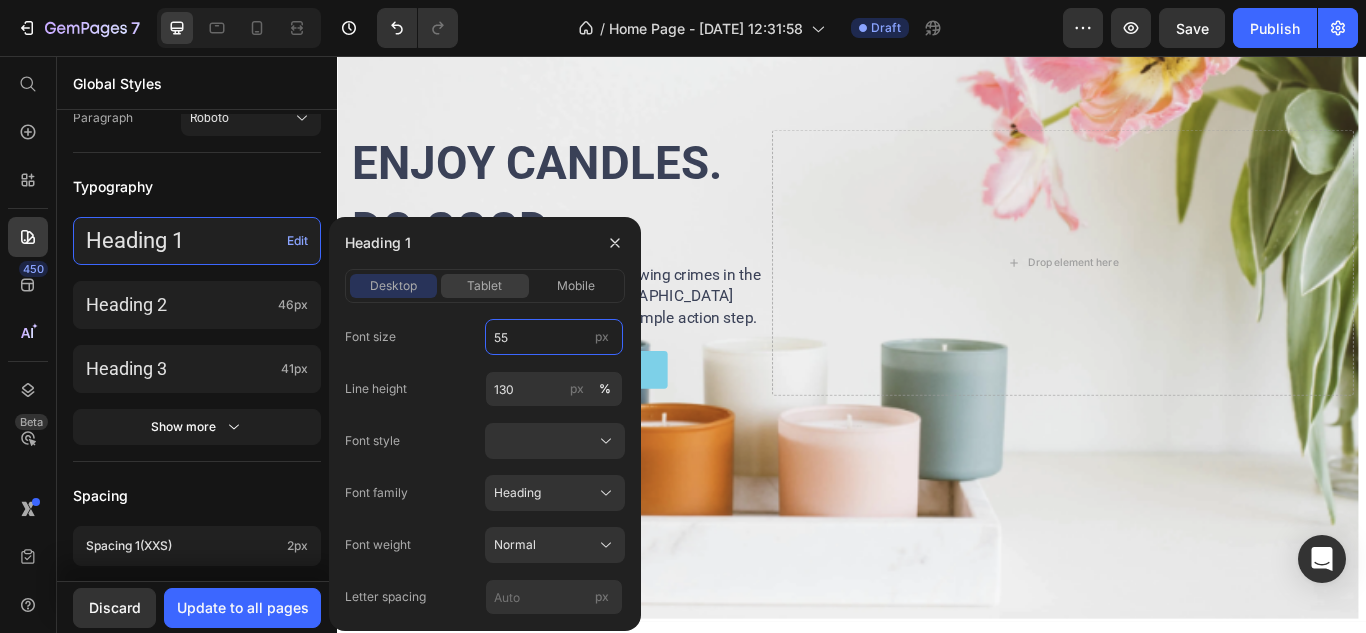 click on "tablet" at bounding box center [484, 286] 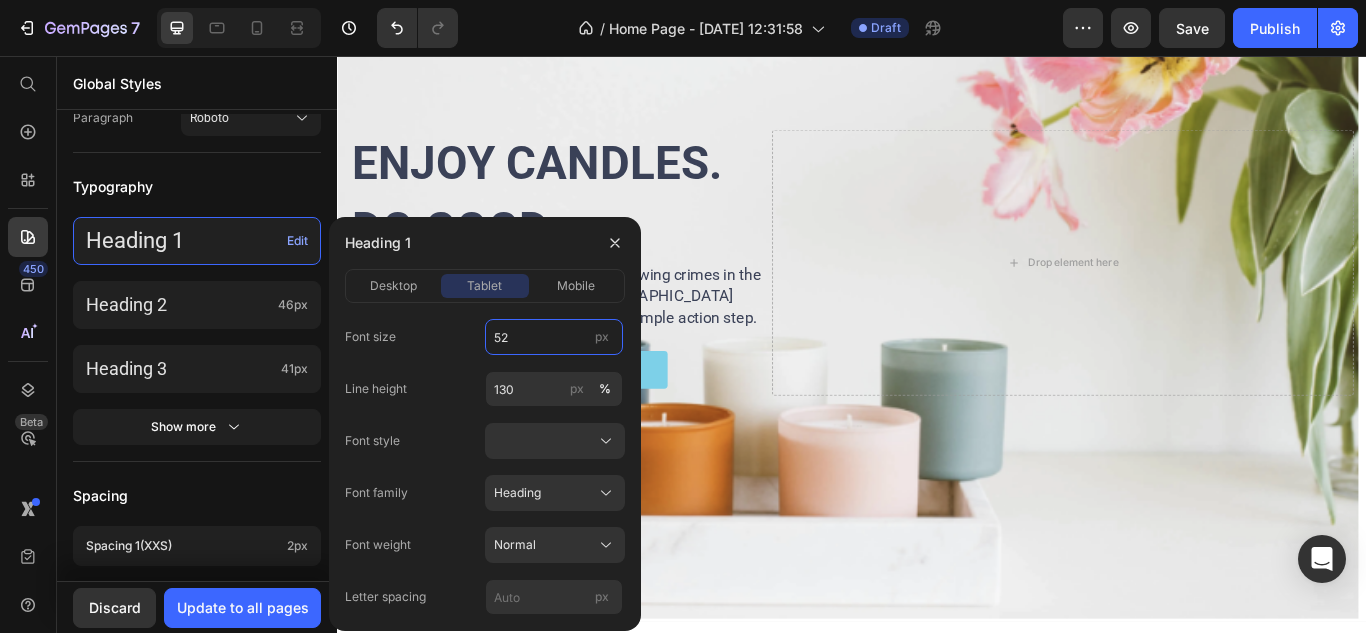 click on "52" at bounding box center (554, 337) 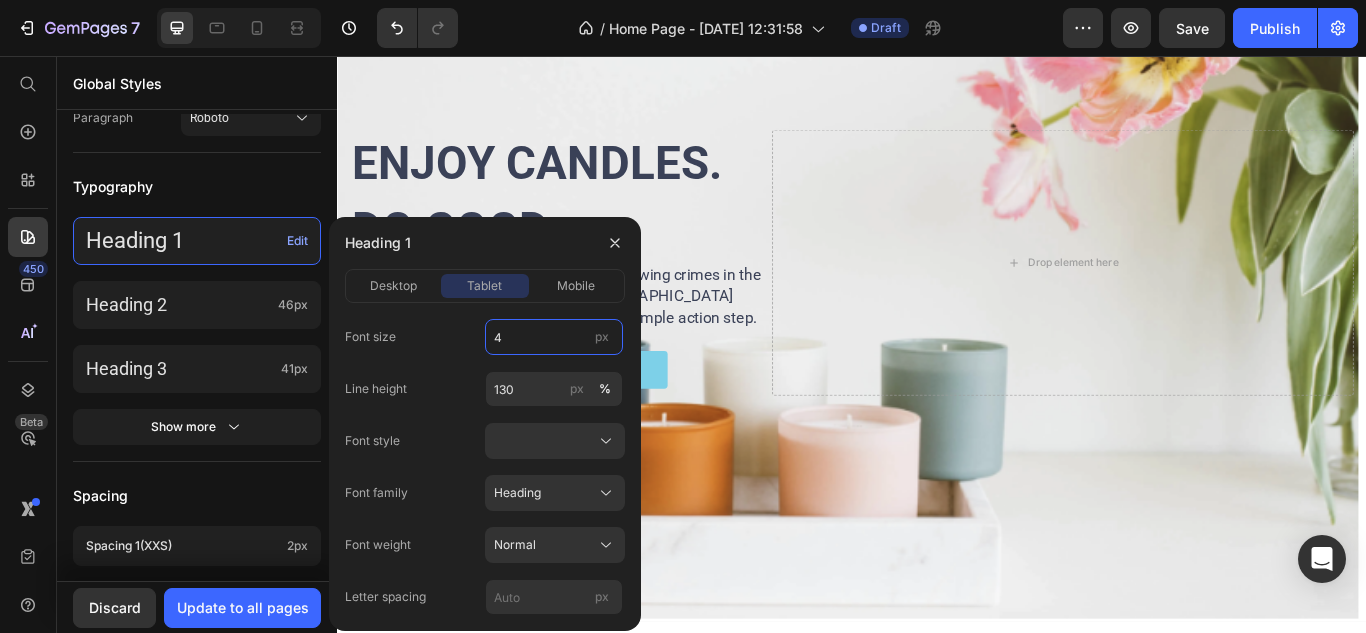 type on "40" 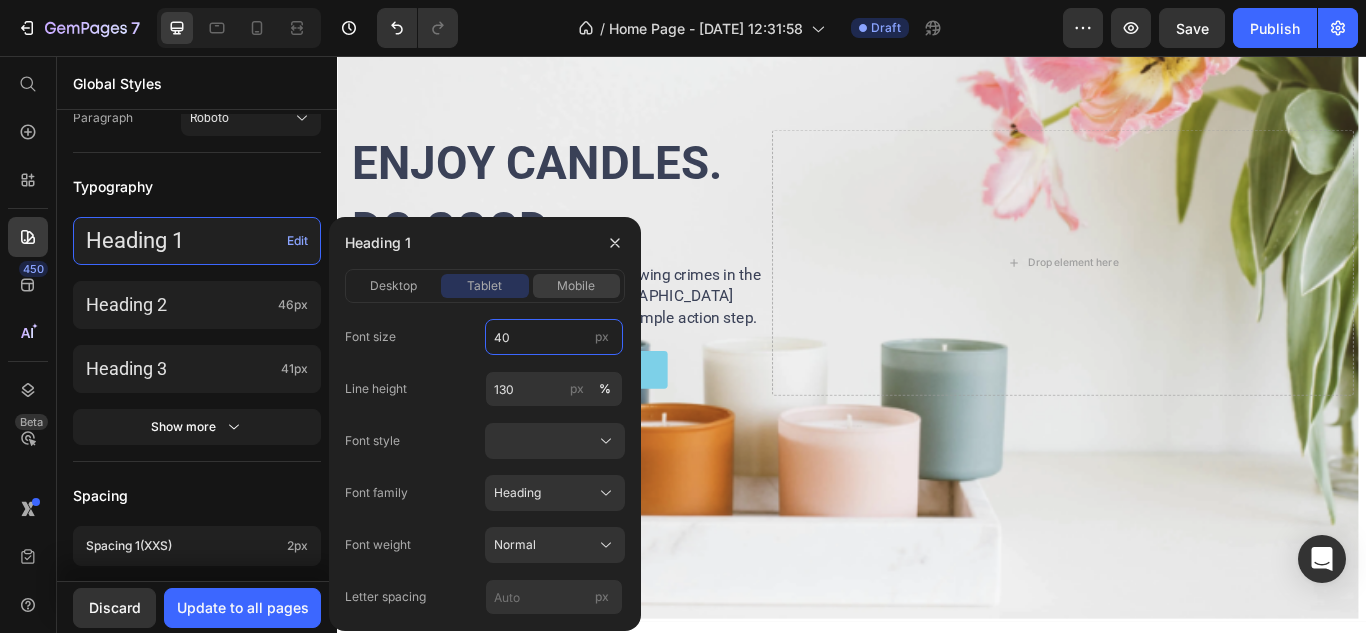 click on "mobile" at bounding box center [576, 286] 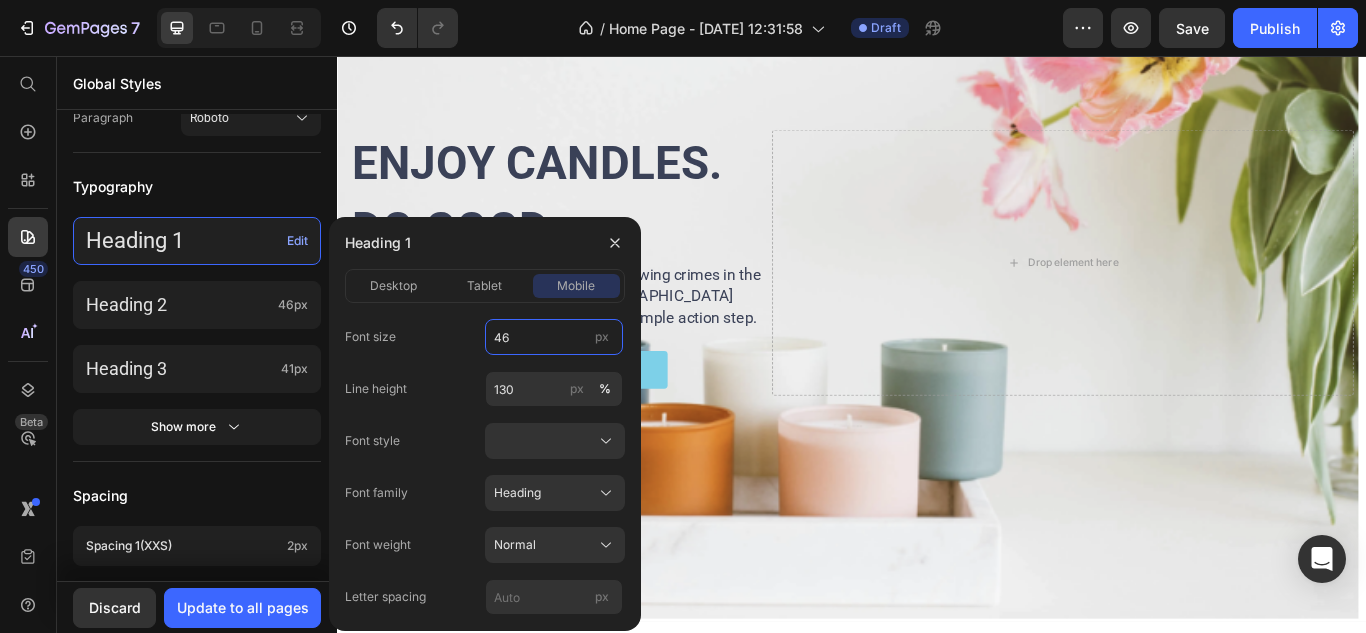 click on "46" at bounding box center (554, 337) 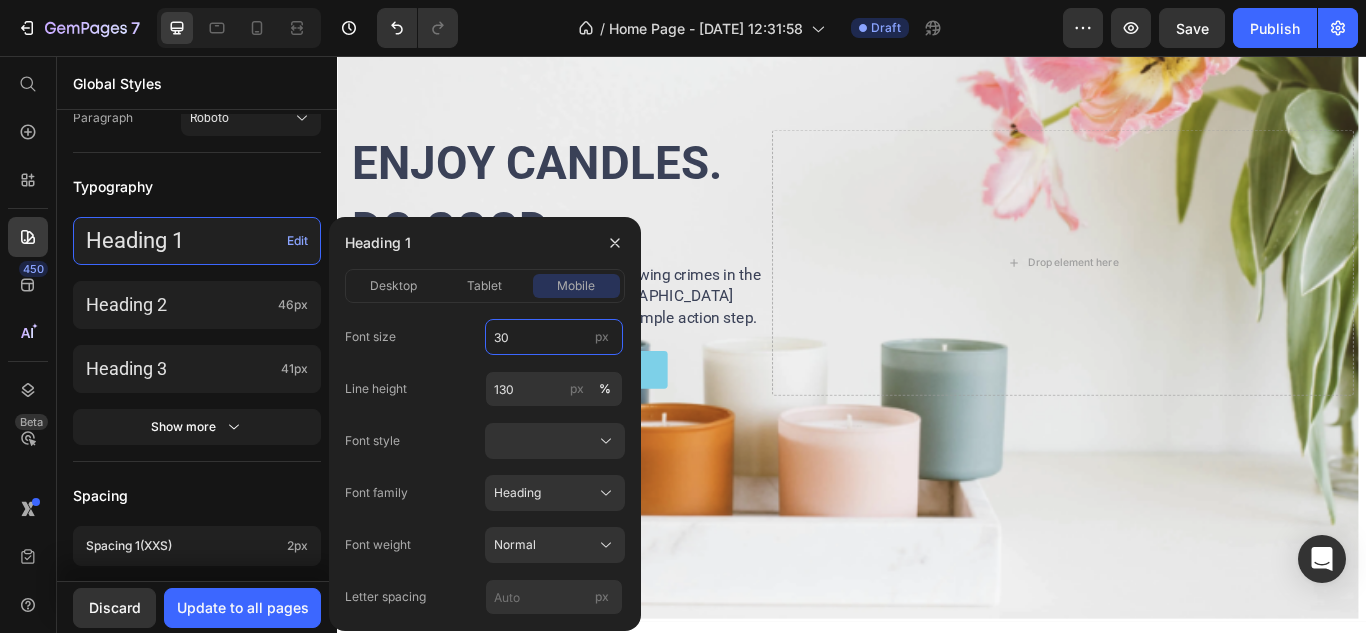 type on "30" 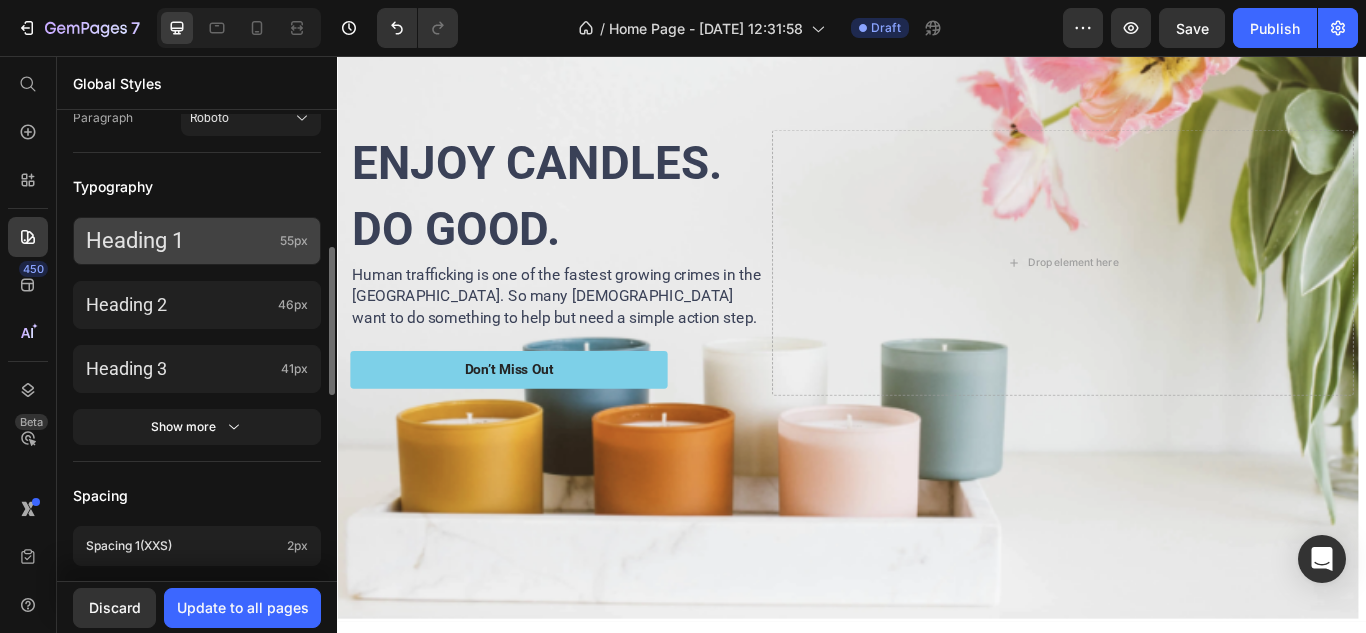 click on "Heading 1 55px" 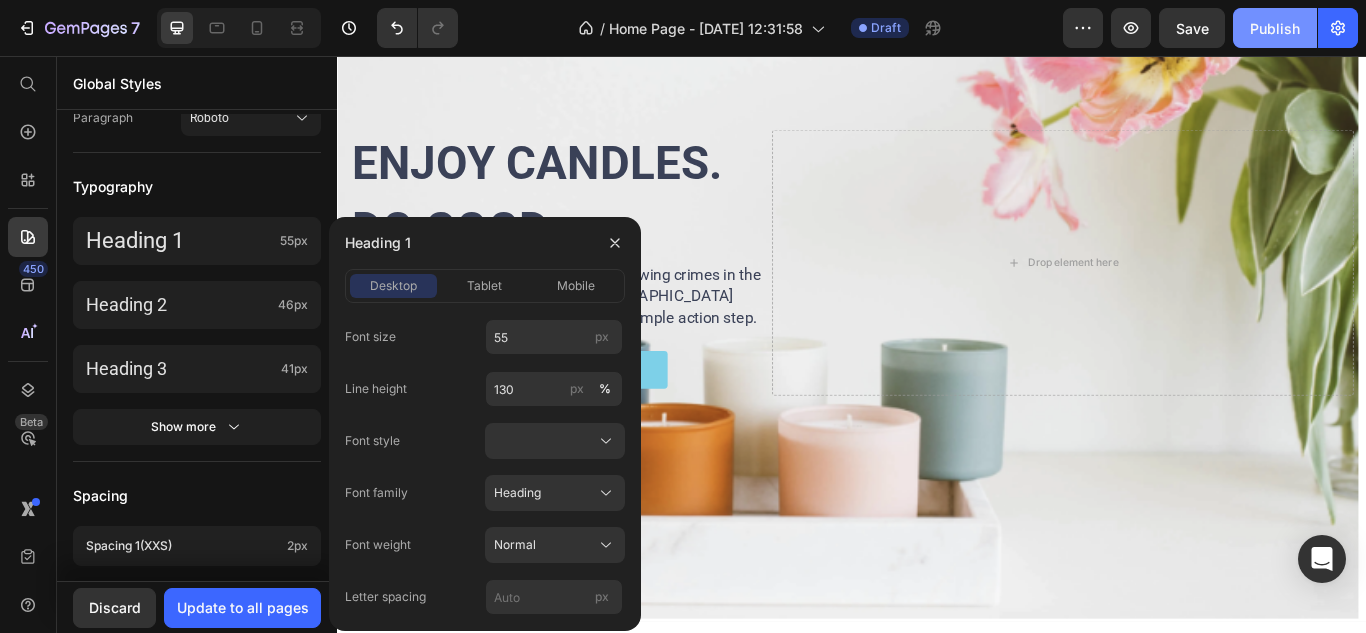 click on "Publish" 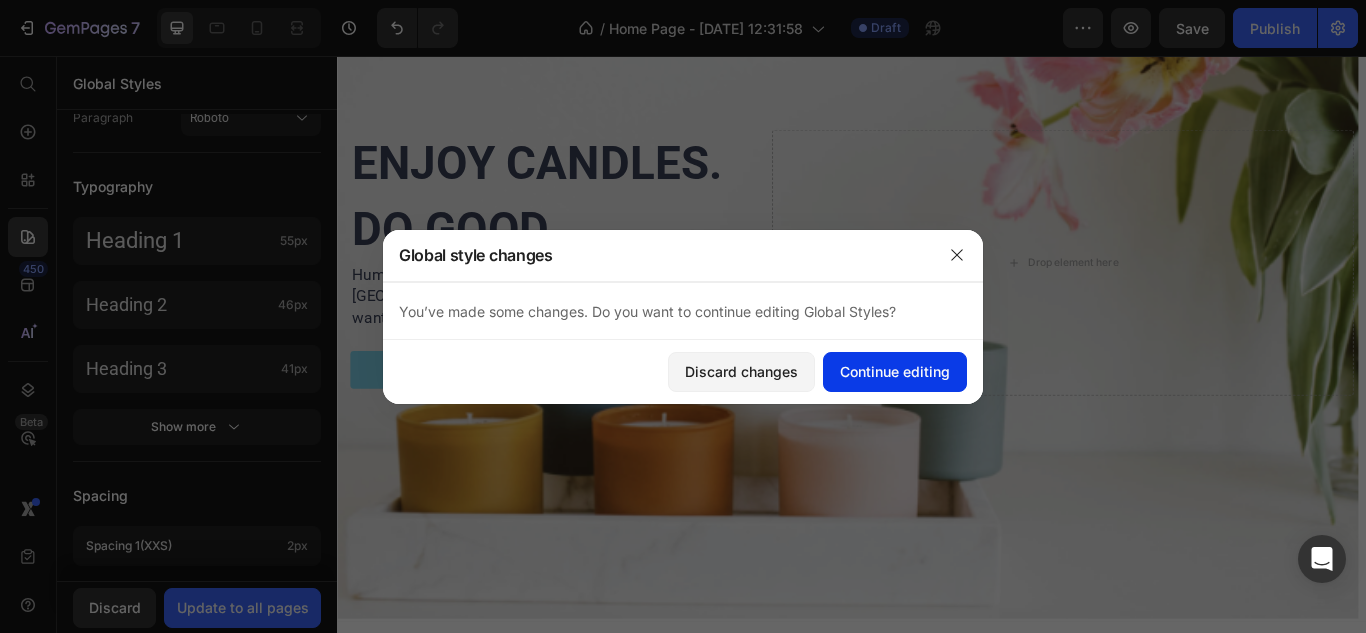 click on "Continue editing" 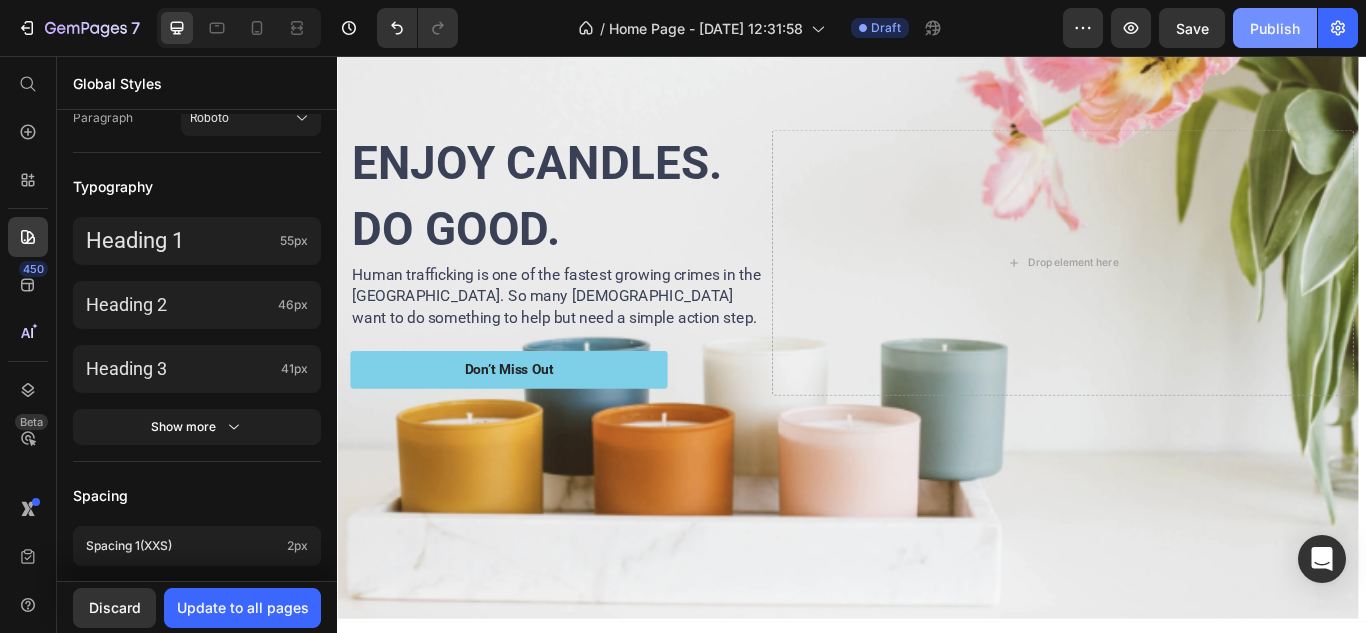 click on "Publish" 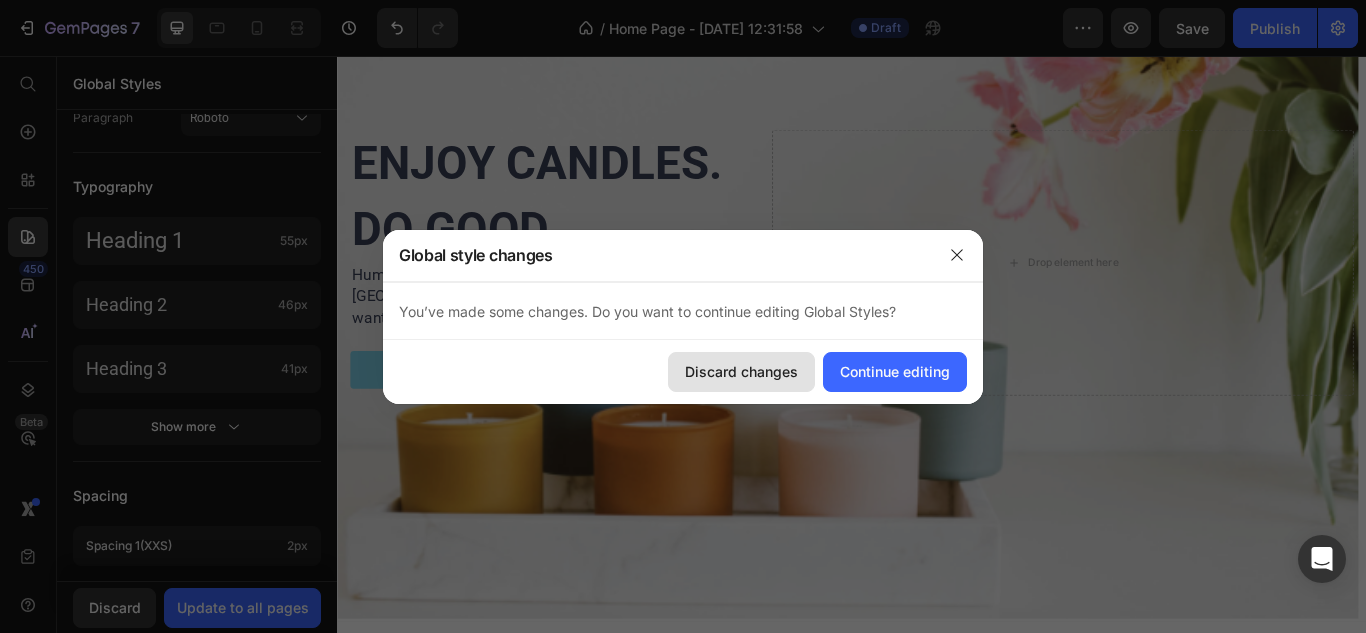 drag, startPoint x: 752, startPoint y: 382, endPoint x: 485, endPoint y: 379, distance: 267.01685 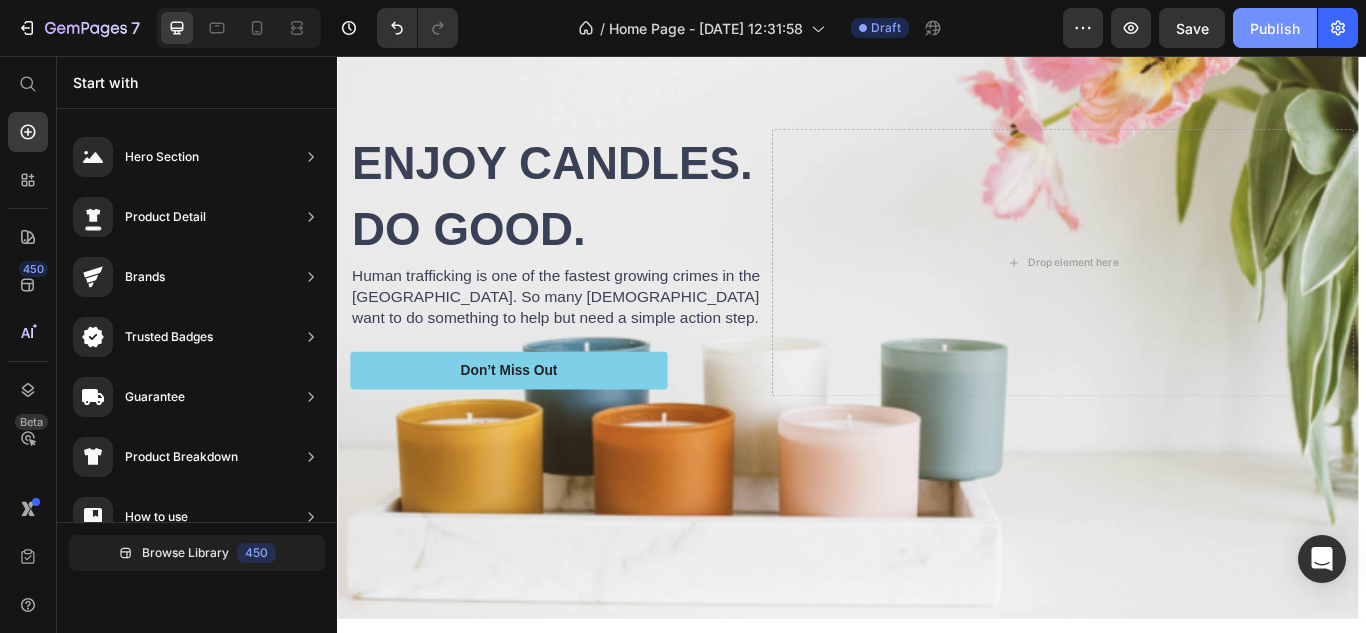 click on "Publish" 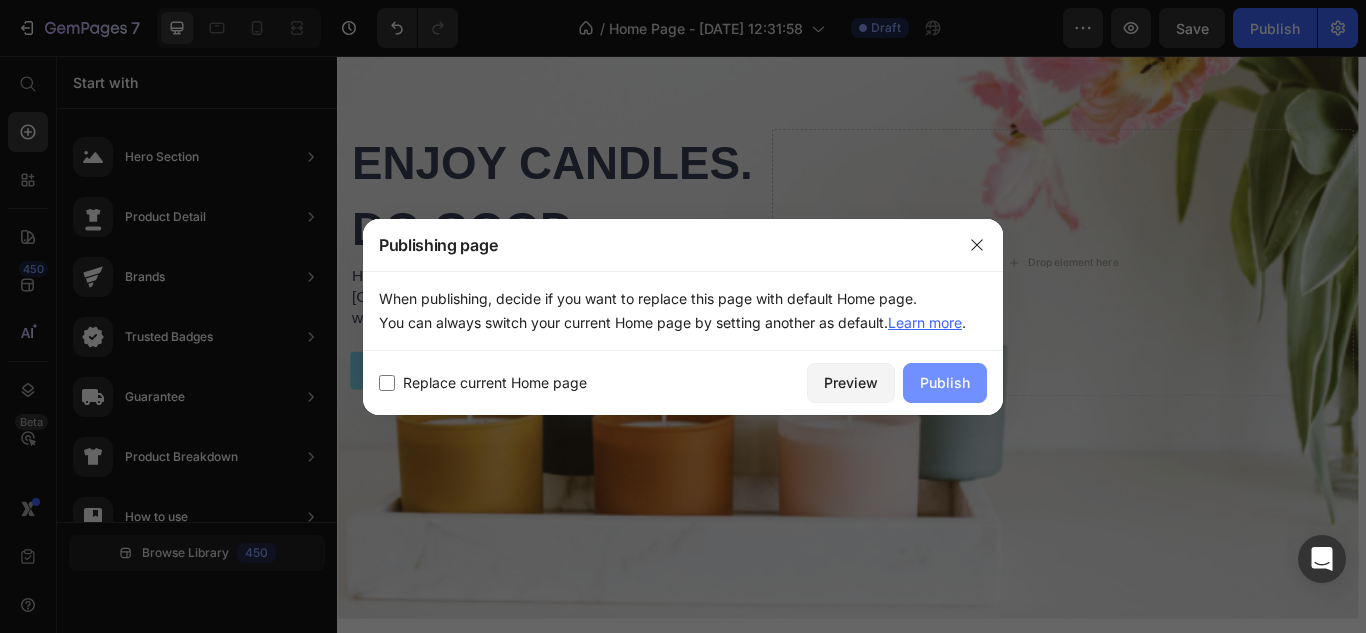 click on "Publish" at bounding box center (945, 382) 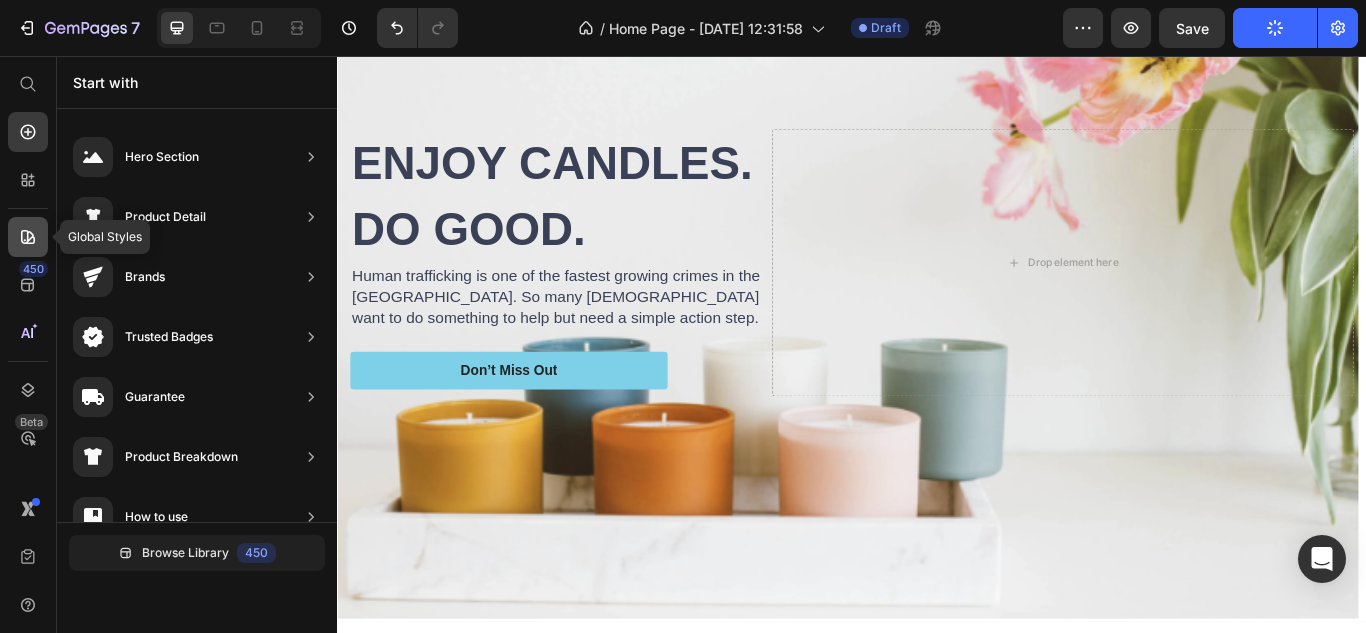 click 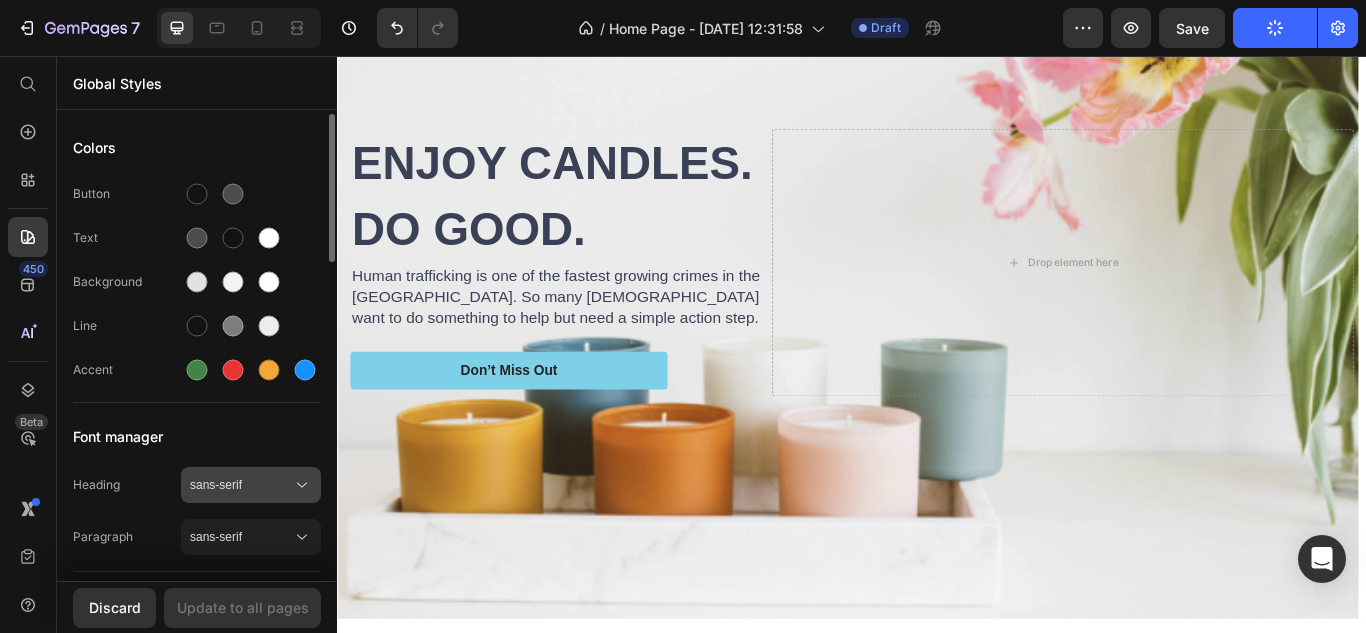 click on "sans-serif" at bounding box center (241, 485) 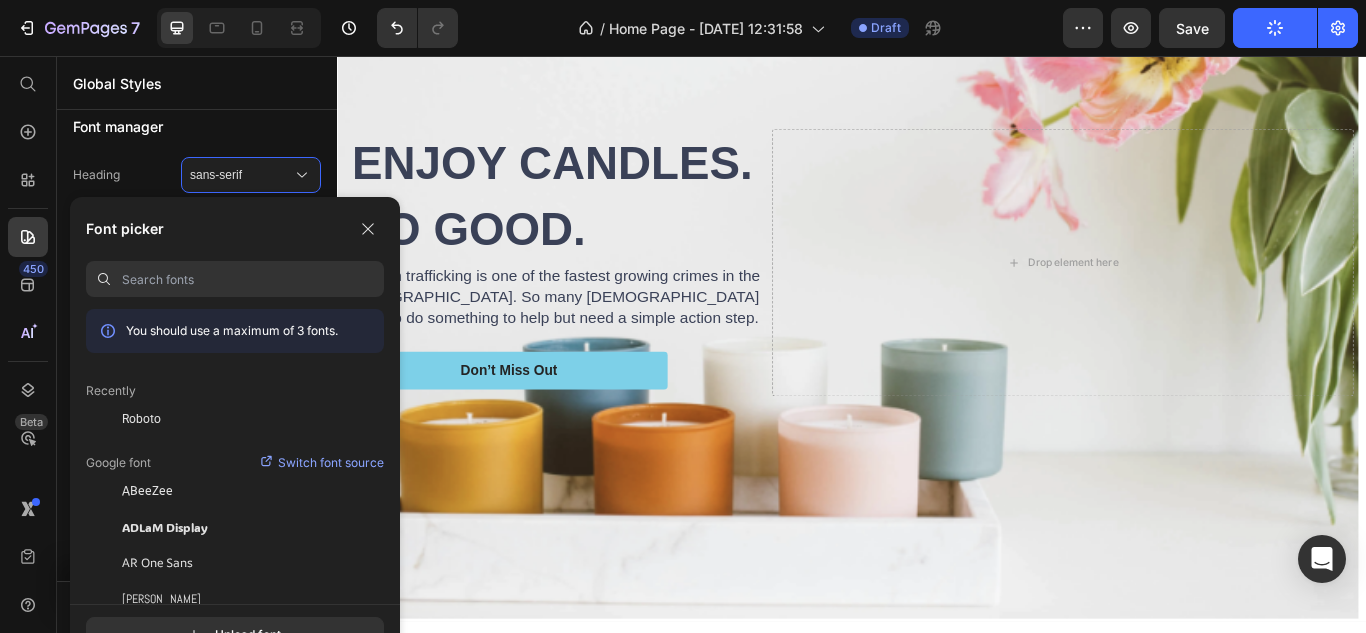 scroll, scrollTop: 322, scrollLeft: 0, axis: vertical 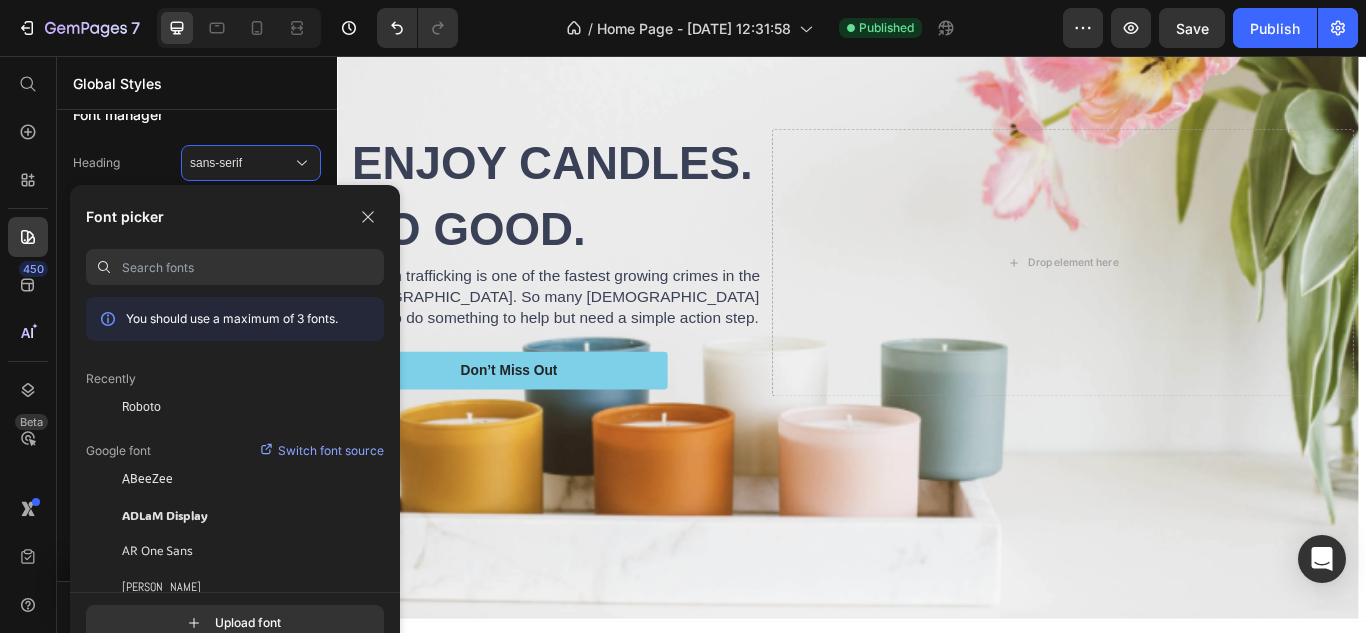 drag, startPoint x: 328, startPoint y: 236, endPoint x: 329, endPoint y: 339, distance: 103.00485 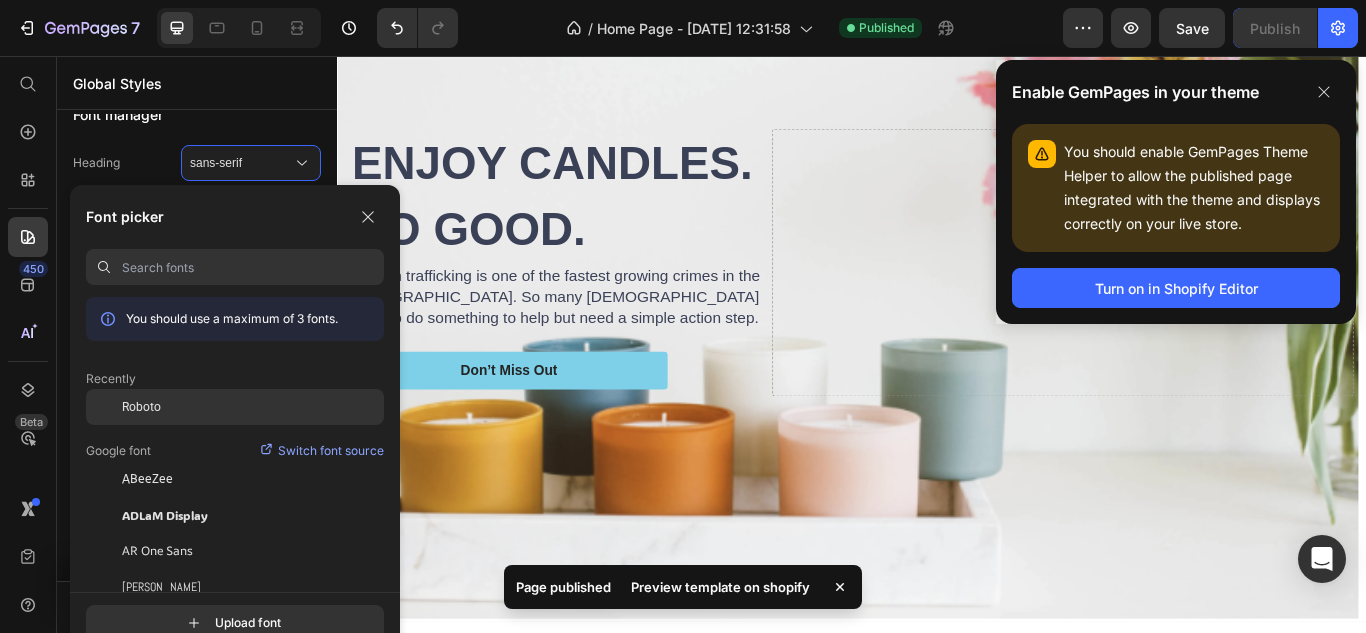 click on "Roboto" 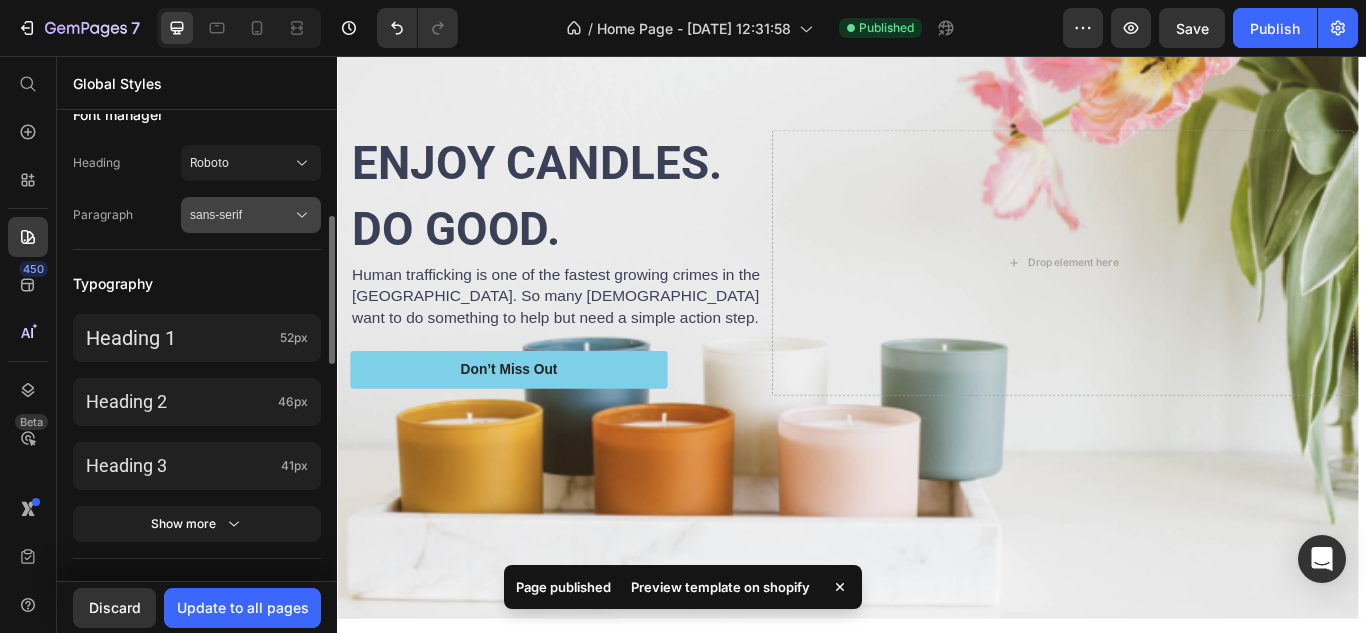 click on "sans-serif" at bounding box center (241, 215) 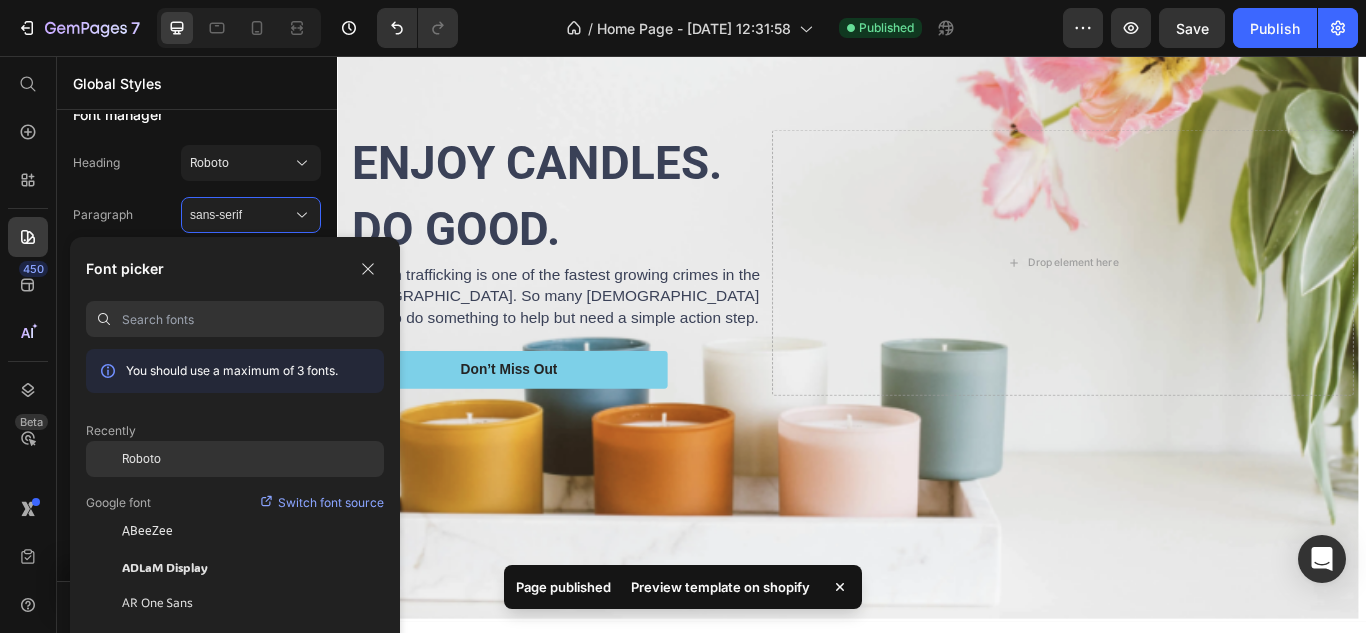 click on "Roboto" 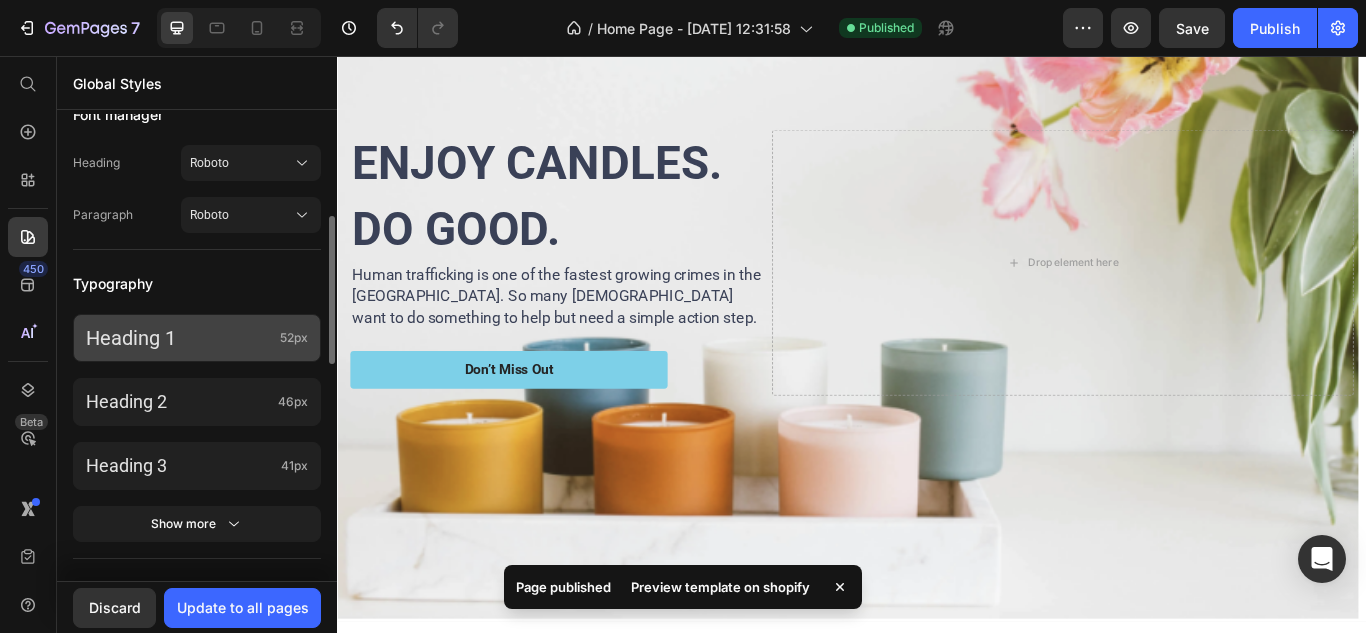 click on "Heading 1" at bounding box center (179, 338) 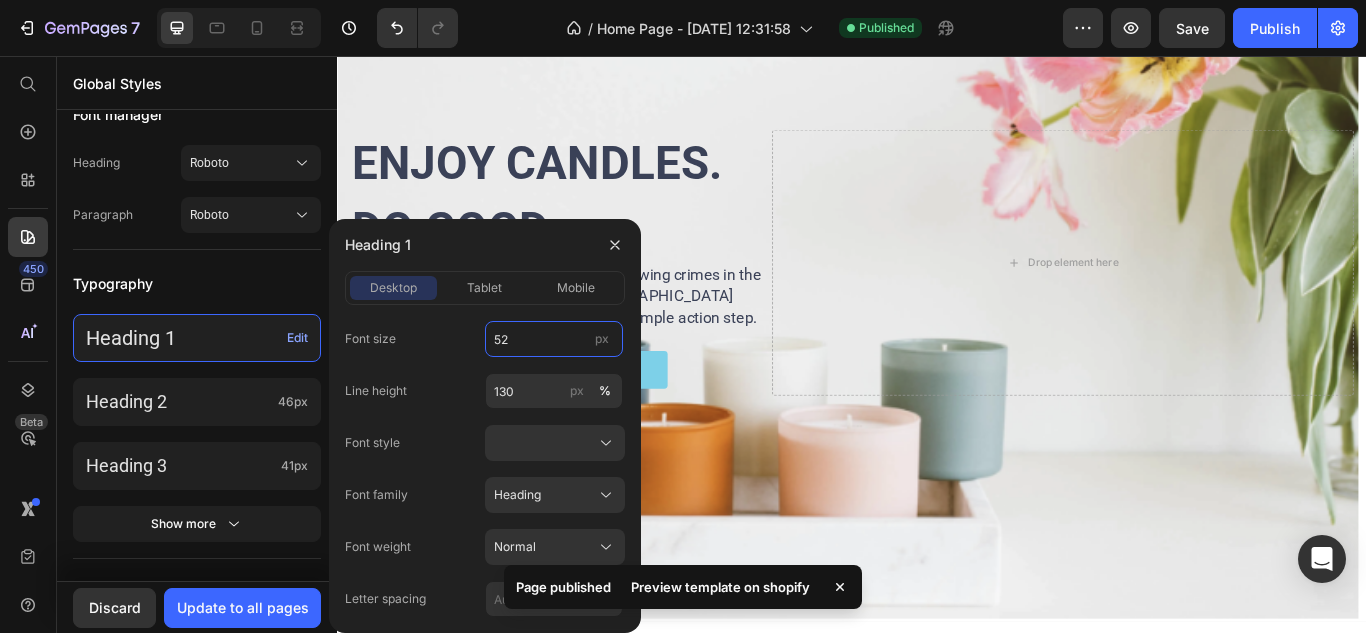 click on "52" at bounding box center [554, 339] 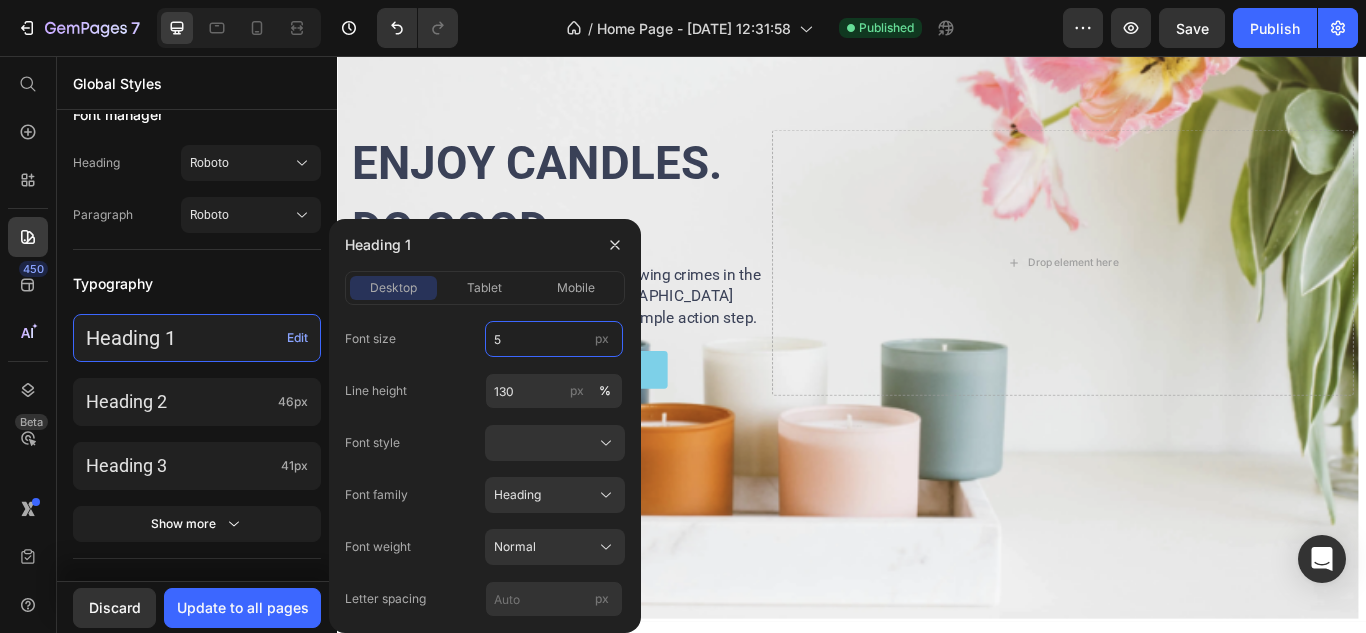 type on "55" 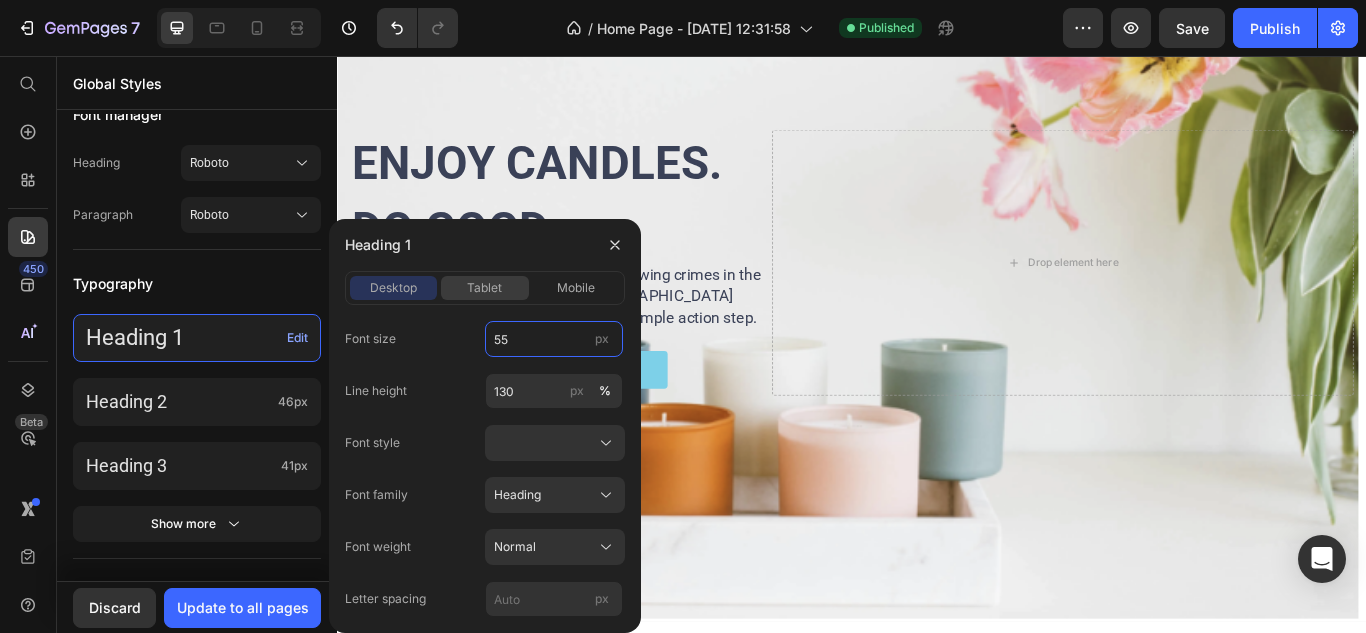 click on "tablet" at bounding box center [484, 288] 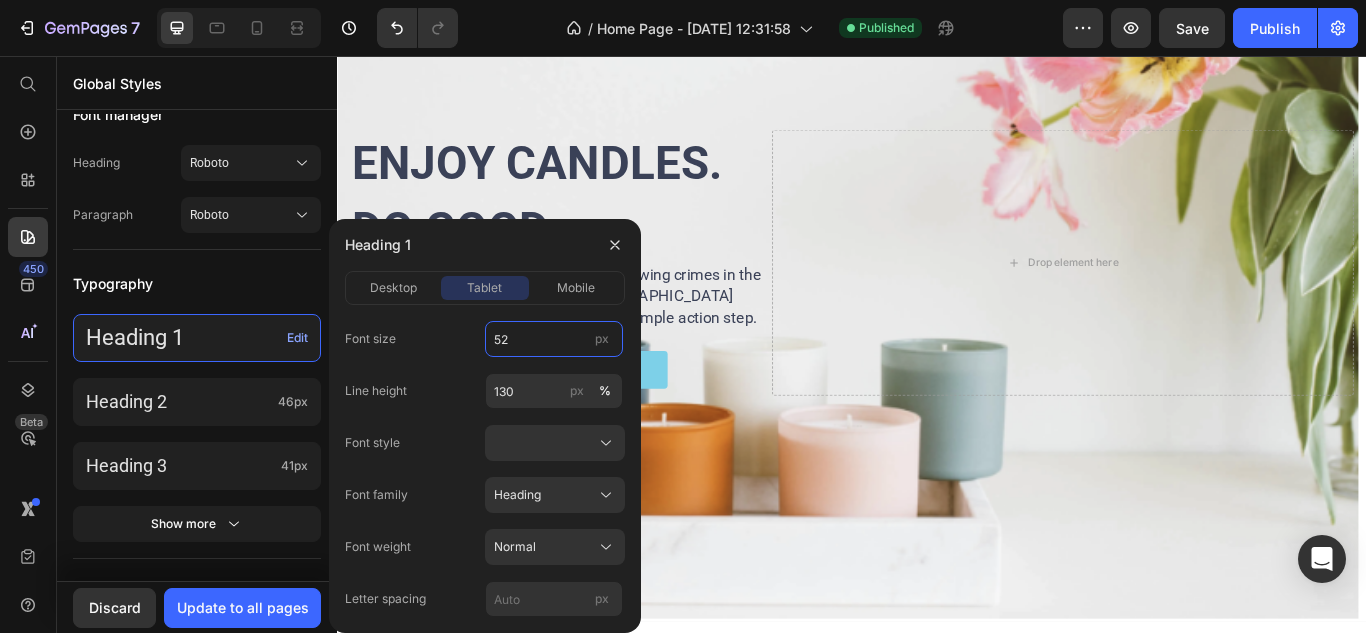 click on "52" at bounding box center [554, 339] 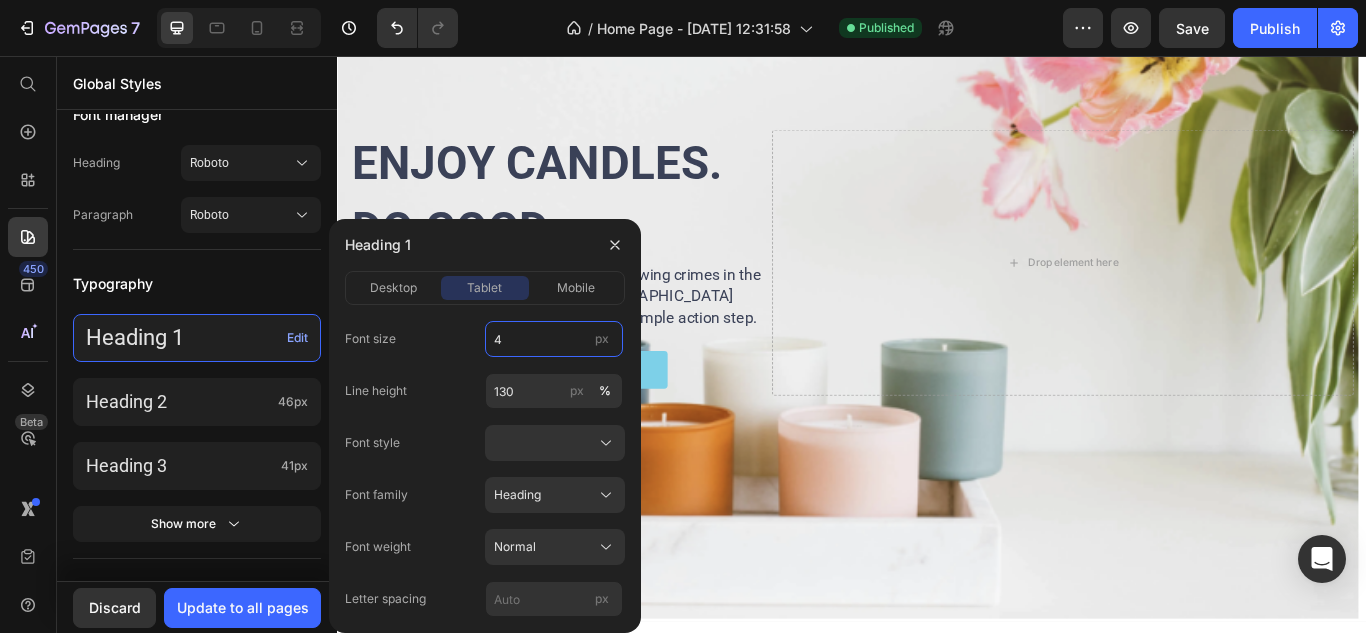 type on "40" 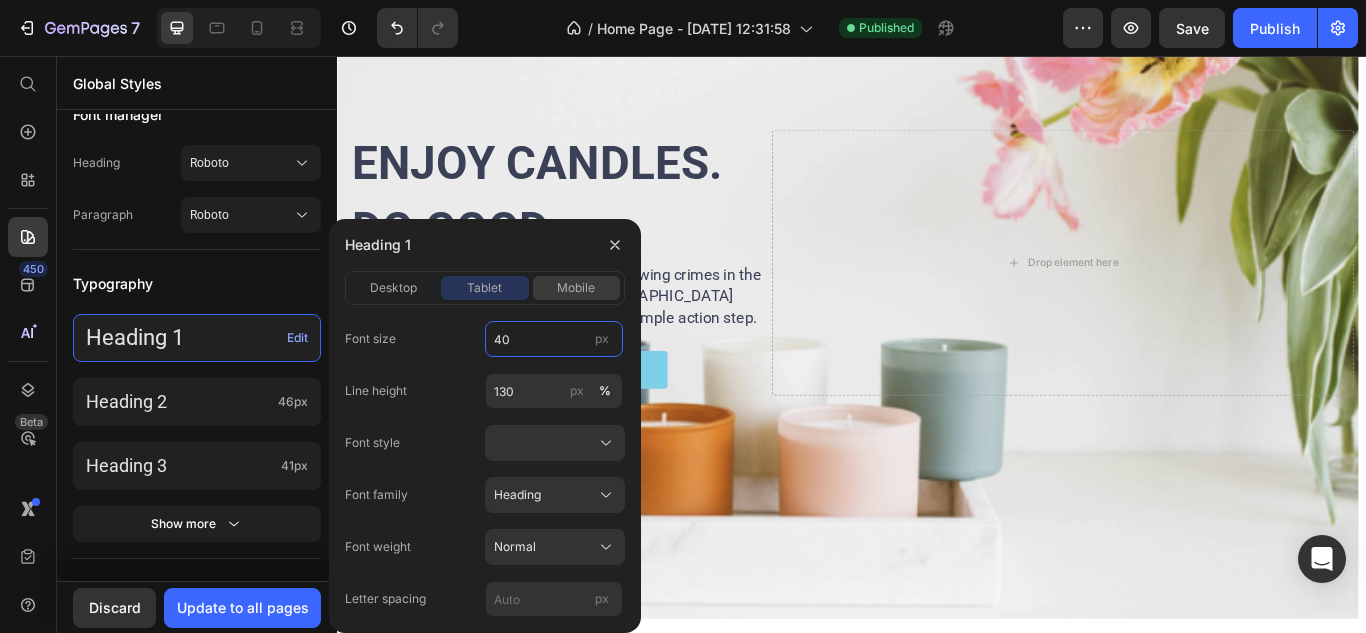 click on "mobile" at bounding box center (576, 288) 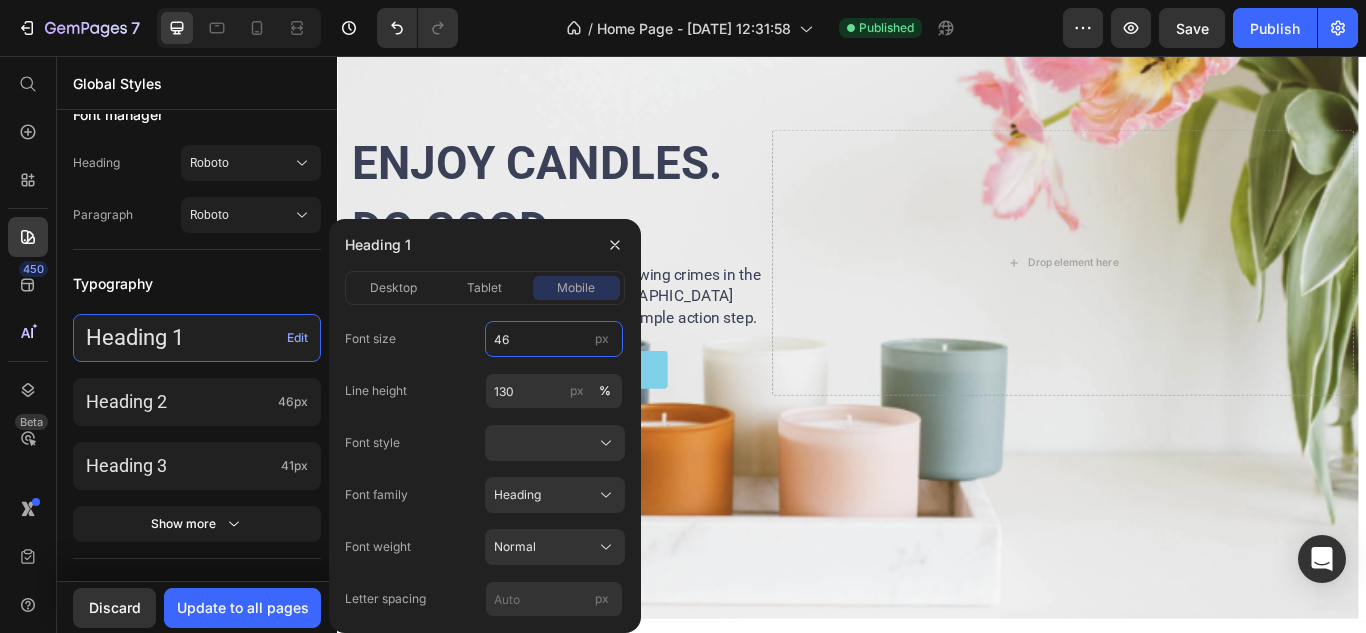 click on "46" at bounding box center [554, 339] 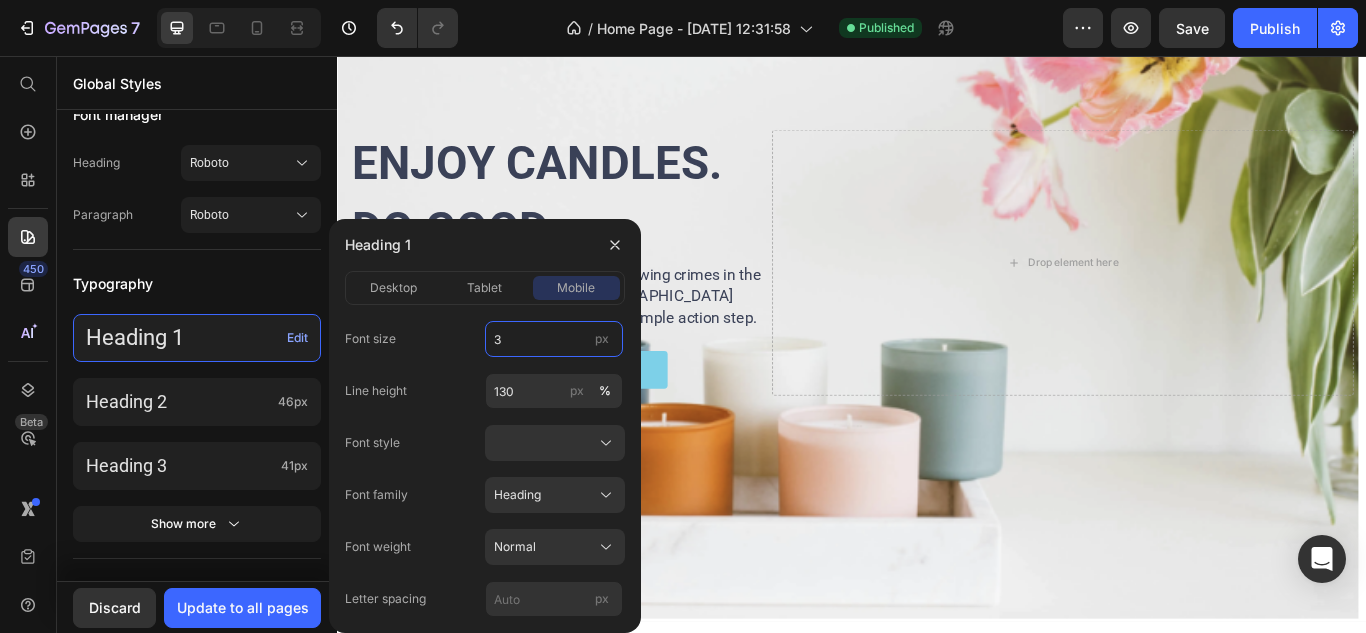 type on "30" 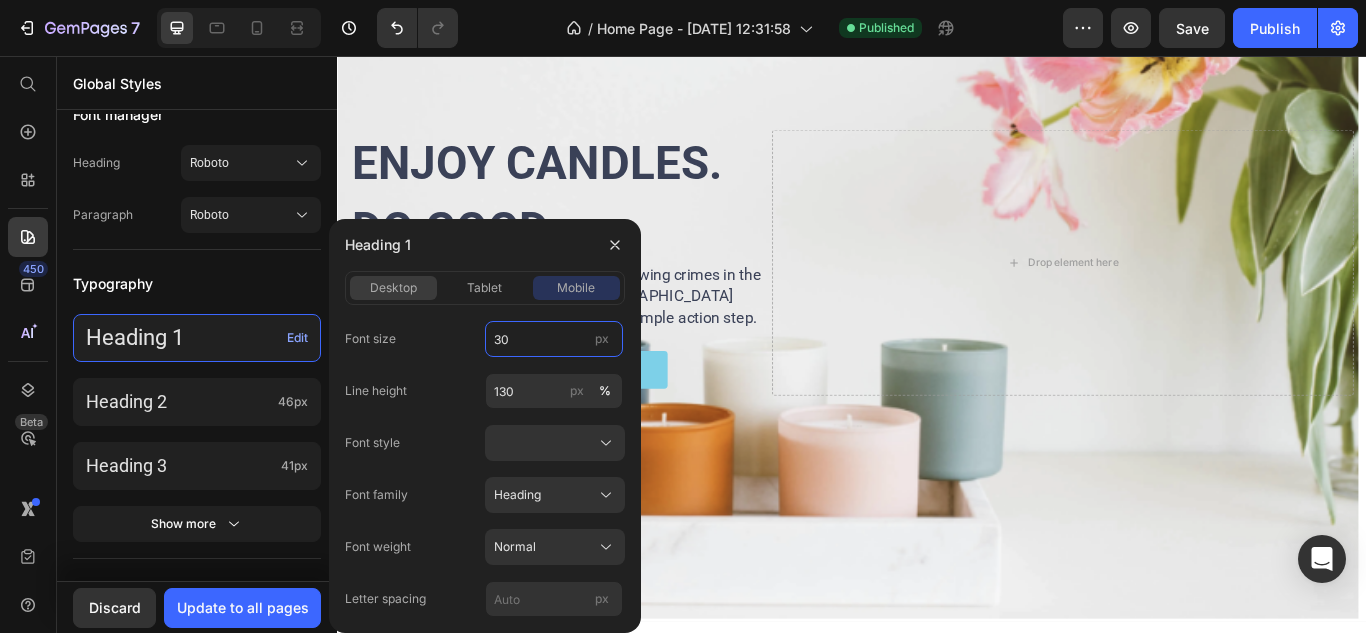 click on "desktop" at bounding box center [393, 288] 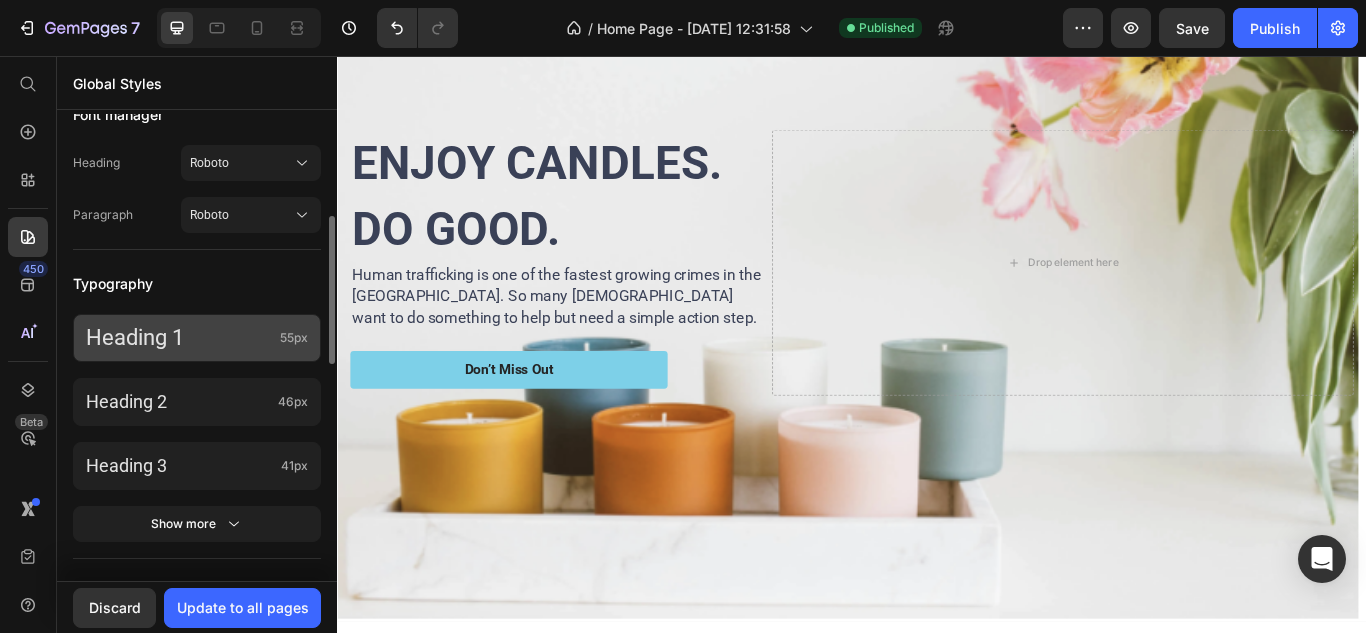 click on "Heading 1" at bounding box center (179, 338) 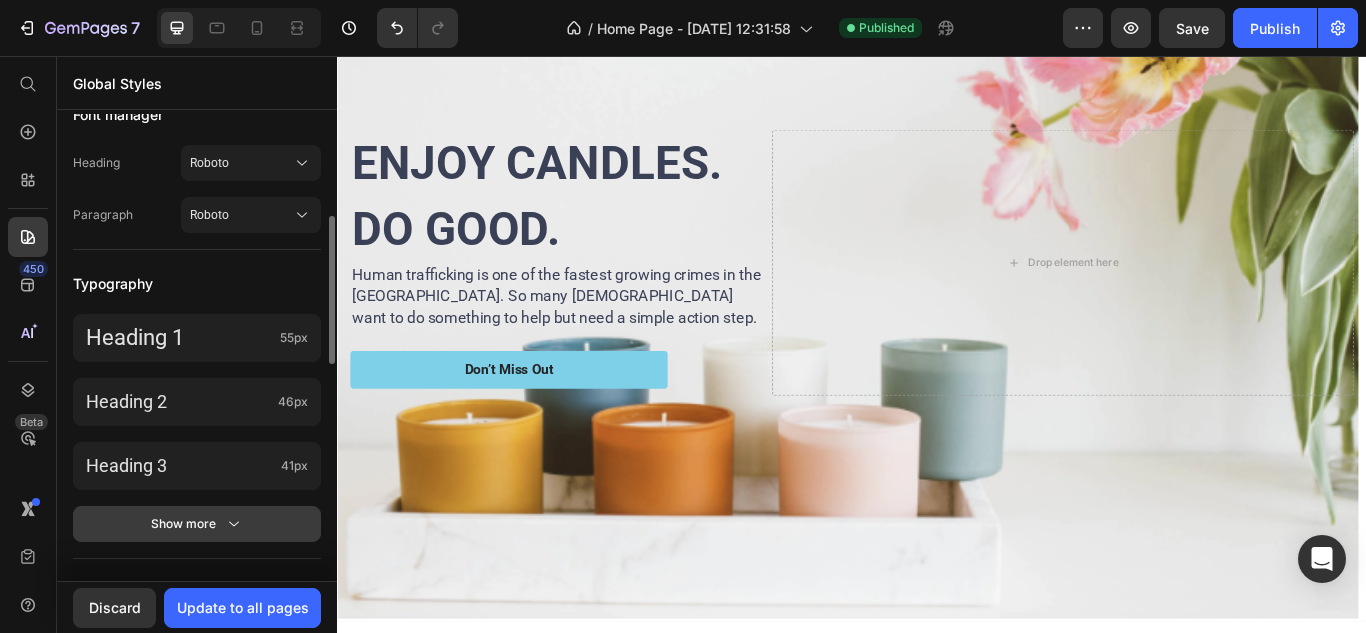 click on "Show more" at bounding box center [197, 524] 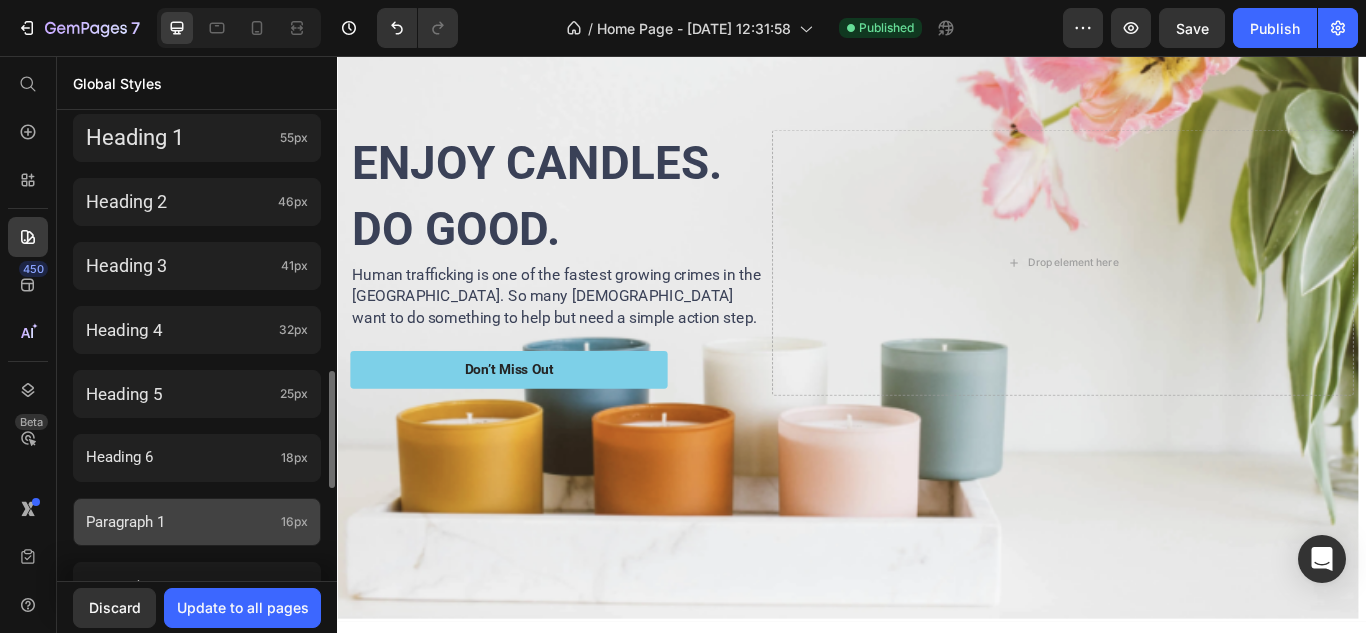 scroll, scrollTop: 622, scrollLeft: 0, axis: vertical 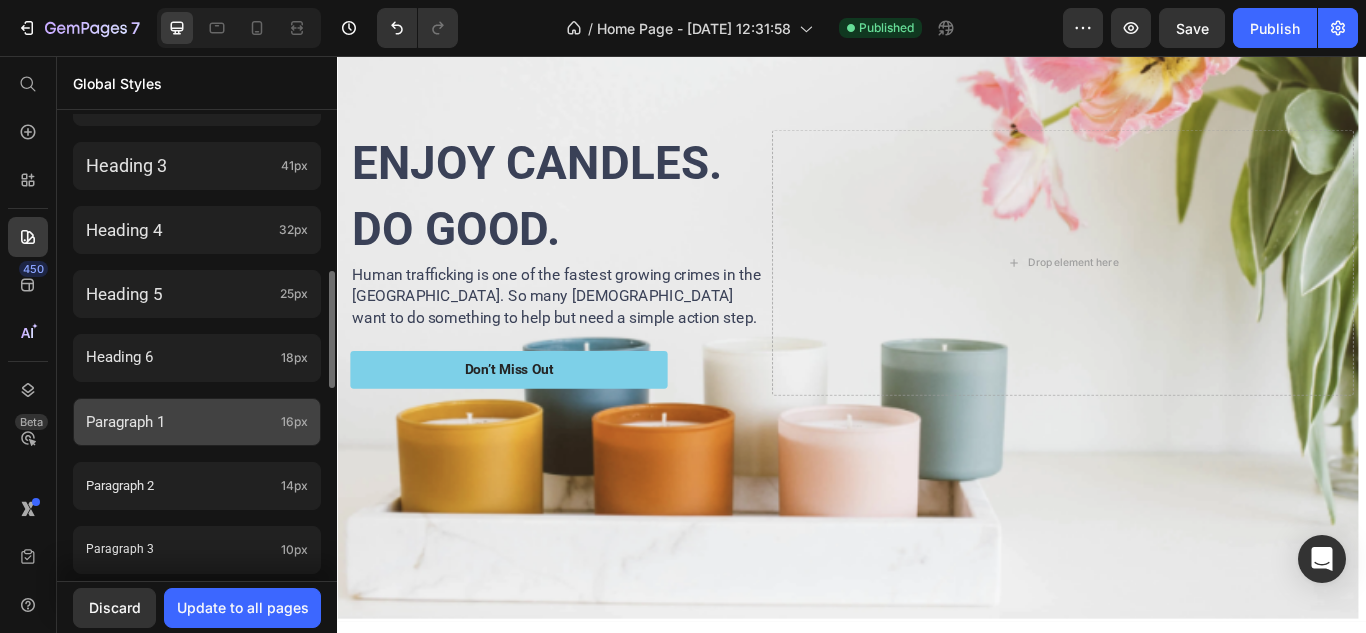 click on "Paragraph 1" at bounding box center [179, 422] 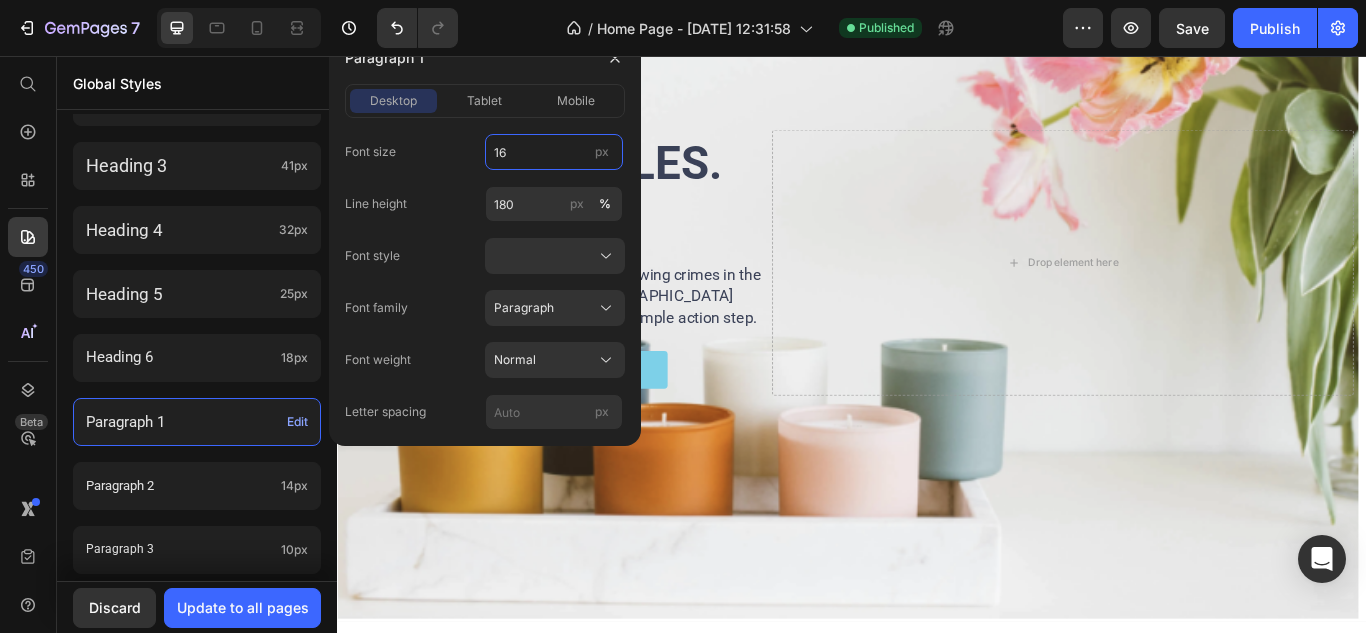 click on "16" at bounding box center (554, 152) 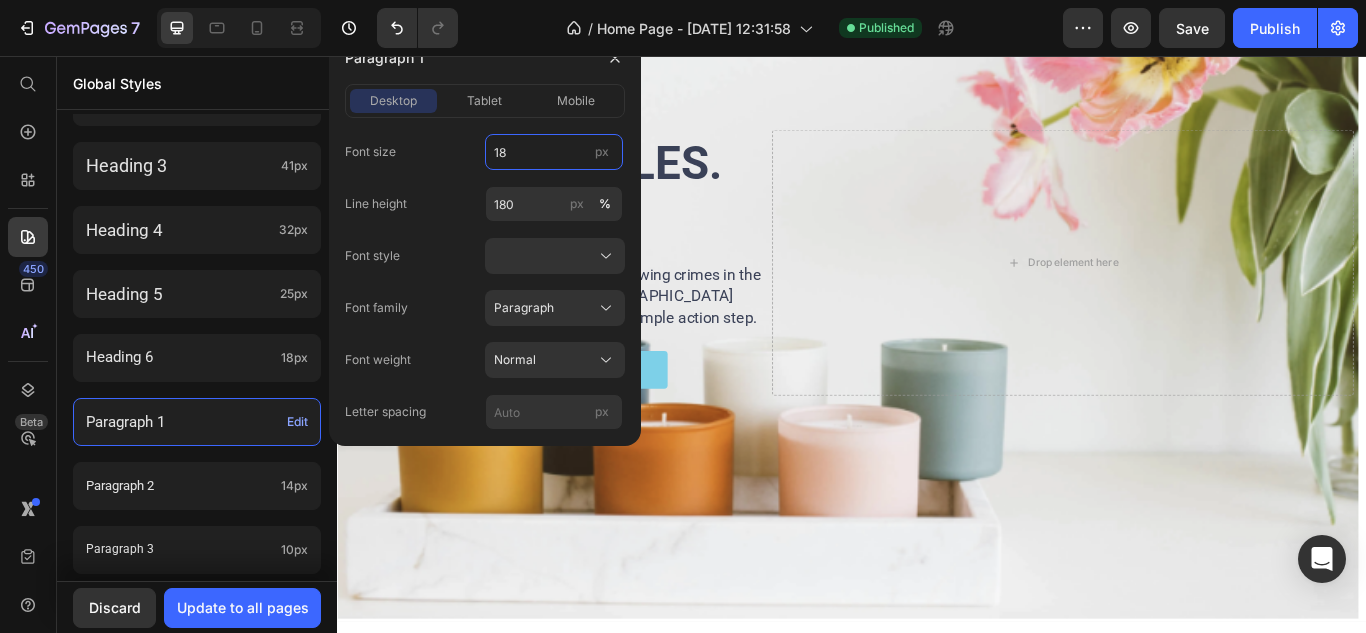 type on "18" 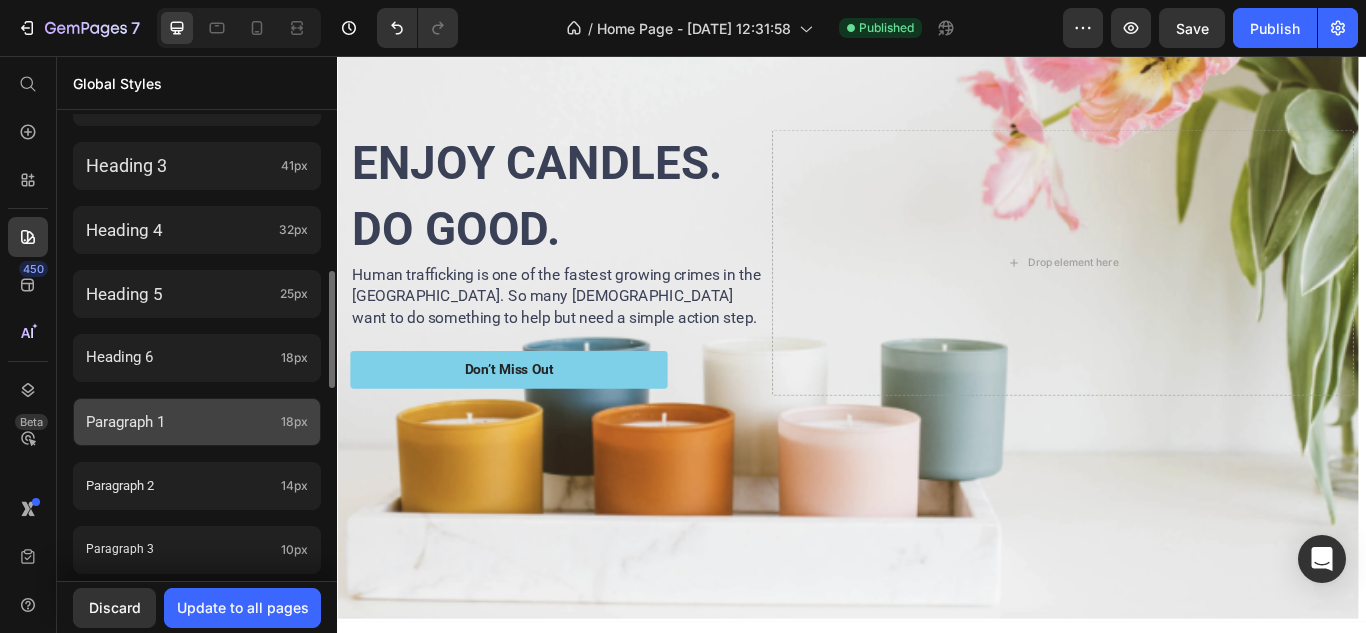 click on "Paragraph 1" at bounding box center [179, 422] 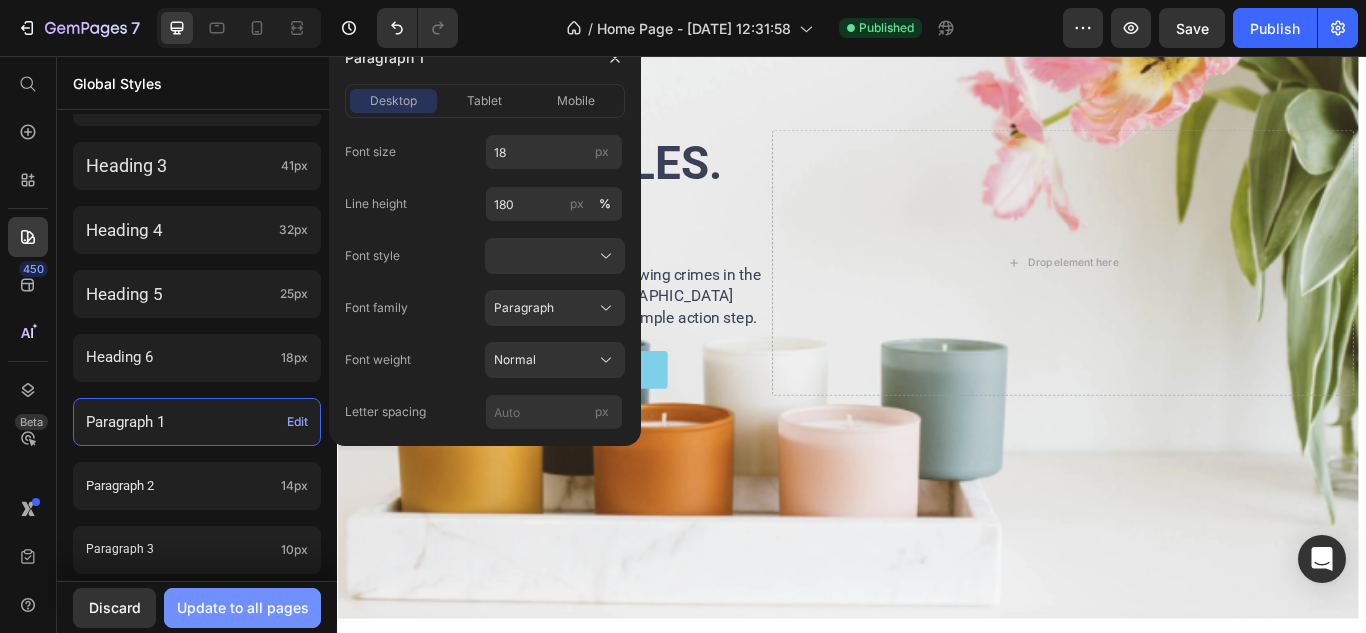 click on "Update to all pages" at bounding box center (243, 607) 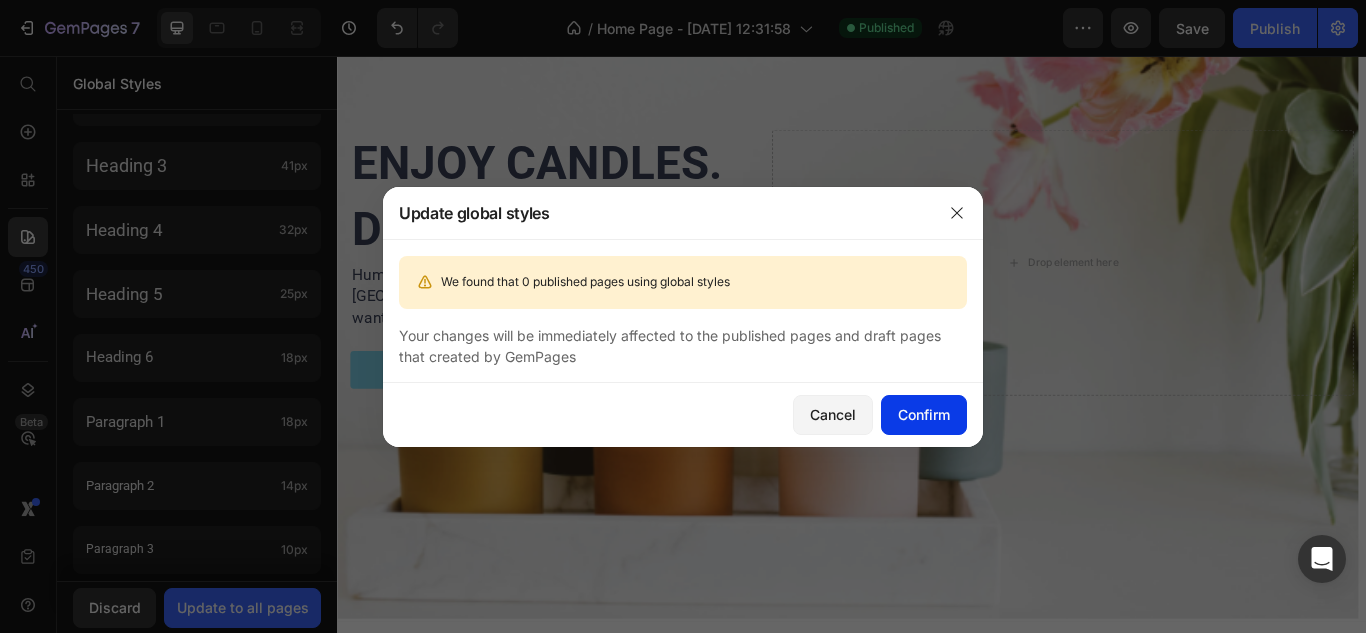 click on "Confirm" at bounding box center [924, 414] 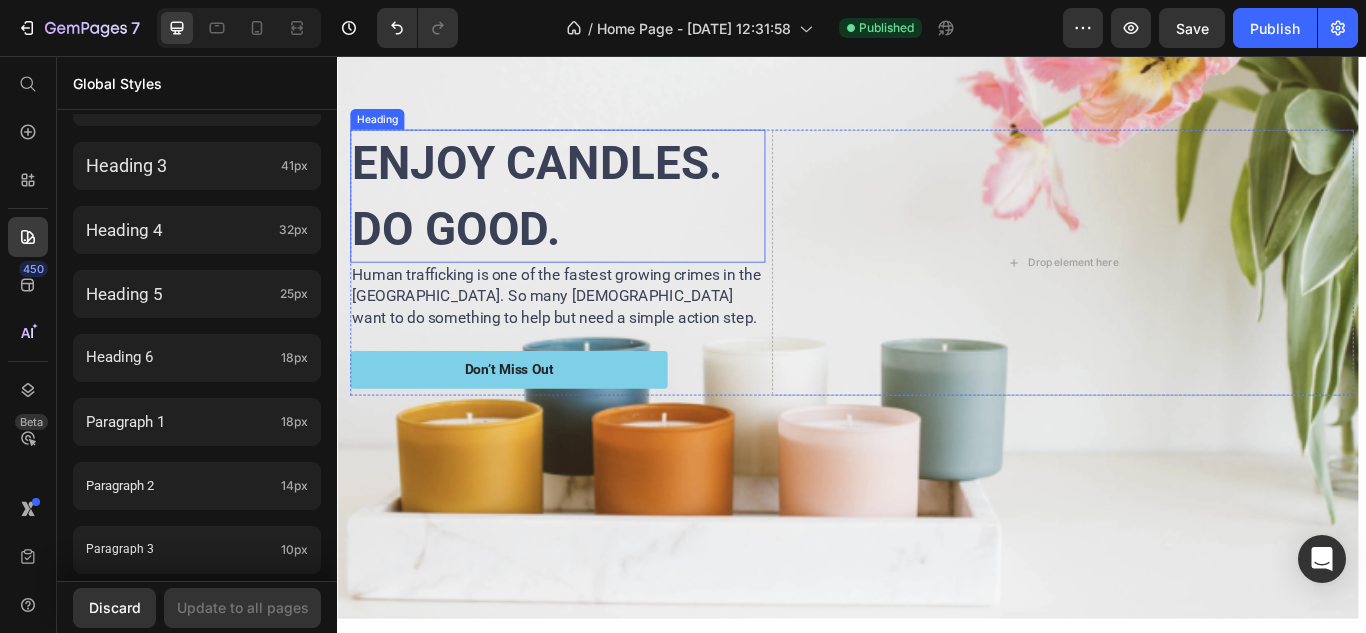 click on "ENJOY CANDLES. DO GOOD." at bounding box center (569, 219) 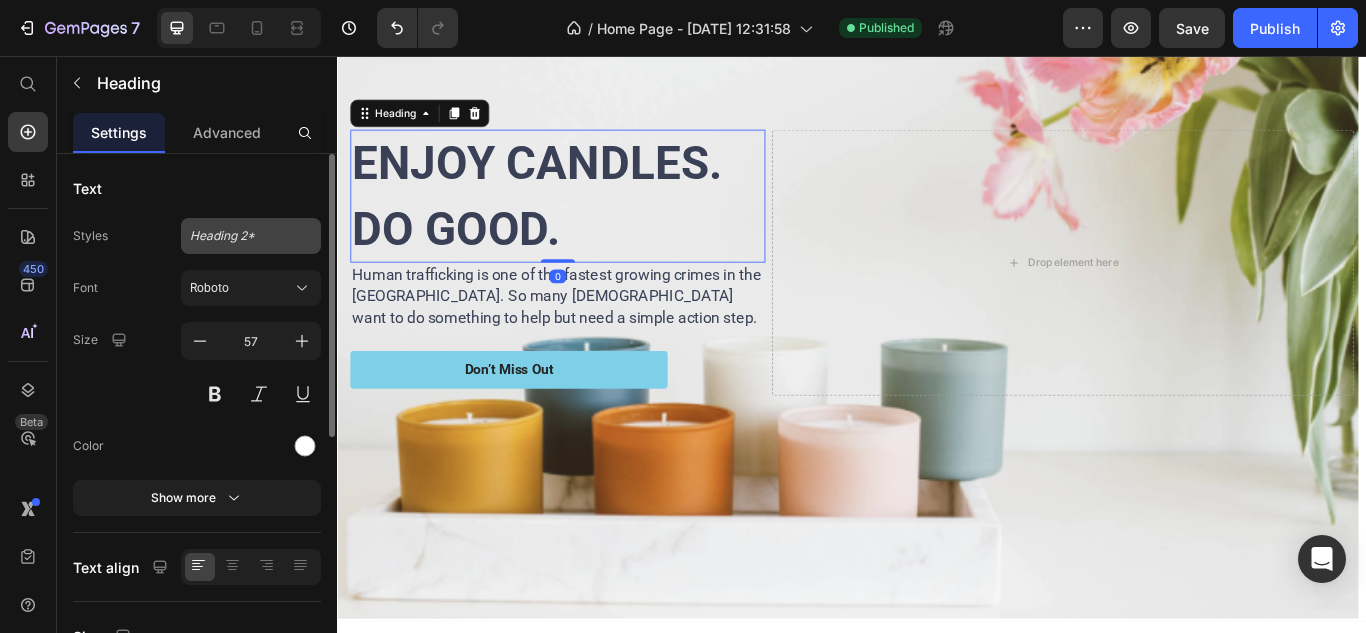click on "Heading 2*" 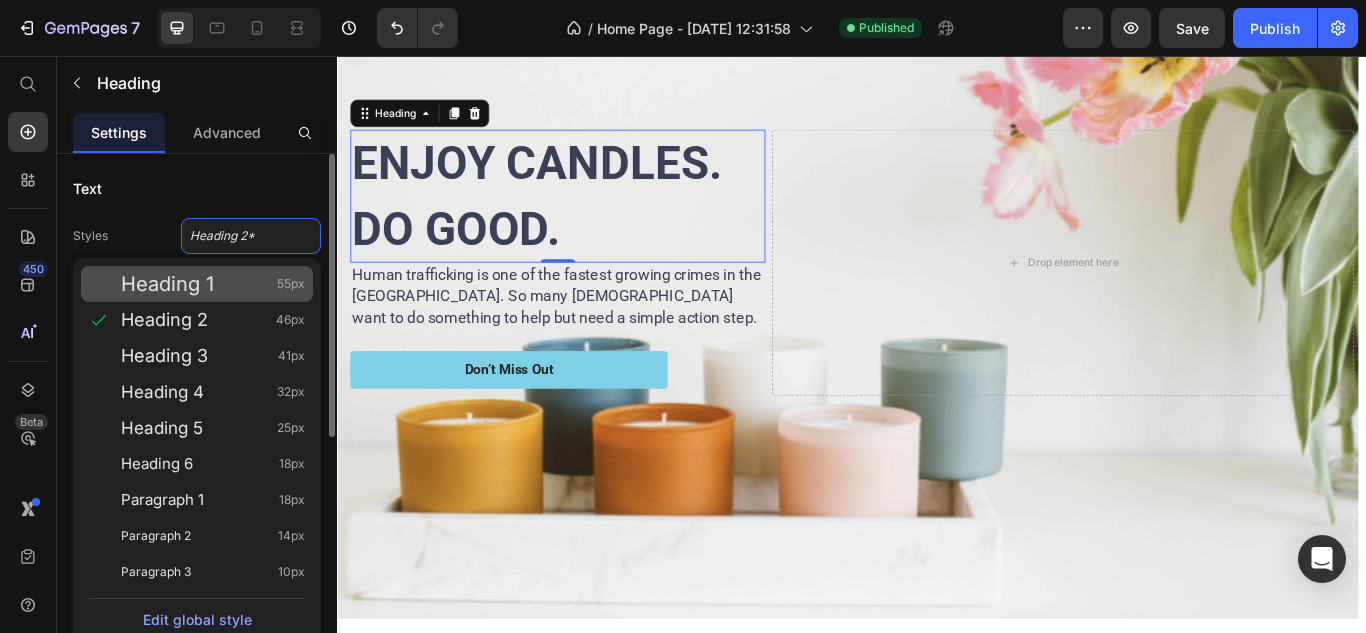 click on "Heading 1 55px" at bounding box center (213, 284) 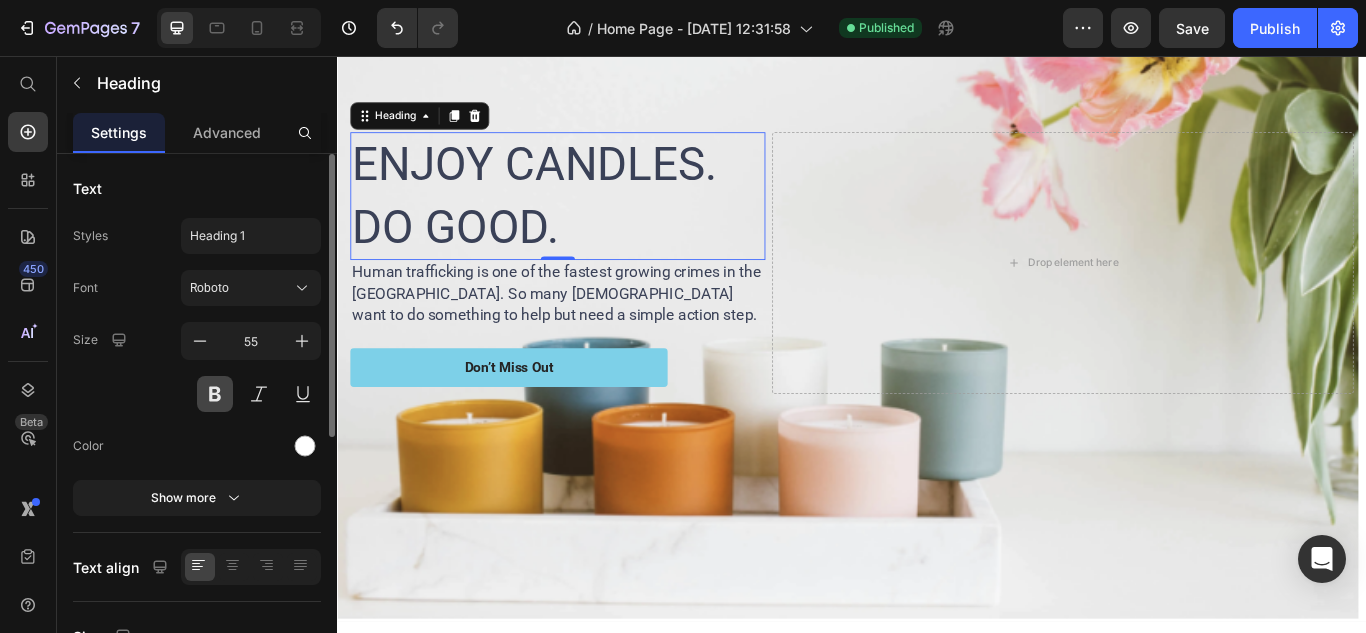 click at bounding box center (215, 394) 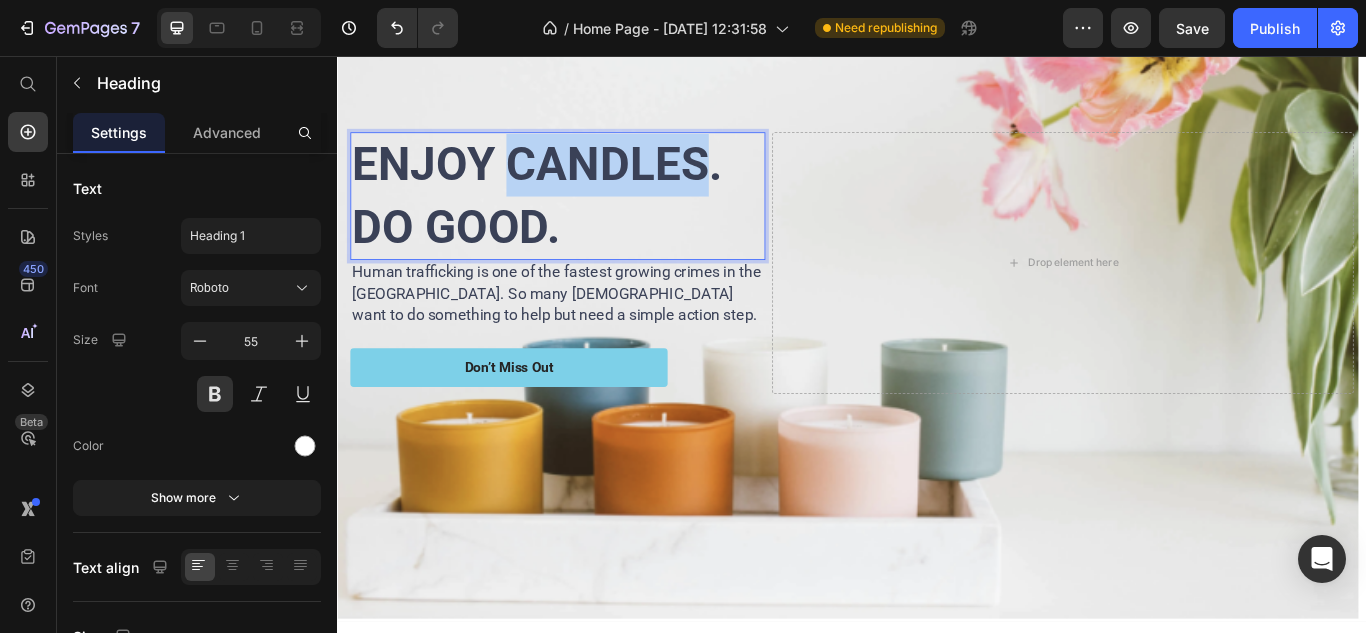 click on "ENJOY CANDLES. DO GOOD." at bounding box center (594, 219) 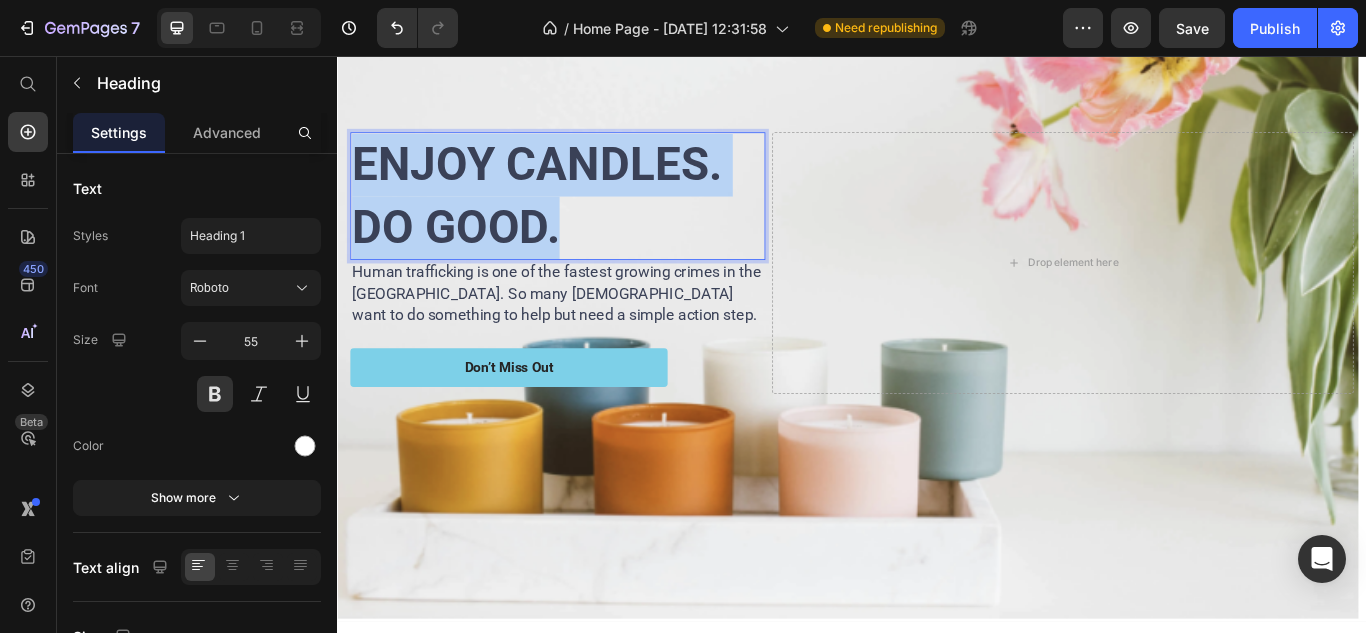 click on "ENJOY CANDLES. DO GOOD." at bounding box center [594, 219] 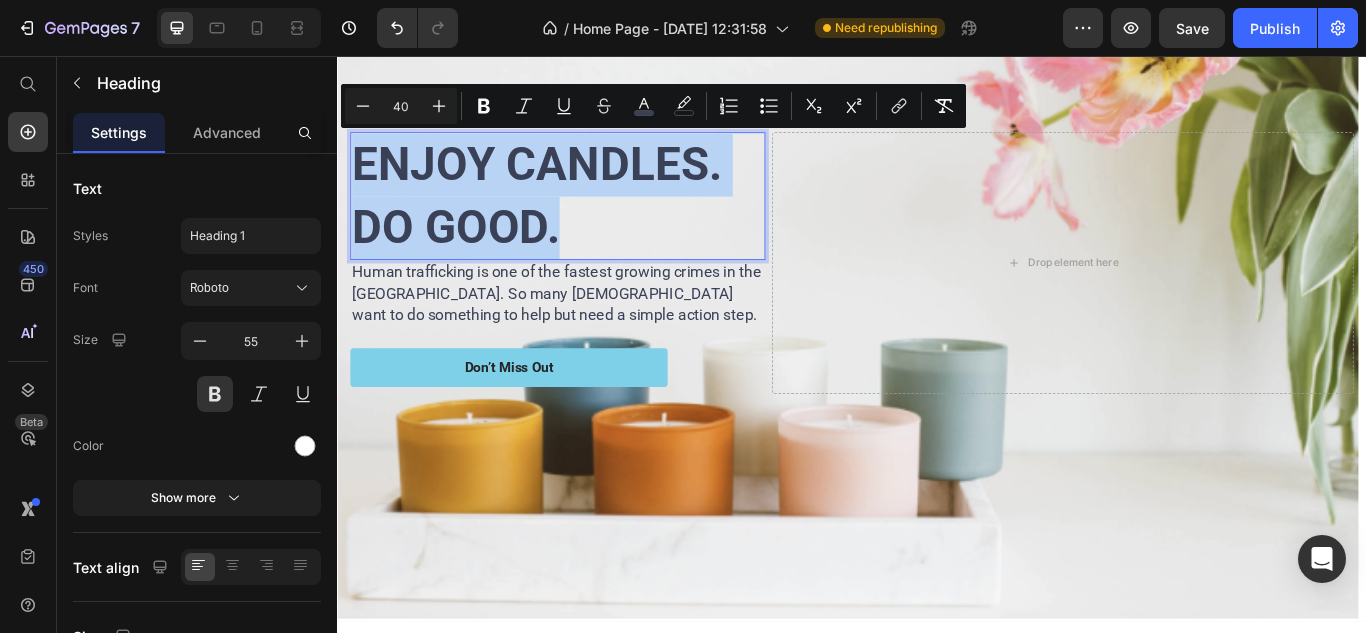 copy on "ENJOY CANDLES. DO GOOD." 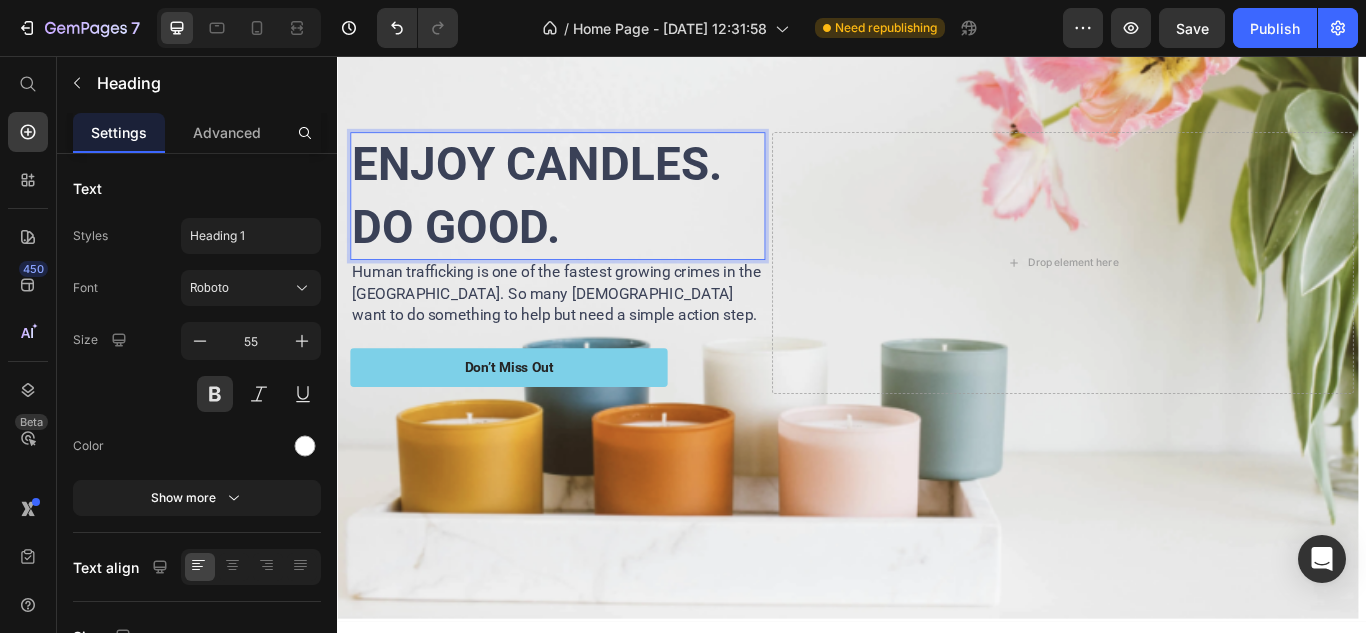 click on "ENJOY CANDLES. DO GOOD." at bounding box center [594, 219] 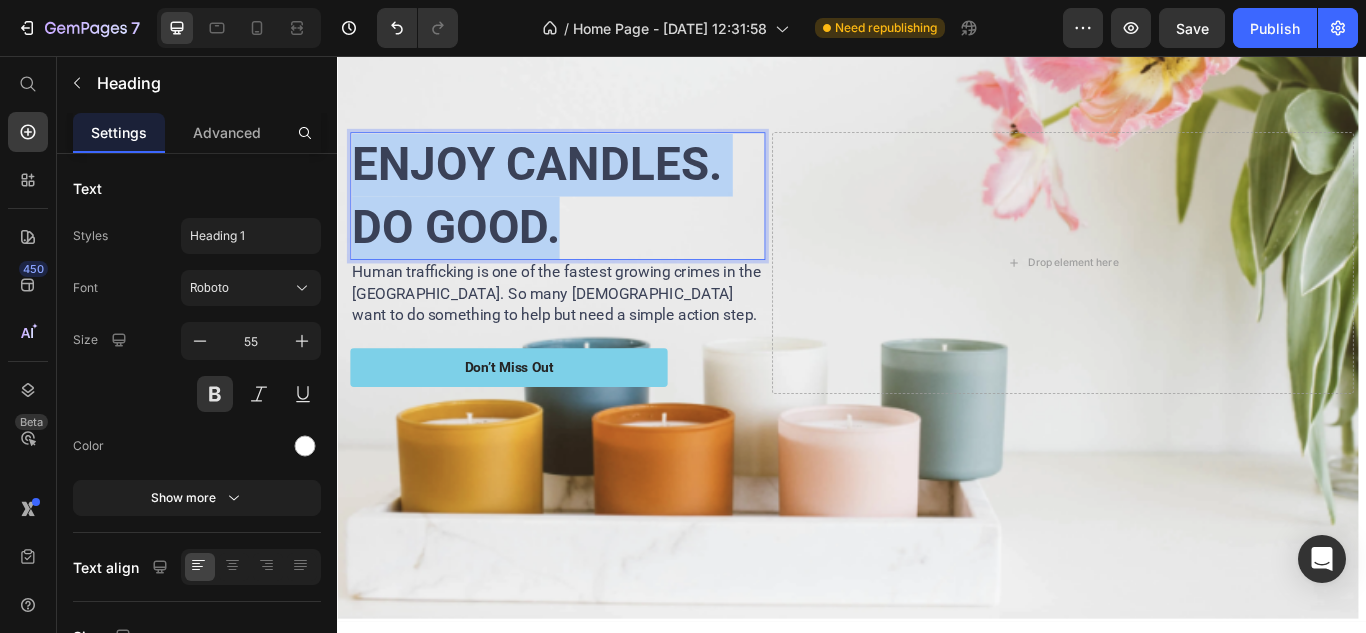 click on "ENJOY CANDLES. DO GOOD." at bounding box center (594, 219) 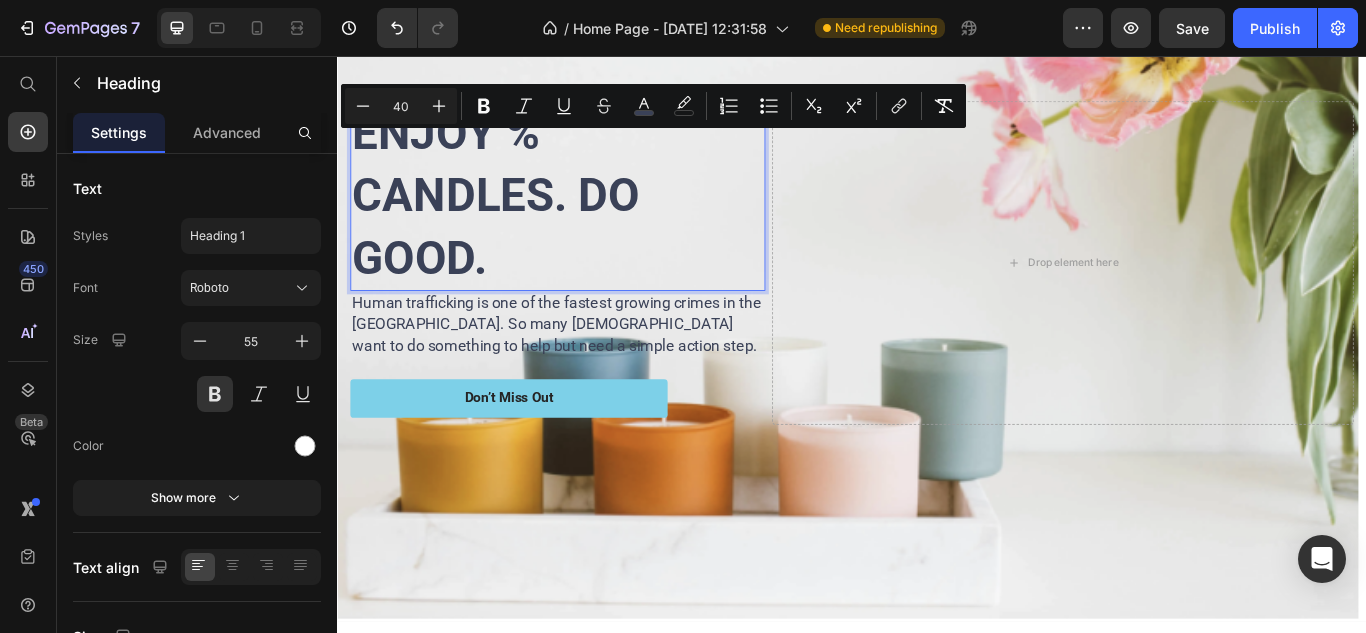 scroll, scrollTop: 182, scrollLeft: 0, axis: vertical 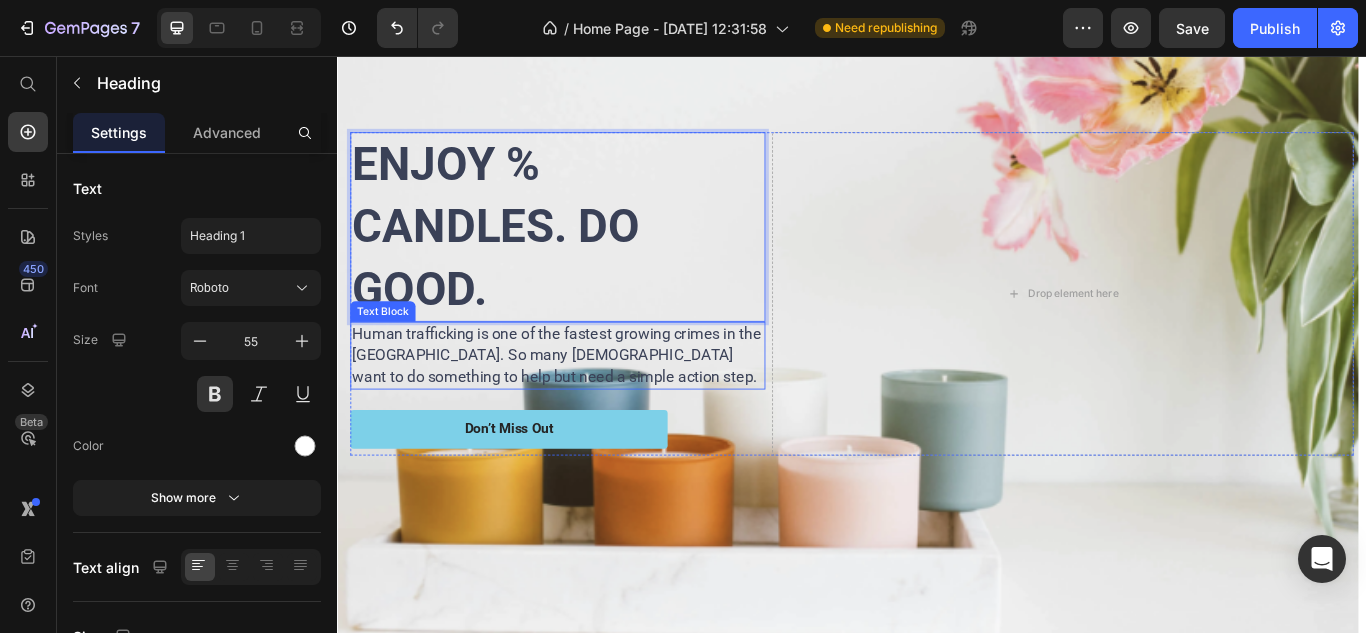 click on "Human trafficking is one of the fastest growing crimes in the [GEOGRAPHIC_DATA]. So many [DEMOGRAPHIC_DATA] want to do something to help but need a simple action step." at bounding box center (592, 404) 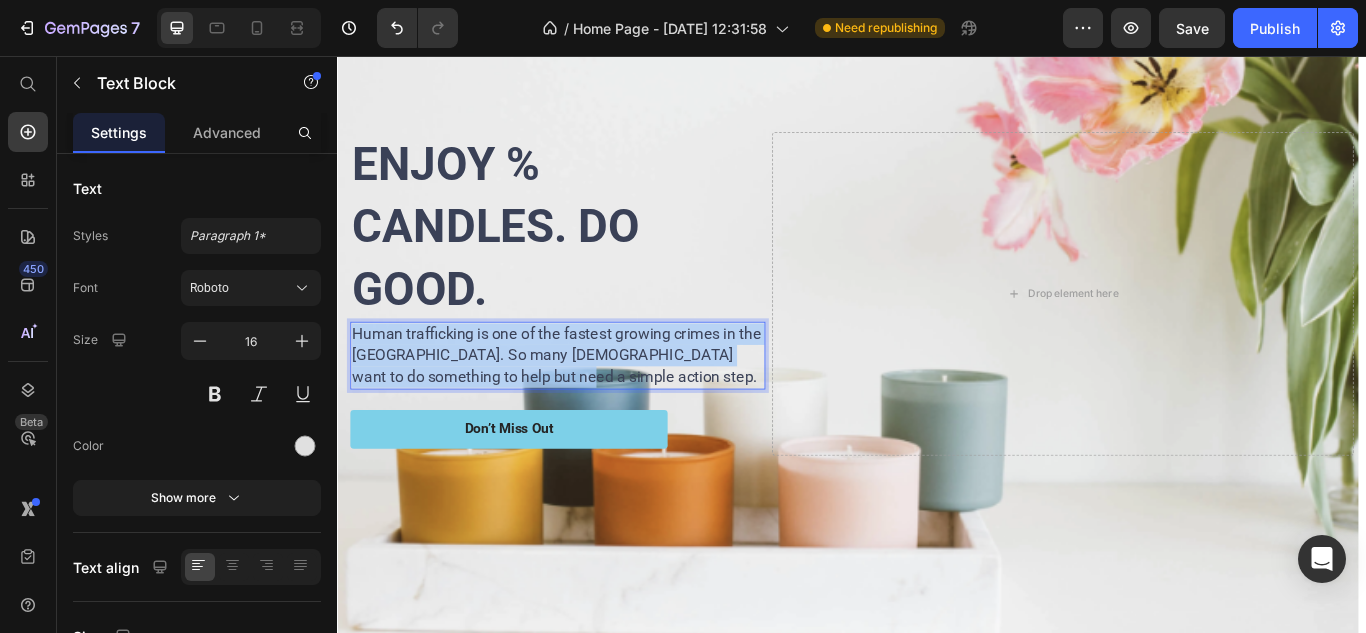 click on "Human trafficking is one of the fastest growing crimes in the [GEOGRAPHIC_DATA]. So many [DEMOGRAPHIC_DATA] want to do something to help but need a simple action step." at bounding box center [592, 404] 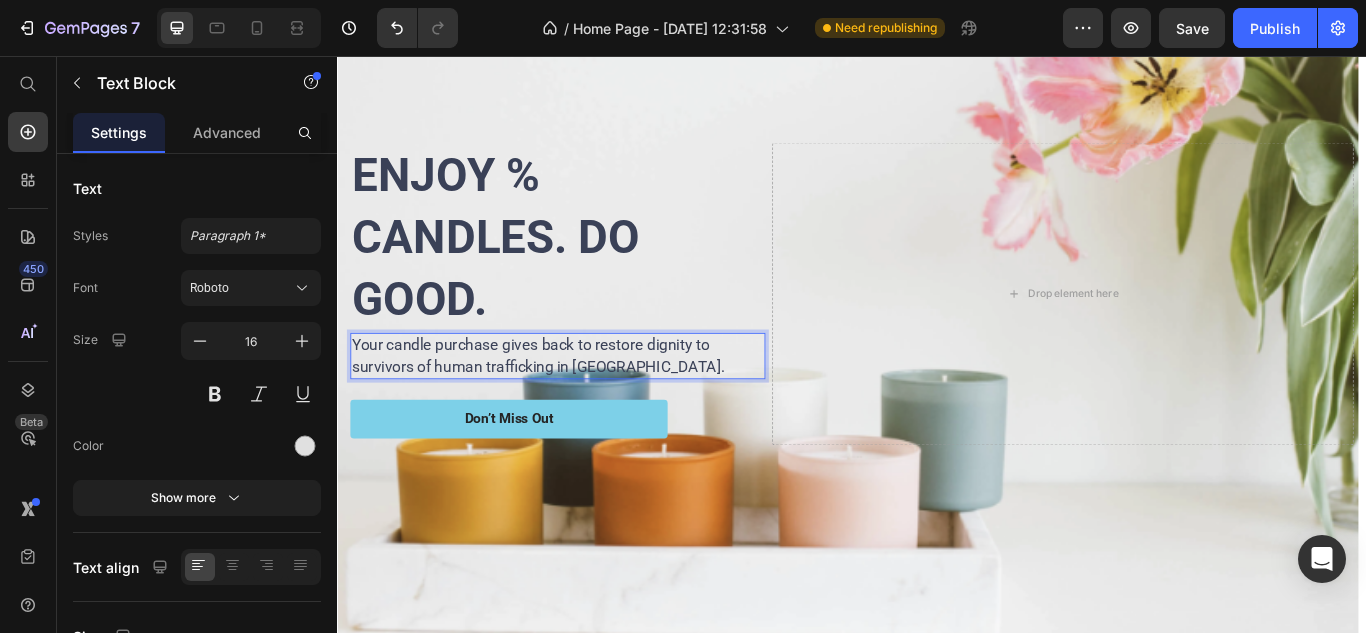scroll, scrollTop: 194, scrollLeft: 0, axis: vertical 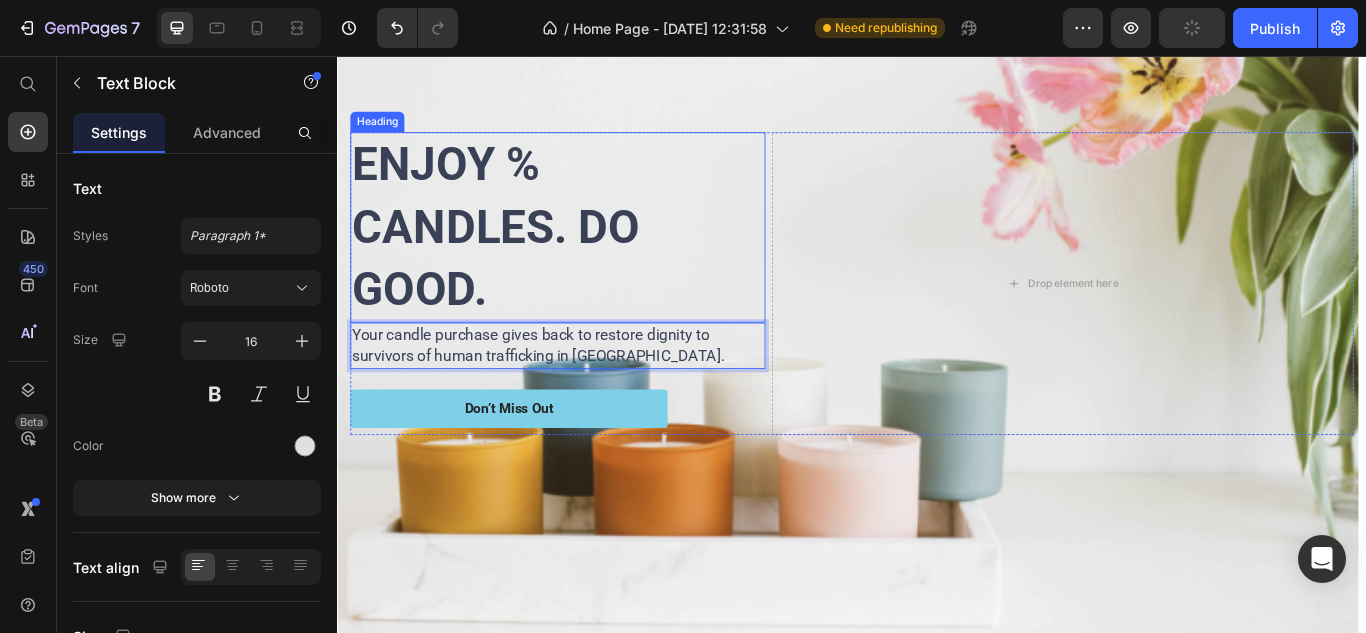 click on "⁠⁠⁠⁠⁠⁠⁠ ENJOY % CANDLES. DO GOOD." at bounding box center (594, 256) 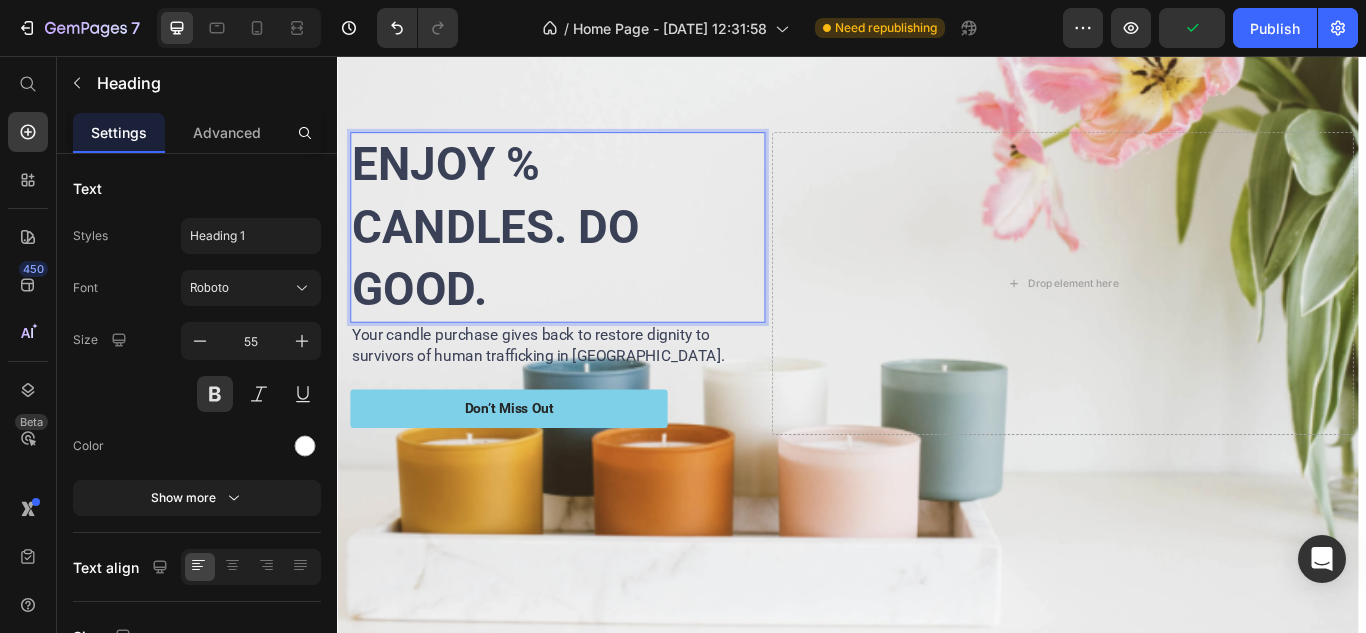 click on "ENJOY % CANDLES. DO GOOD." at bounding box center (594, 256) 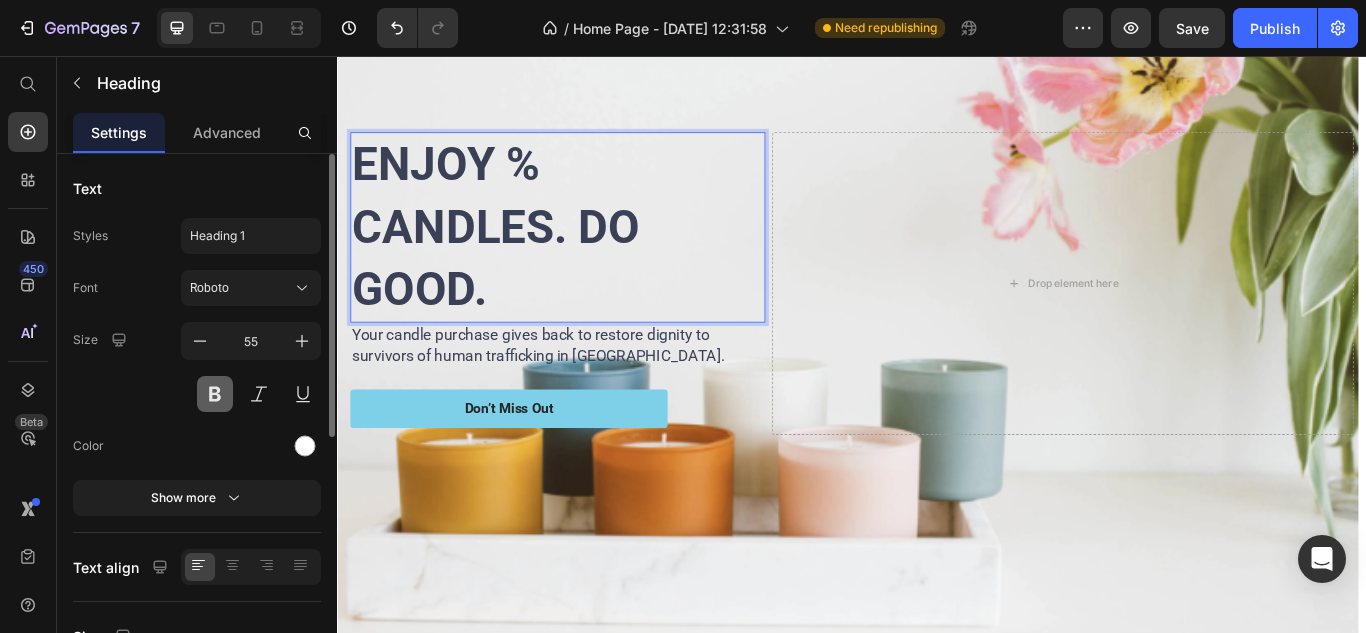 click at bounding box center (215, 394) 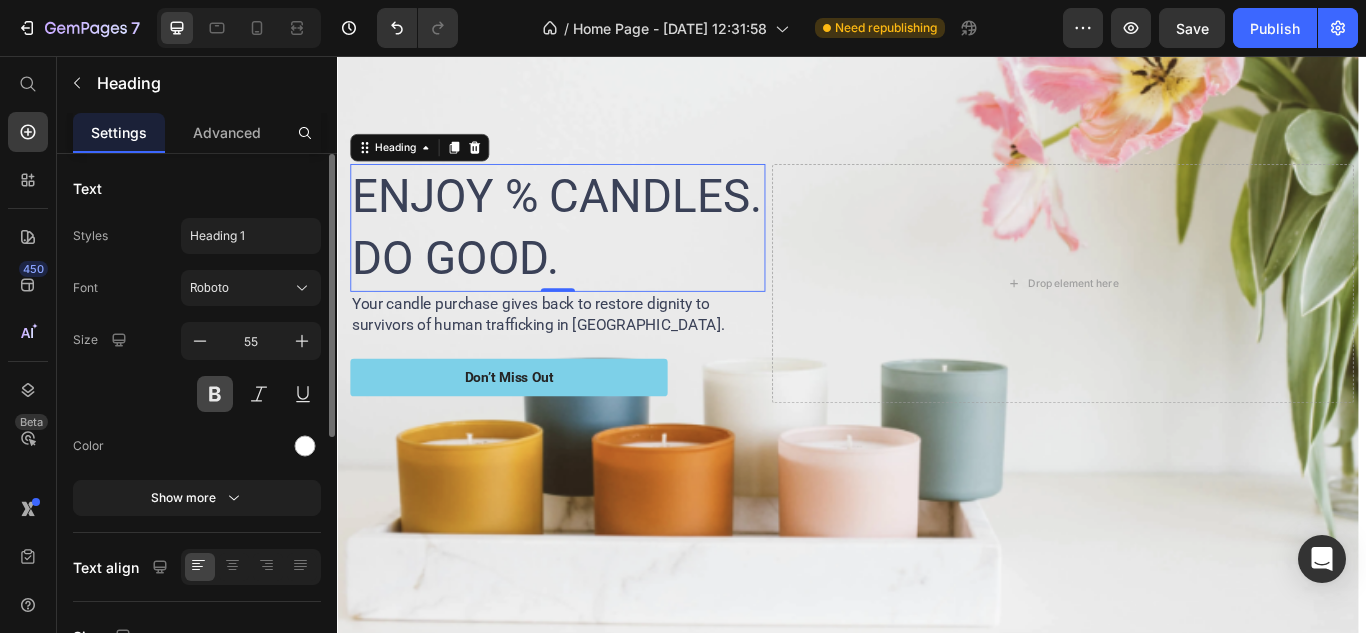 click at bounding box center [215, 394] 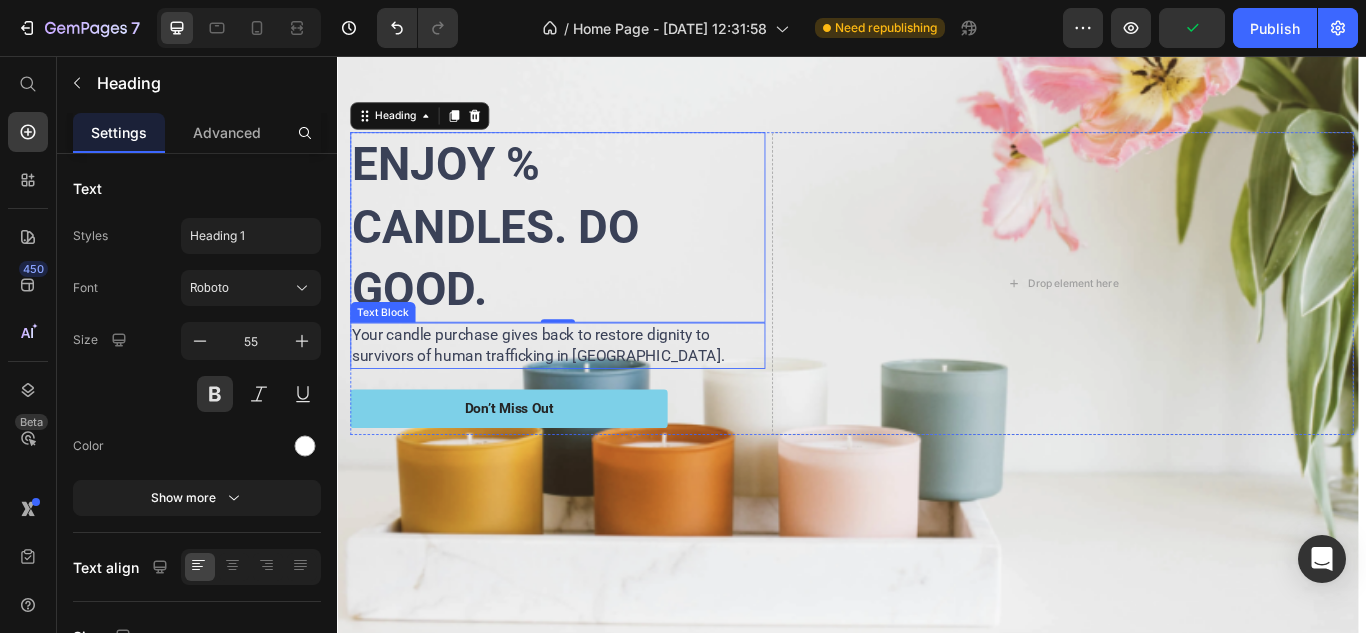 click on "Your candle purchase gives back to restore dignity to survivors of human trafficking in [GEOGRAPHIC_DATA]." at bounding box center [571, 393] 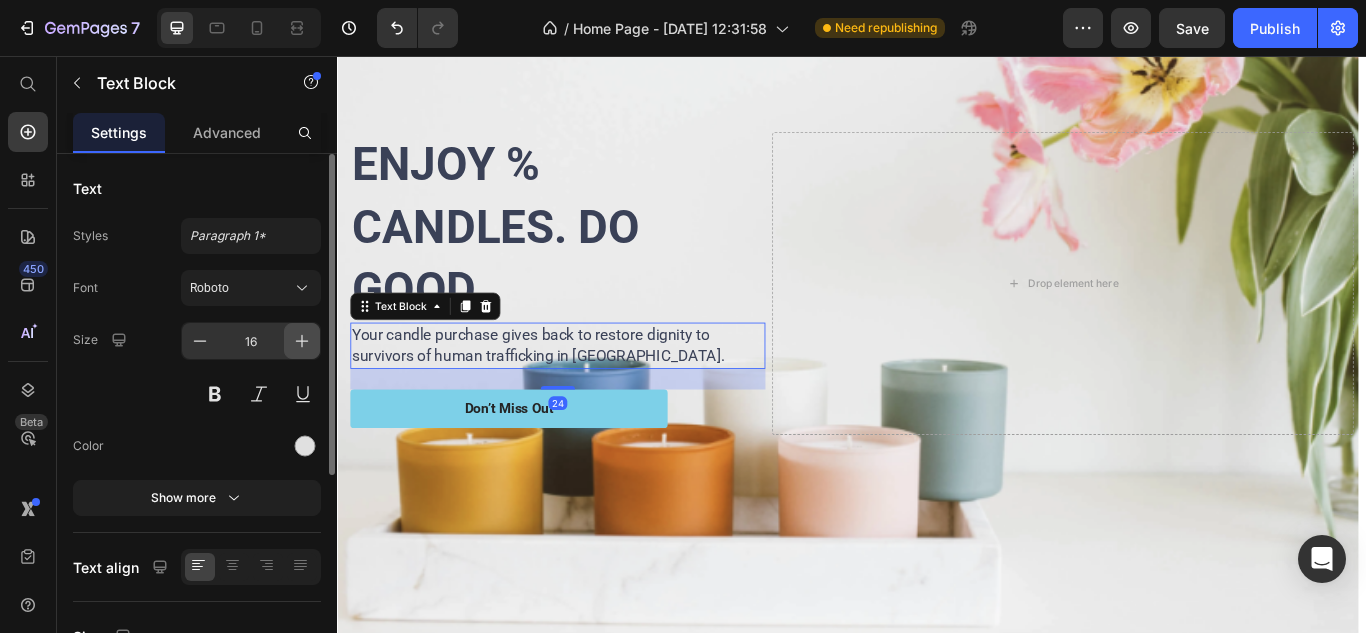 click at bounding box center [302, 341] 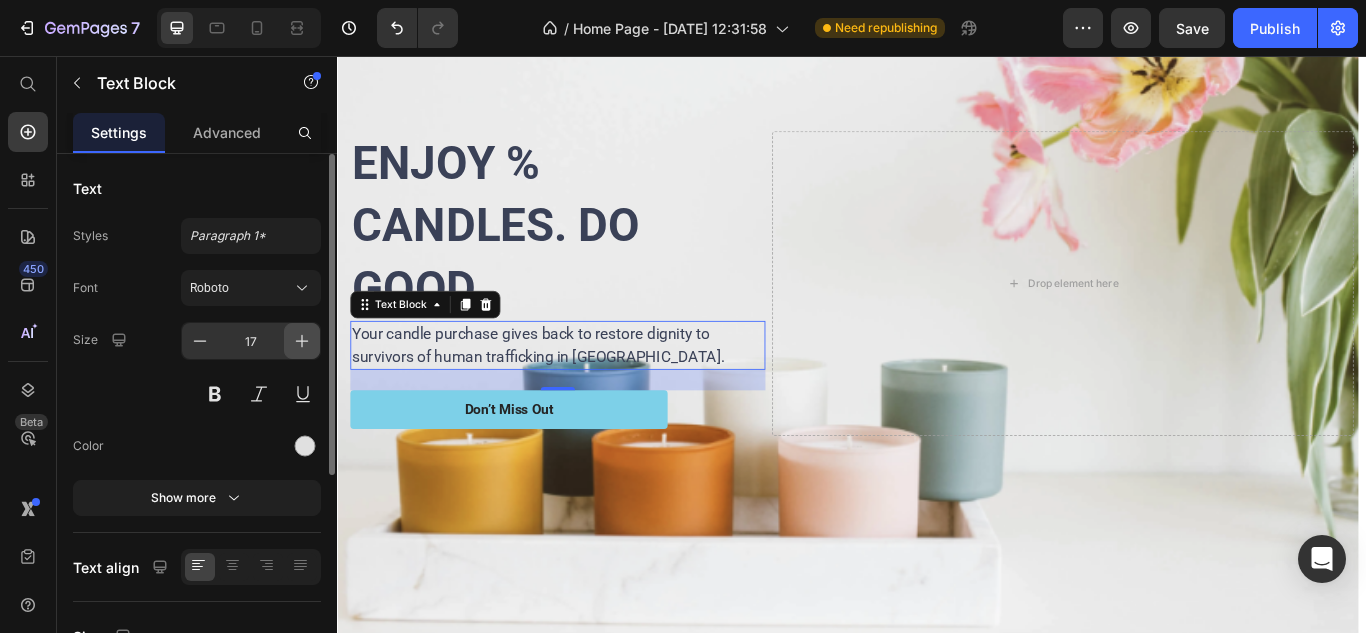 click at bounding box center [302, 341] 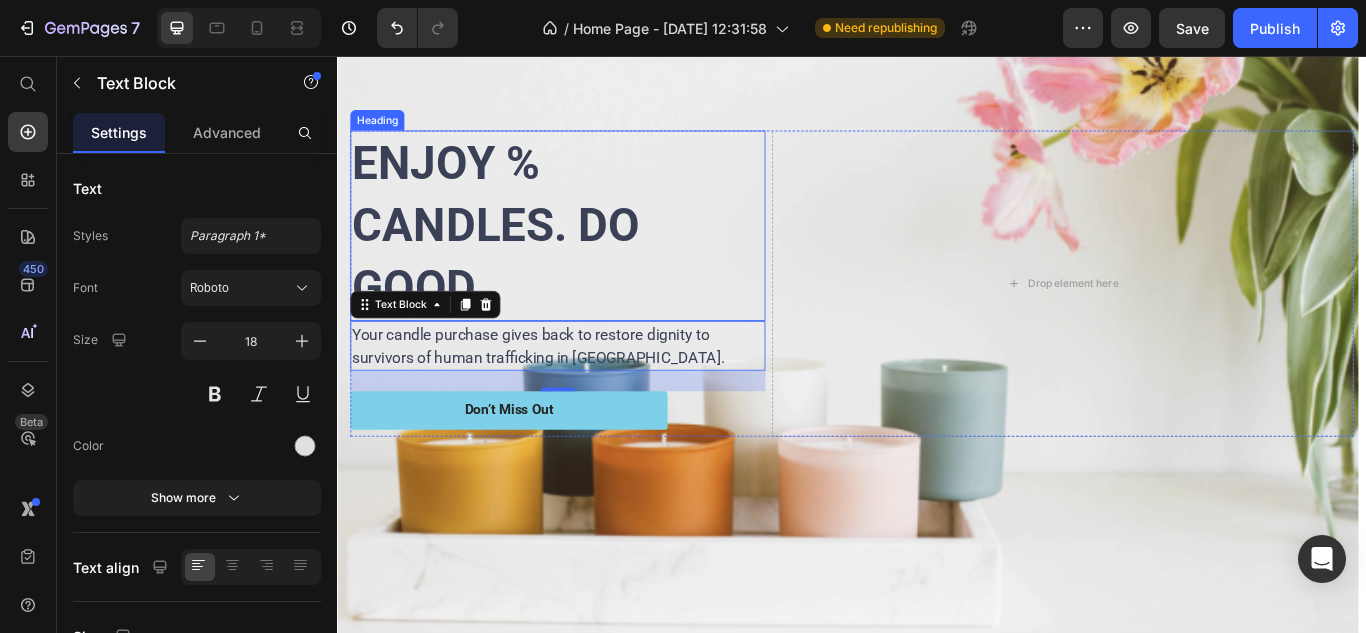 click on "ENJOY % CANDLES. DO GOOD." at bounding box center (522, 253) 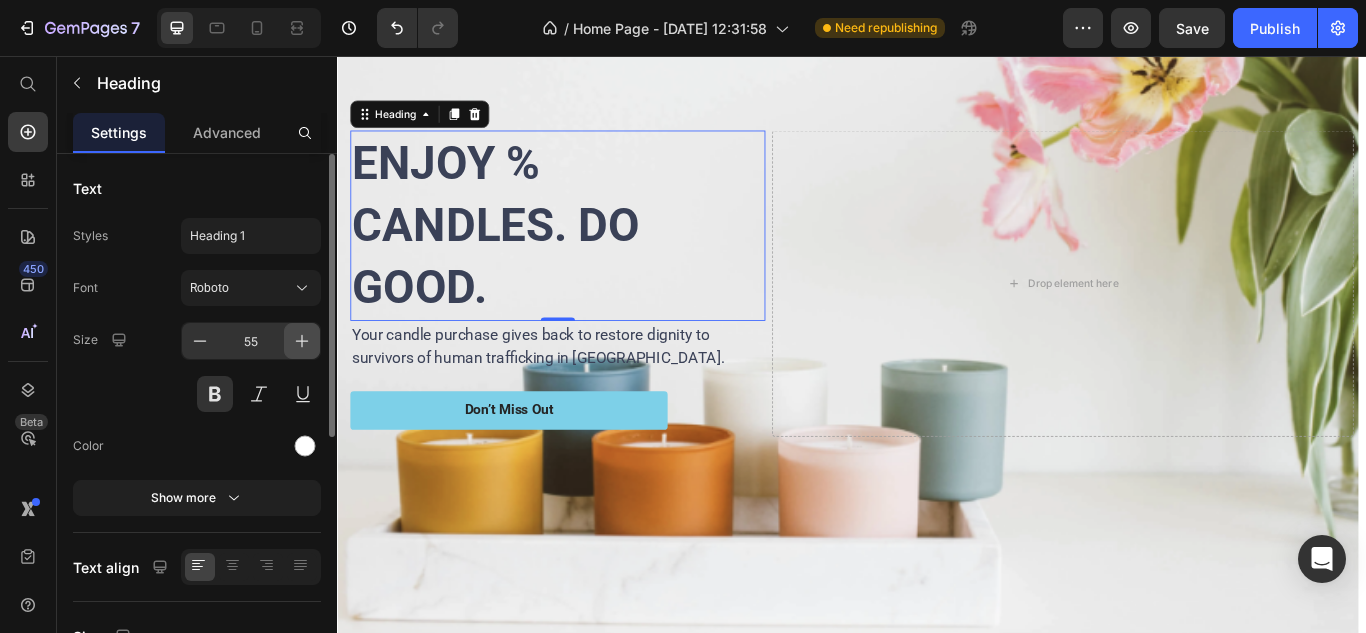 click at bounding box center [302, 341] 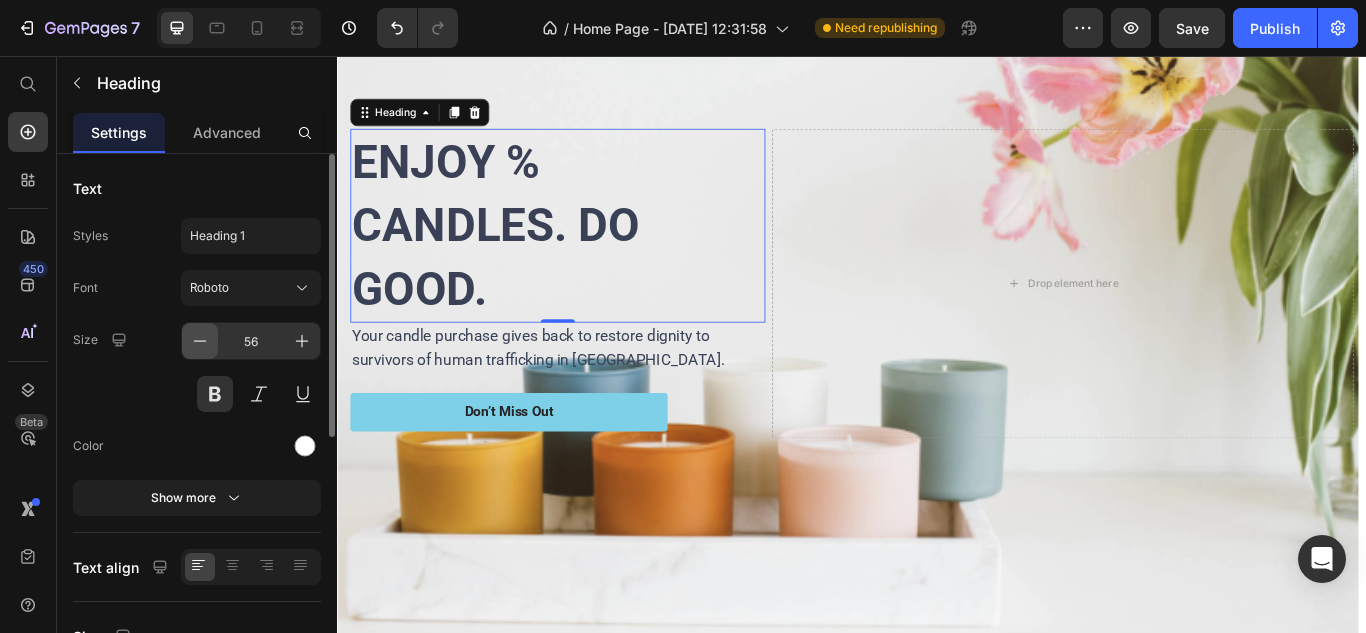 click 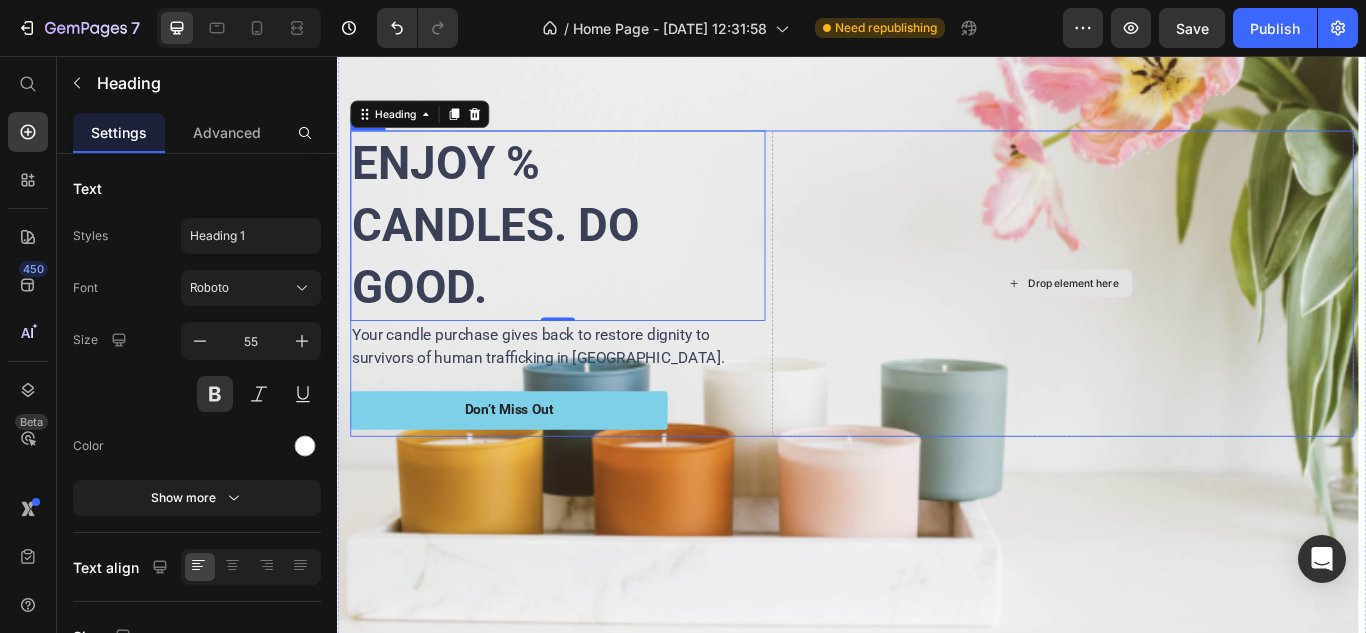 click on "Drop element here" at bounding box center (1183, 321) 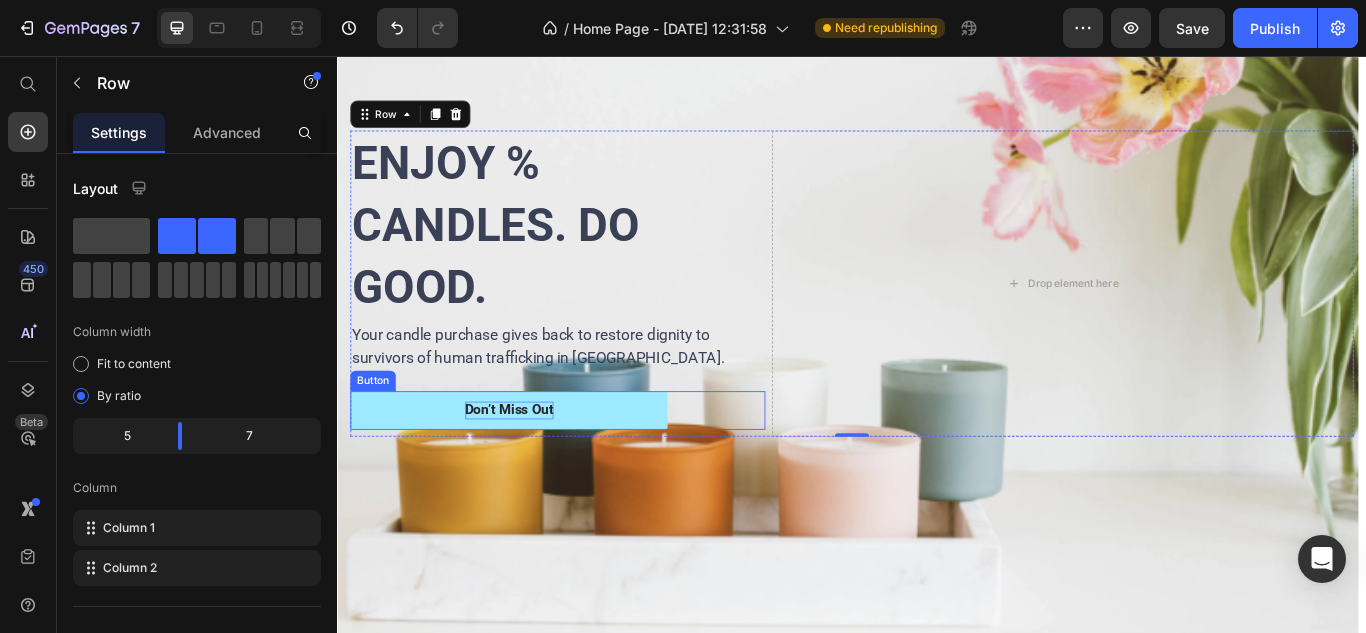 click on "Don’t Miss Out" at bounding box center (537, 469) 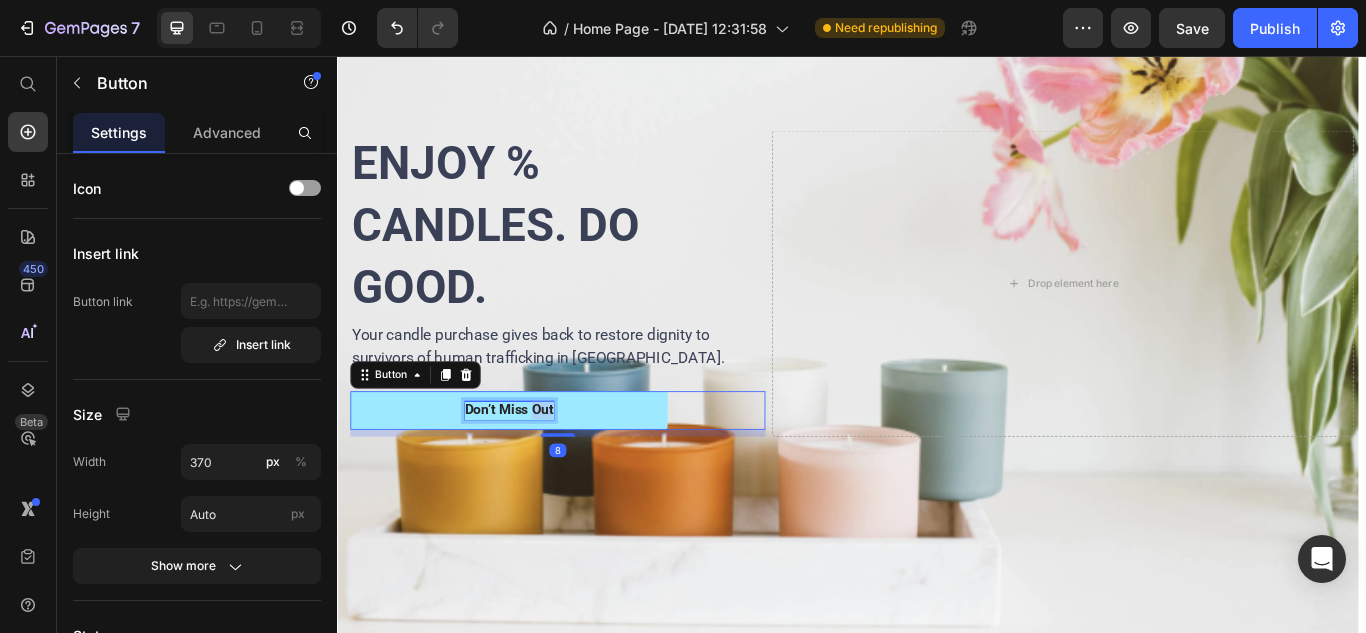 click on "Don’t Miss Out" at bounding box center (537, 469) 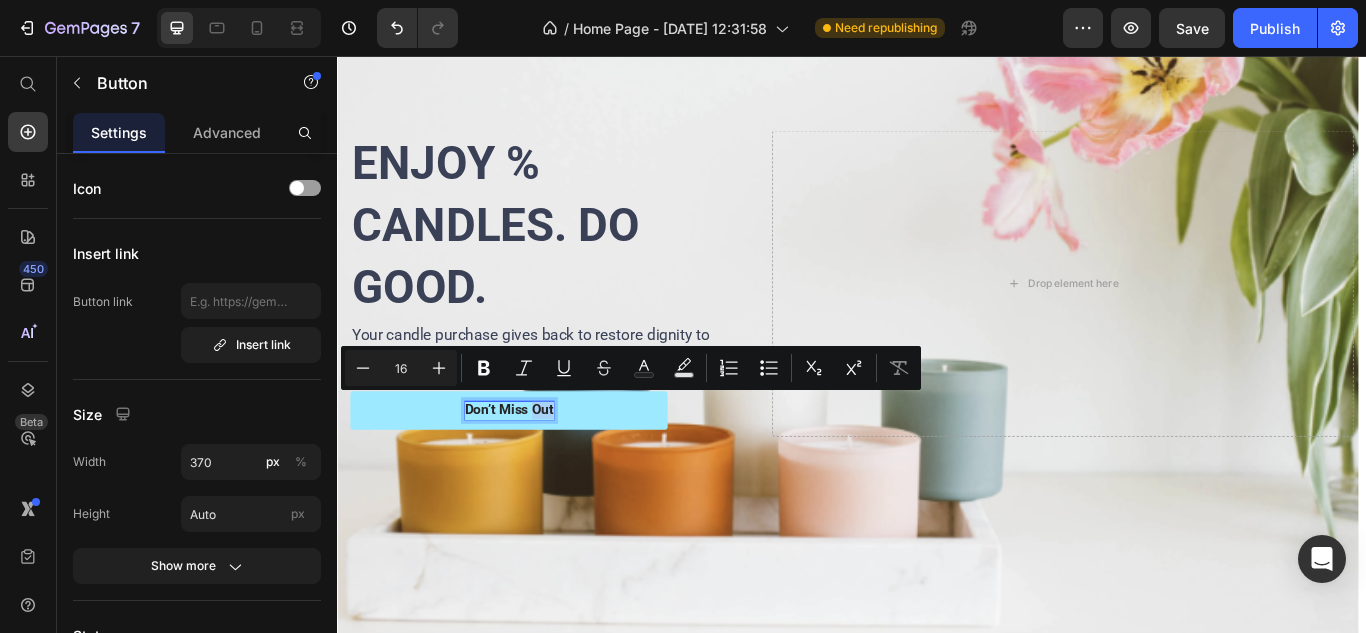 click on "Don’t Miss Out" at bounding box center (537, 469) 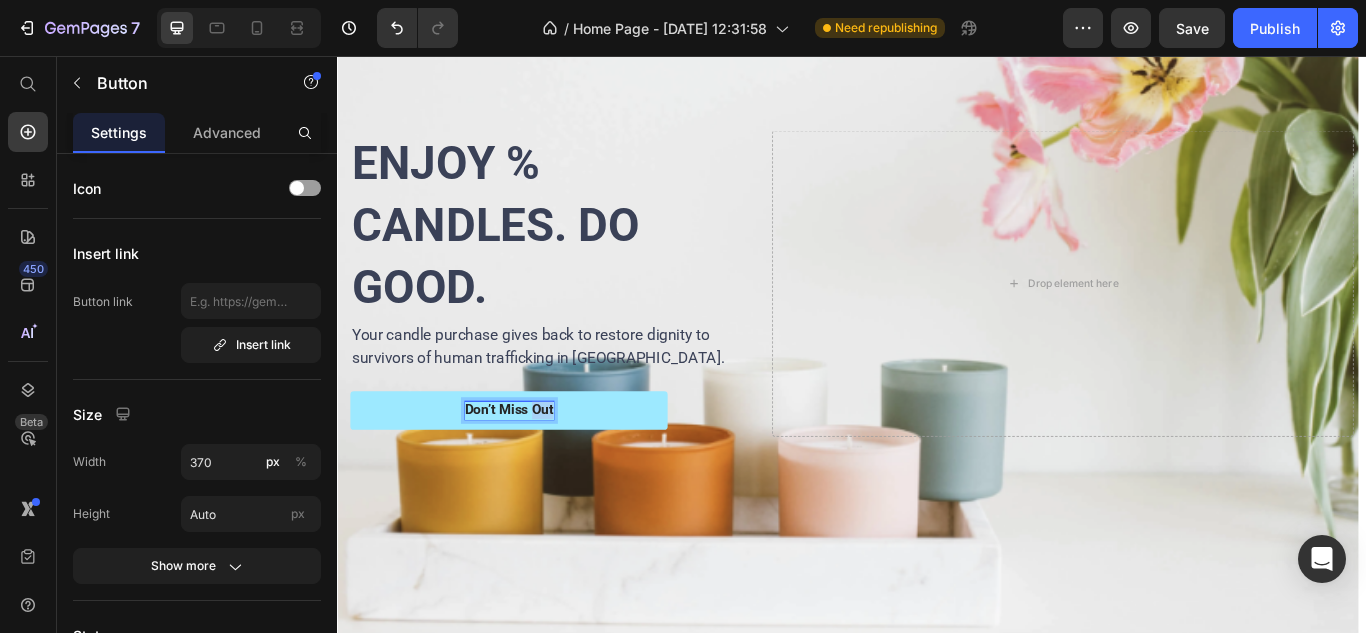 click on "Don’t Miss Out" at bounding box center [537, 469] 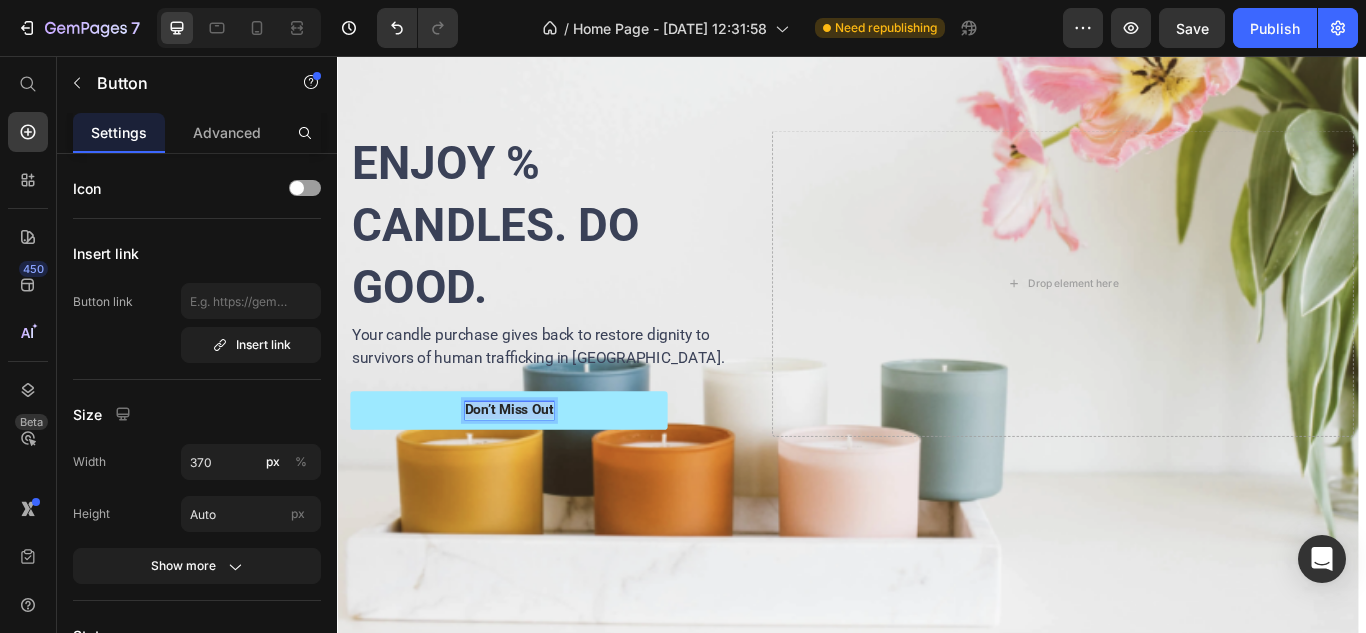 click on "Don’t Miss Out" at bounding box center (537, 469) 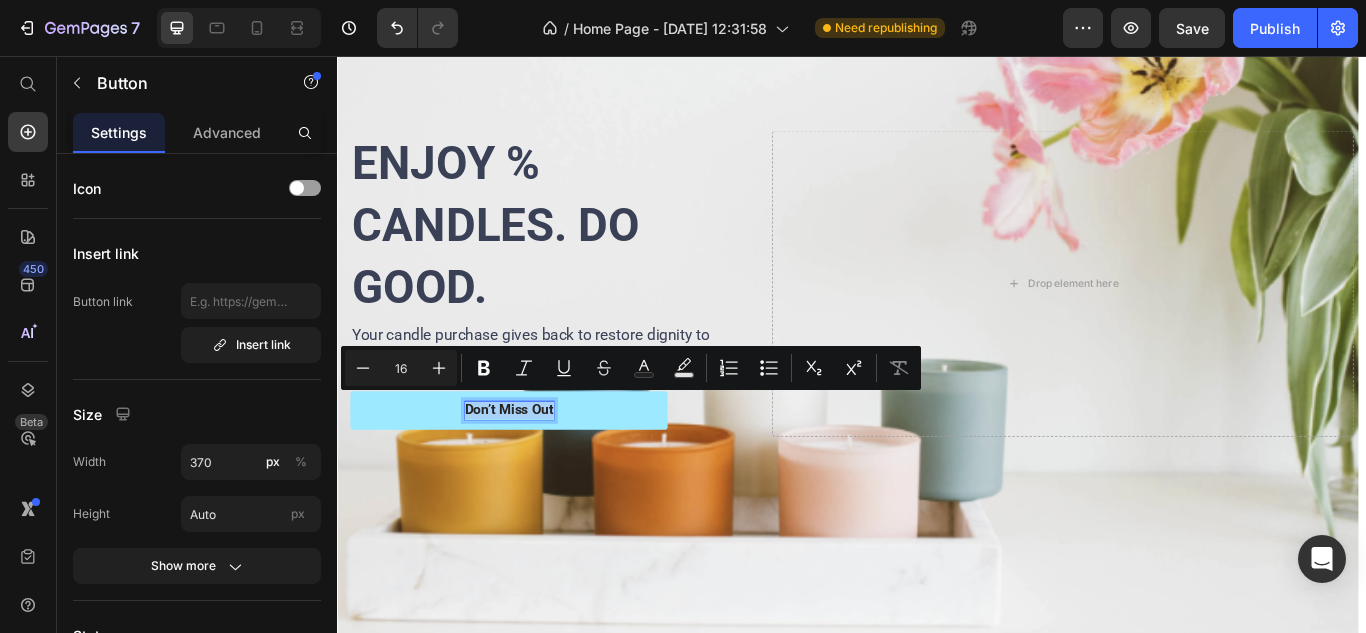 click on "Don’t Miss Out" at bounding box center [537, 469] 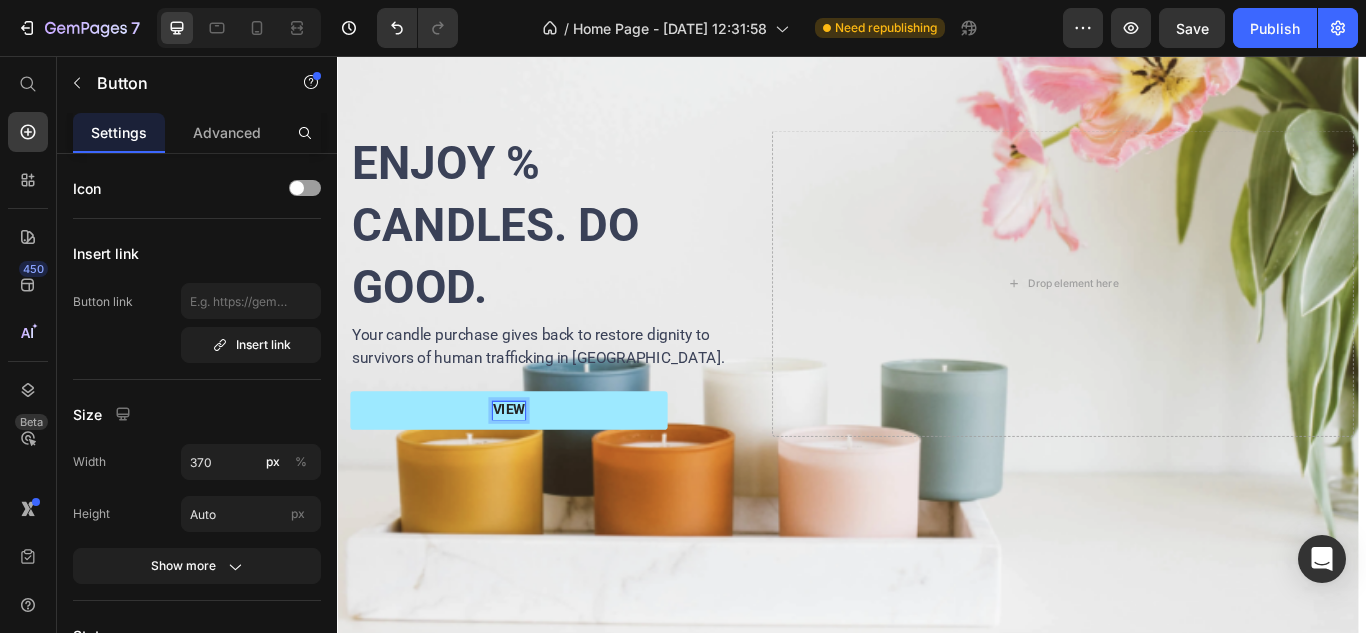 click on "VIEW" at bounding box center [537, 469] 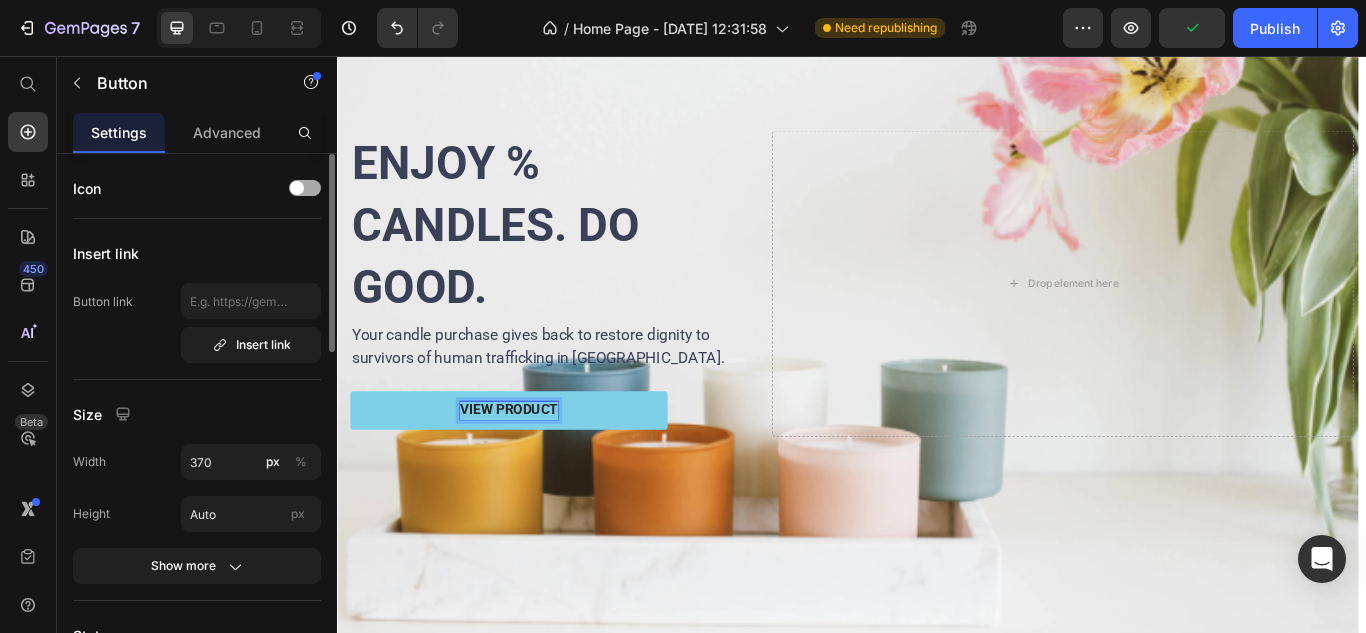 click at bounding box center [297, 188] 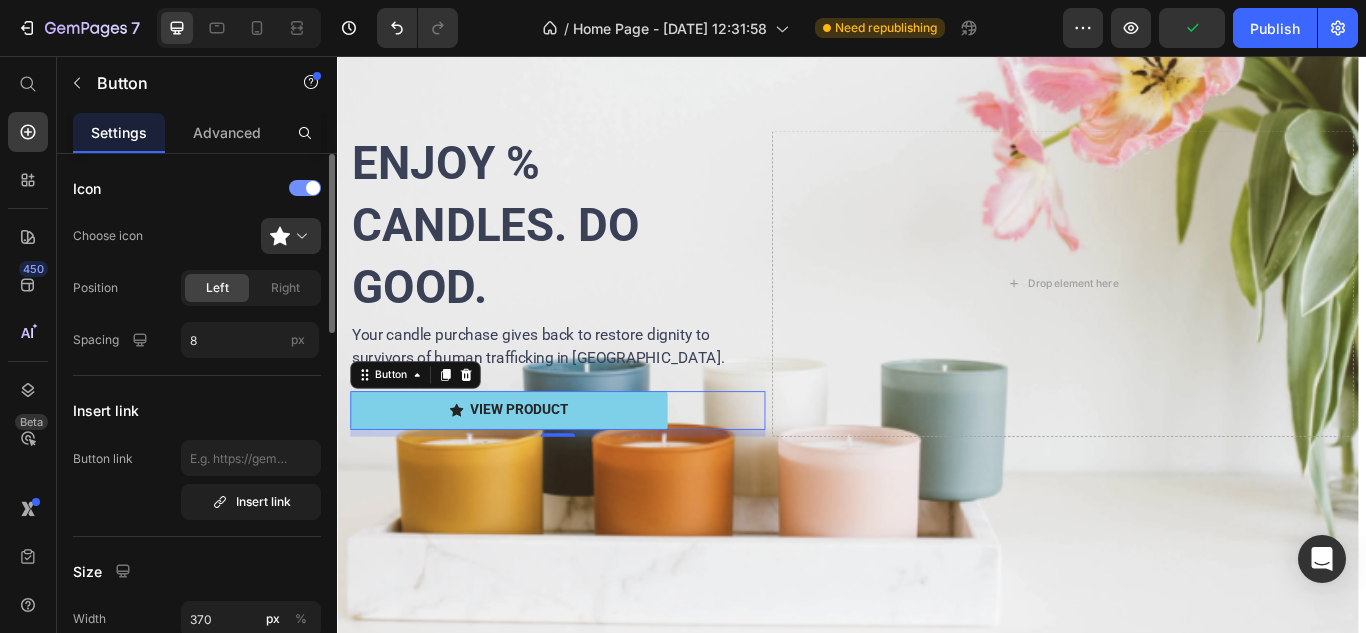 click at bounding box center (305, 188) 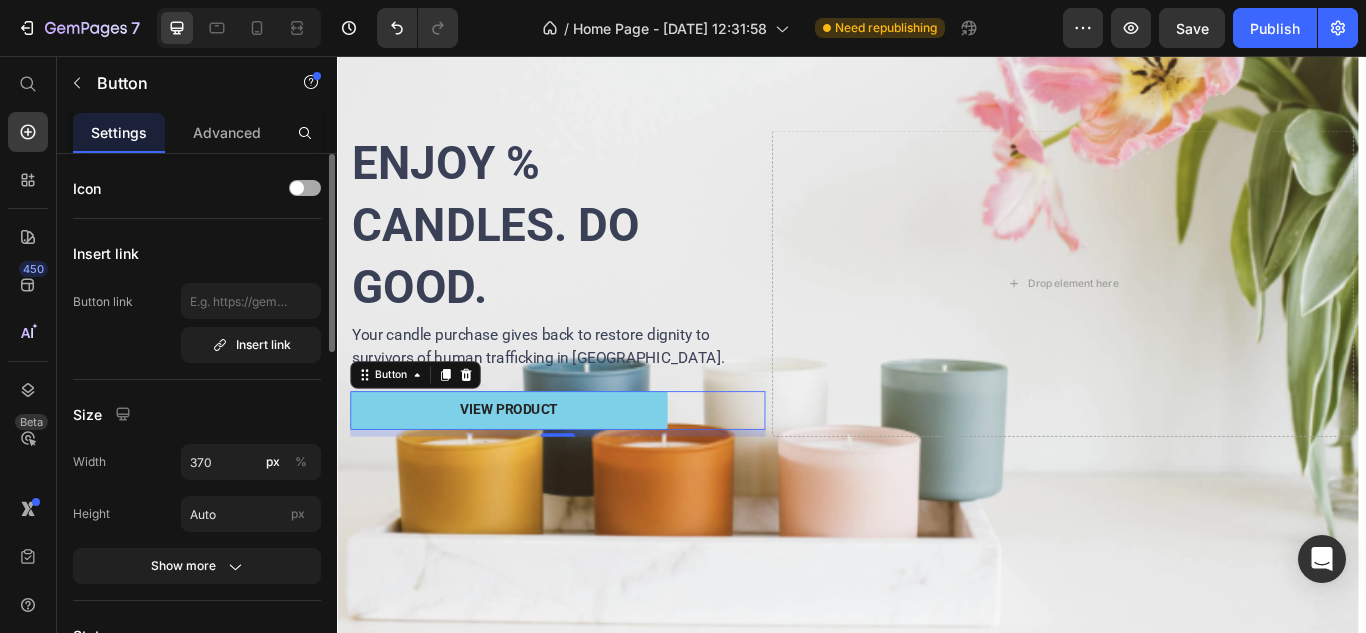 click at bounding box center (297, 188) 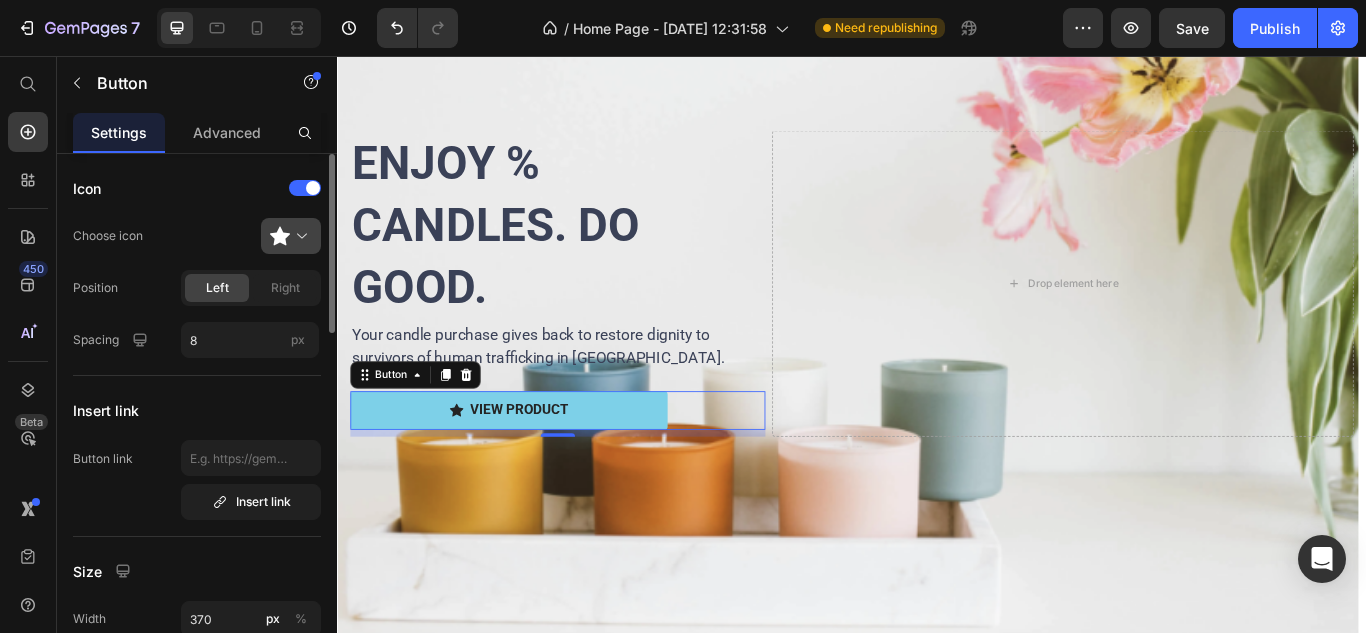 click at bounding box center [299, 236] 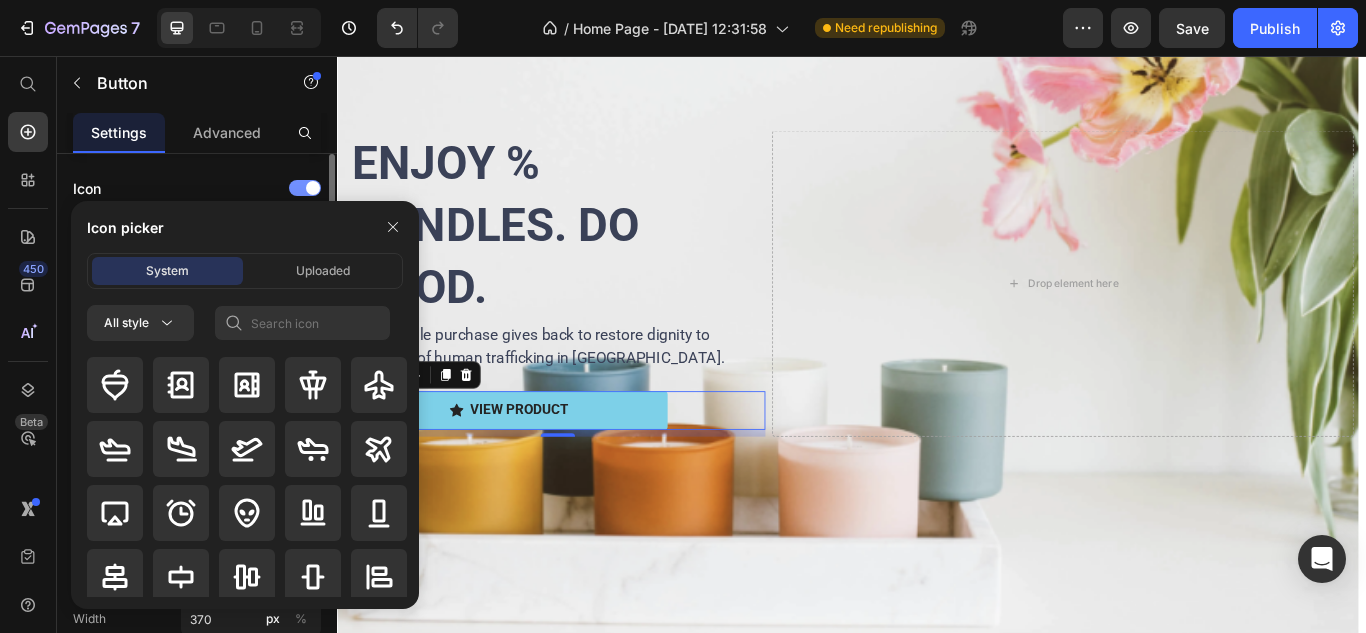 click at bounding box center [305, 188] 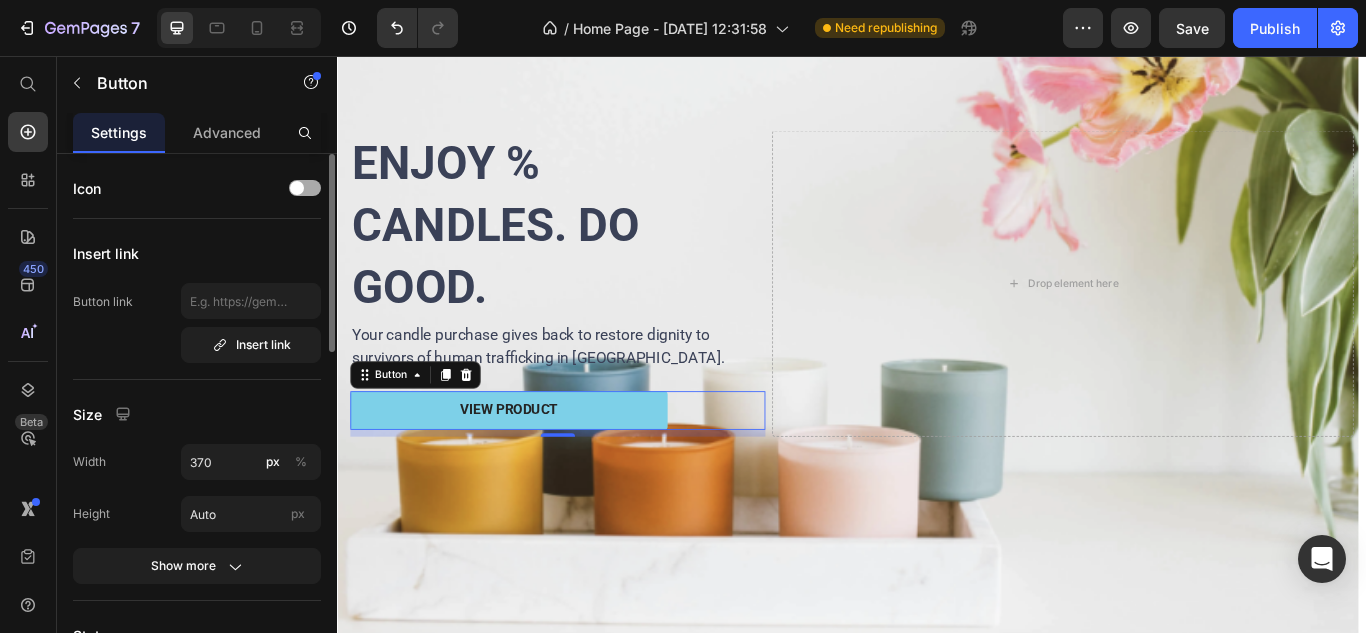 click at bounding box center [305, 188] 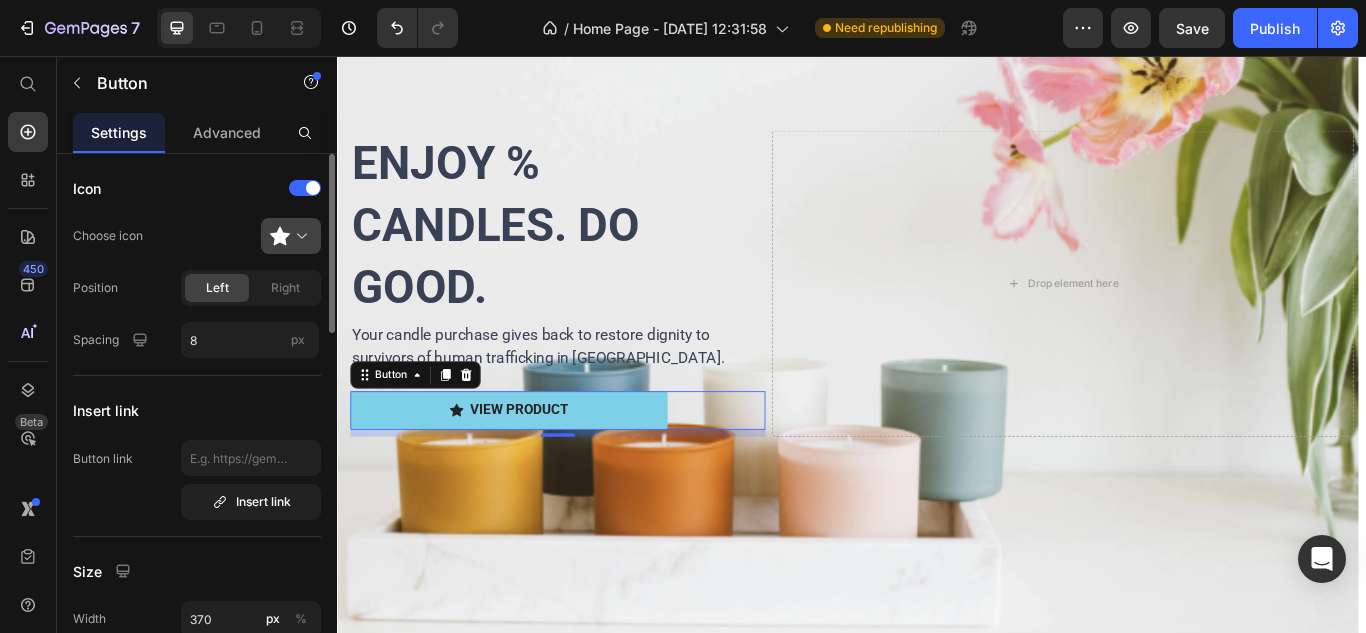 click at bounding box center (299, 236) 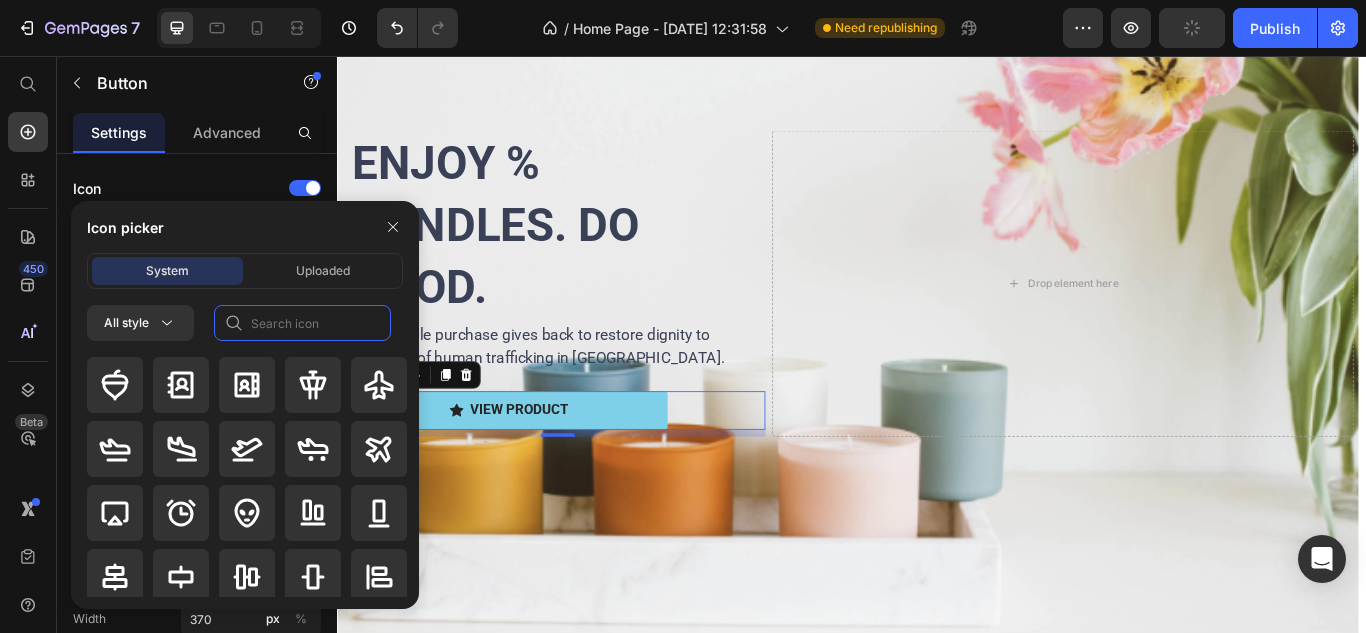 click 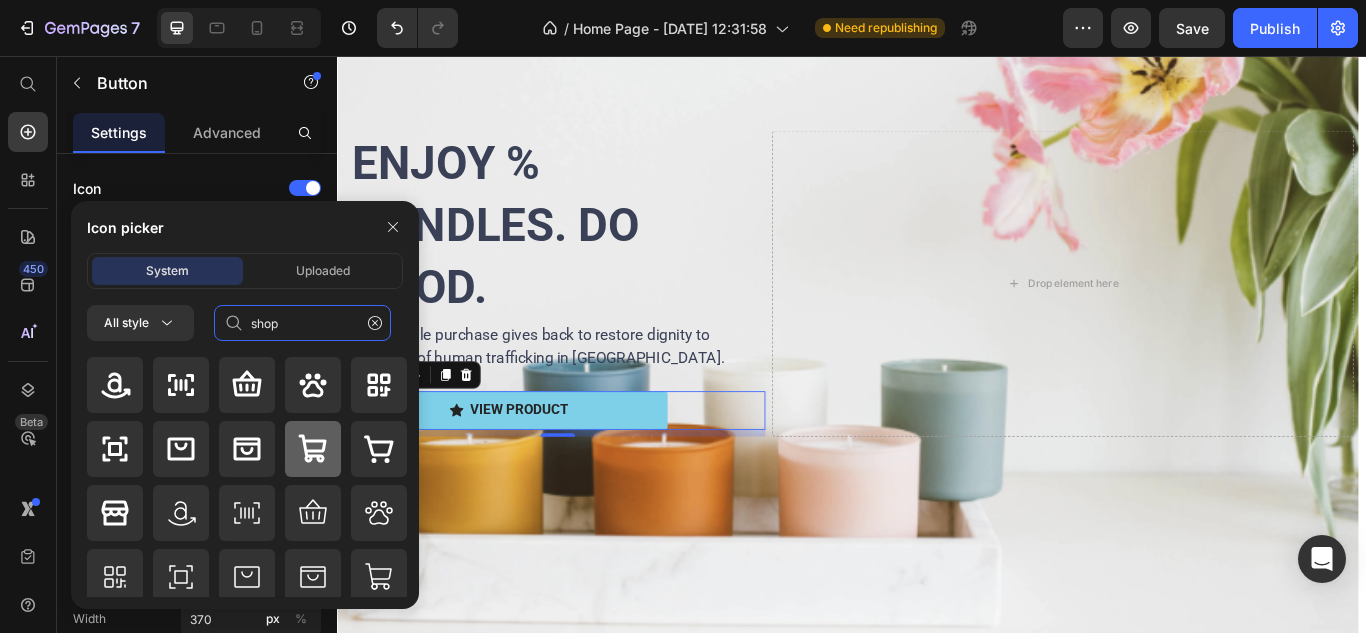 type on "shop" 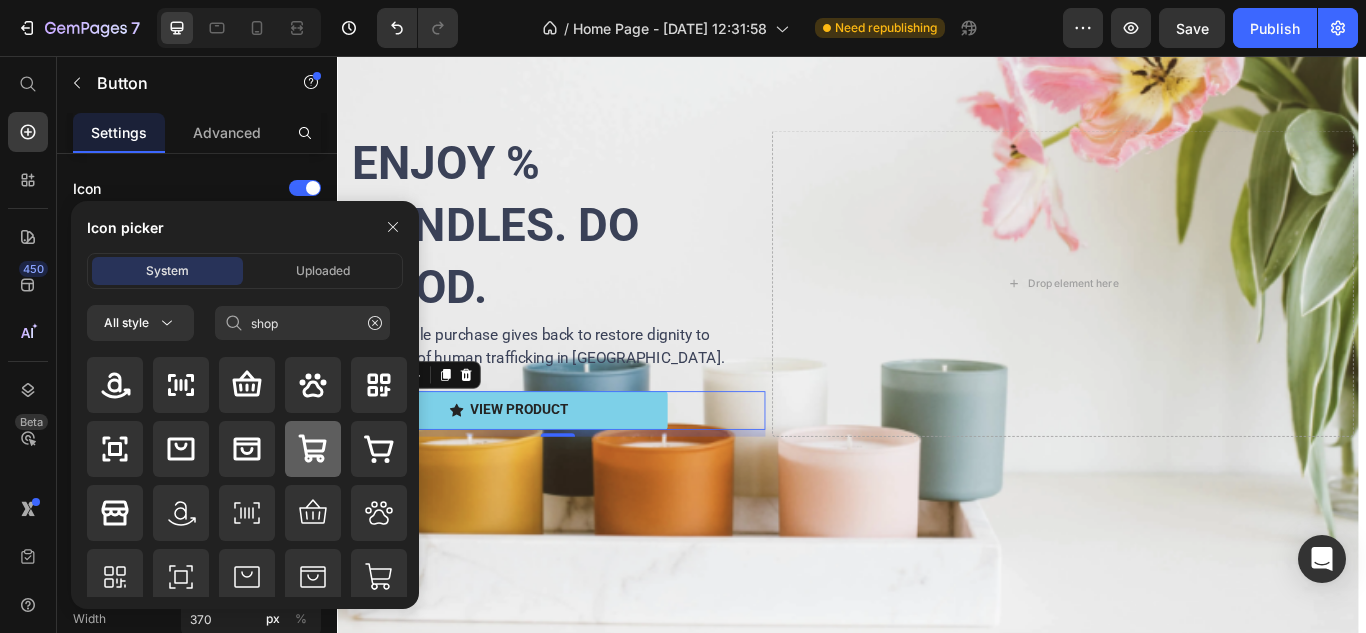 click 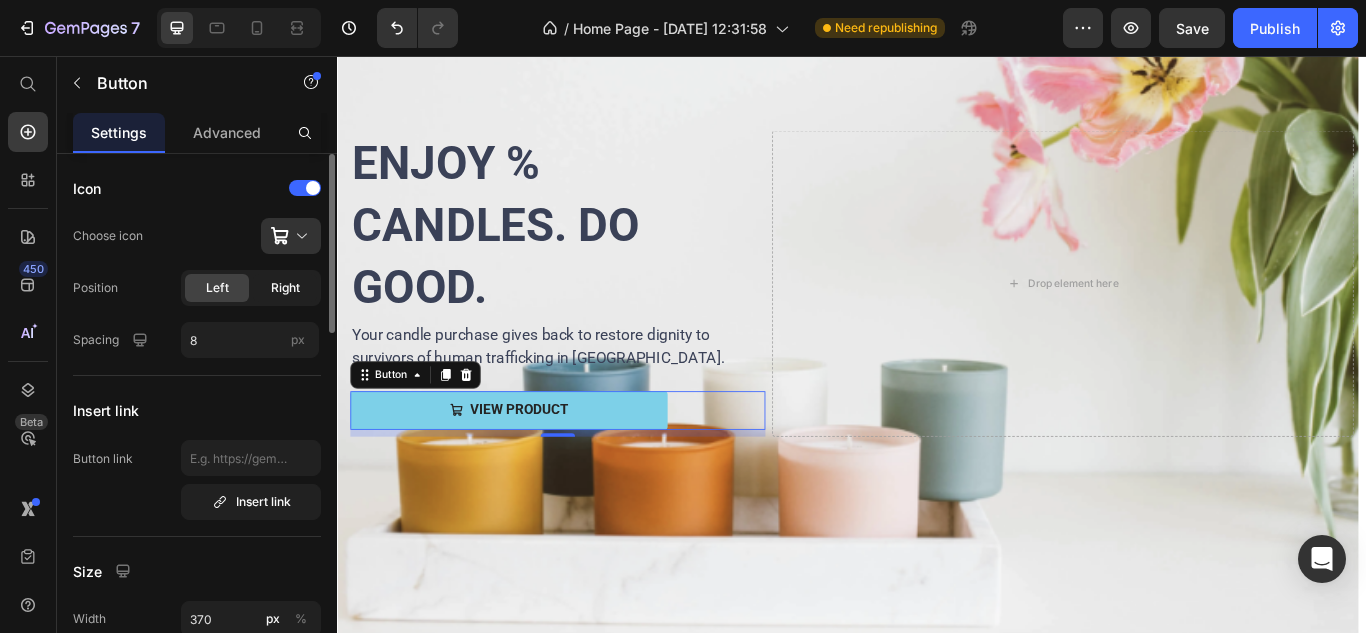 click on "Right" 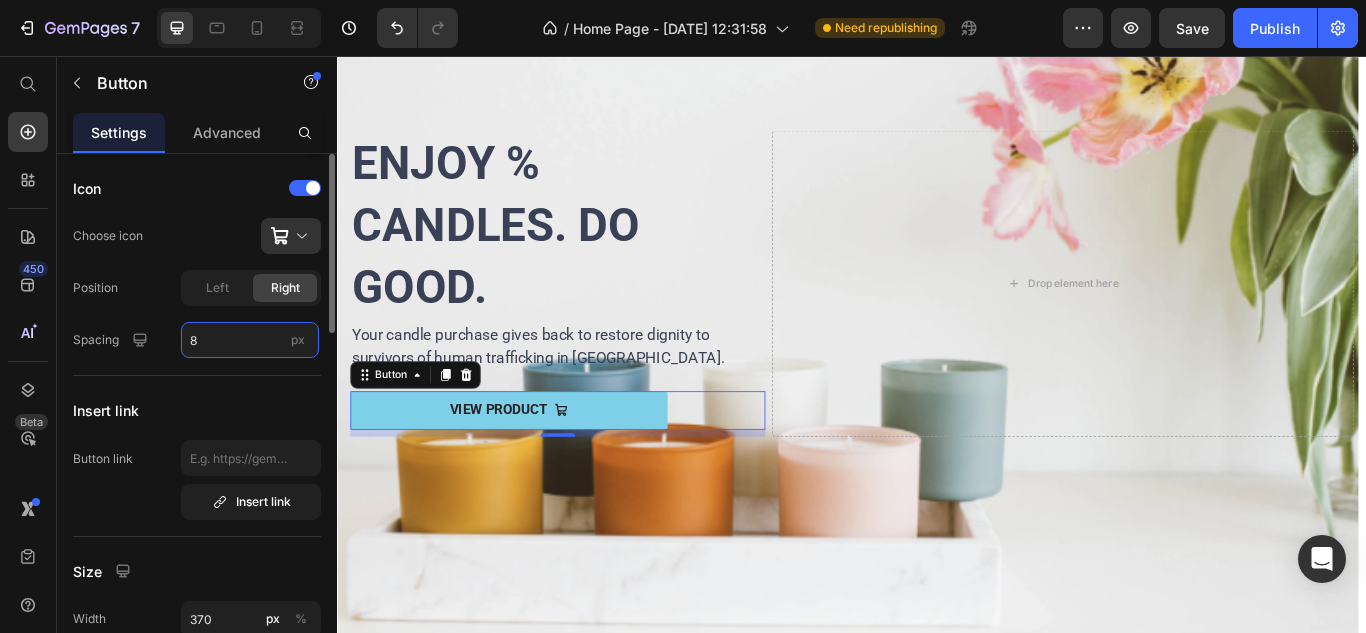 click on "8" at bounding box center [250, 340] 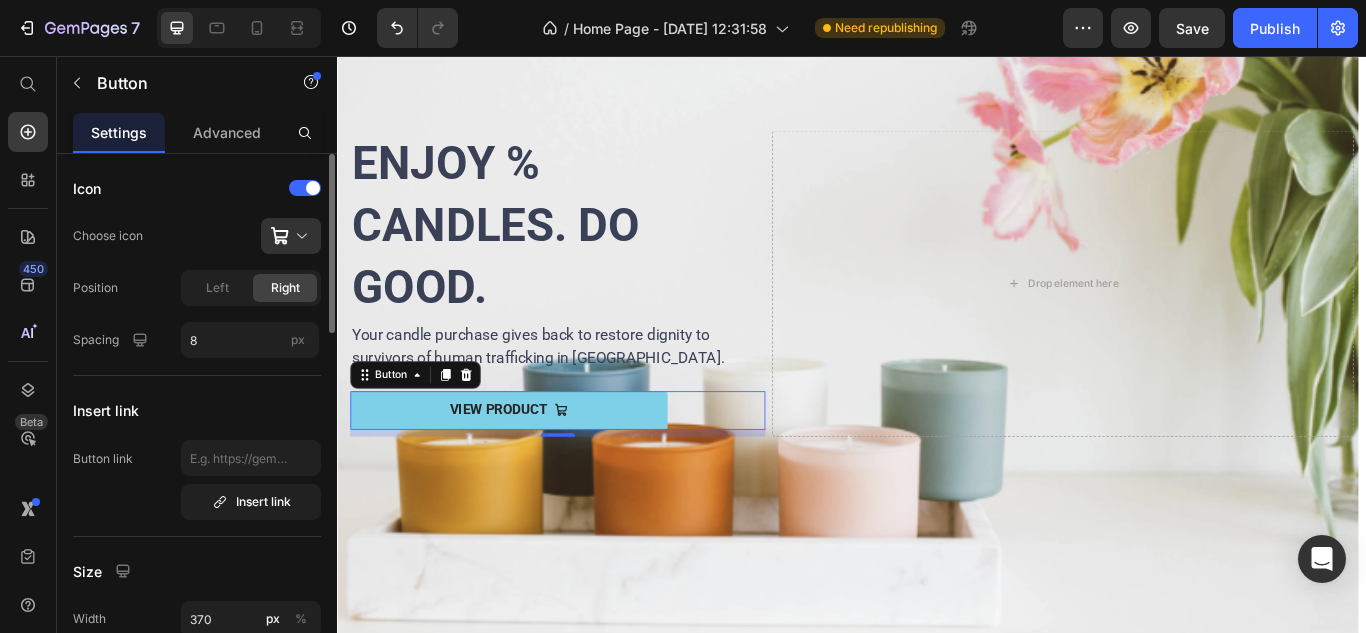 click on "Icon Choose icon
Position Left Right Spacing 8 px Insert link Button link  Insert link  Size Width 370 px % Height Auto px Show more States Normal Hover Background color Text color Border Corner 4 4 4 4 Shadow Text Styles Paragraph 1* Font Roboto Size 16 Show more Align" at bounding box center [197, 905] 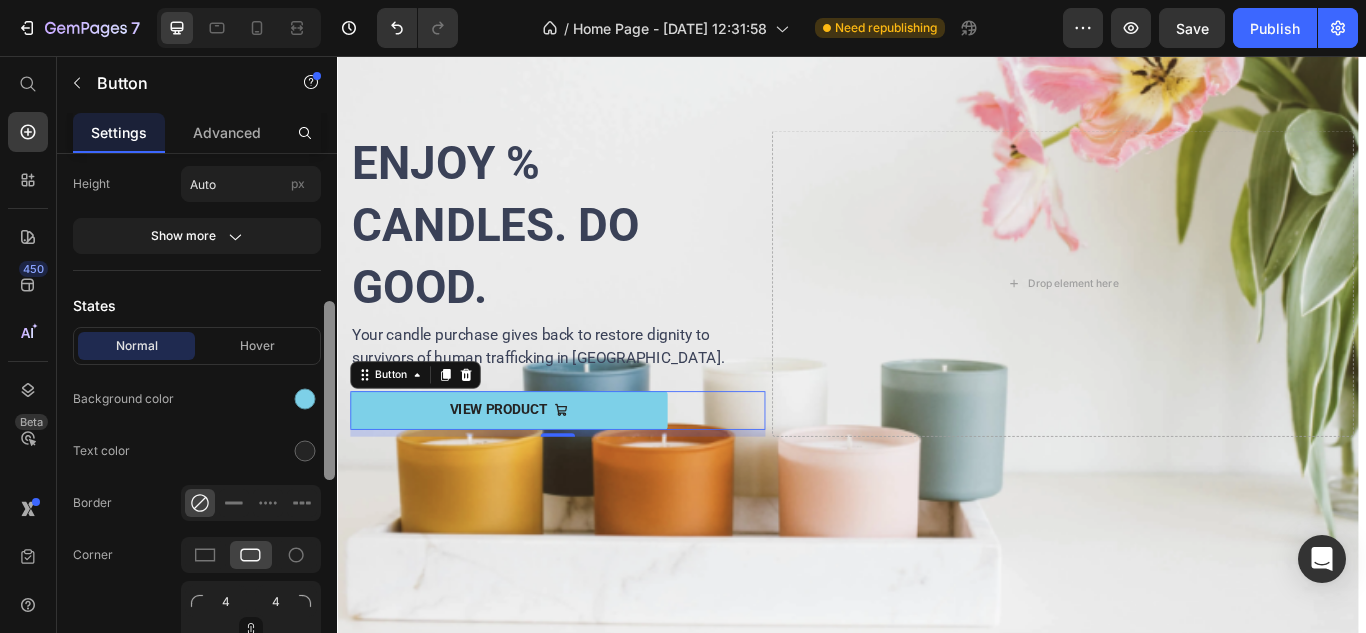 scroll, scrollTop: 526, scrollLeft: 0, axis: vertical 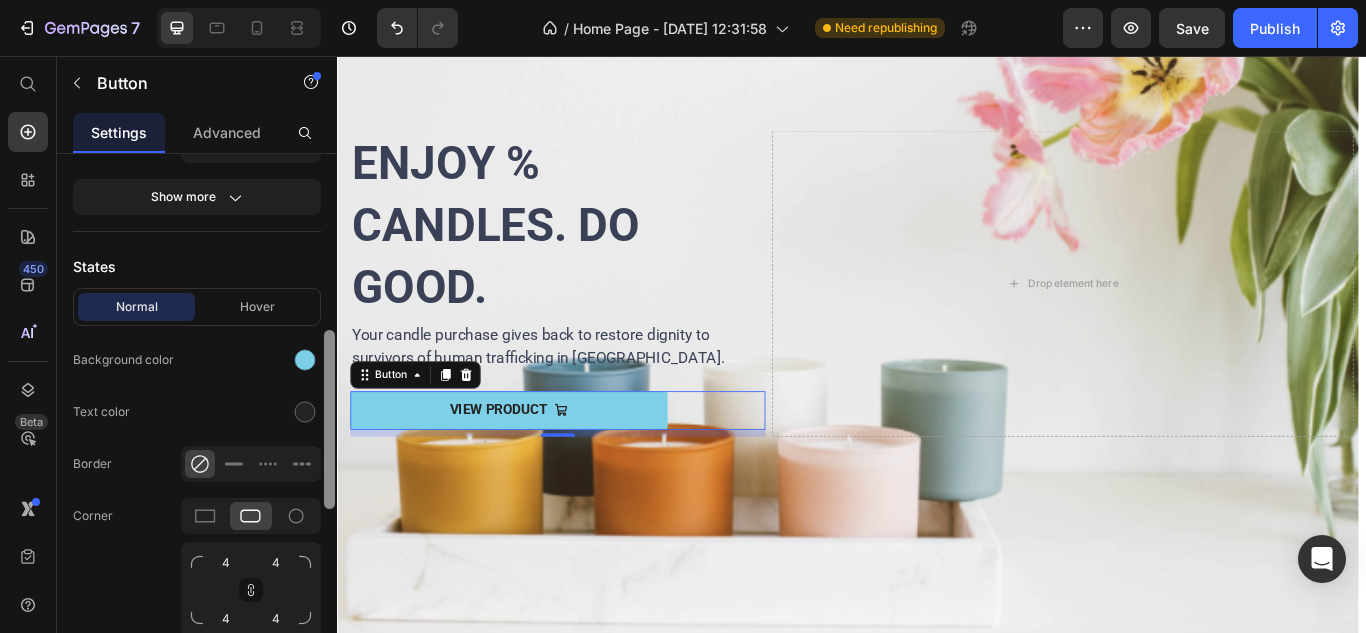 drag, startPoint x: 330, startPoint y: 323, endPoint x: 322, endPoint y: 499, distance: 176.18172 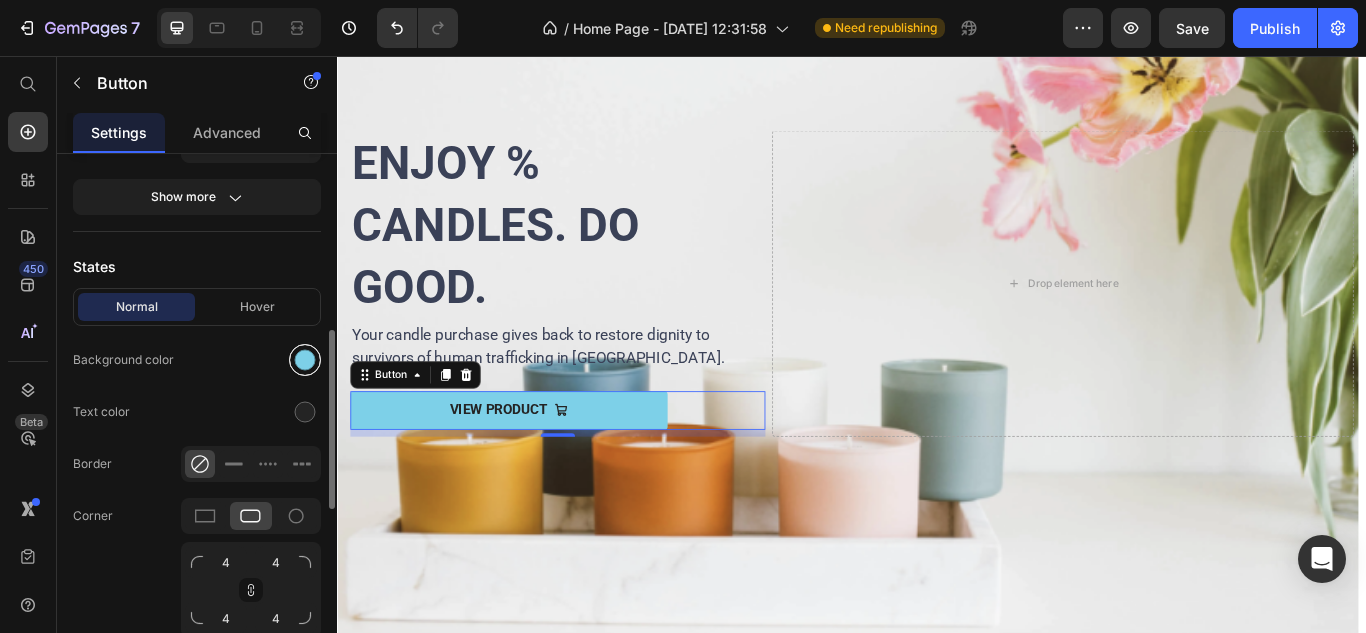 click at bounding box center [305, 360] 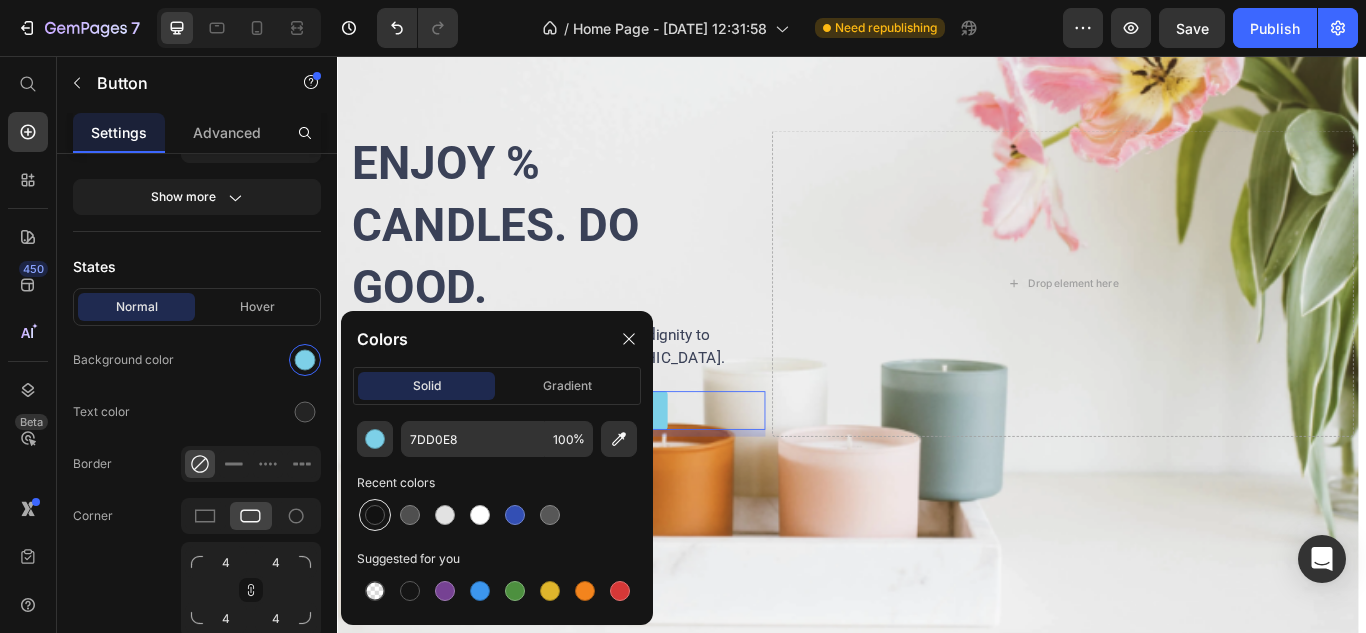 click at bounding box center [375, 515] 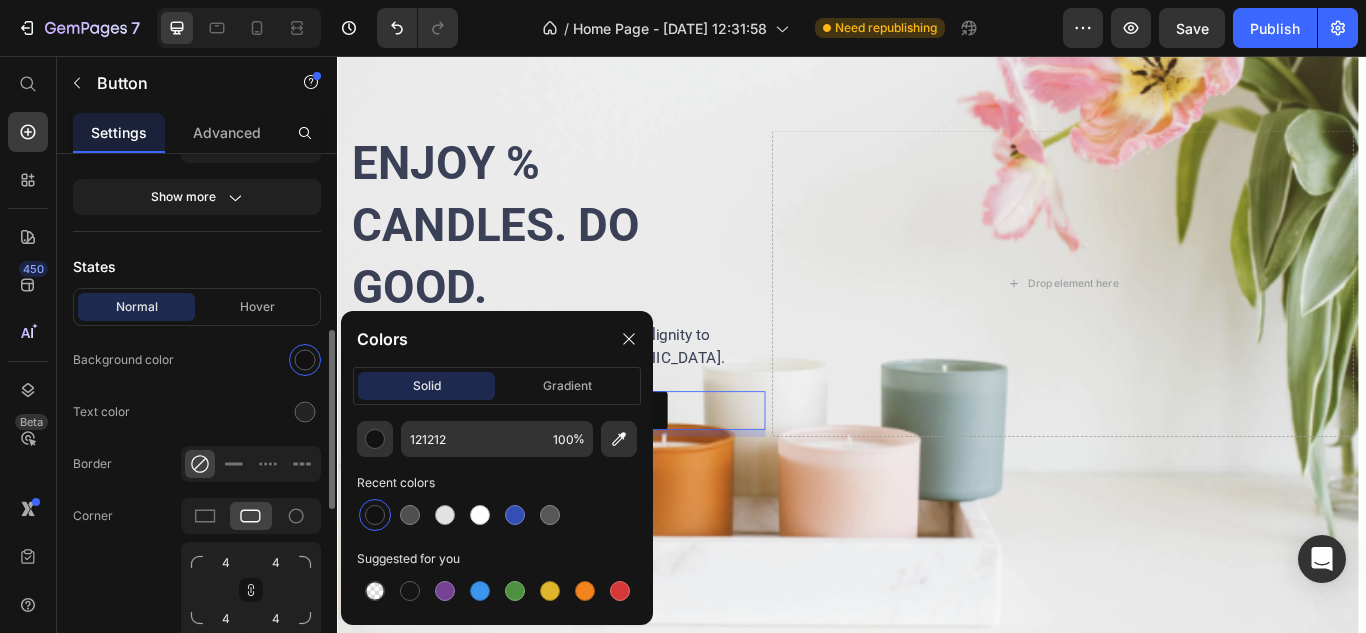 click on "Text color" 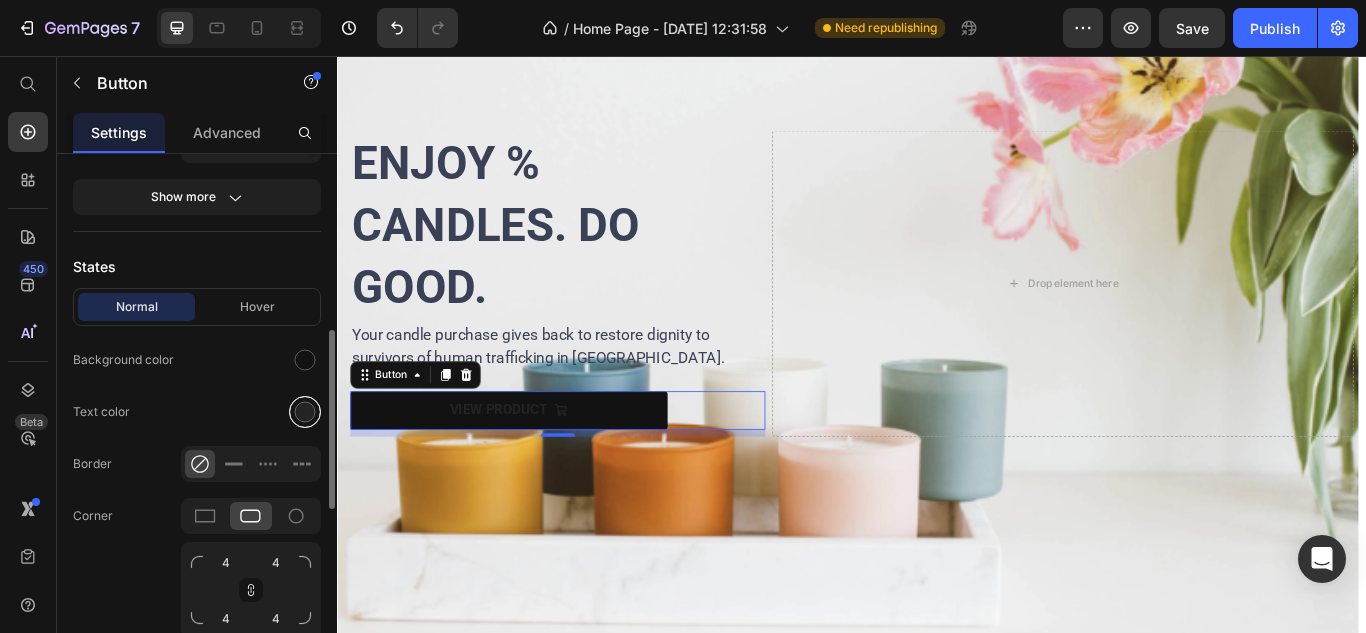 click at bounding box center [305, 412] 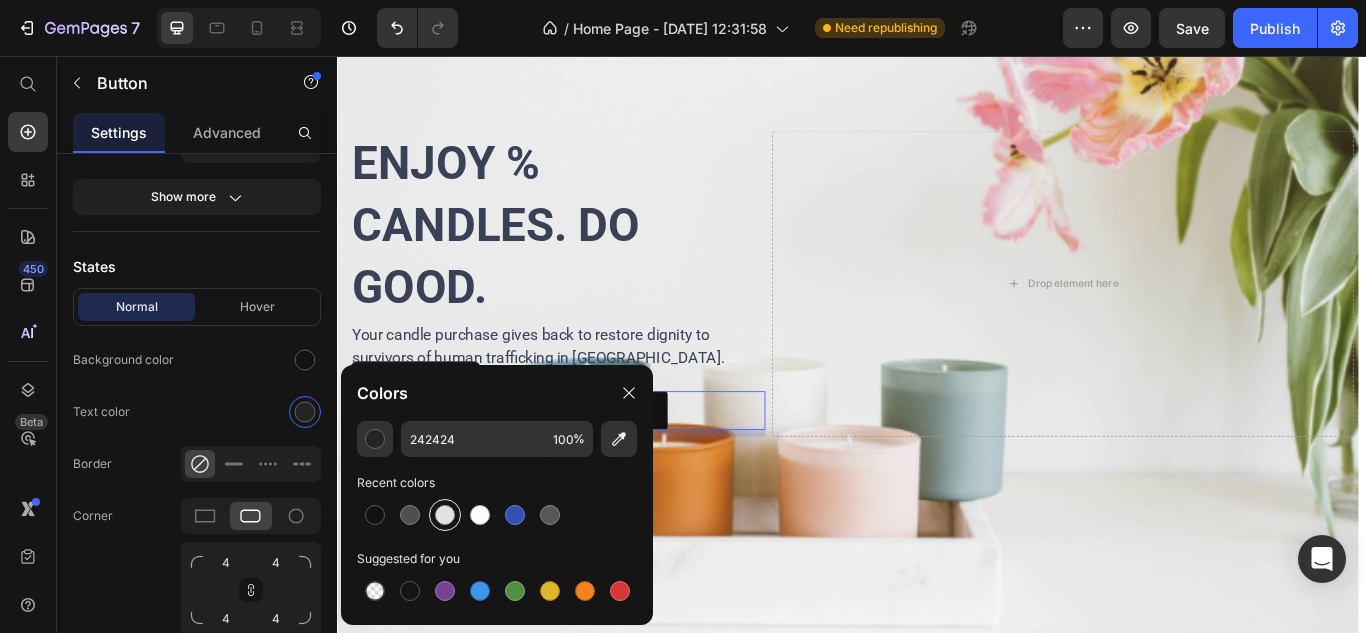 click at bounding box center (445, 515) 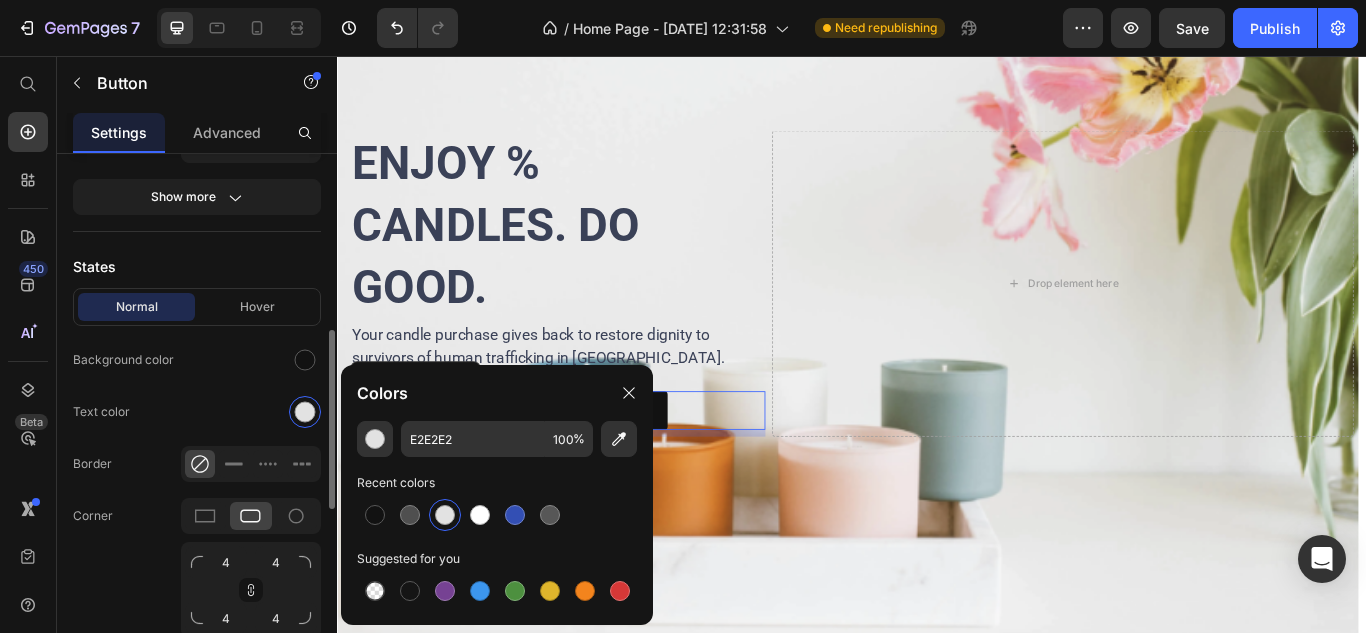 click on "Text color" 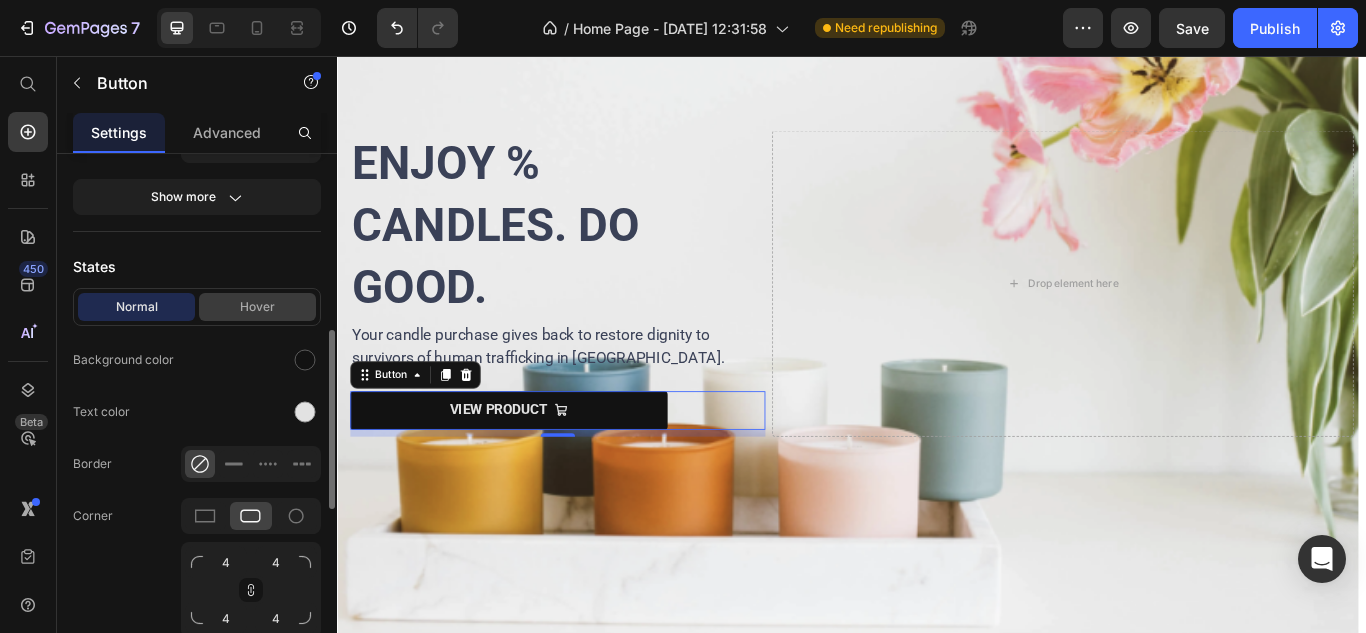 click on "Hover" at bounding box center [257, 307] 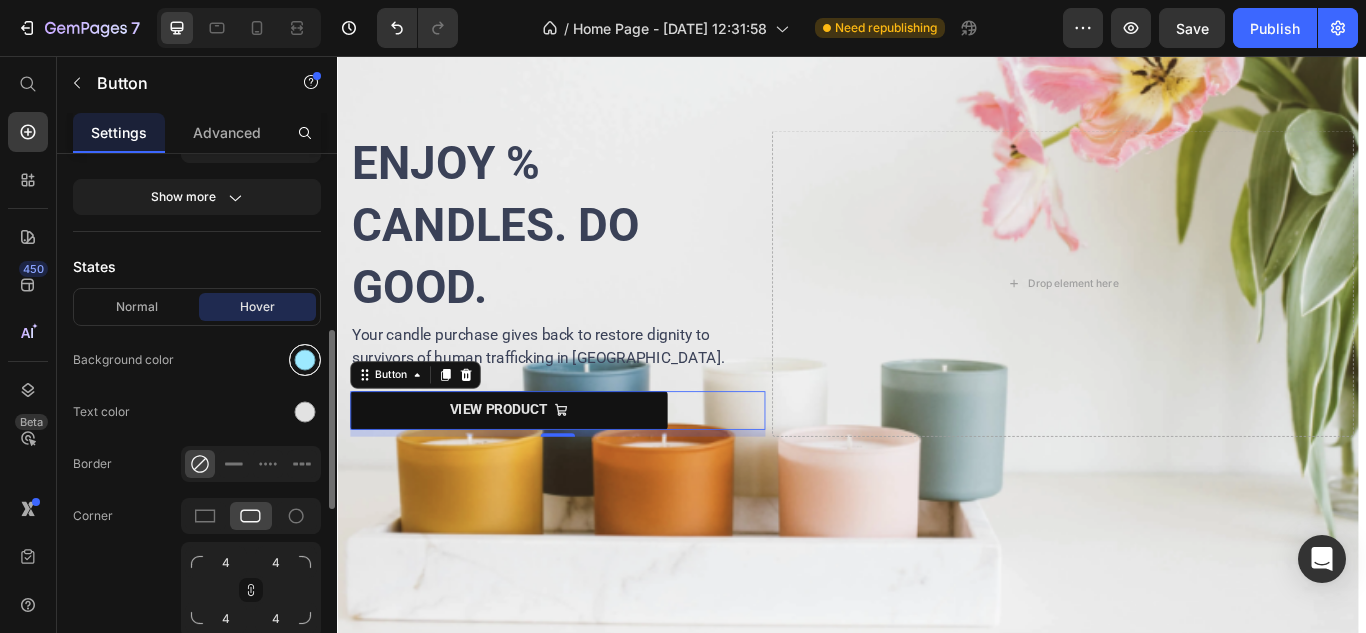 click at bounding box center (305, 360) 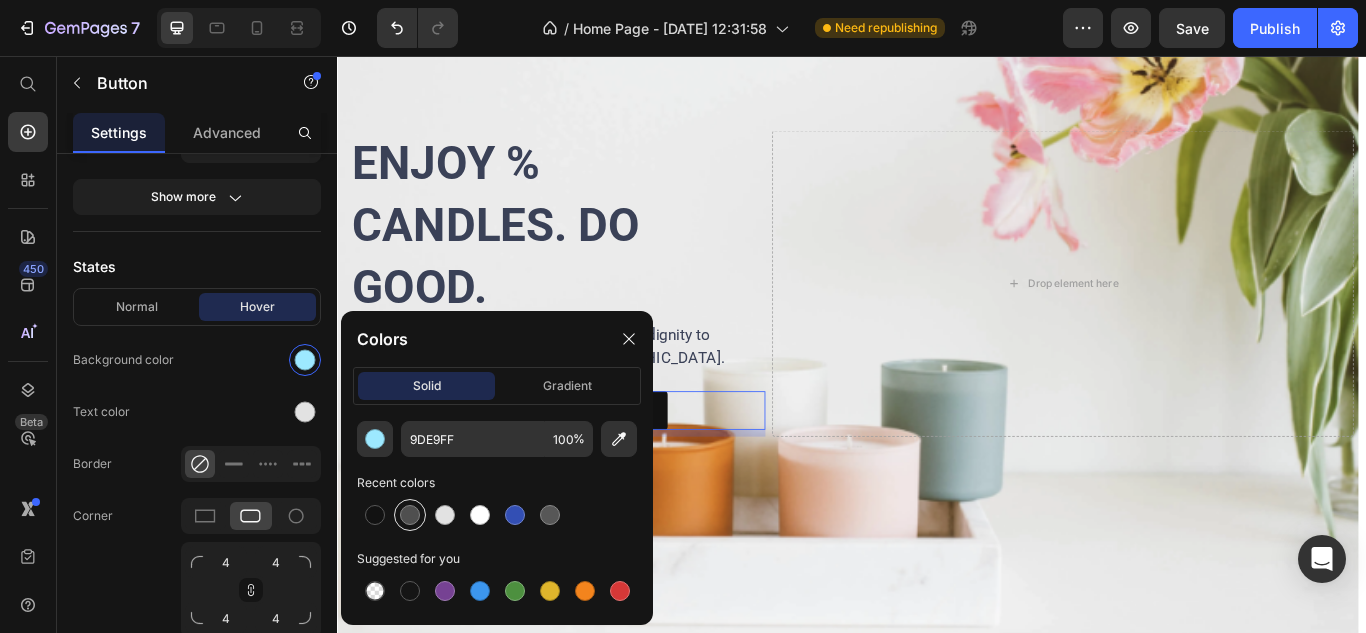 click at bounding box center (410, 515) 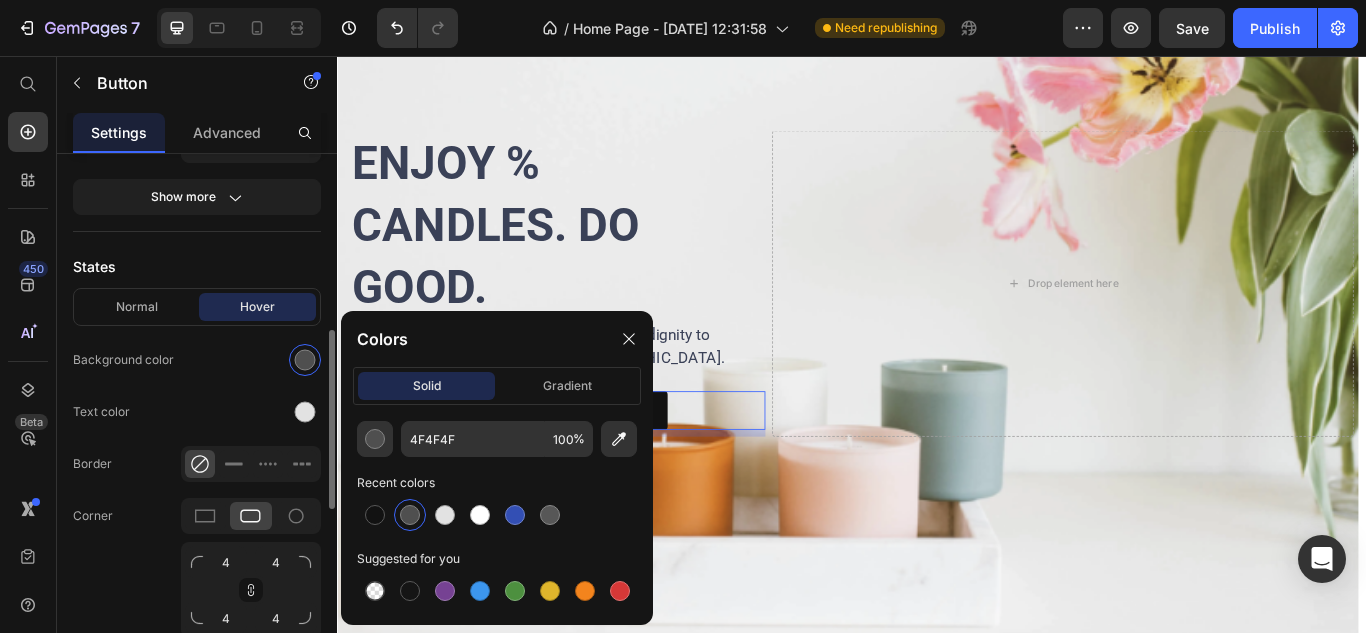 click on "Text color" 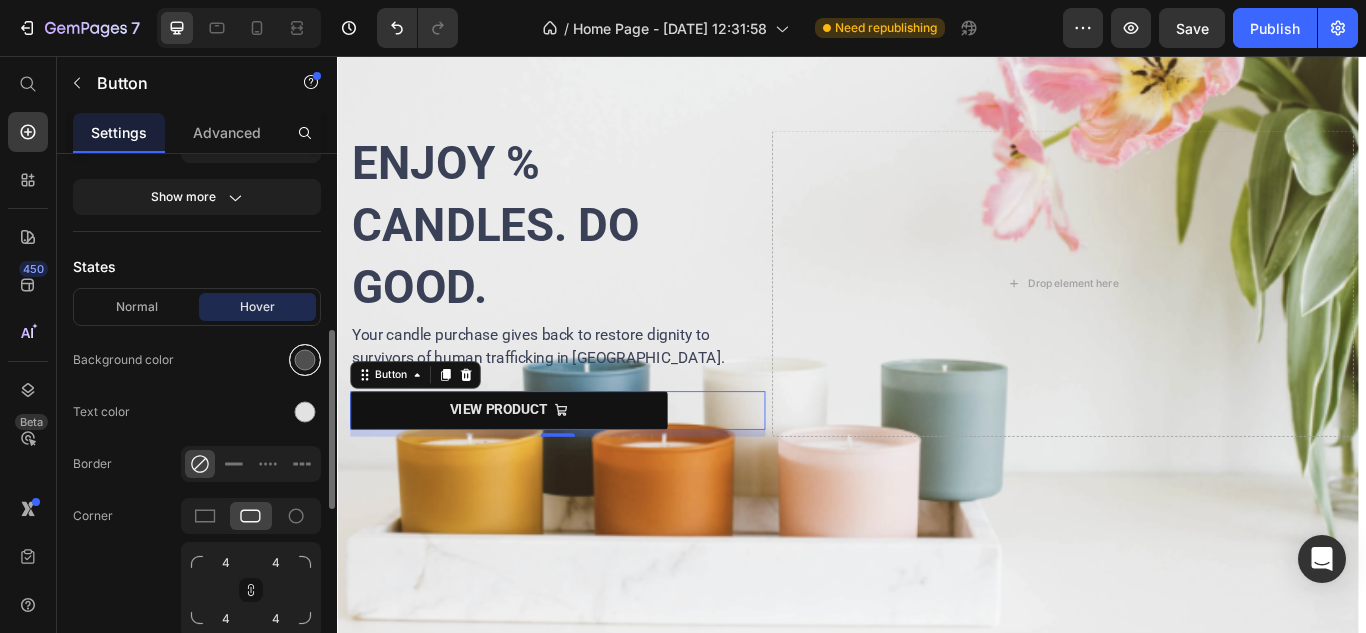 click at bounding box center (305, 360) 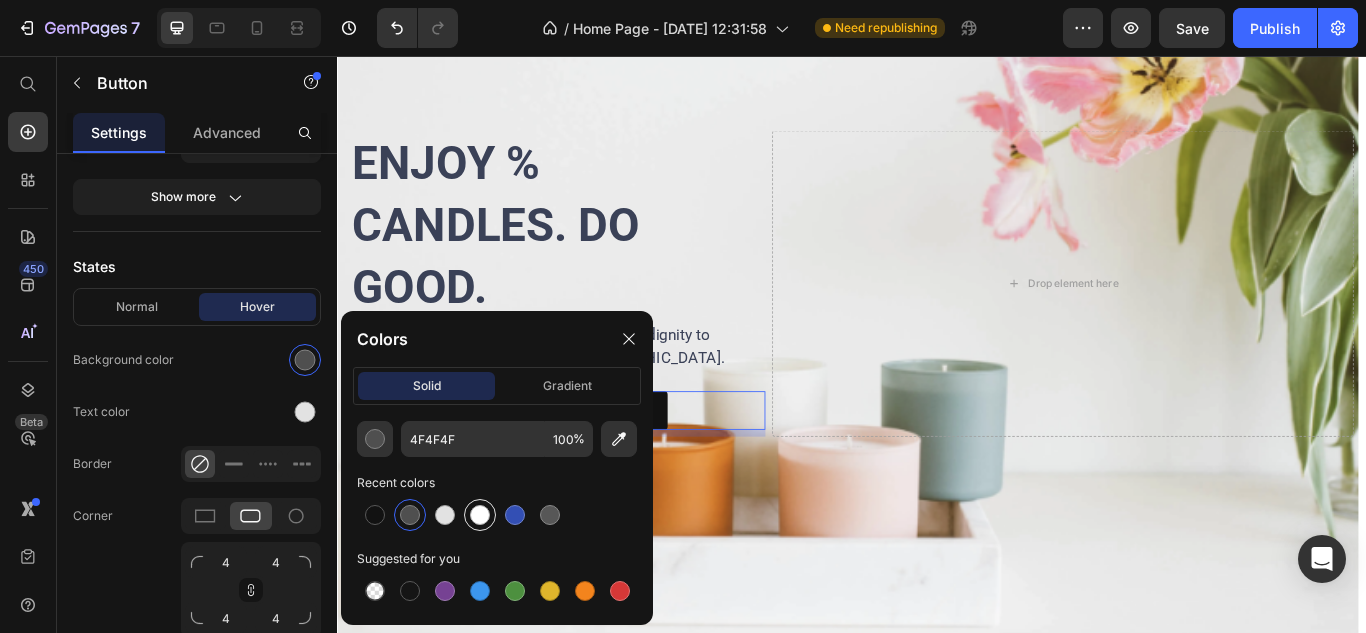 click at bounding box center (480, 515) 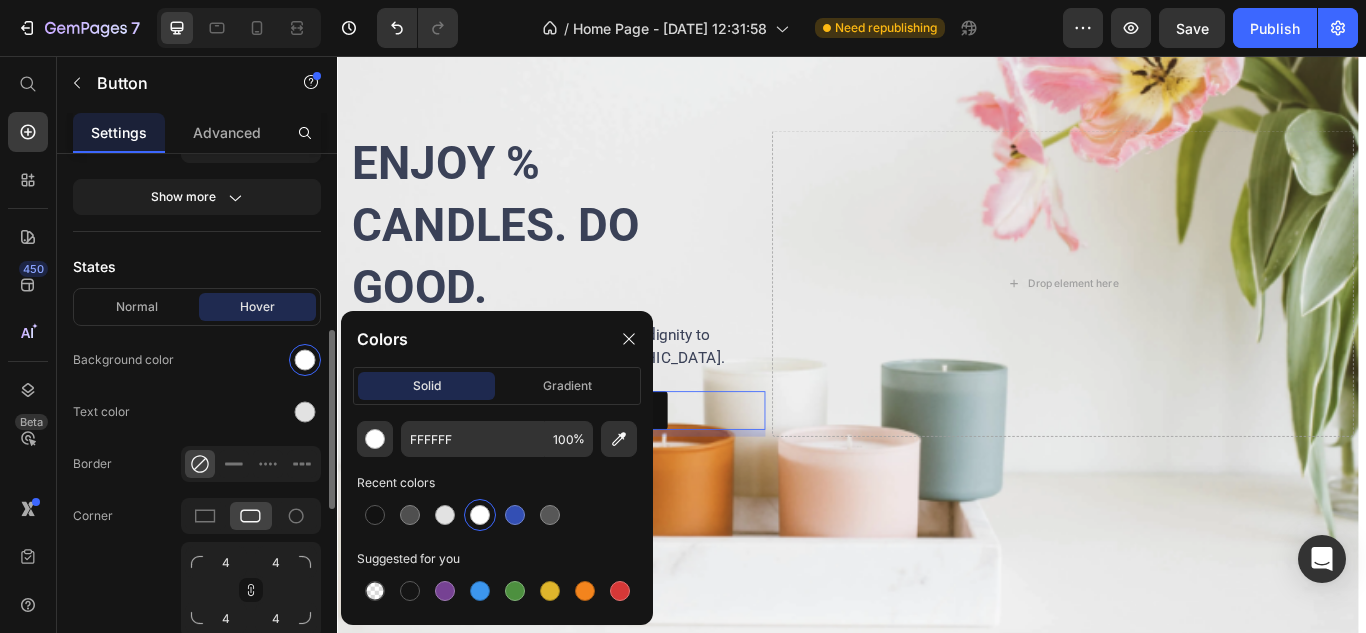 click on "Text color" 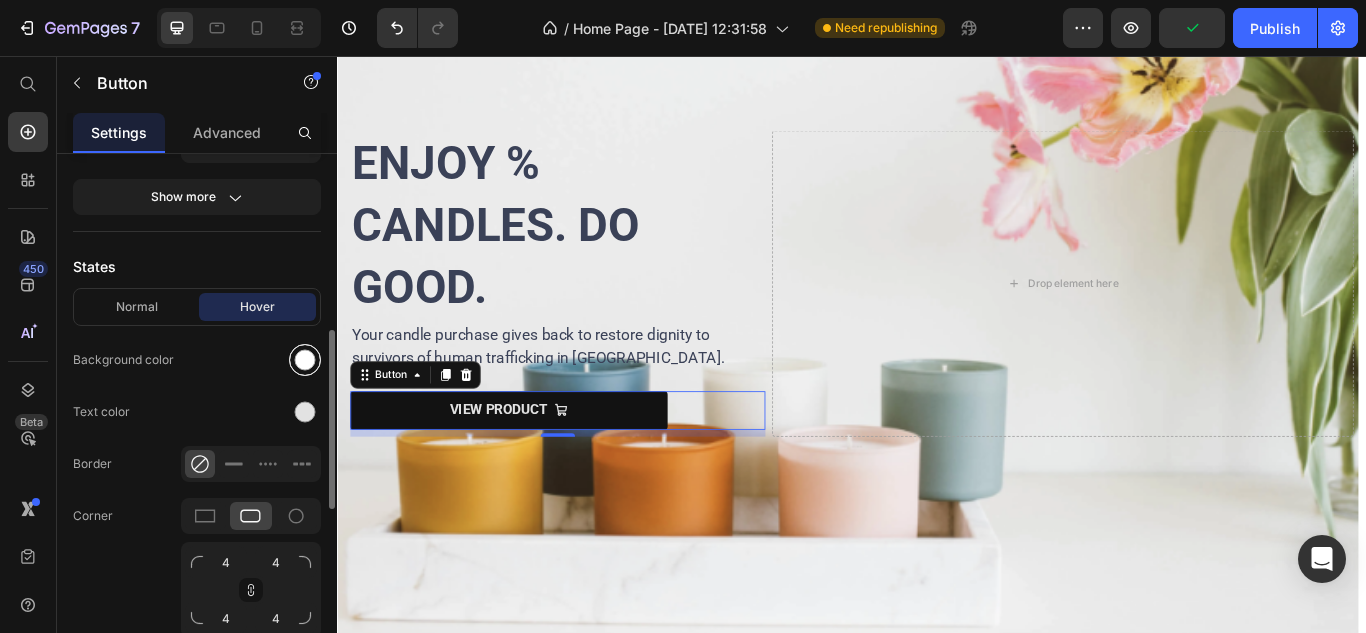 click at bounding box center (305, 360) 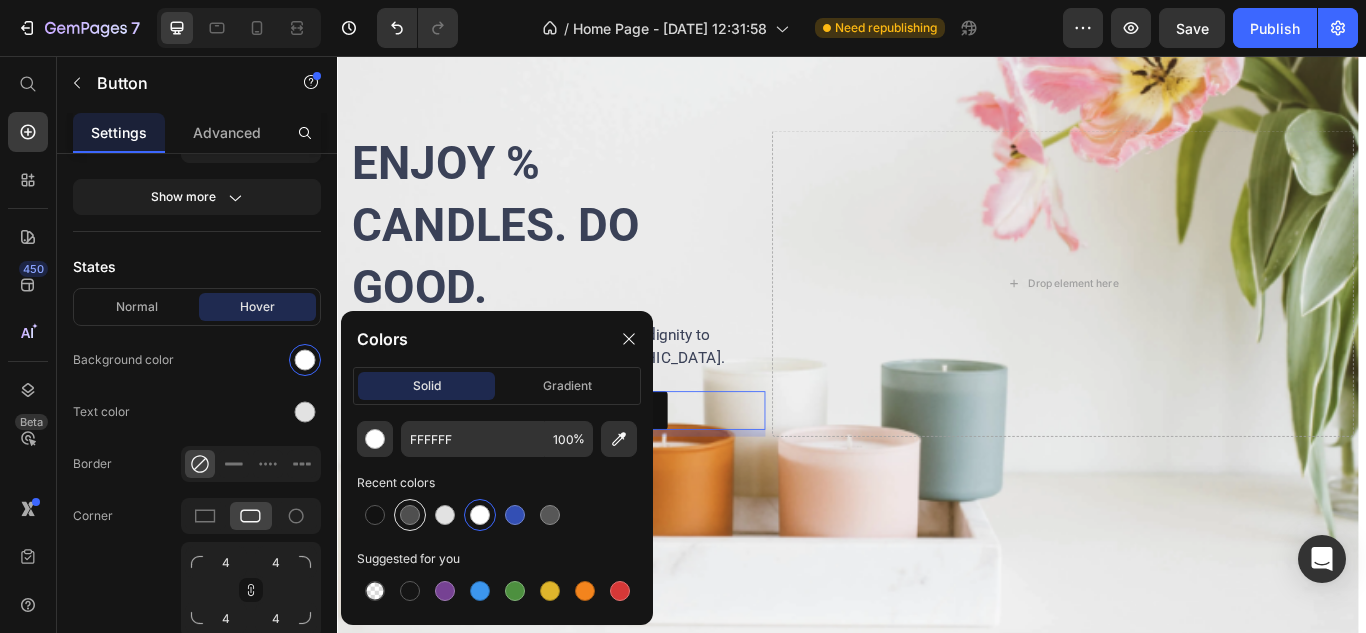 click at bounding box center [410, 515] 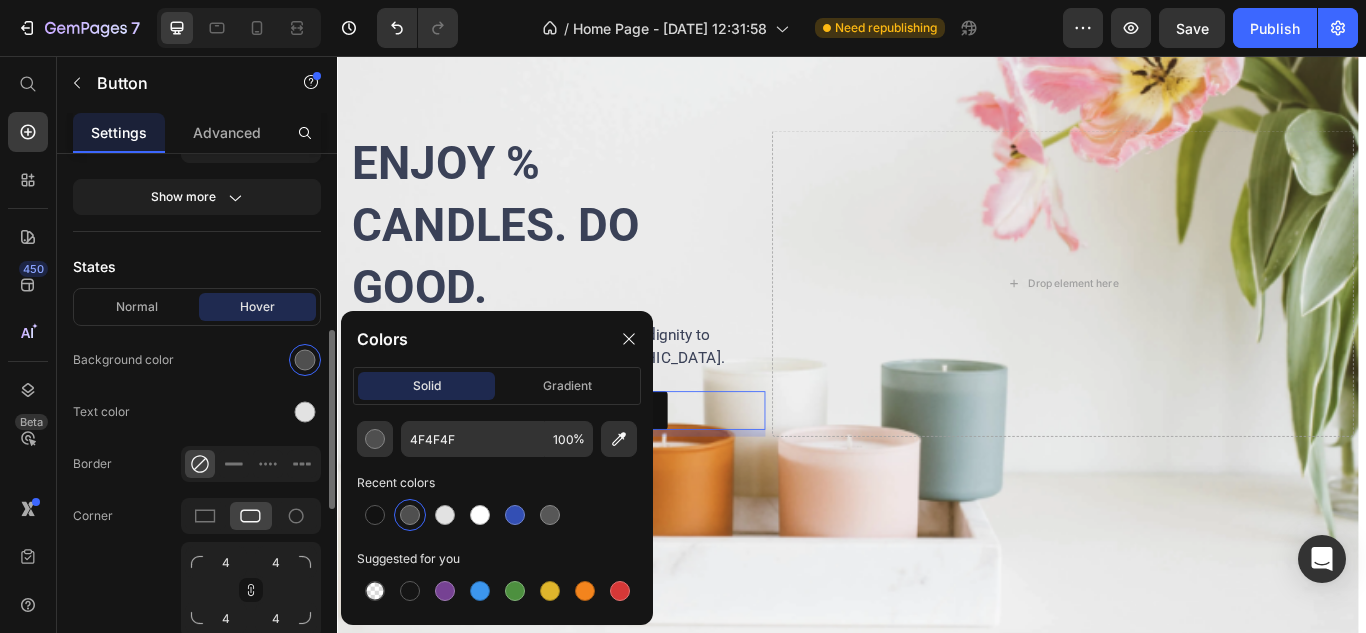 click on "Text color" 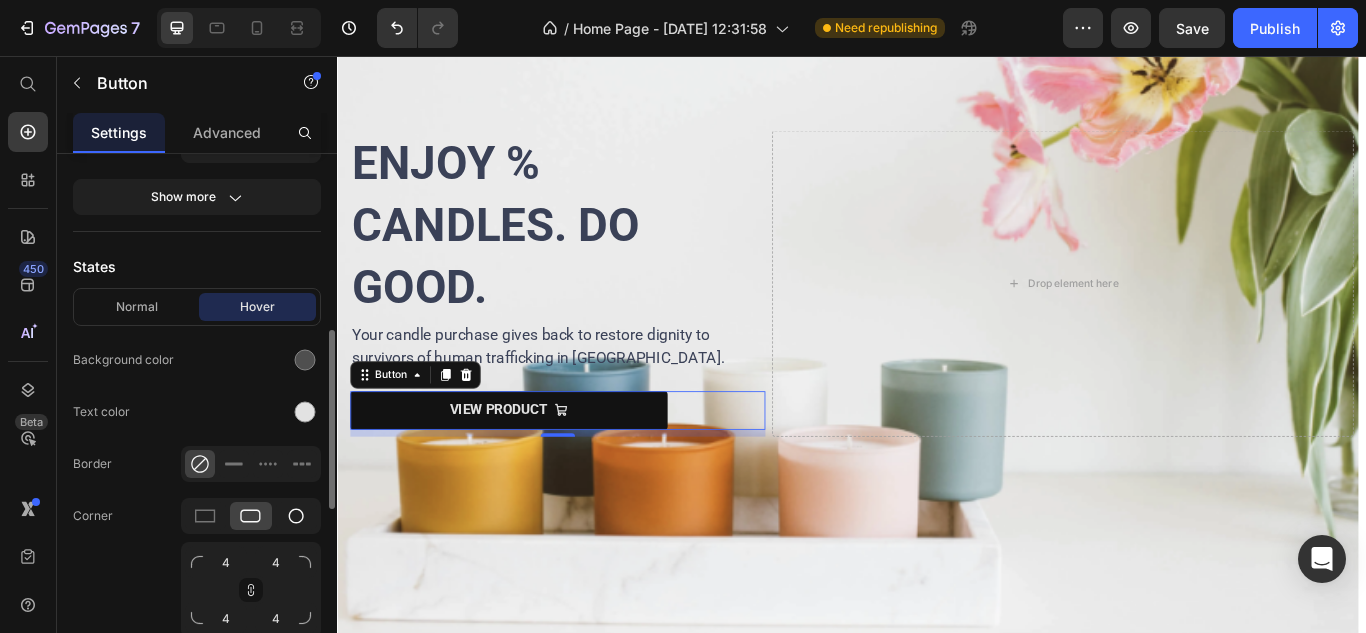 click 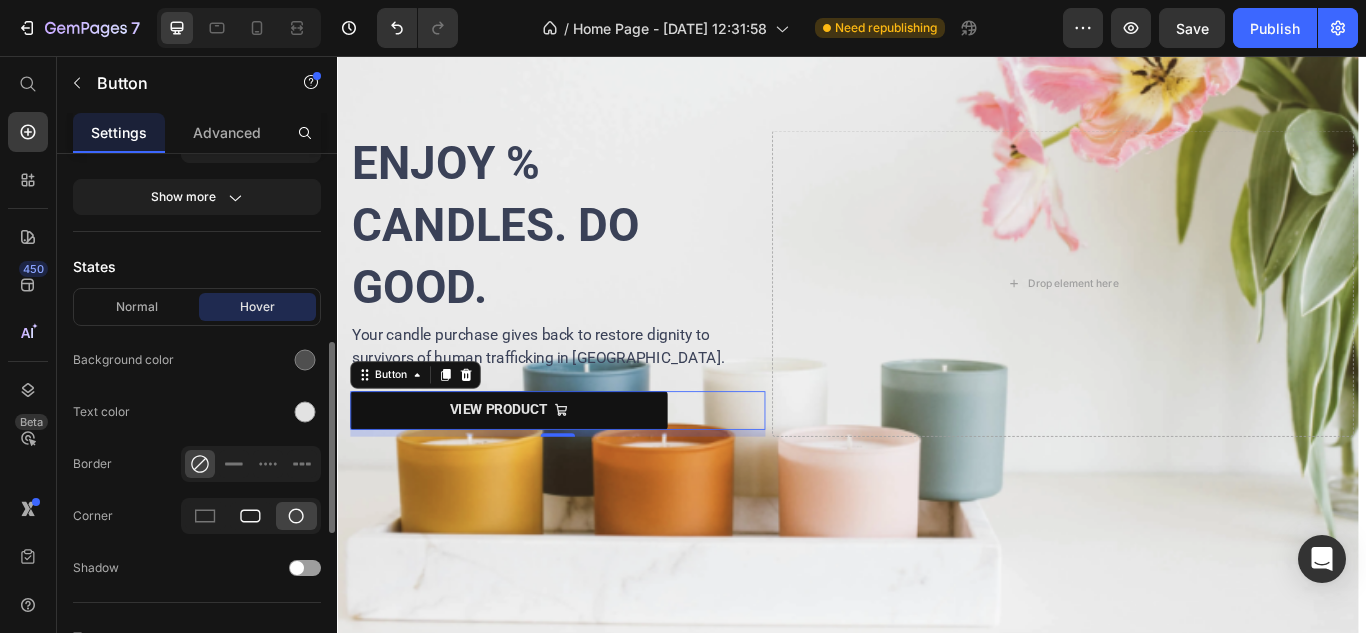 click 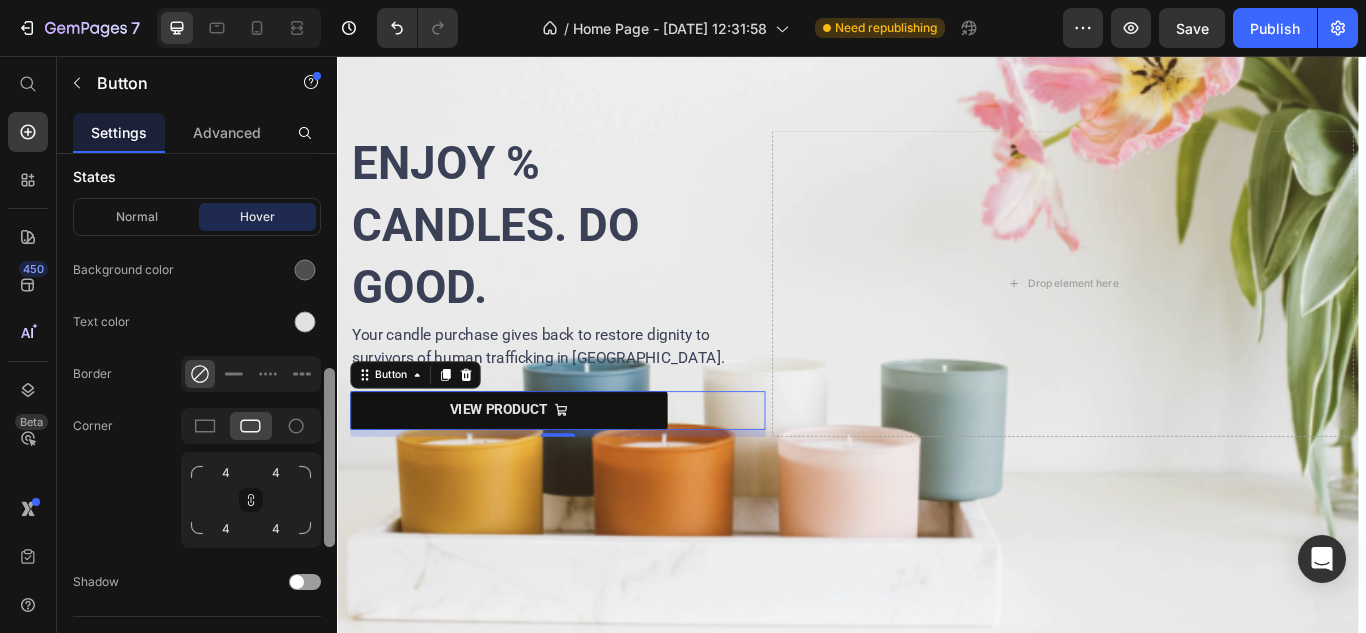 scroll, scrollTop: 631, scrollLeft: 0, axis: vertical 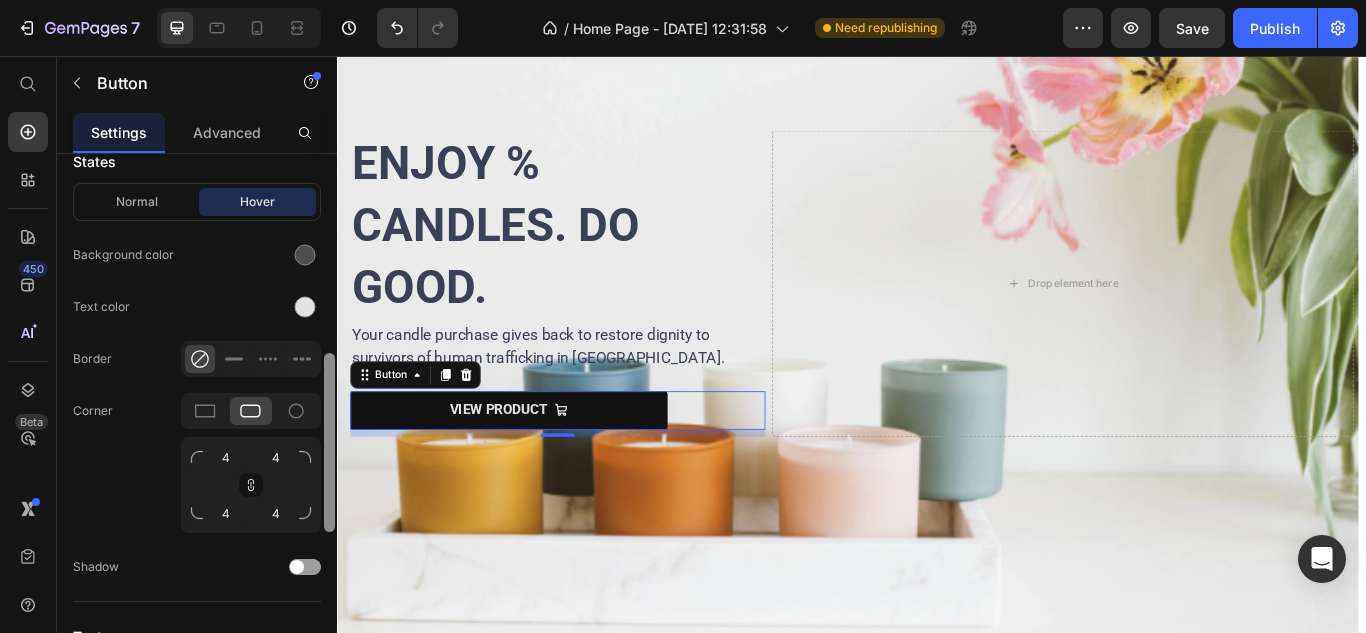 drag, startPoint x: 325, startPoint y: 482, endPoint x: 327, endPoint y: 517, distance: 35.057095 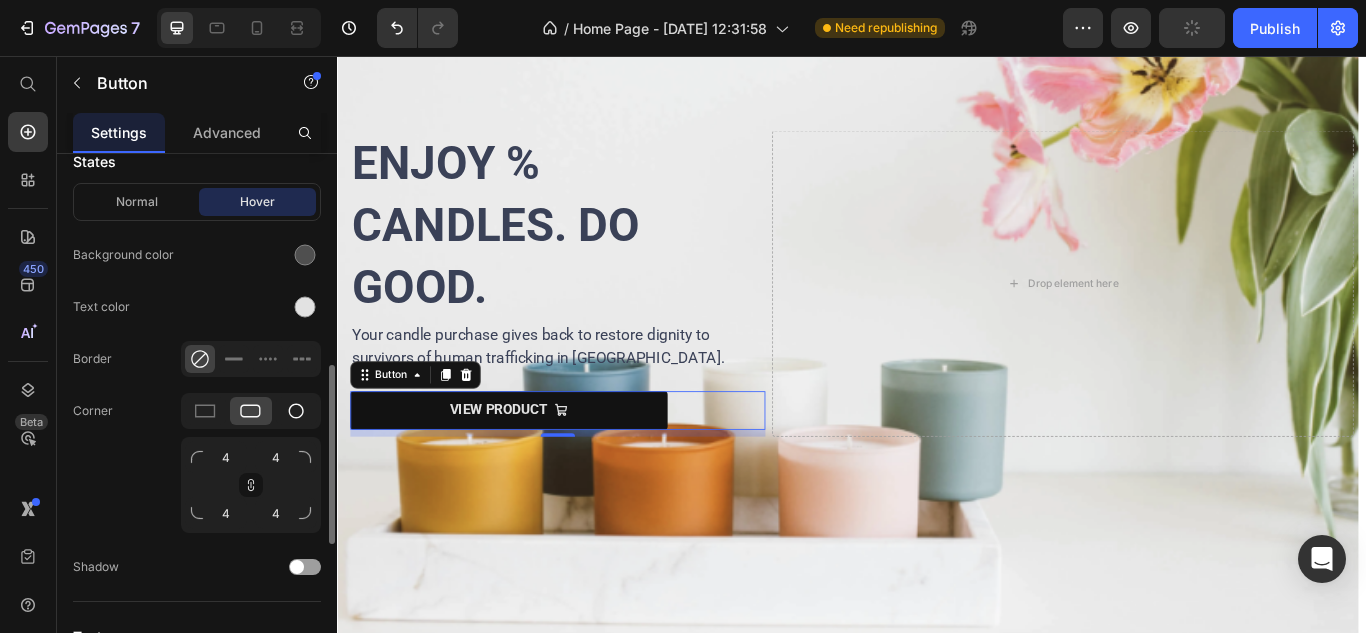 click 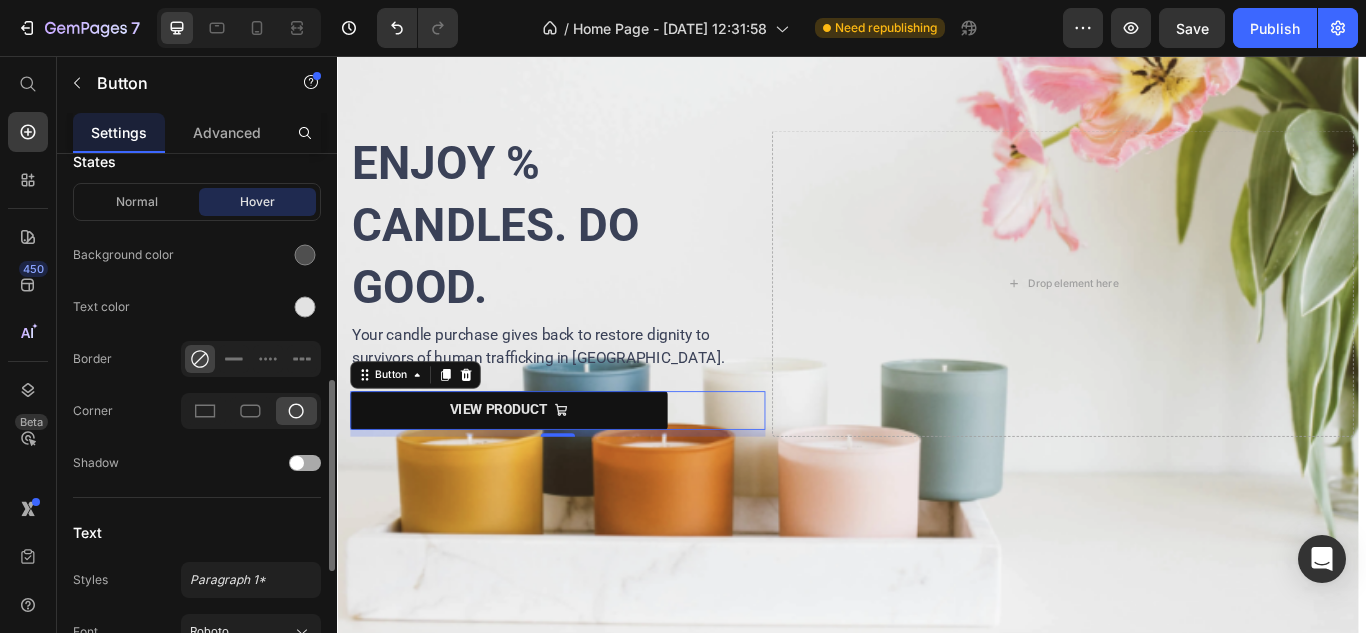 click at bounding box center [297, 463] 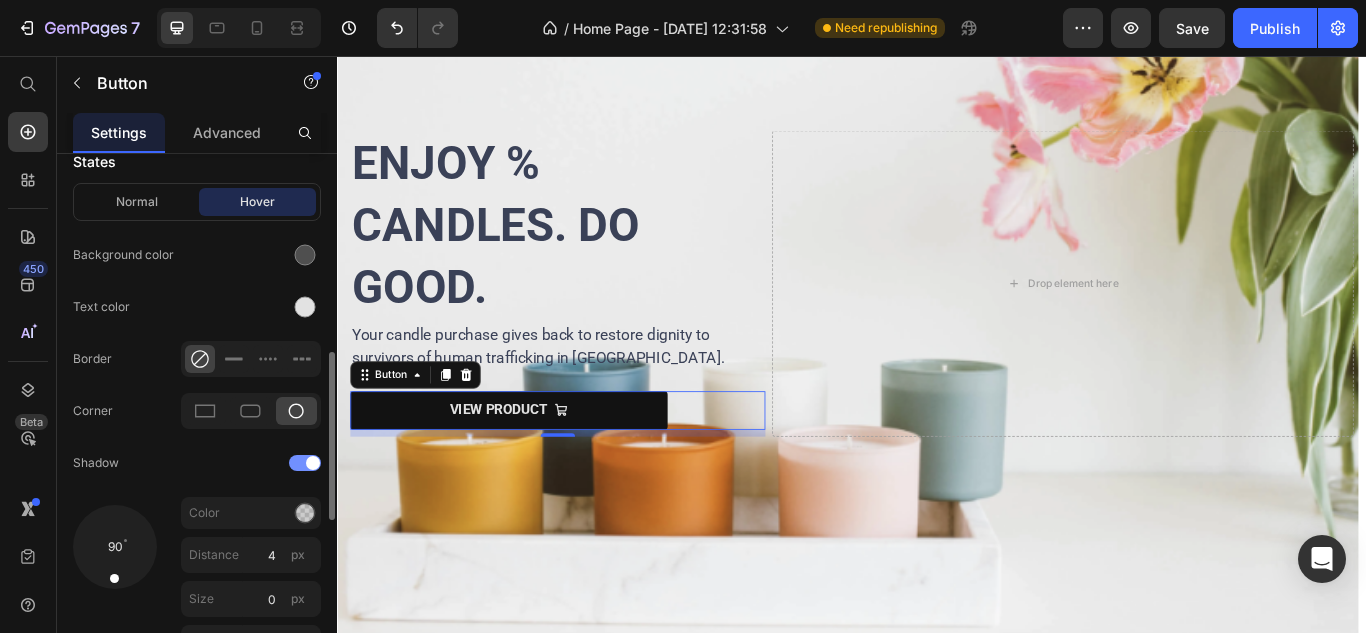click at bounding box center [305, 463] 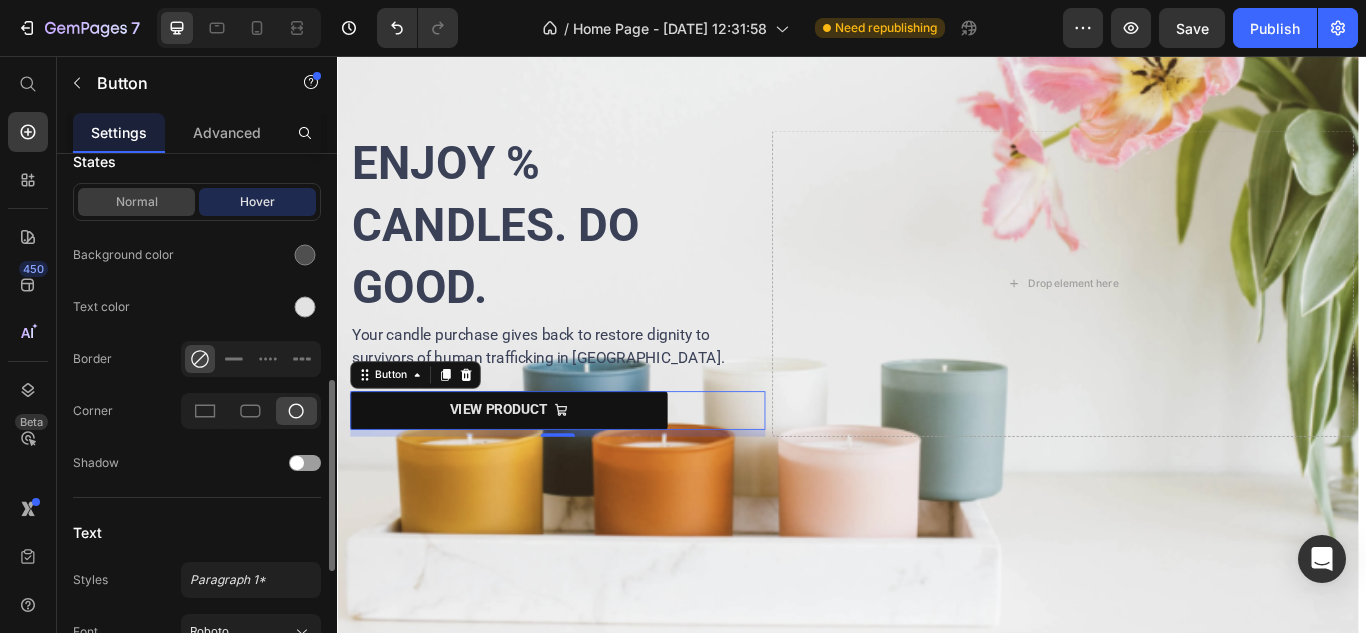 click on "Normal" at bounding box center (136, 202) 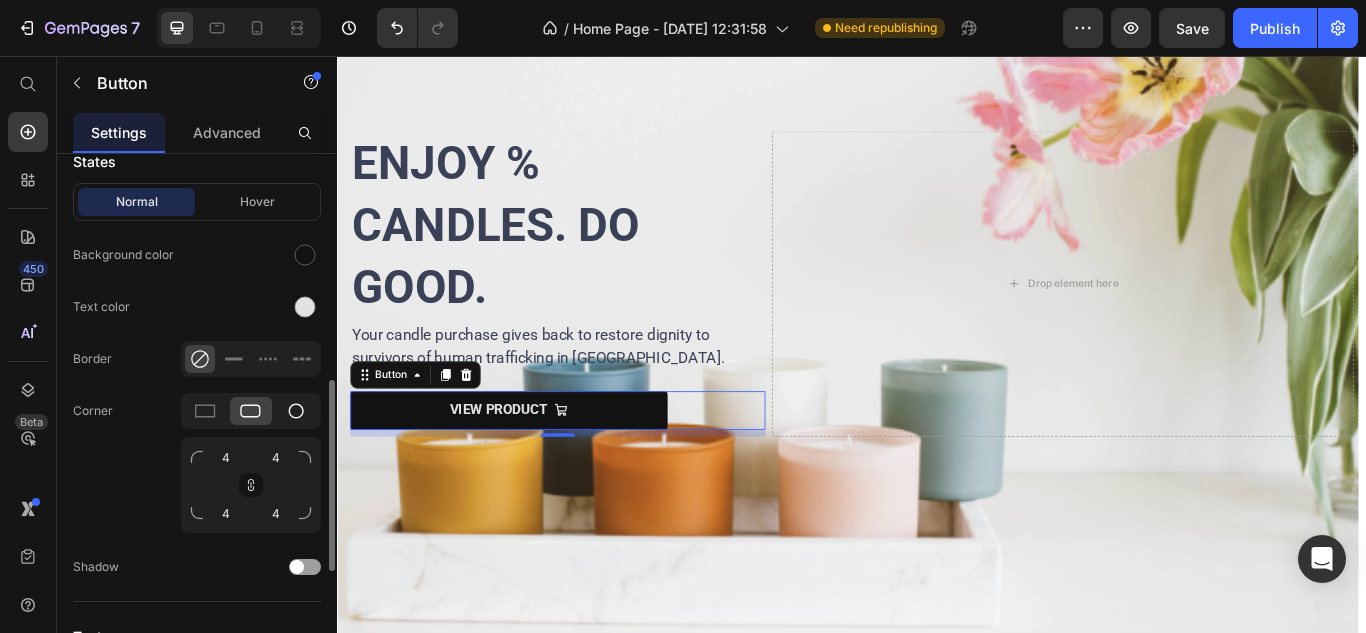click 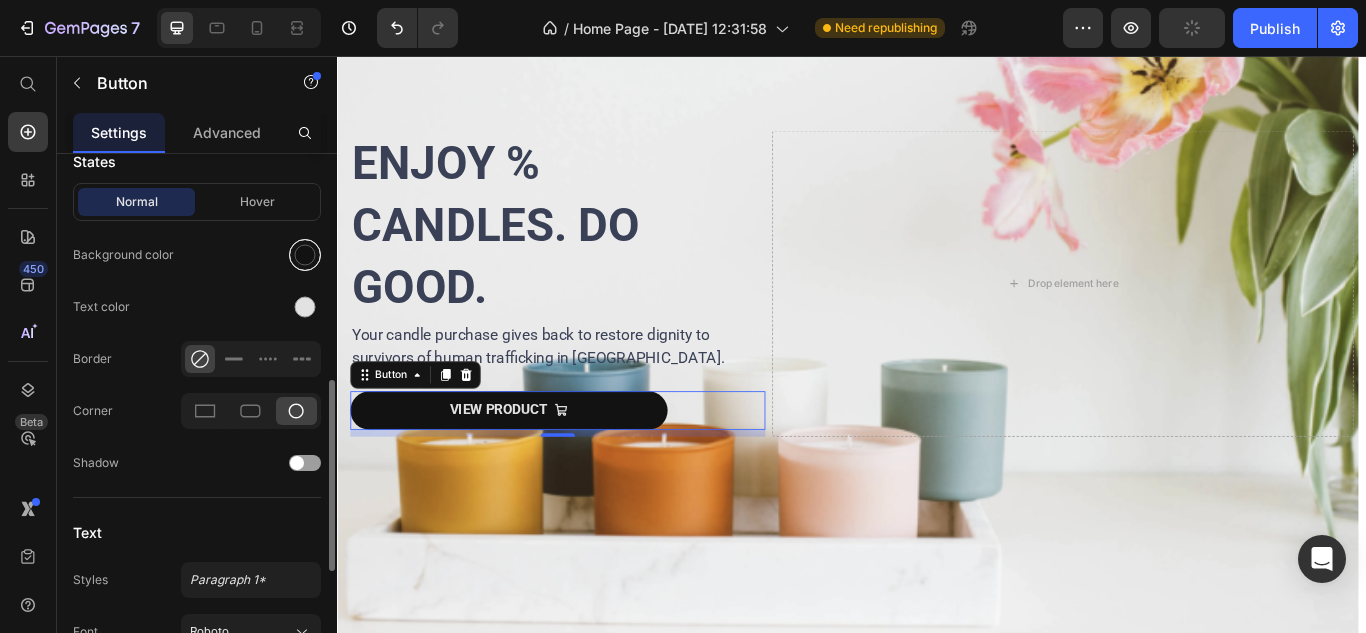 click at bounding box center [305, 255] 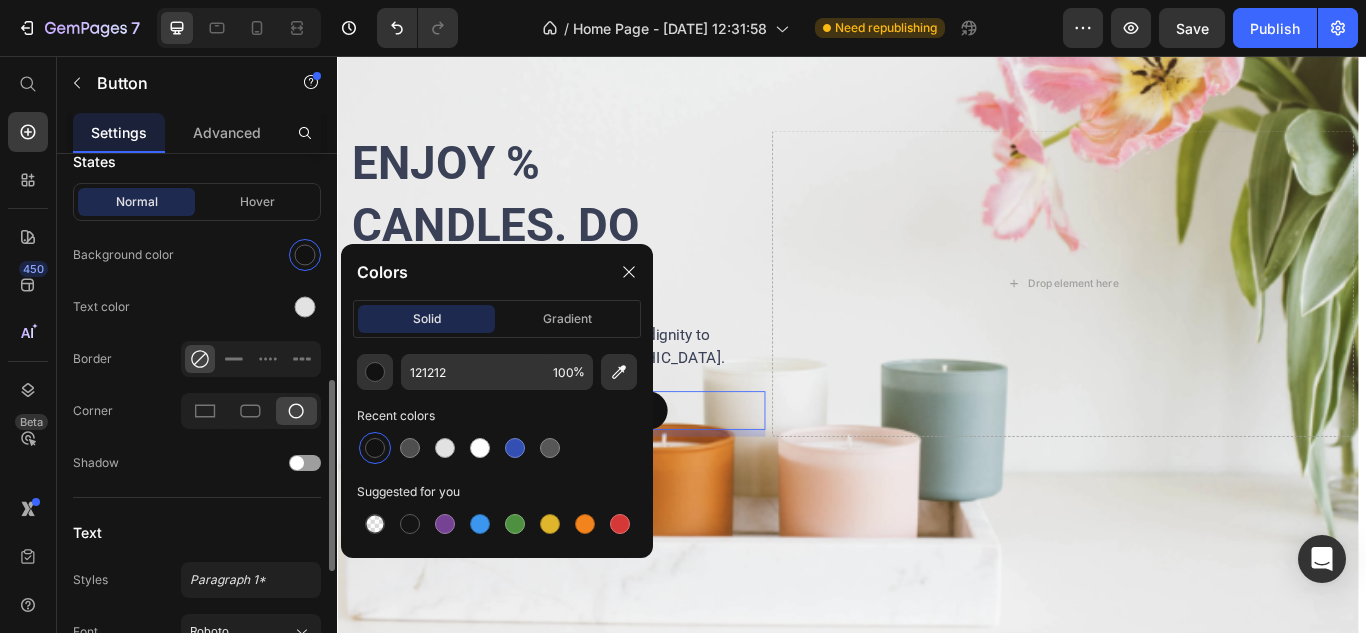 click on "Text color" 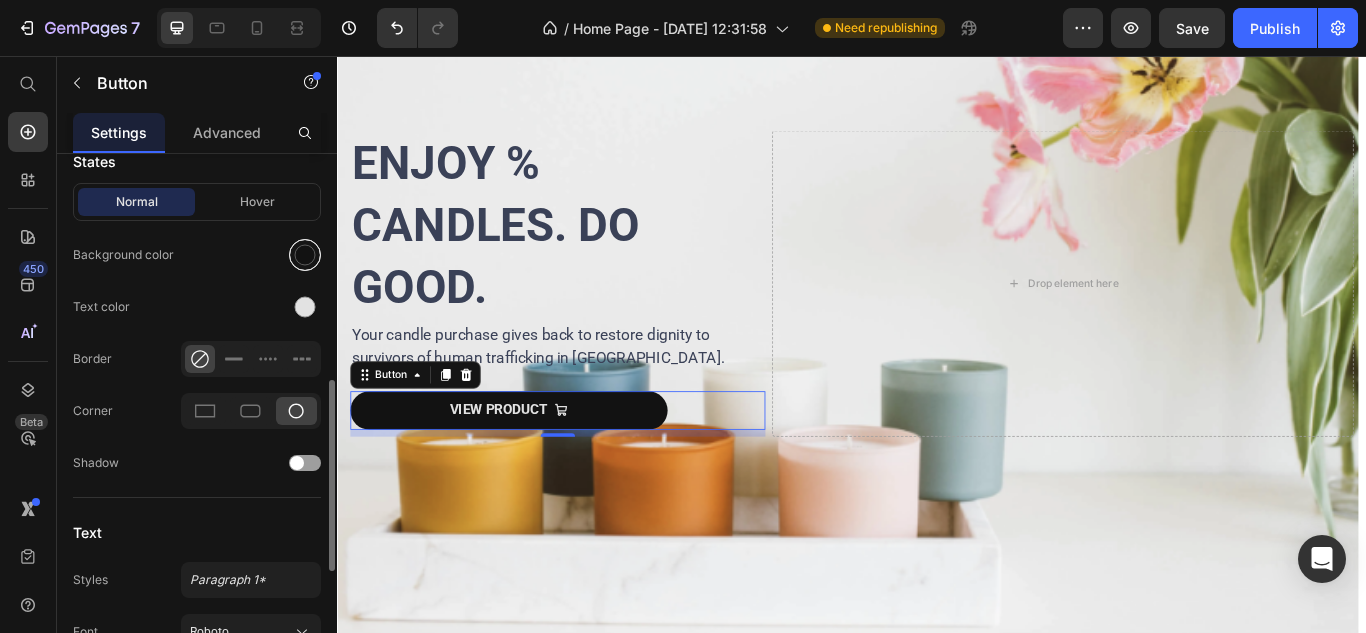 click at bounding box center (305, 255) 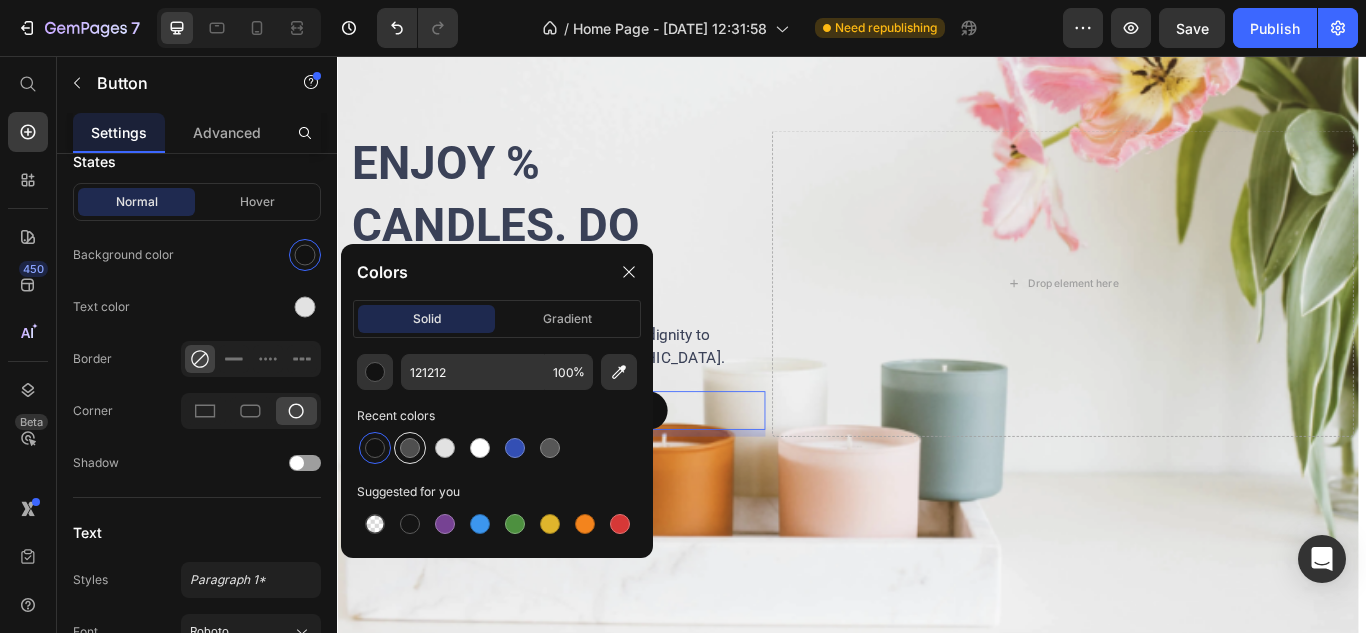 click at bounding box center (410, 448) 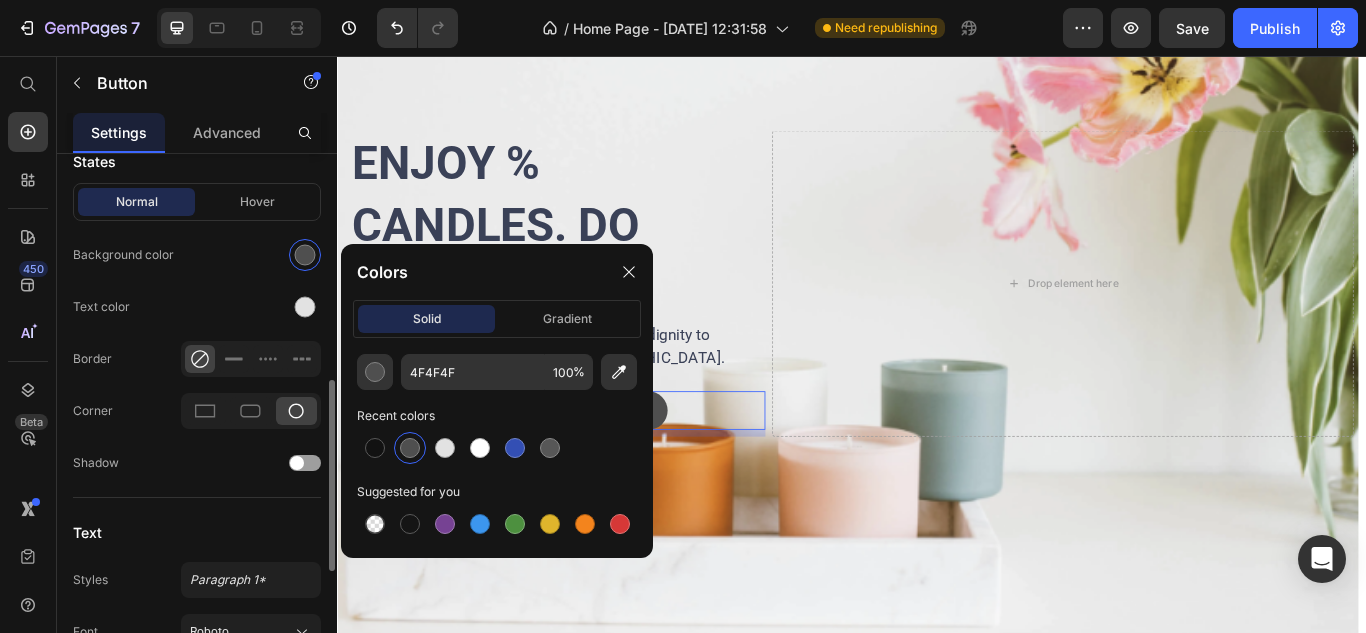 click on "Normal Hover Background color Text color Border Corner Shadow" 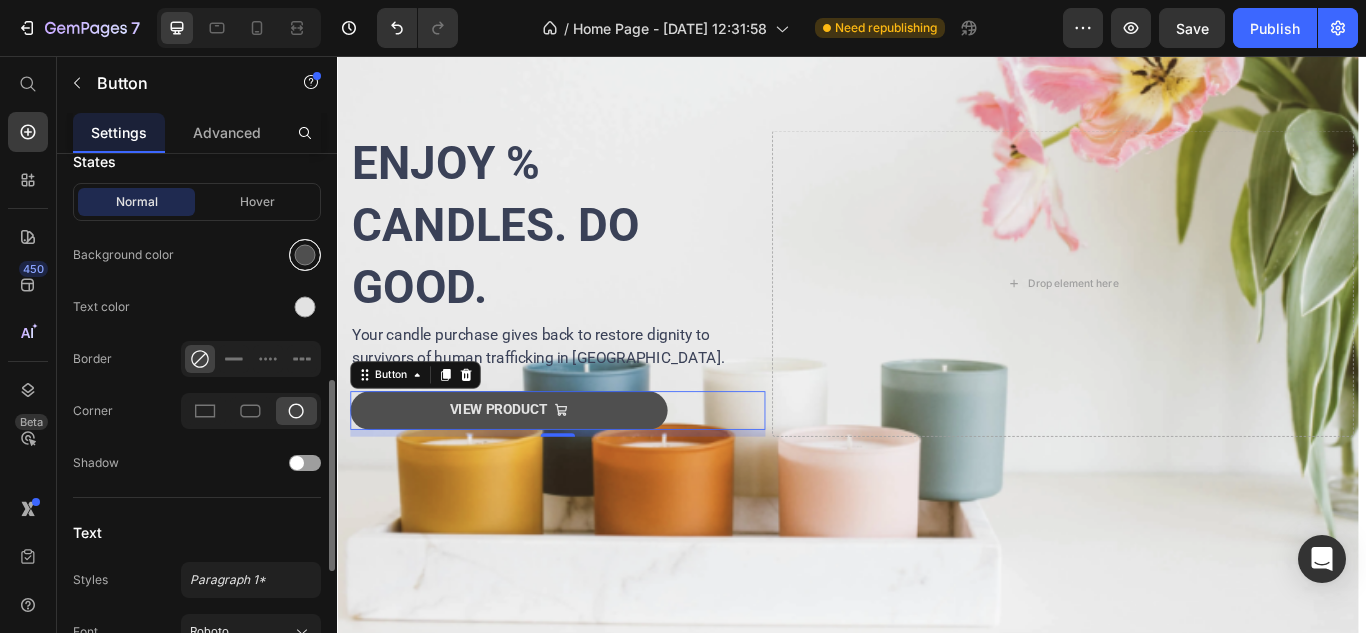 click at bounding box center (305, 255) 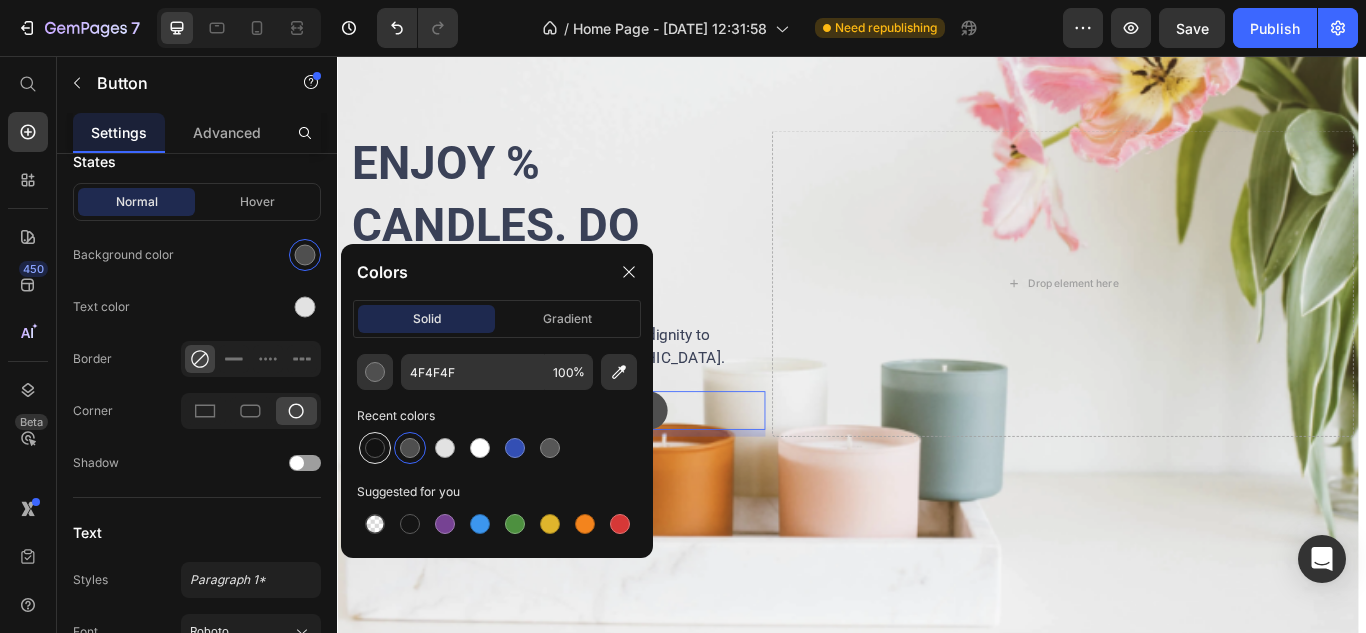 click at bounding box center (375, 448) 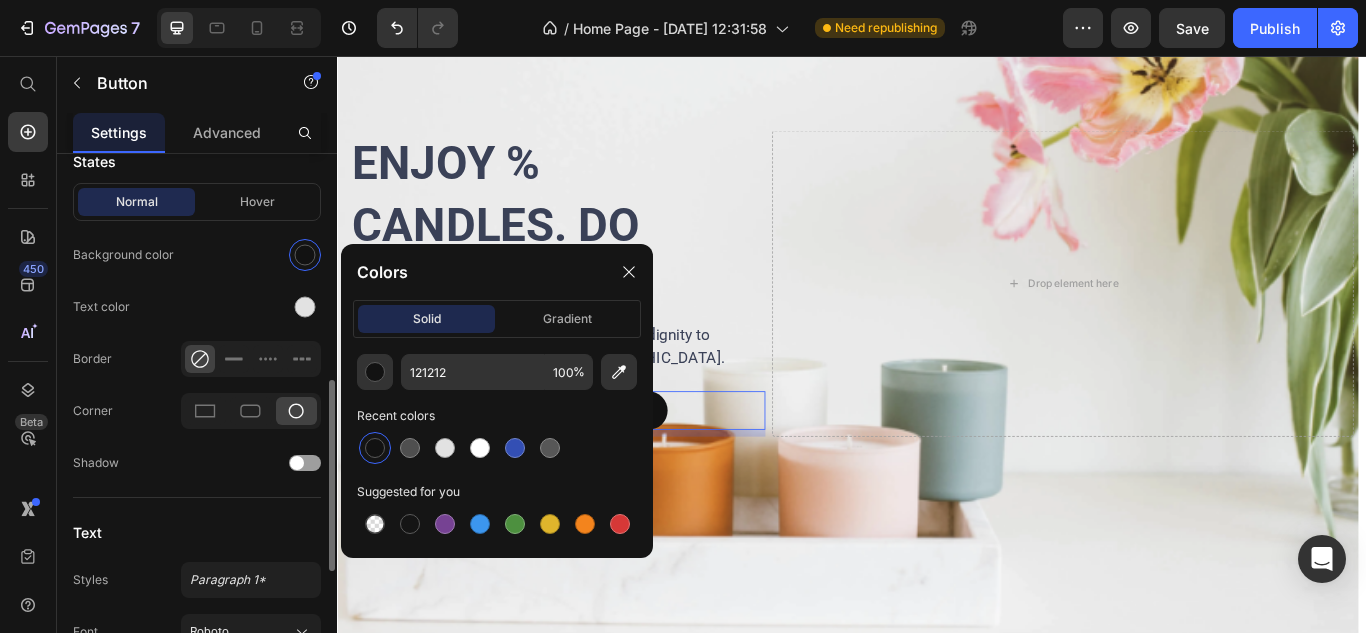click on "Normal Hover Background color Text color Border Corner Shadow" 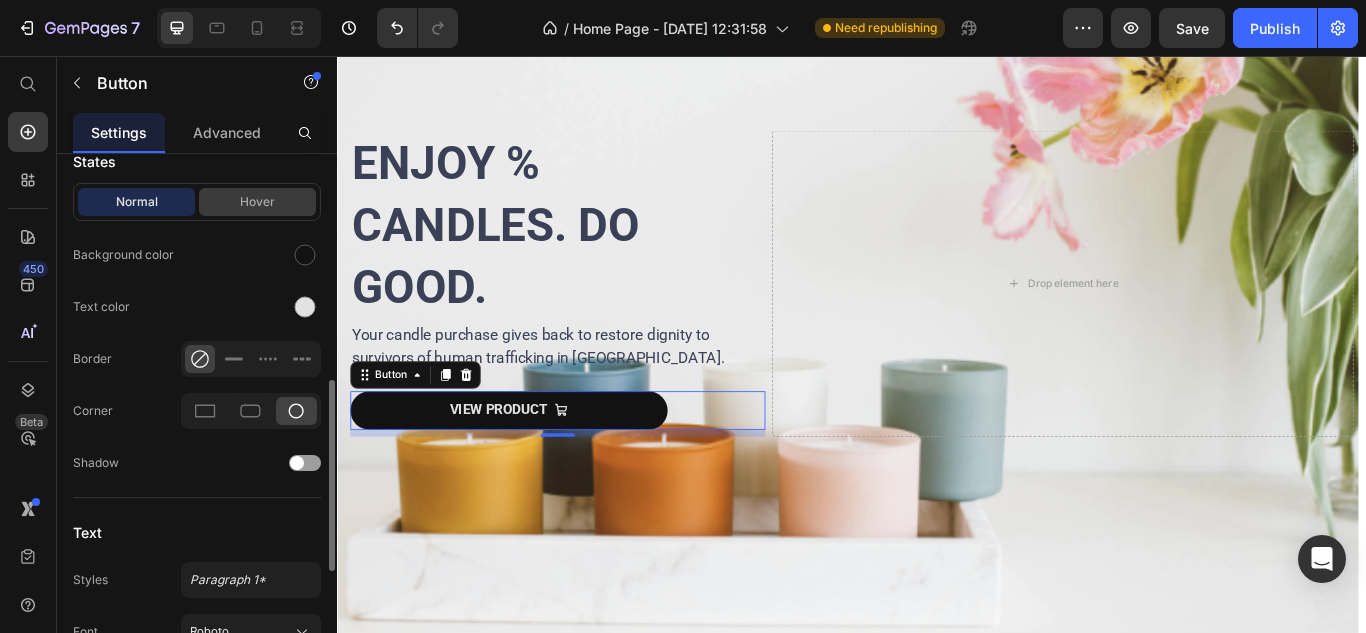 click on "Hover" at bounding box center (257, 202) 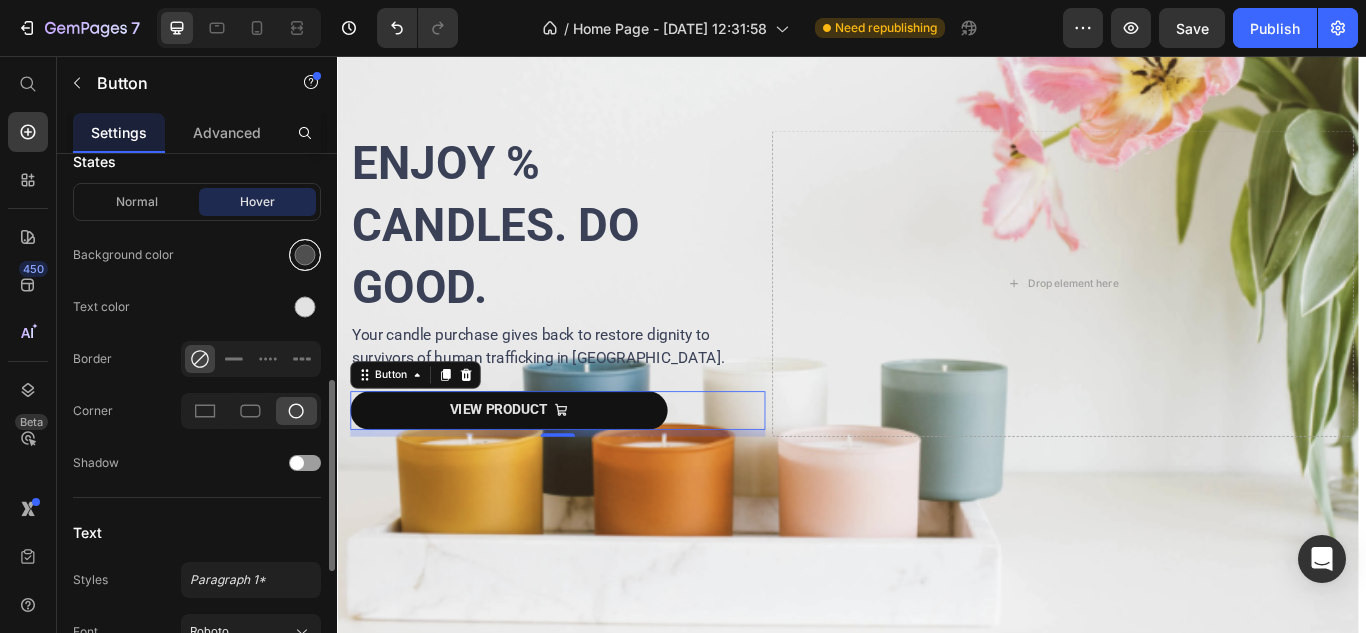 click at bounding box center [305, 255] 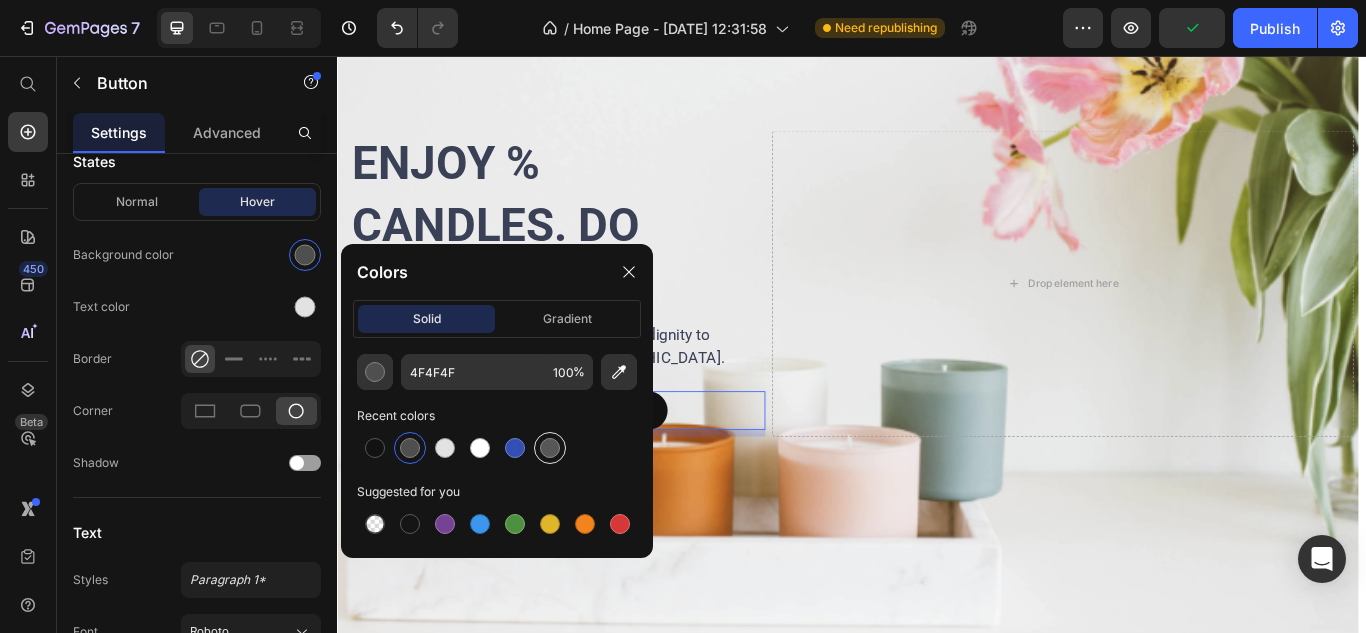 click at bounding box center (550, 448) 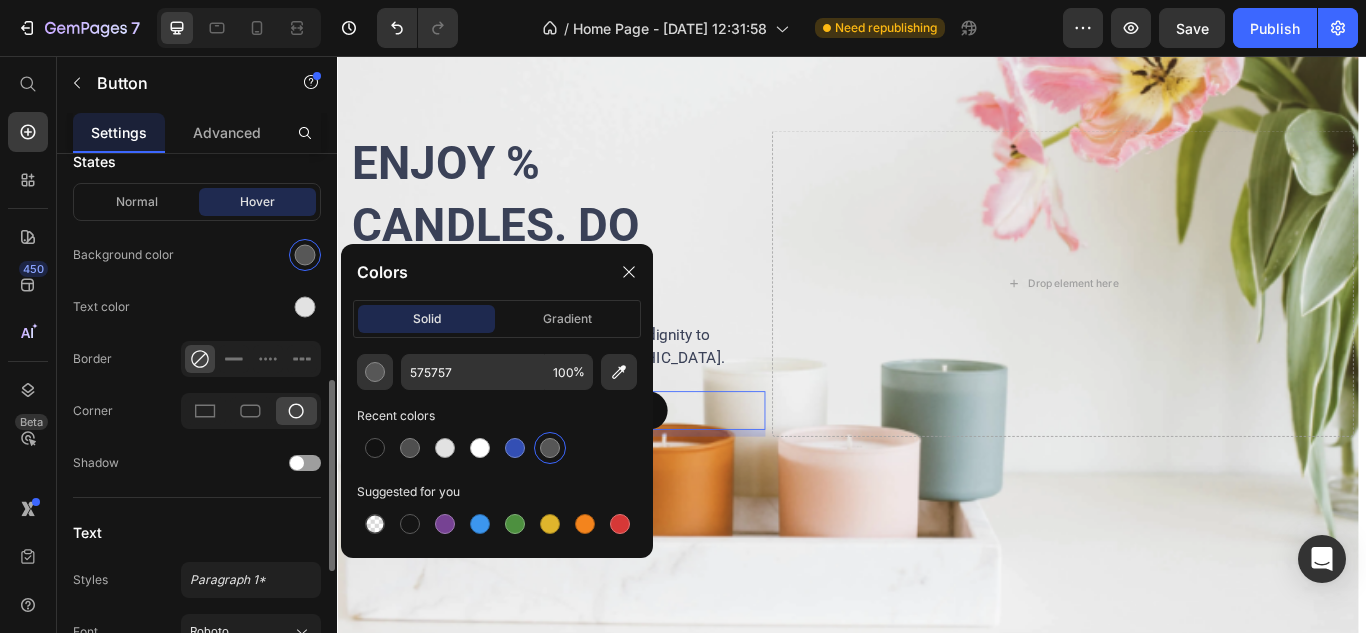 click on "Text color" 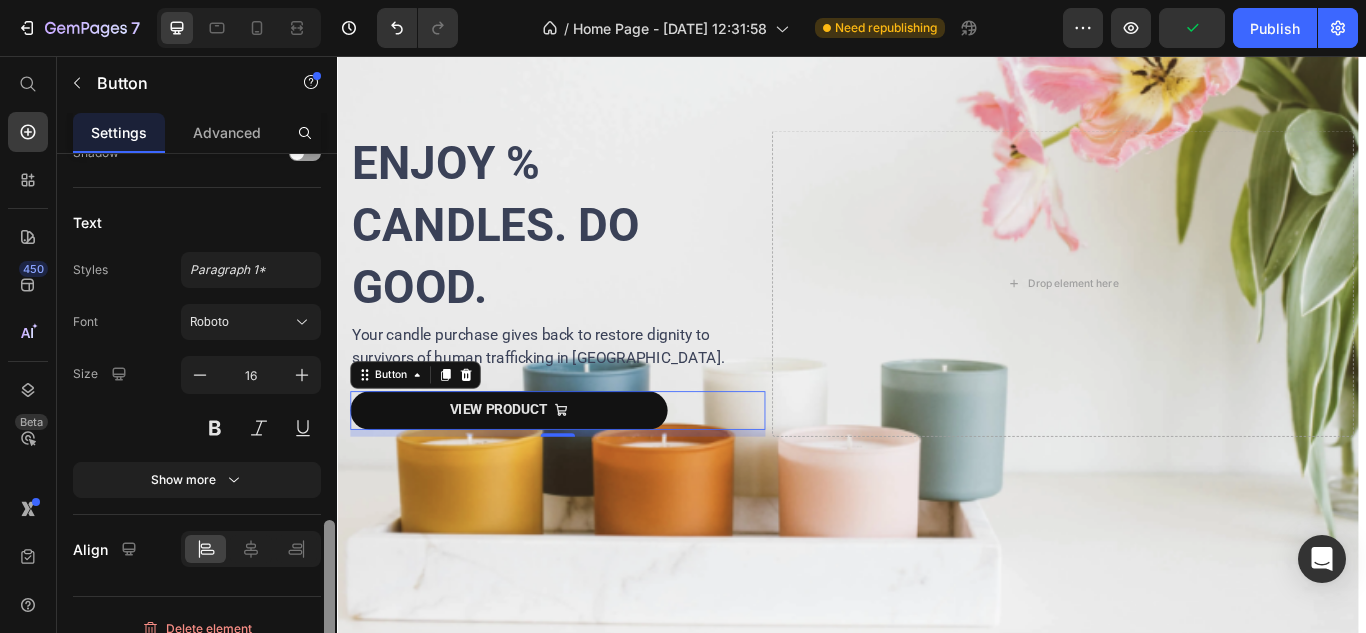 scroll, scrollTop: 962, scrollLeft: 0, axis: vertical 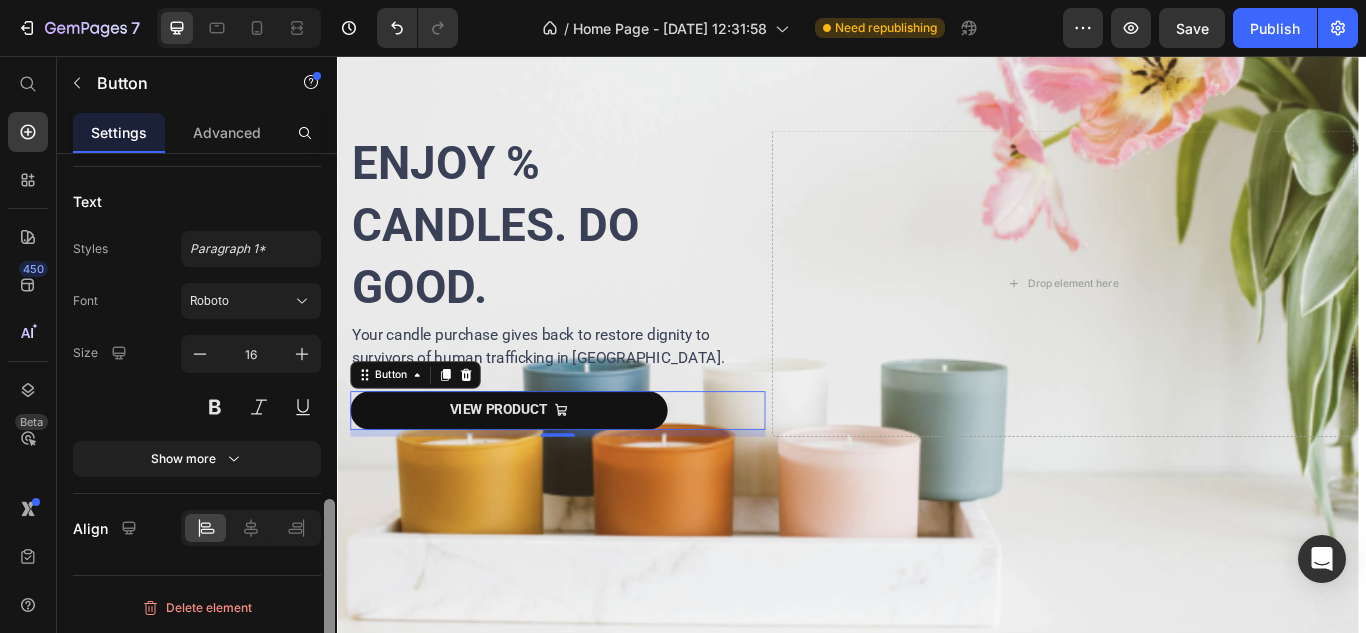 drag, startPoint x: 325, startPoint y: 521, endPoint x: 312, endPoint y: 670, distance: 149.56604 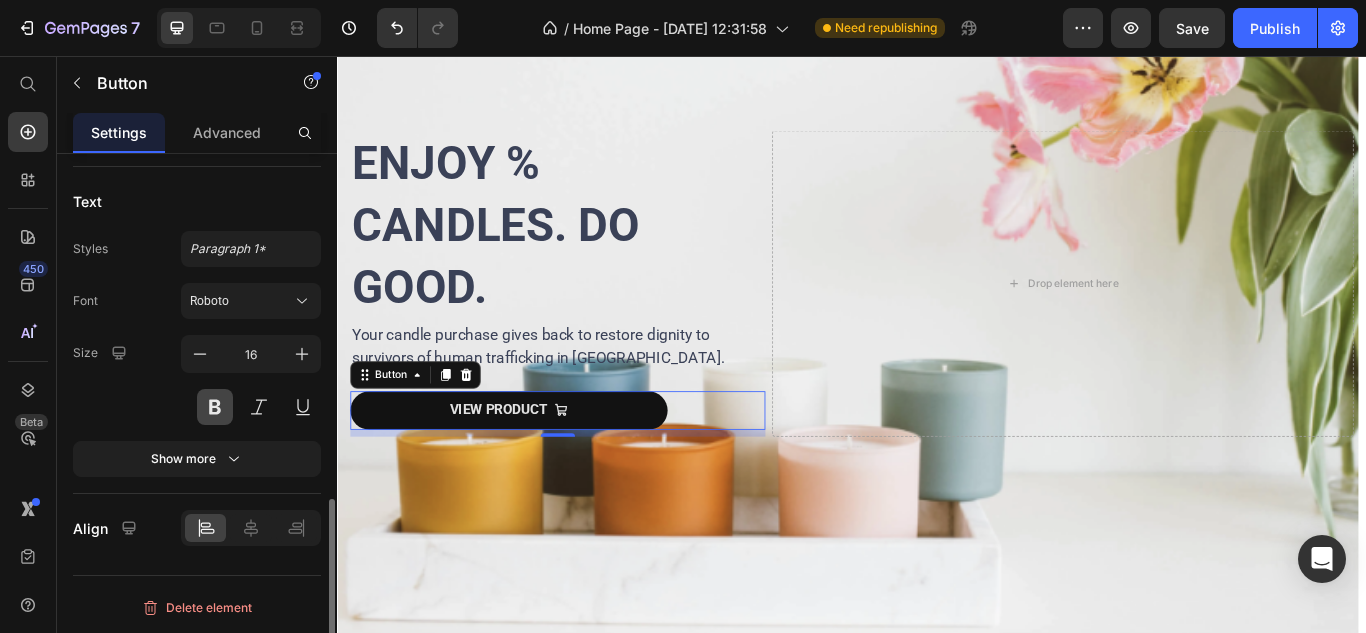 click at bounding box center [215, 407] 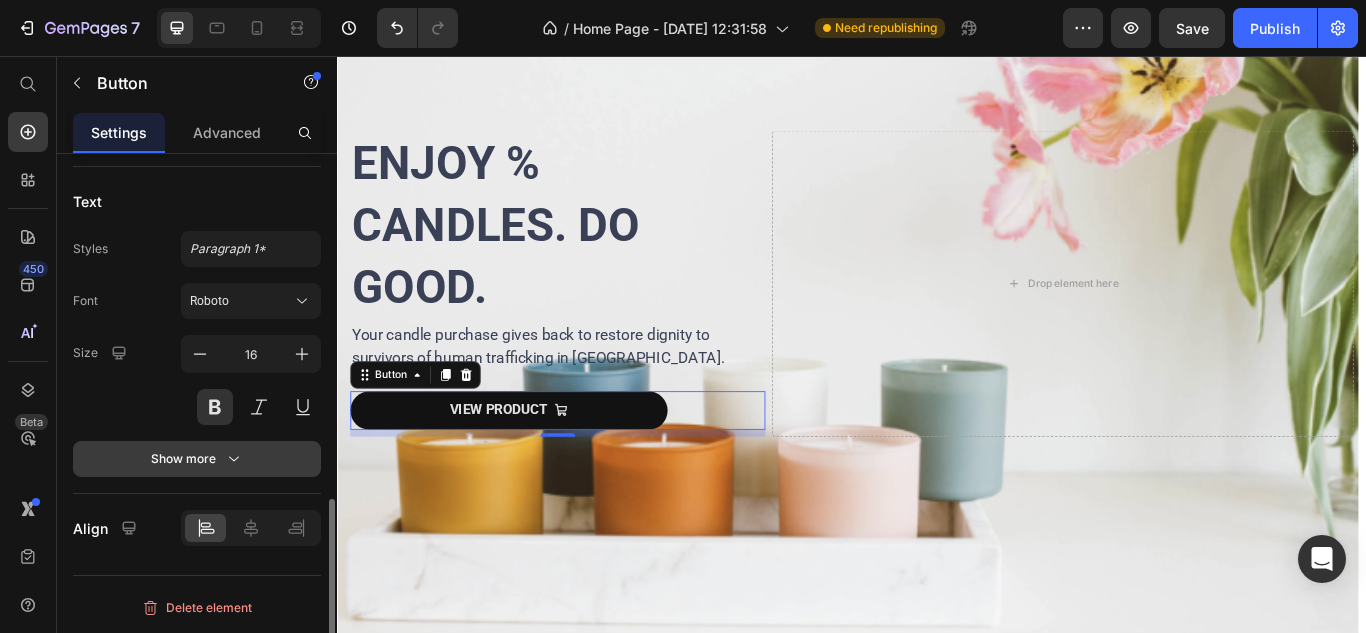 click 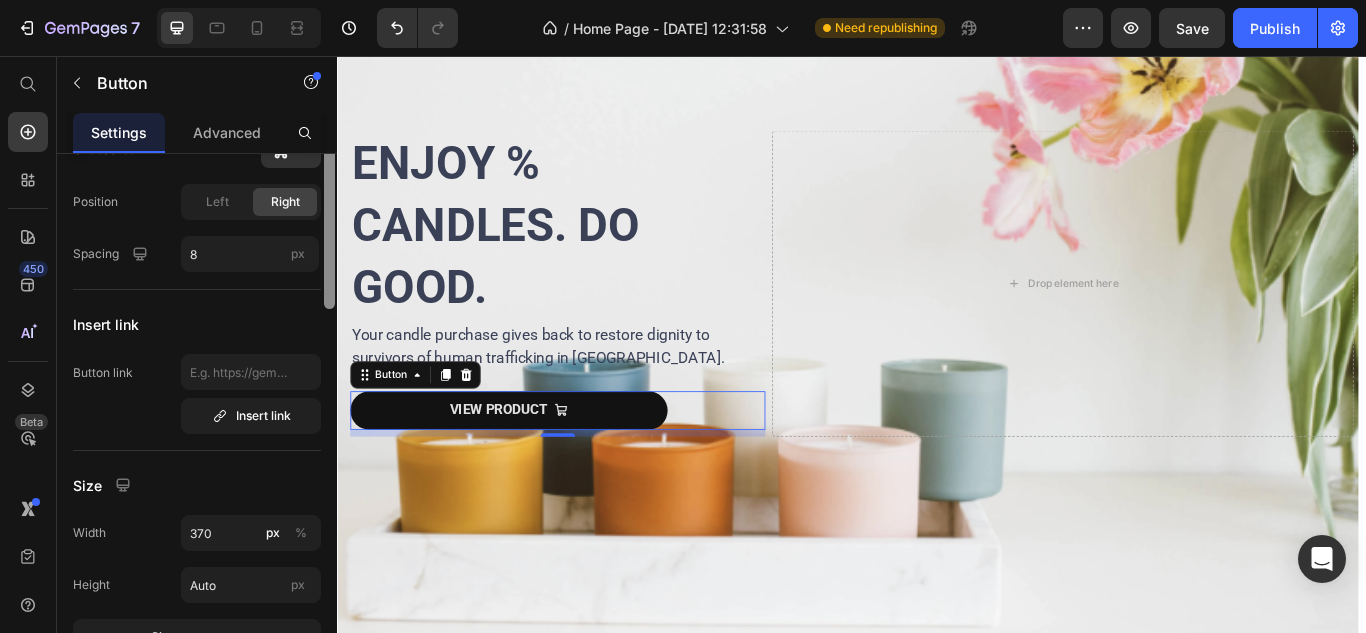 scroll, scrollTop: 0, scrollLeft: 0, axis: both 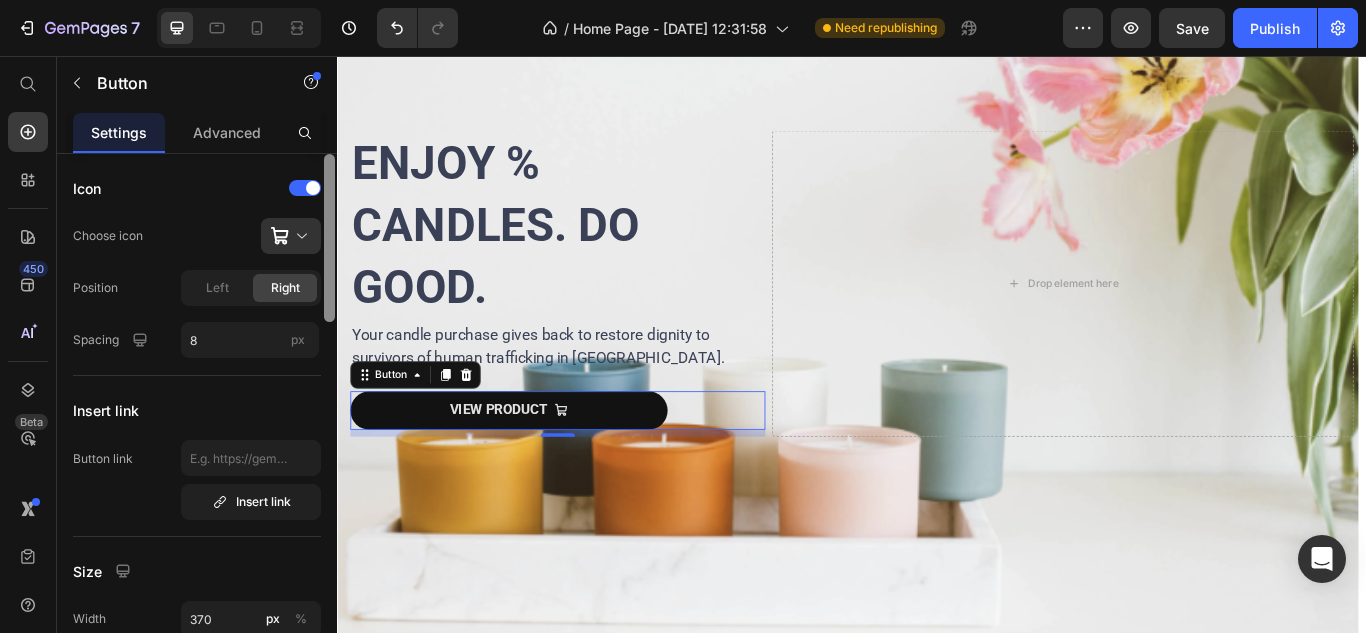 drag, startPoint x: 329, startPoint y: 513, endPoint x: 331, endPoint y: 120, distance: 393.0051 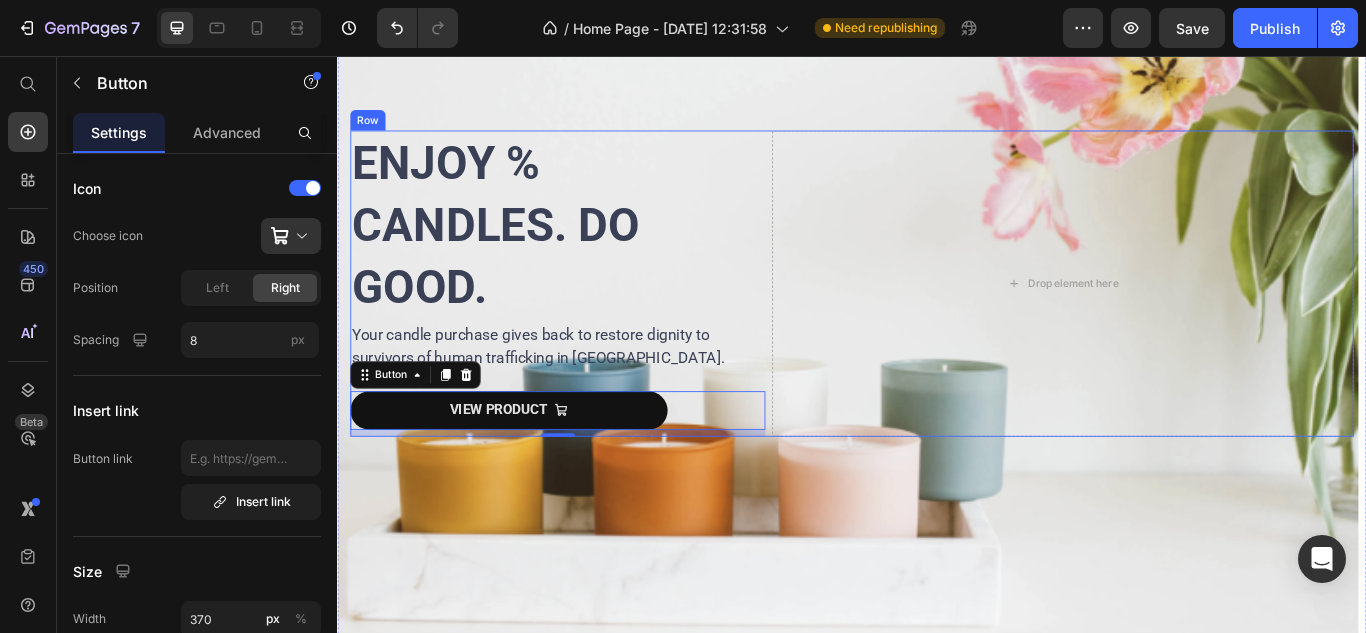 click on "⁠⁠⁠⁠⁠⁠⁠ ENJOY % CANDLES. DO GOOD. Heading Your candle purchase gives back to restore dignity to survivors of human trafficking in America. Text Block
VIEW PRODUCT Button   8
Drop element here Row" at bounding box center (937, 321) 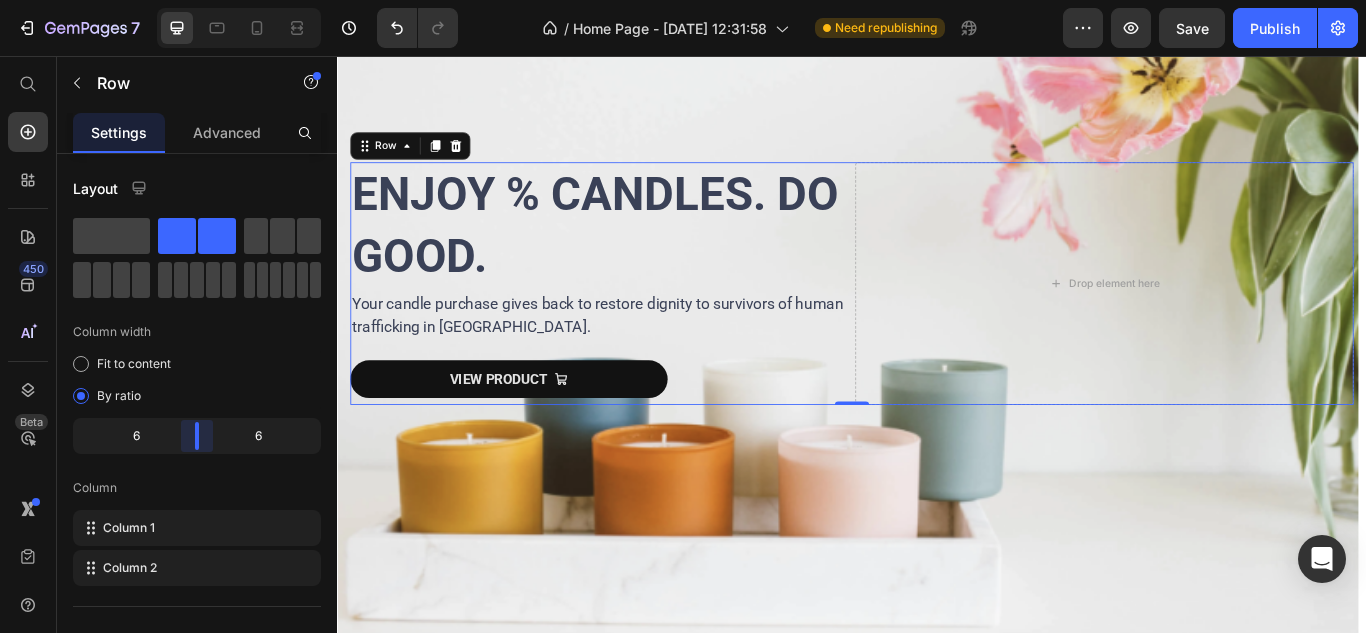 drag, startPoint x: 179, startPoint y: 432, endPoint x: 207, endPoint y: 440, distance: 29.12044 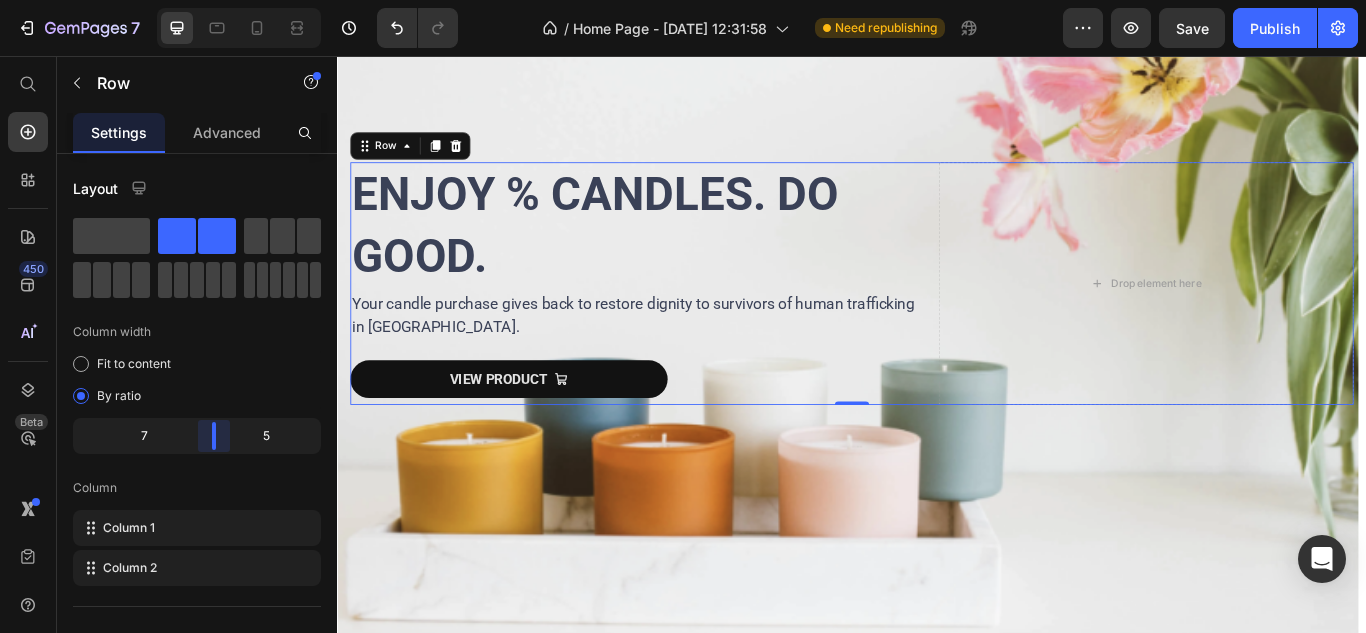 drag, startPoint x: 193, startPoint y: 433, endPoint x: 216, endPoint y: 435, distance: 23.086792 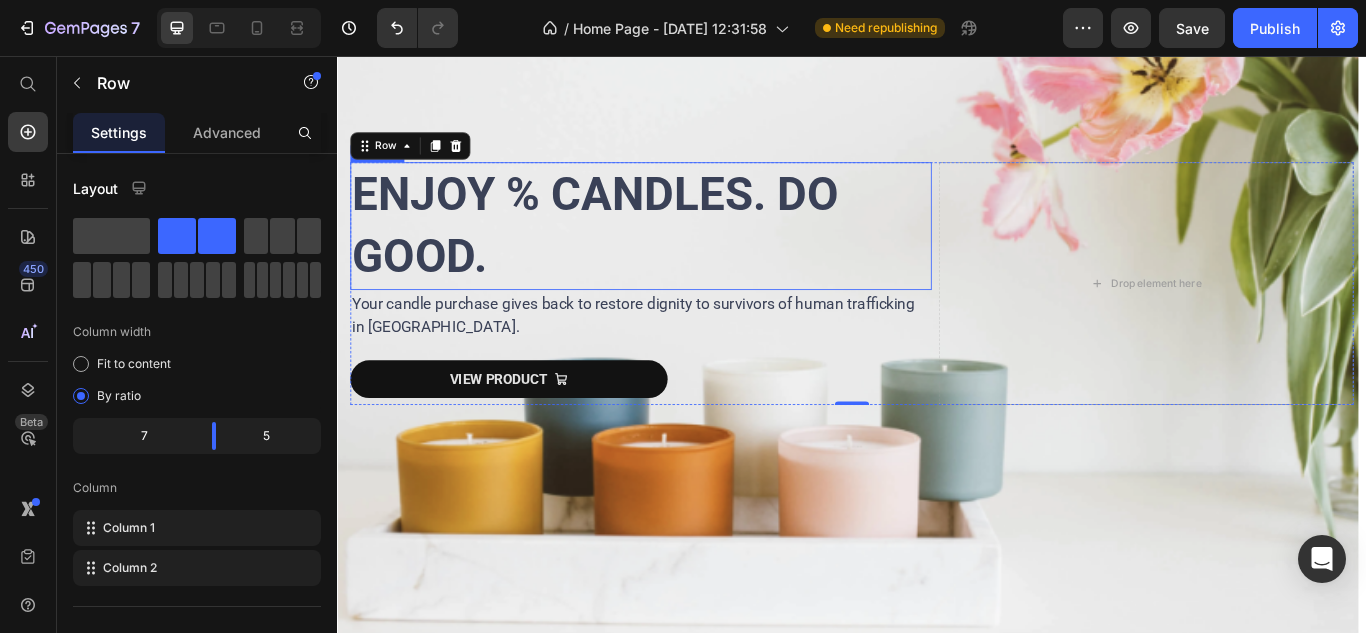 click on "⁠⁠⁠⁠⁠⁠⁠ ENJOY % CANDLES. DO GOOD." at bounding box center [691, 254] 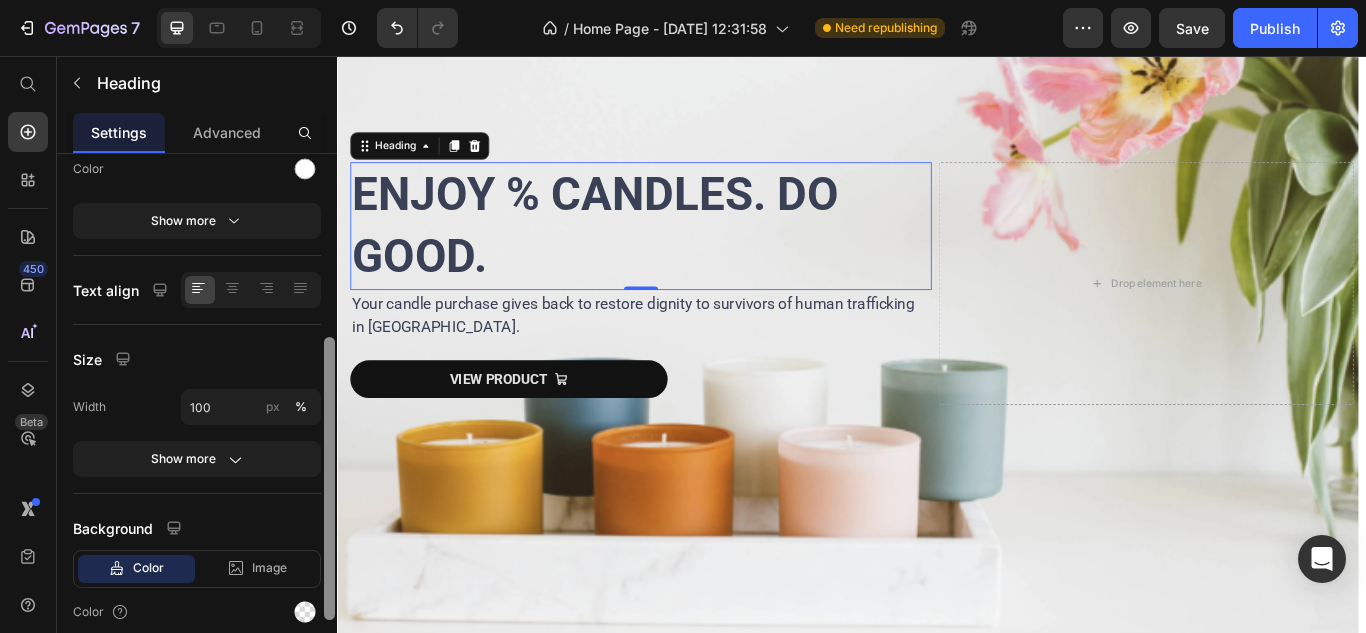 drag, startPoint x: 327, startPoint y: 396, endPoint x: 297, endPoint y: 532, distance: 139.26952 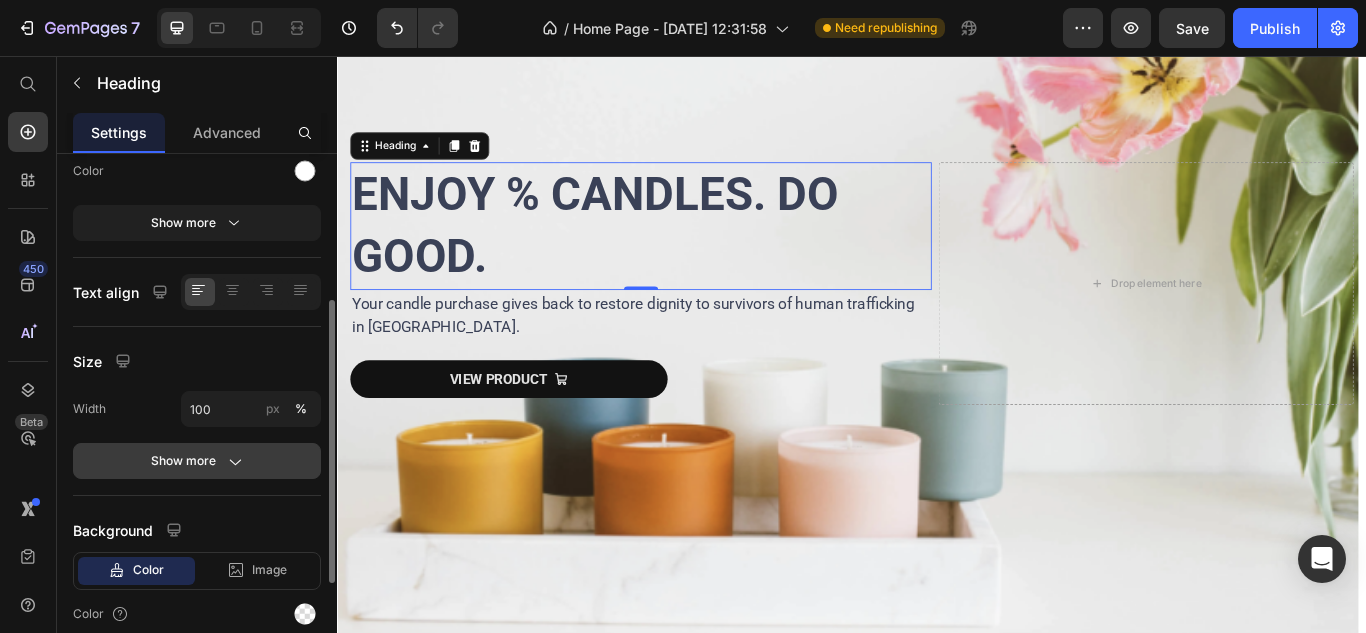 click 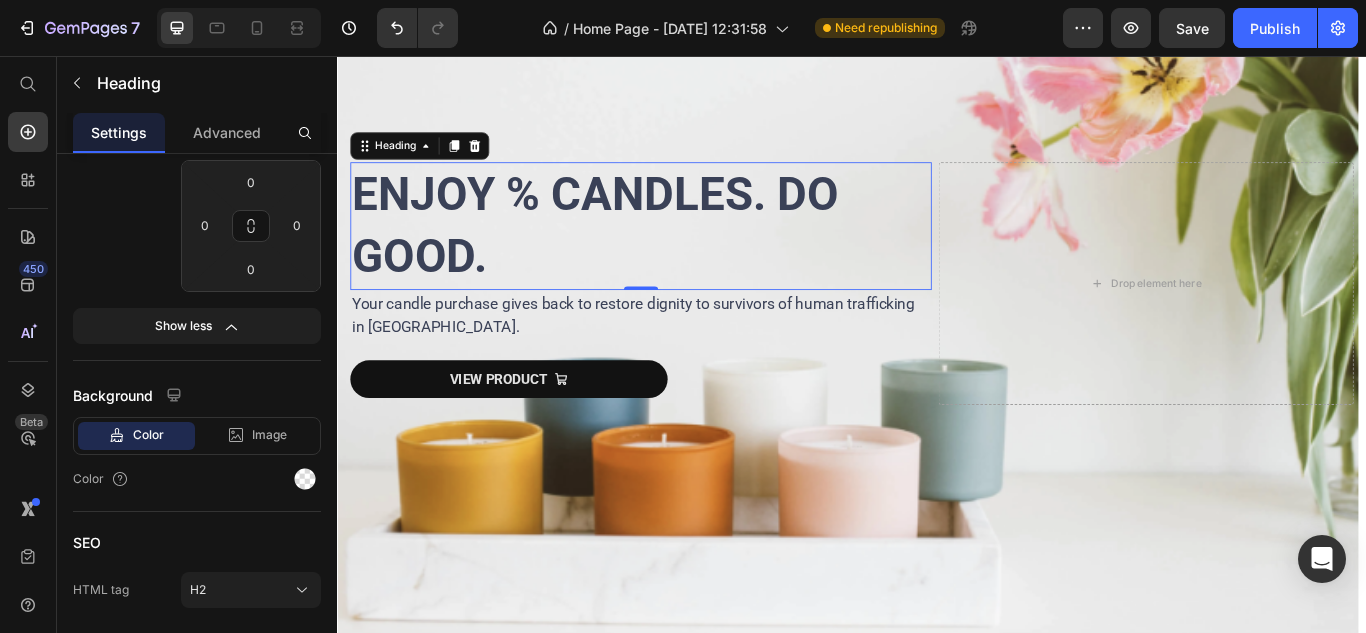 scroll, scrollTop: 0, scrollLeft: 0, axis: both 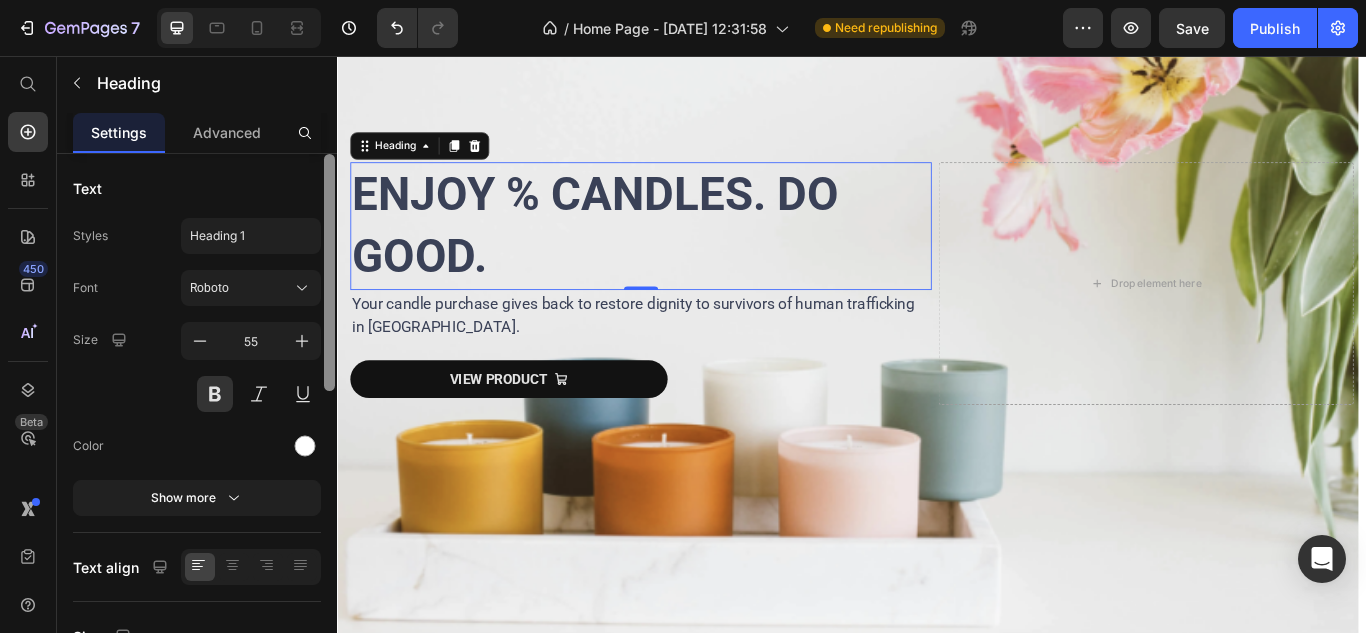 drag, startPoint x: 329, startPoint y: 468, endPoint x: 300, endPoint y: 166, distance: 303.3892 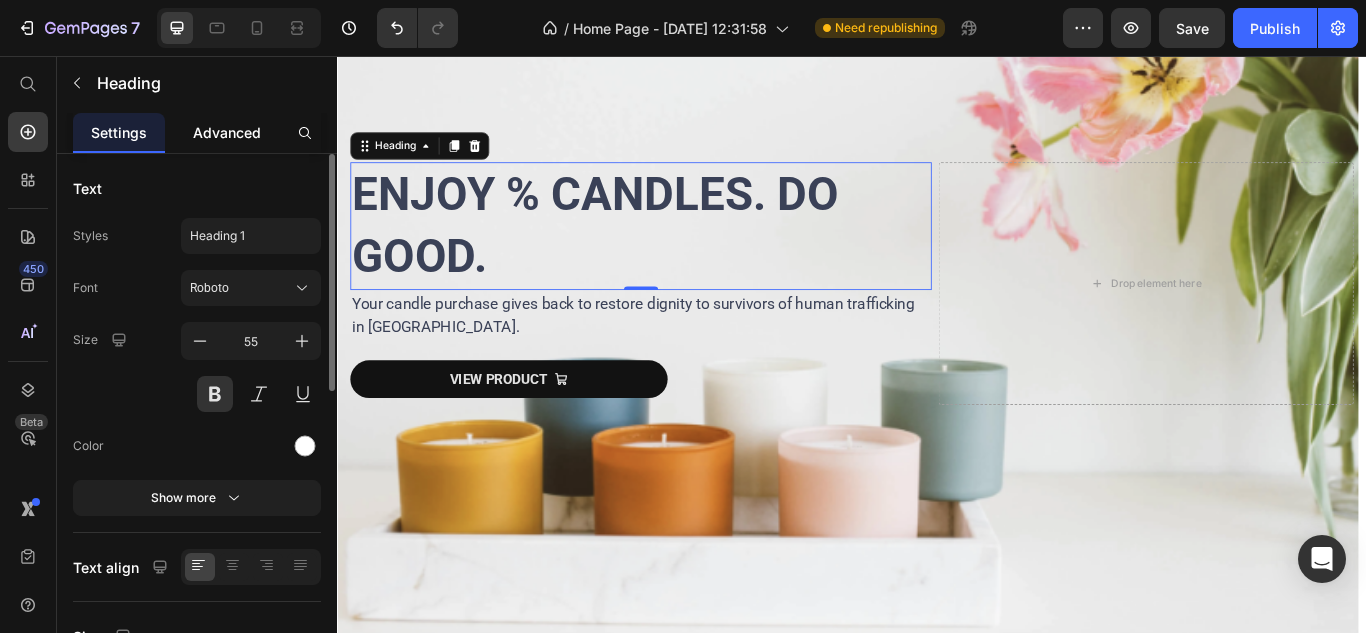 click on "Advanced" at bounding box center [227, 132] 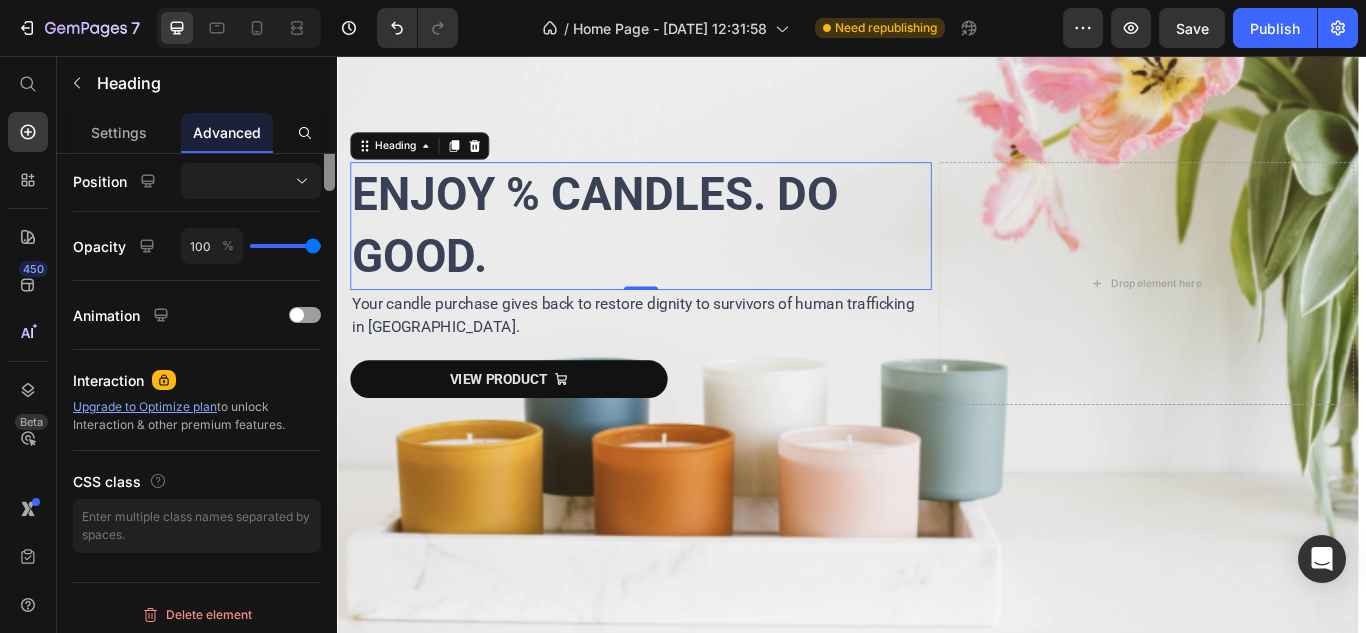 scroll, scrollTop: 0, scrollLeft: 0, axis: both 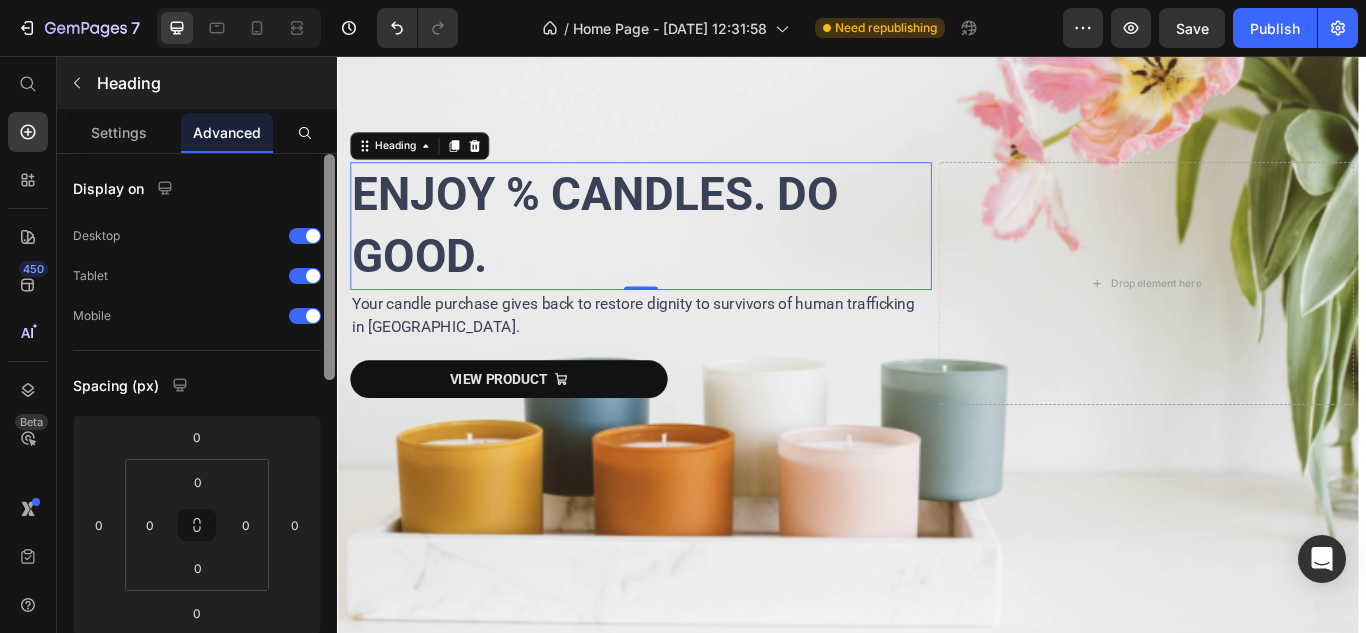 drag, startPoint x: 324, startPoint y: 264, endPoint x: 287, endPoint y: 87, distance: 180.82588 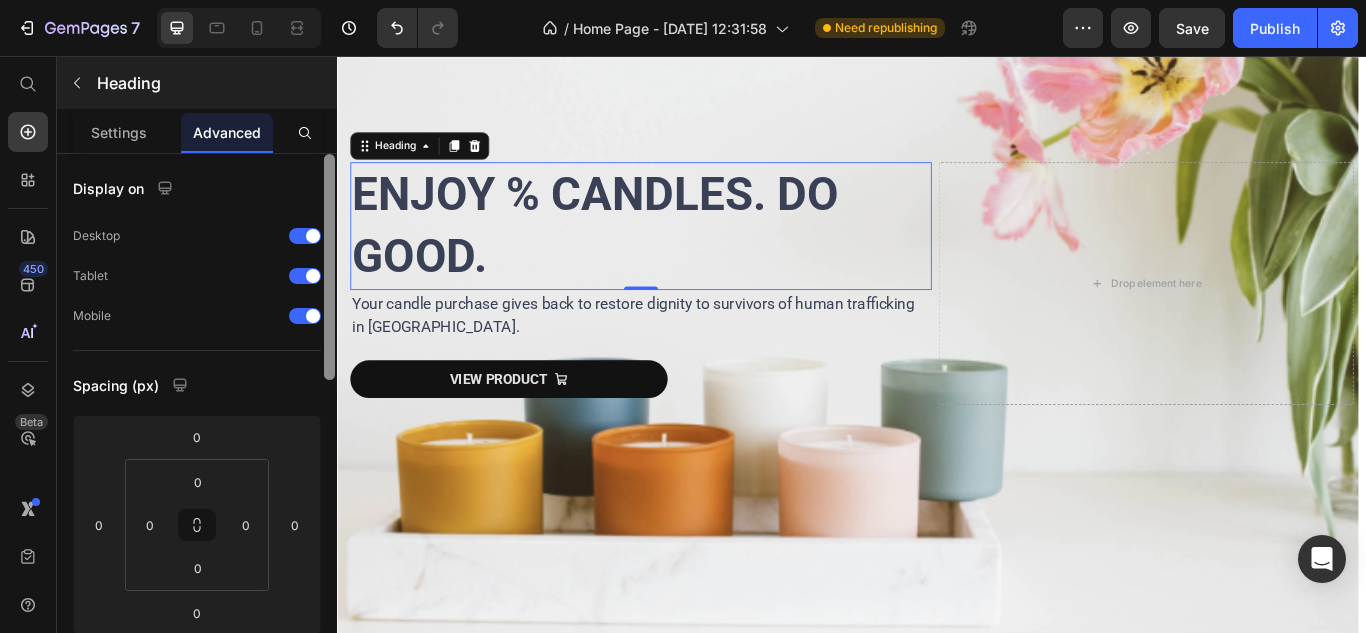 click on "Heading Settings Advanced Display on Desktop Tablet Mobile Spacing (px) 0 0 0 0 0 0 0 0 Shape Border Corner Shadow Position Opacity 100 % Animation Interaction Upgrade to Optimize plan  to unlock Interaction & other premium features. CSS class  Delete element" at bounding box center [197, 344] 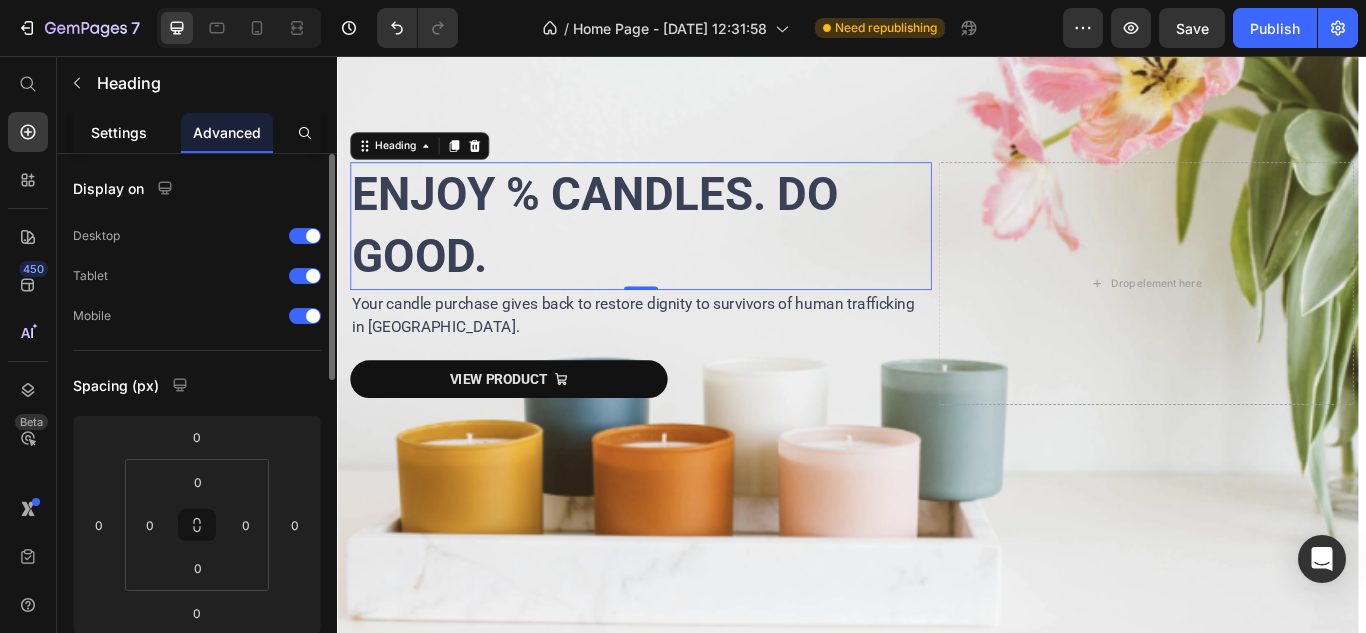 click on "Settings" at bounding box center [119, 132] 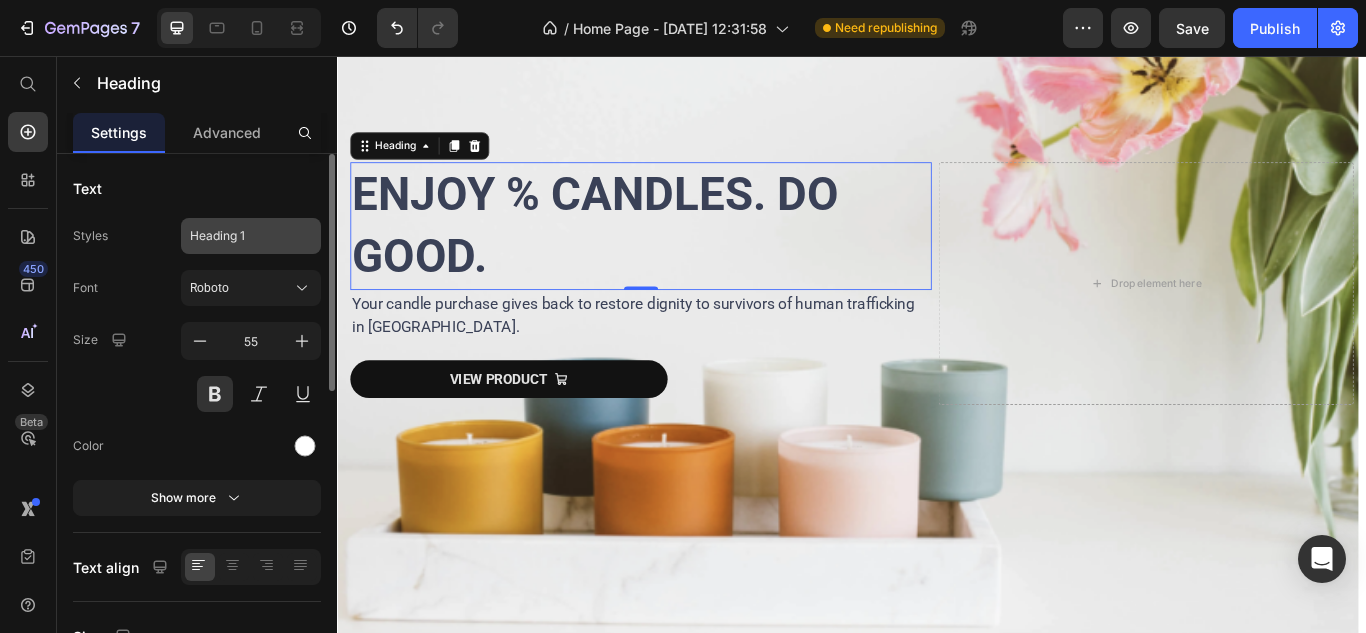 click on "Heading 1" at bounding box center [239, 236] 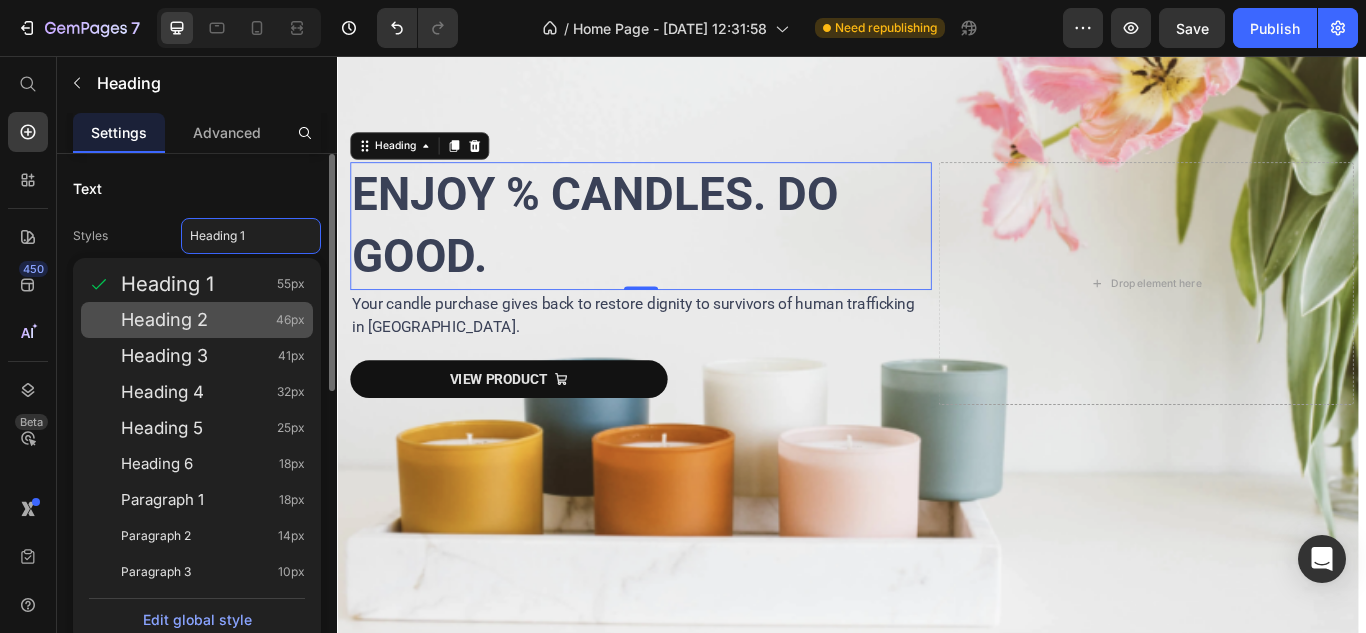 click on "Heading 2 46px" at bounding box center [213, 320] 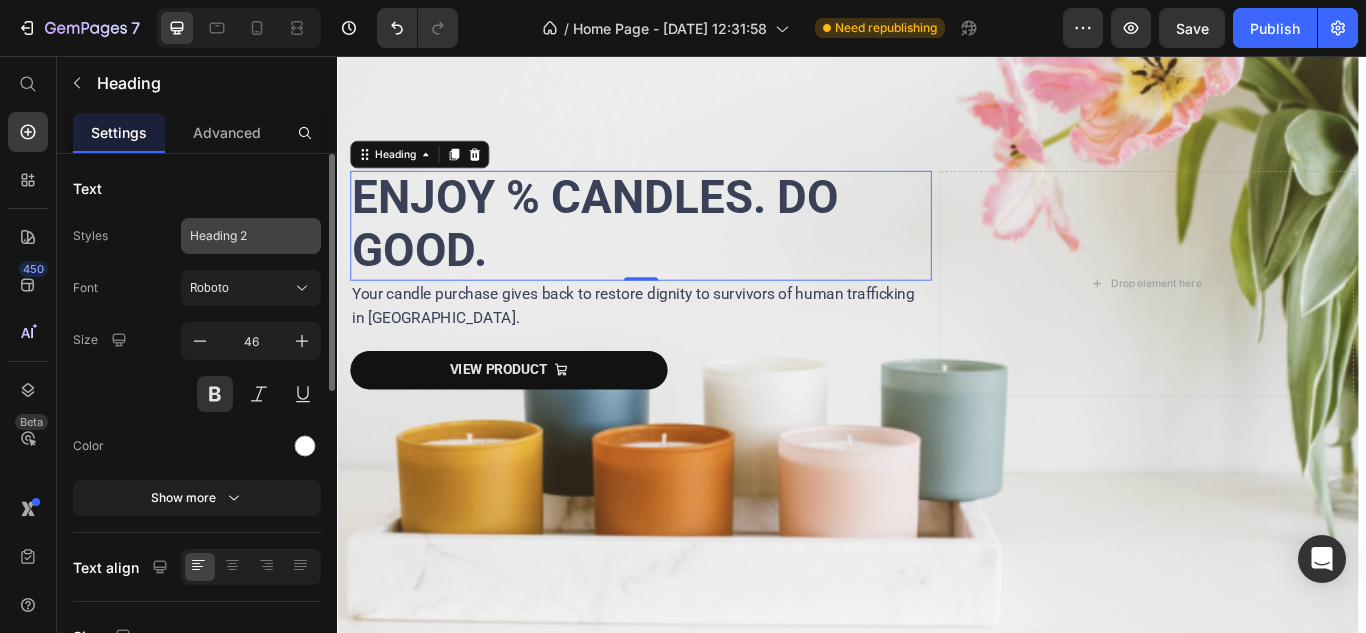 click on "Heading 2" at bounding box center [239, 236] 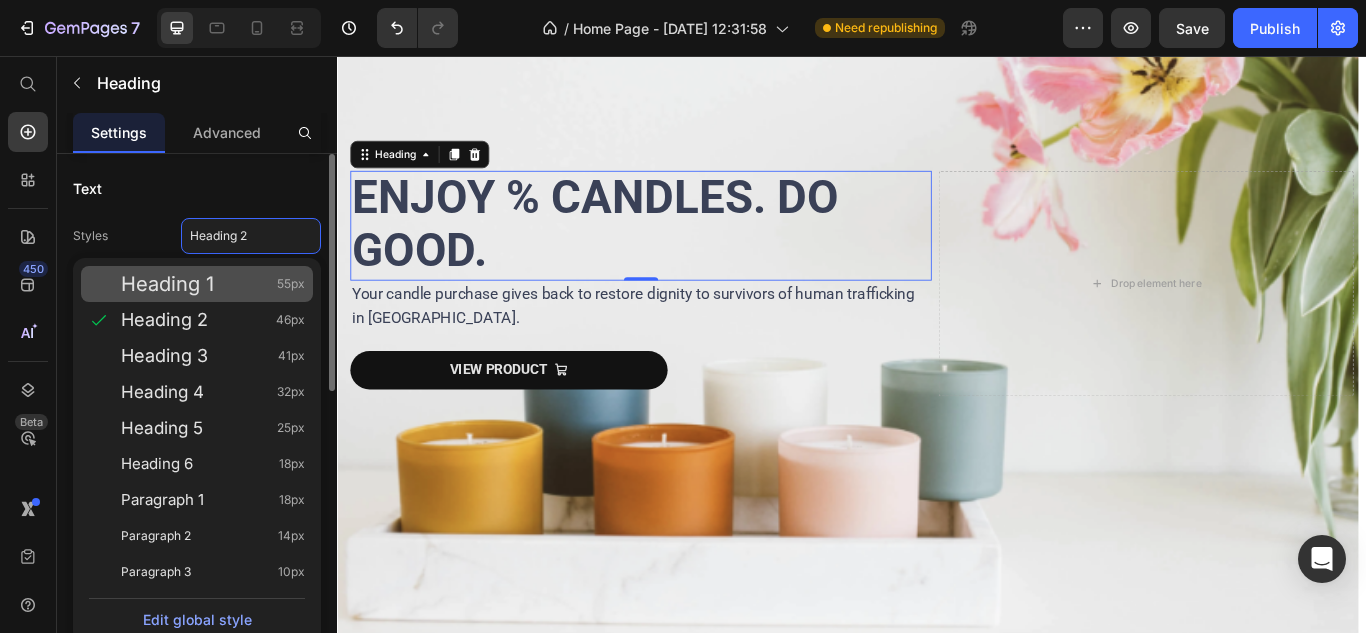 click on "Heading 1 55px" at bounding box center (213, 284) 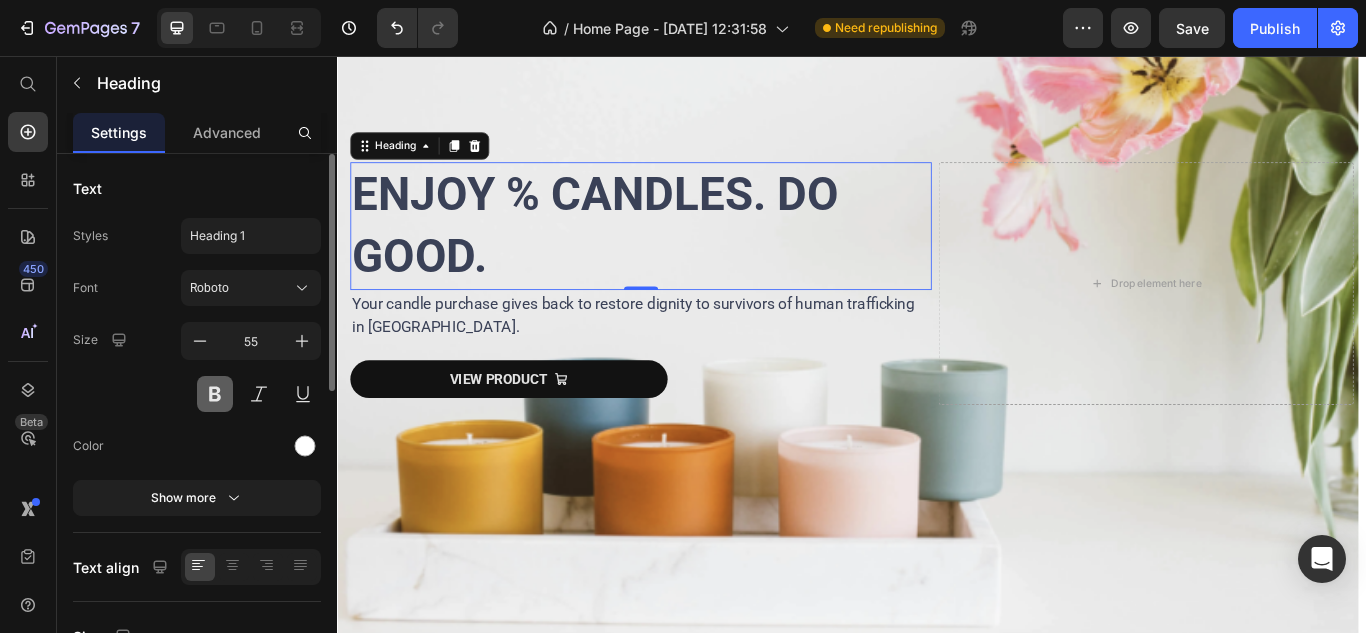 click at bounding box center [215, 394] 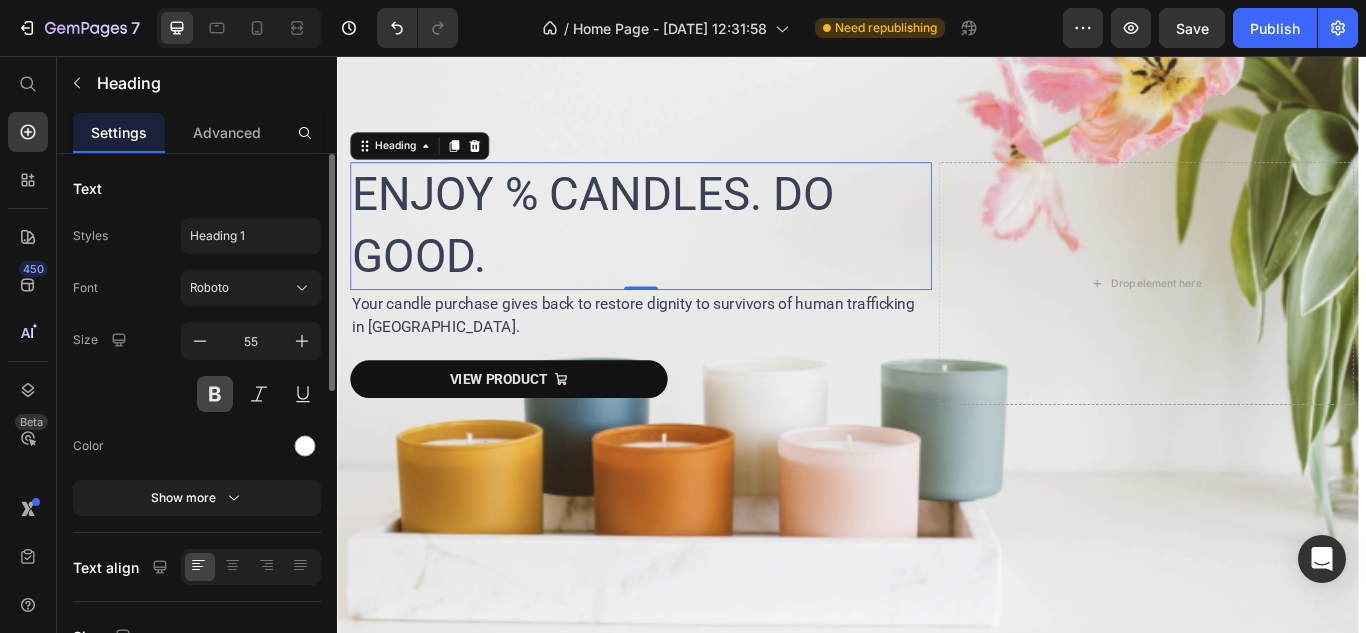 click at bounding box center [215, 394] 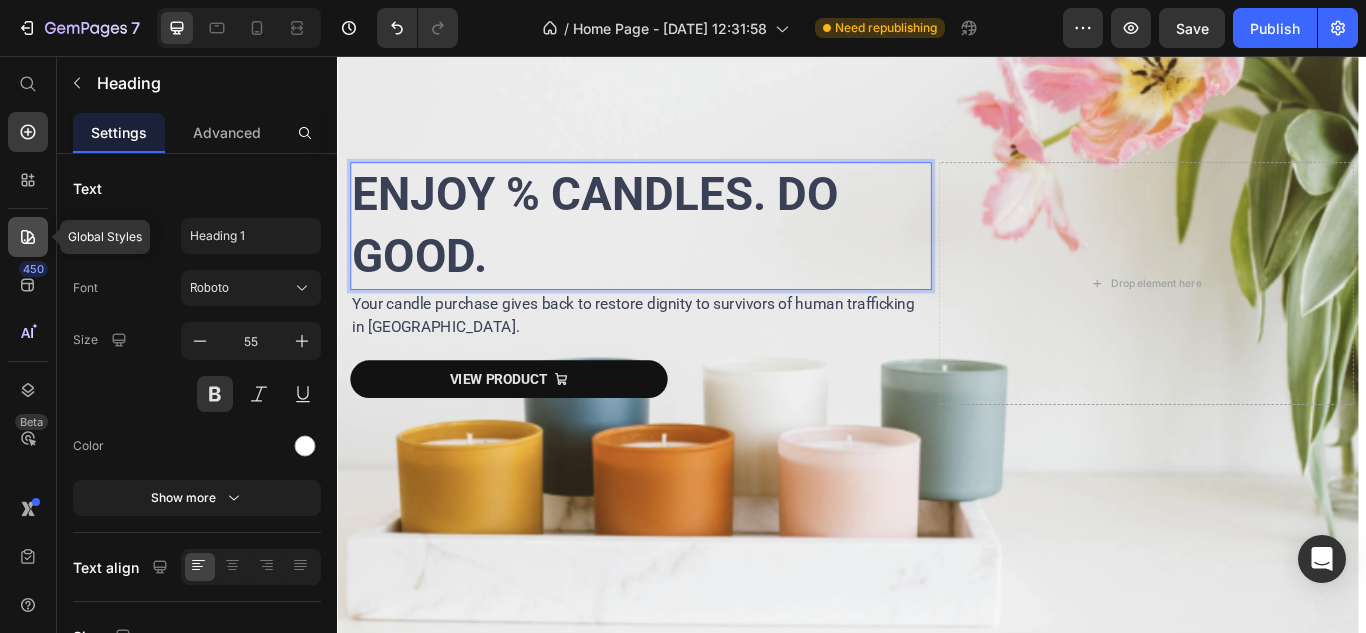 click 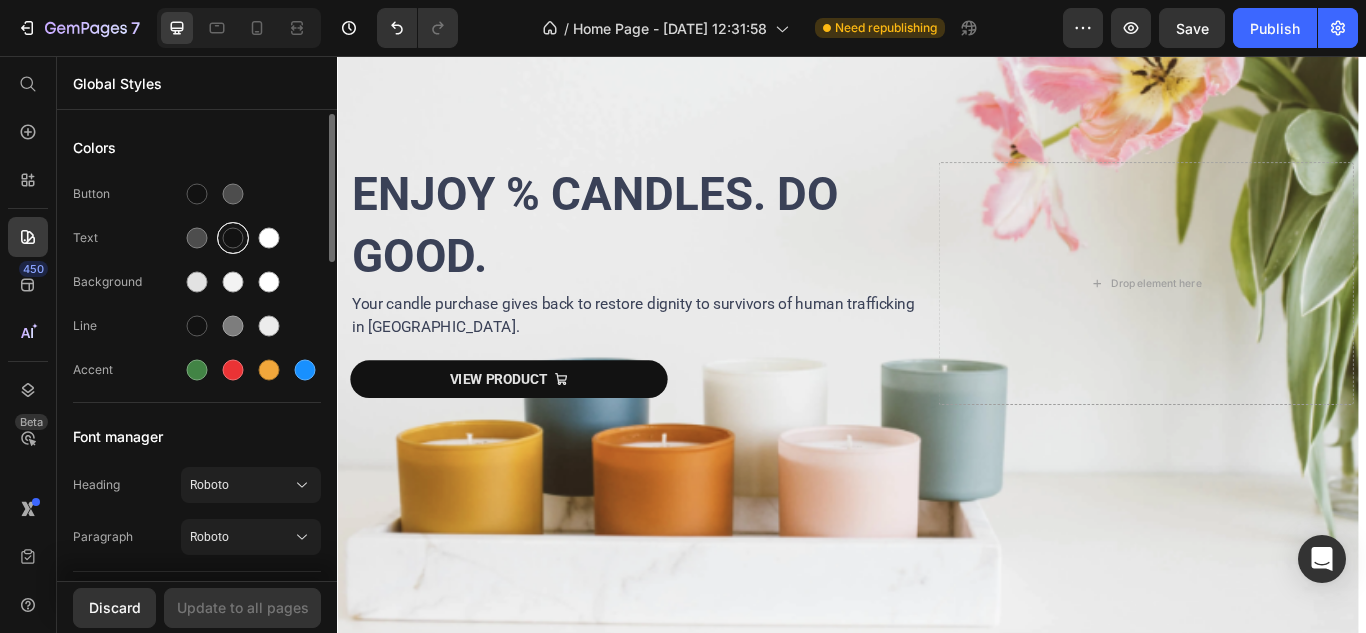 click at bounding box center [233, 238] 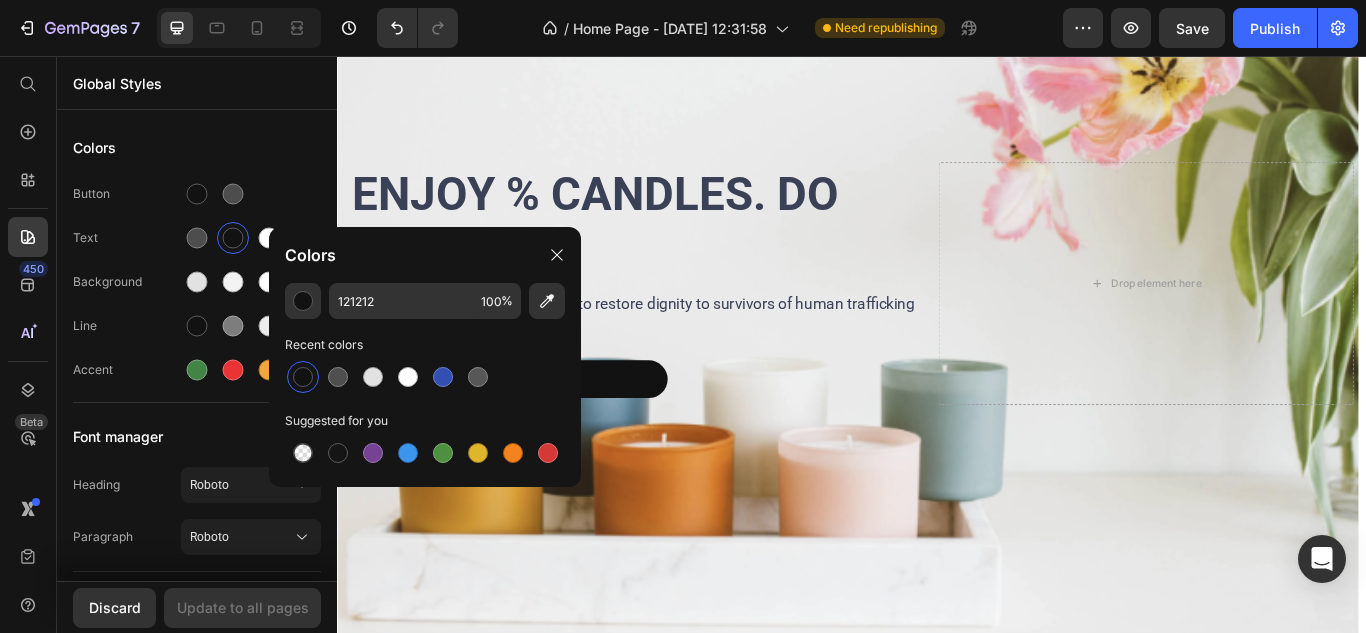 click at bounding box center [303, 377] 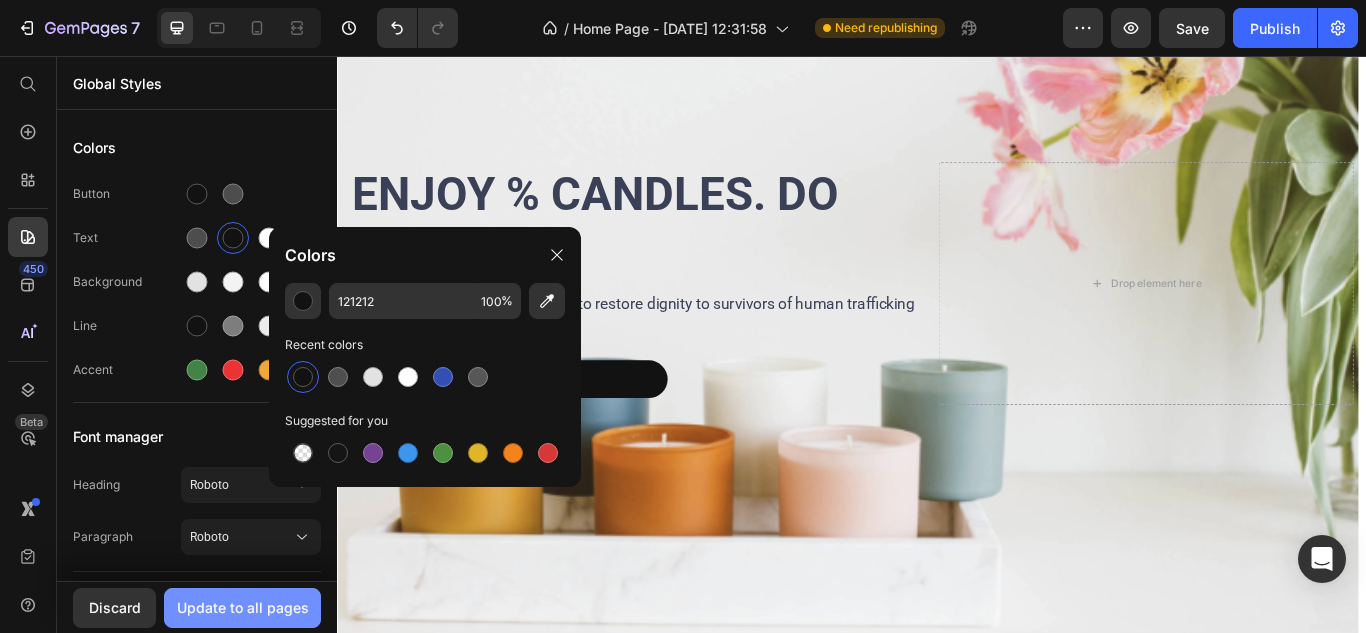 click on "Update to all pages" at bounding box center [243, 607] 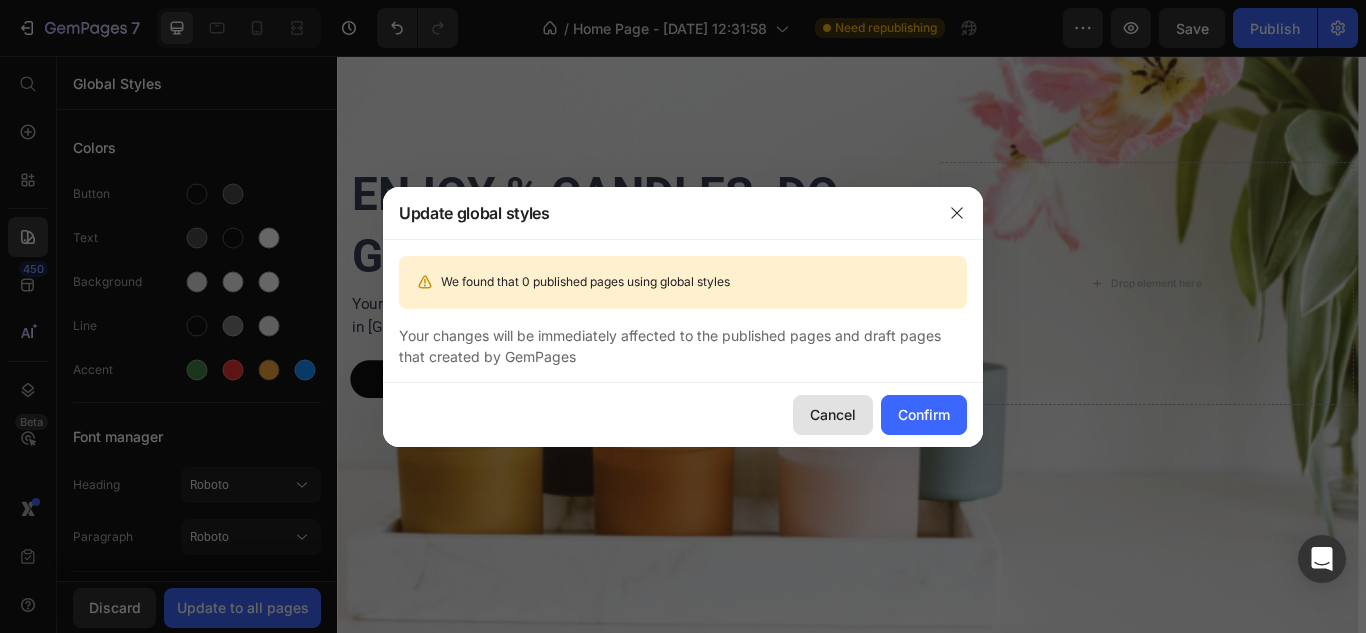 click on "Cancel" at bounding box center (833, 414) 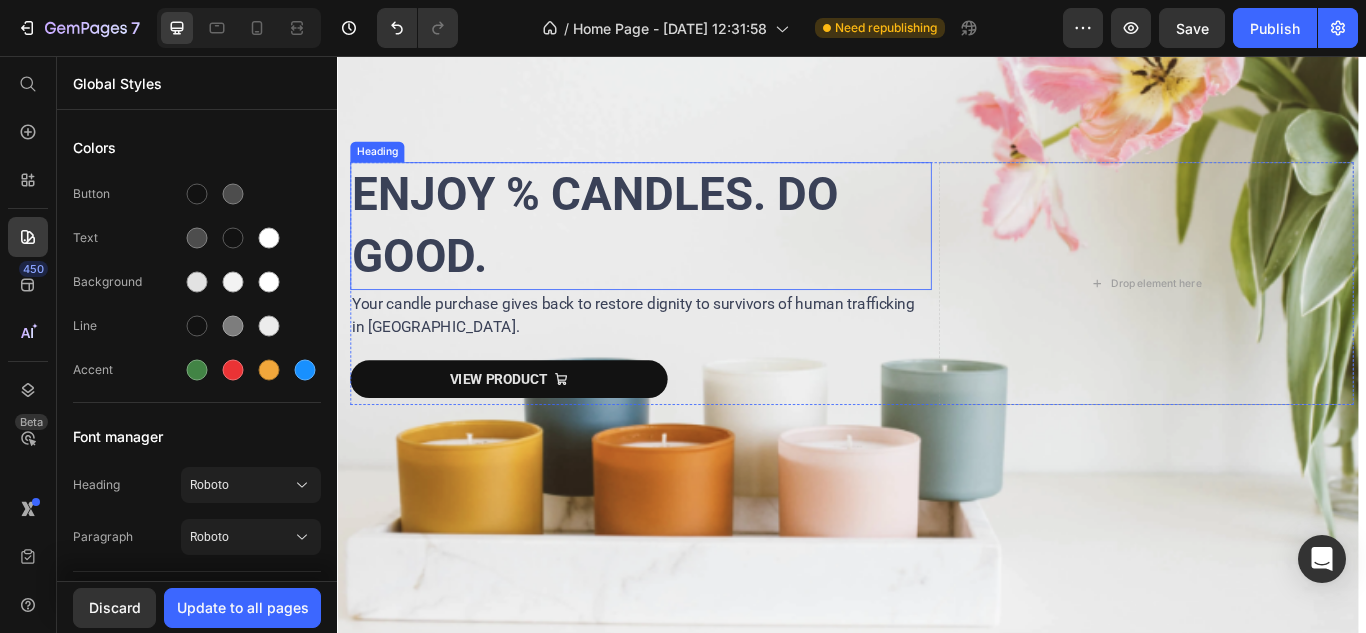 click on "ENJOY % CANDLES. DO GOOD." at bounding box center [638, 254] 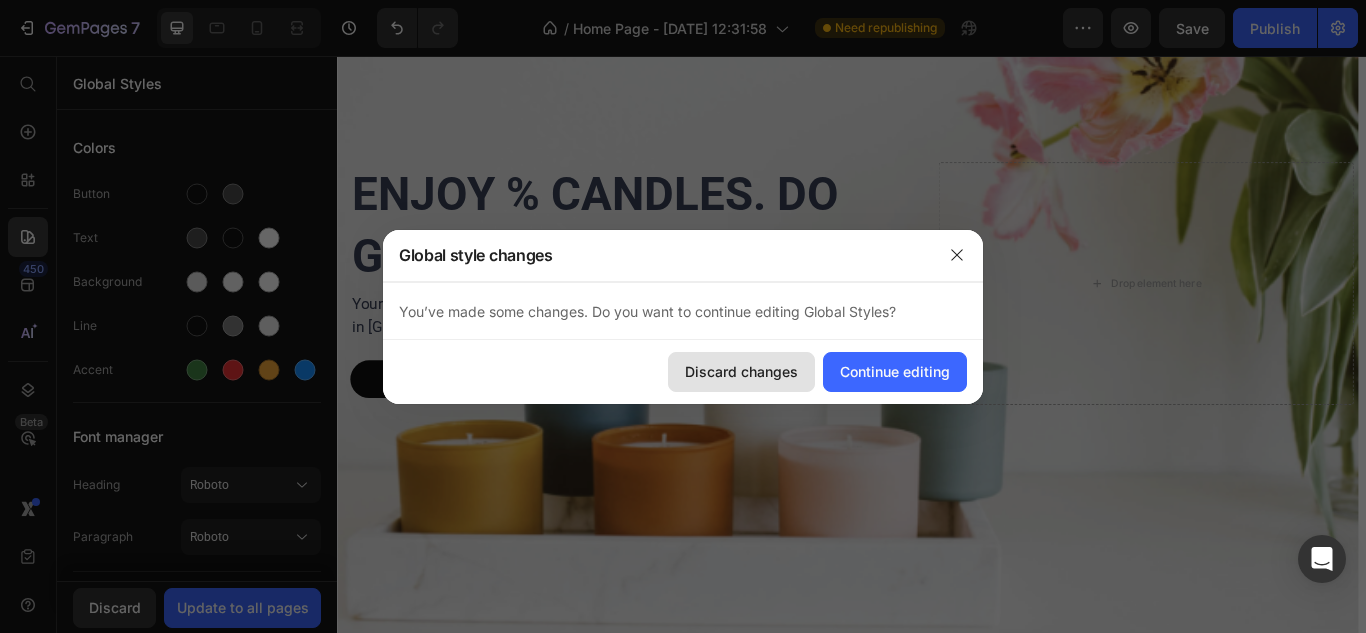 click on "Discard changes" at bounding box center (741, 371) 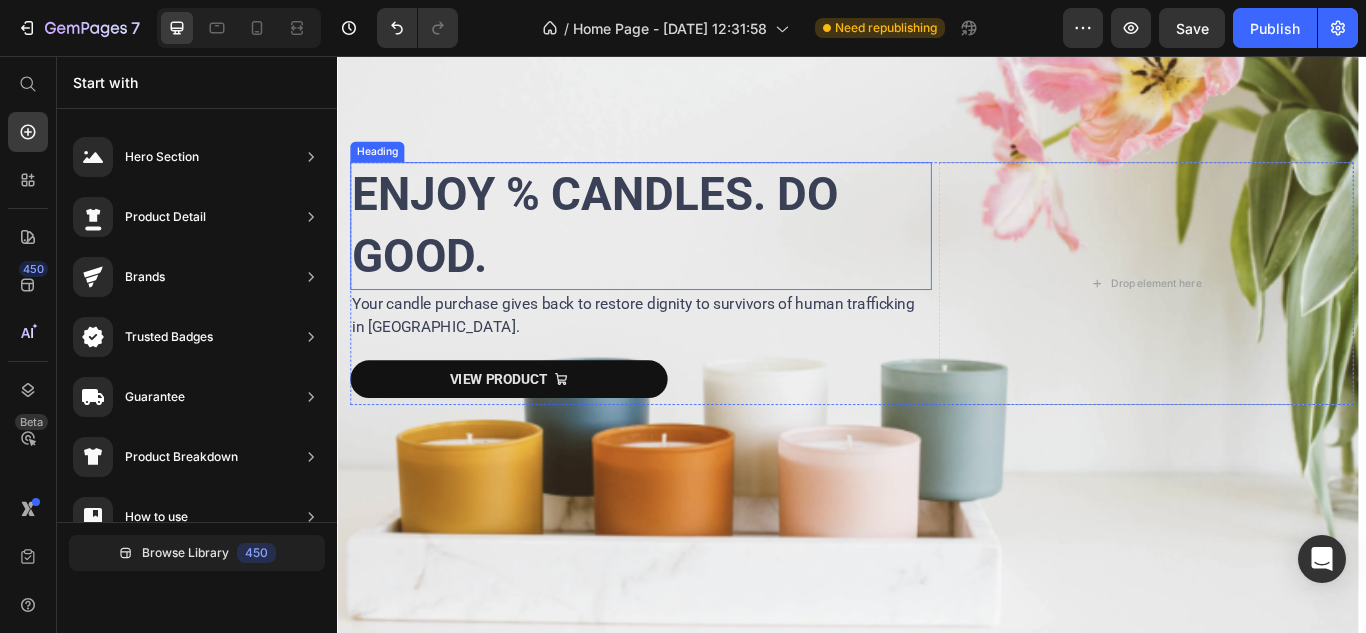 click on "⁠⁠⁠⁠⁠⁠⁠ ENJOY % CANDLES. DO GOOD." at bounding box center (691, 254) 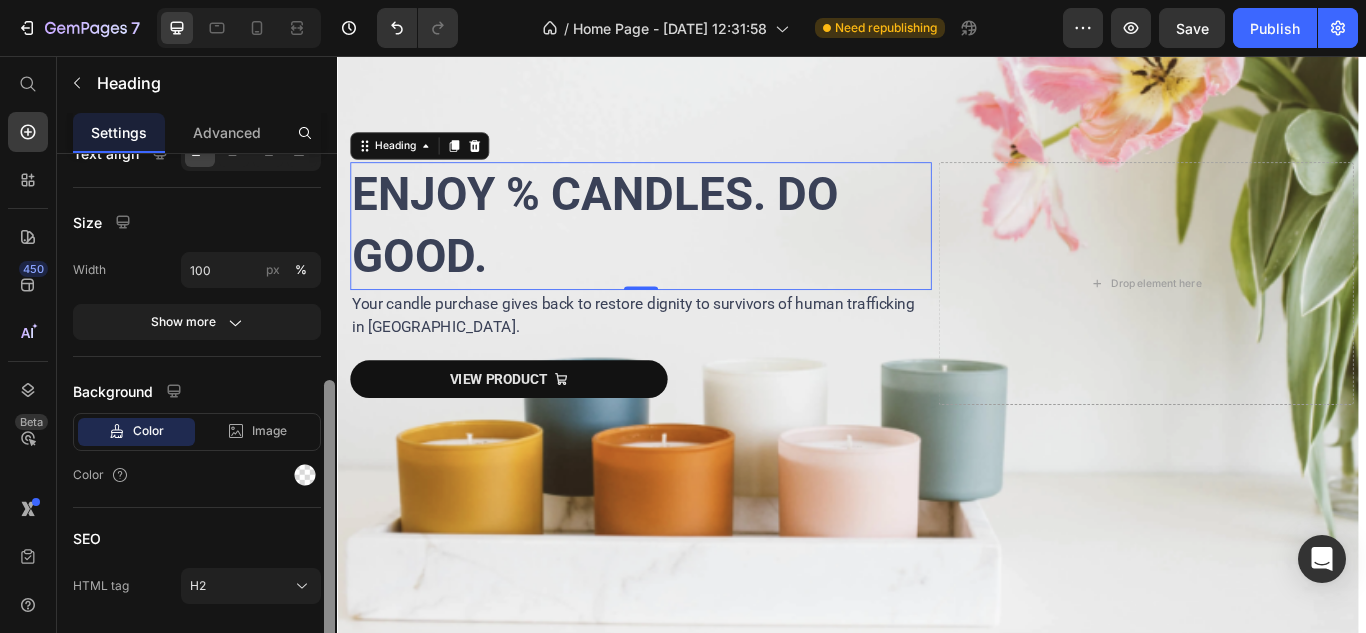 scroll, scrollTop: 421, scrollLeft: 0, axis: vertical 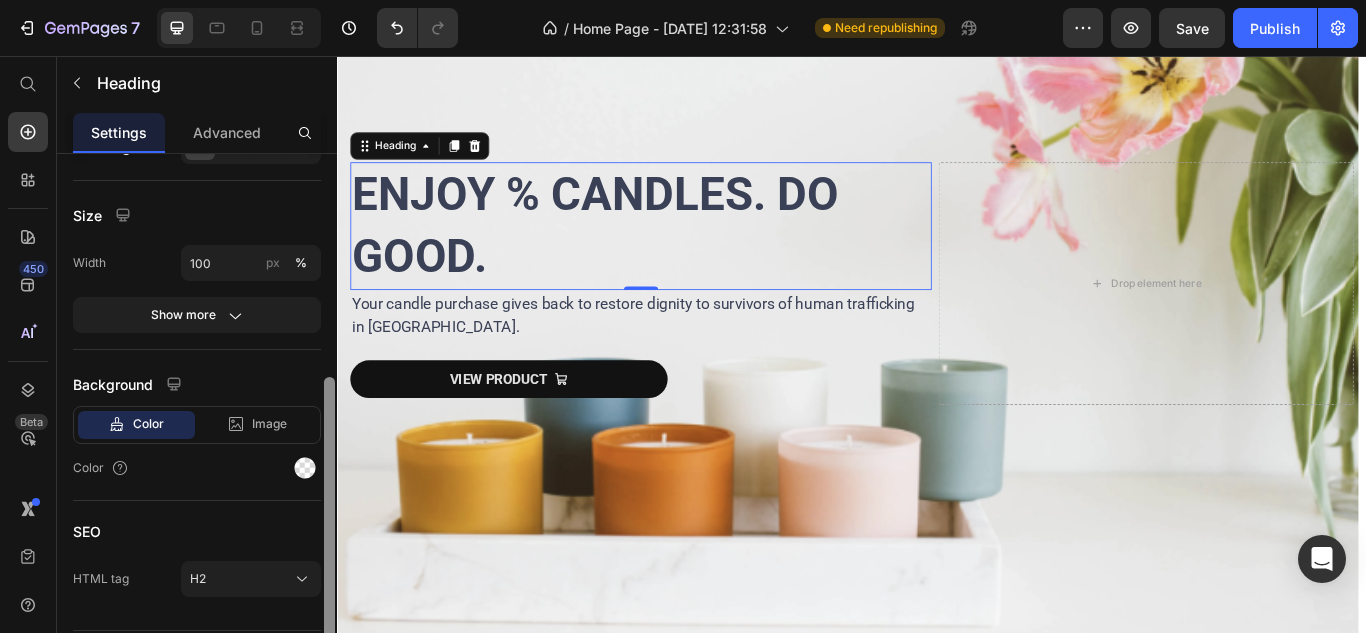 drag, startPoint x: 326, startPoint y: 334, endPoint x: 307, endPoint y: 558, distance: 224.80435 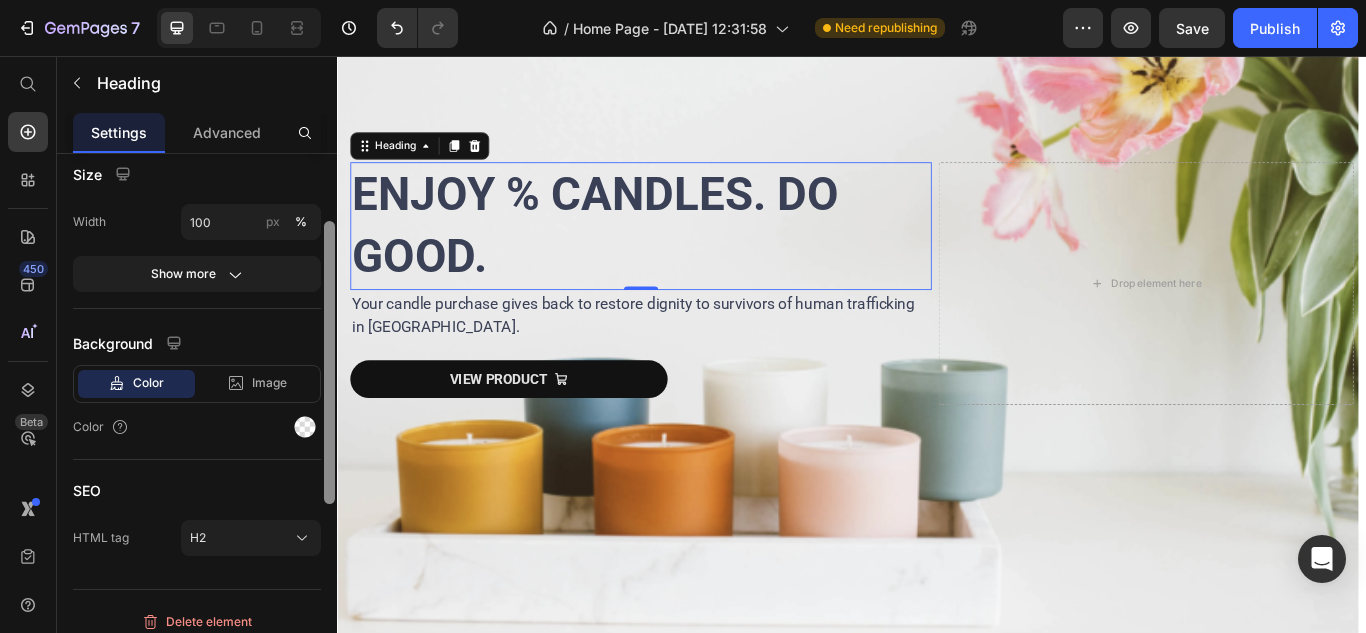 scroll, scrollTop: 476, scrollLeft: 0, axis: vertical 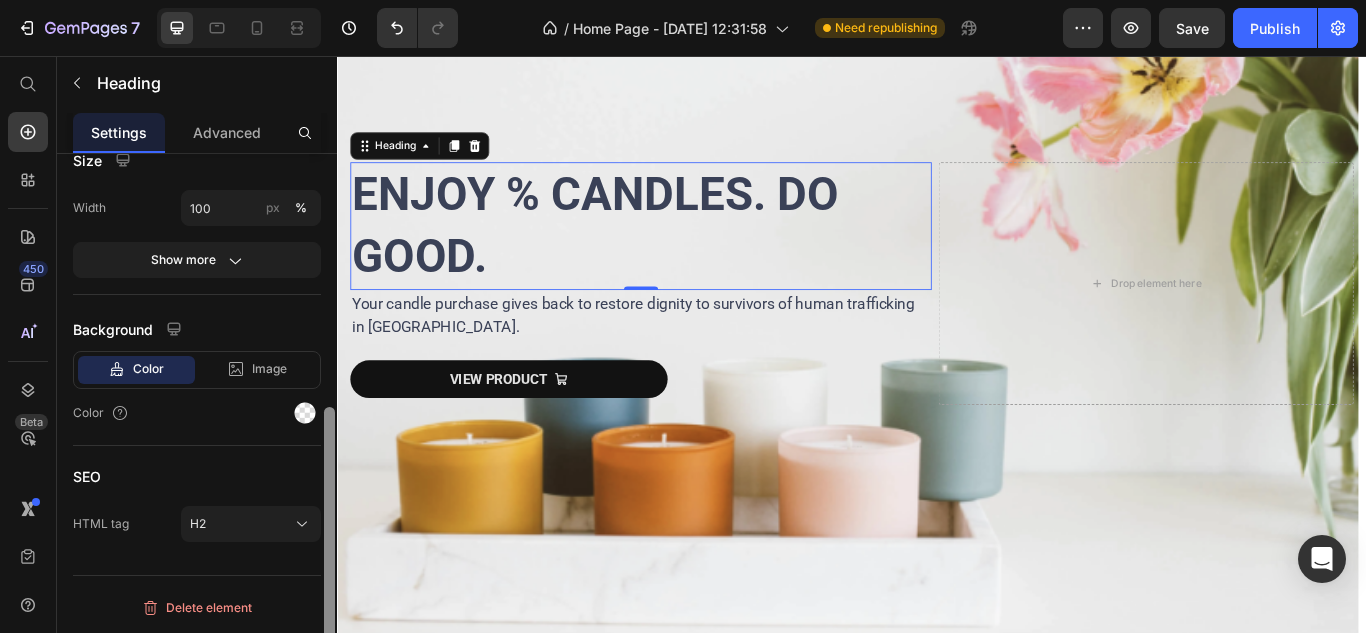 drag, startPoint x: 327, startPoint y: 456, endPoint x: 329, endPoint y: 566, distance: 110.01818 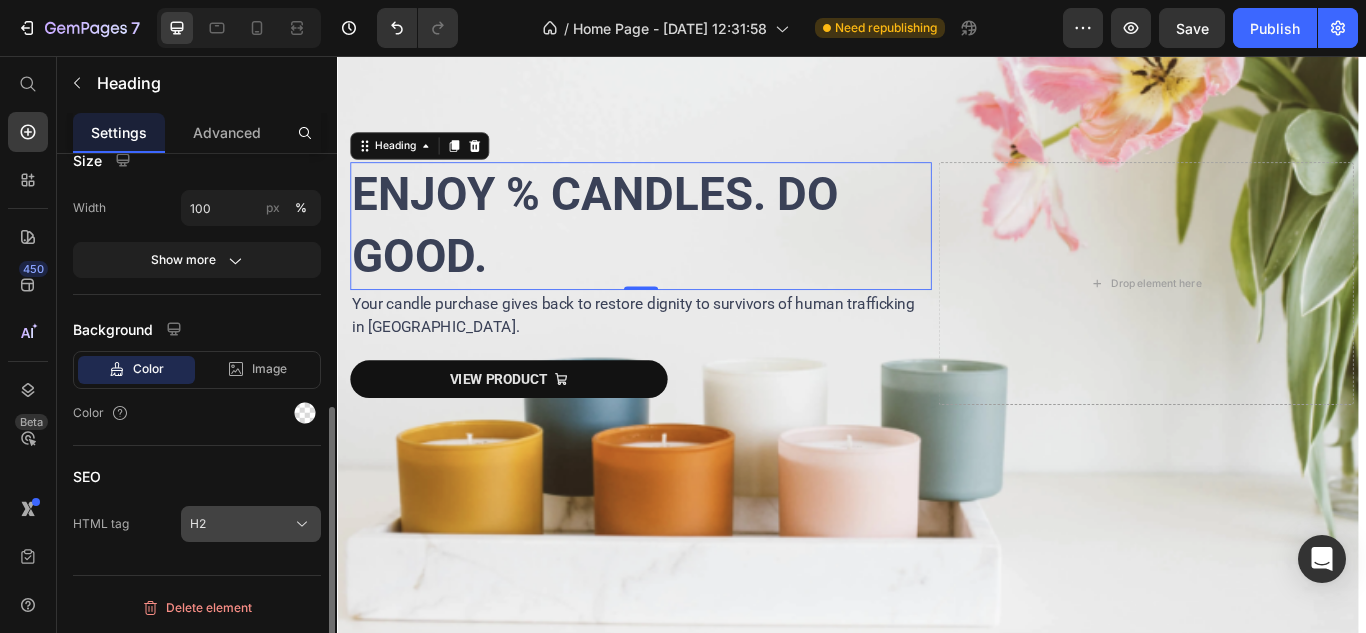 click on "H2" 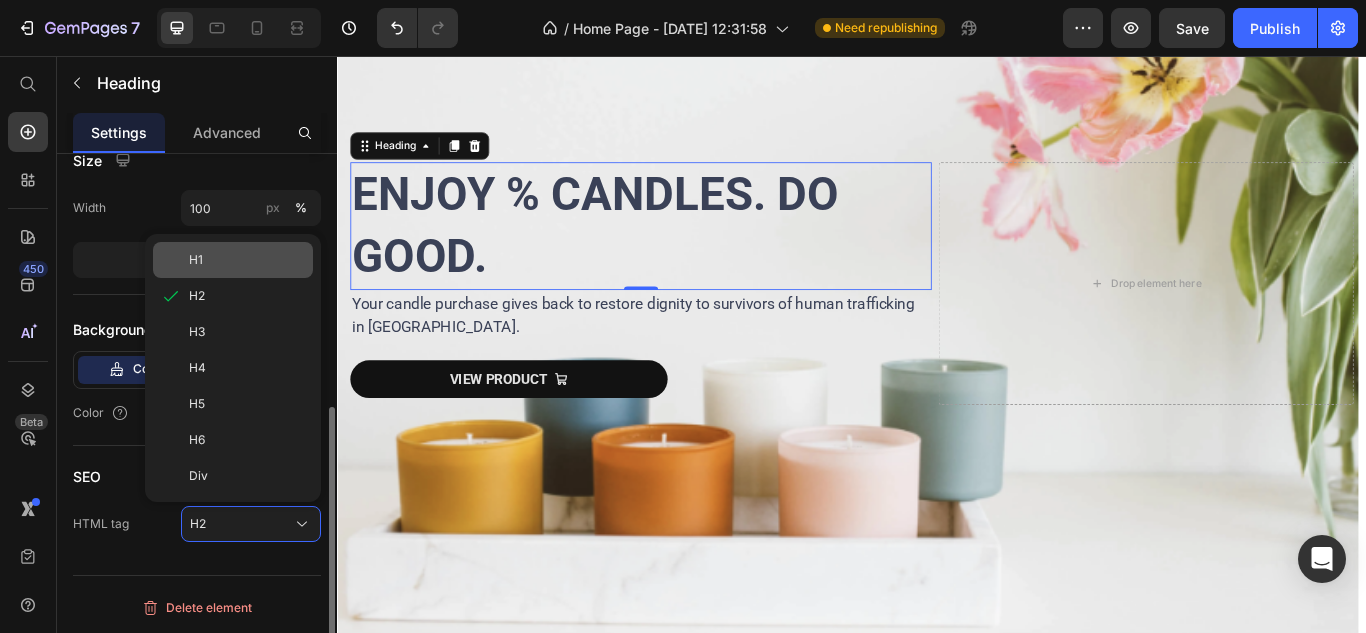 click on "H1" at bounding box center (247, 260) 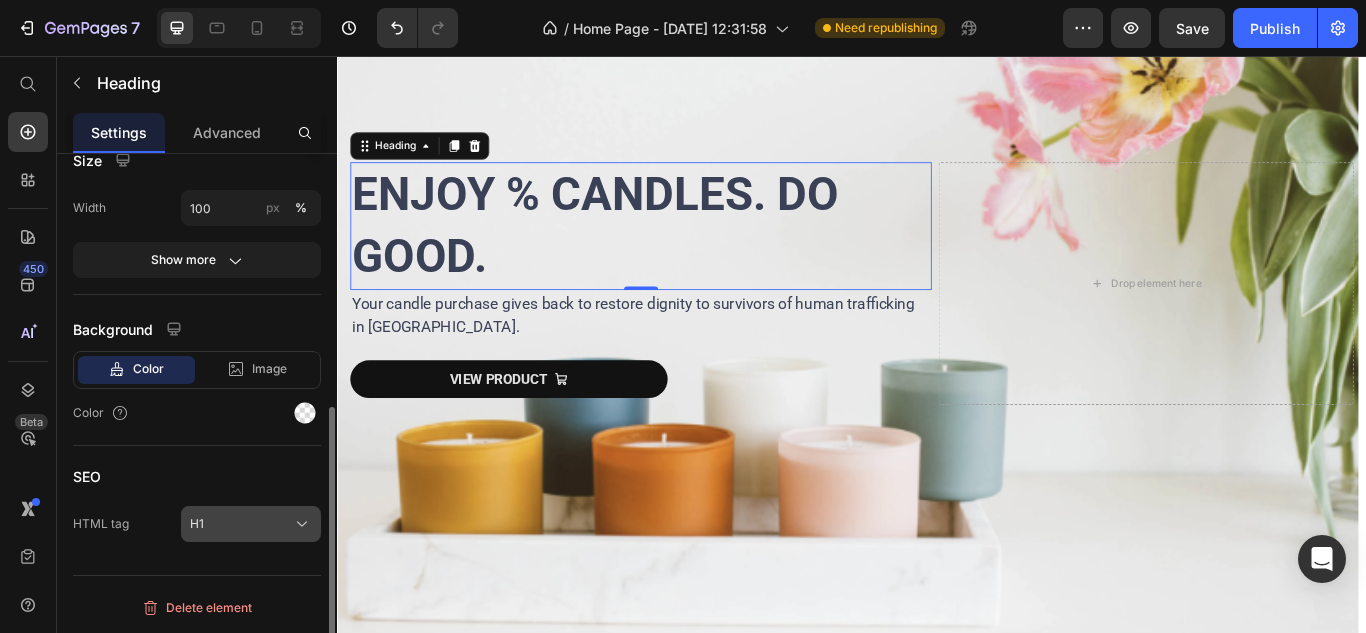 click on "H1" at bounding box center [251, 524] 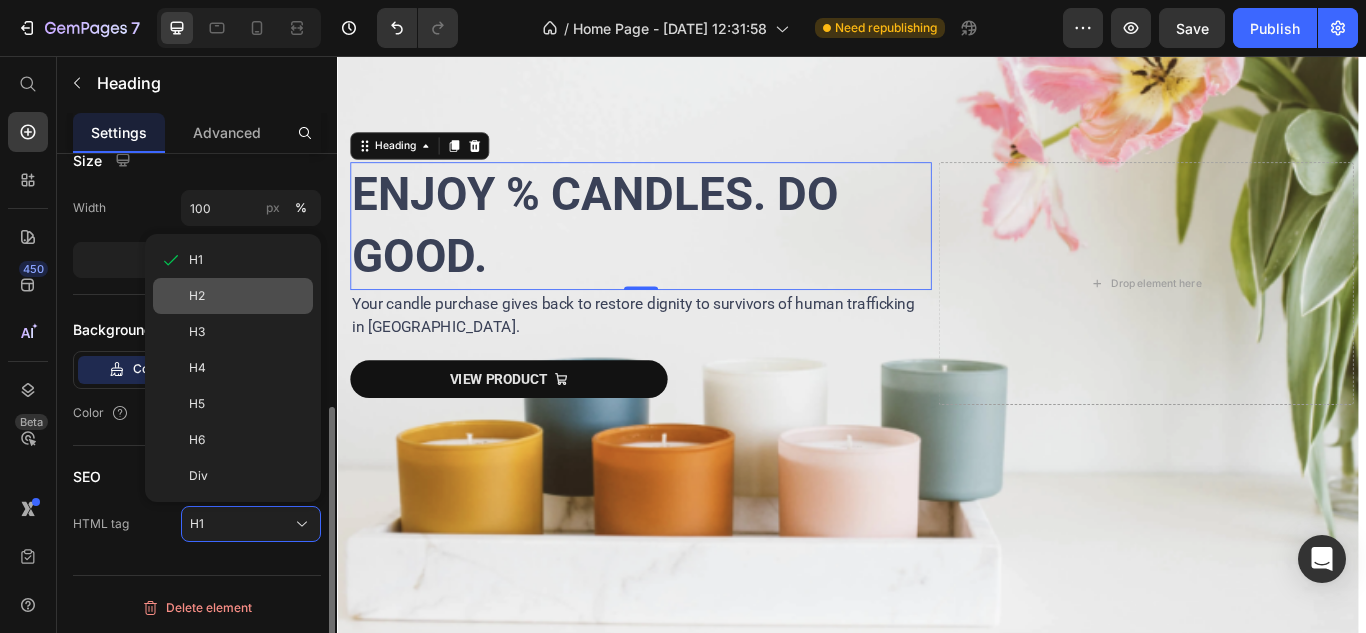 click on "H2" 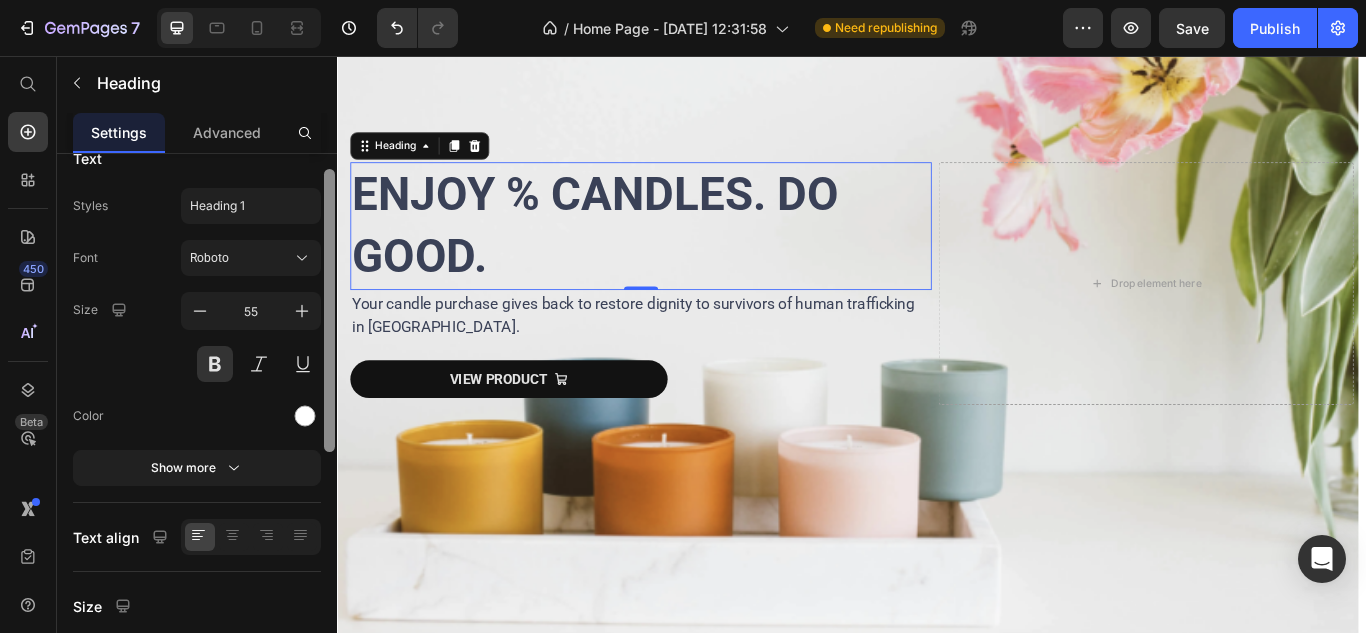 scroll, scrollTop: 0, scrollLeft: 0, axis: both 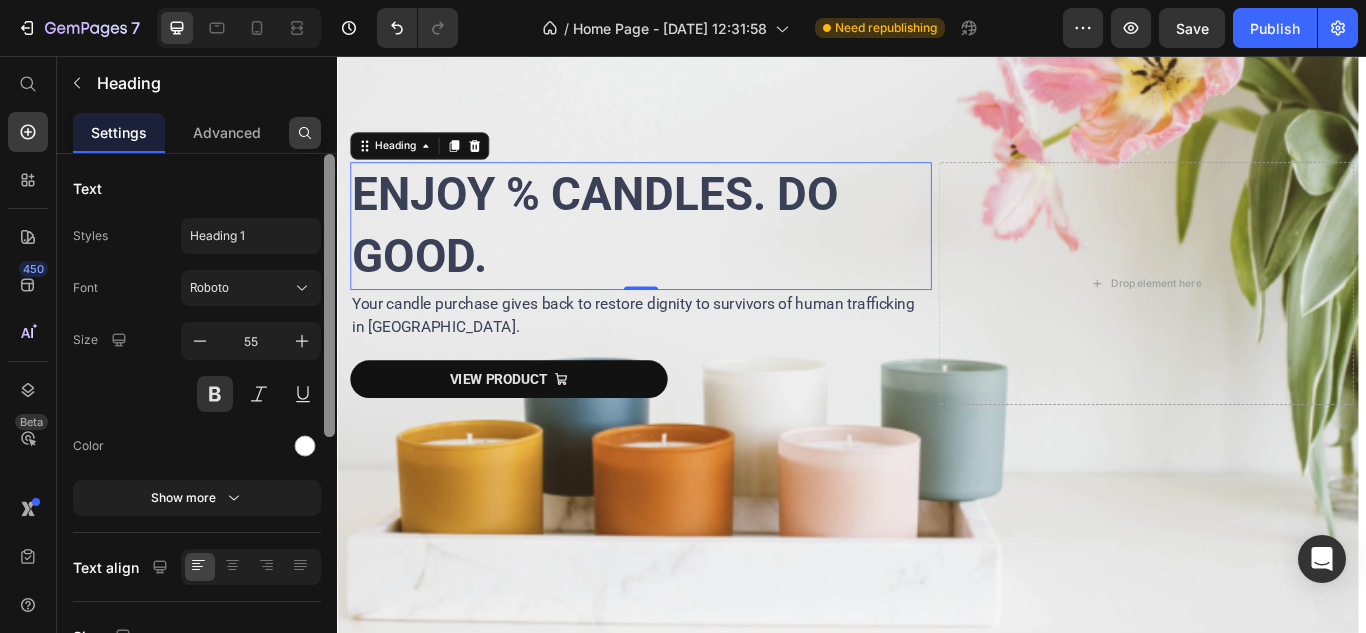 drag, startPoint x: 326, startPoint y: 415, endPoint x: 302, endPoint y: 128, distance: 288.00174 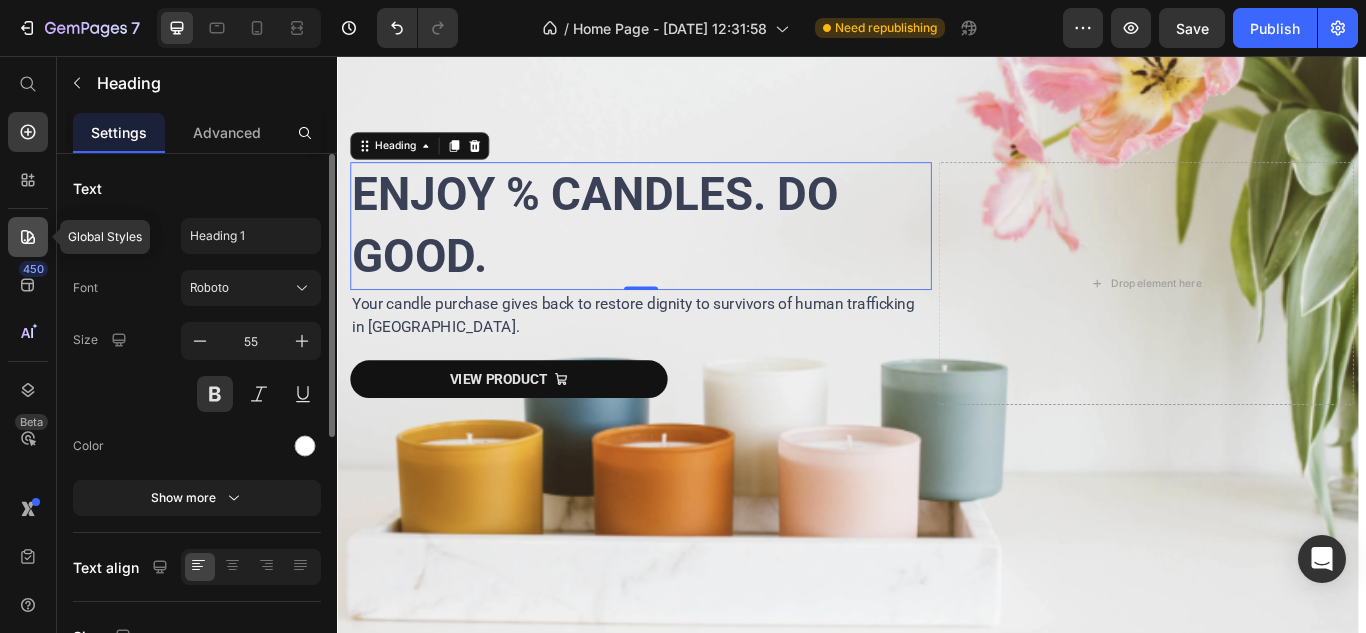 click 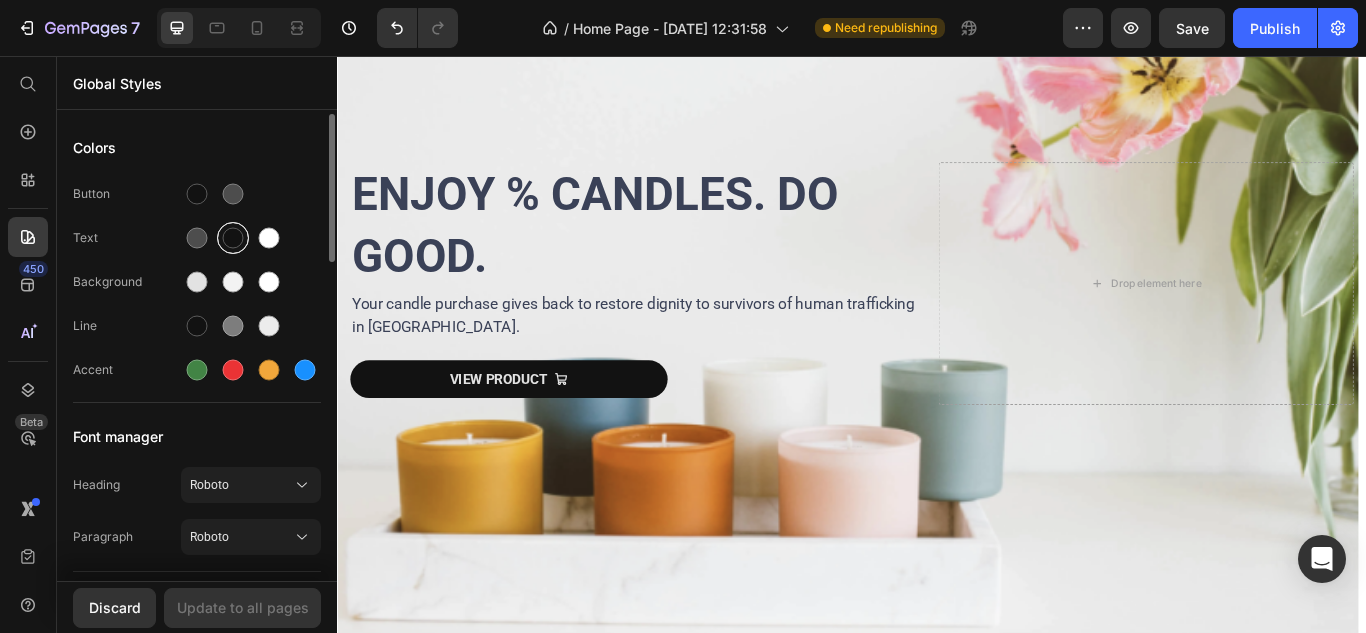 click at bounding box center (233, 238) 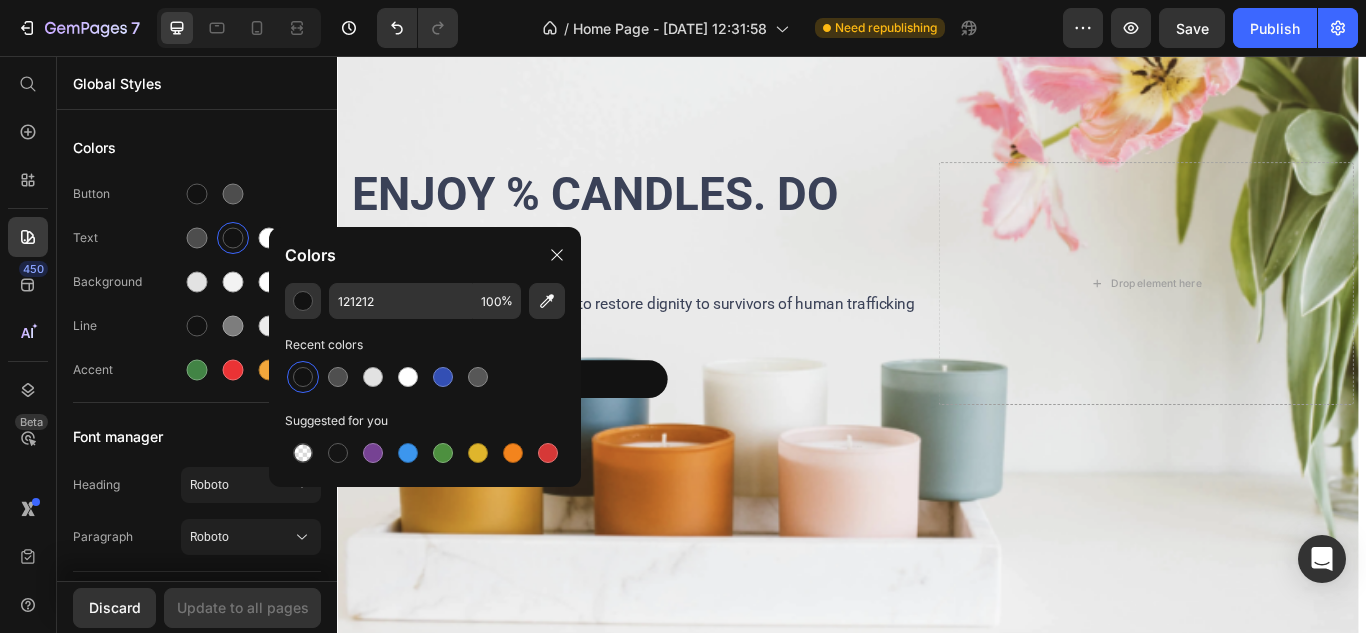 click at bounding box center [303, 377] 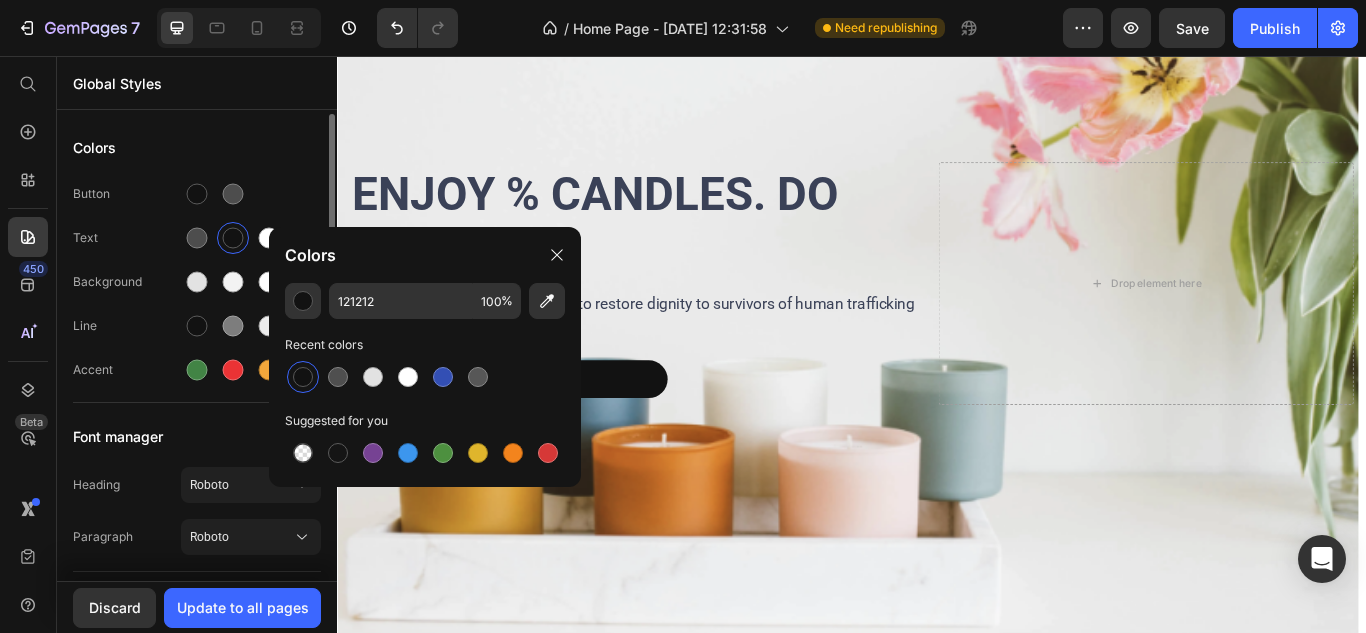 click on "Font manager" at bounding box center [197, 437] 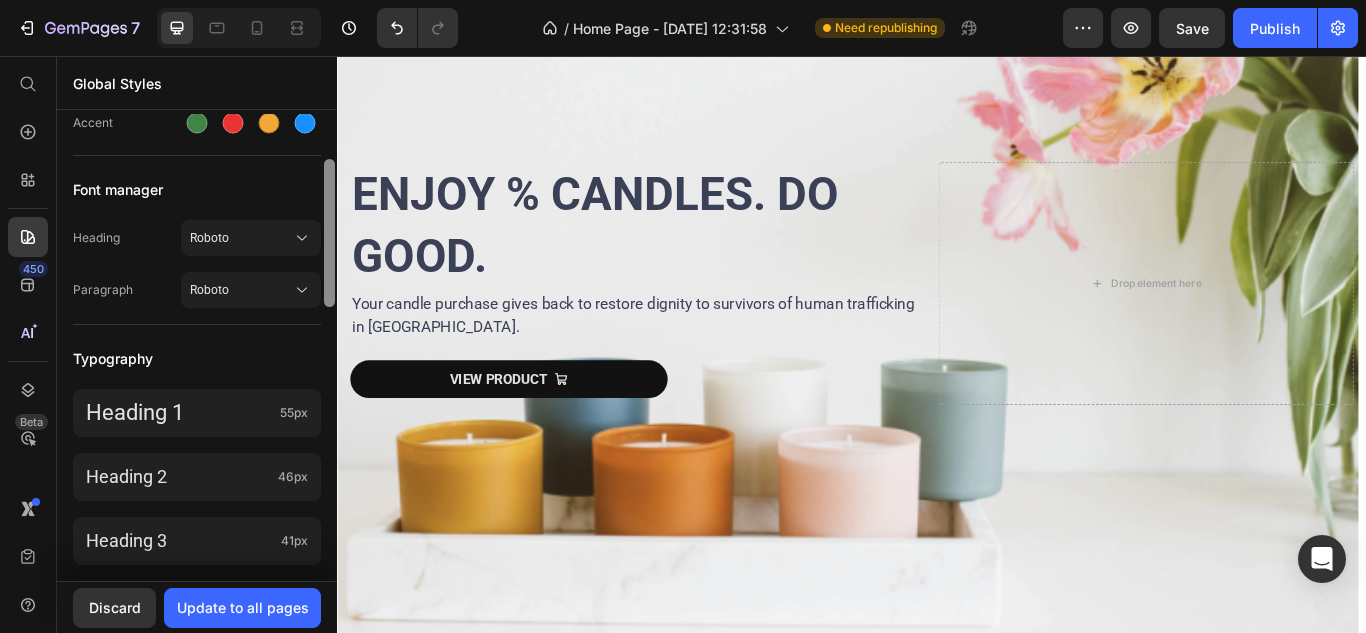 scroll, scrollTop: 250, scrollLeft: 0, axis: vertical 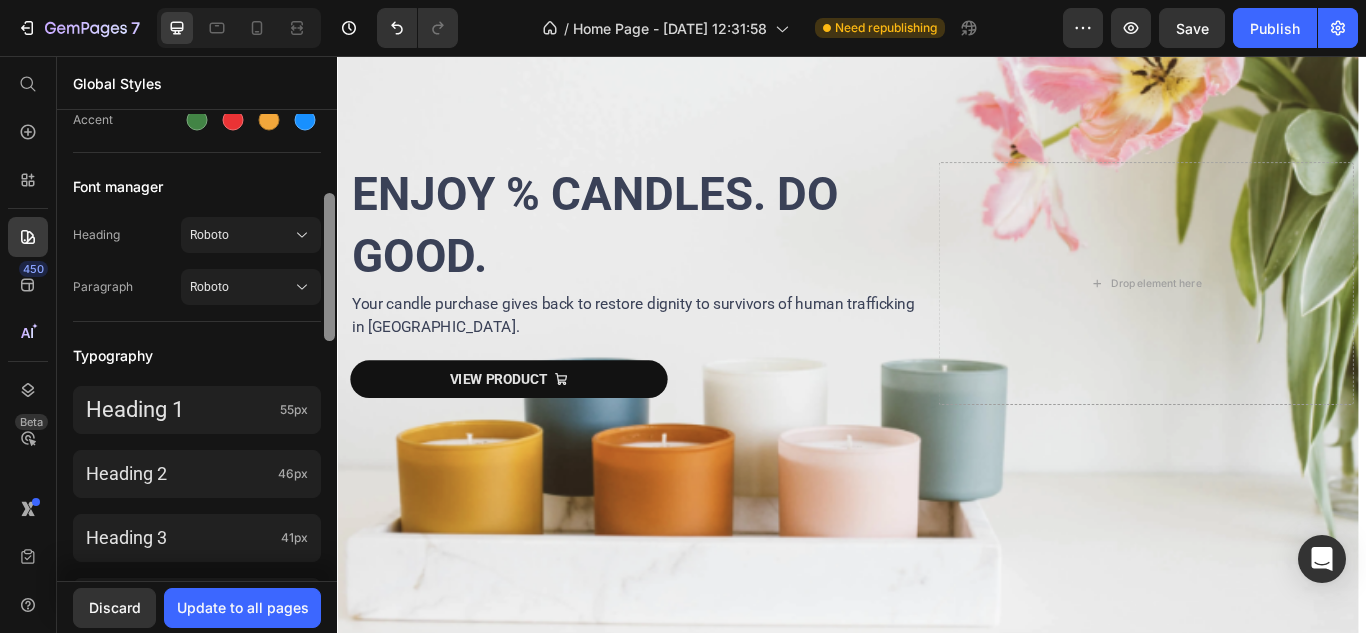 drag, startPoint x: 331, startPoint y: 243, endPoint x: 304, endPoint y: 323, distance: 84.4334 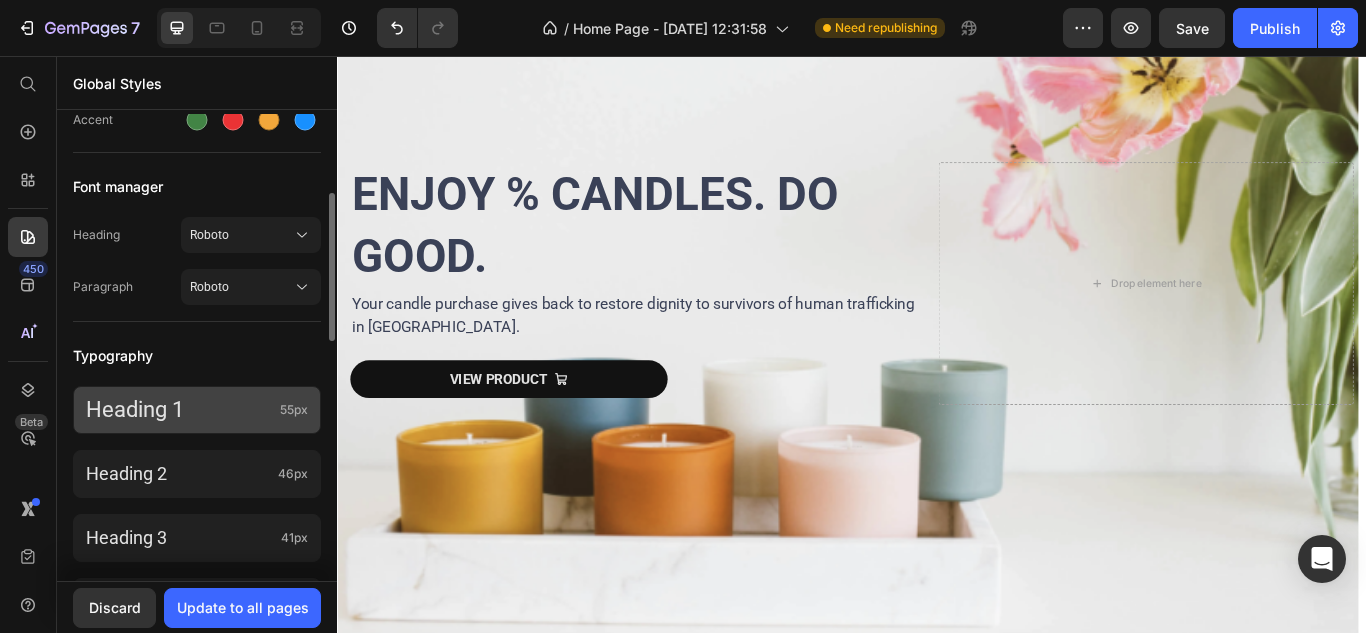 click on "Heading 1 55px" 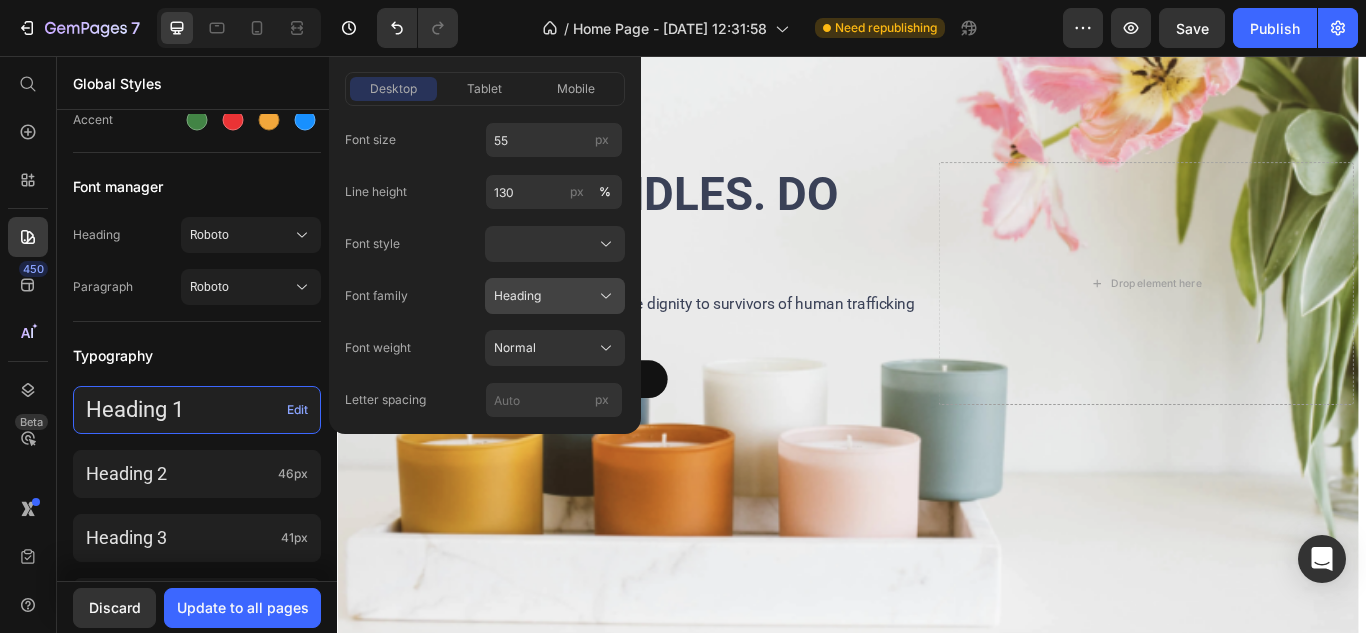 click on "Heading" 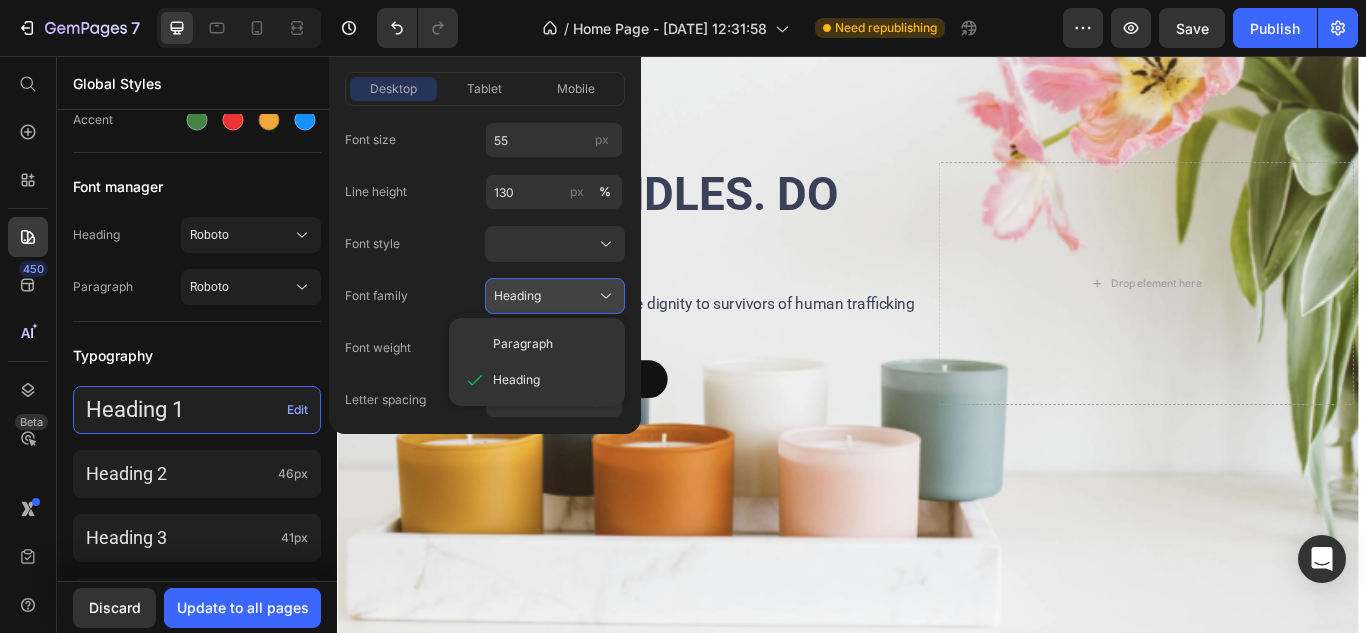 click on "Heading" 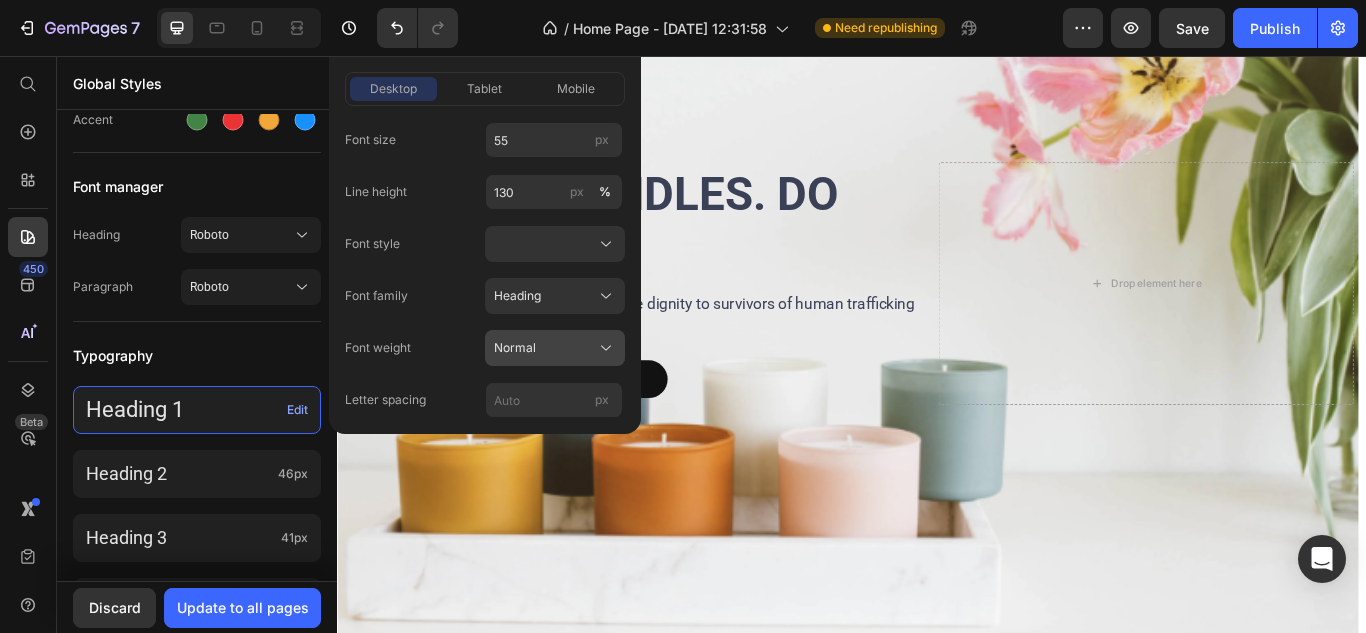 click on "Normal" at bounding box center (555, 348) 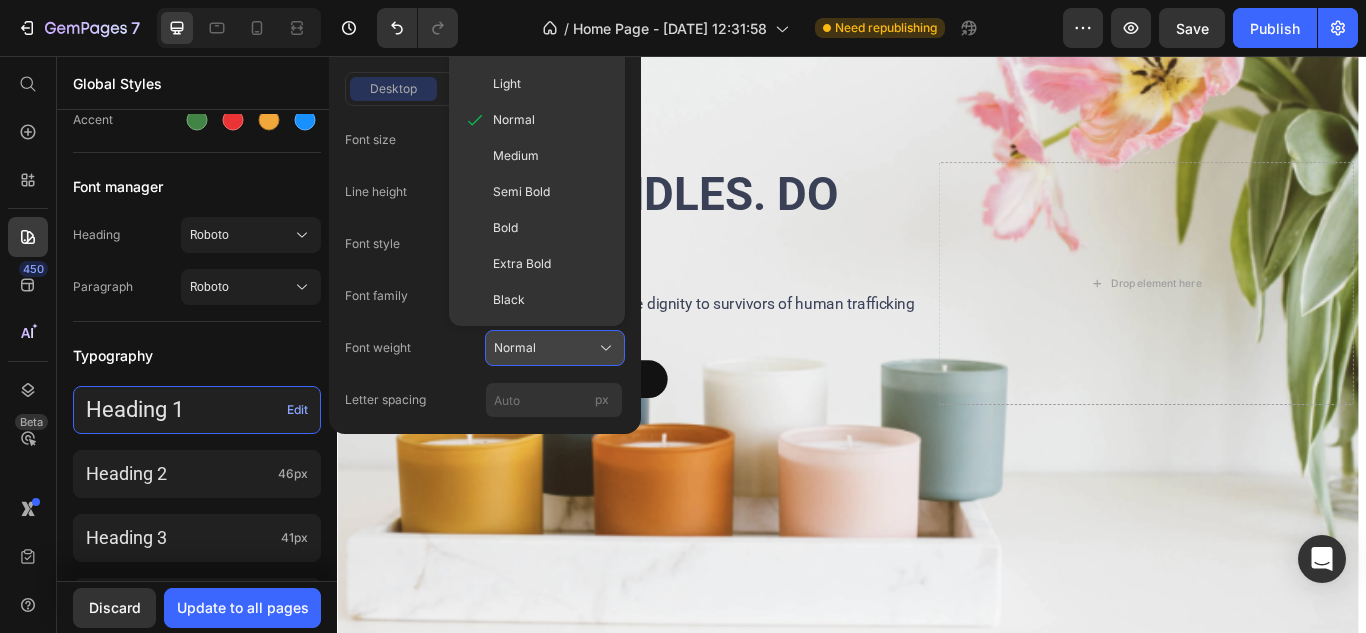 click on "Normal" at bounding box center [555, 348] 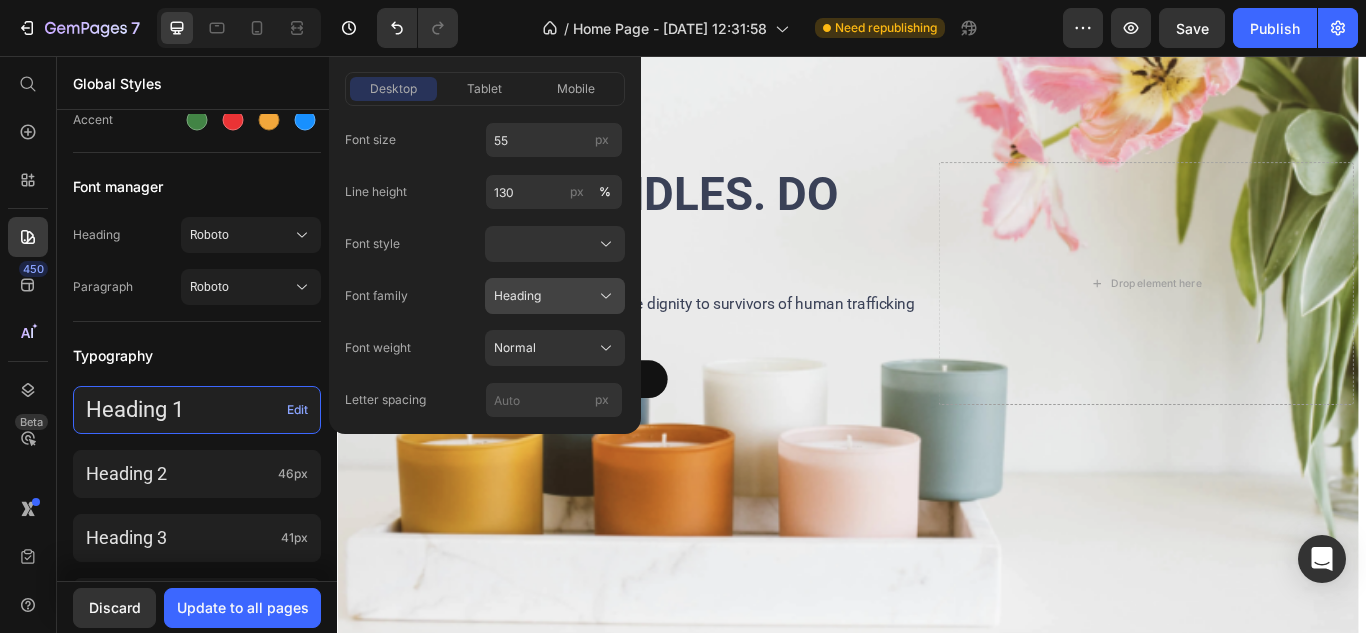 click on "Heading" 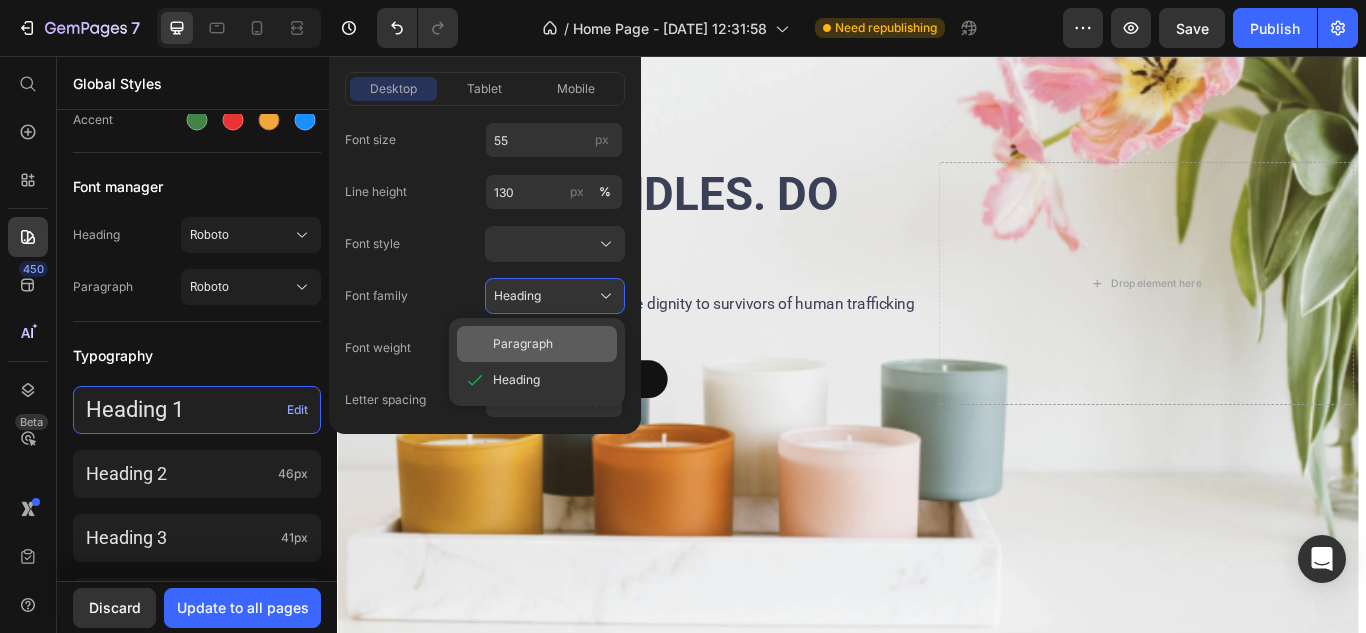 click on "Paragraph" at bounding box center [551, 344] 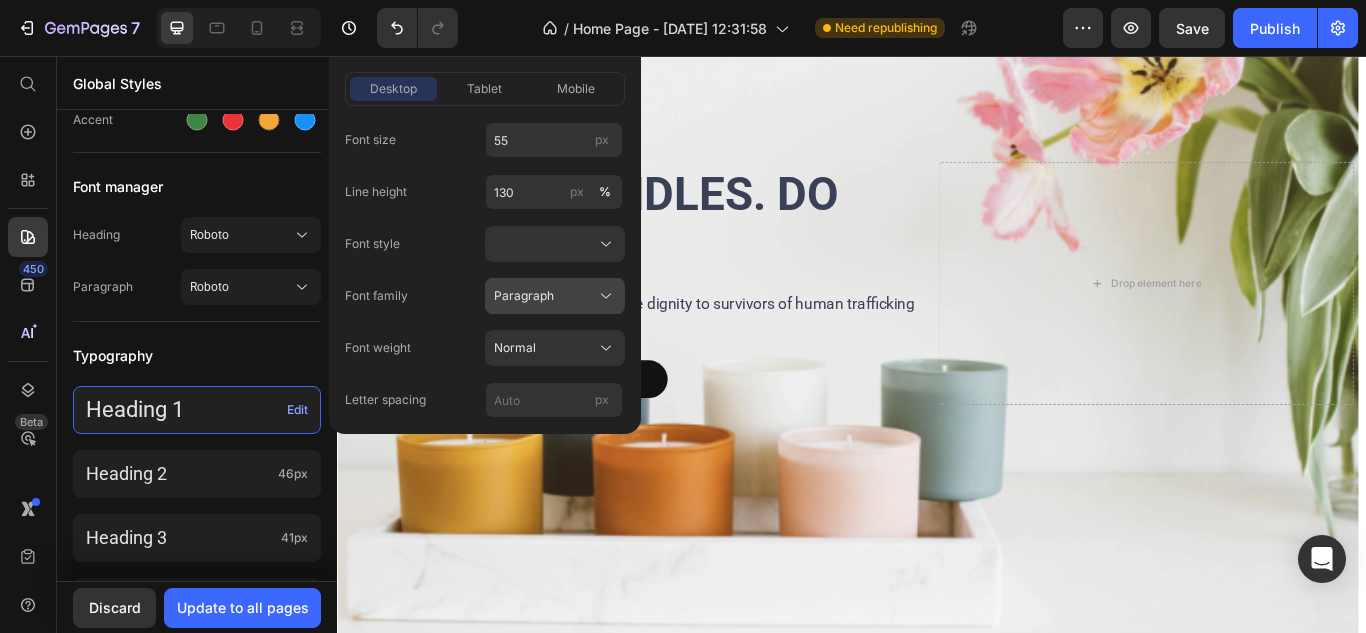 click on "Paragraph" at bounding box center [555, 296] 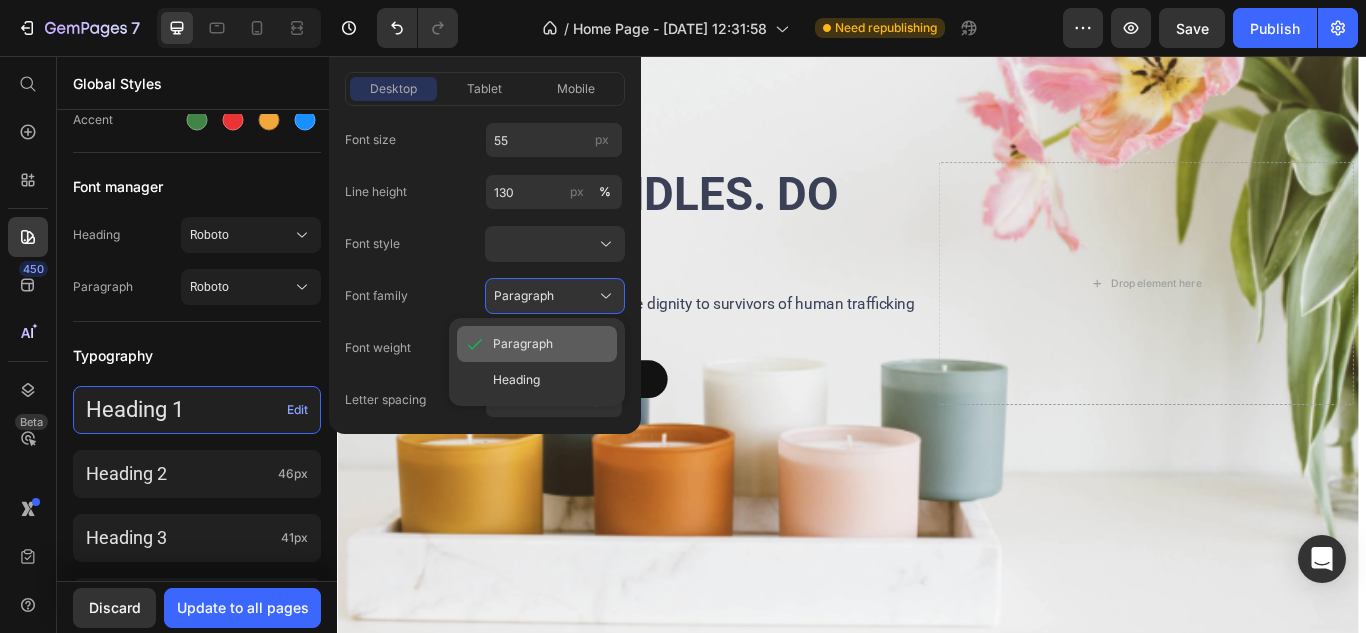 click on "Paragraph" at bounding box center (523, 344) 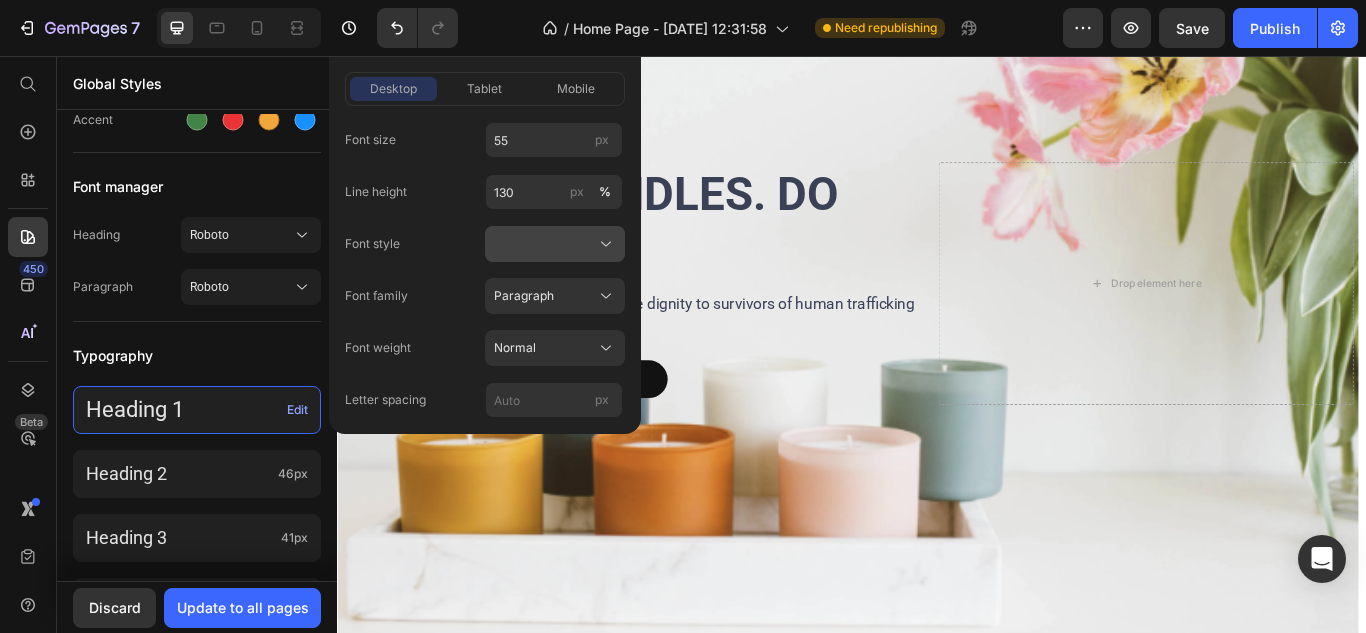 click at bounding box center (555, 244) 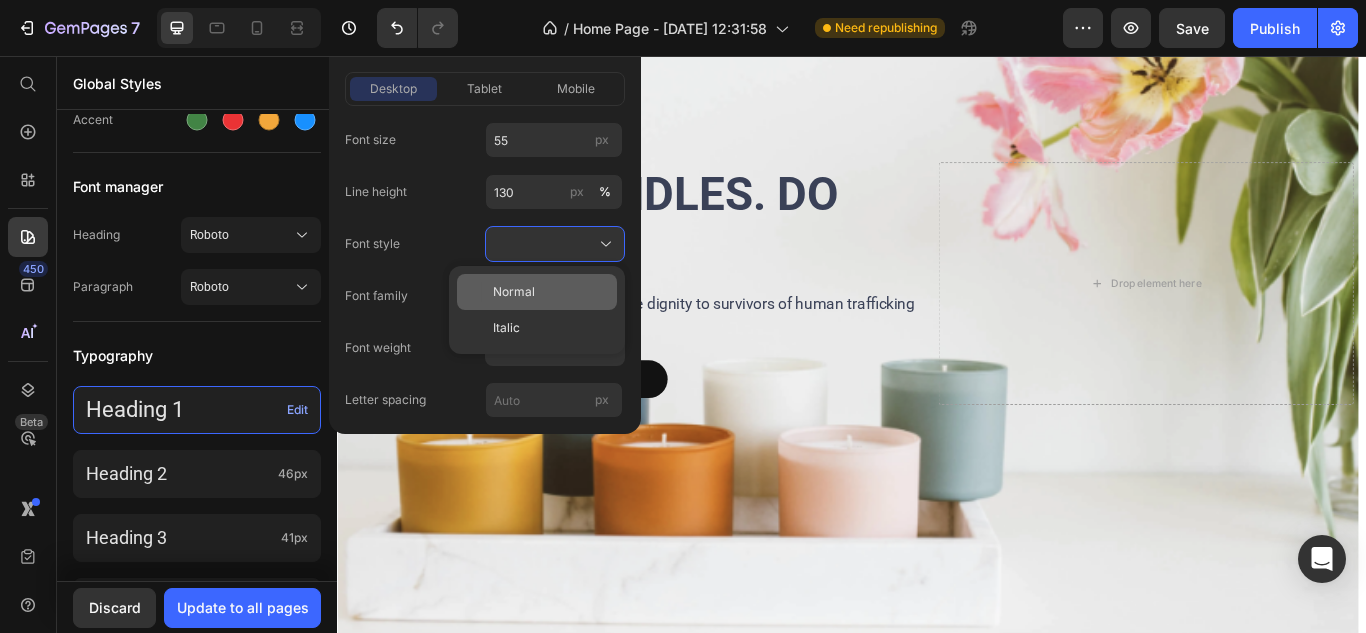 click on "Normal" at bounding box center [551, 292] 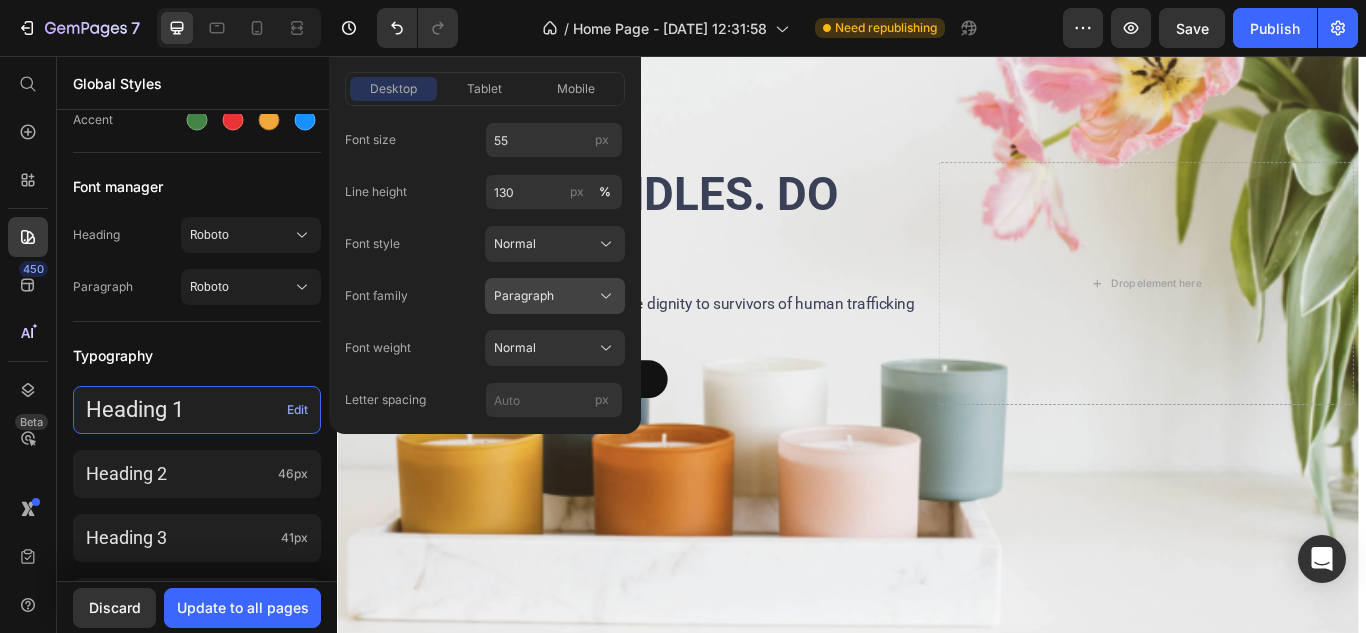 click on "Paragraph" at bounding box center (524, 296) 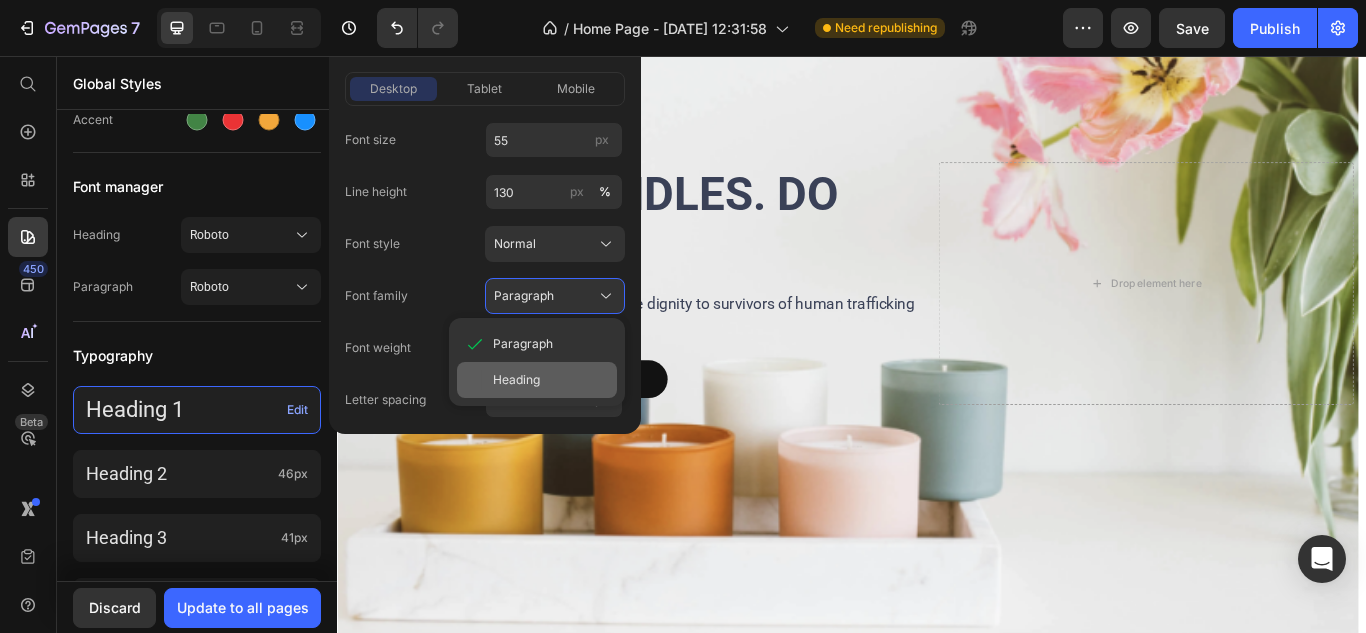 click on "Heading" at bounding box center [516, 380] 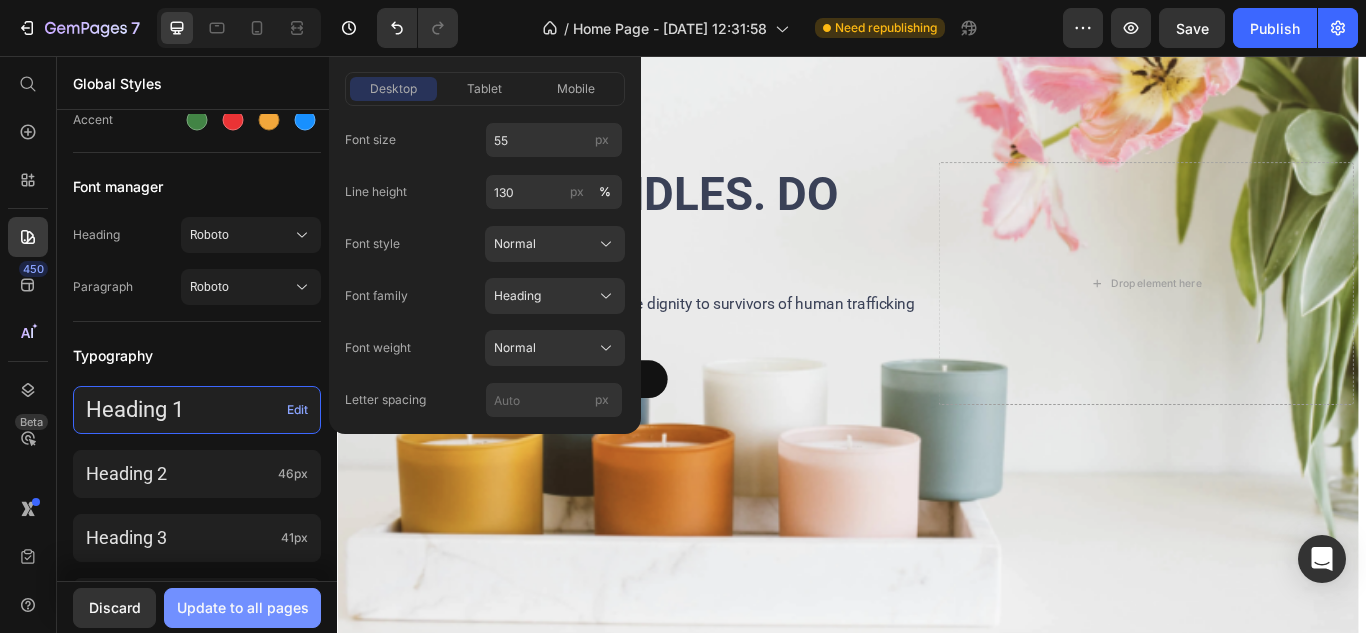 click on "Update to all pages" at bounding box center [243, 607] 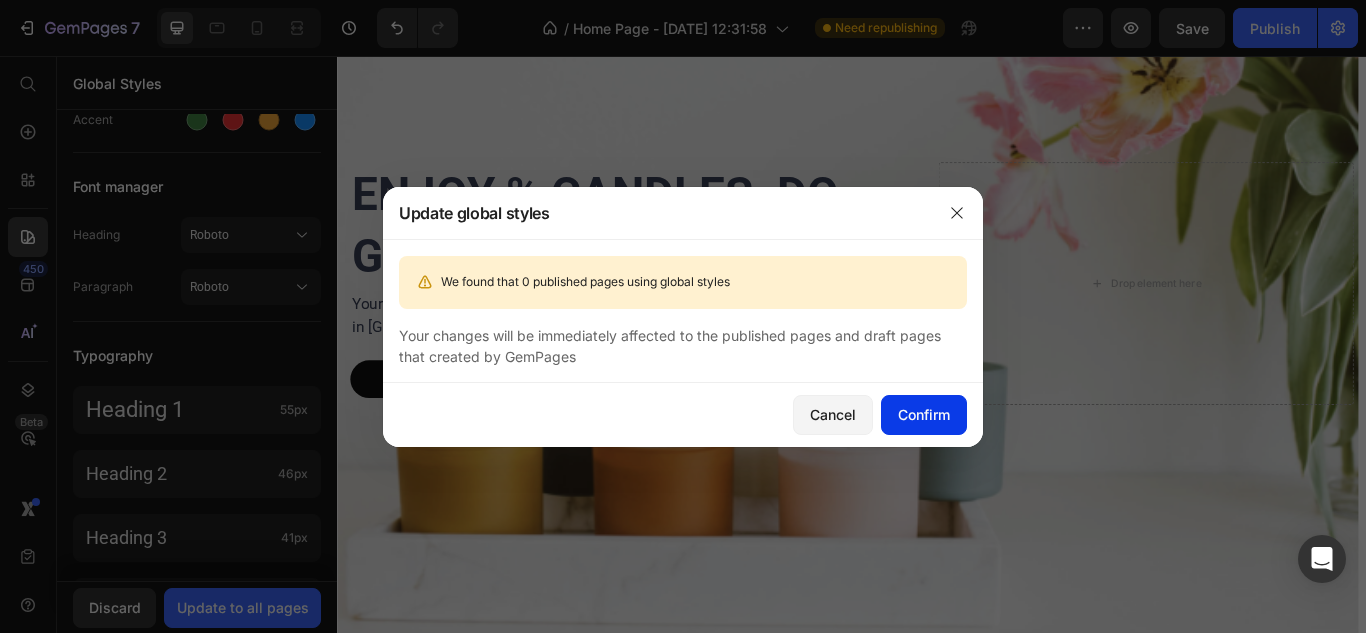 click on "Confirm" at bounding box center [924, 414] 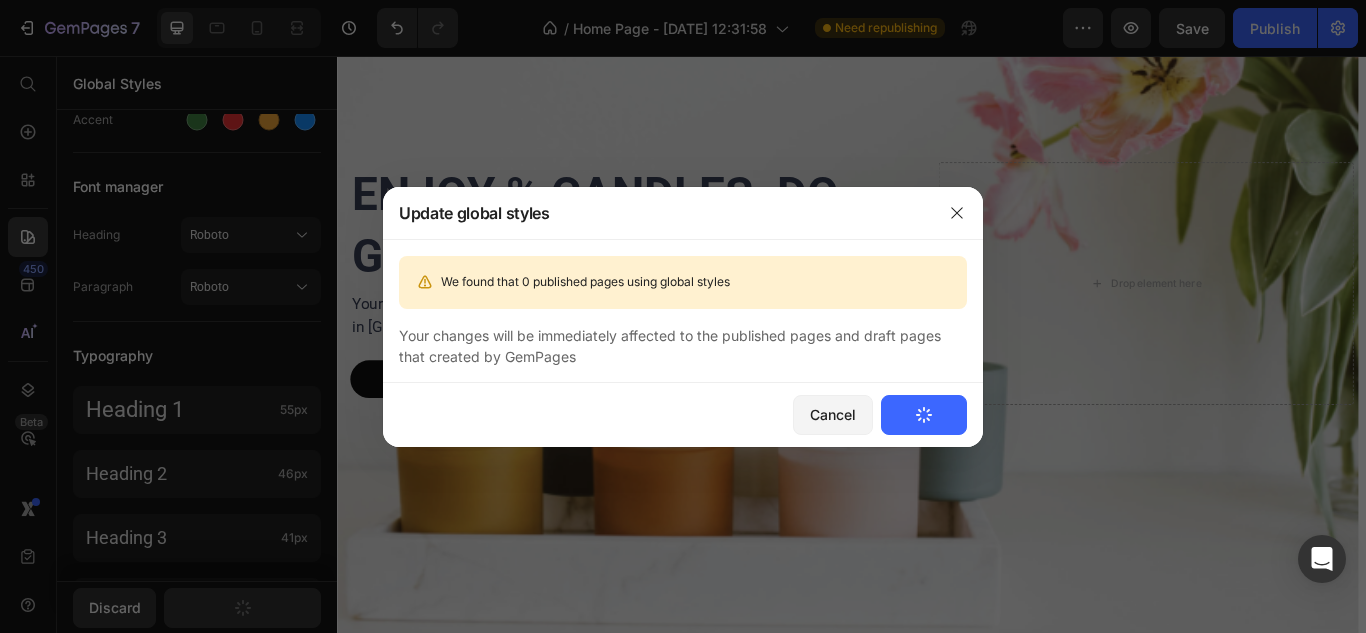 click at bounding box center [683, 316] 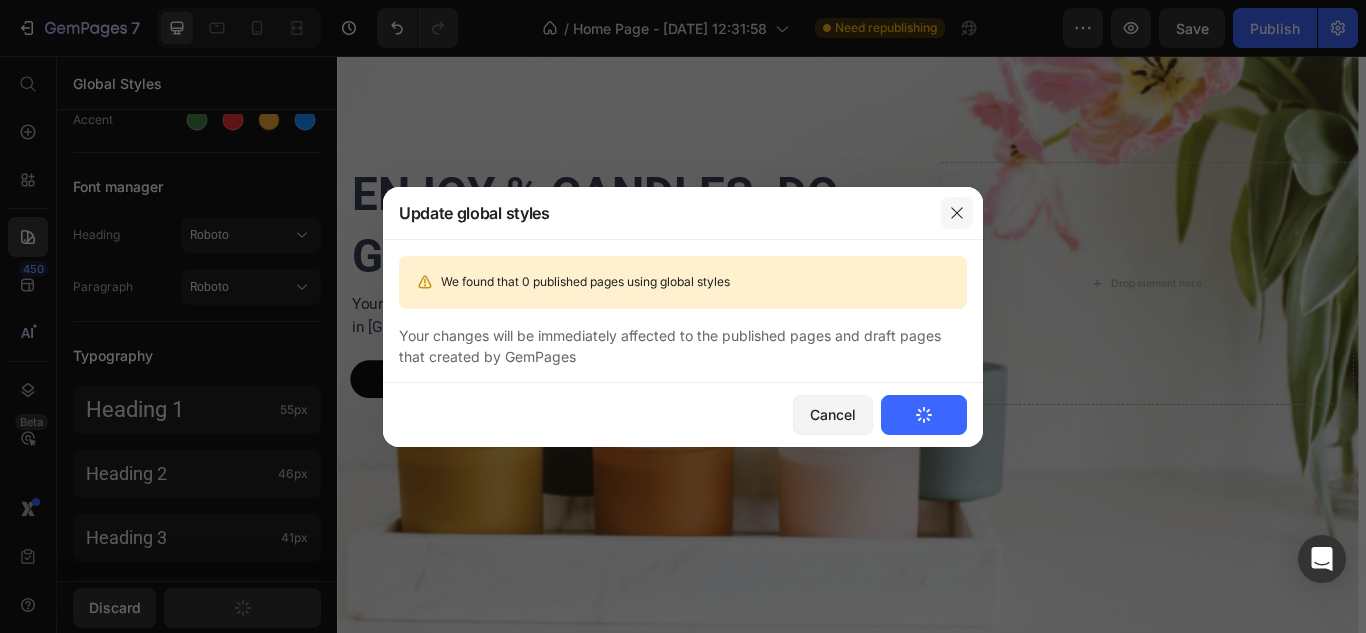click 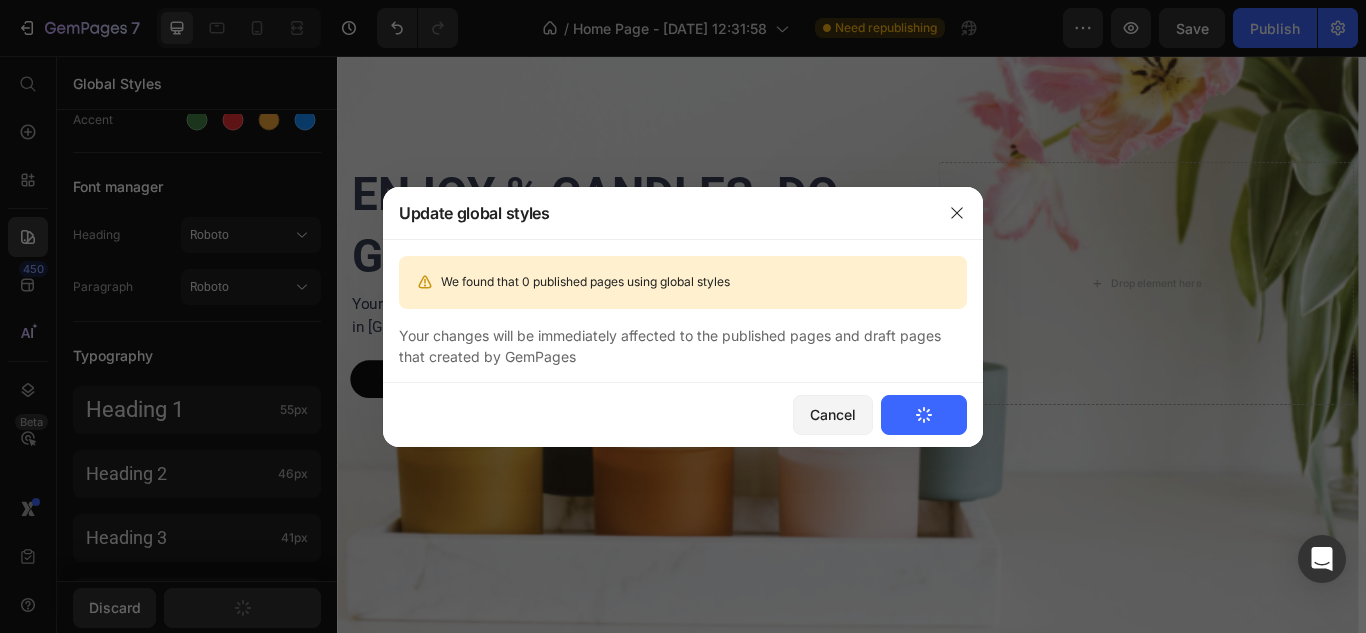drag, startPoint x: 736, startPoint y: 193, endPoint x: 699, endPoint y: 183, distance: 38.327538 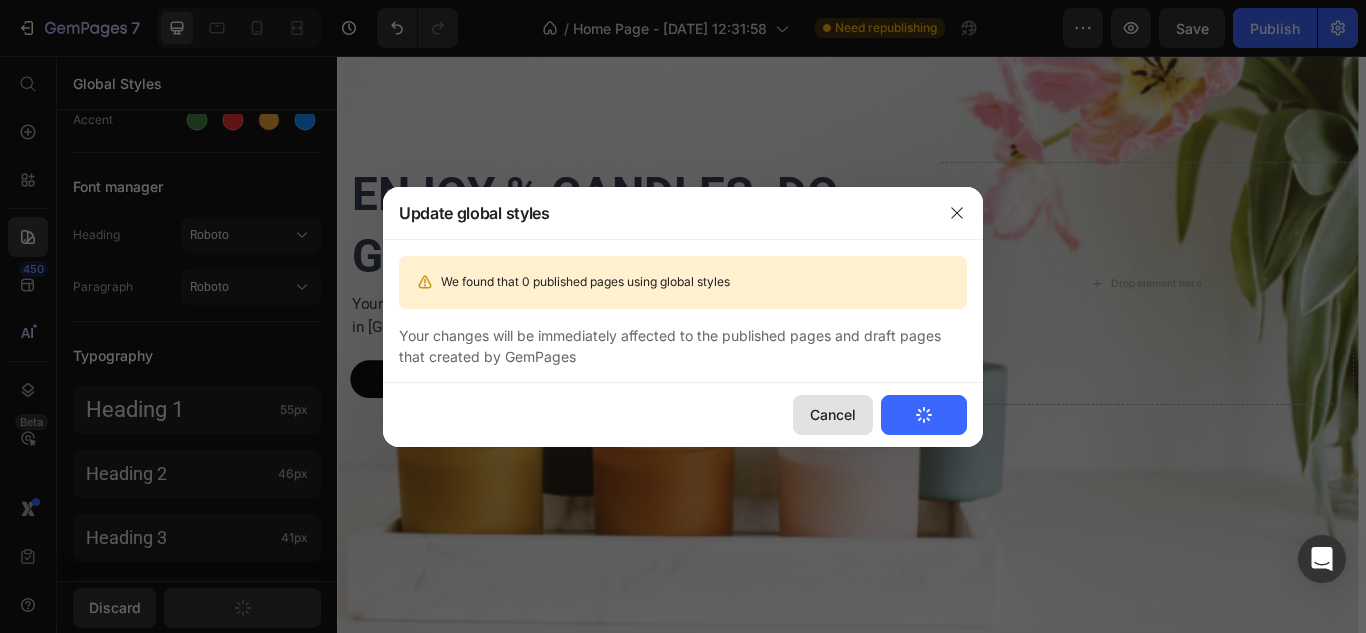 click on "Cancel" at bounding box center (833, 414) 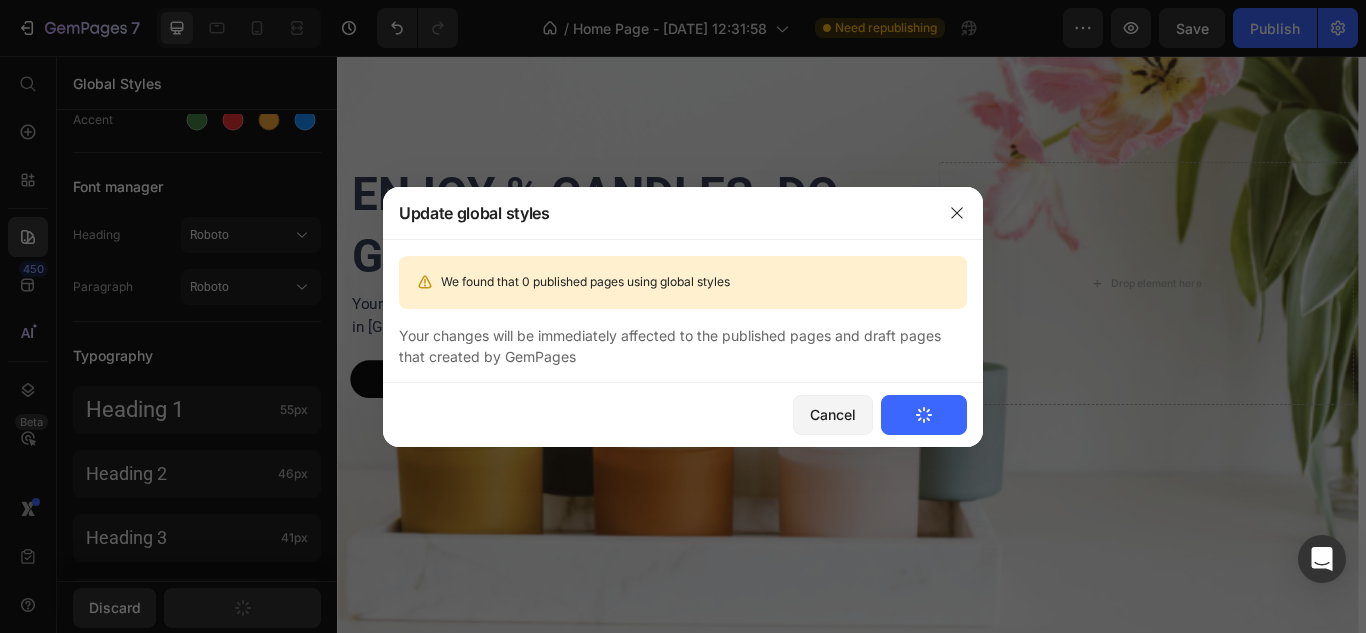 drag, startPoint x: 694, startPoint y: 158, endPoint x: 630, endPoint y: 166, distance: 64.49806 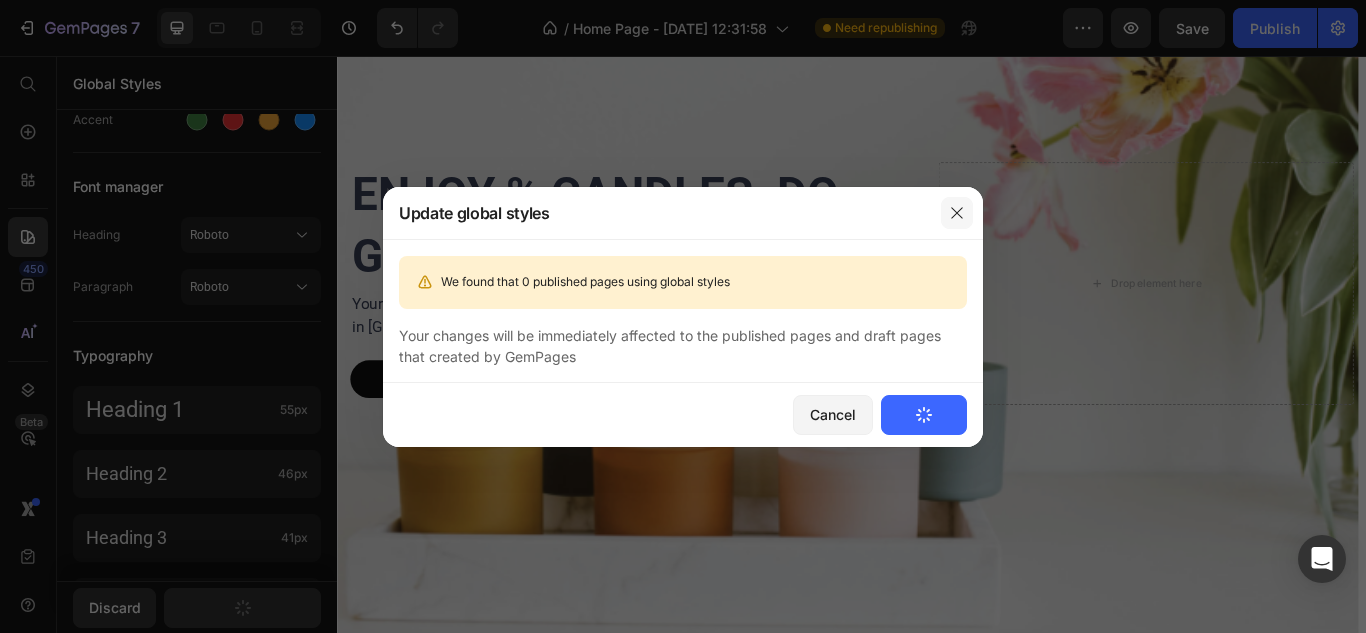 click 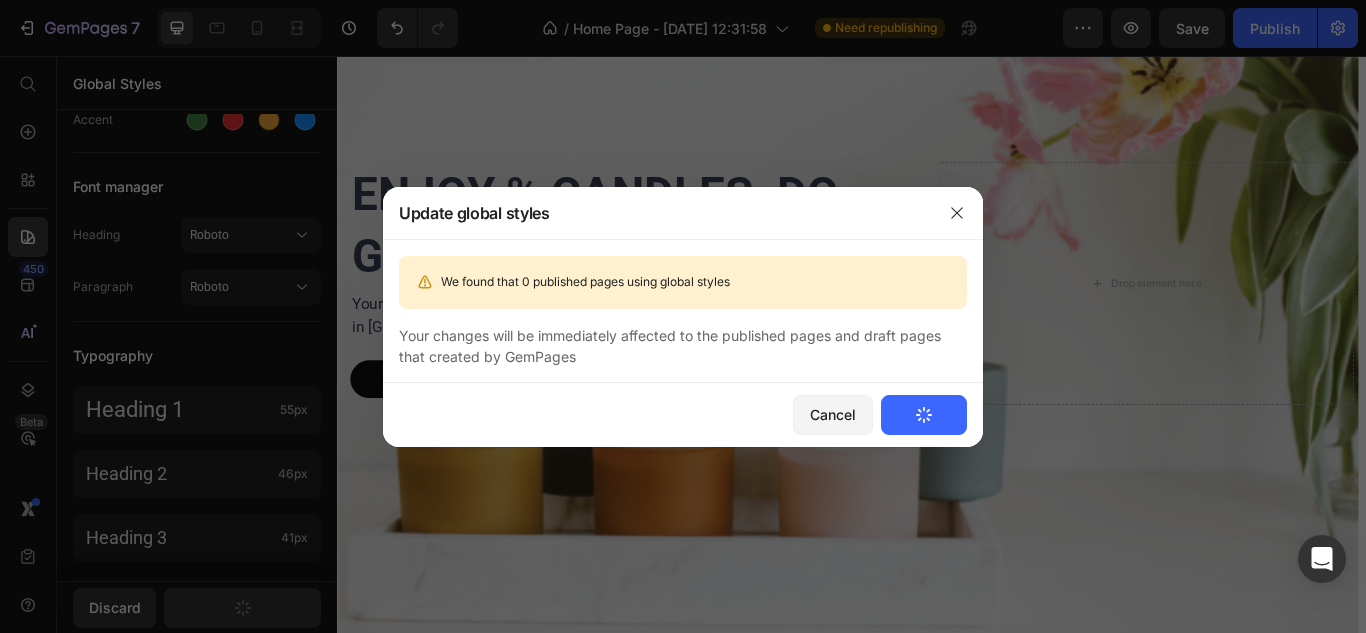 drag, startPoint x: 567, startPoint y: 162, endPoint x: 478, endPoint y: 164, distance: 89.02247 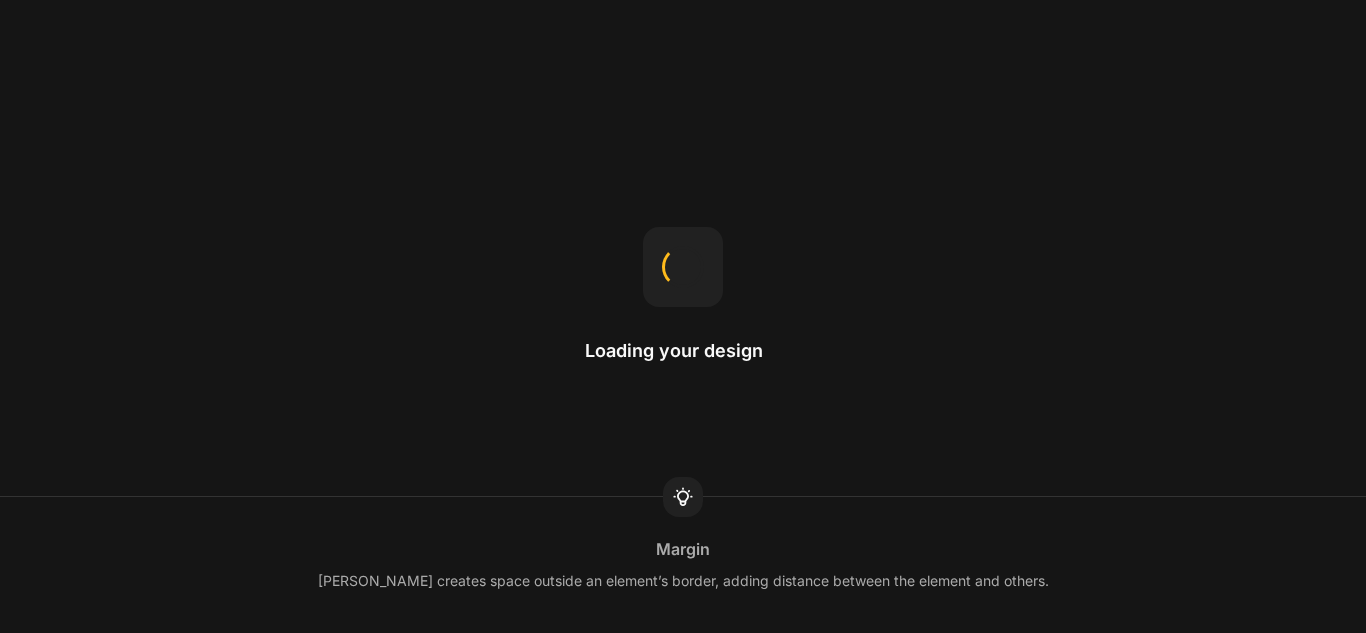 scroll, scrollTop: 0, scrollLeft: 0, axis: both 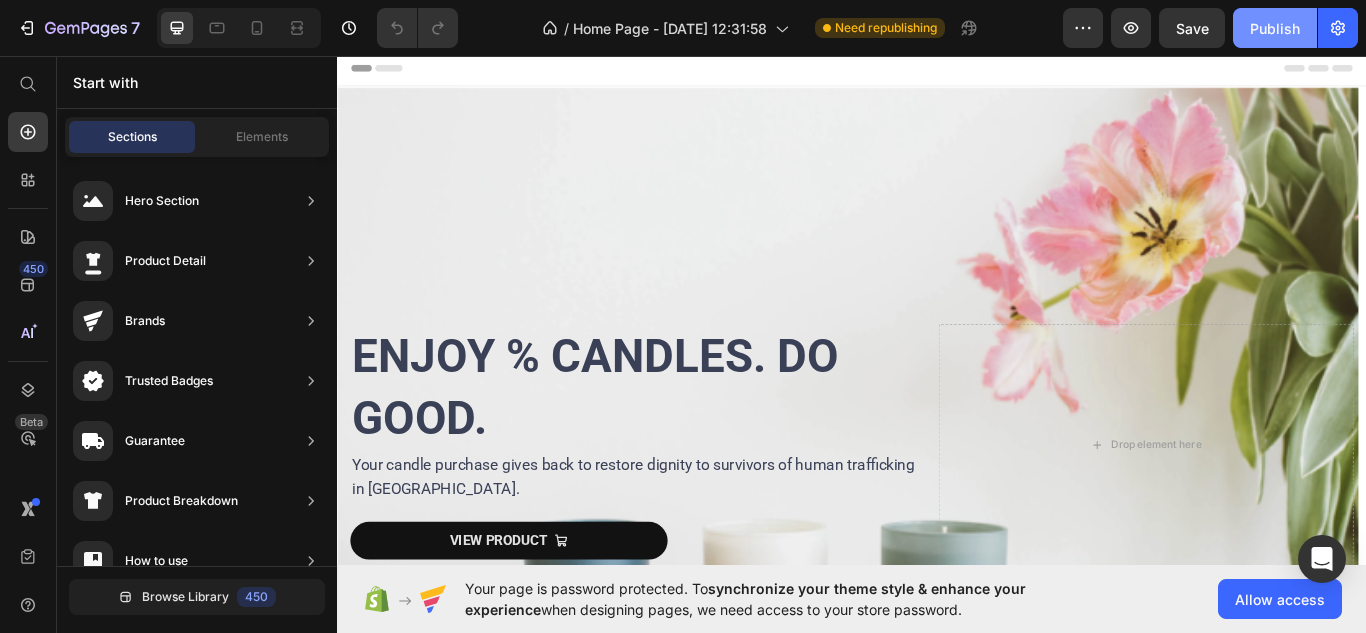 click on "Publish" at bounding box center [1275, 28] 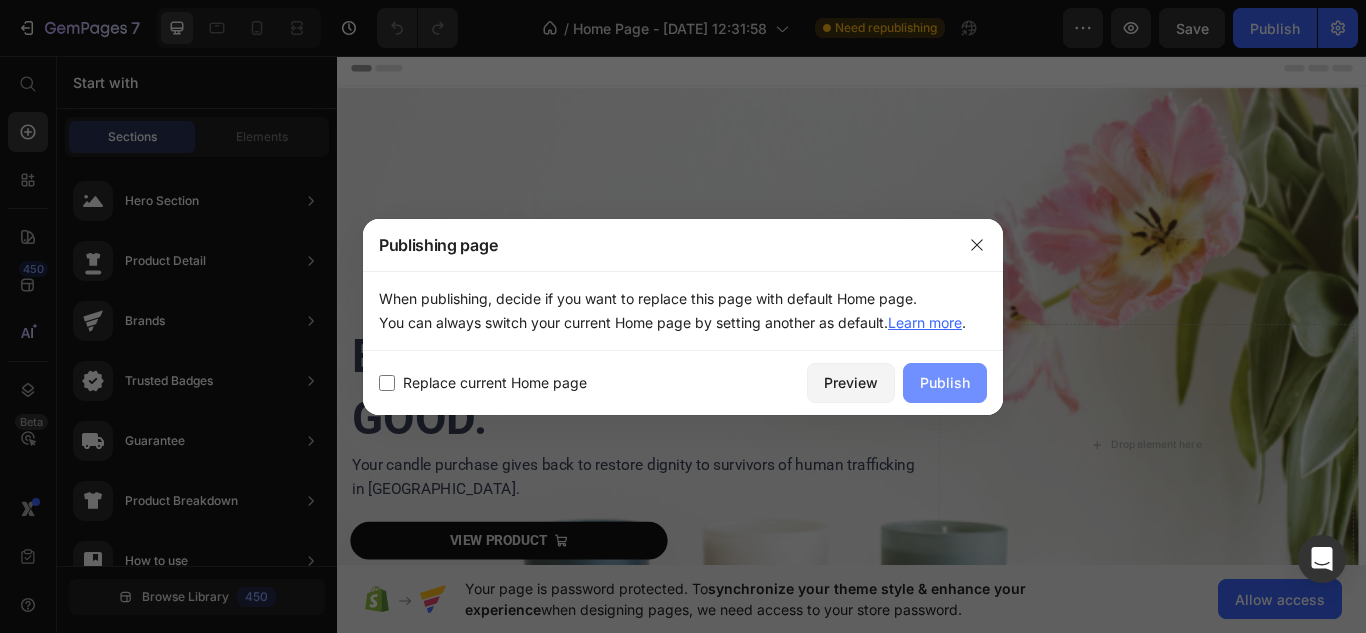 click on "Publish" at bounding box center [945, 382] 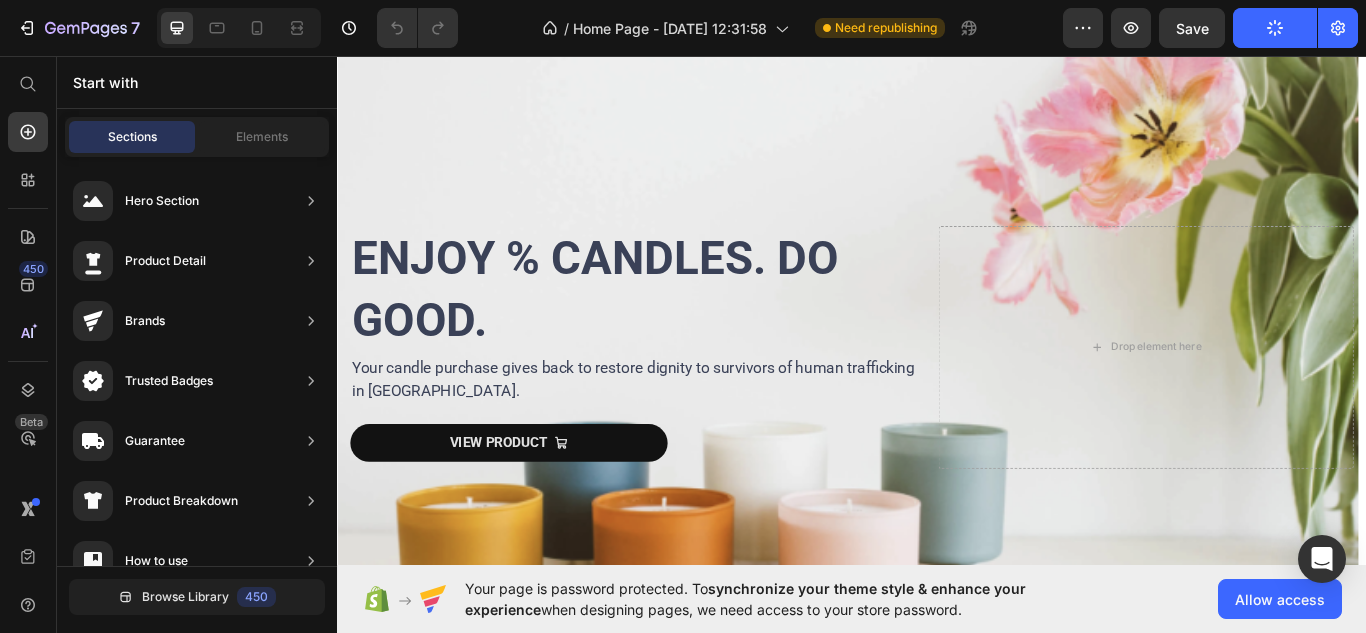 scroll, scrollTop: 180, scrollLeft: 0, axis: vertical 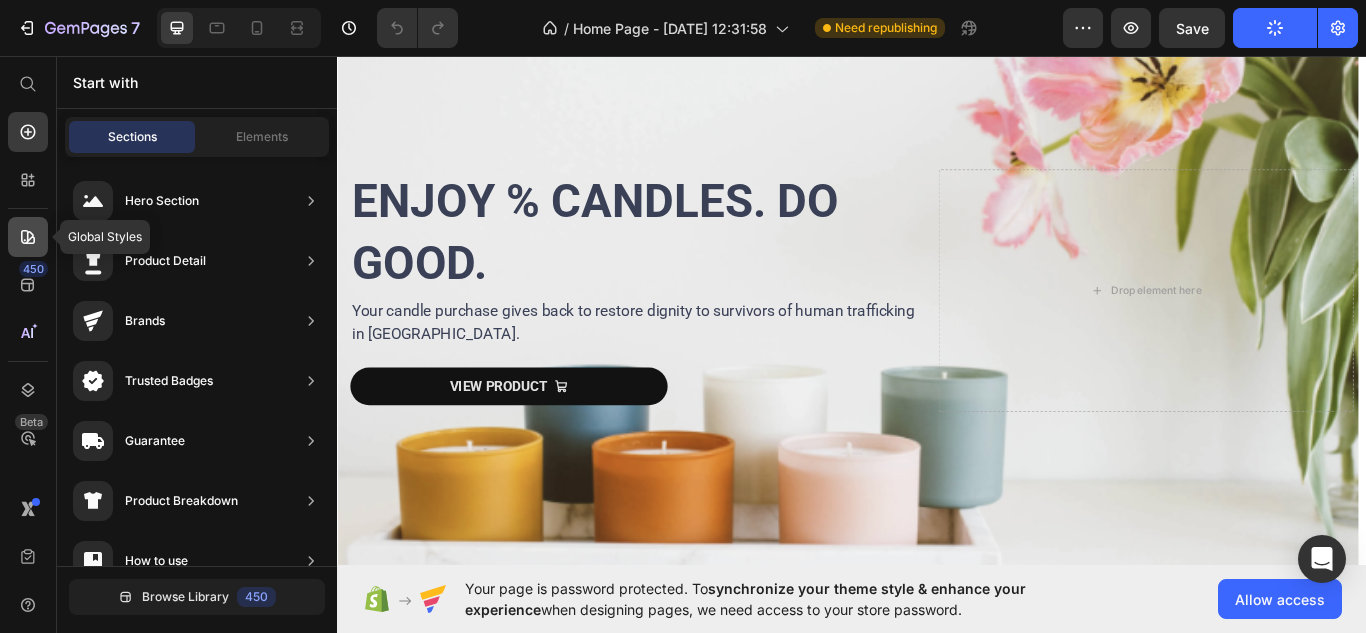 click 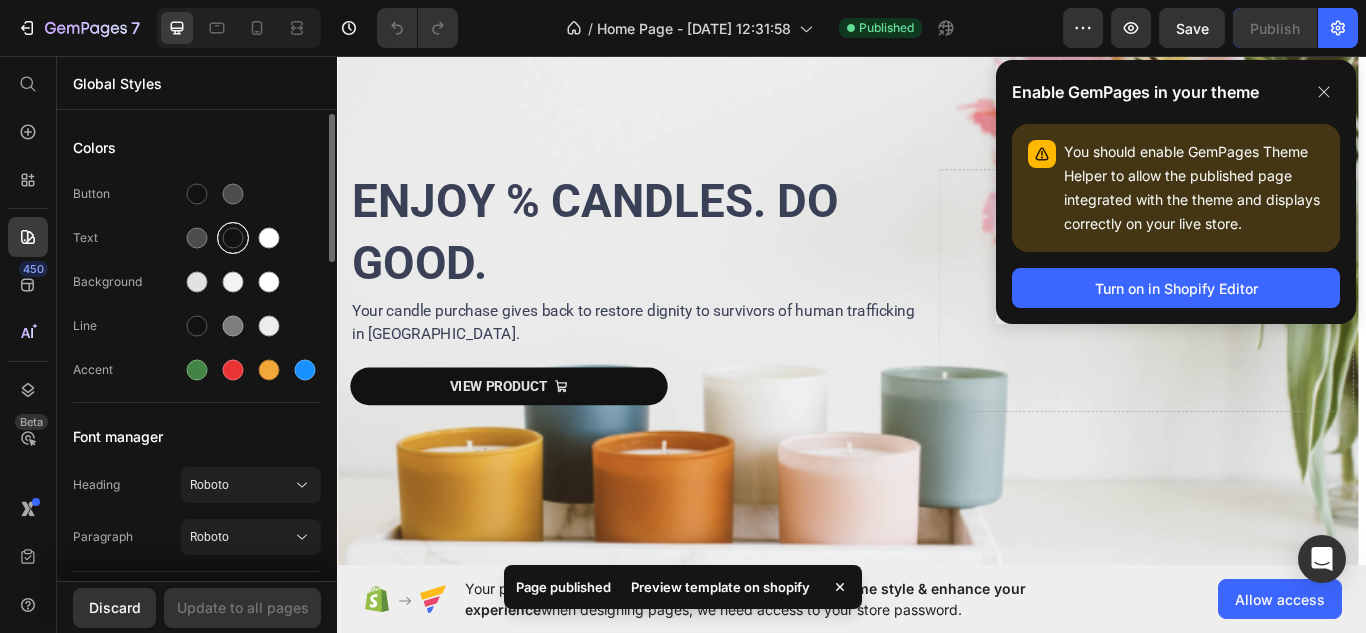 click at bounding box center [233, 238] 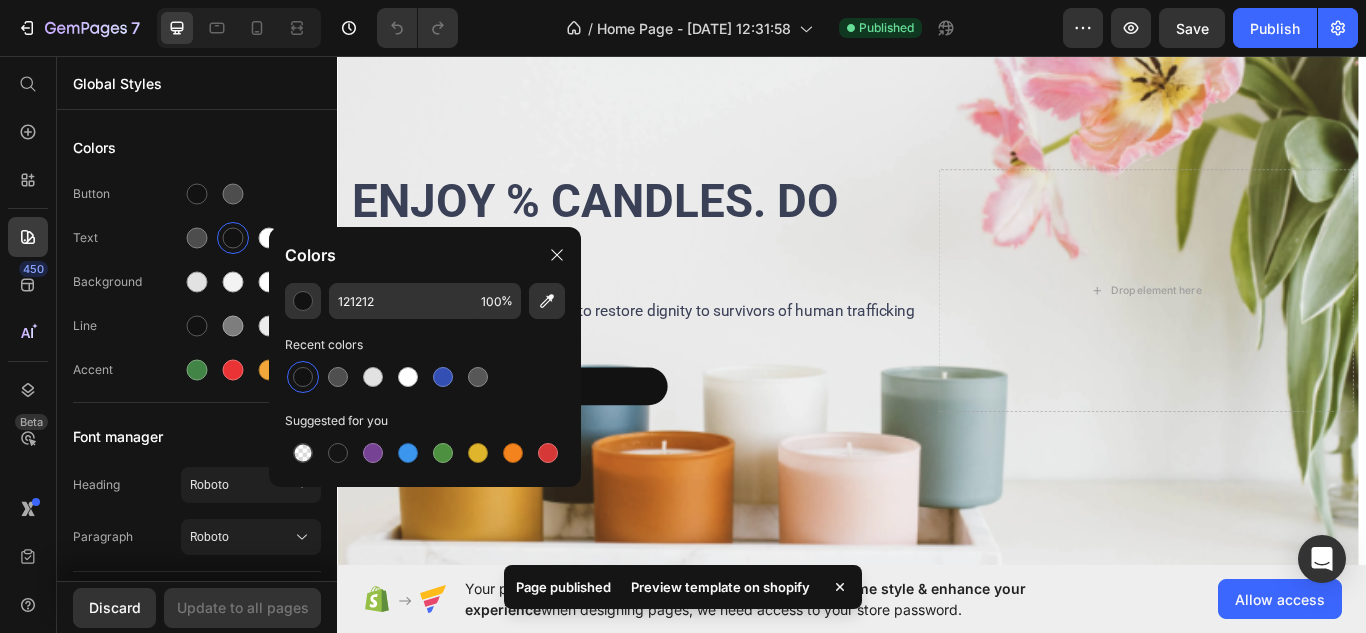 click at bounding box center (303, 377) 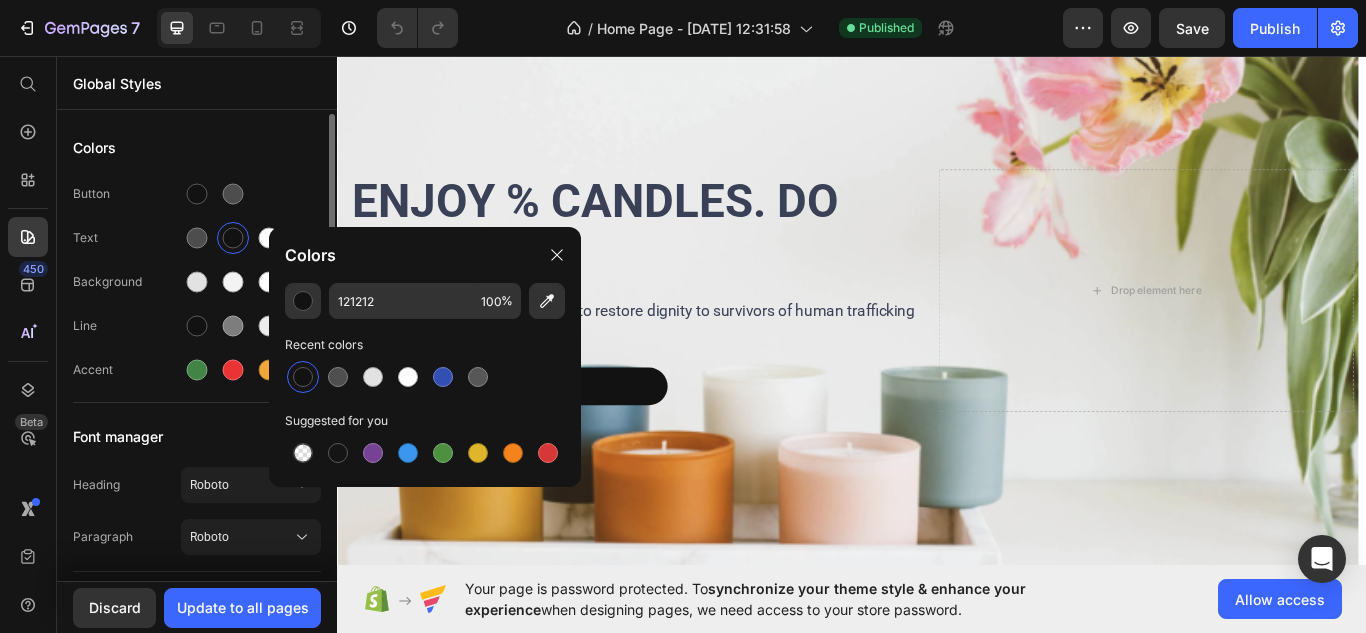 click on "Font manager" at bounding box center (197, 437) 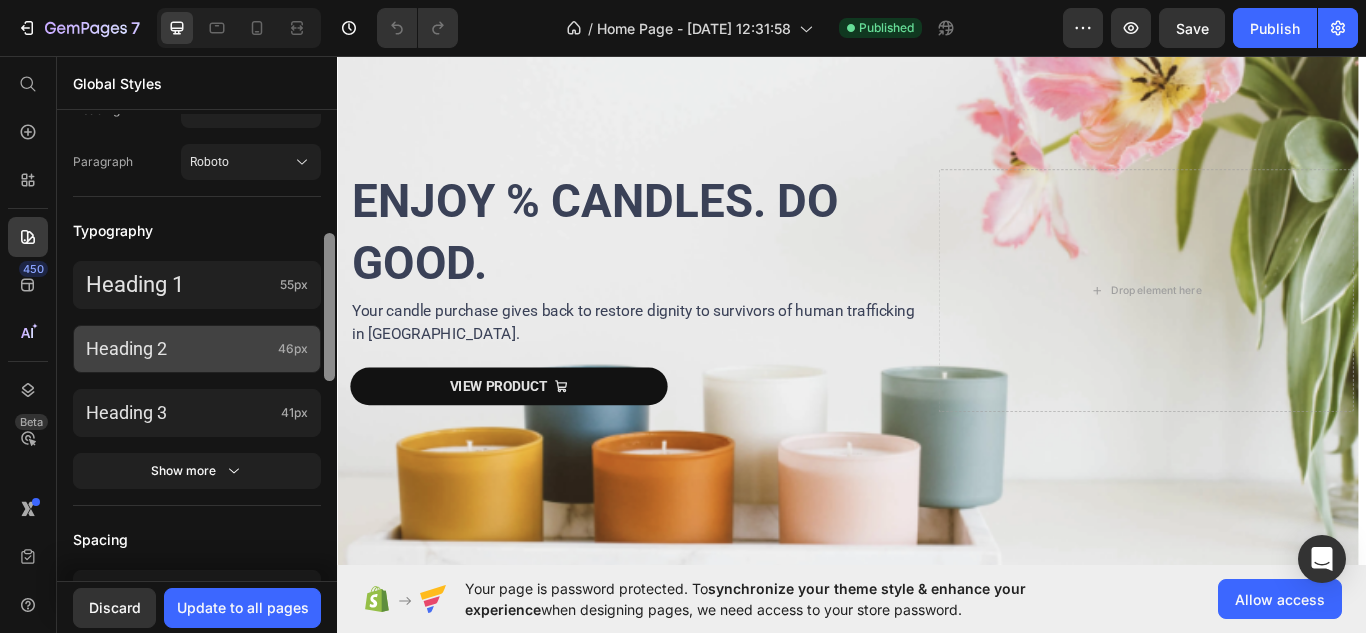 drag, startPoint x: 334, startPoint y: 251, endPoint x: 320, endPoint y: 366, distance: 115.84904 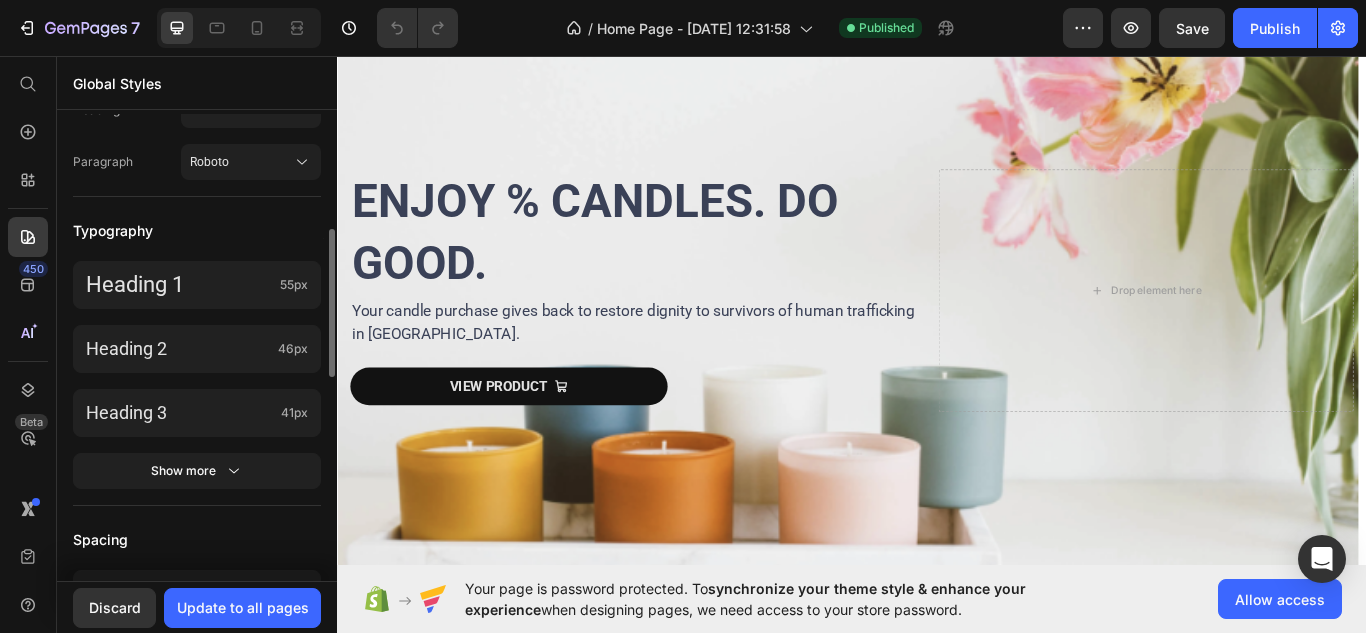 scroll, scrollTop: 372, scrollLeft: 0, axis: vertical 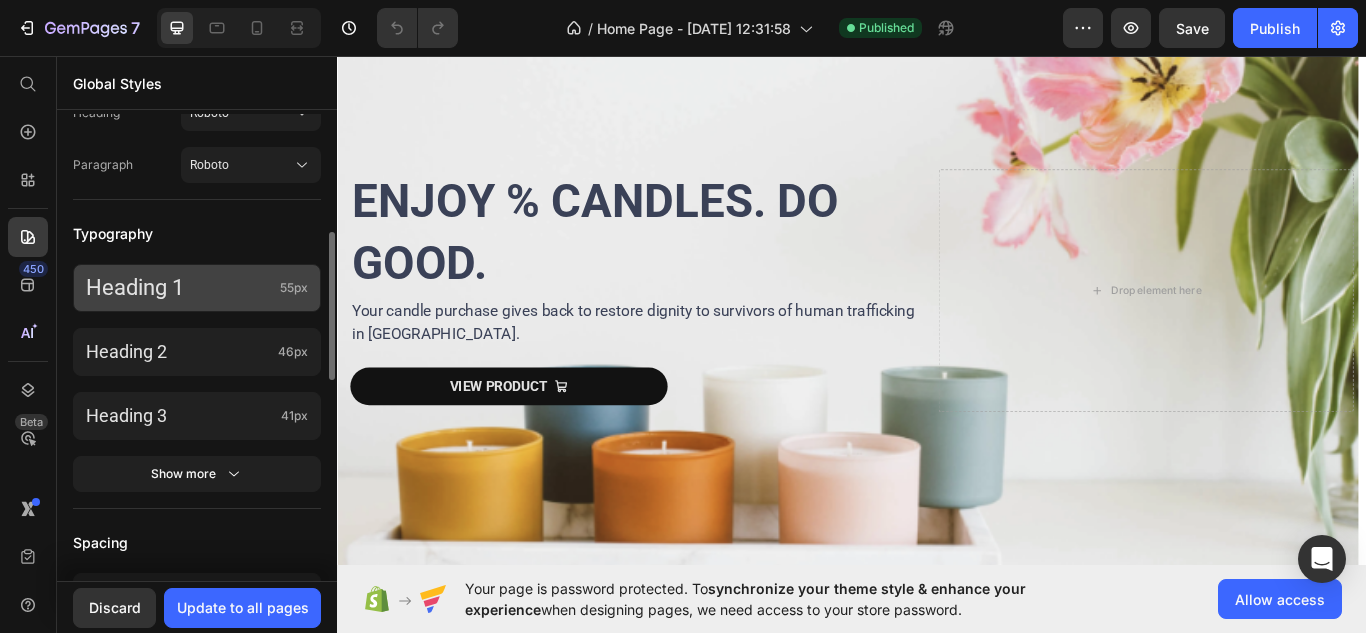 click on "Heading 1" at bounding box center (179, 288) 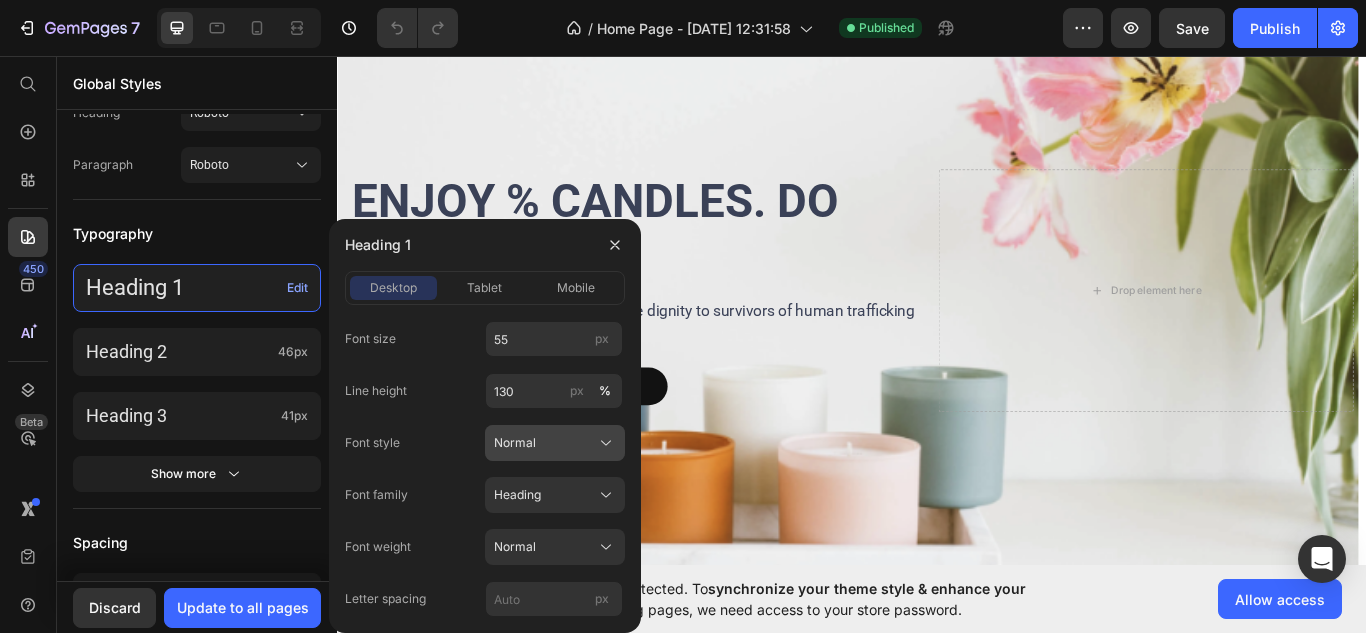 click on "Normal" 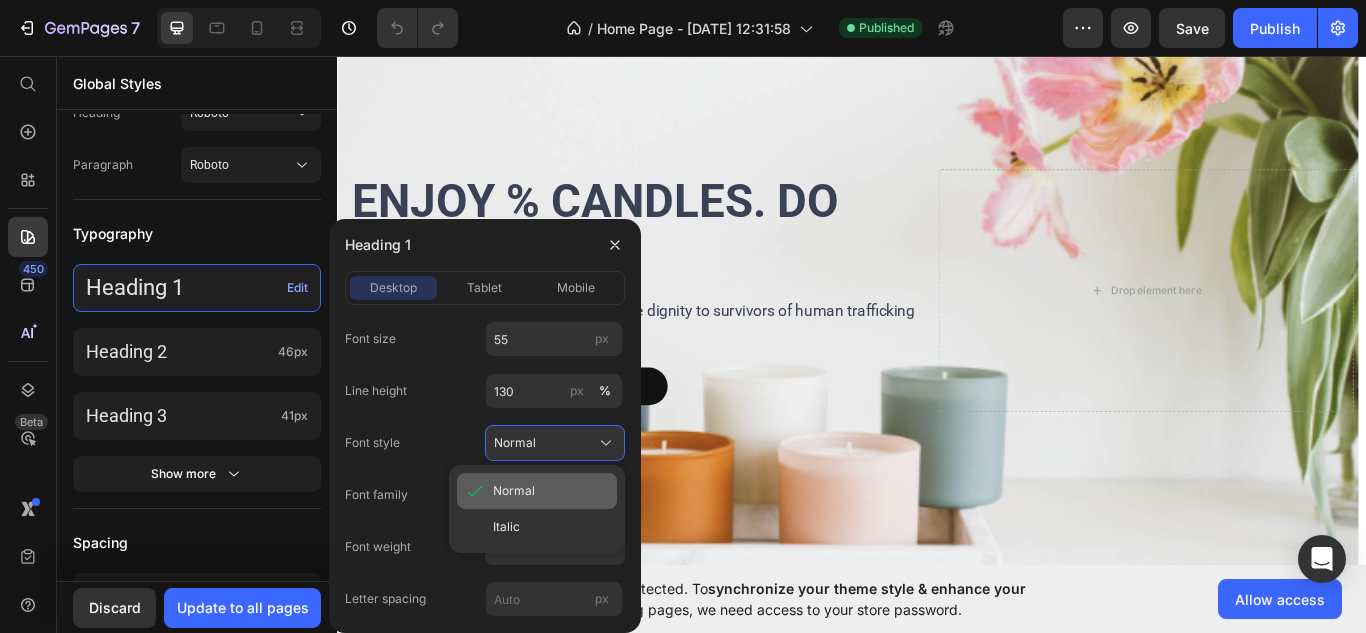 click on "Normal" at bounding box center (551, 491) 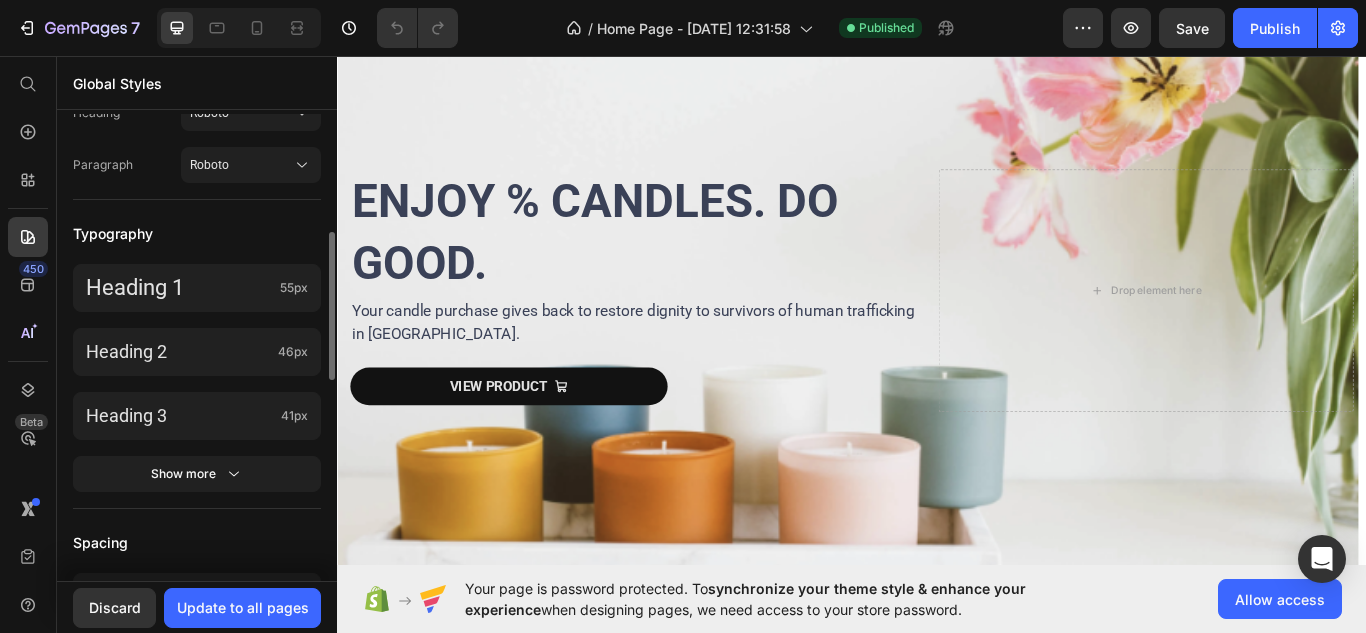 click on "Typography" at bounding box center (197, 234) 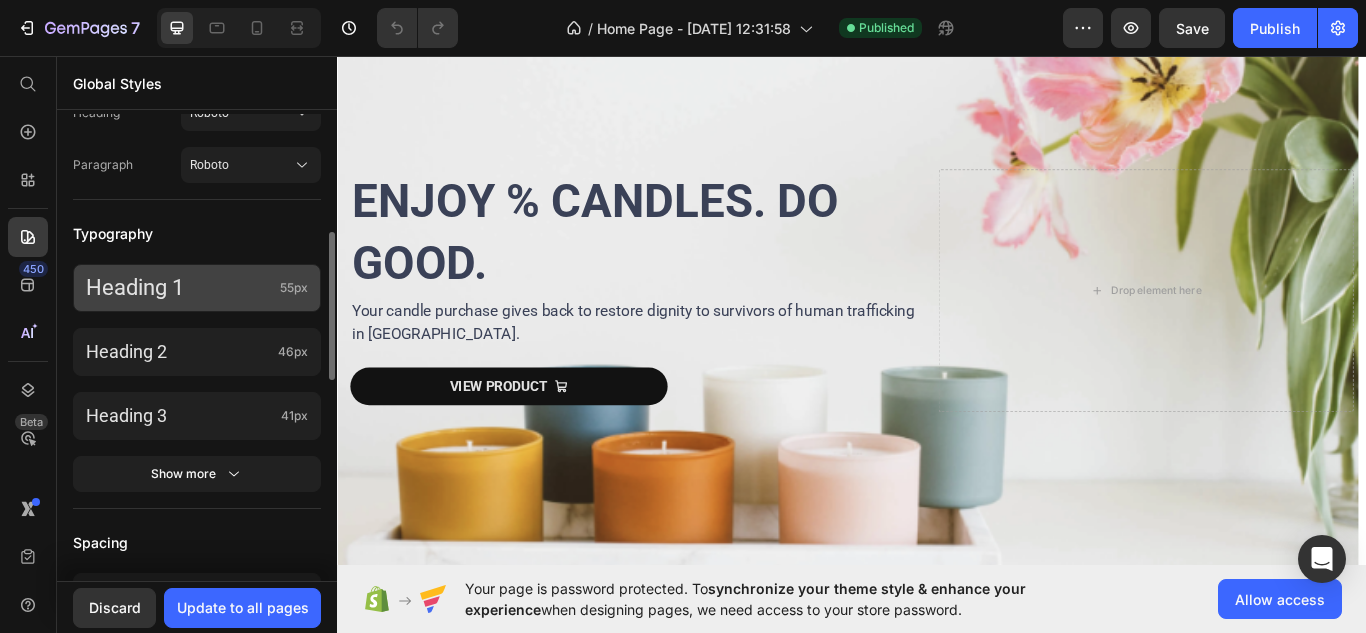 click on "Heading 1" at bounding box center [179, 288] 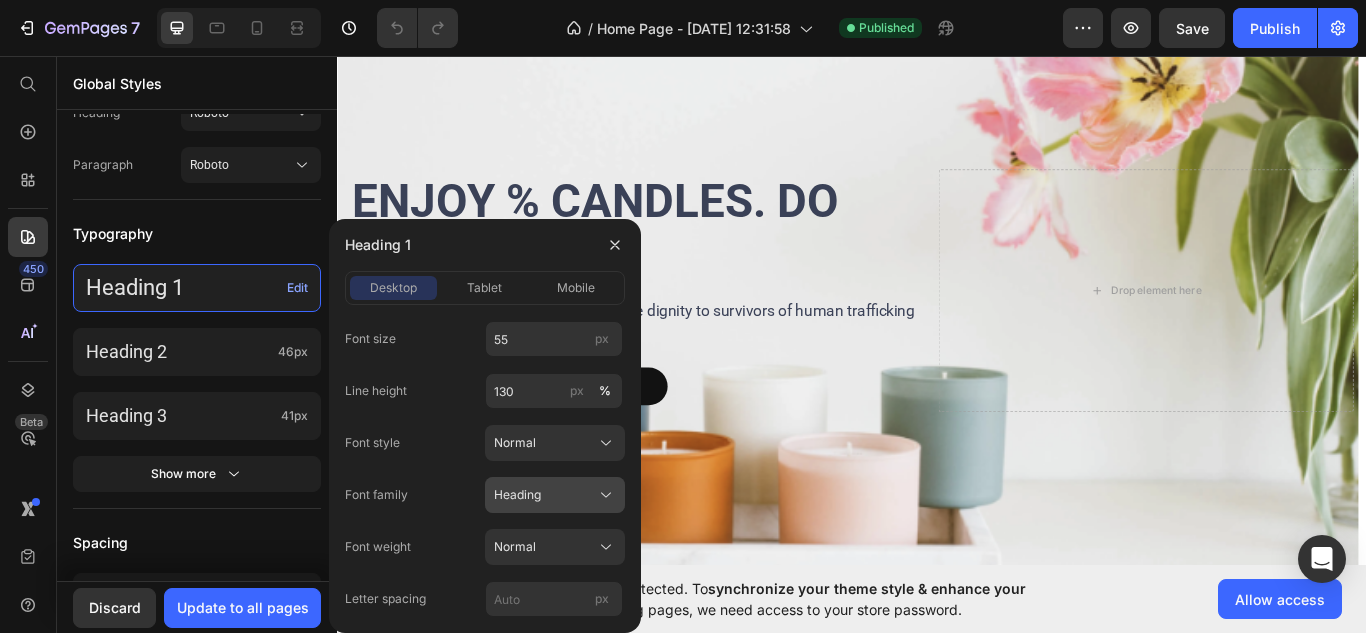 click on "Heading" 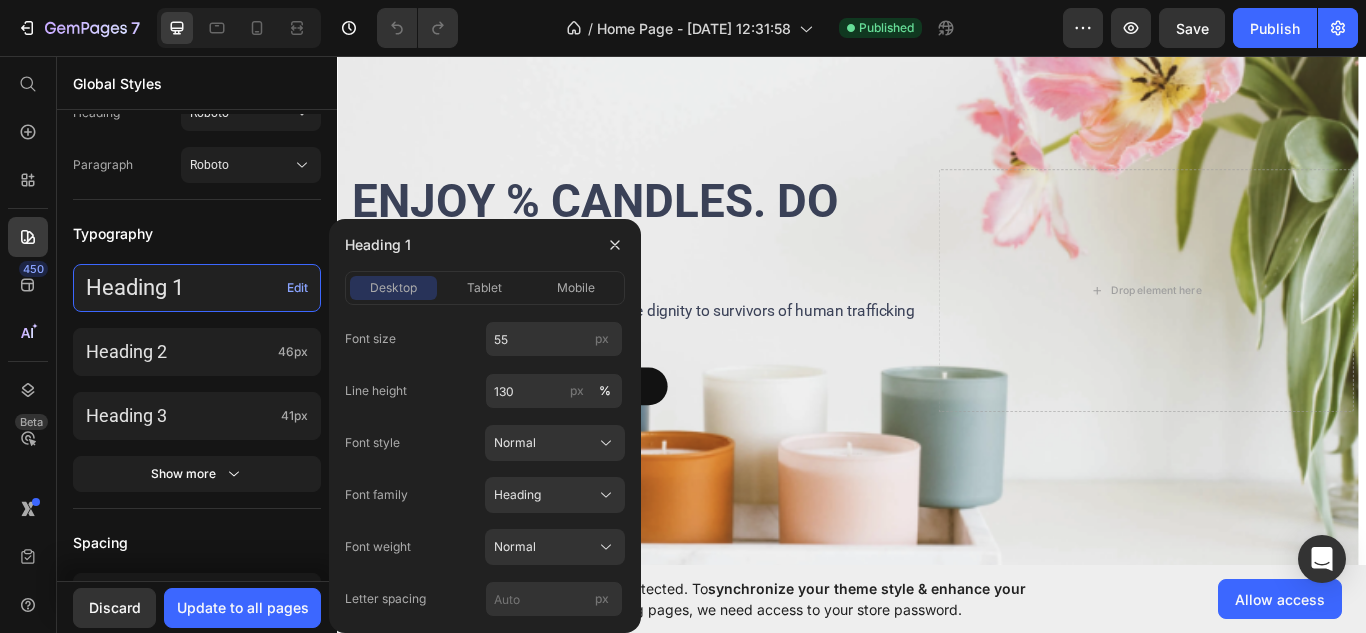 click on "Font size 55 px Line height 130 px % Font style Normal Font family Heading Font weight Normal Letter spacing px" 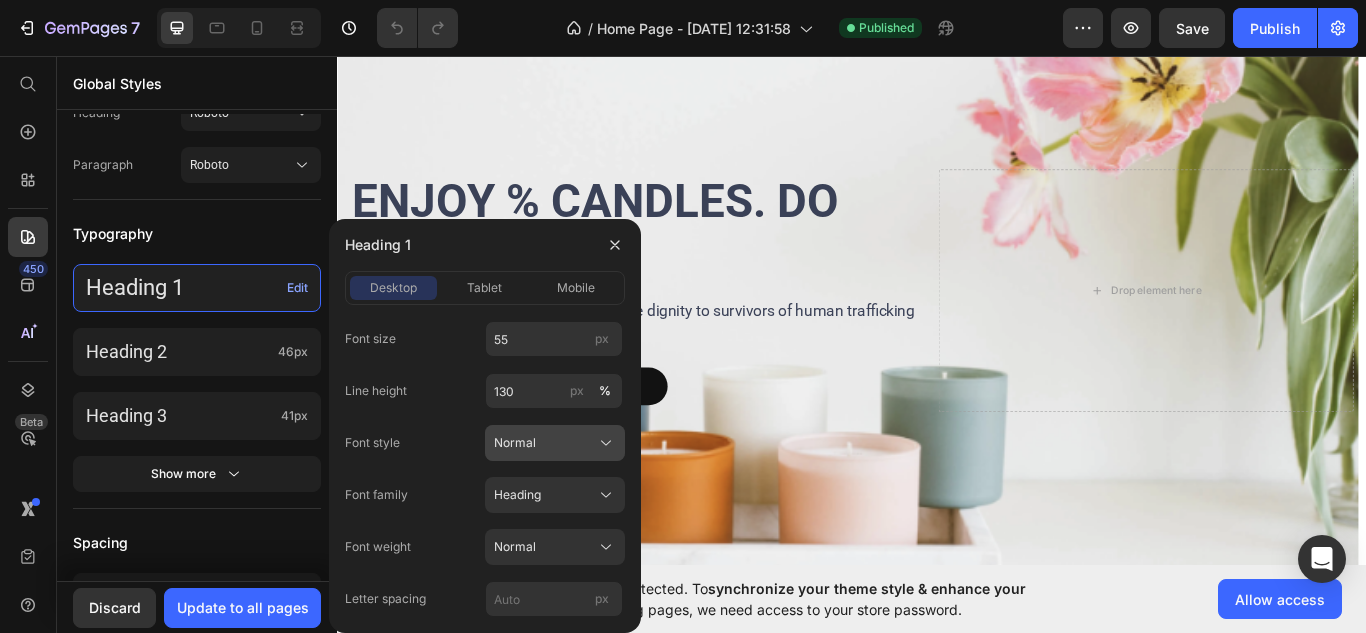 click on "Normal" at bounding box center [555, 443] 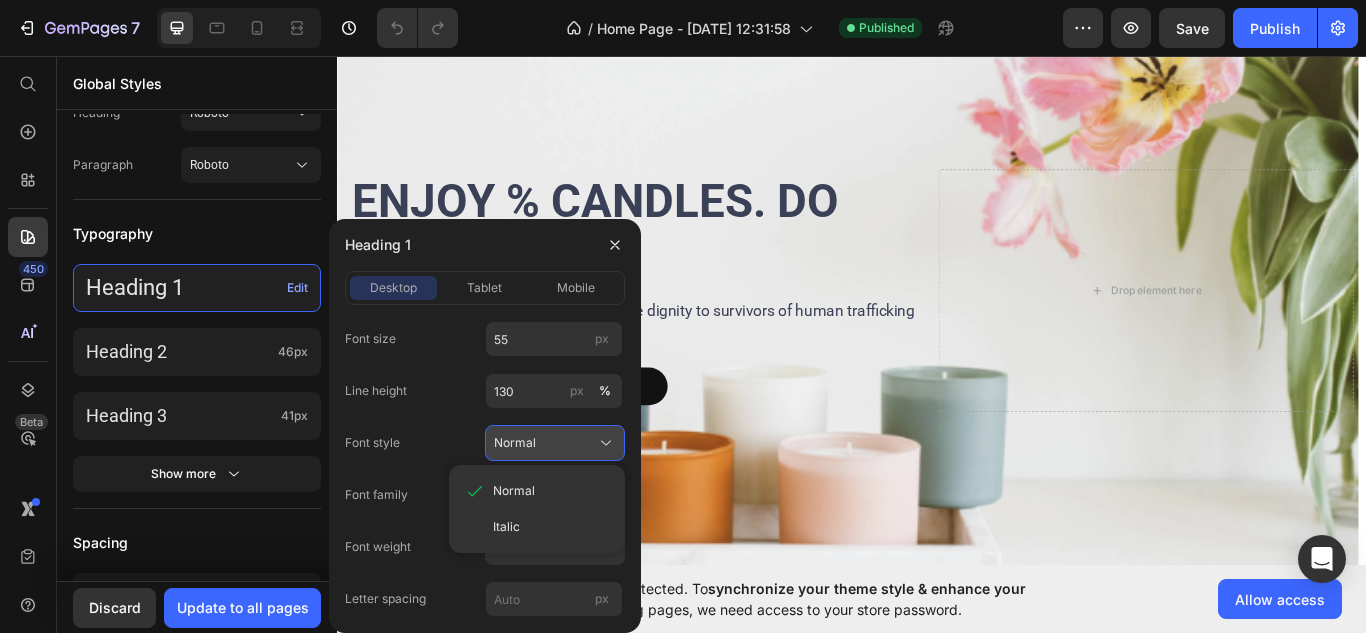 click on "Normal" at bounding box center [555, 443] 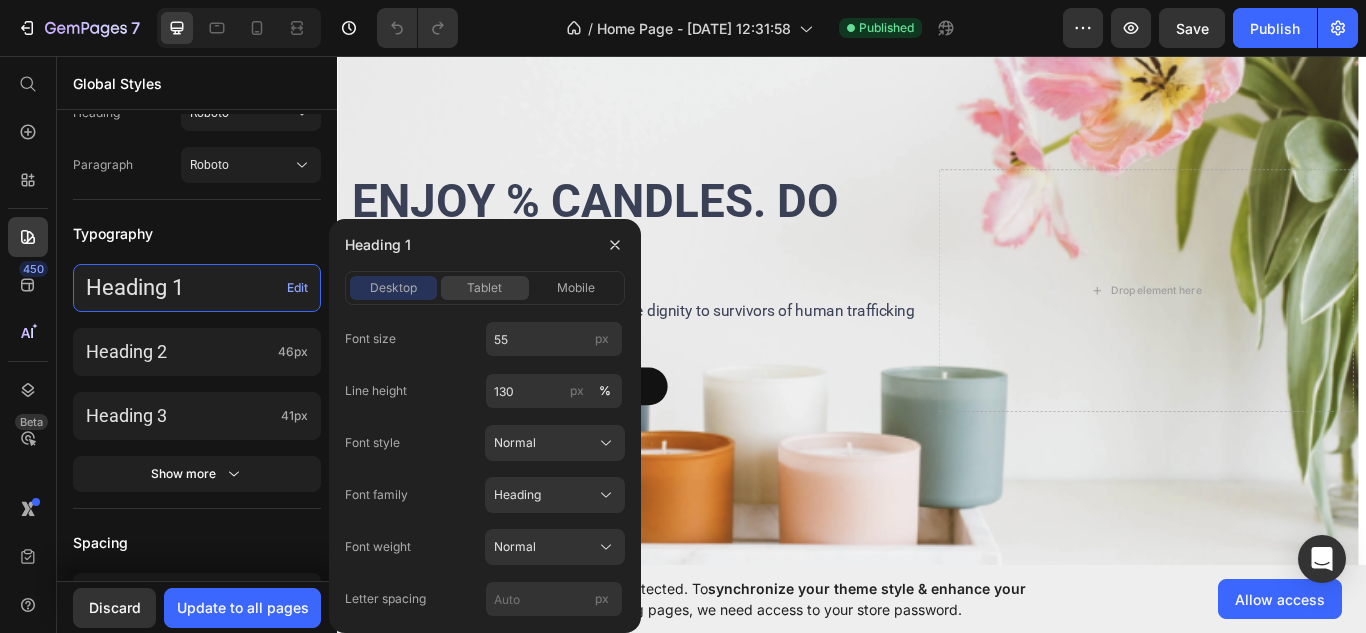 click on "tablet" at bounding box center (484, 288) 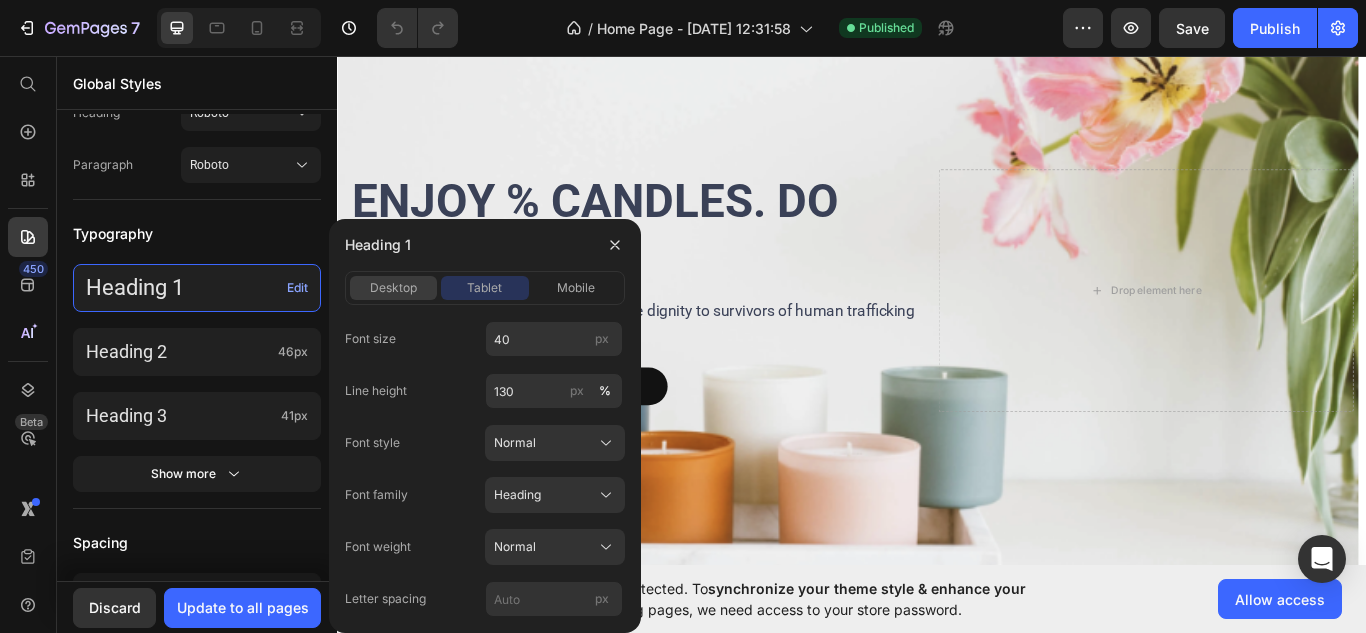 click on "desktop" at bounding box center [393, 288] 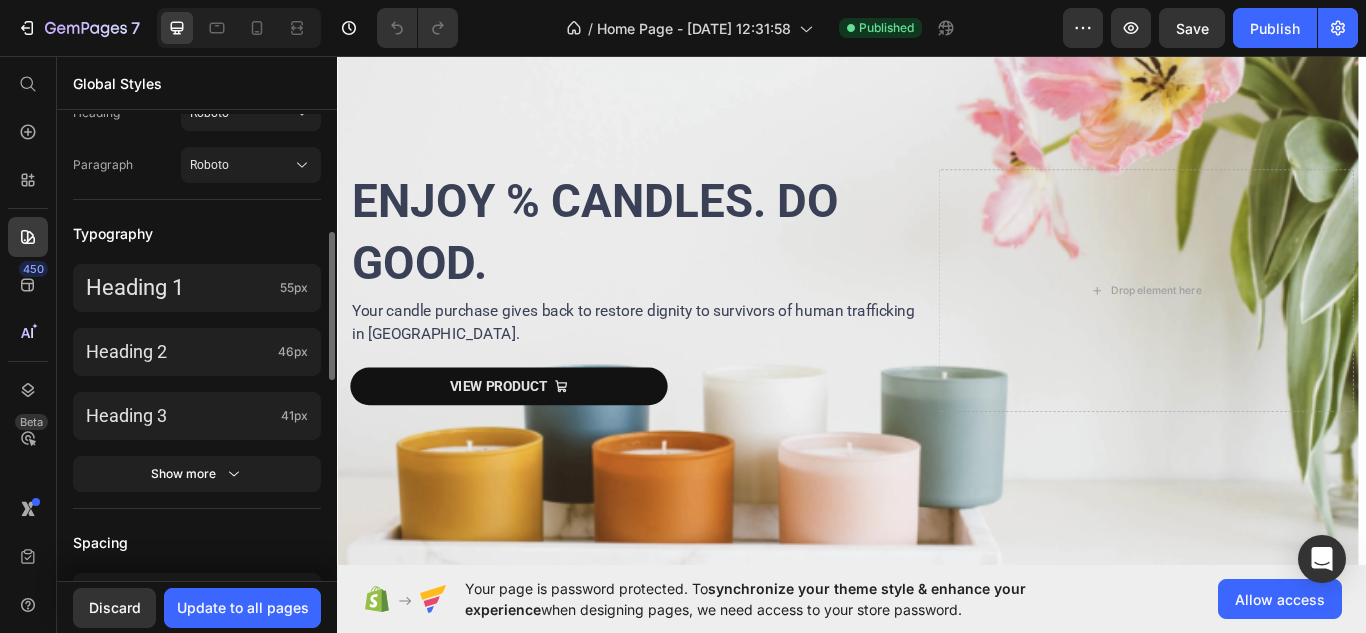 click on "Typography" at bounding box center (197, 234) 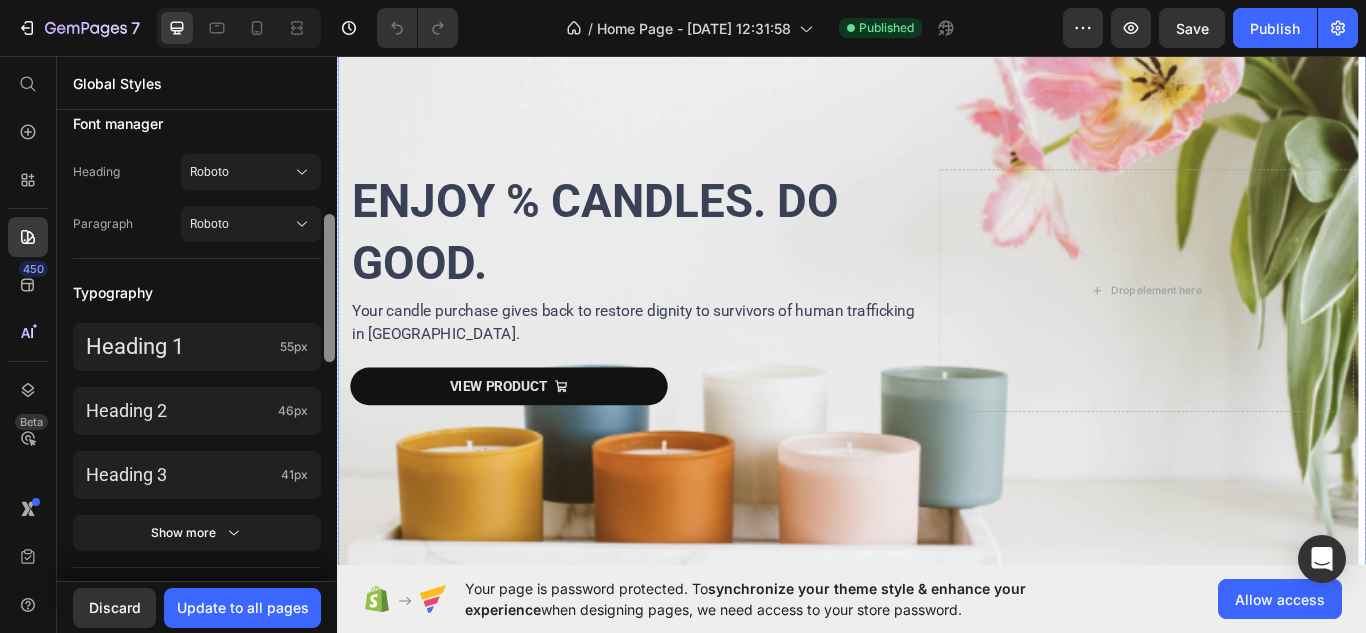 scroll, scrollTop: 0, scrollLeft: 0, axis: both 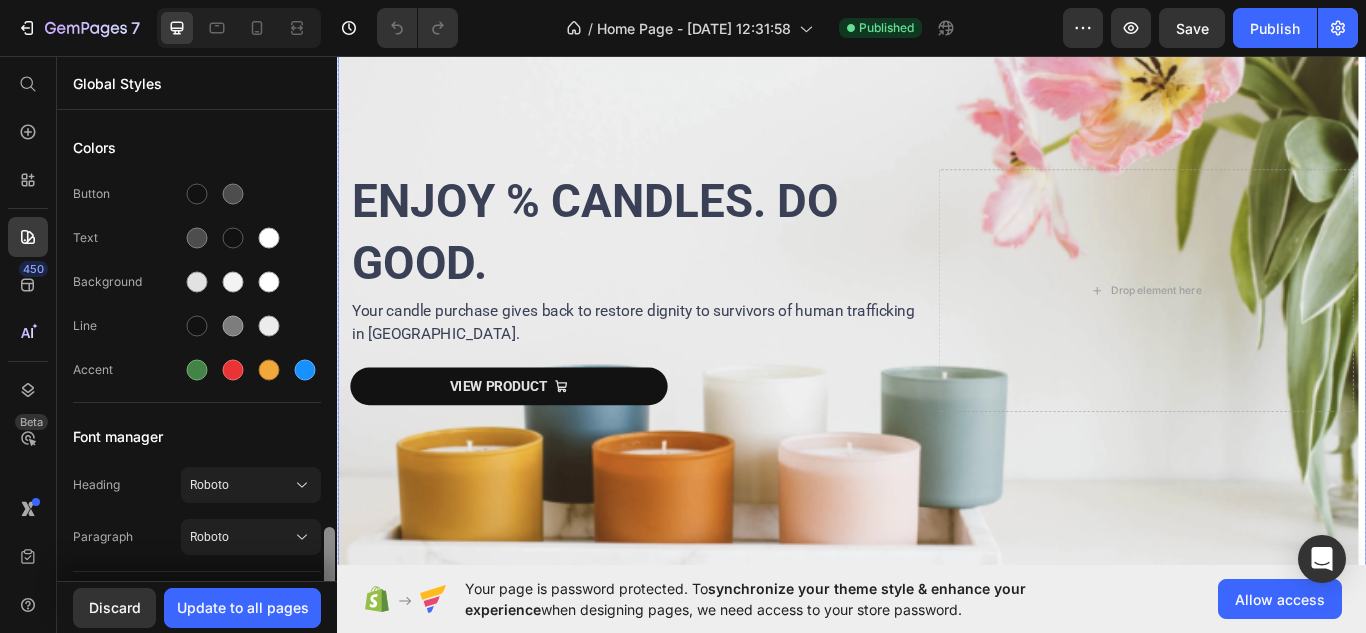 click at bounding box center [329, 601] 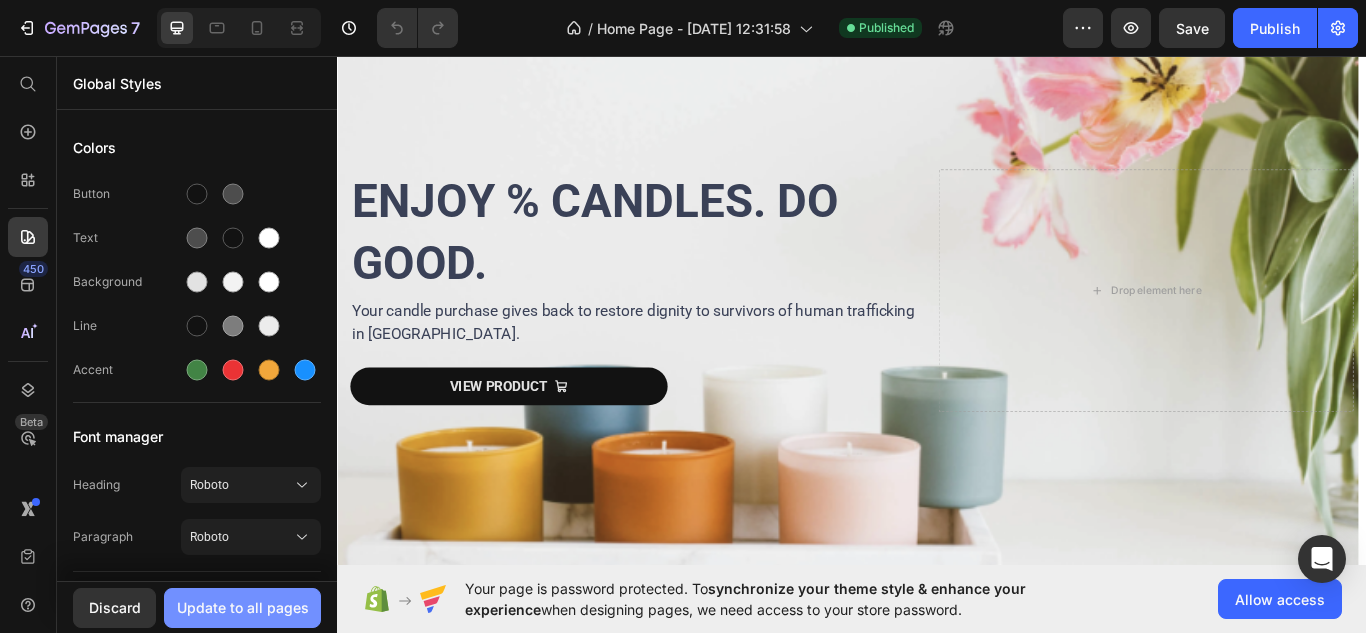 click on "Update to all pages" at bounding box center [243, 607] 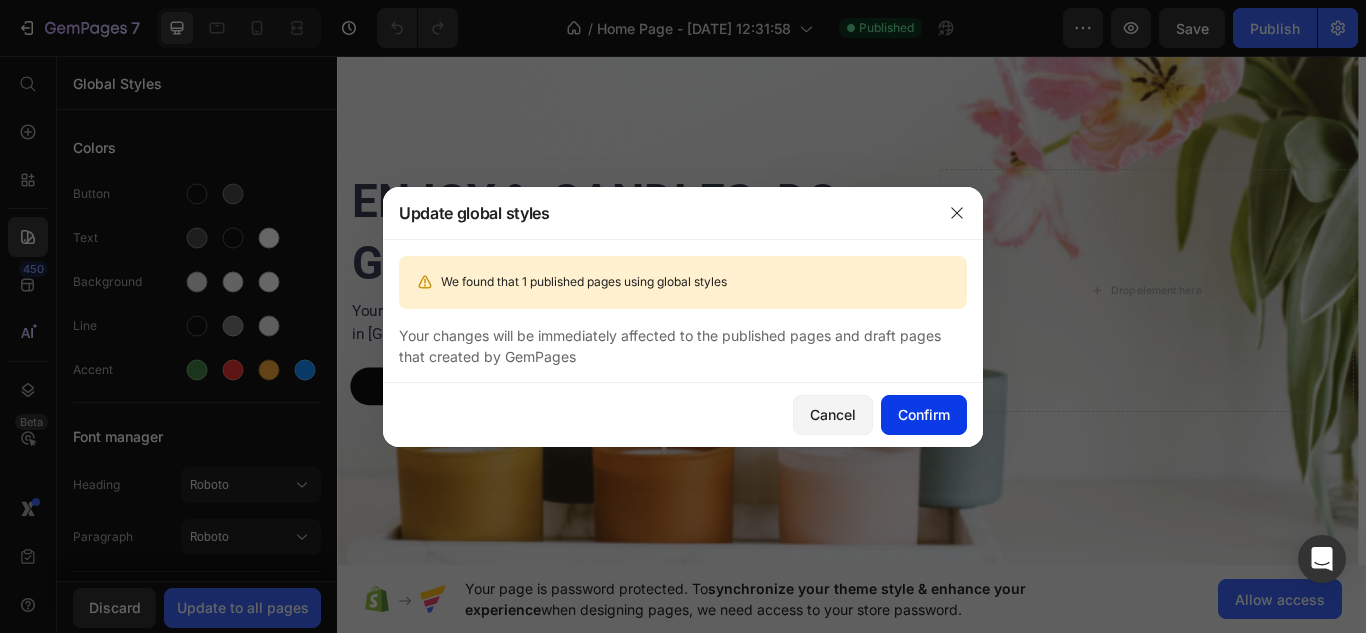 click on "Confirm" at bounding box center [924, 414] 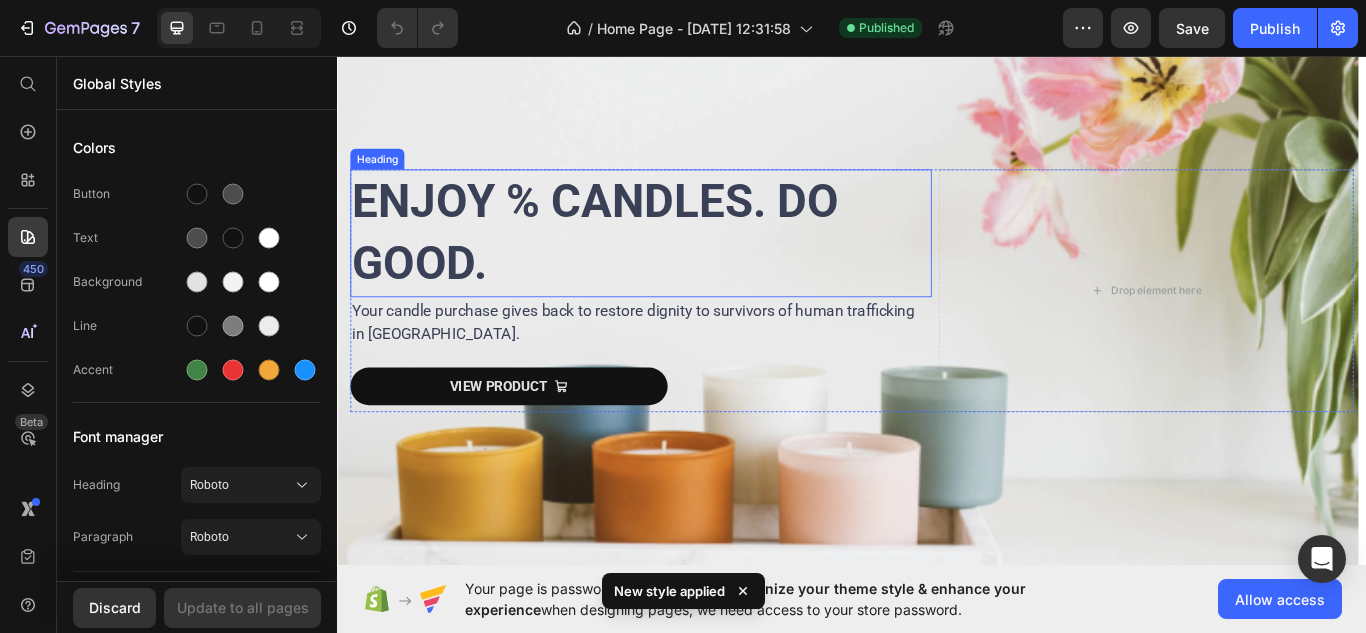 click on "ENJOY % CANDLES. DO GOOD." at bounding box center [638, 263] 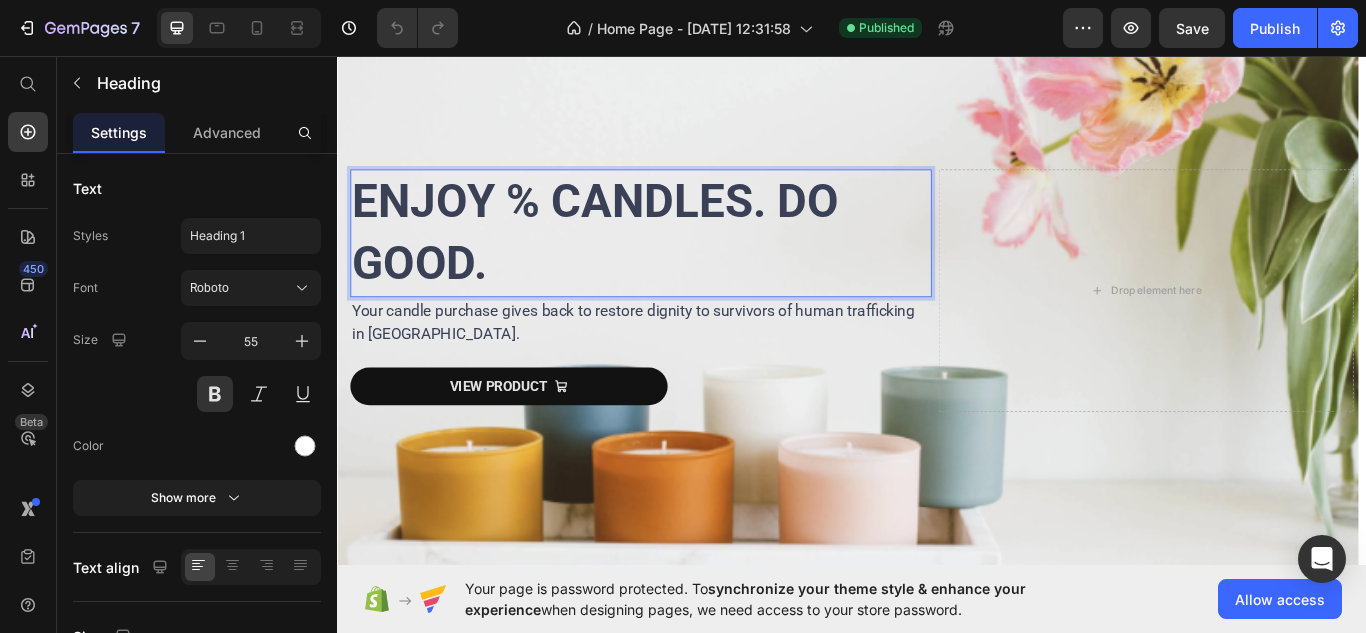 click on "ENJOY % CANDLES. DO GOOD." at bounding box center [638, 263] 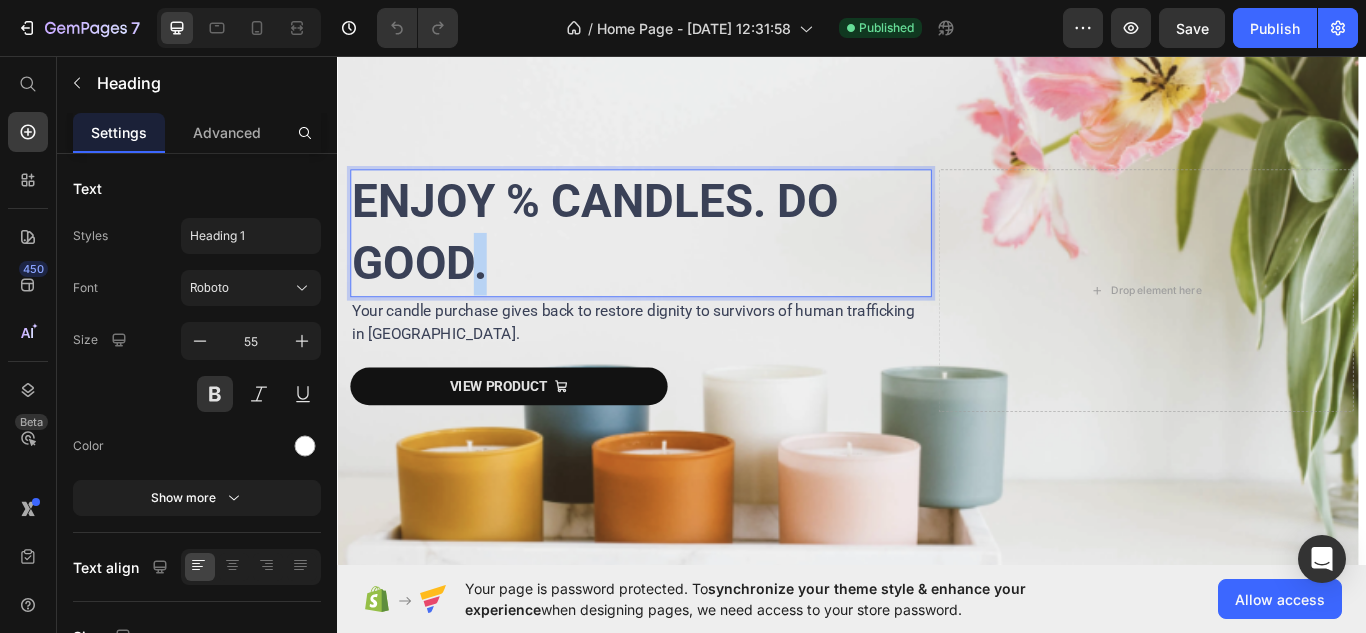 click on "ENJOY % CANDLES. DO GOOD." at bounding box center (638, 263) 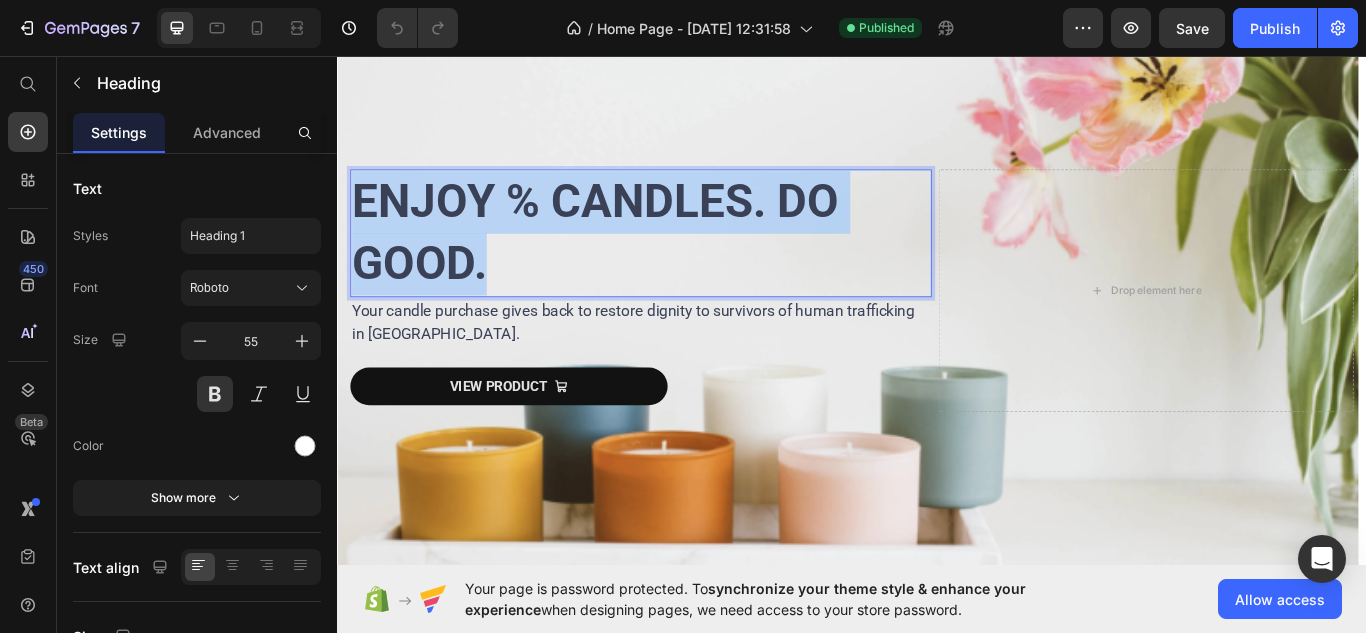 click on "ENJOY % CANDLES. DO GOOD." at bounding box center [638, 263] 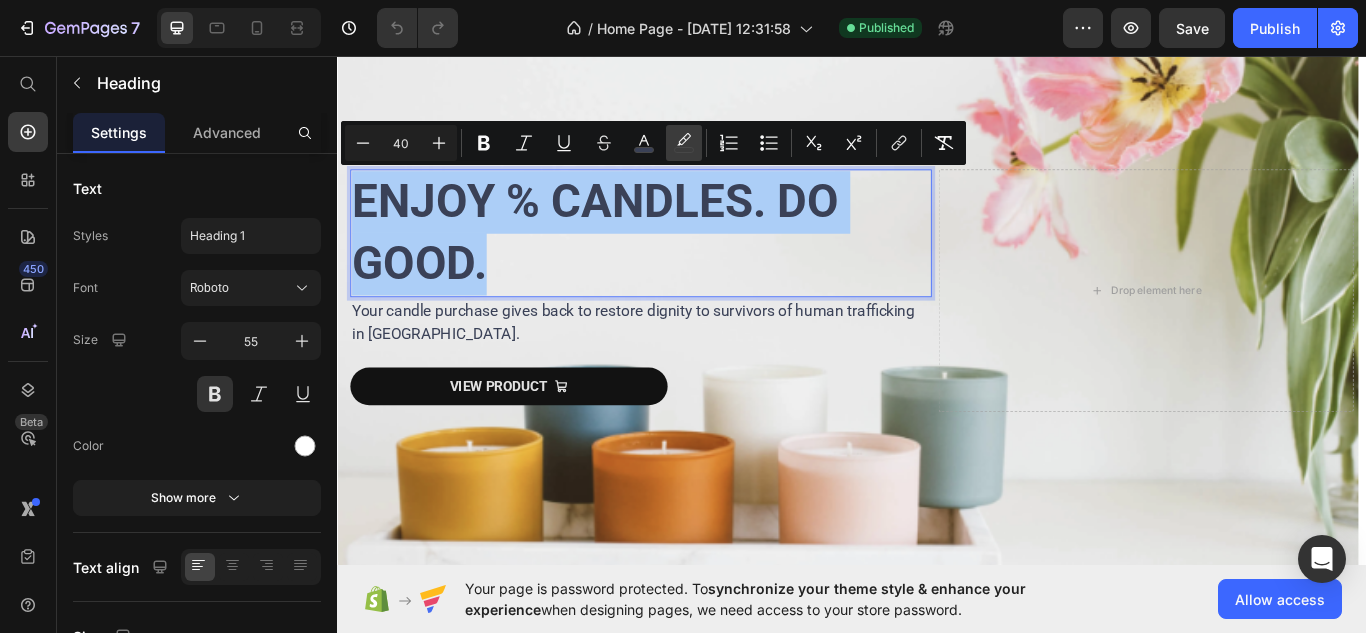 click on "color" at bounding box center (684, 143) 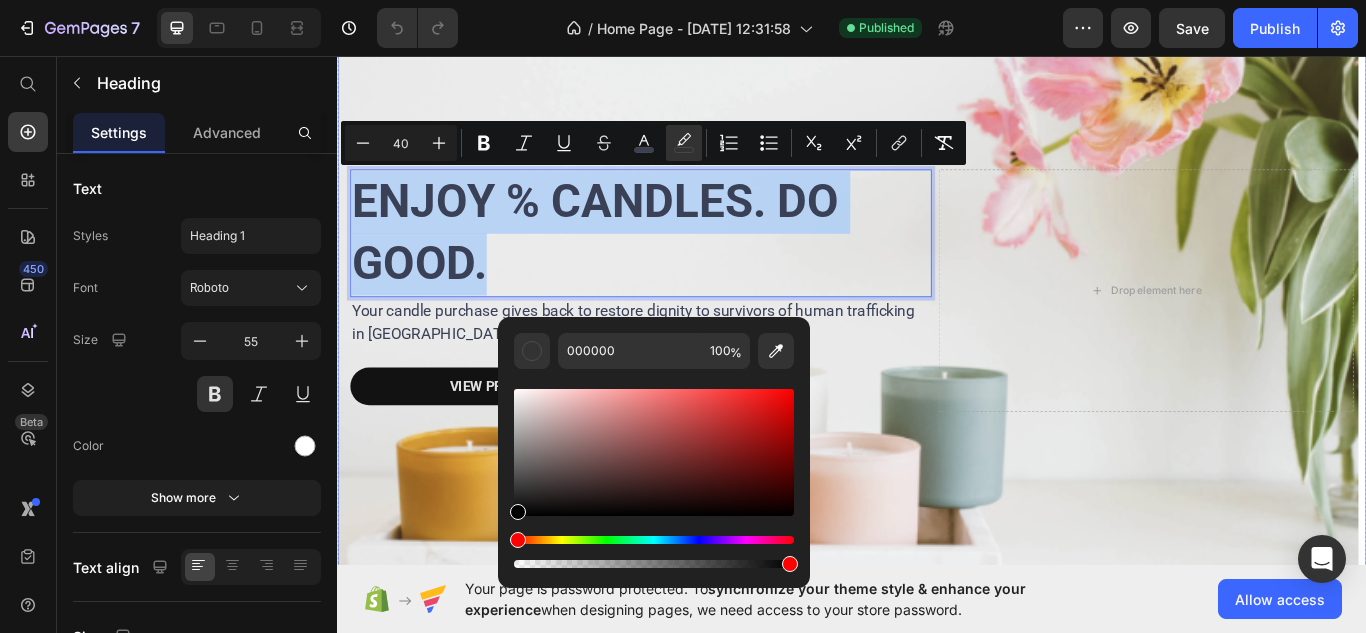drag, startPoint x: 864, startPoint y: 562, endPoint x: 514, endPoint y: 602, distance: 352.2783 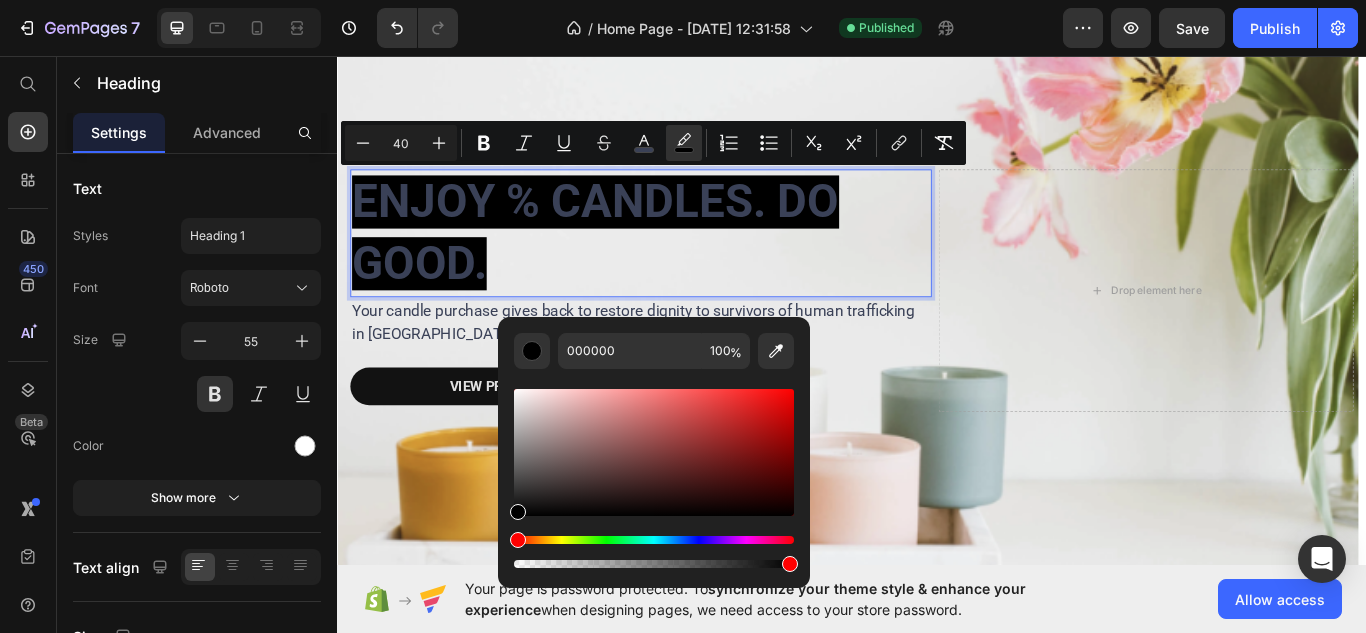 click on "ENJOY % CANDLES. DO GOOD." at bounding box center [691, 263] 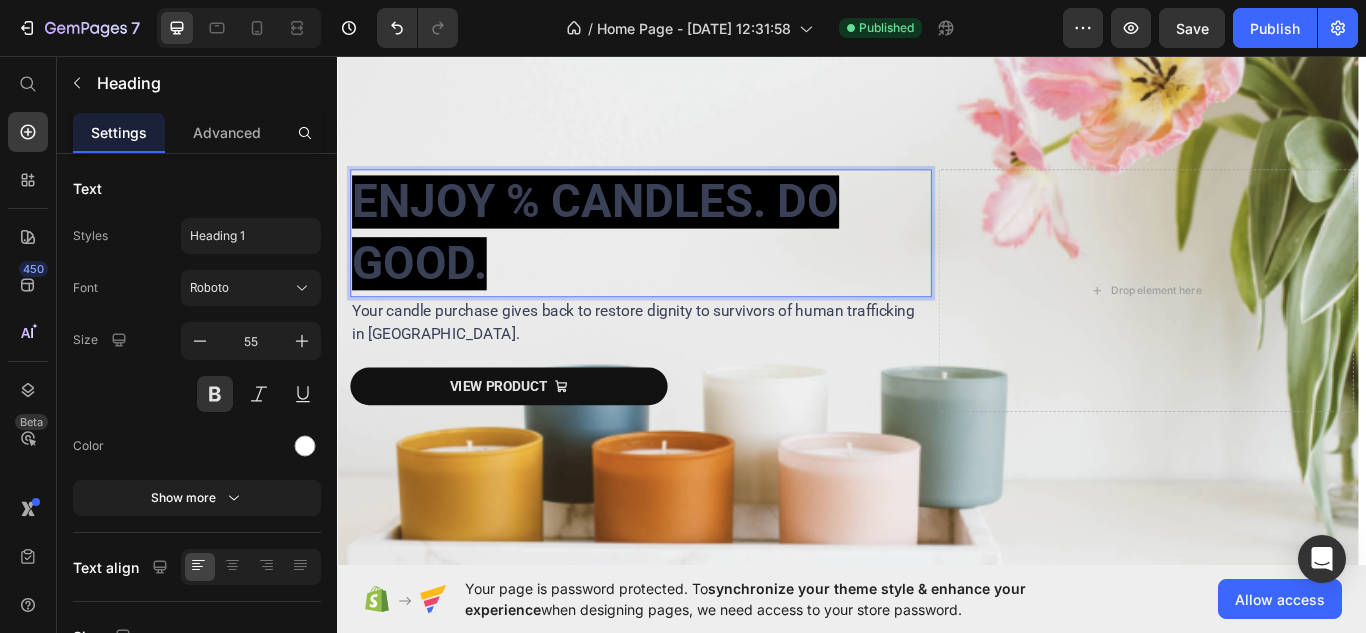 click on "ENJOY % CANDLES. DO GOOD." at bounding box center (691, 263) 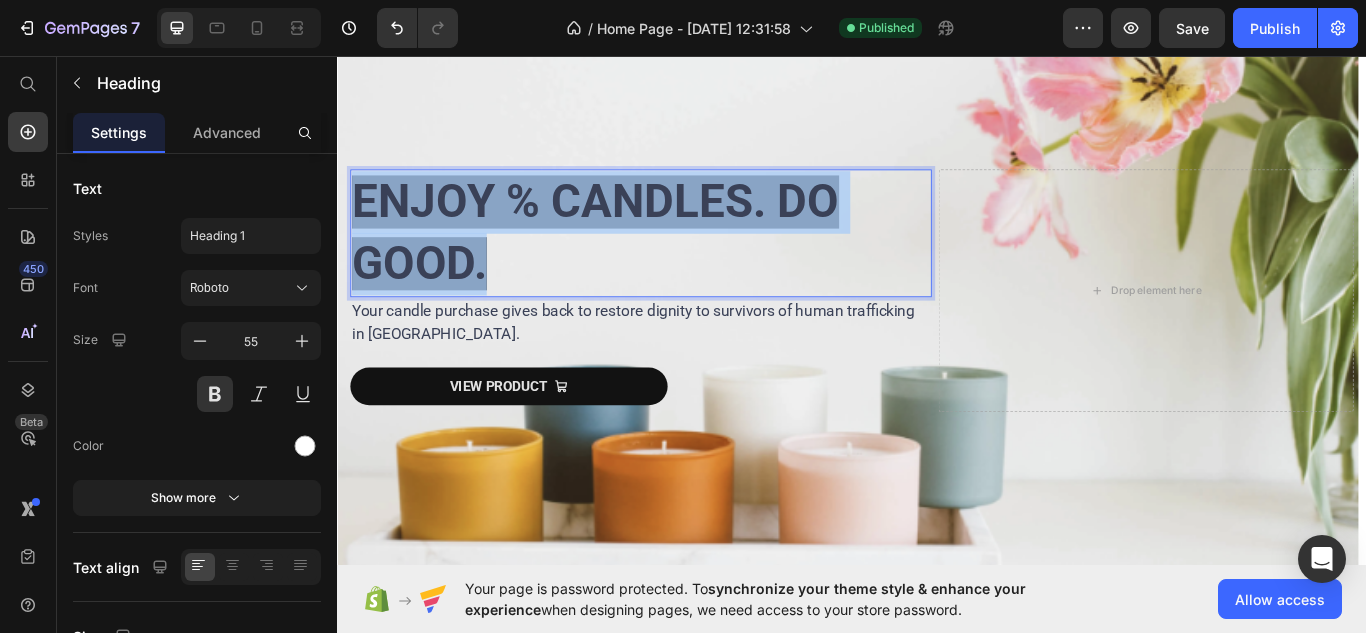 click on "ENJOY % CANDLES. DO GOOD." at bounding box center (691, 263) 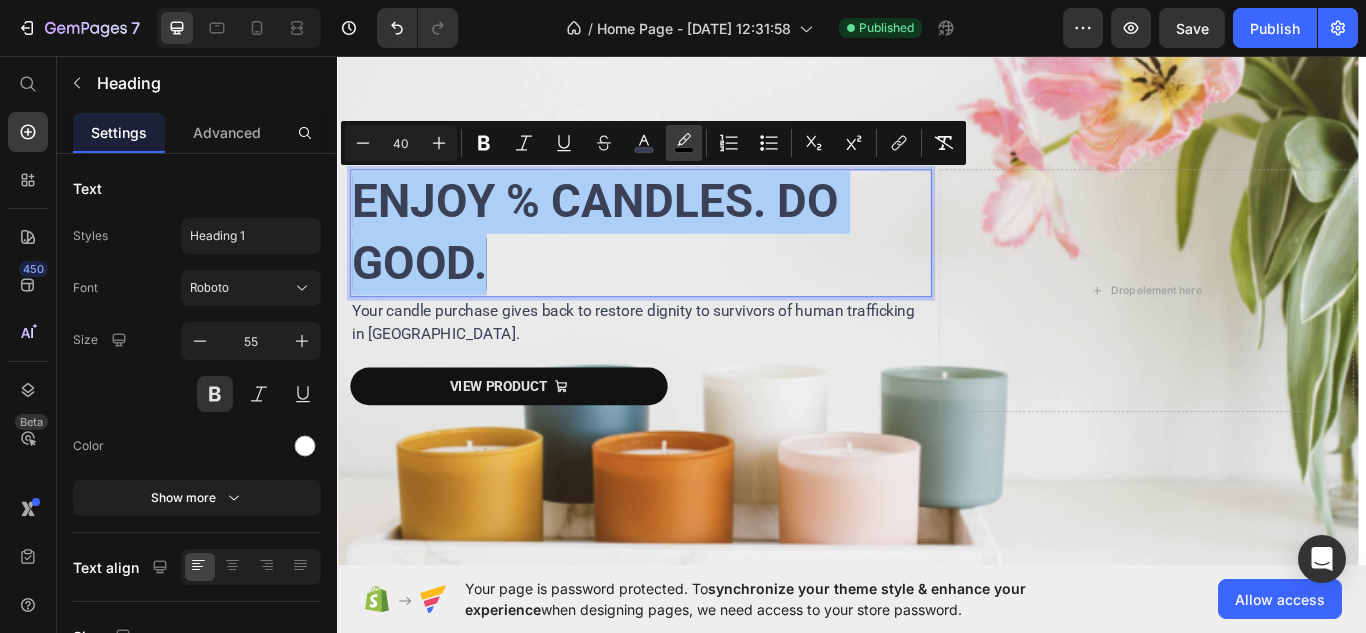 click on "color" at bounding box center [684, 143] 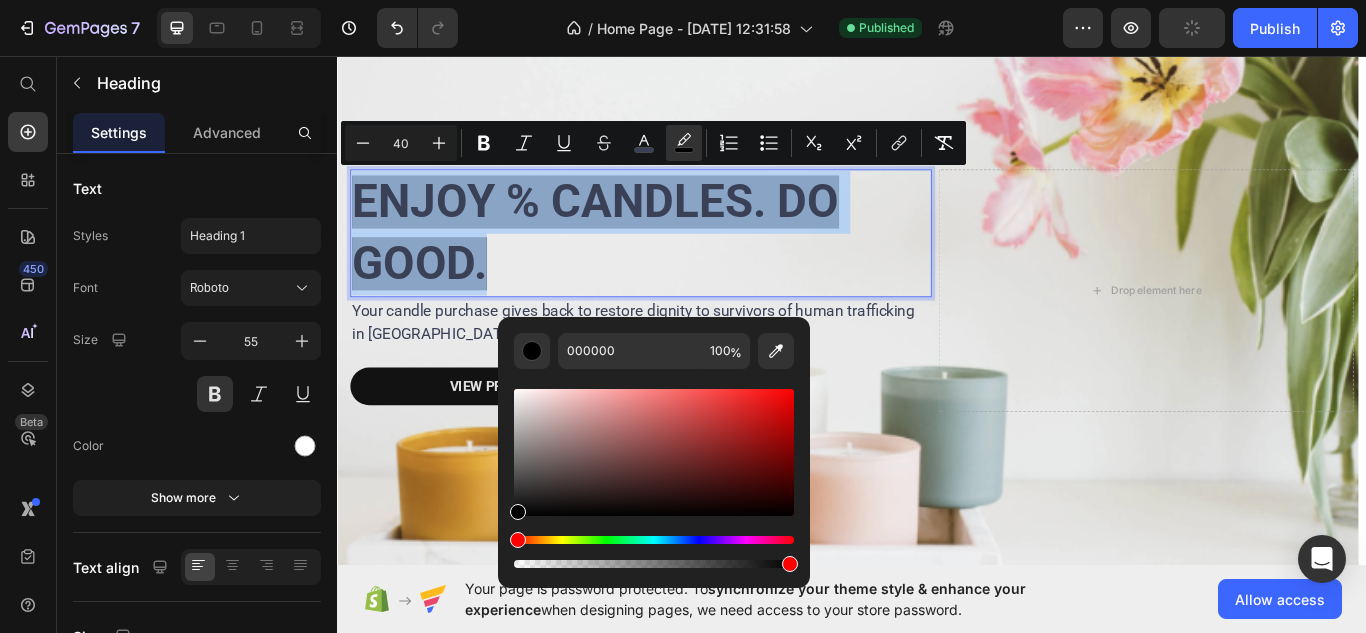 click on "ENJOY % CANDLES. DO GOOD." at bounding box center [691, 263] 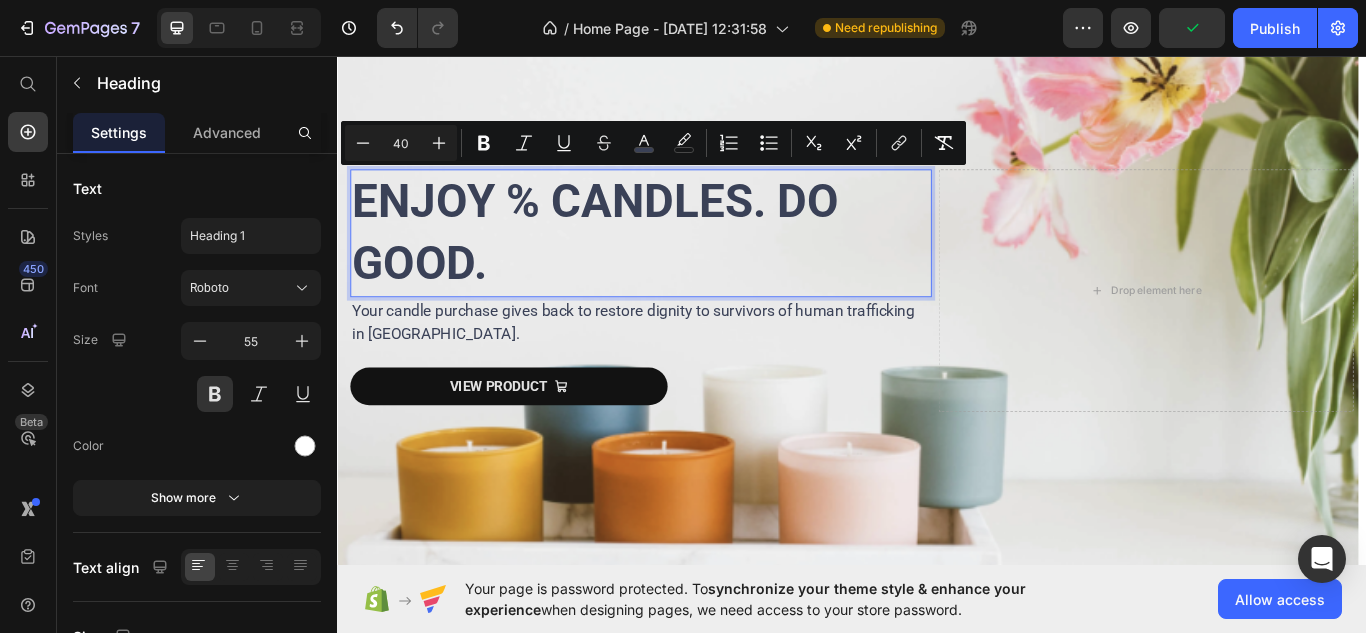 click on "ENJOY % CANDLES. DO GOOD." at bounding box center (691, 263) 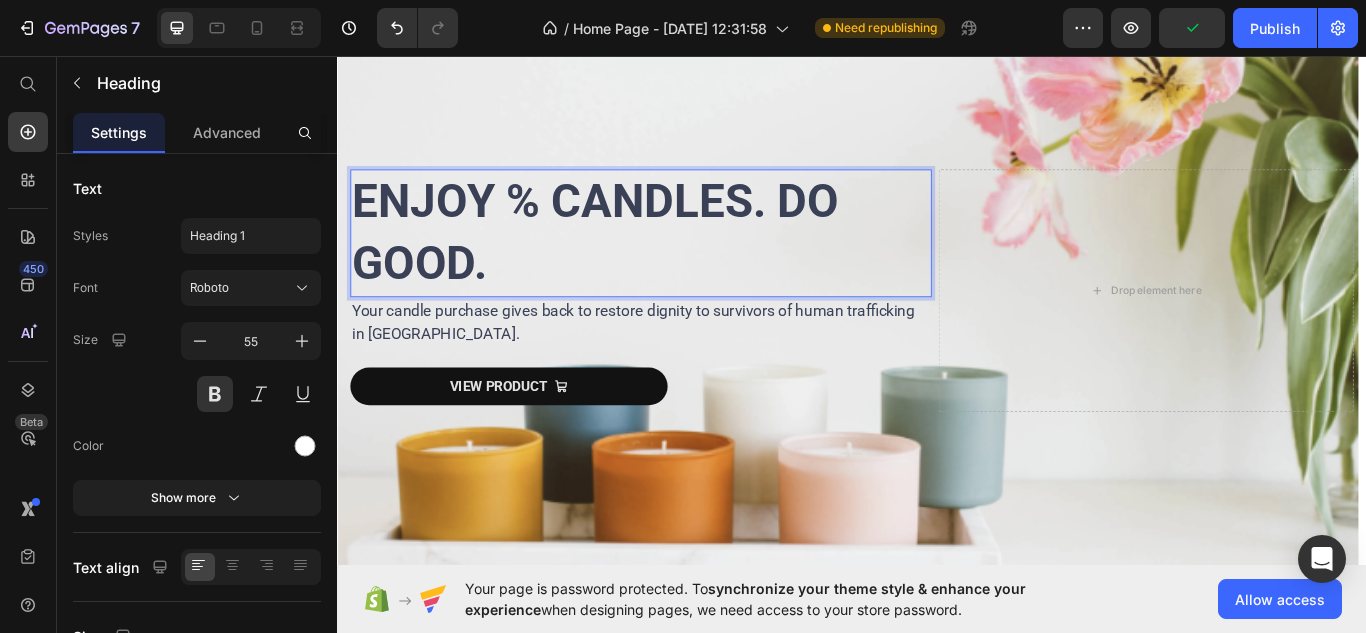 click on "ENJOY % CANDLES. DO GOOD." at bounding box center [691, 263] 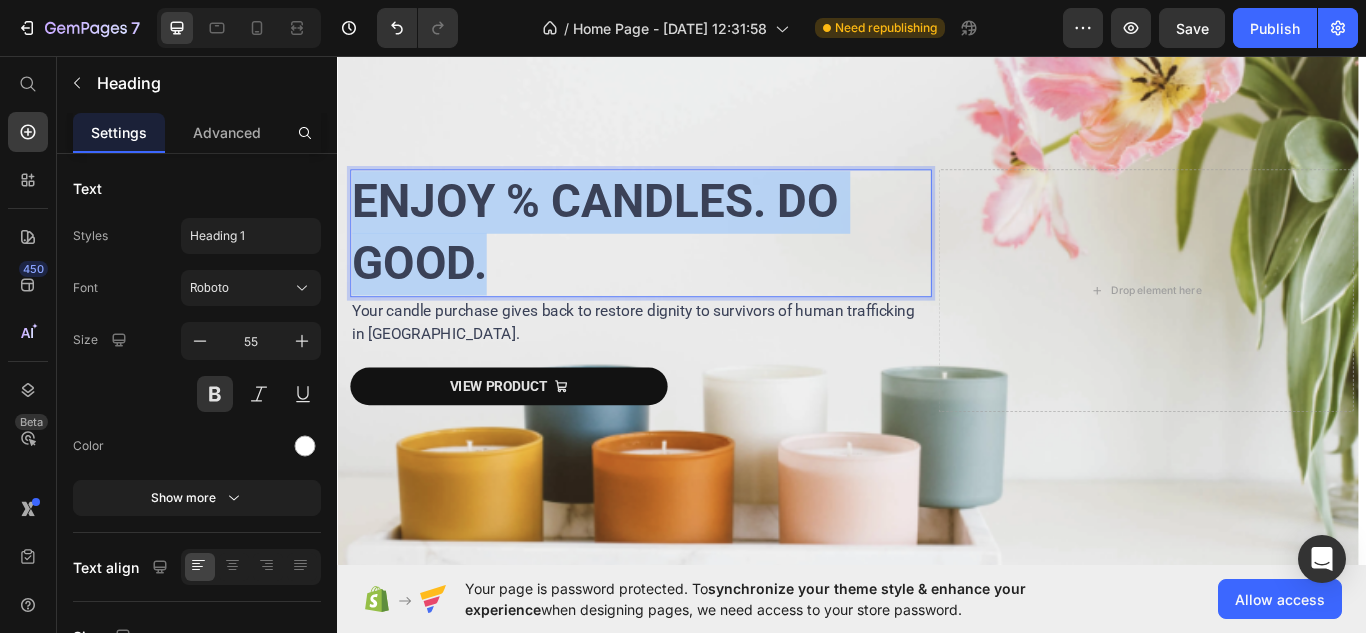 click on "ENJOY % CANDLES. DO GOOD." at bounding box center [691, 263] 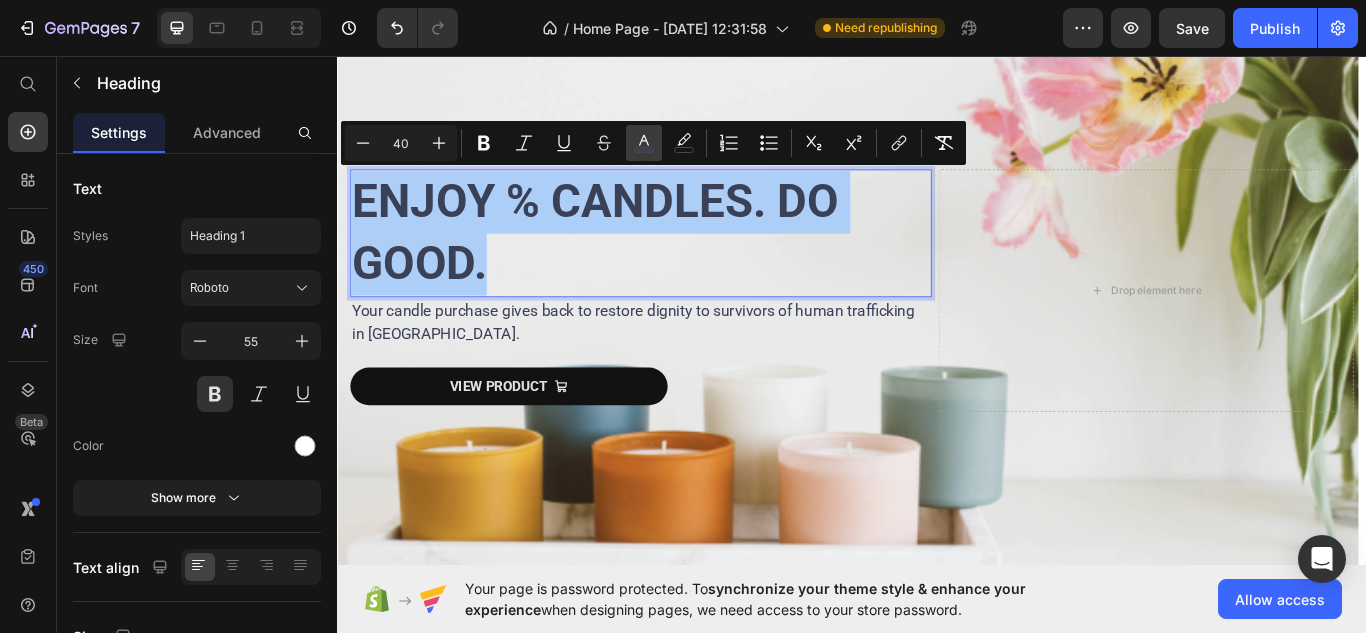 click 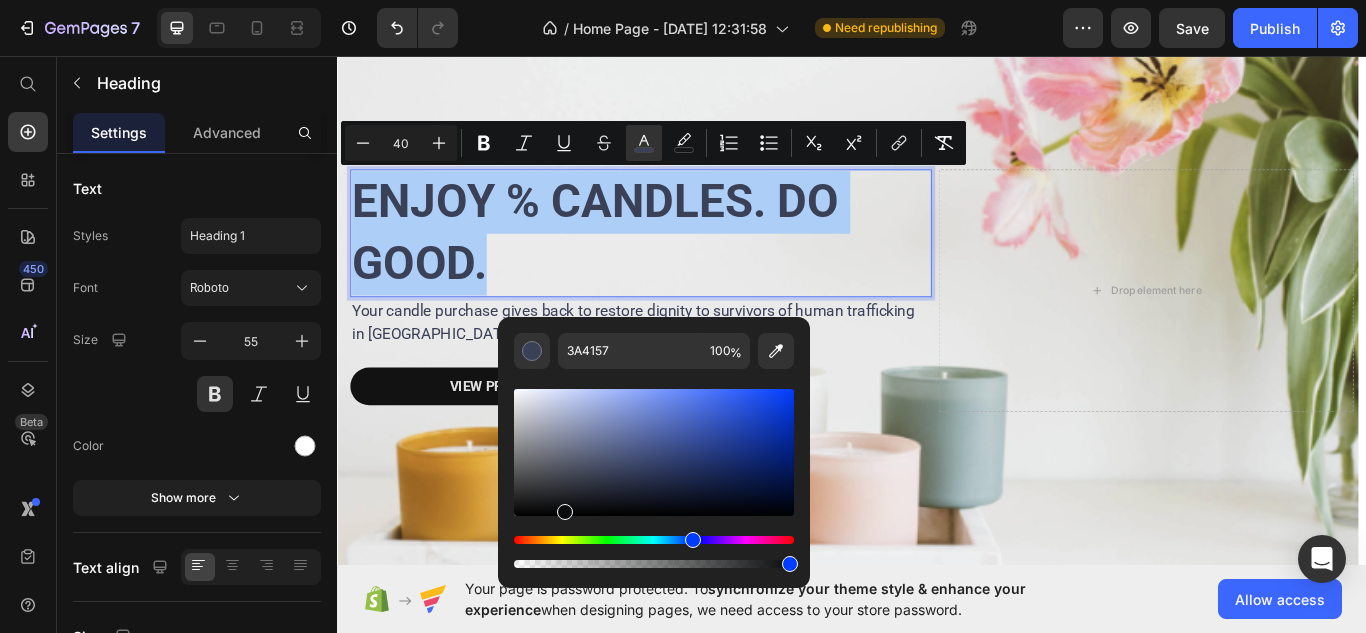 drag, startPoint x: 563, startPoint y: 501, endPoint x: 563, endPoint y: 528, distance: 27 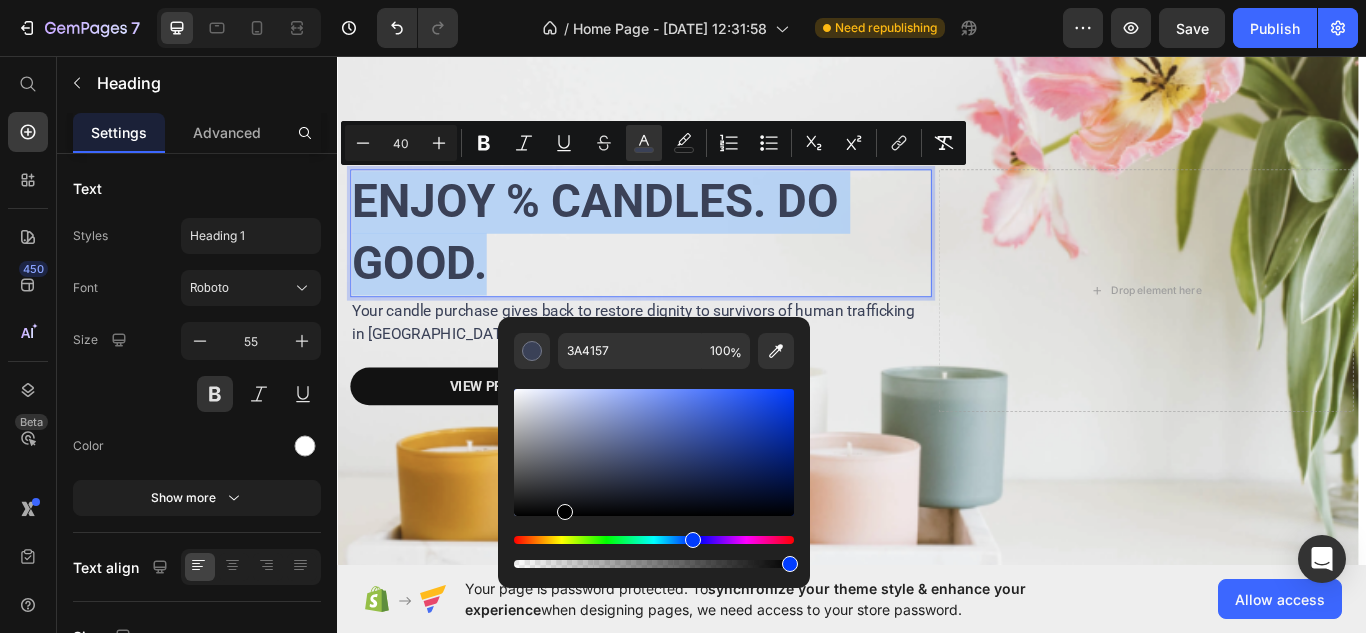 type on "000000" 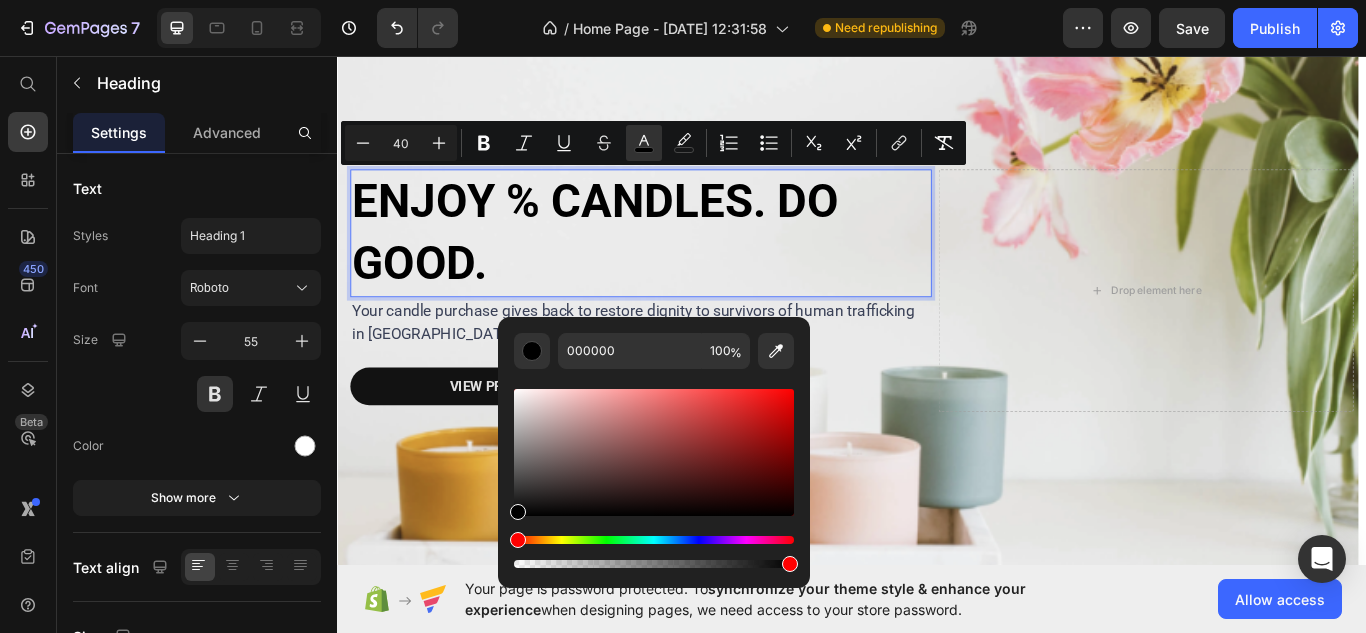 click on "ENJOY % CANDLES. DO GOOD." at bounding box center (691, 263) 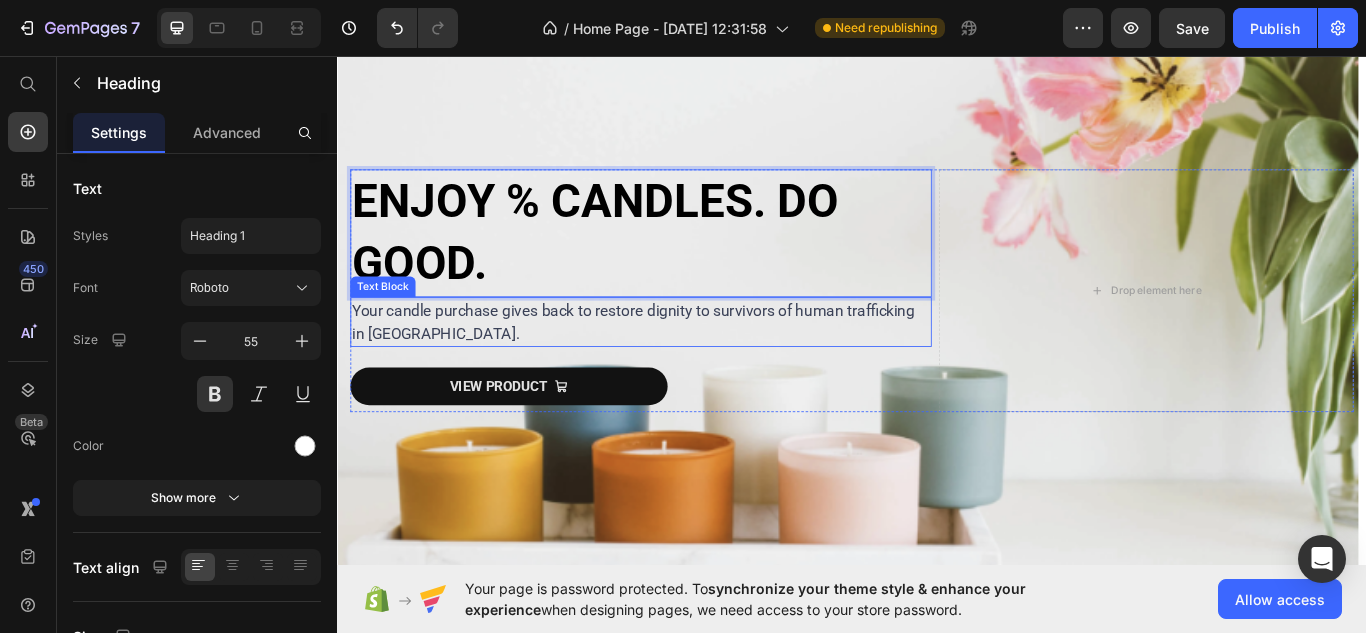 click on "Your candle purchase gives back to restore dignity to survivors of human trafficking in [GEOGRAPHIC_DATA]." at bounding box center (691, 367) 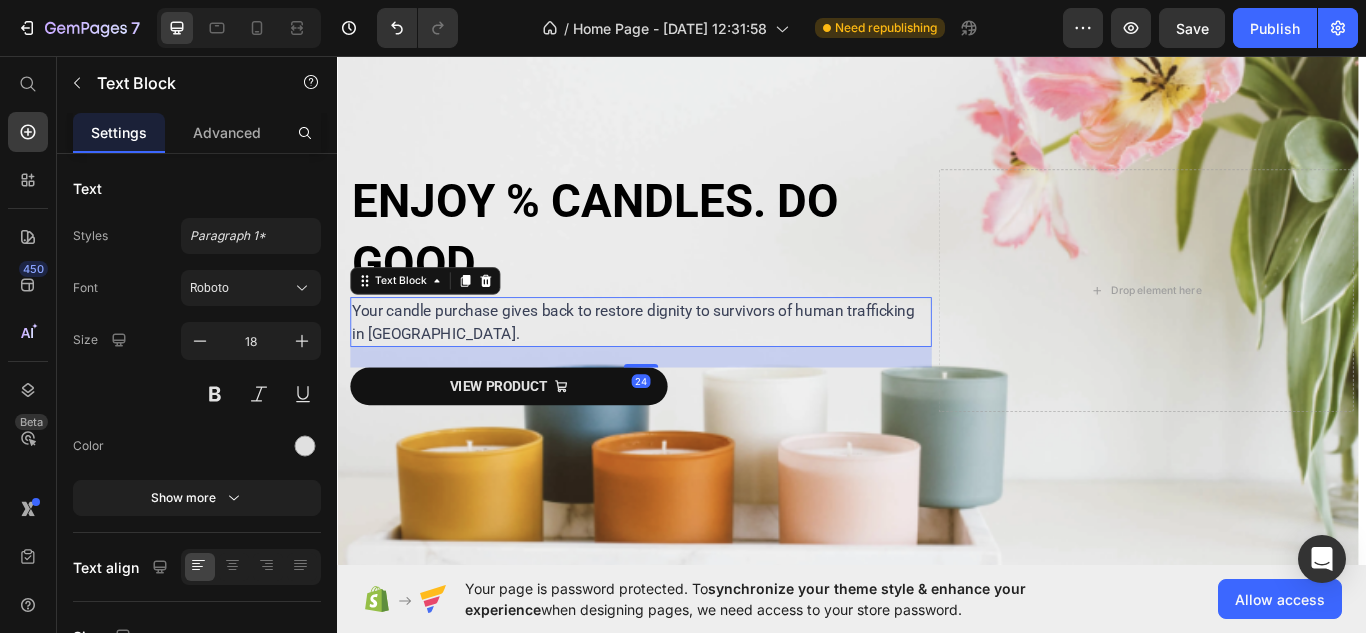 click on "Your candle purchase gives back to restore dignity to survivors of human trafficking in [GEOGRAPHIC_DATA]." at bounding box center [691, 367] 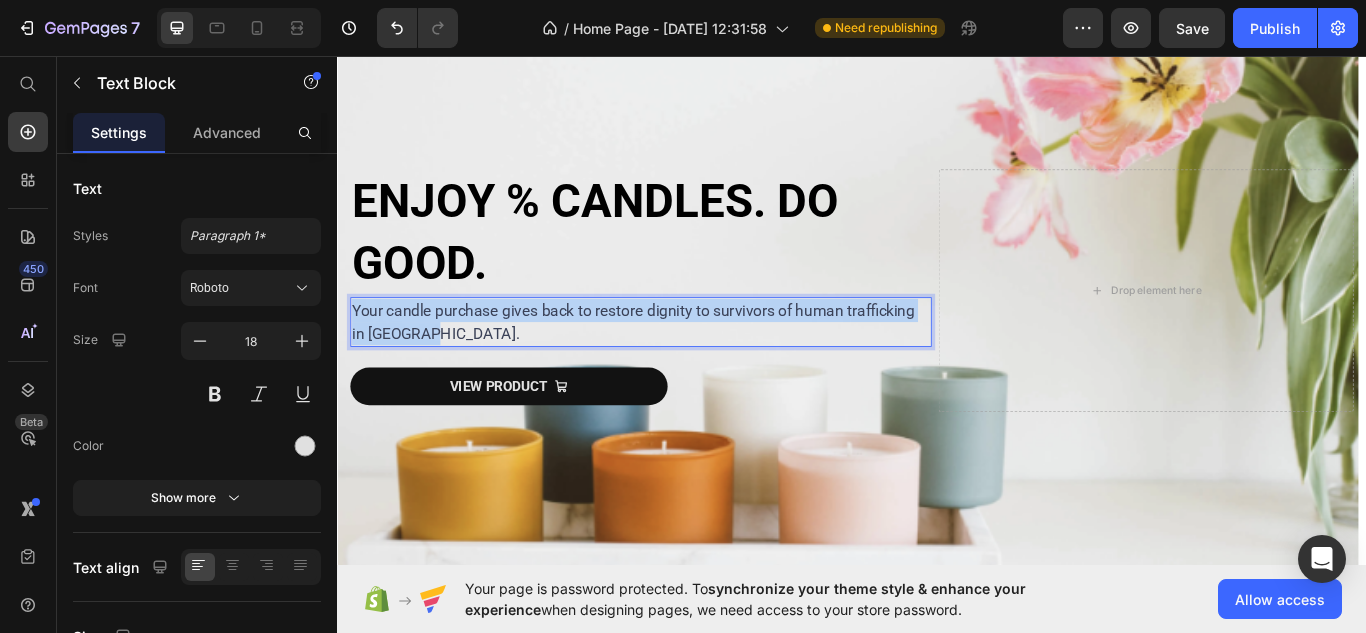 click on "Your candle purchase gives back to restore dignity to survivors of human trafficking in [GEOGRAPHIC_DATA]." at bounding box center [691, 367] 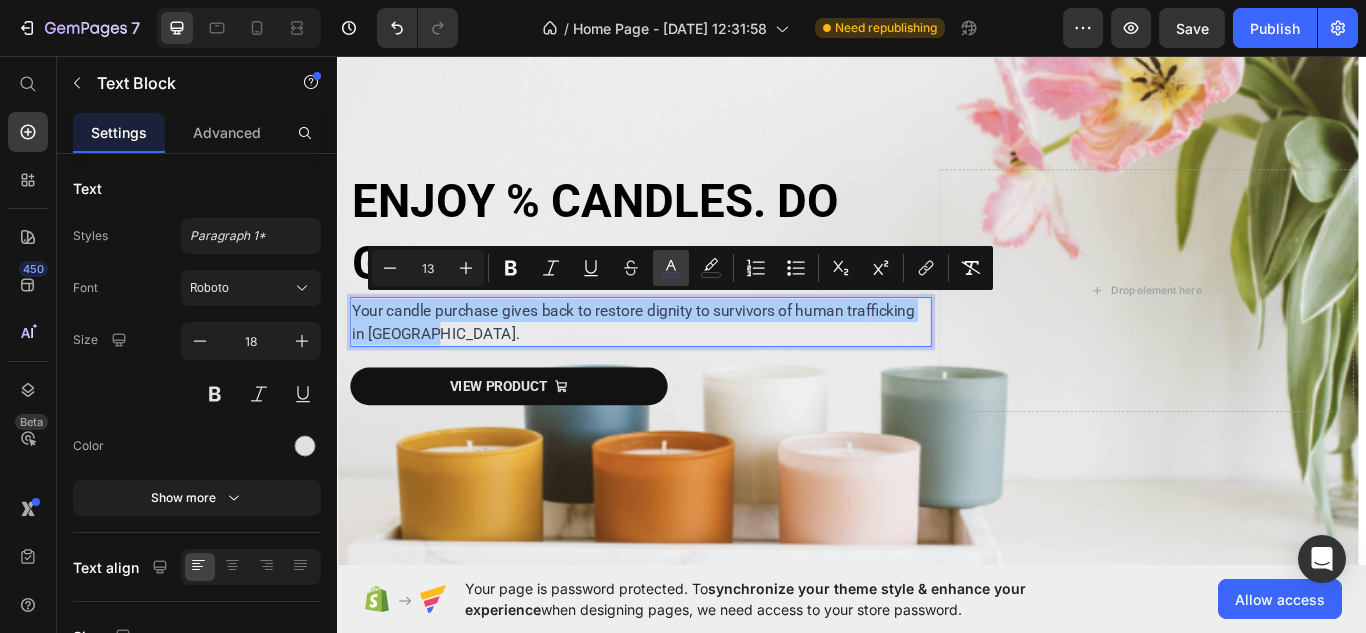 click on "color" at bounding box center (671, 268) 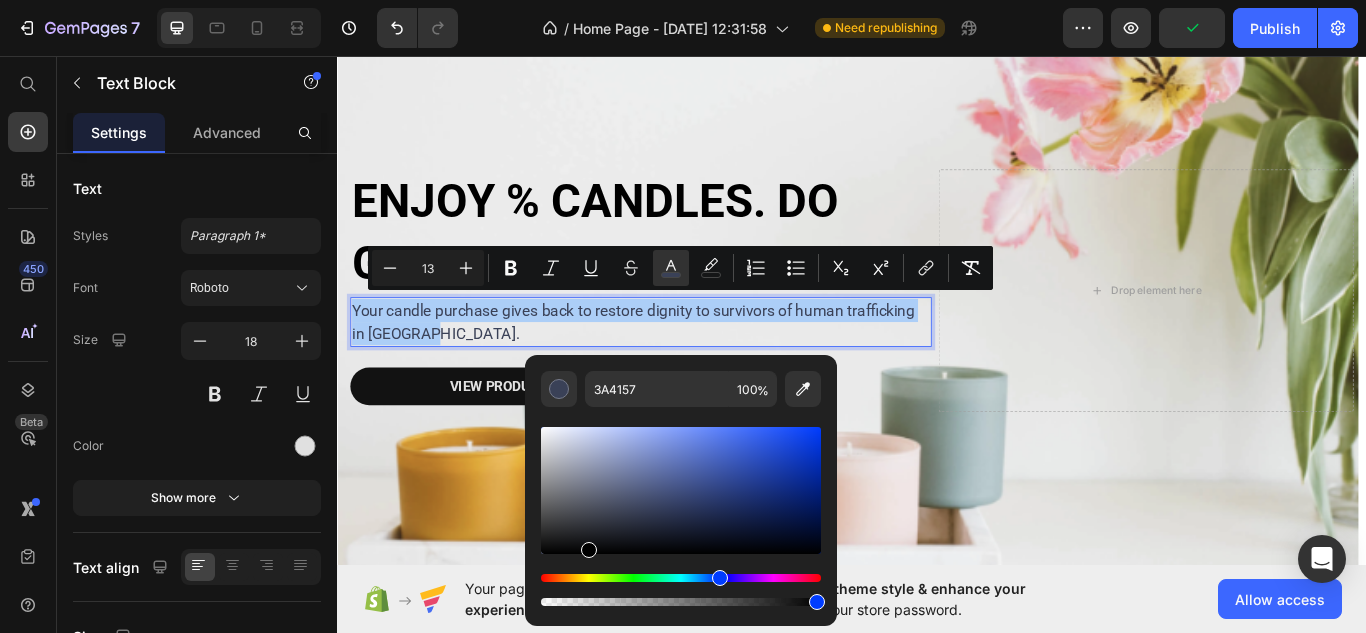 drag, startPoint x: 587, startPoint y: 547, endPoint x: 585, endPoint y: 568, distance: 21.095022 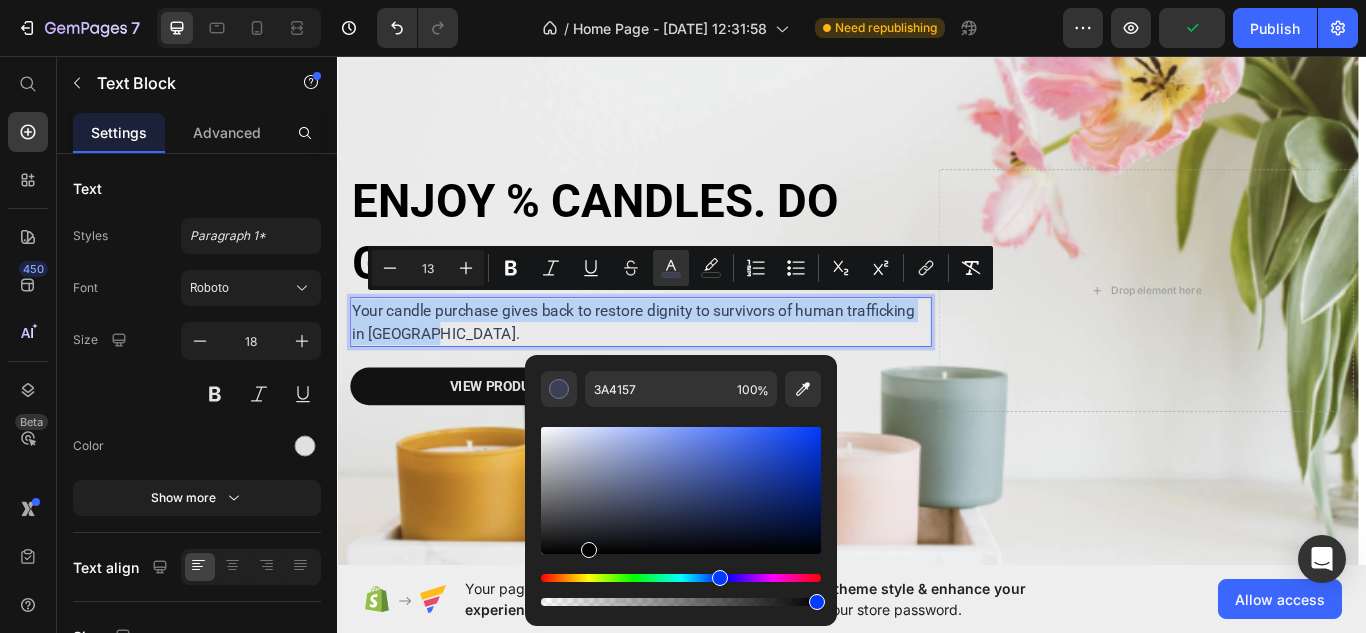 type on "000000" 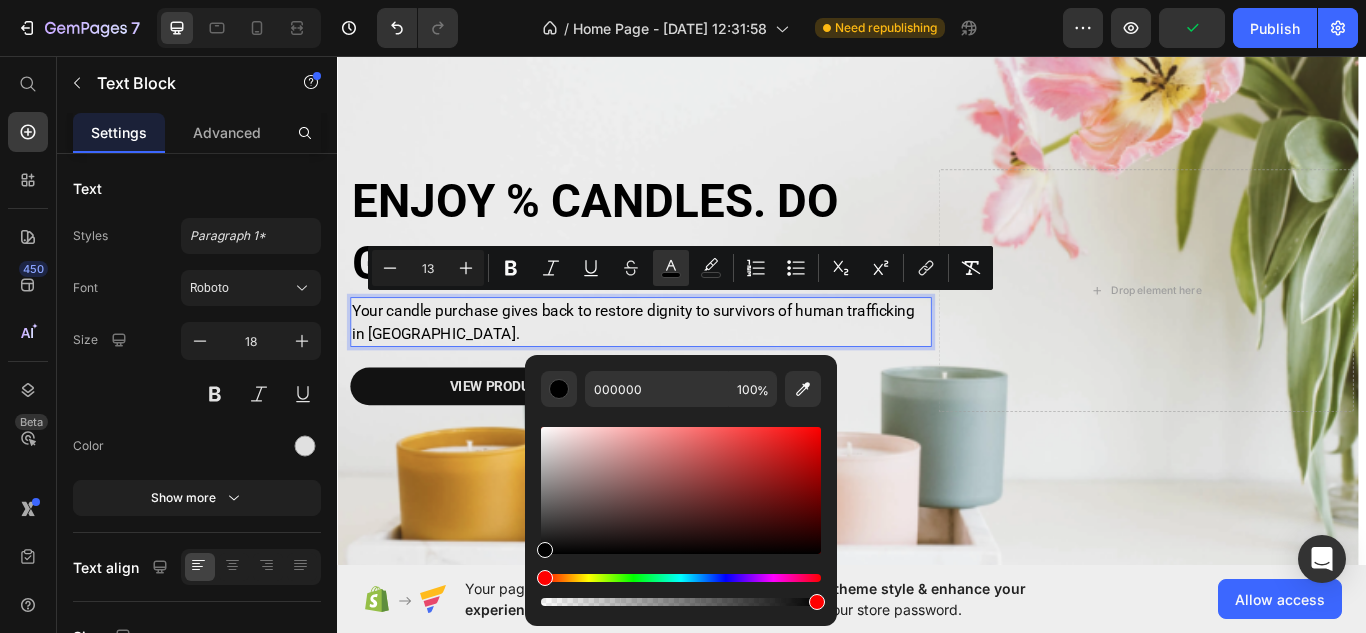 click on "Your candle purchase gives back to restore dignity to survivors of human trafficking in [GEOGRAPHIC_DATA]." at bounding box center [691, 367] 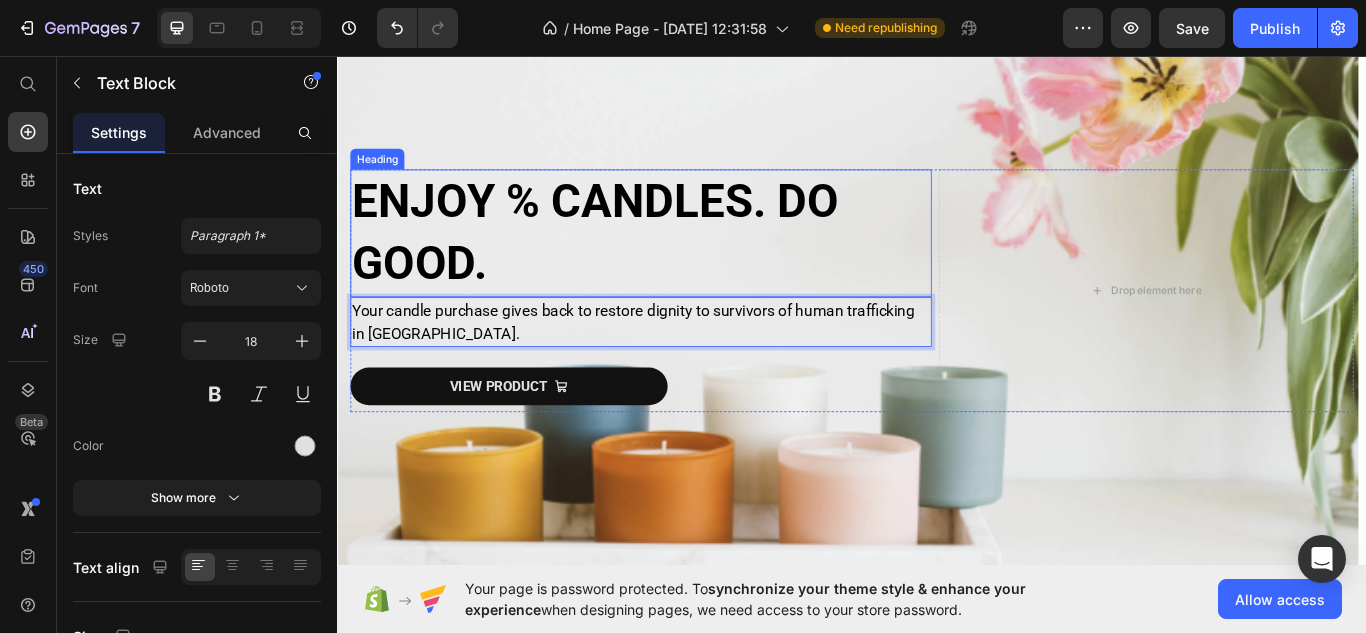 click on "ENJOY % CANDLES. DO GOOD." at bounding box center [638, 263] 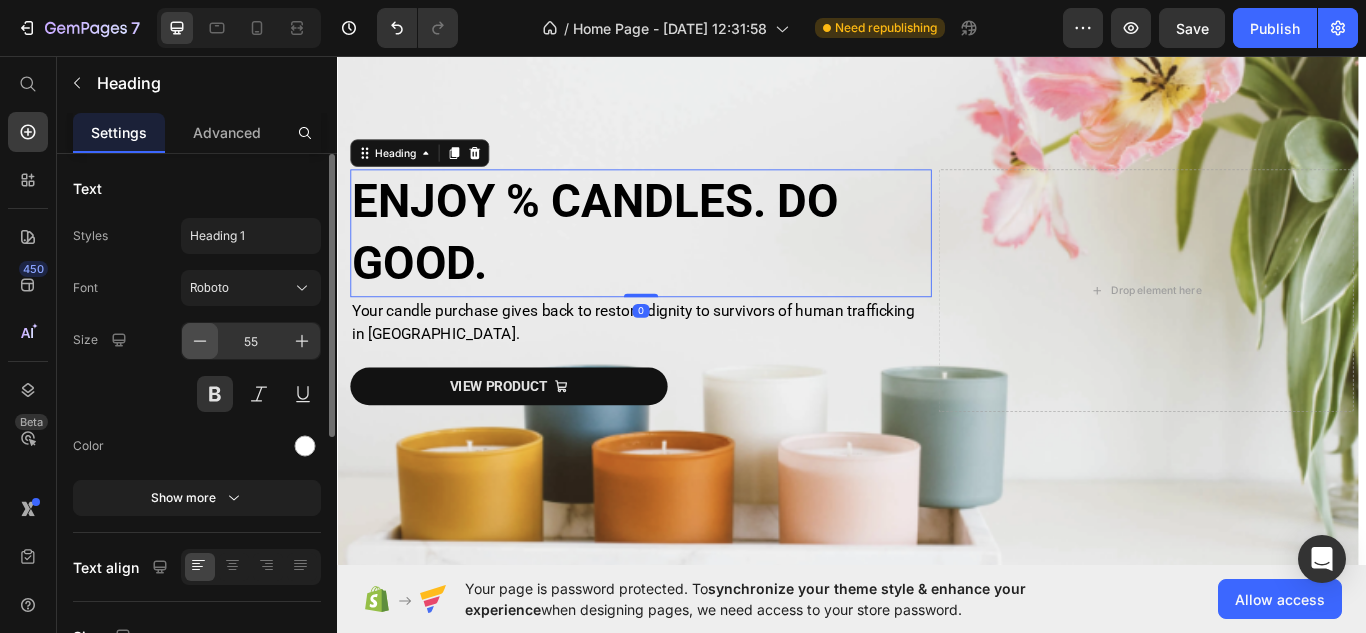 click 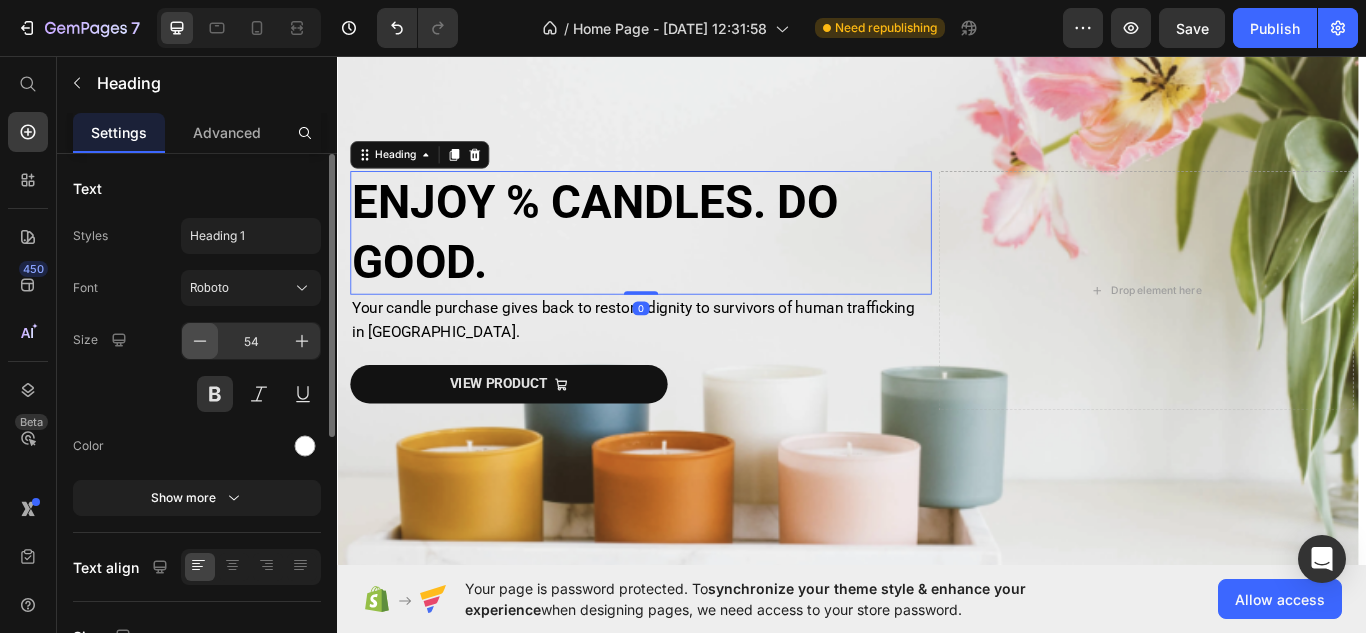 click 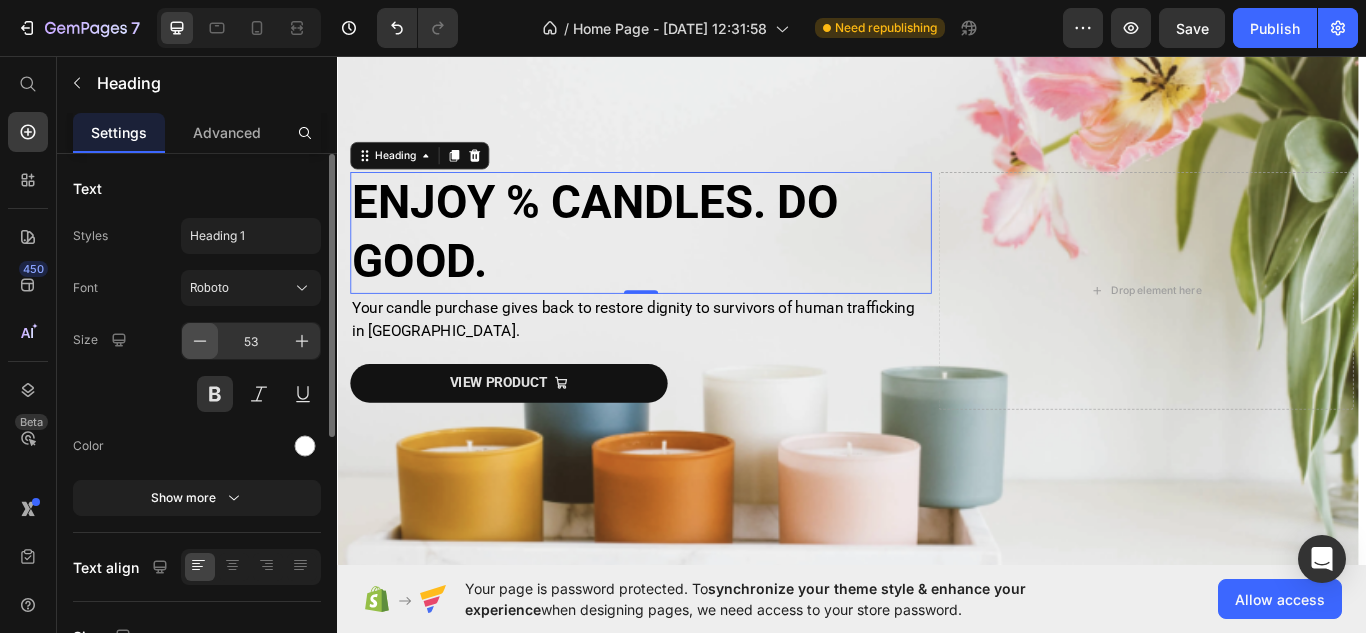 click 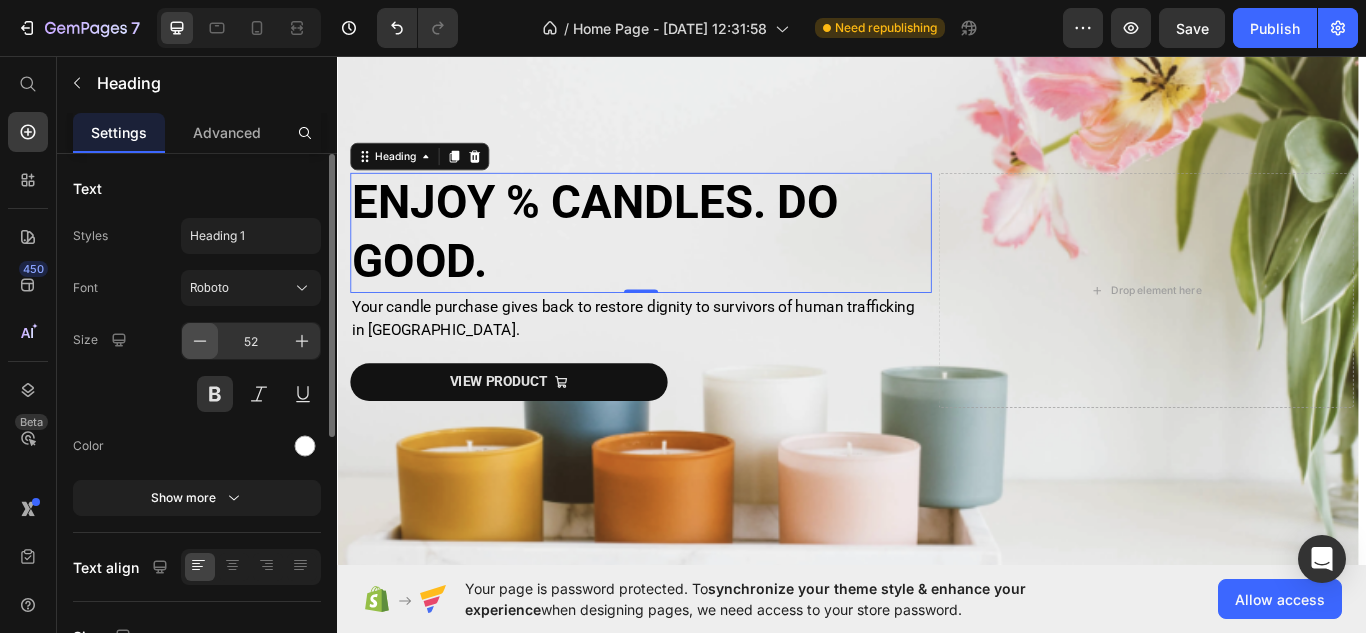 click 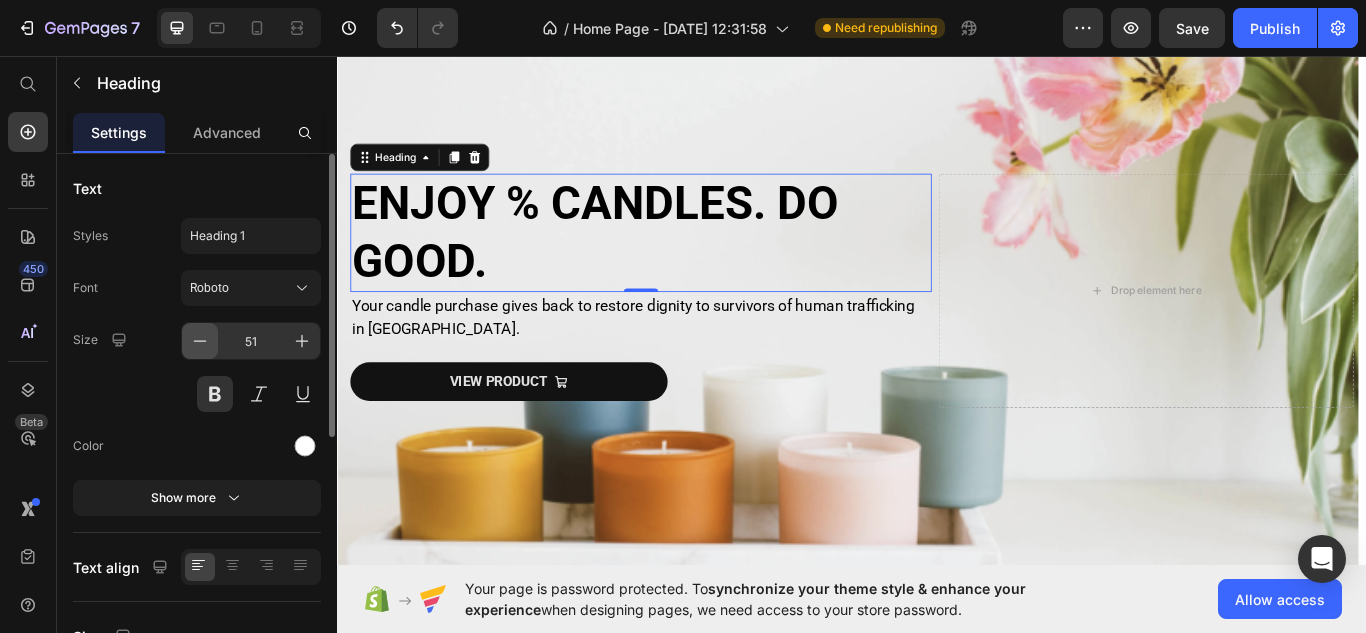 click 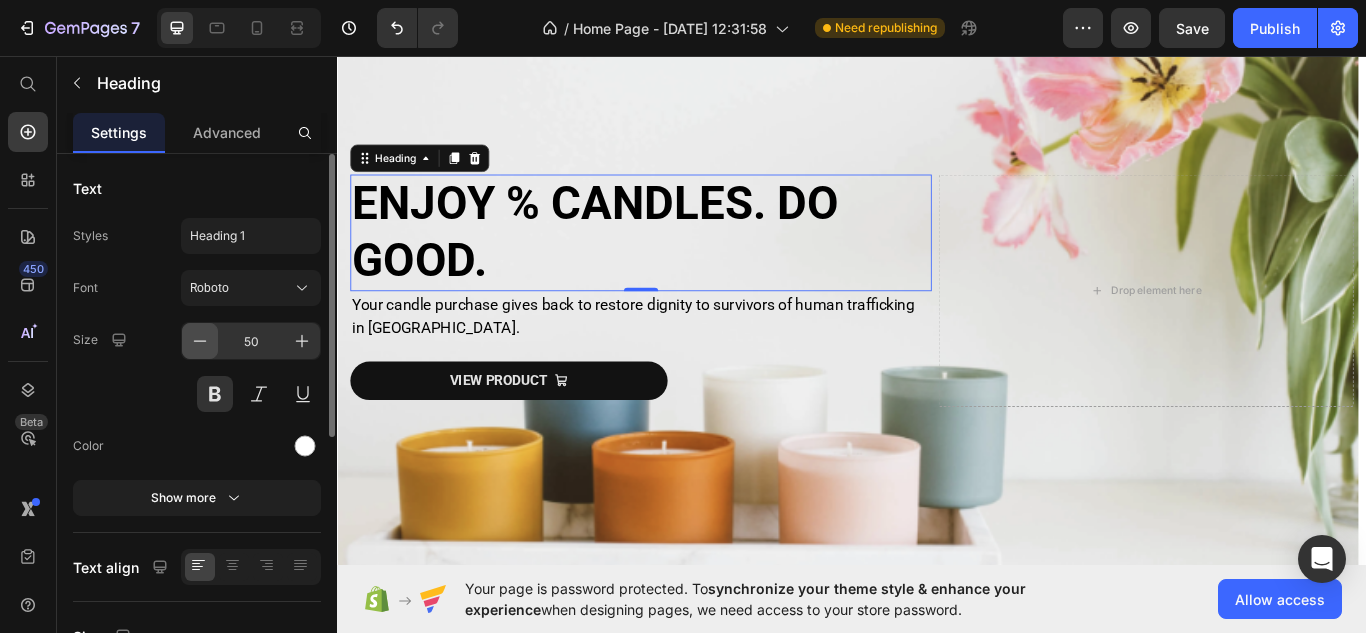 click 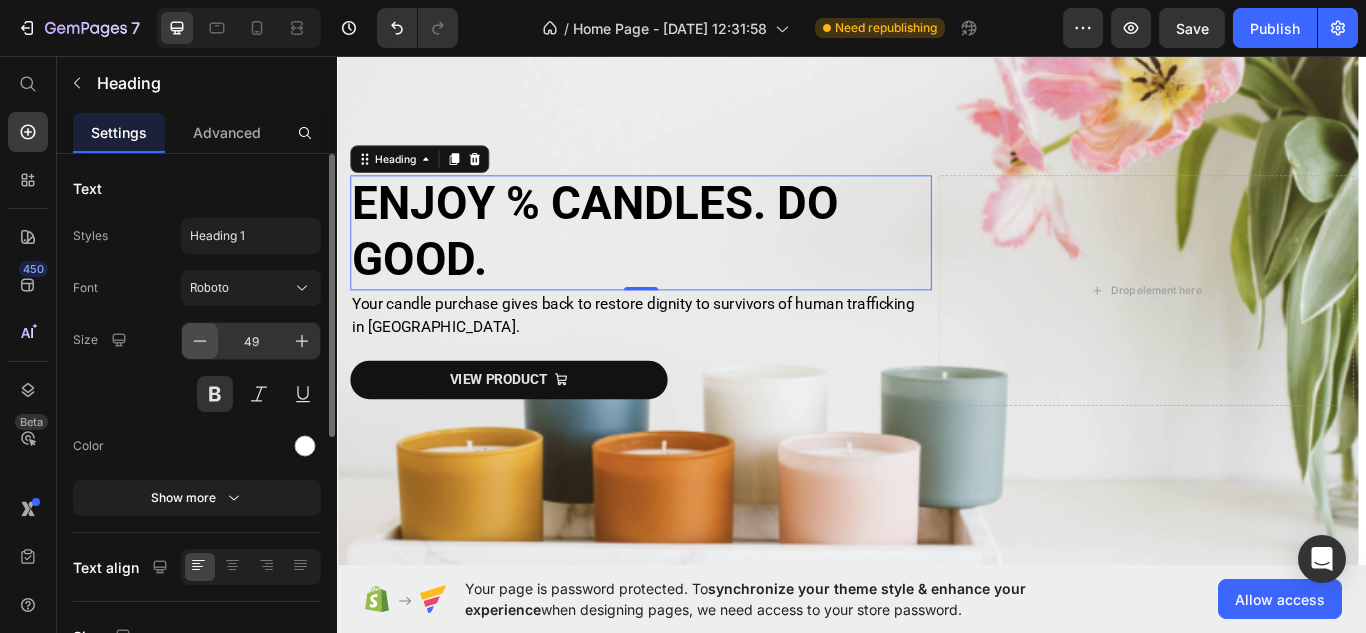 click 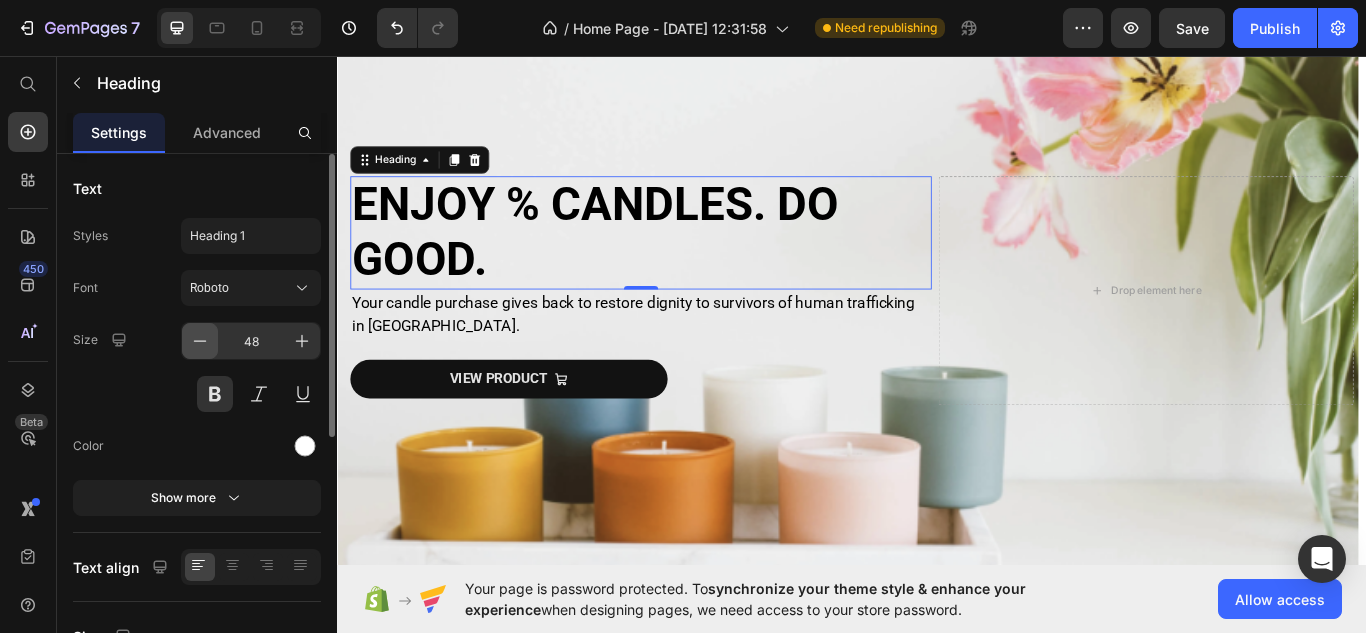 click 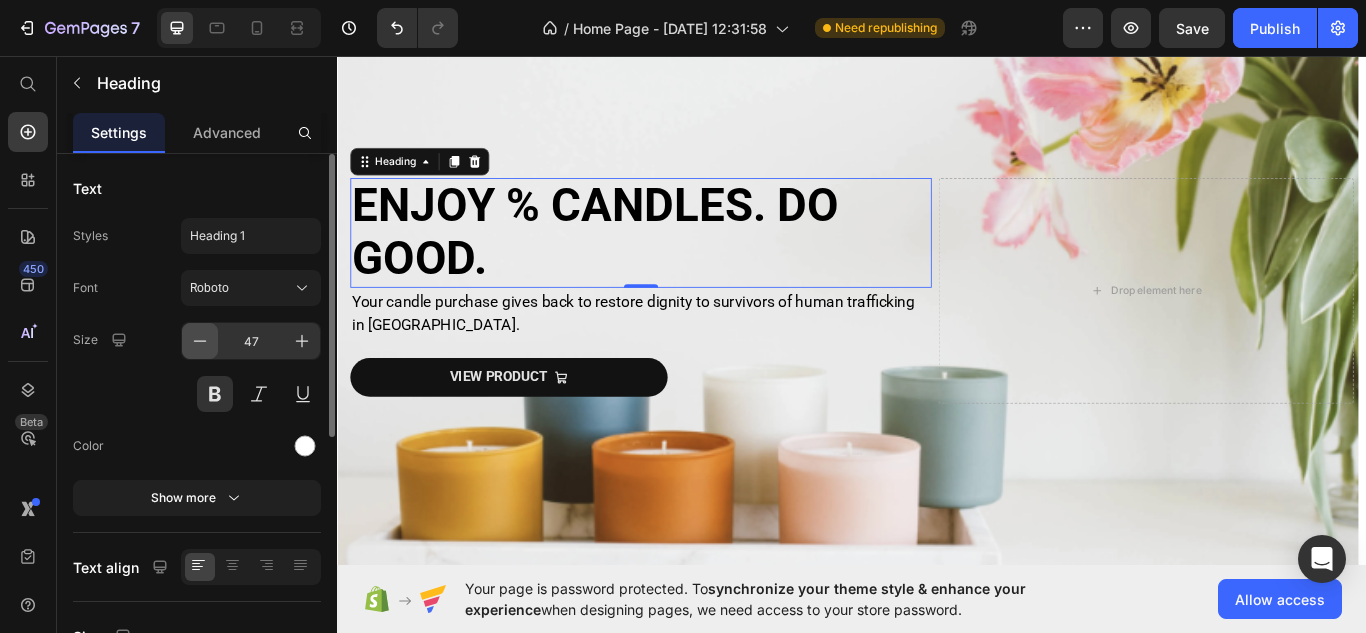 click 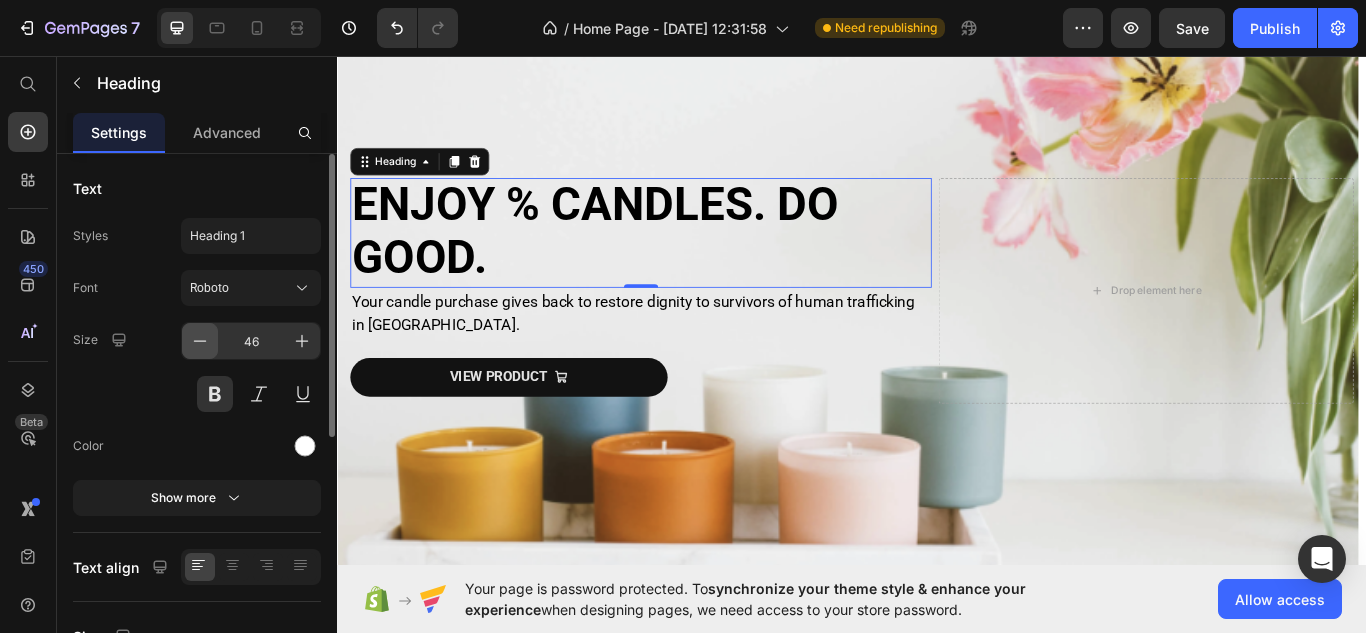 click 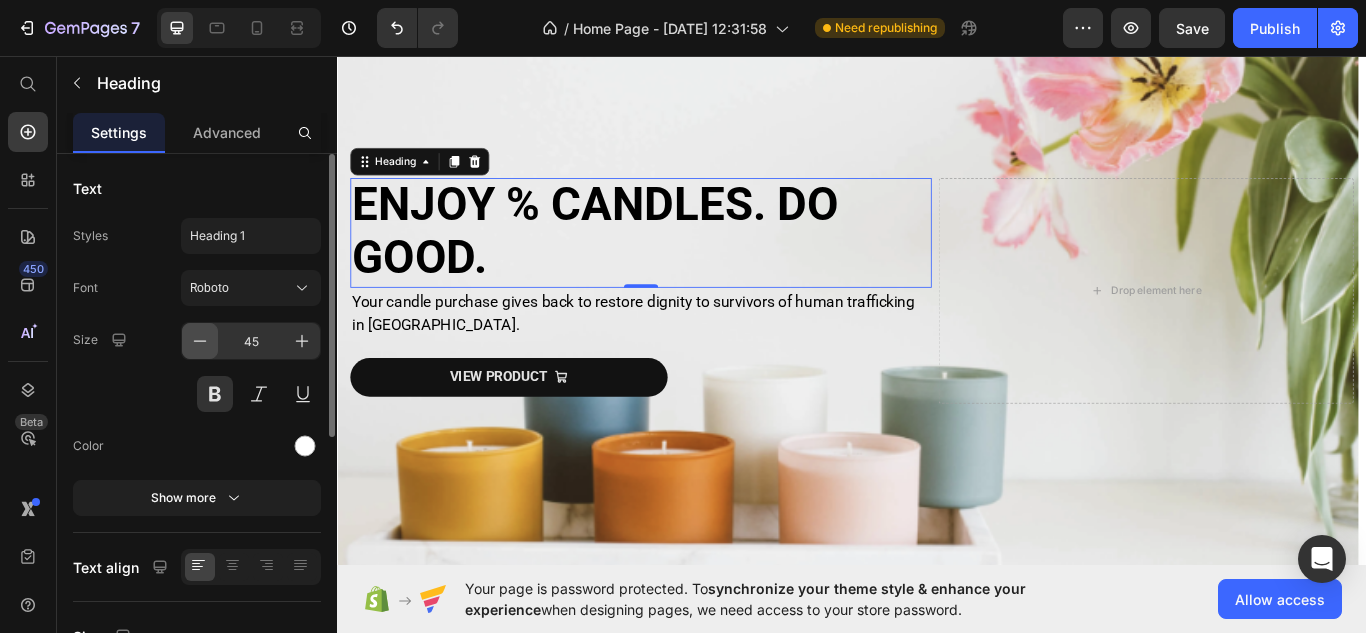 click 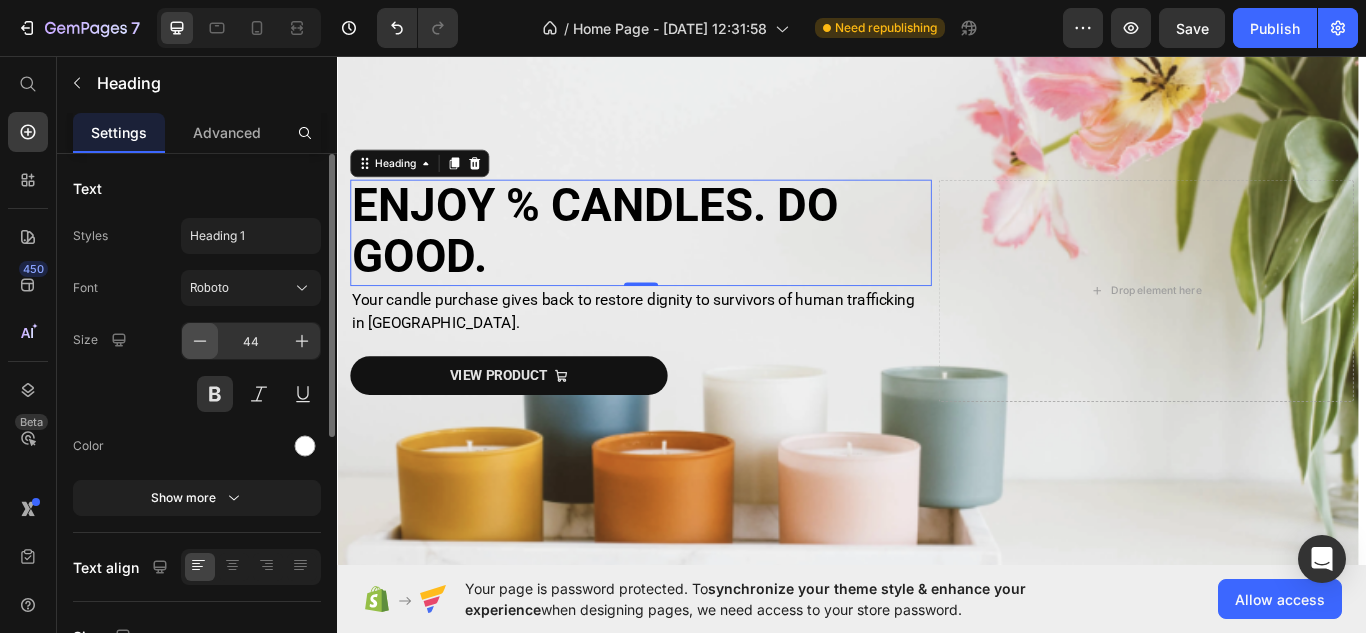 click 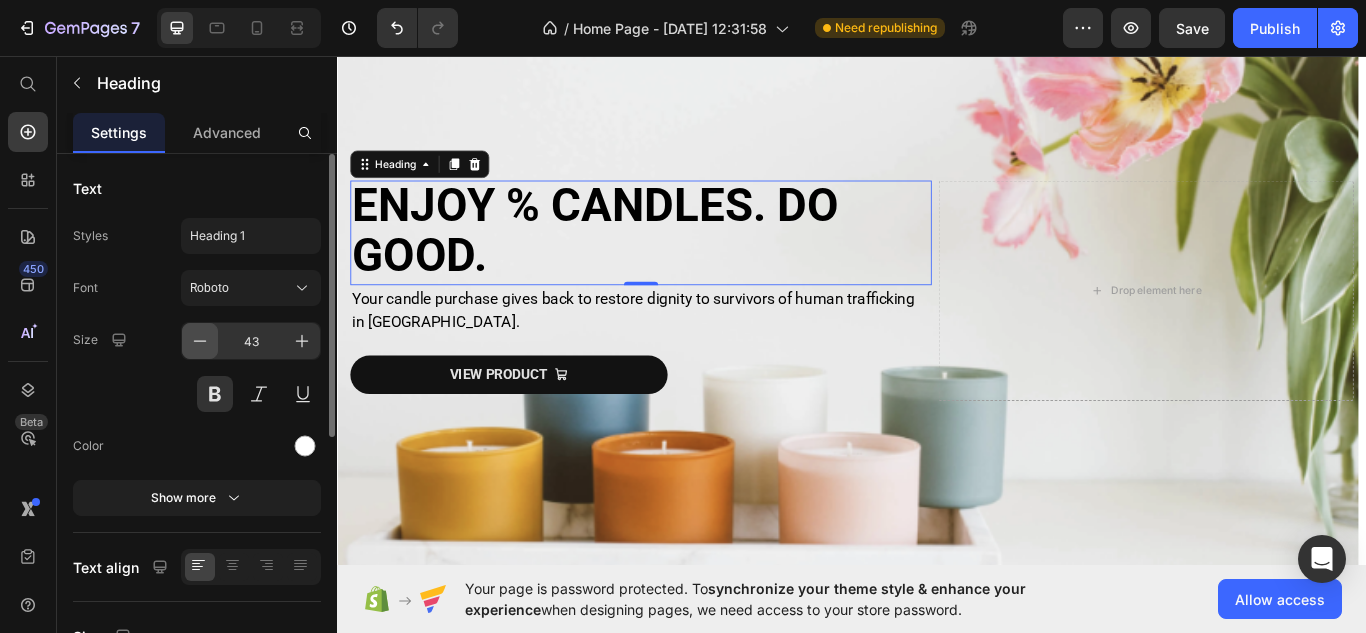 click 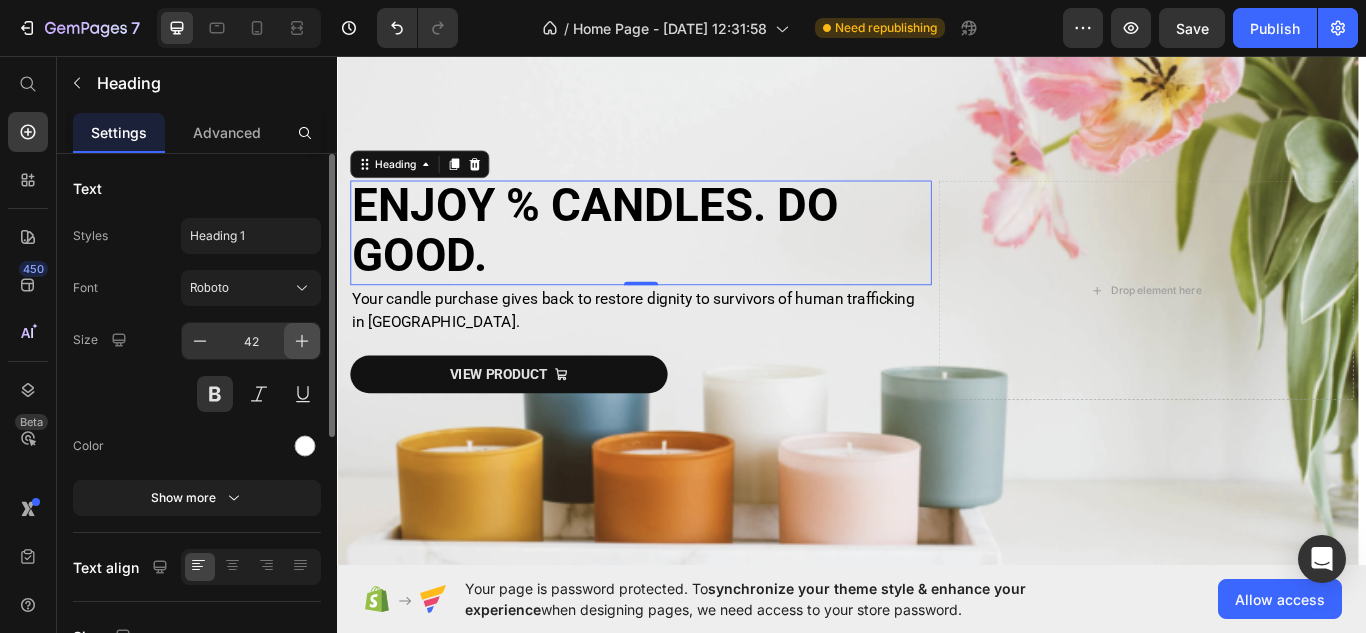 click 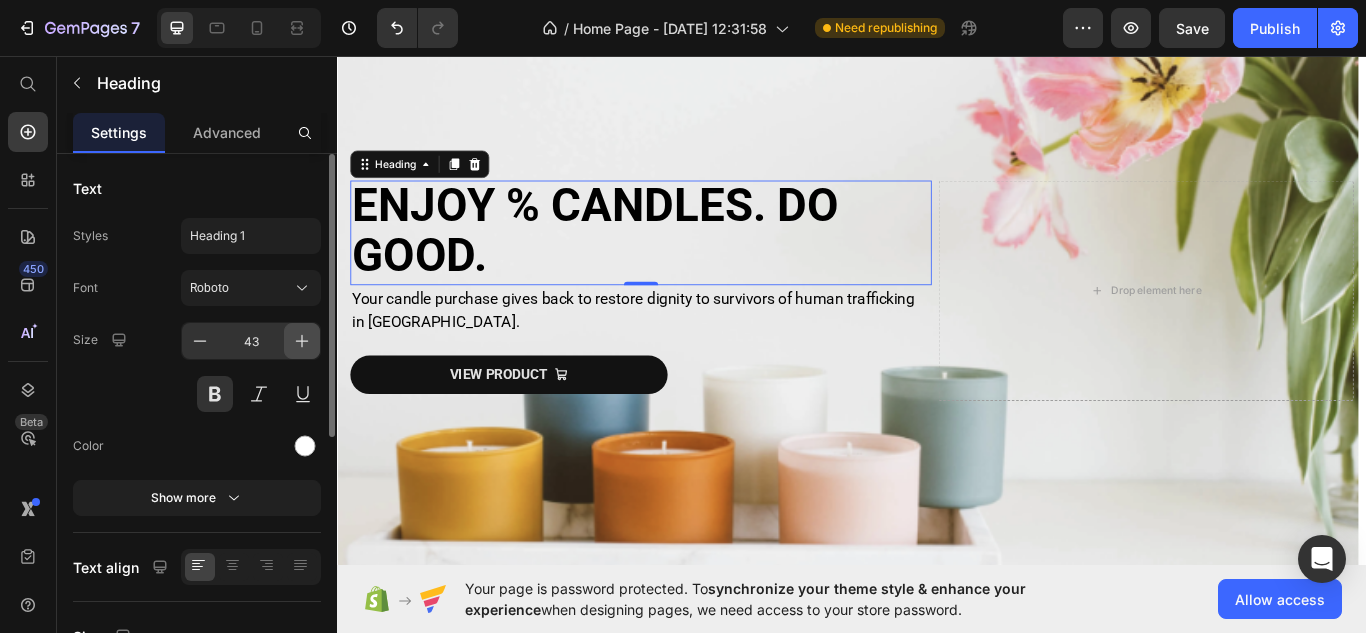 click 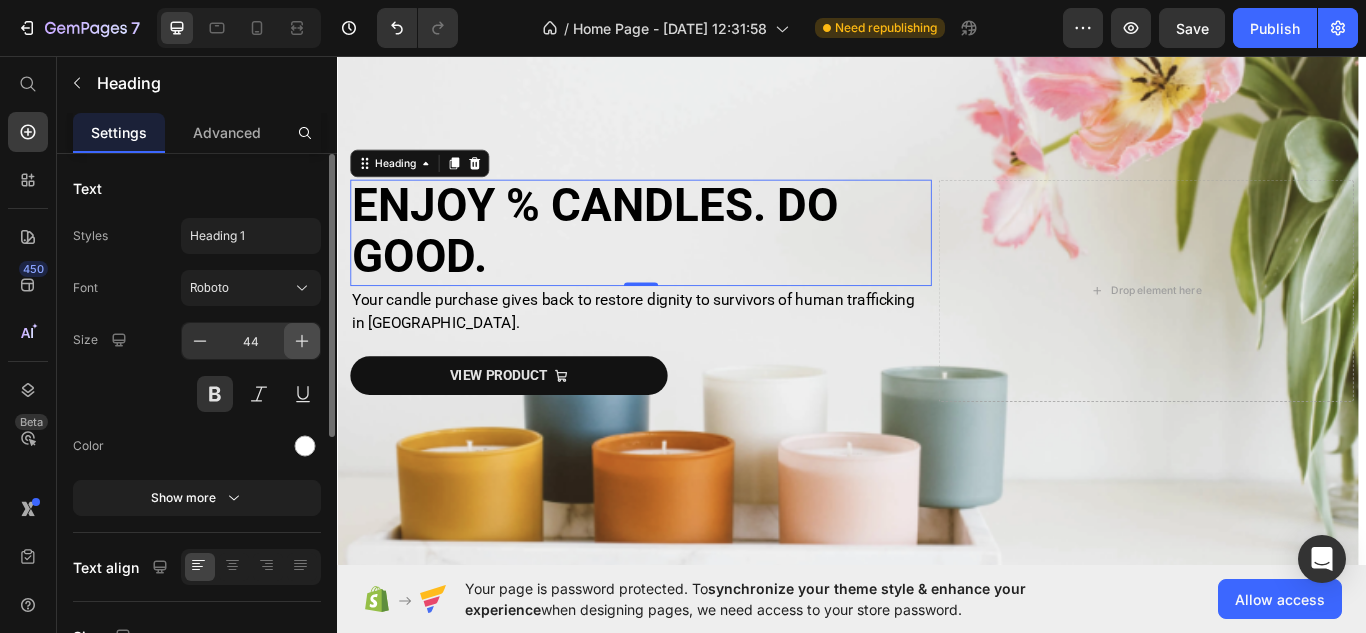 click 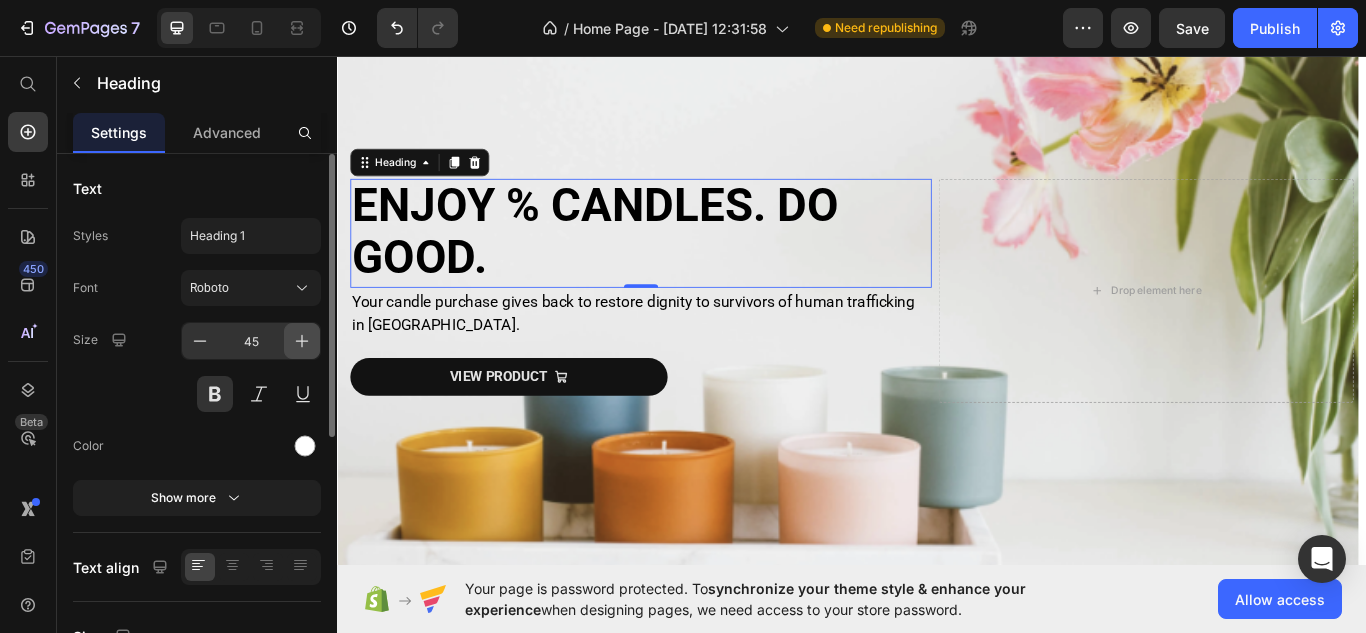 click 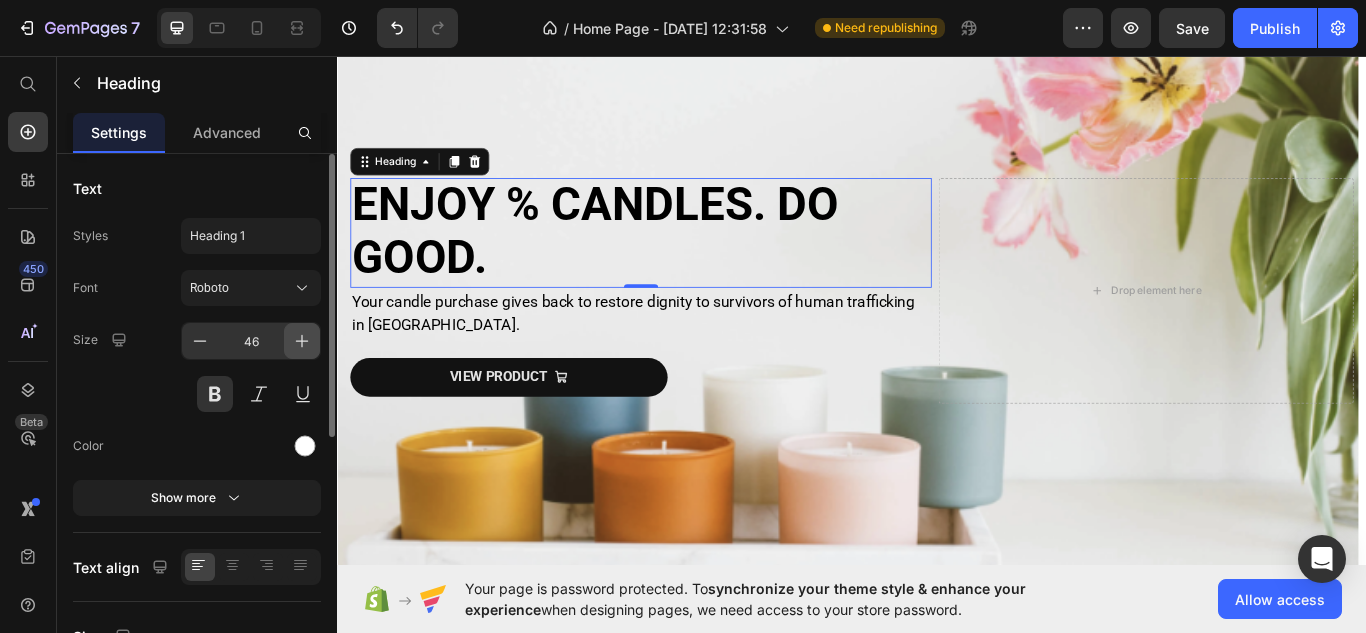 click 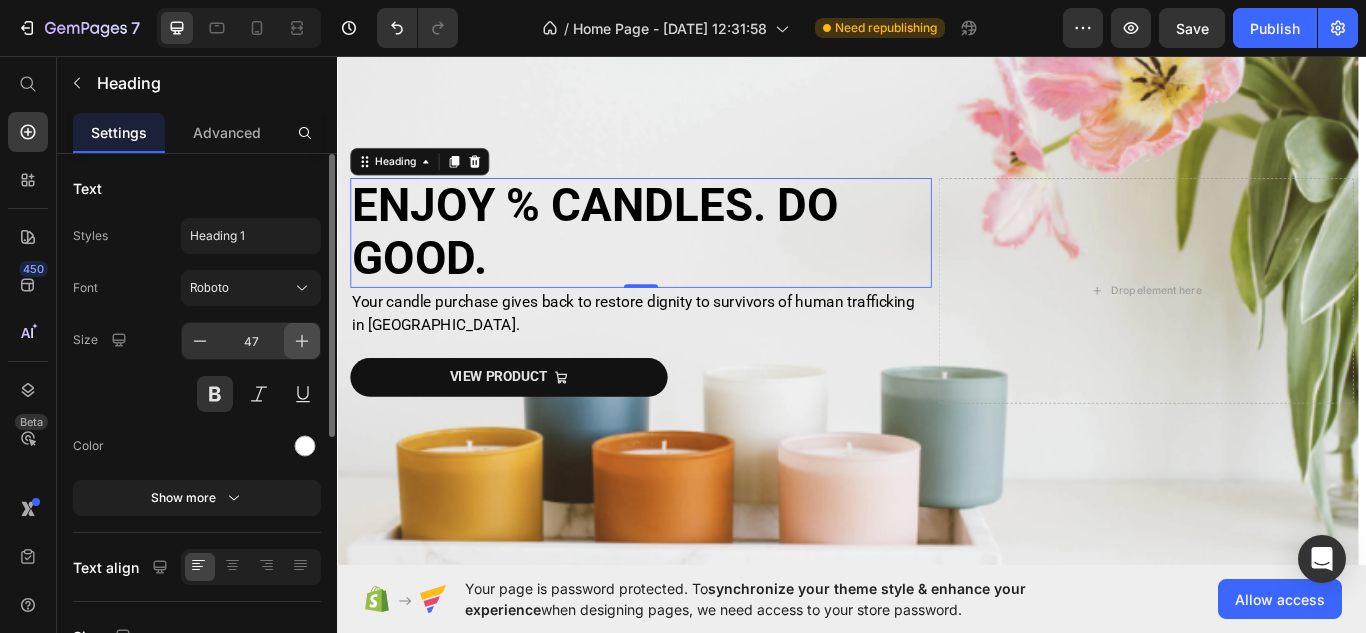 click 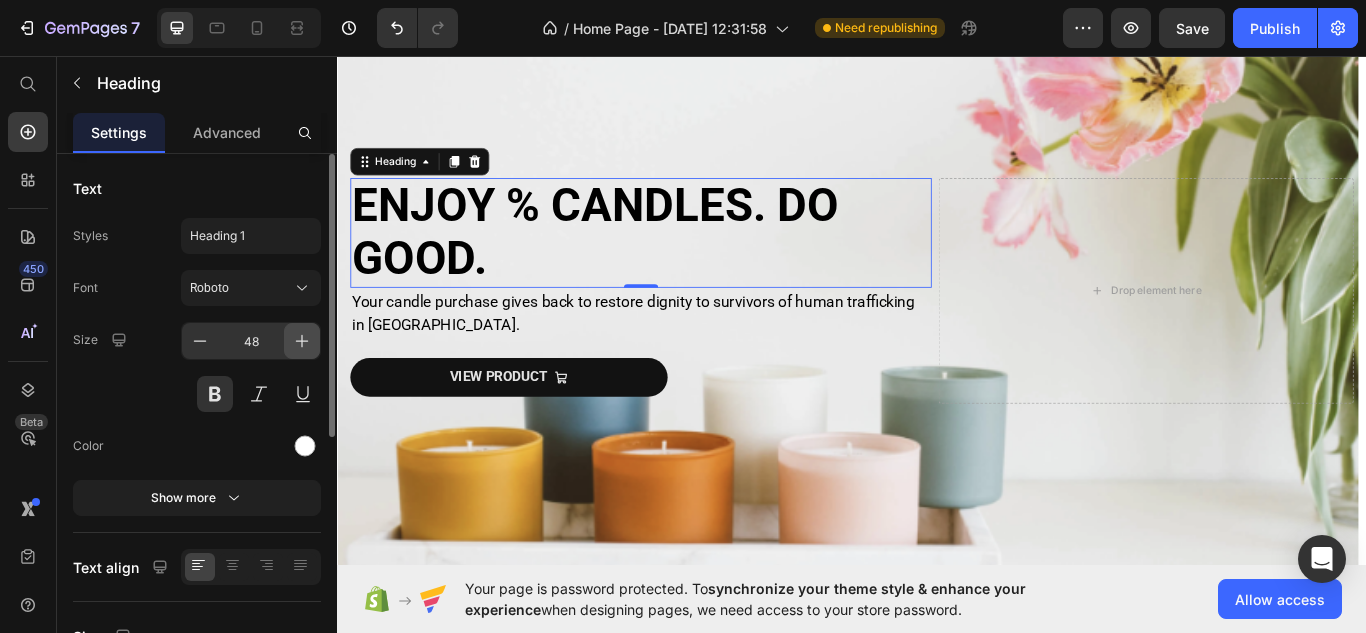 click 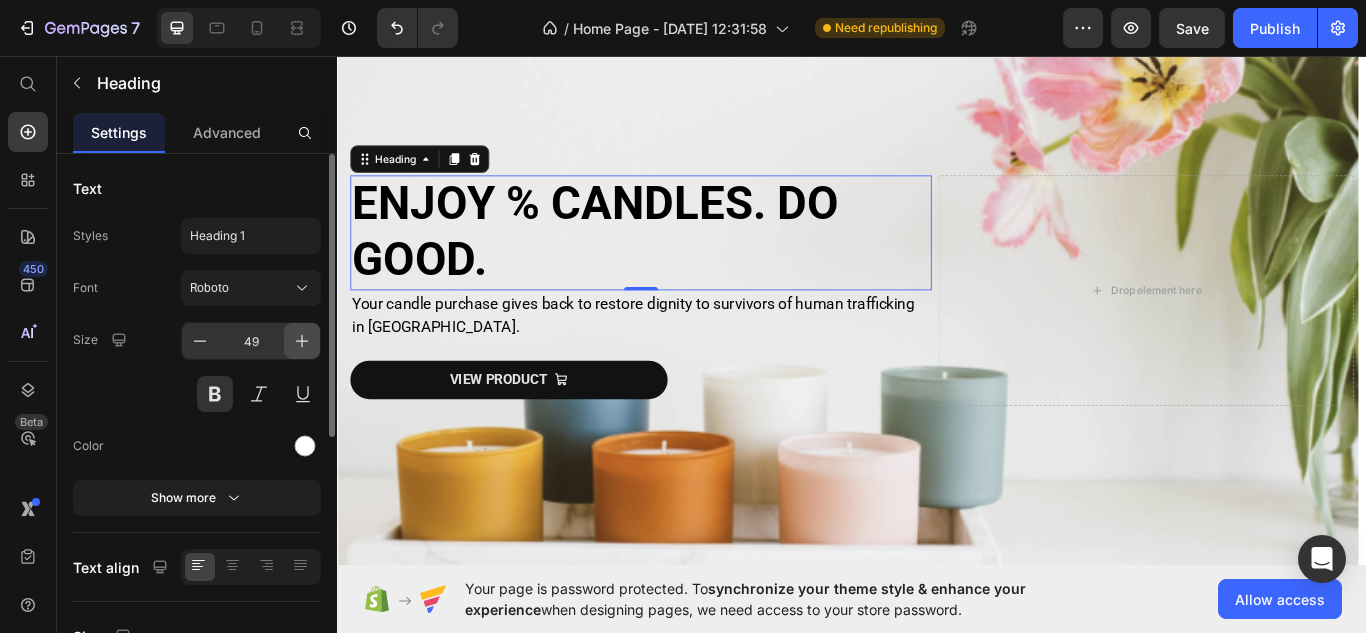 click 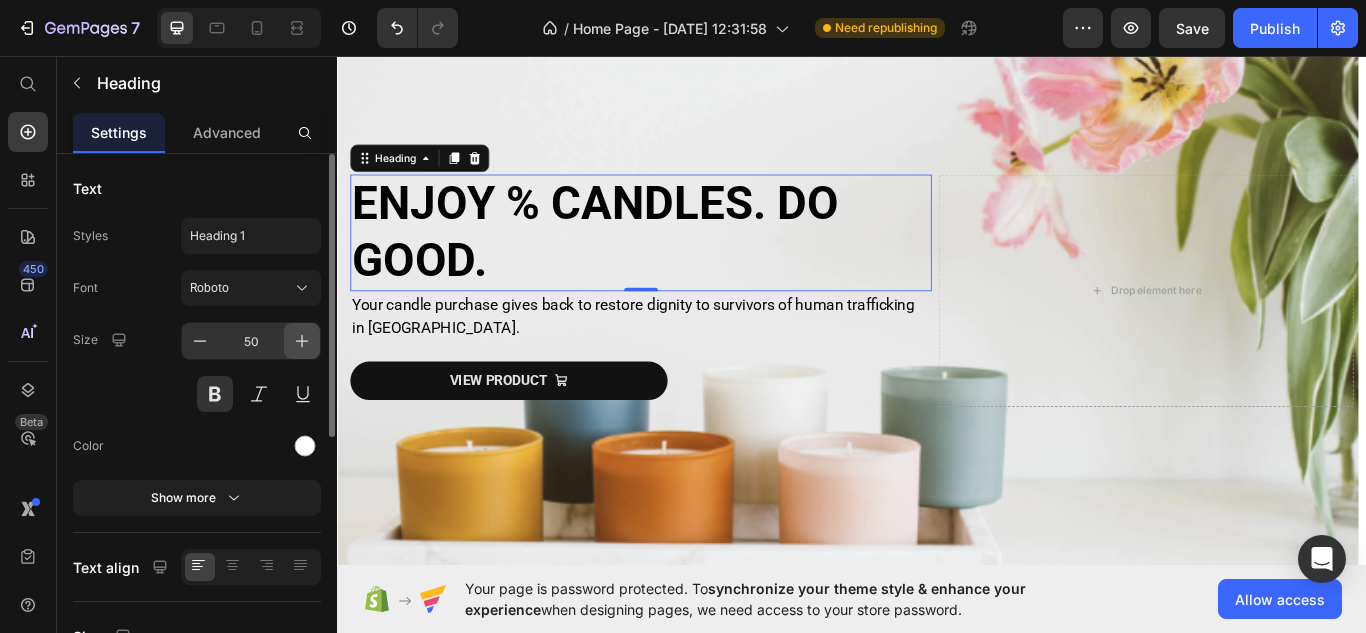click 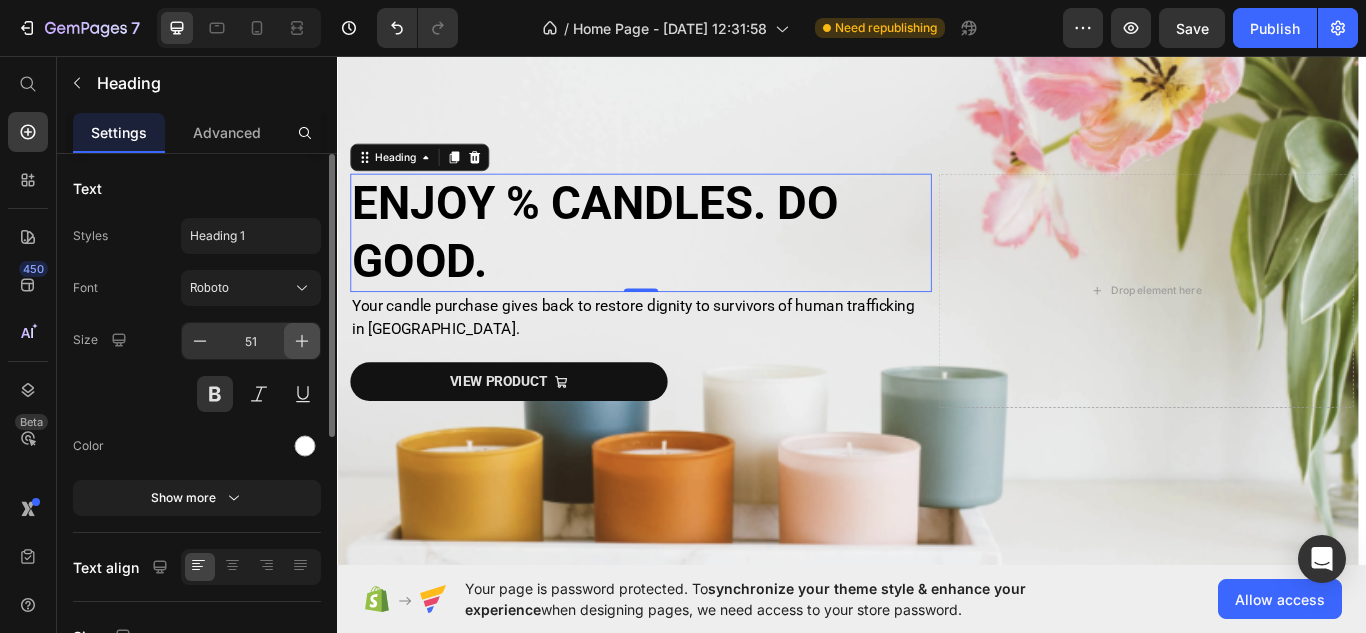 click 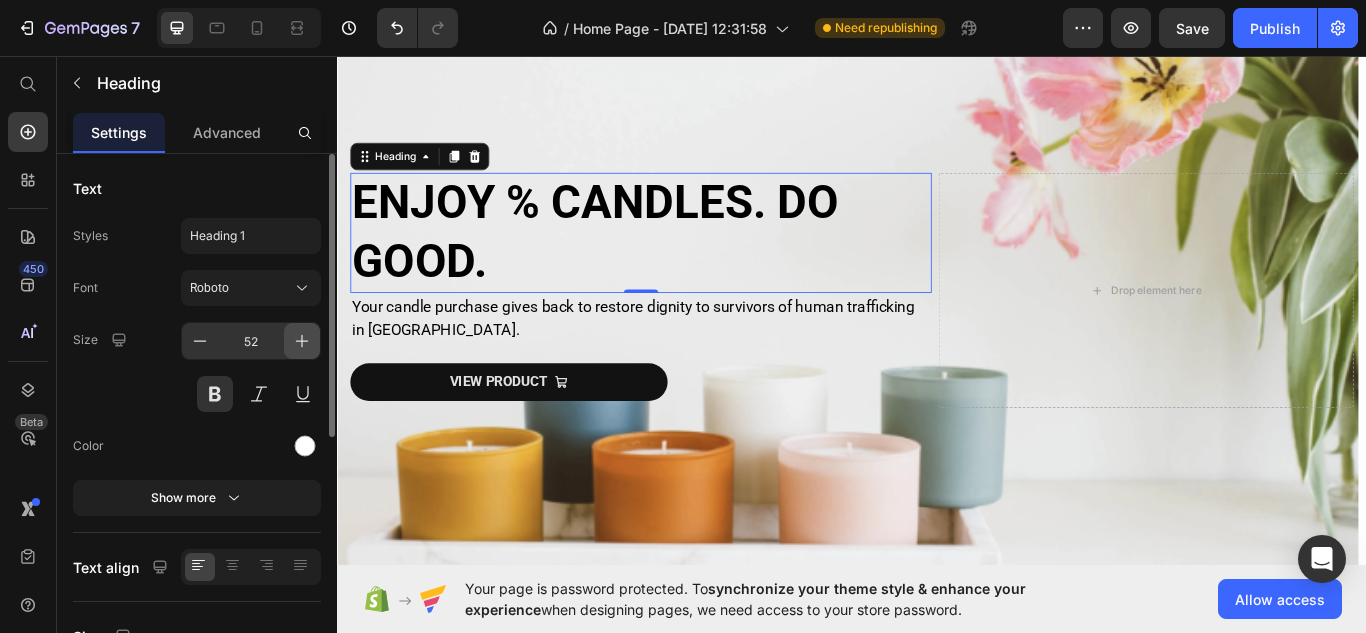 click 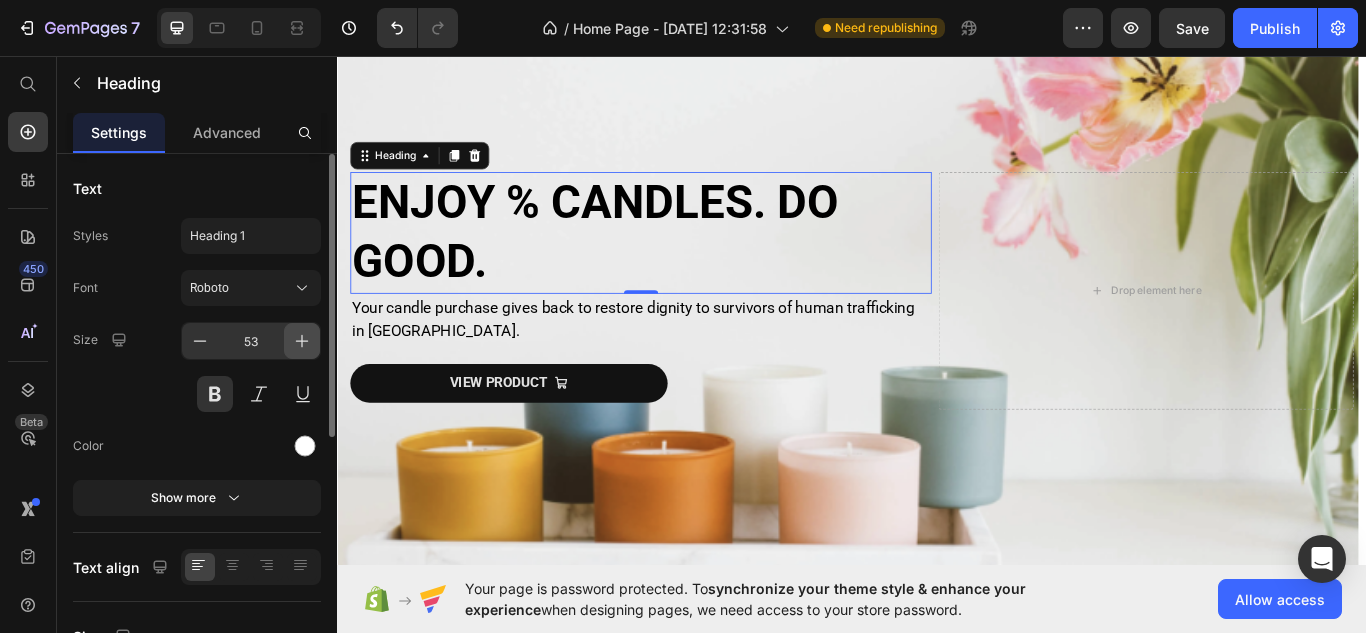 click 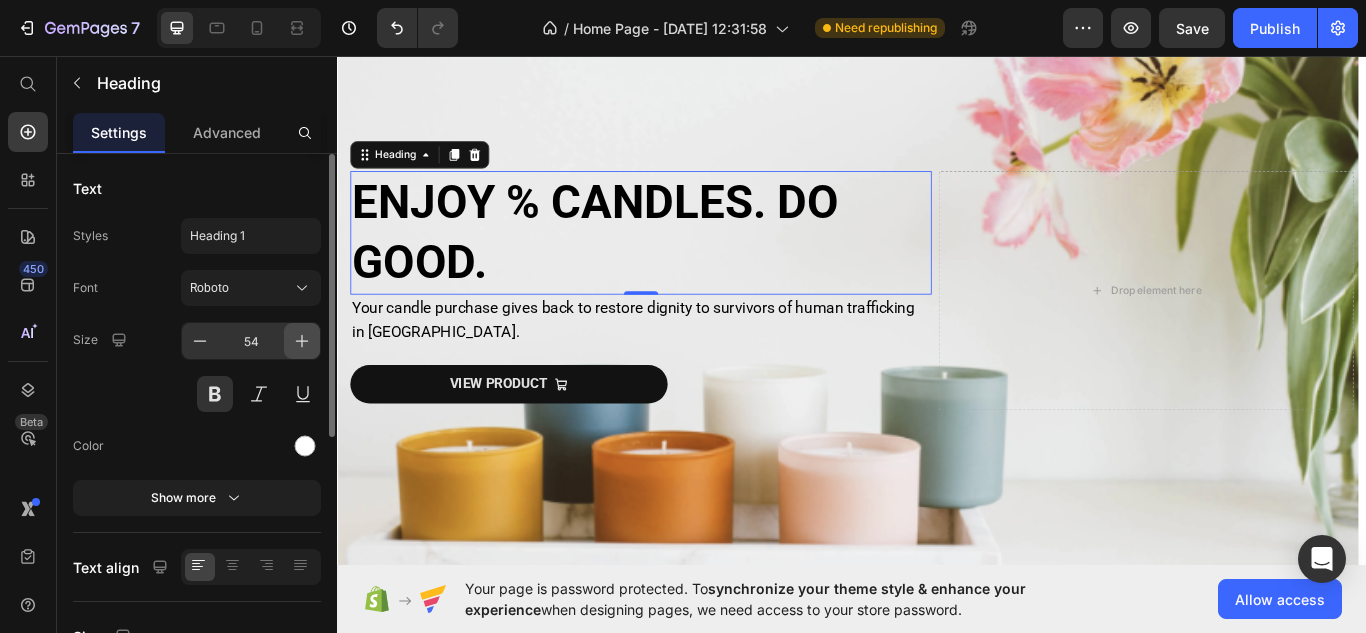 click 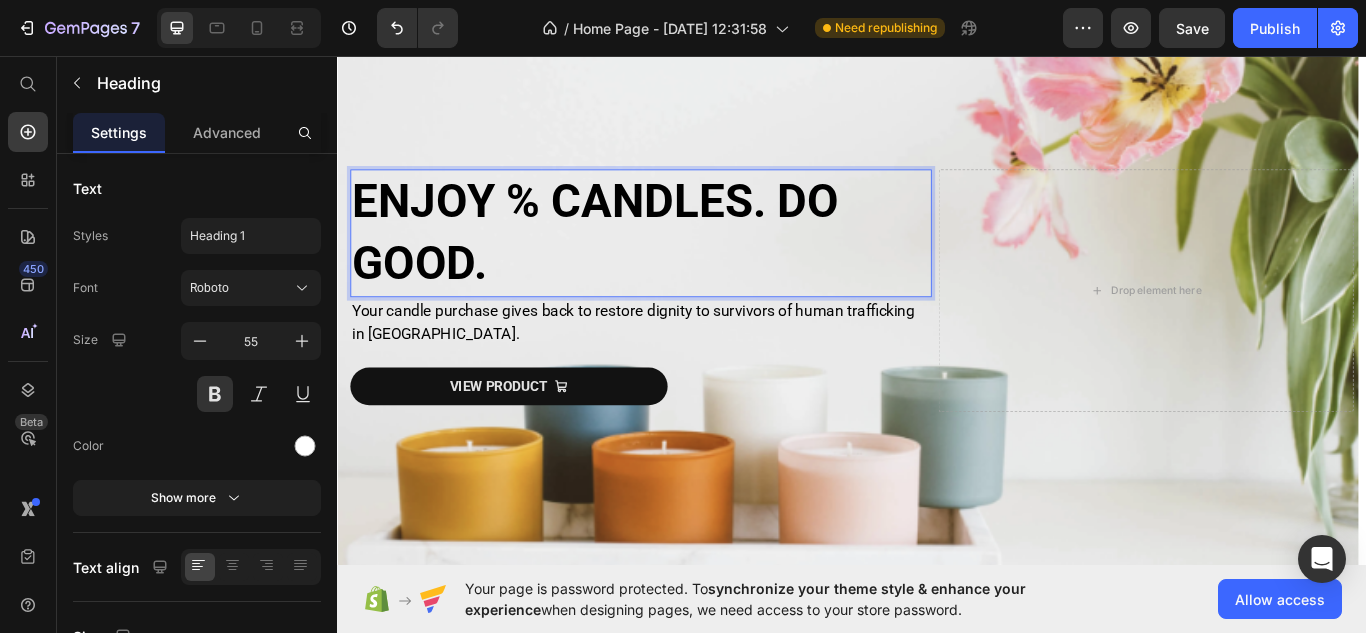 click on "ENJOY % CANDLES. DO GOOD." at bounding box center [638, 263] 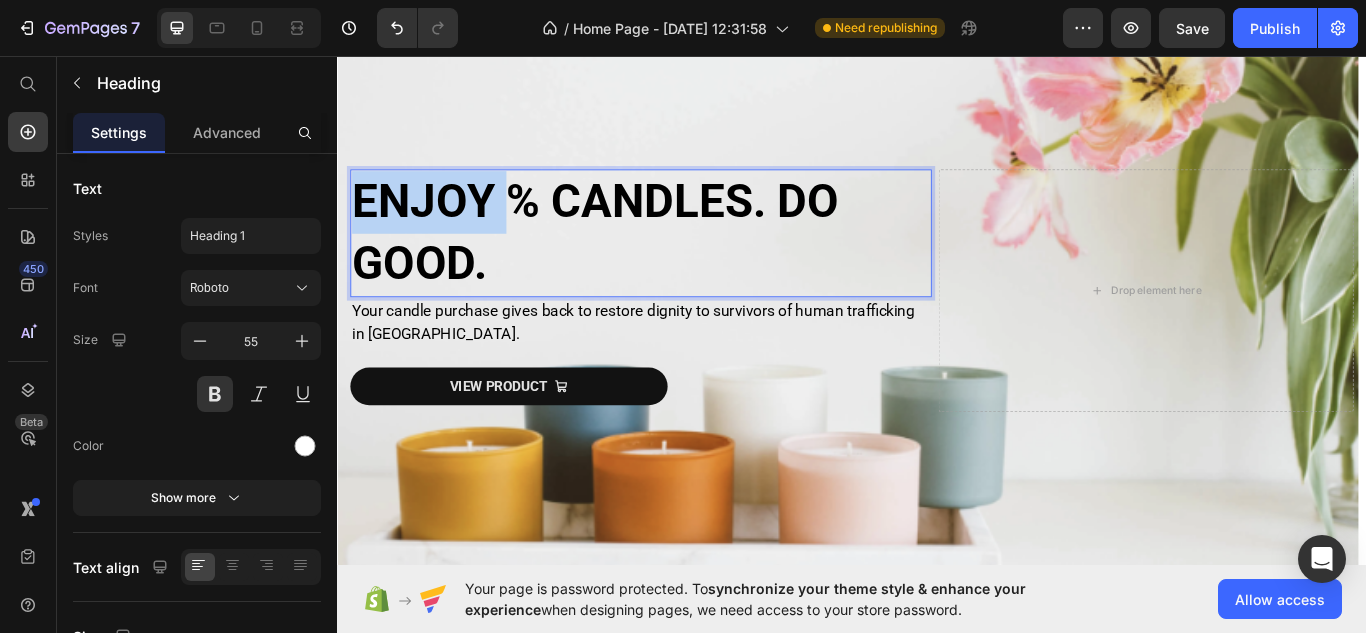 click on "ENJOY % CANDLES. DO GOOD." at bounding box center [638, 263] 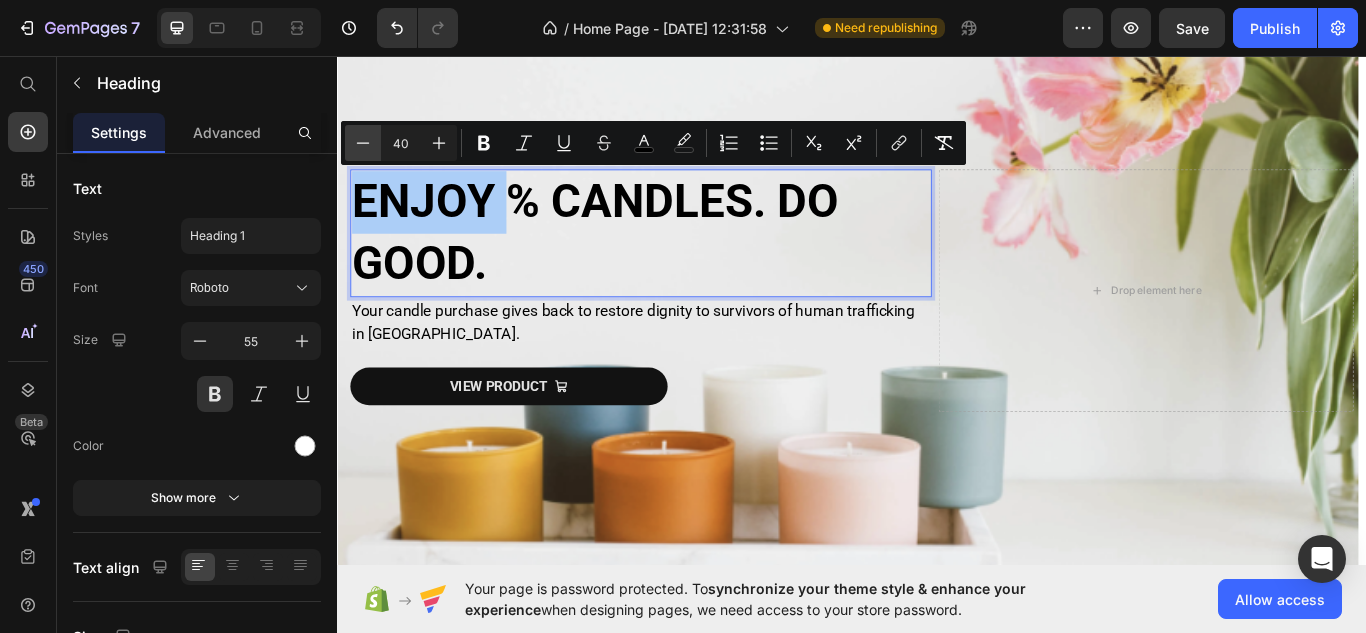 click on "Minus" at bounding box center (363, 143) 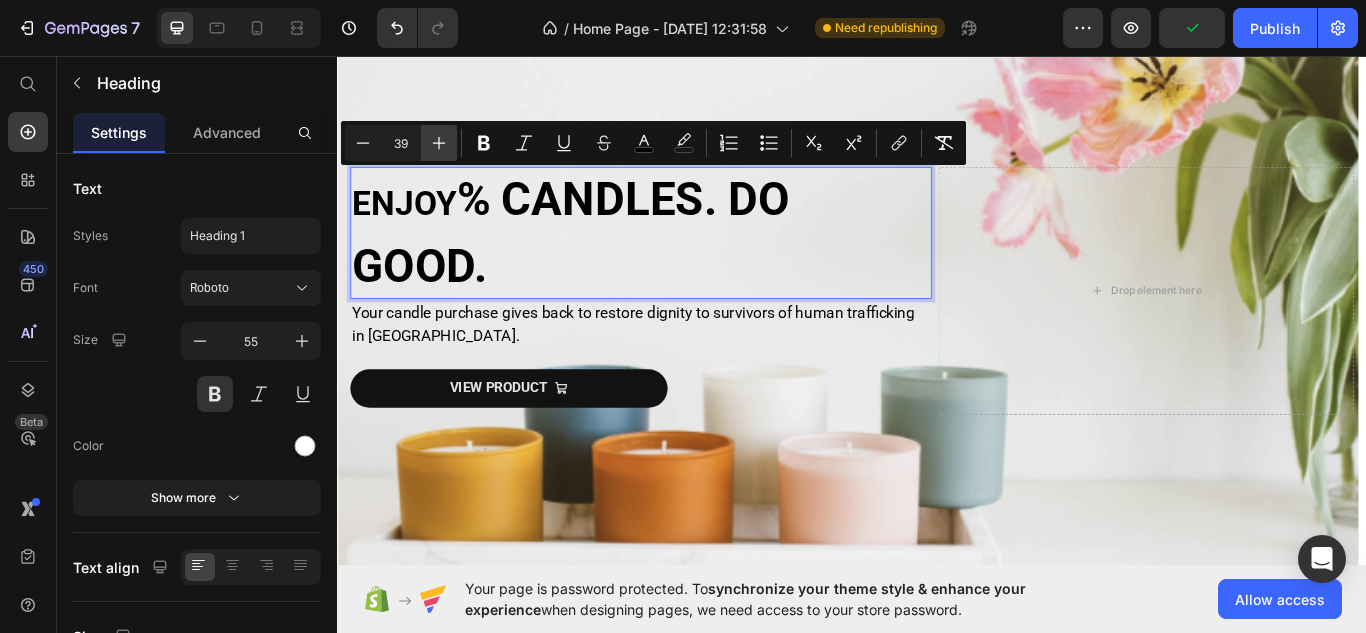 drag, startPoint x: 437, startPoint y: 134, endPoint x: 145, endPoint y: 151, distance: 292.49445 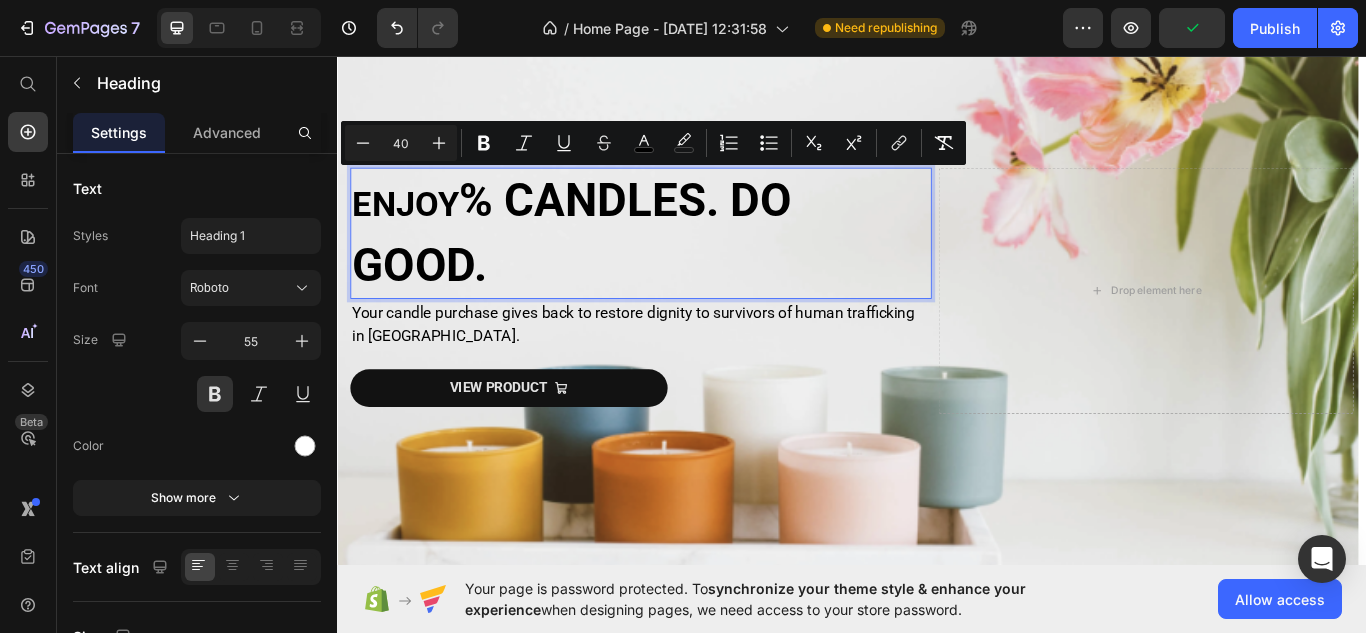 click on "ENJOY  % CANDLES. DO GOOD." at bounding box center [691, 263] 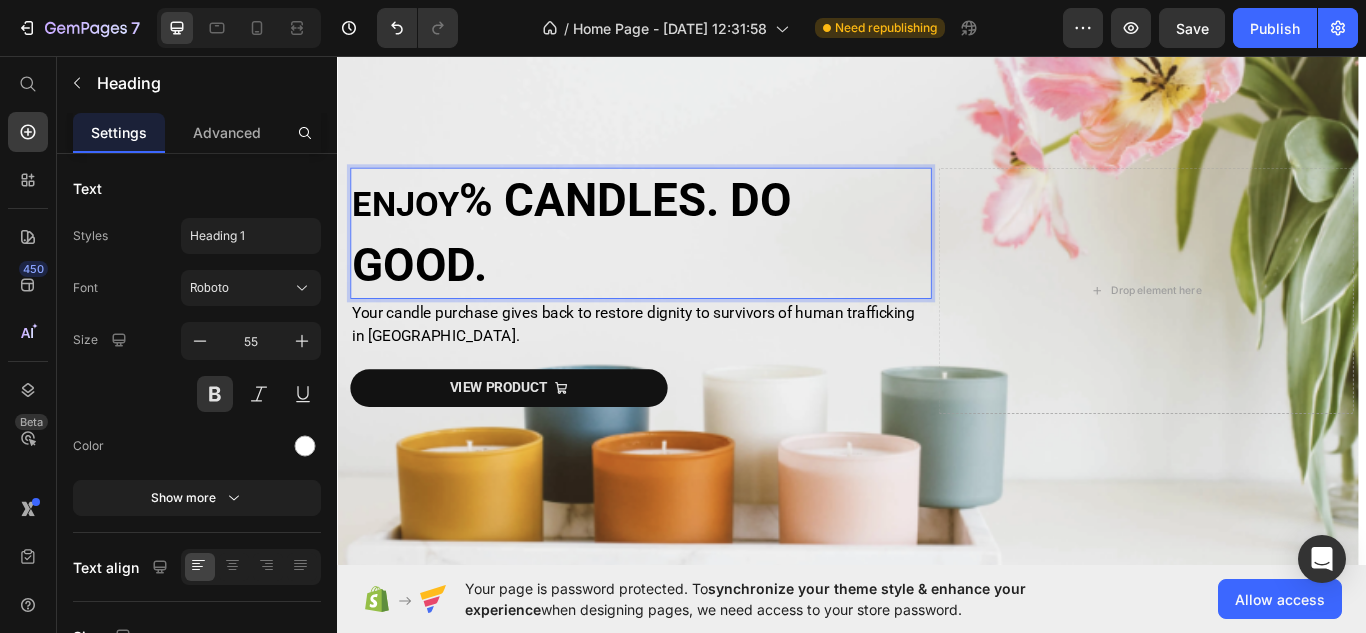 click on "ENJOY" at bounding box center (416, 229) 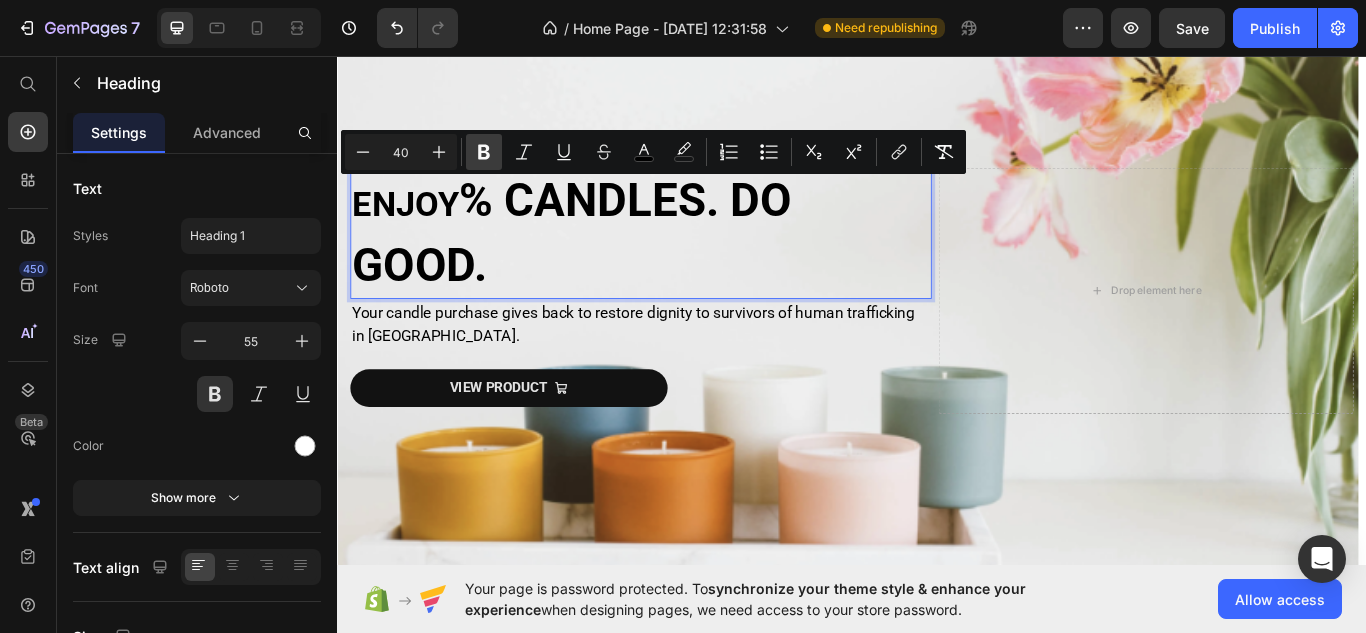 click on "Bold" at bounding box center [484, 152] 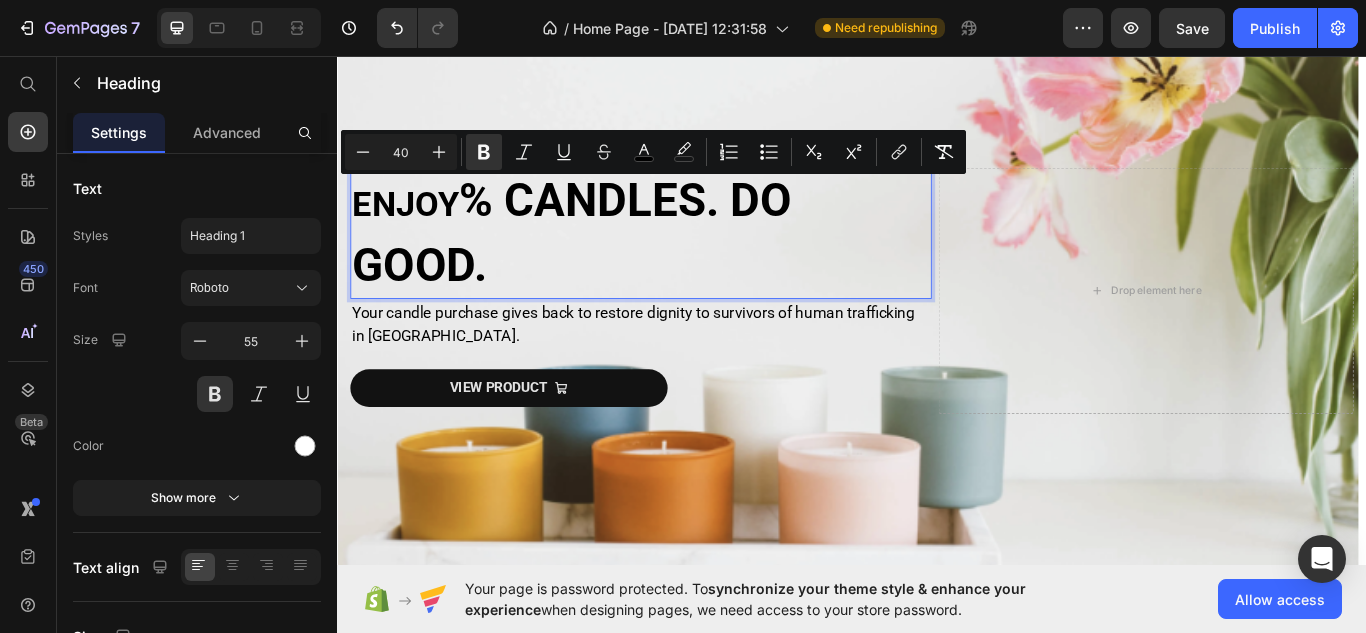 click on "ENJOY  % CANDLES. DO GOOD." at bounding box center [691, 263] 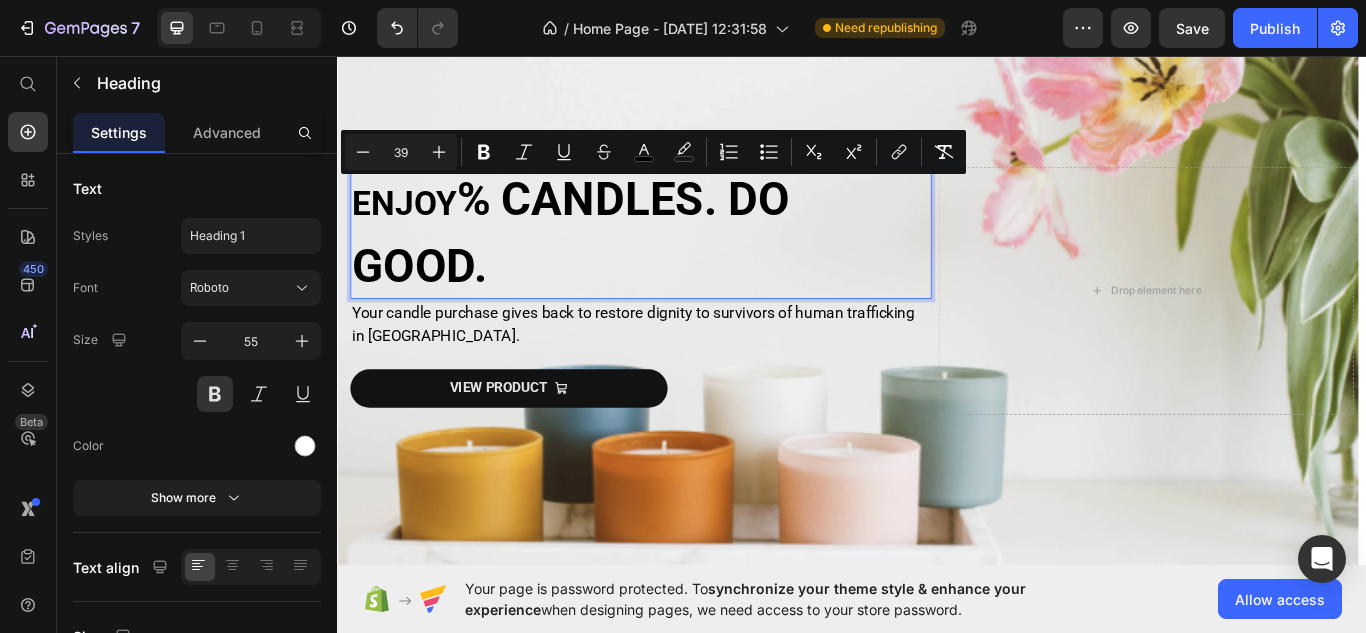 type on "40" 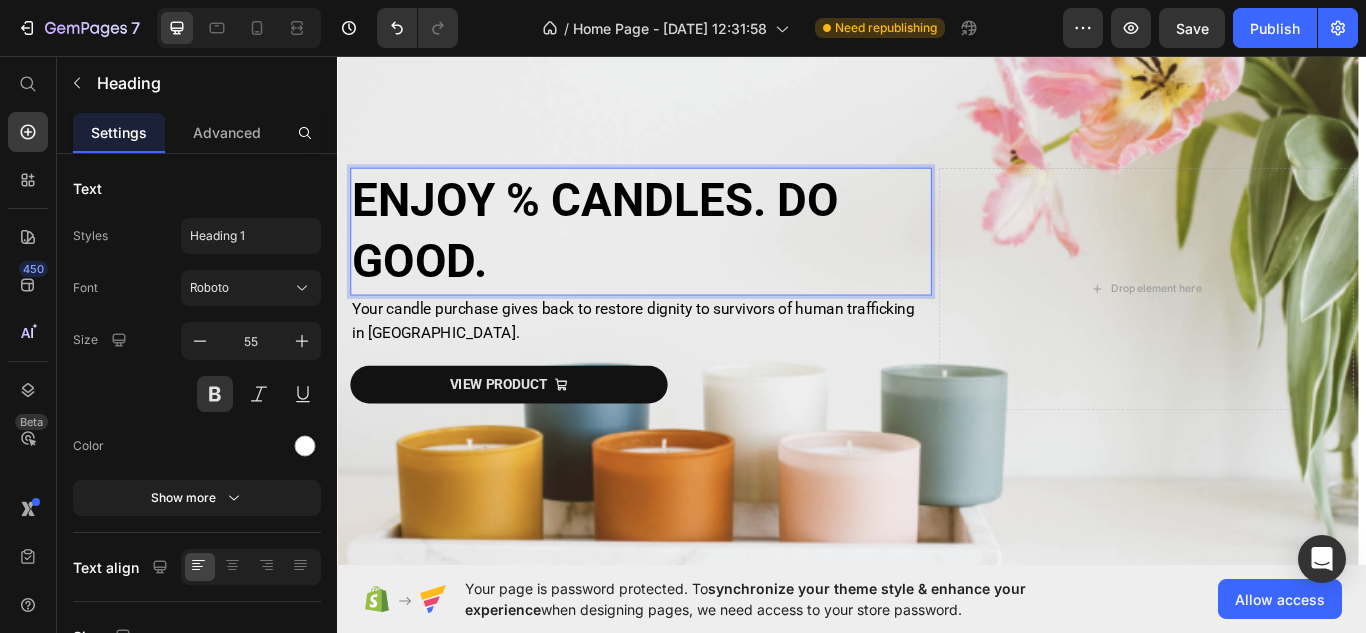 click on "ENJOY % CANDLES. DO GOOD." at bounding box center [691, 261] 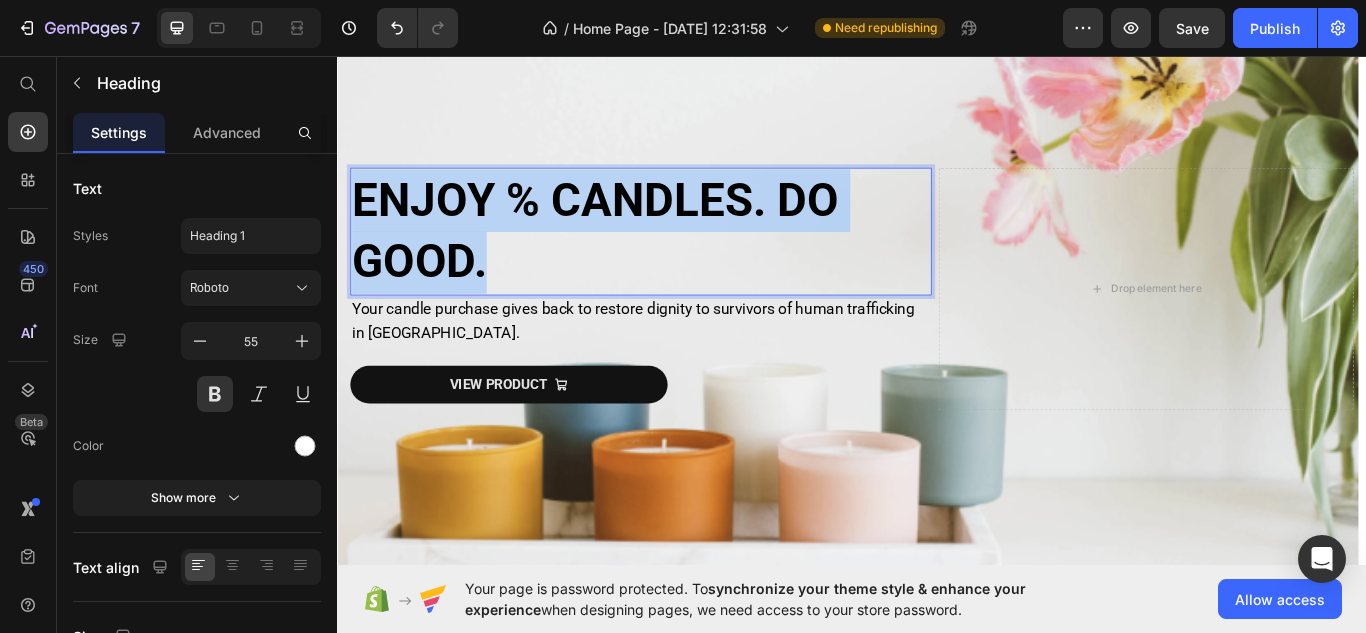 click on "ENJOY % CANDLES. DO GOOD." at bounding box center (691, 261) 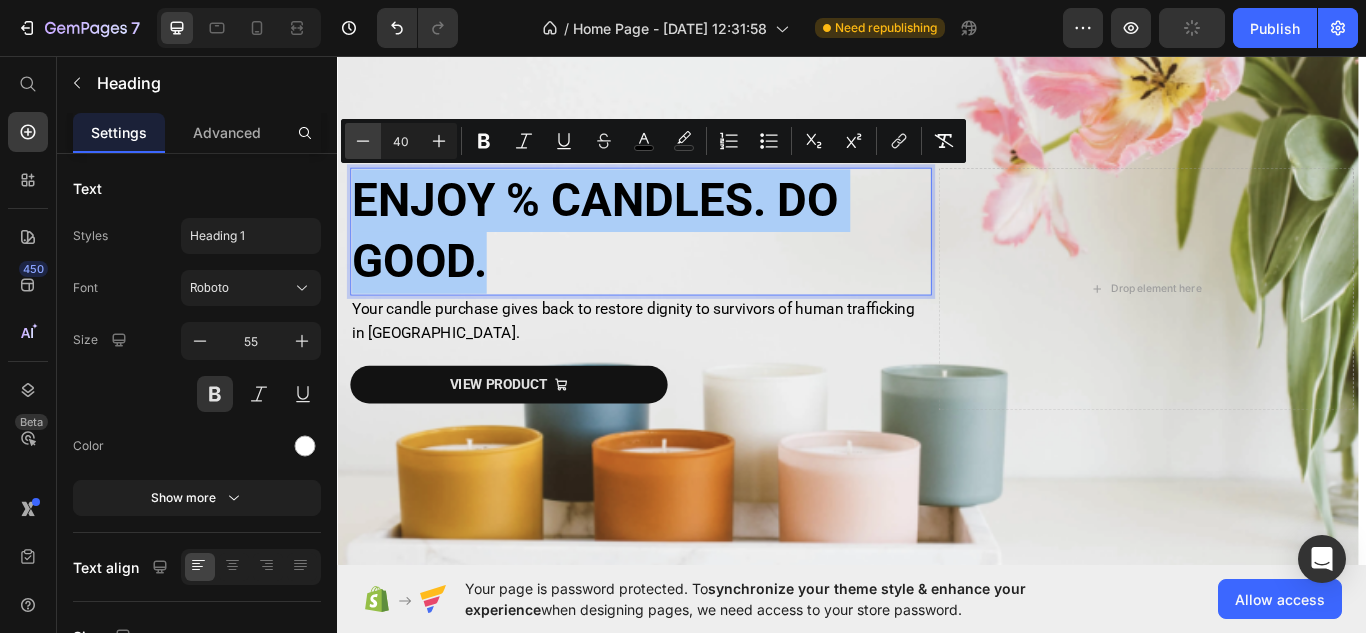 click 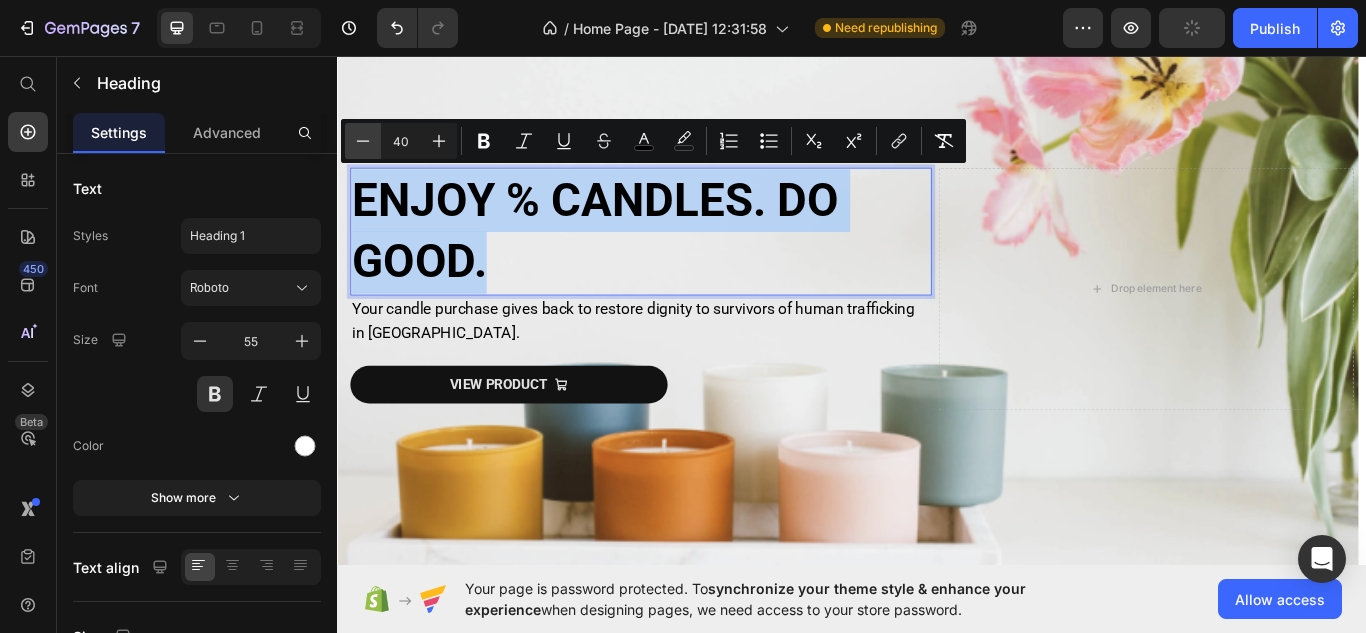 type on "39" 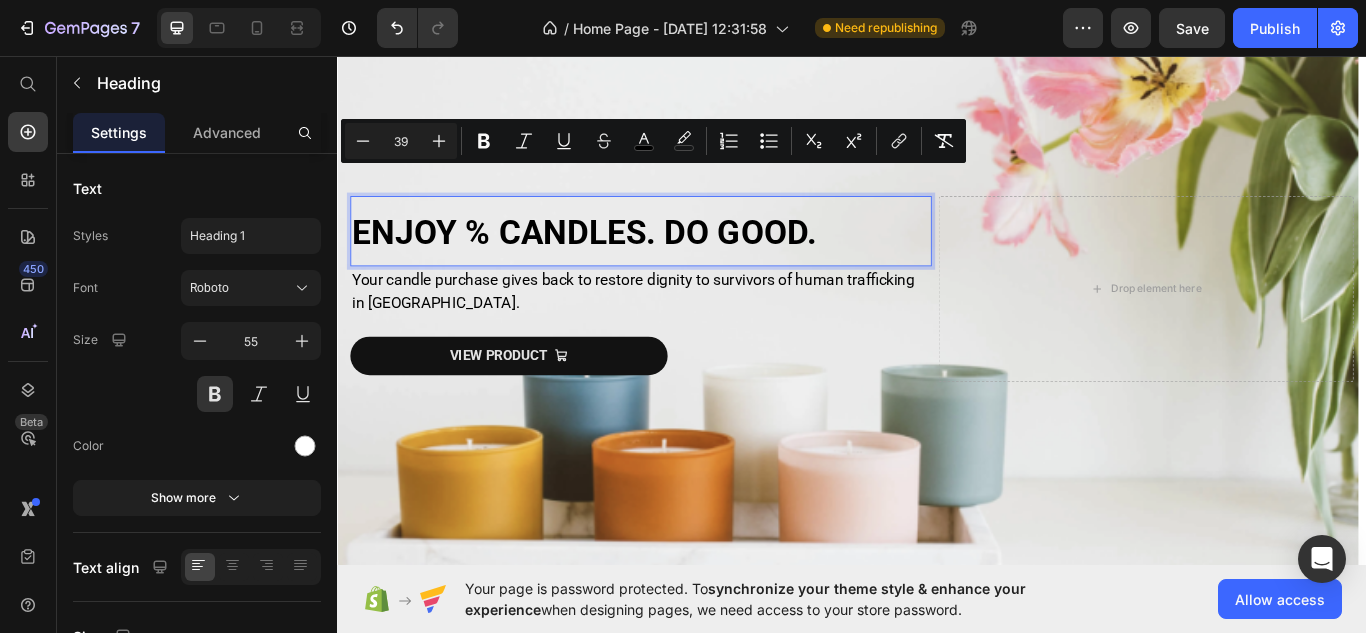 click on "ENJOY % CANDLES. DO GOOD." at bounding box center [624, 263] 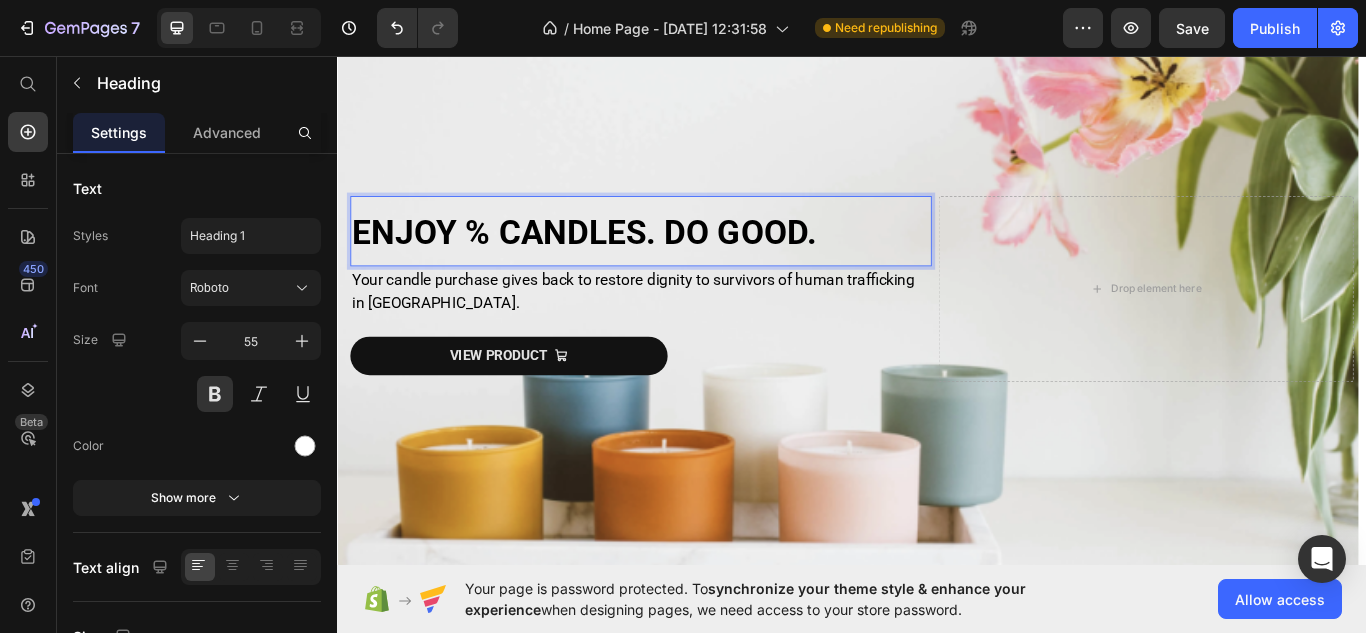 click on "ENJOY % CANDLES. DO GOOD." at bounding box center [691, 261] 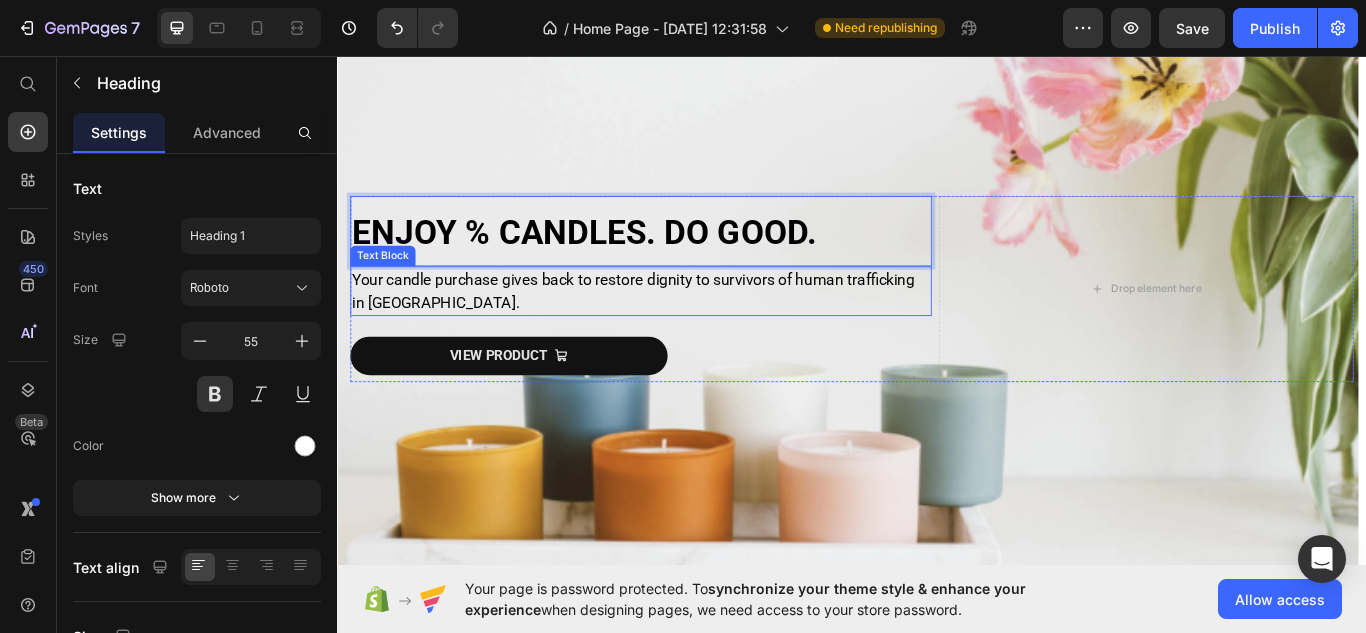 click on "Your candle purchase gives back to restore dignity to survivors of human trafficking in [GEOGRAPHIC_DATA]." at bounding box center [682, 331] 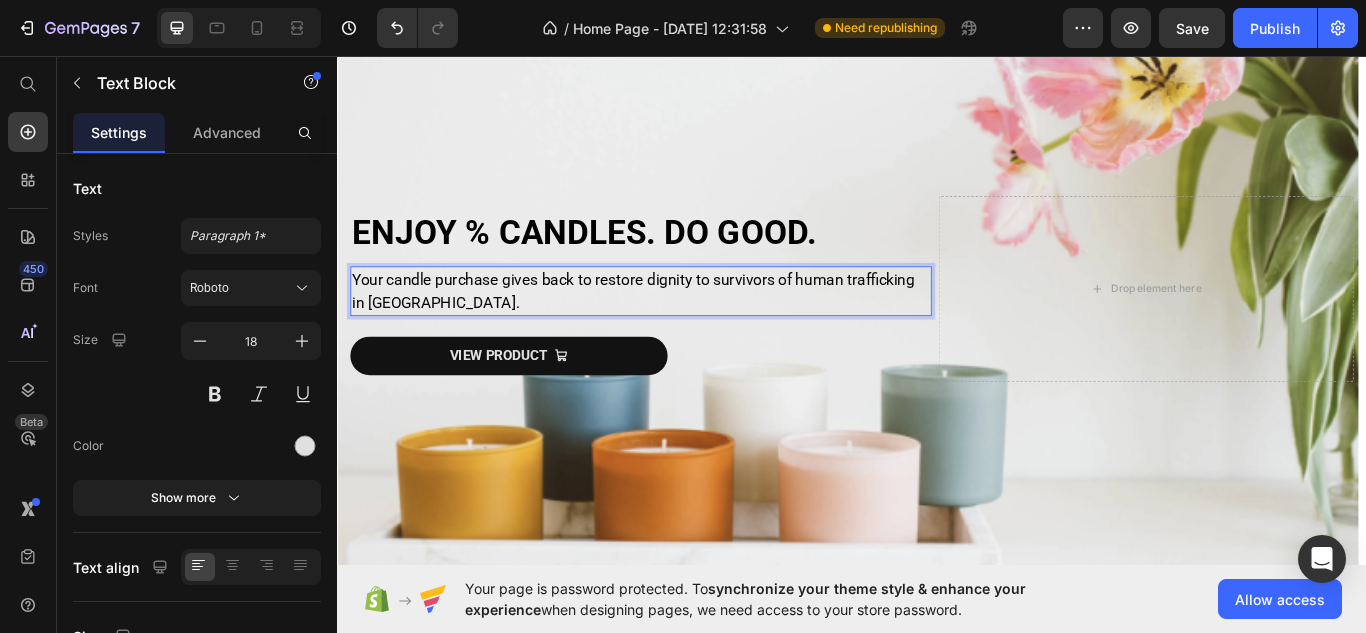click on "Your candle purchase gives back to restore dignity to survivors of human trafficking in [GEOGRAPHIC_DATA]." at bounding box center [691, 331] 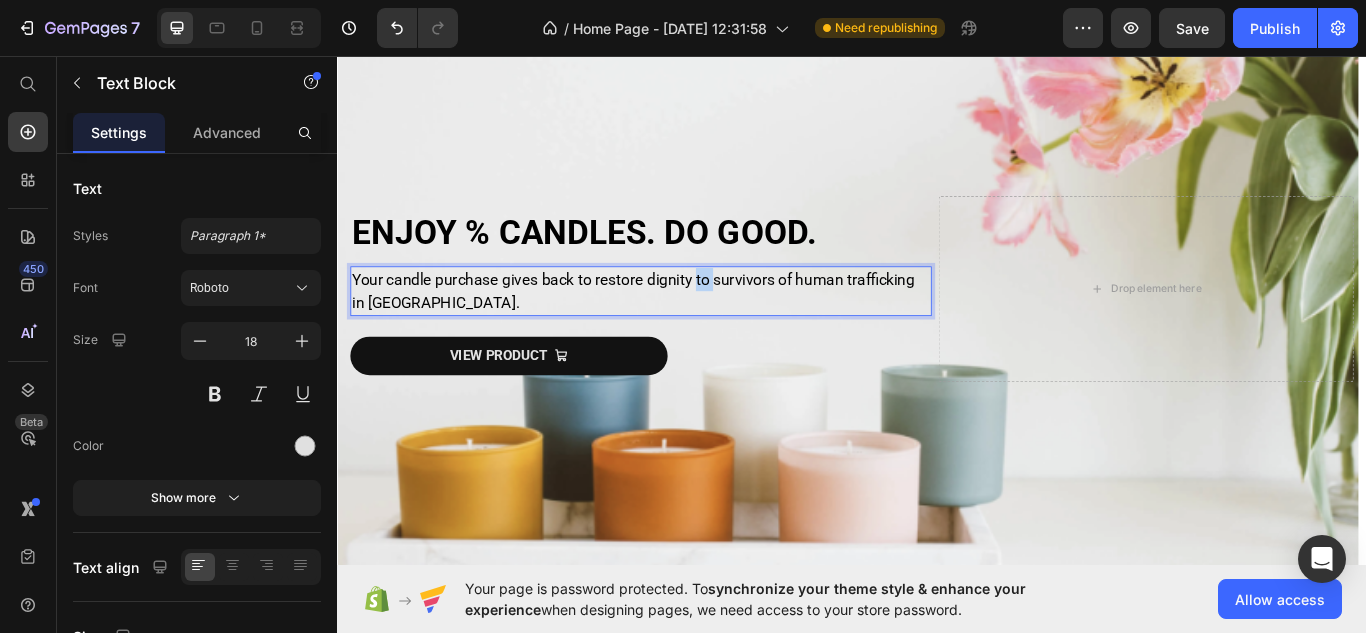 click on "Your candle purchase gives back to restore dignity to survivors of human trafficking in [GEOGRAPHIC_DATA]." at bounding box center [691, 331] 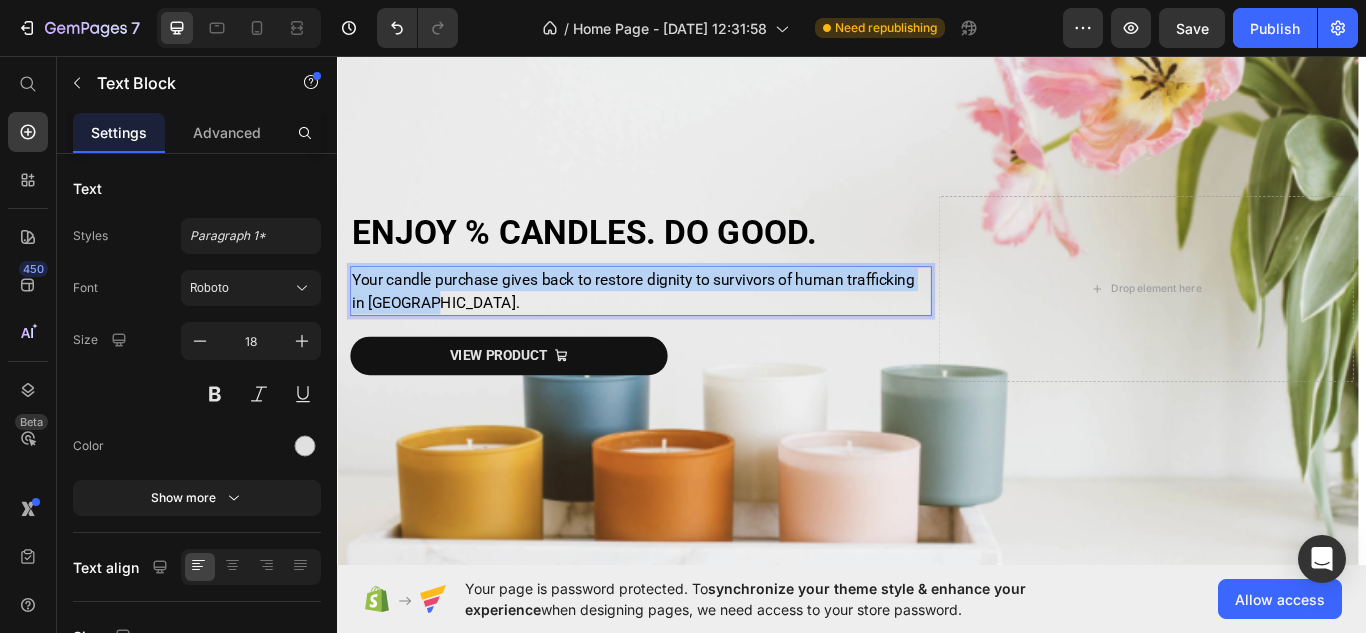click on "Your candle purchase gives back to restore dignity to survivors of human trafficking in [GEOGRAPHIC_DATA]." at bounding box center [691, 331] 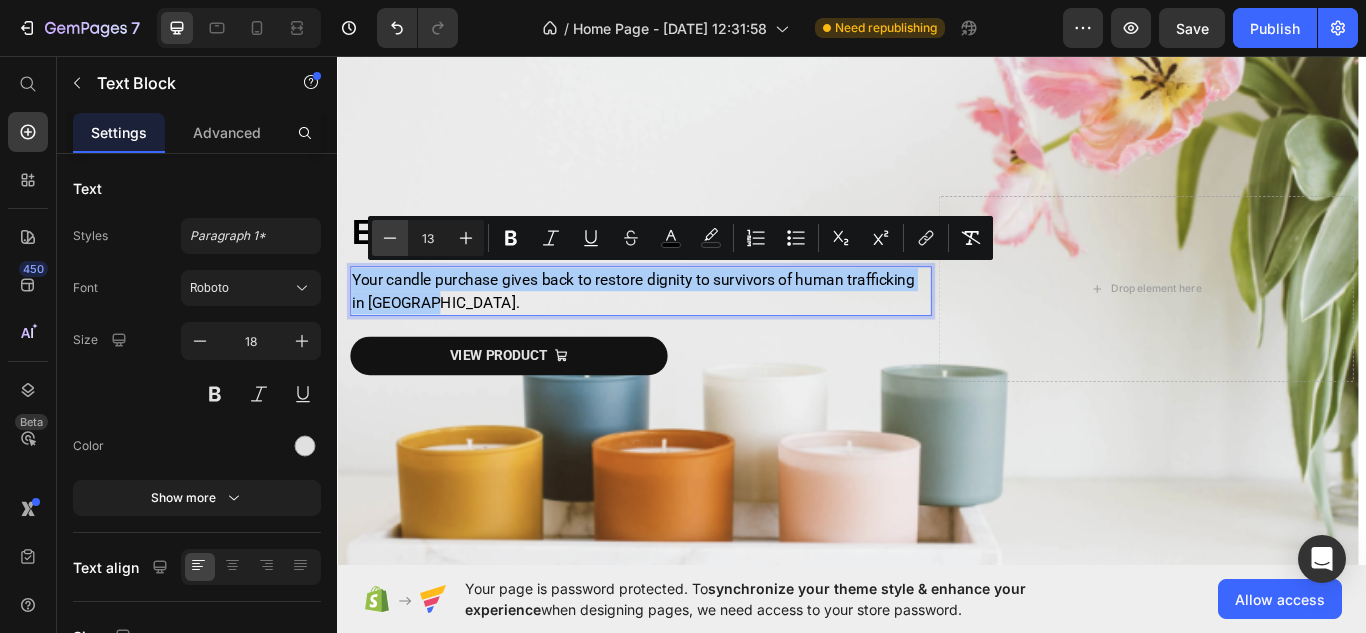 click 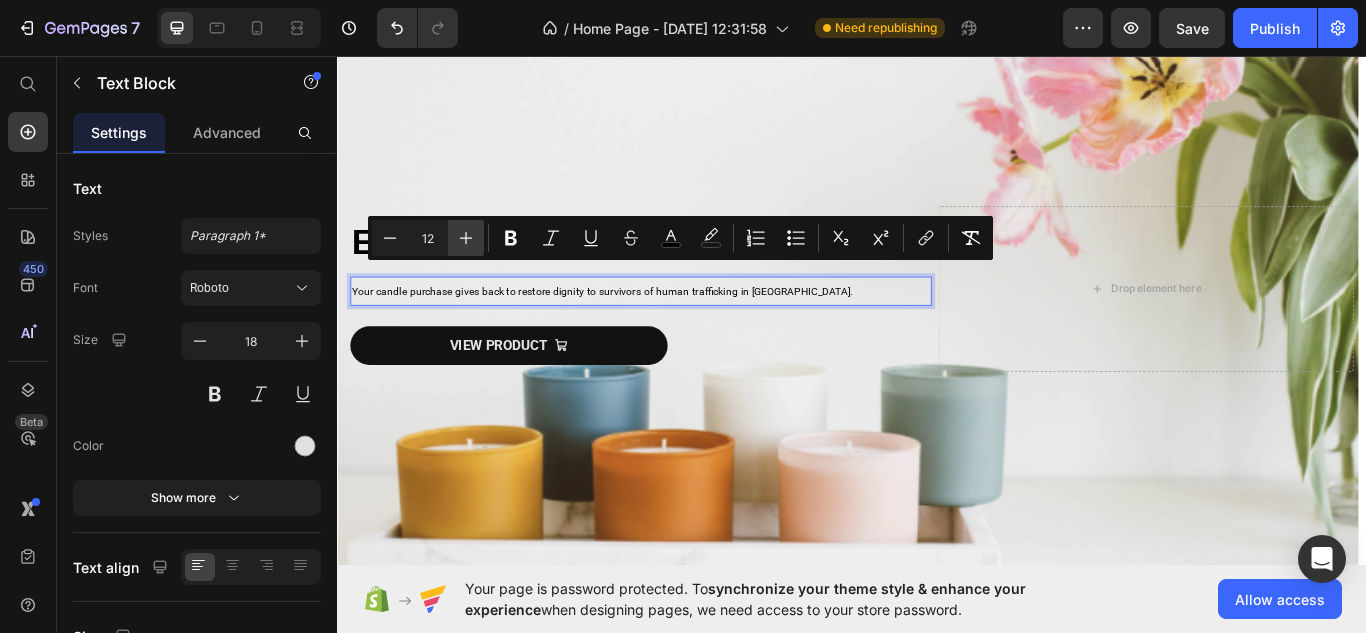 click 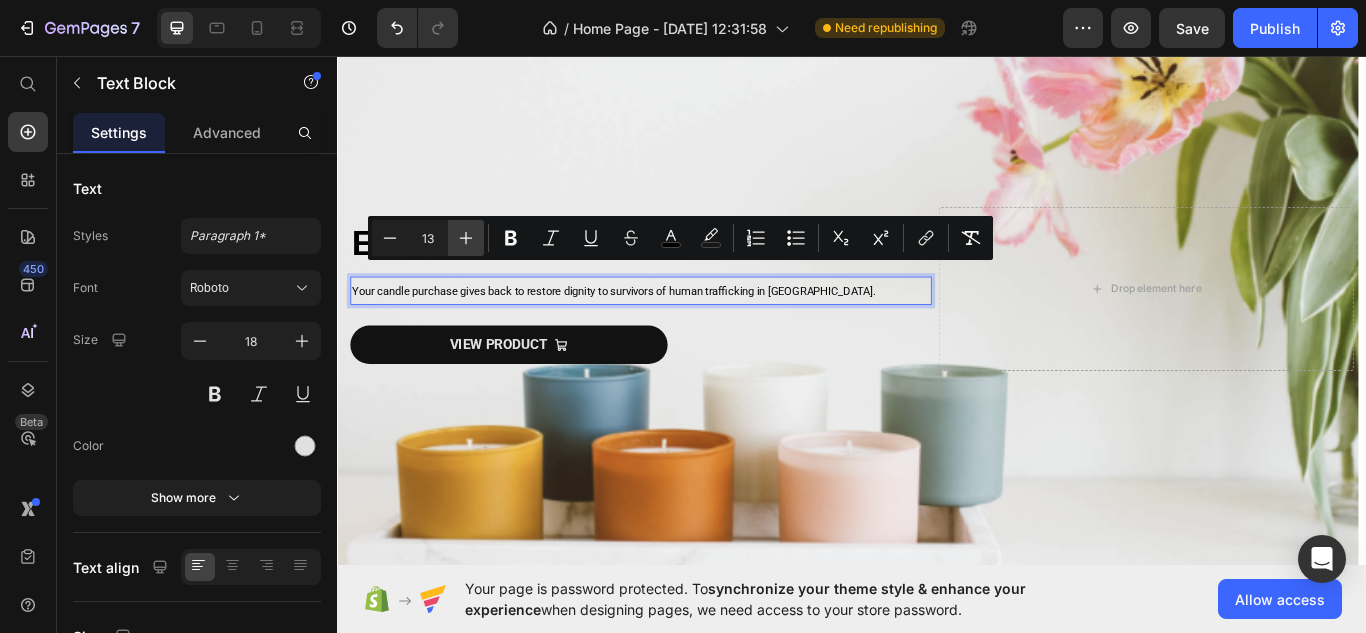 click 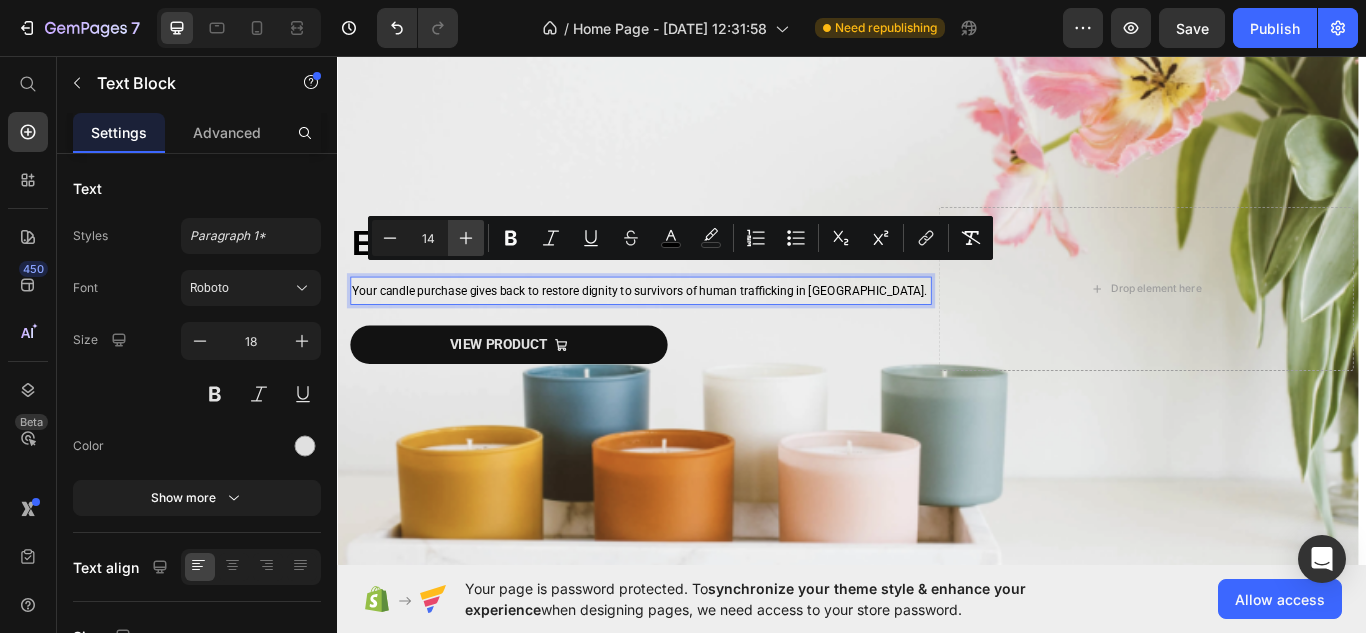 click 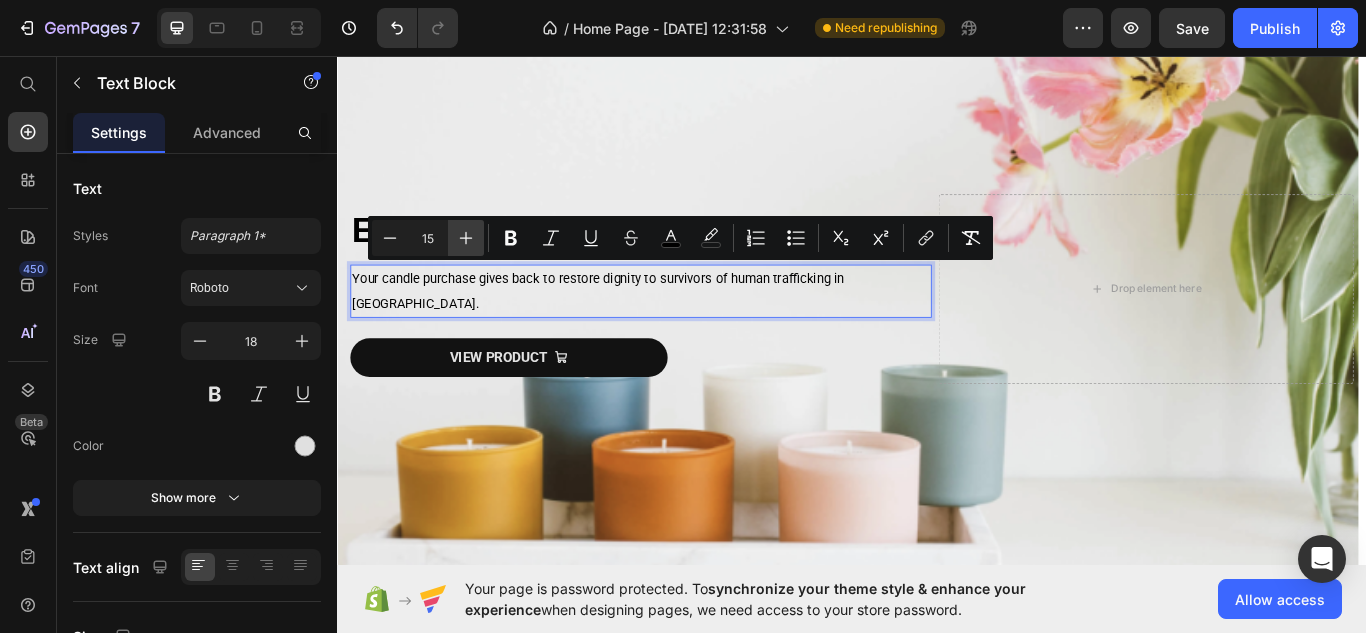 click 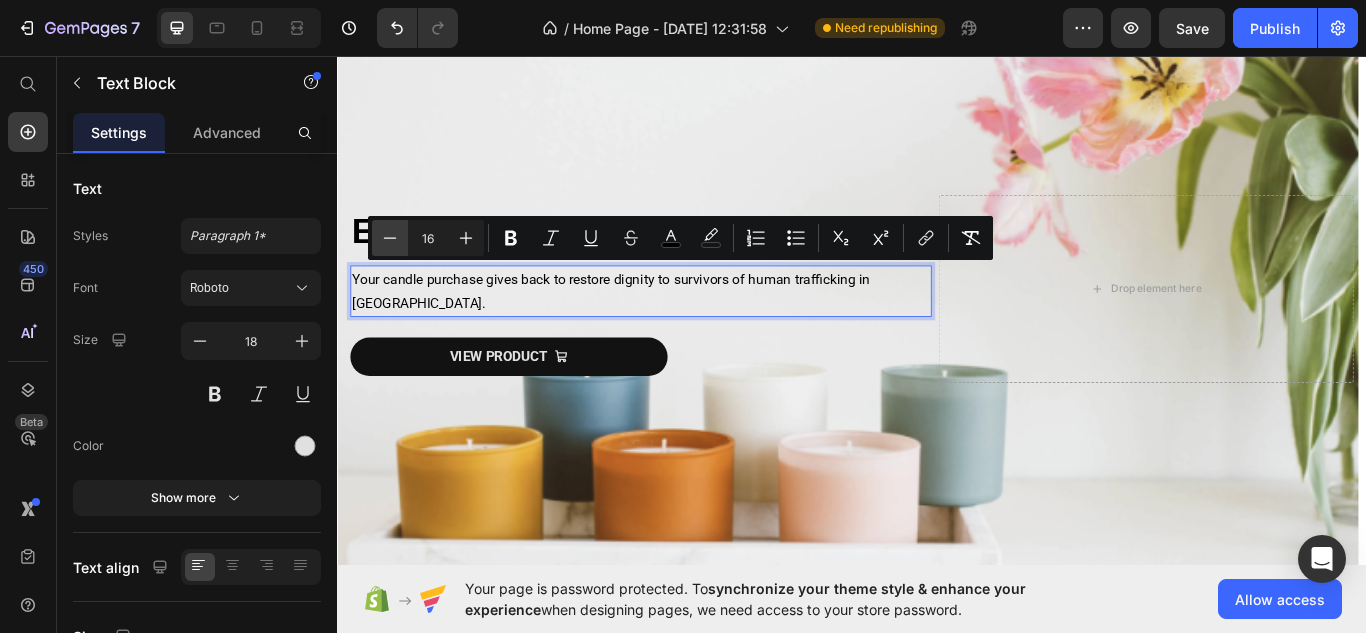 click 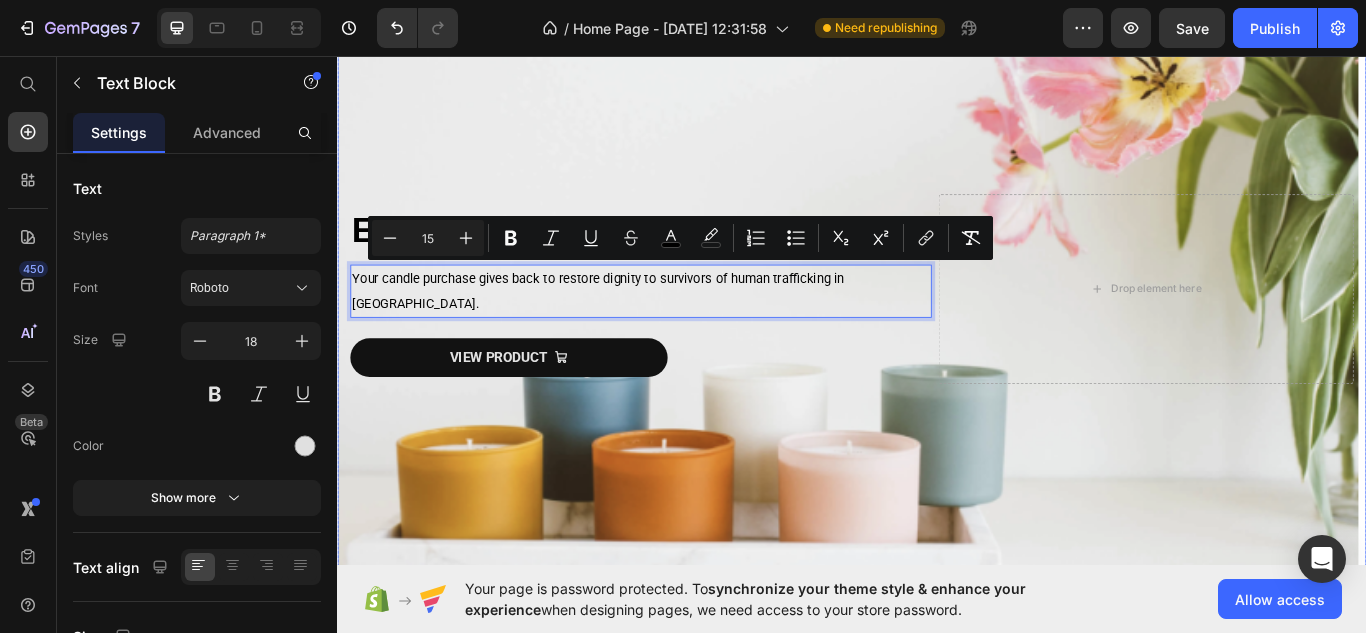 click on "⁠⁠⁠⁠⁠⁠⁠ ENJOY % CANDLES. DO GOOD. Heading Your candle purchase gives back to restore dignity to survivors of human trafficking in [GEOGRAPHIC_DATA]. Text Block   24
VIEW PRODUCT Button
Drop element here Row" at bounding box center [937, 328] 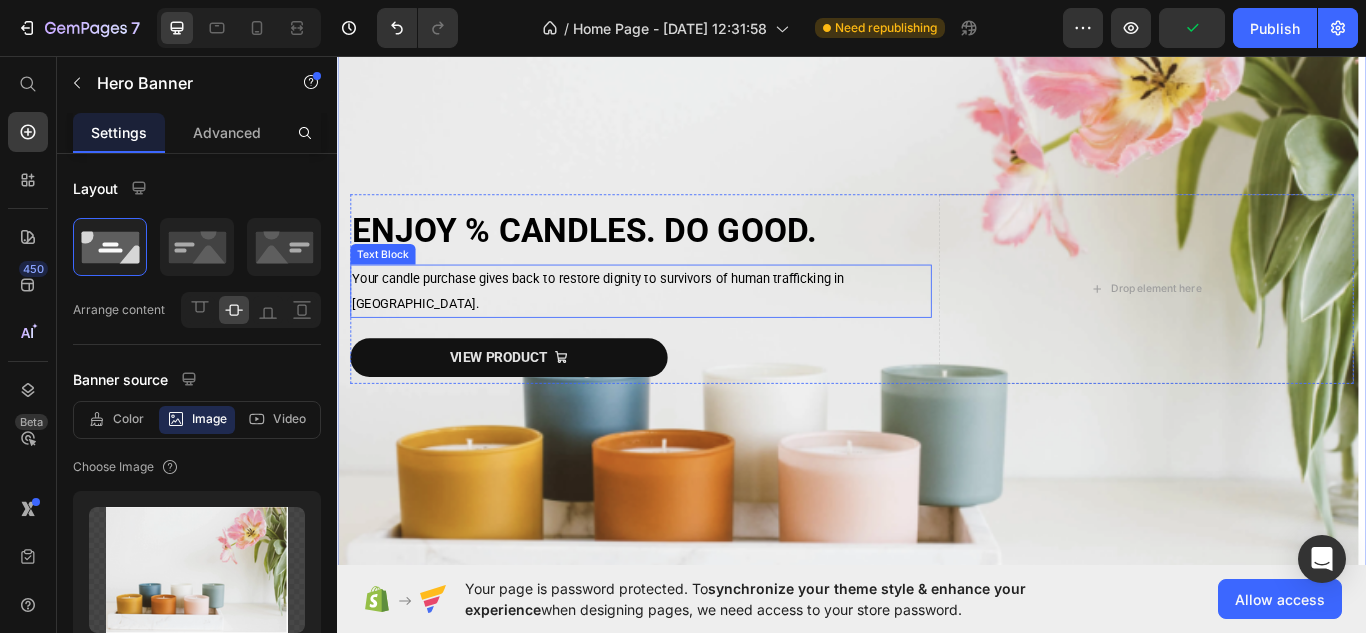 click on "Your candle purchase gives back to restore dignity to survivors of human trafficking in [GEOGRAPHIC_DATA]." at bounding box center [641, 331] 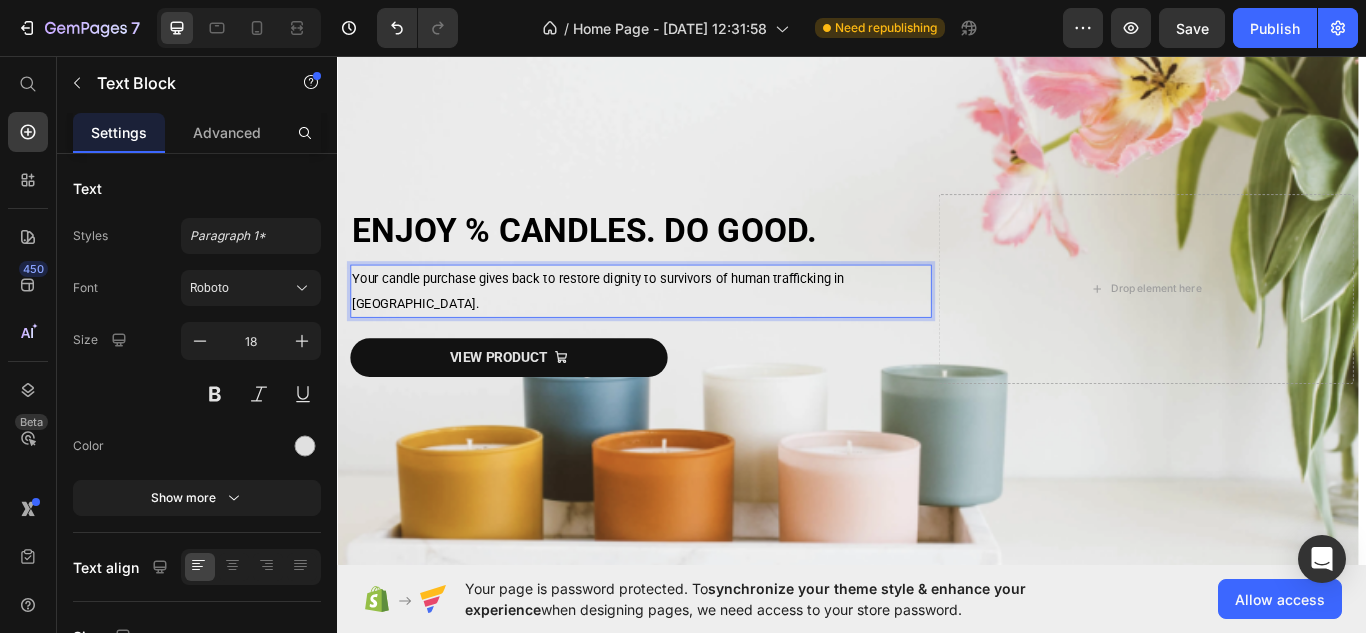 click on "Your candle purchase gives back to restore dignity to survivors of human trafficking in [GEOGRAPHIC_DATA]." at bounding box center (641, 331) 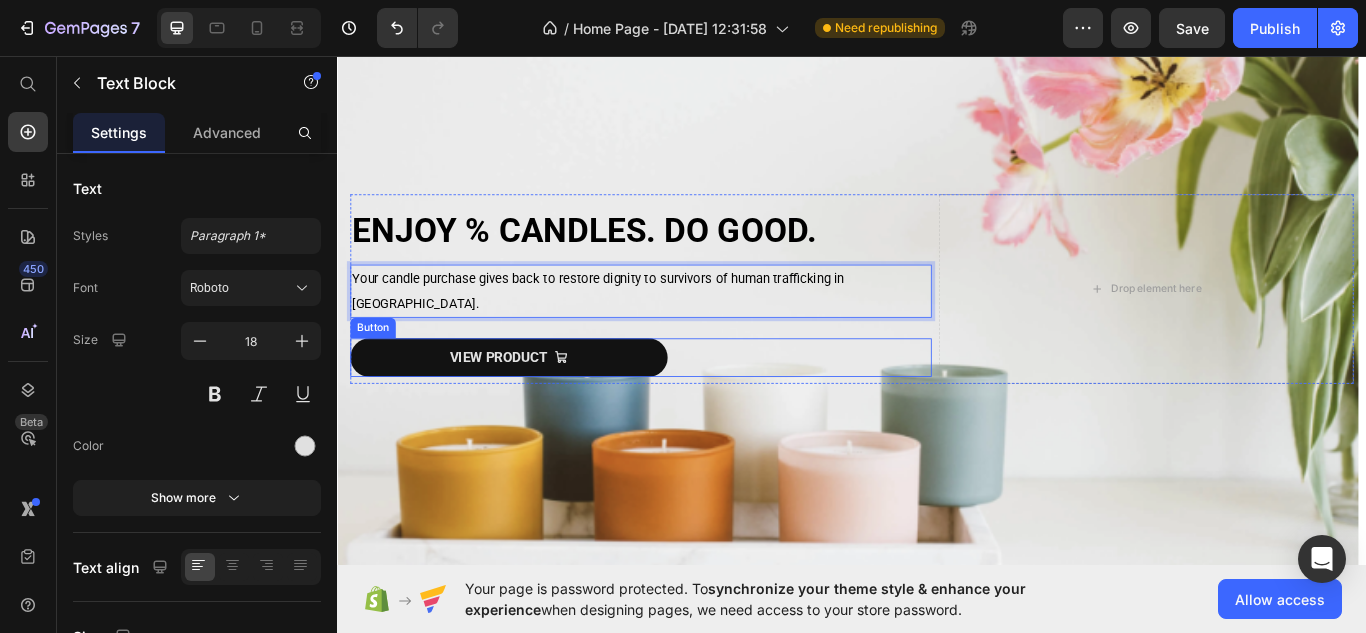click on "VIEW PRODUCT Button" at bounding box center (691, 408) 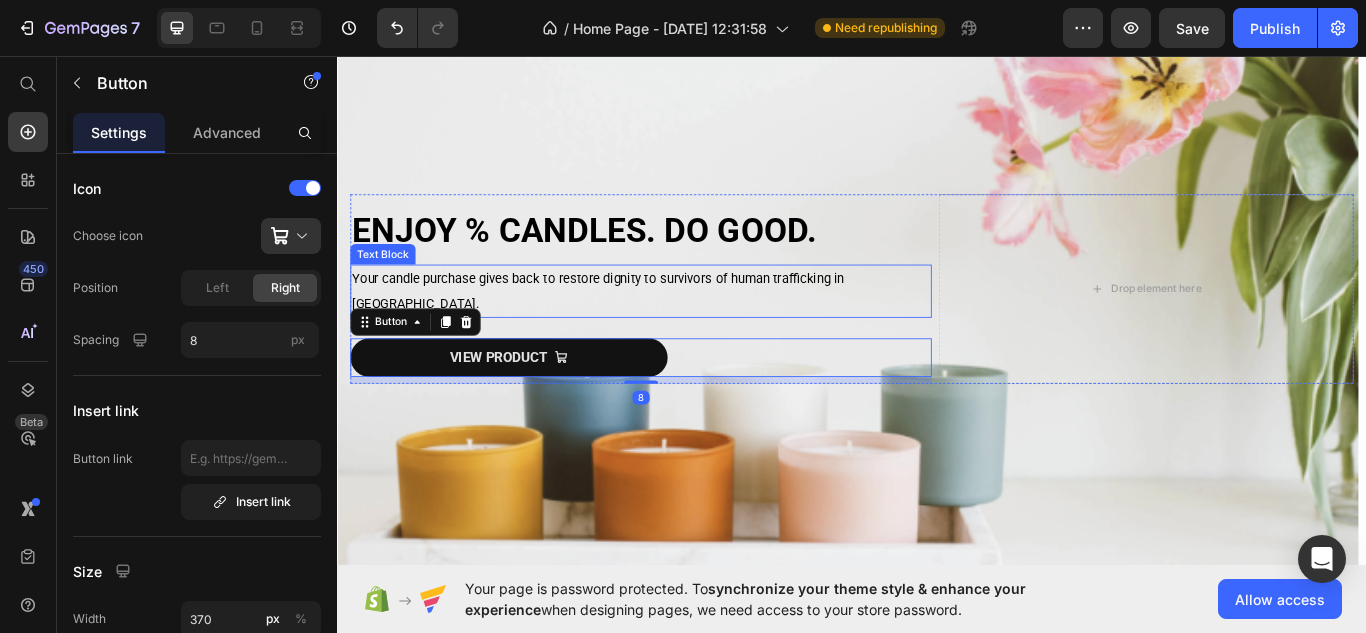 click on "Your candle purchase gives back to restore dignity to survivors of human trafficking in [GEOGRAPHIC_DATA]." at bounding box center [641, 331] 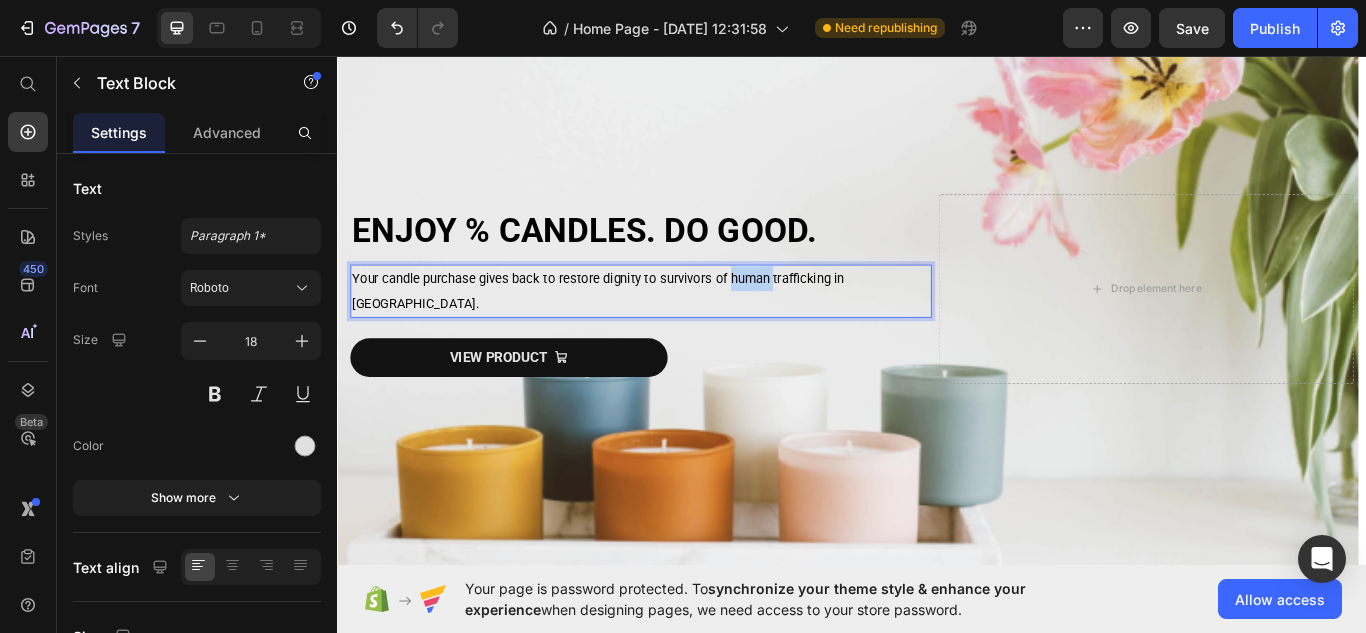 click on "Your candle purchase gives back to restore dignity to survivors of human trafficking in [GEOGRAPHIC_DATA]." at bounding box center [641, 331] 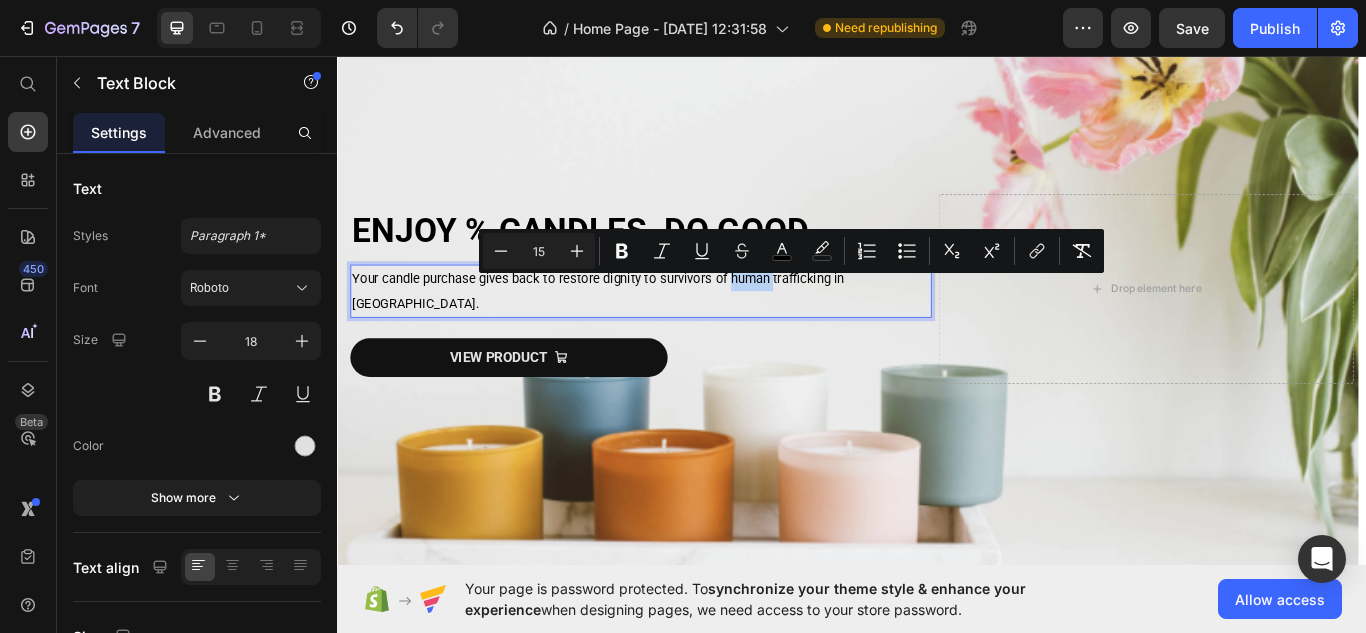 click on "Your candle purchase gives back to restore dignity to survivors of human trafficking in [GEOGRAPHIC_DATA]." at bounding box center [641, 331] 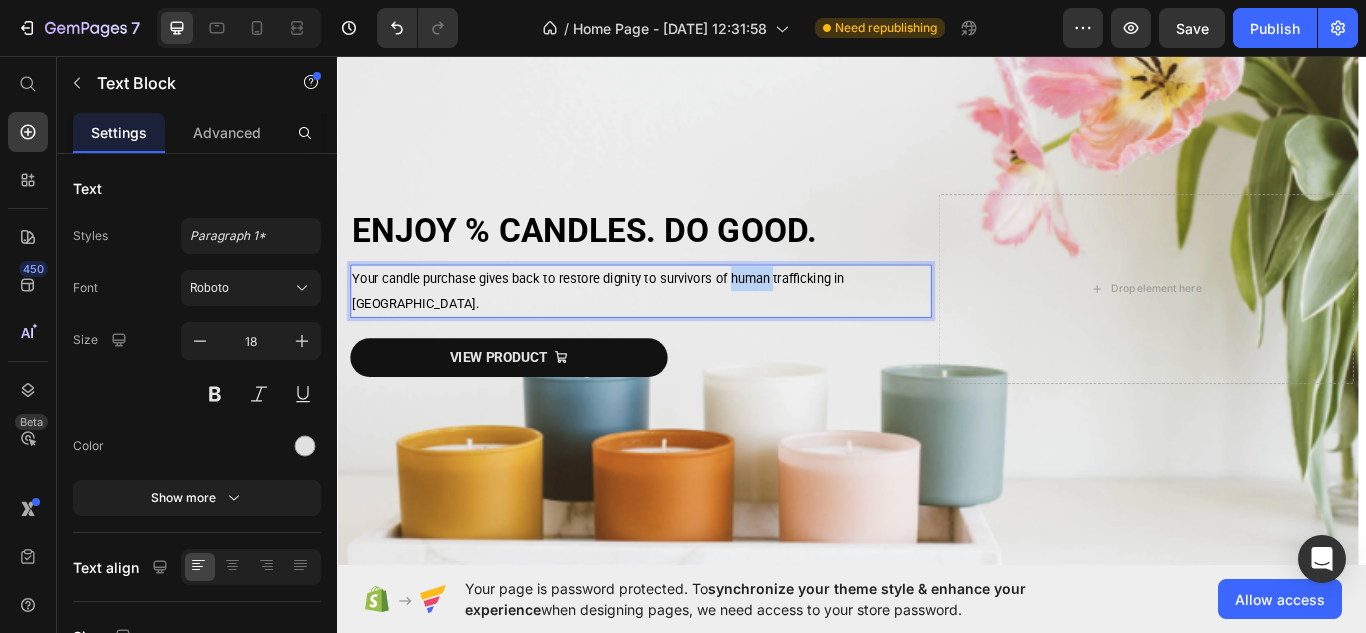 click on "Your candle purchase gives back to restore dignity to survivors of human trafficking in [GEOGRAPHIC_DATA]." at bounding box center (641, 331) 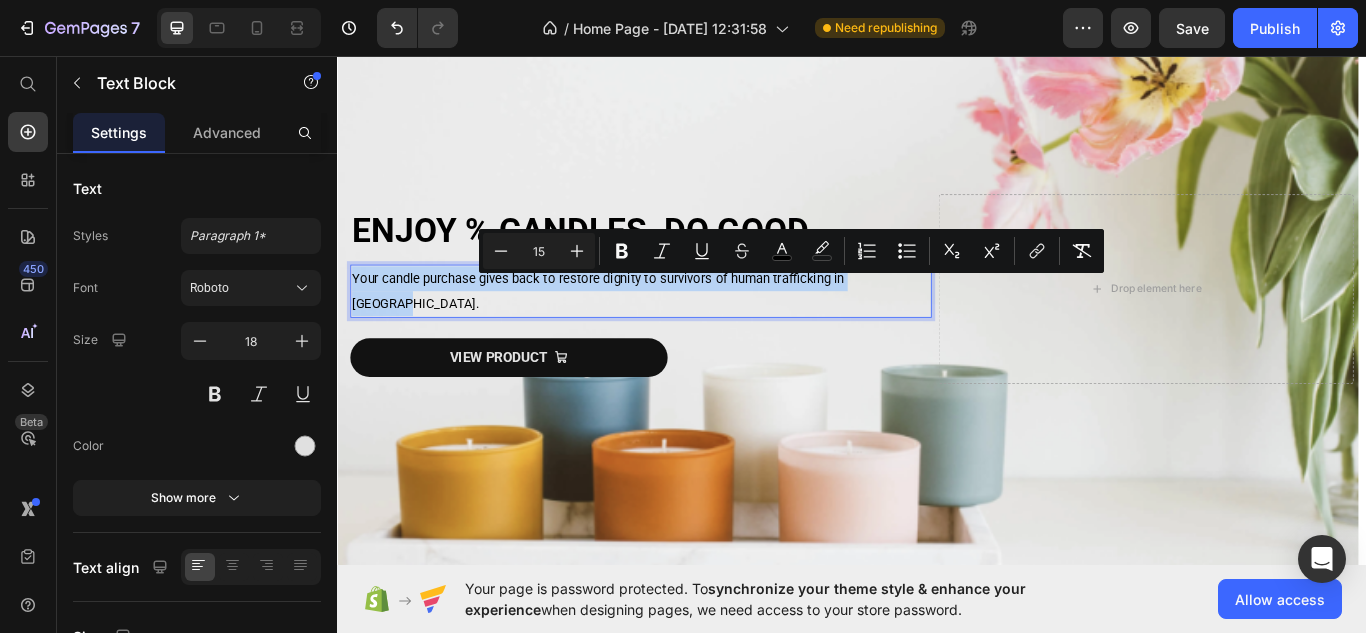 click on "Your candle purchase gives back to restore dignity to survivors of human trafficking in [GEOGRAPHIC_DATA]." at bounding box center (641, 331) 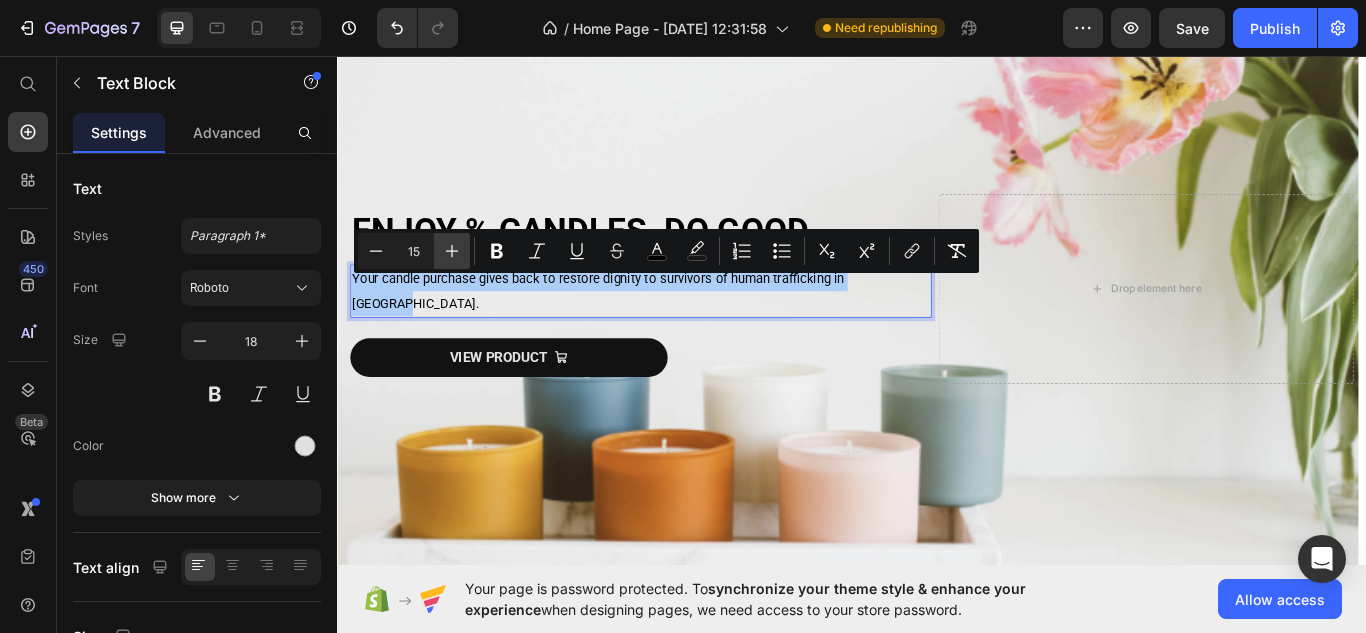click 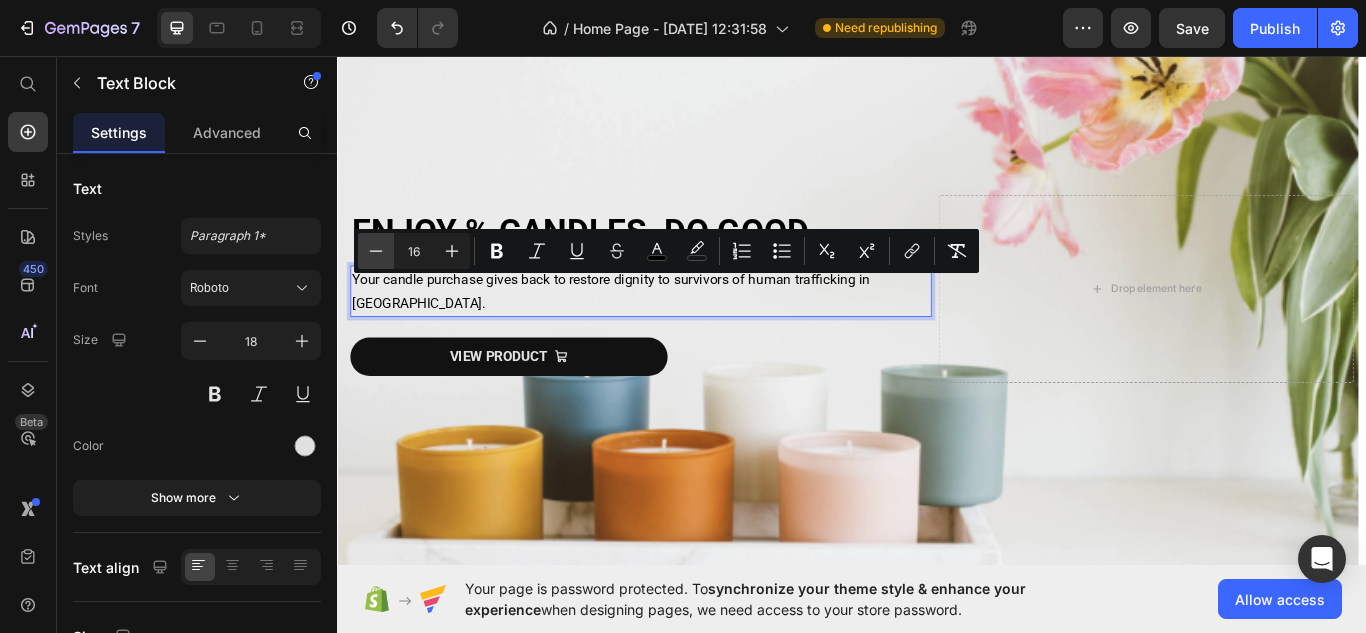 click 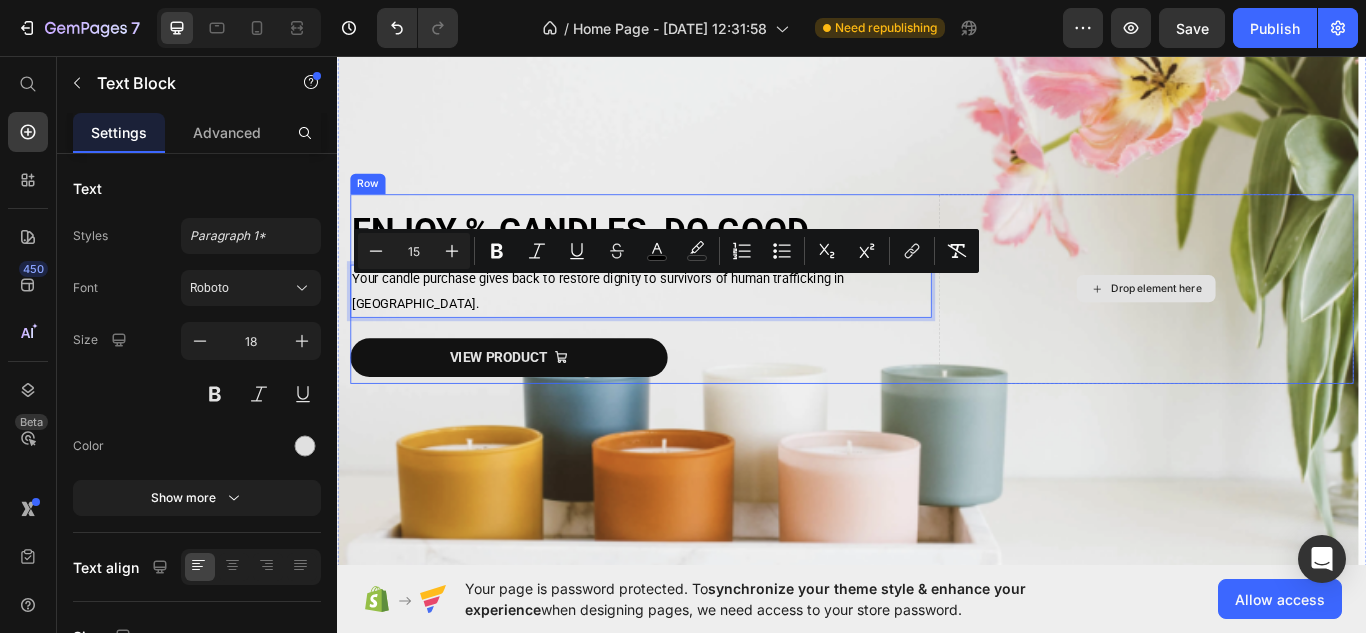click on "⁠⁠⁠⁠⁠⁠⁠ ENJOY % CANDLES. DO GOOD. Heading Your candle purchase gives back to restore dignity to survivors of human trafficking in [GEOGRAPHIC_DATA]. Text Block   24
VIEW PRODUCT Button
Drop element here Row" at bounding box center (937, 328) 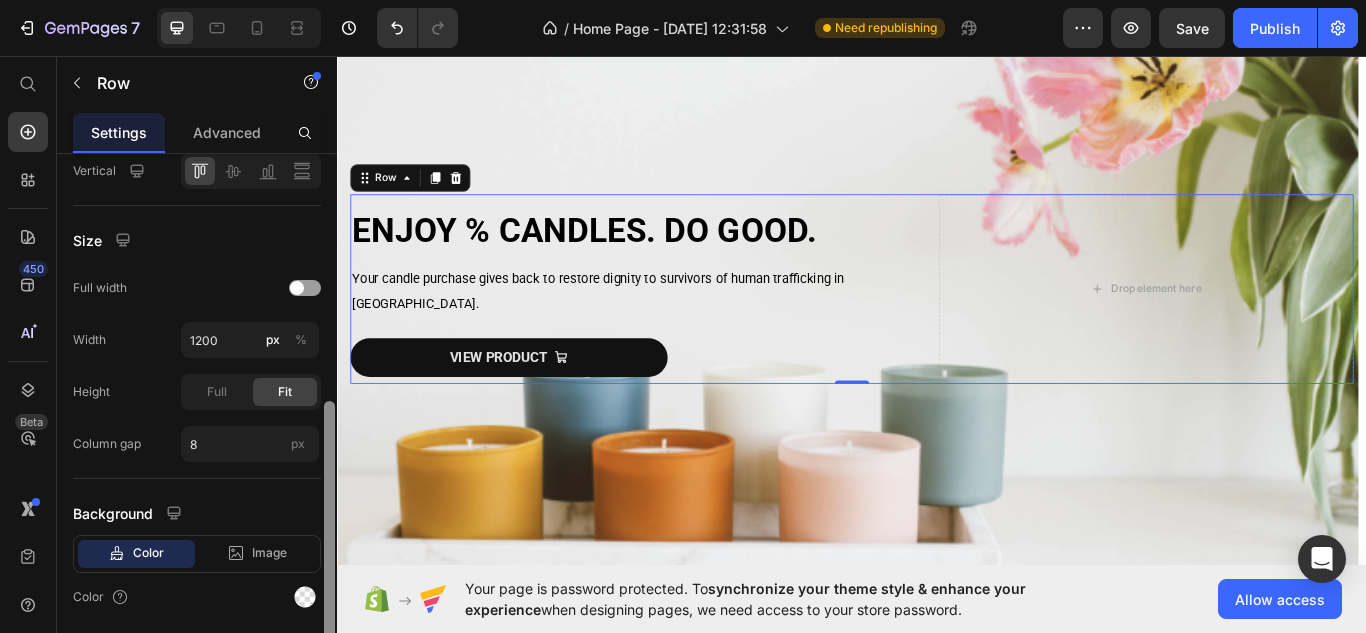 drag, startPoint x: 329, startPoint y: 184, endPoint x: 278, endPoint y: 398, distance: 219.99318 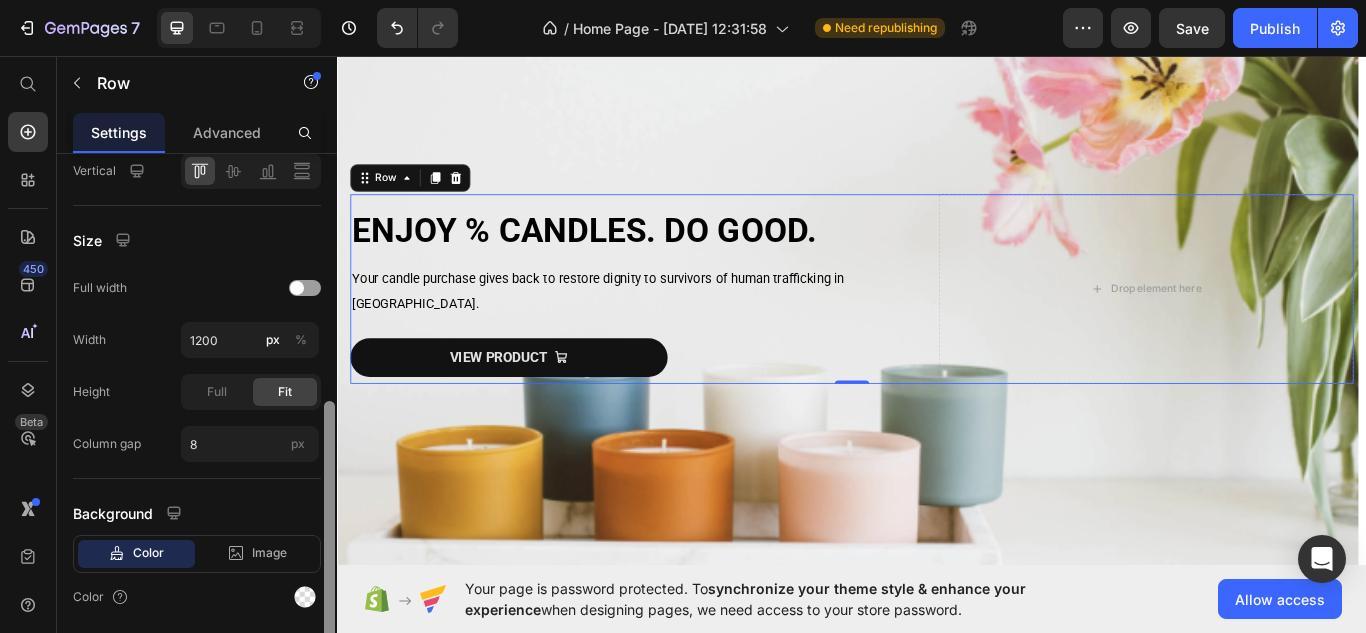 click on "Layout Column width Fit to content By ratio 7 5 Column Column 1 Column 2 Align Vertical
Size Full width Width 1200 px % Height Full Fit Column gap 8 px Background Color Image Video  Color   Delete element" at bounding box center [197, 422] 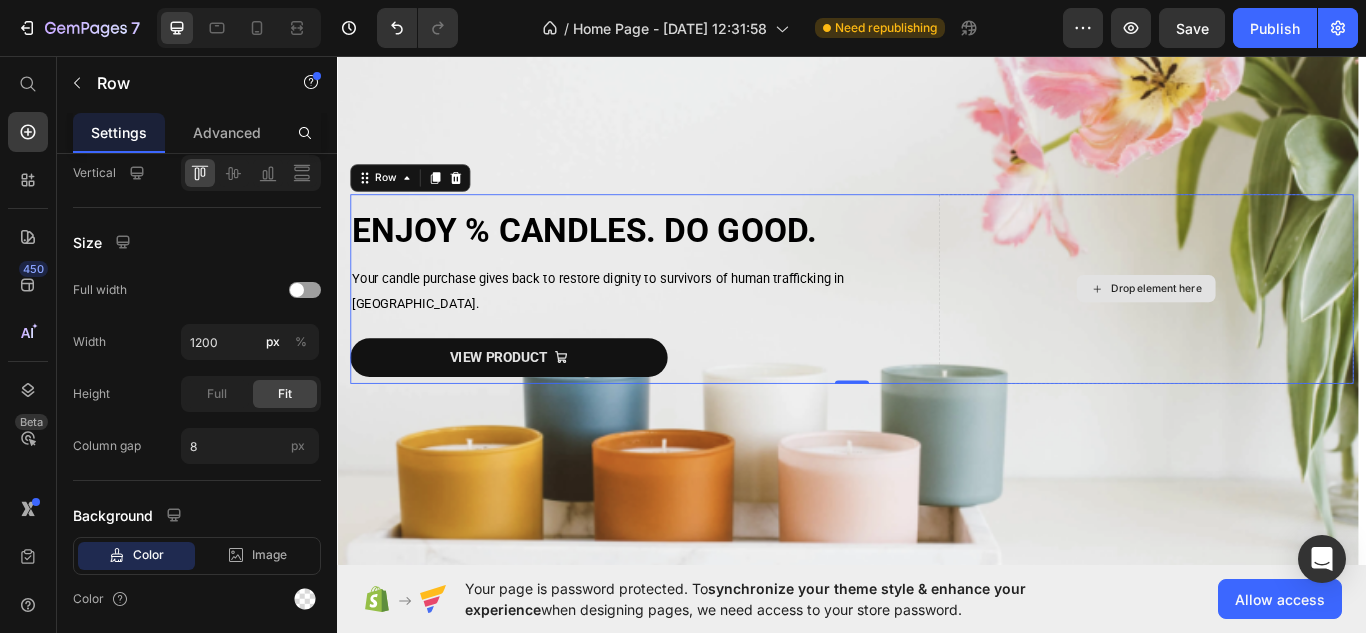 click on "Drop element here" at bounding box center (1280, 328) 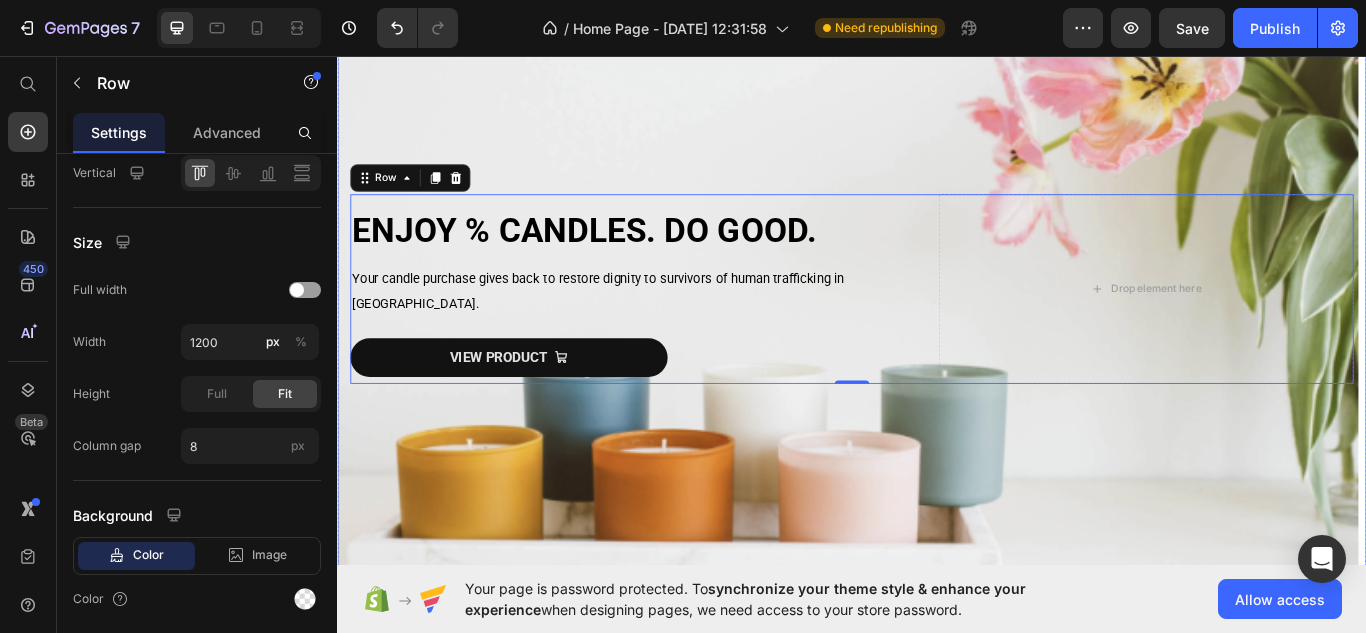 click at bounding box center [937, 328] 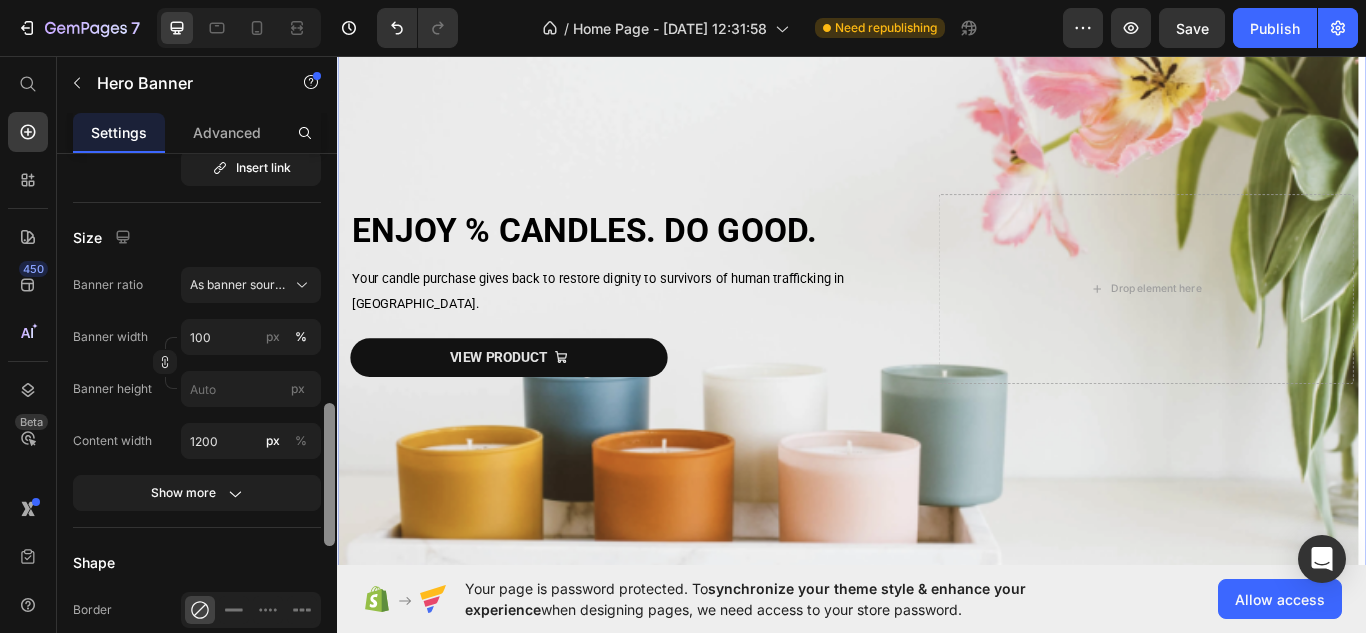 scroll, scrollTop: 839, scrollLeft: 0, axis: vertical 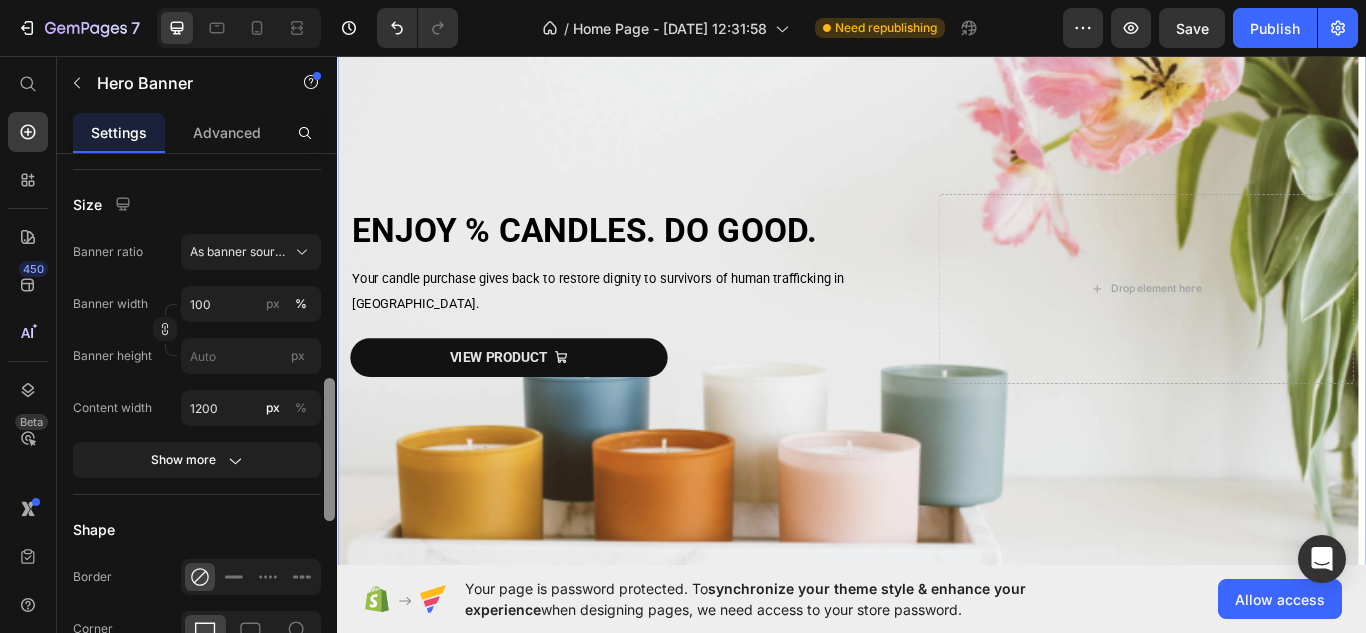 drag, startPoint x: 330, startPoint y: 208, endPoint x: 319, endPoint y: 433, distance: 225.26872 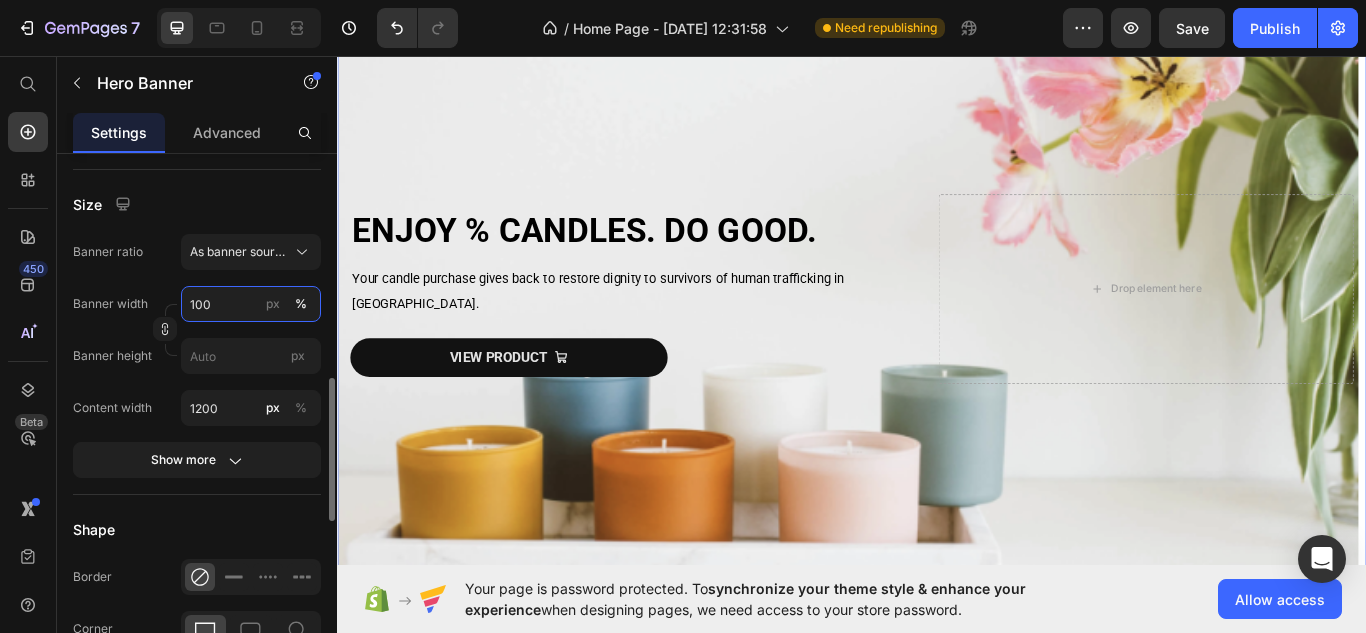 click on "100" at bounding box center [251, 304] 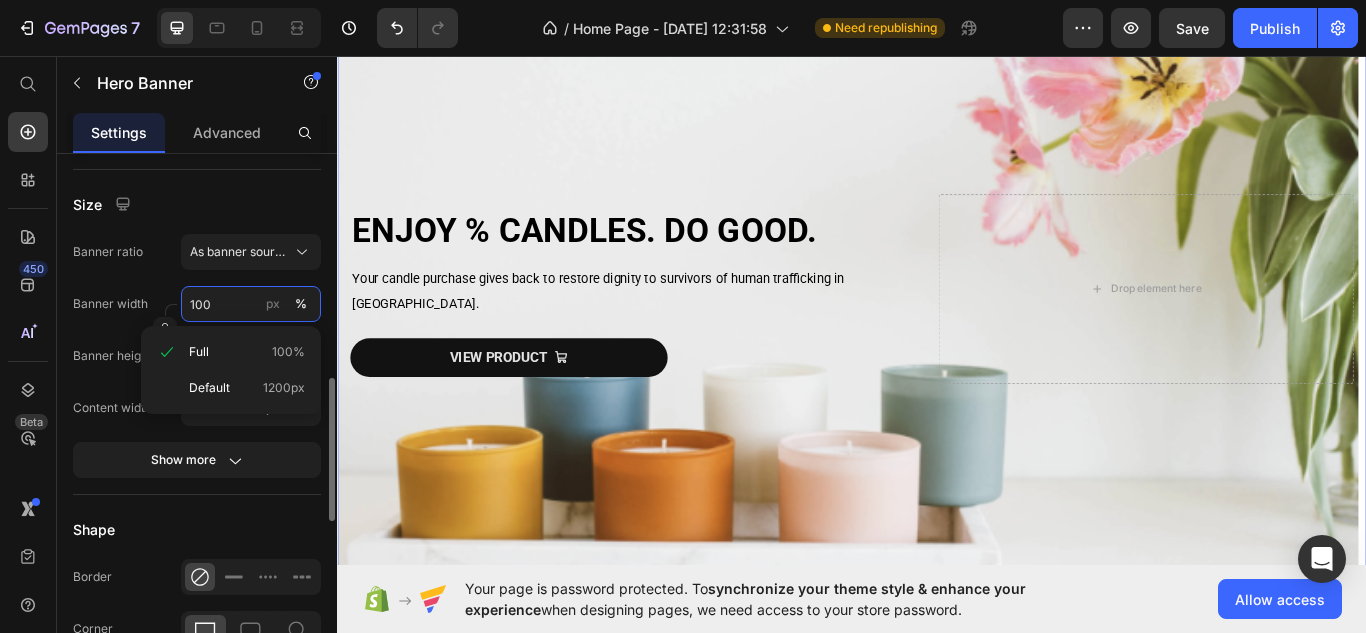 click on "100" at bounding box center (251, 304) 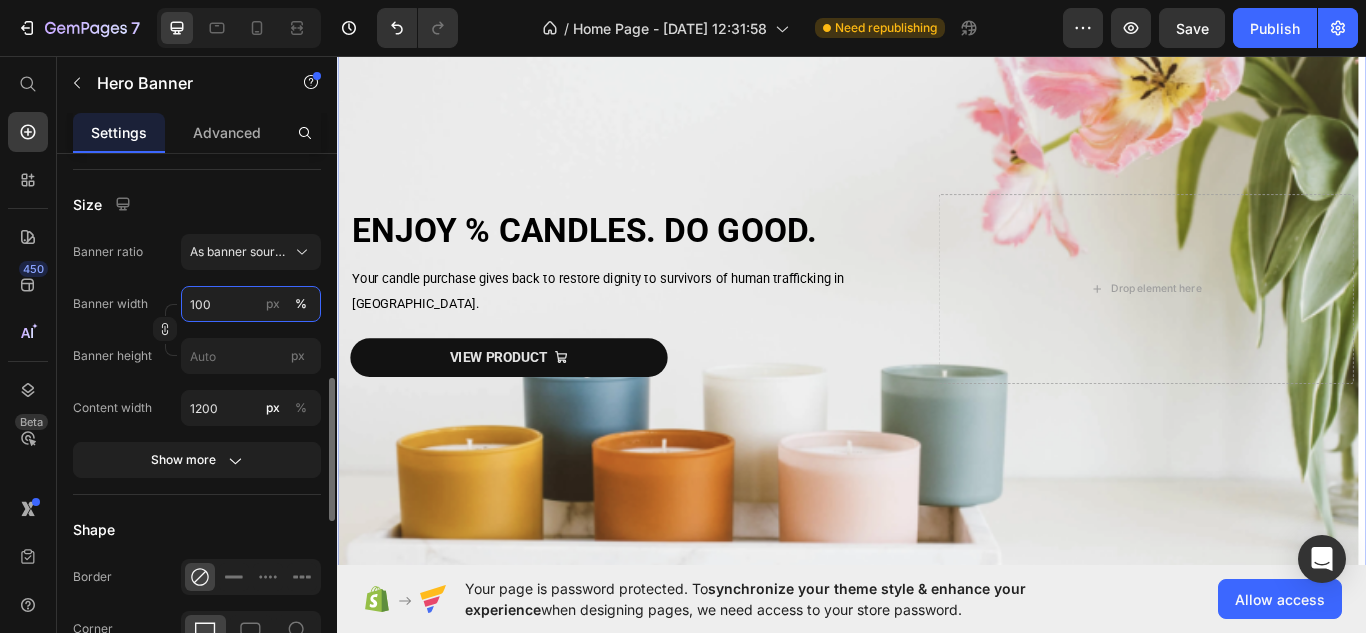 click on "100" at bounding box center [251, 304] 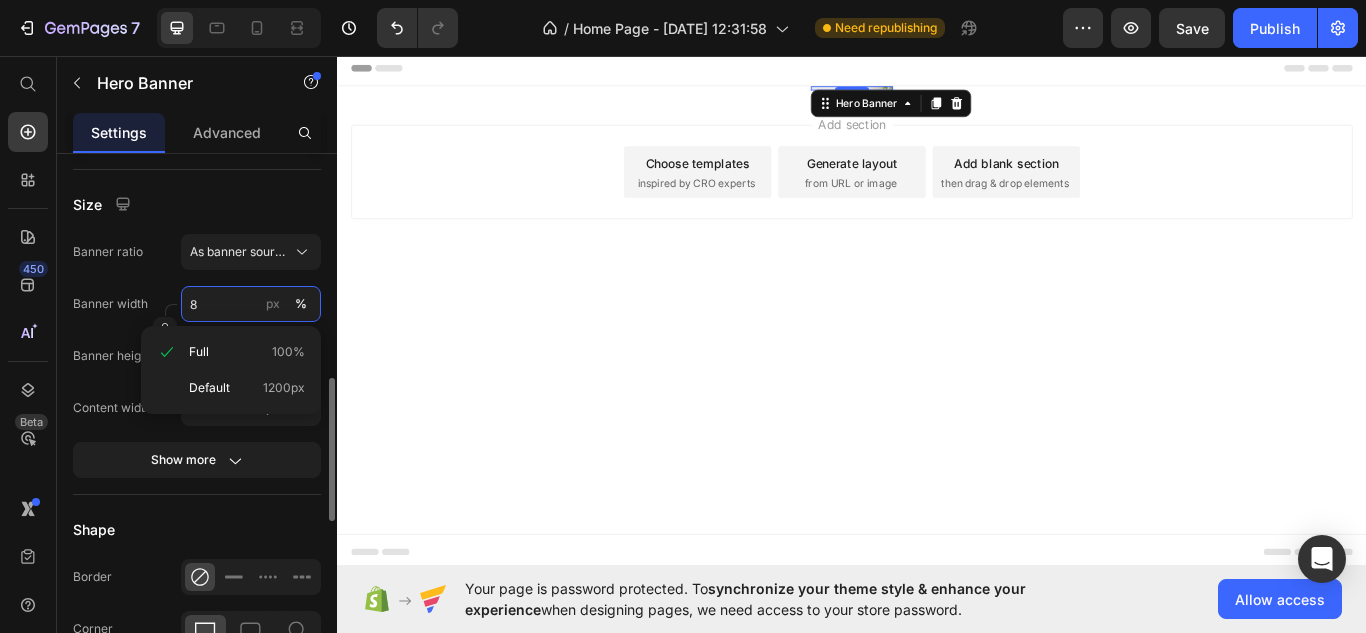 scroll, scrollTop: 0, scrollLeft: 0, axis: both 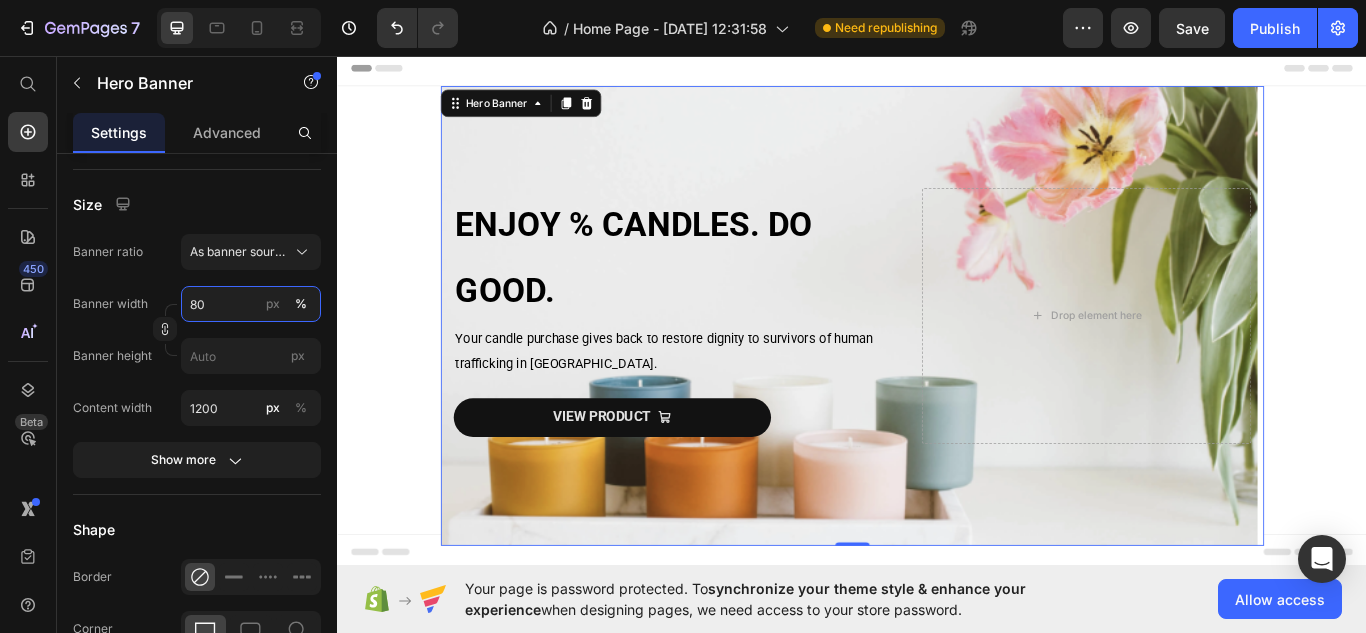 type on "80" 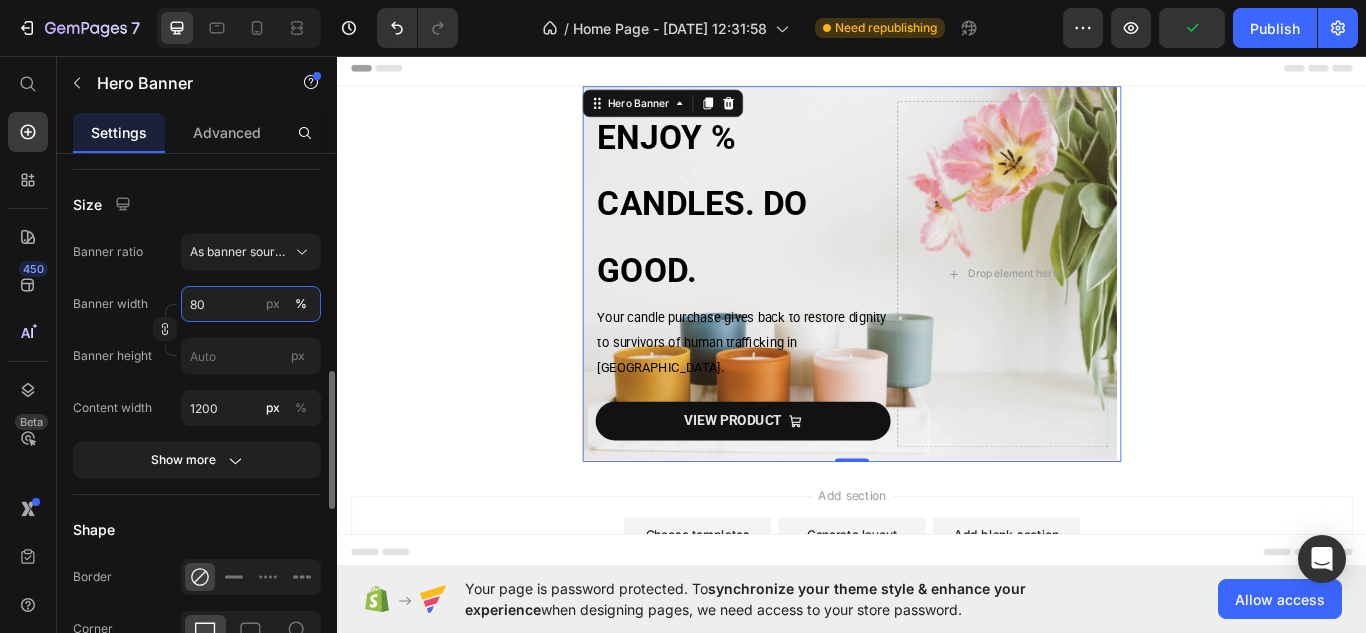 type on "8" 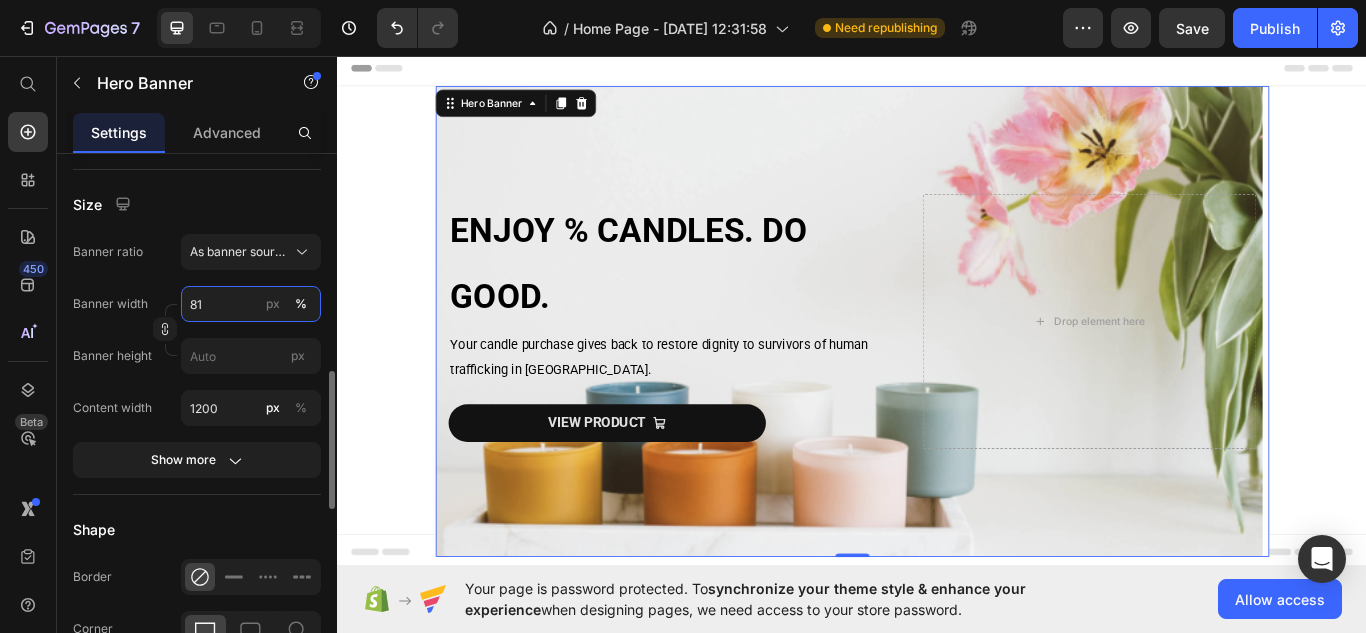 type on "8" 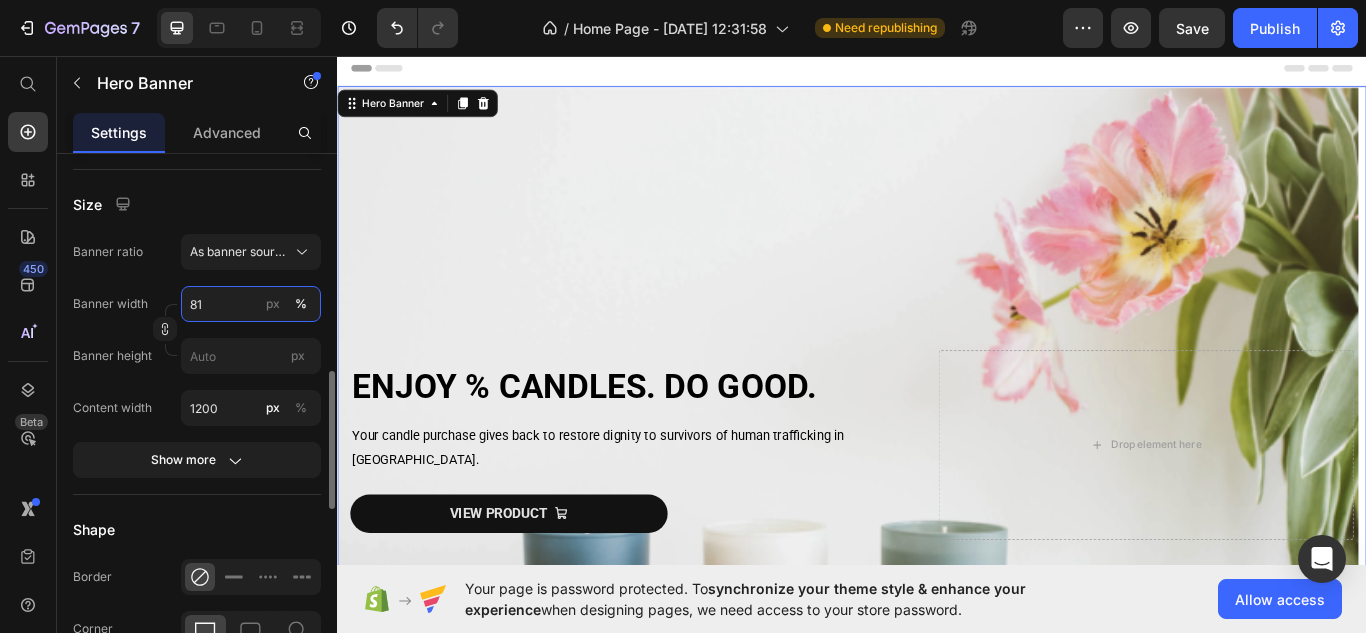 type on "8" 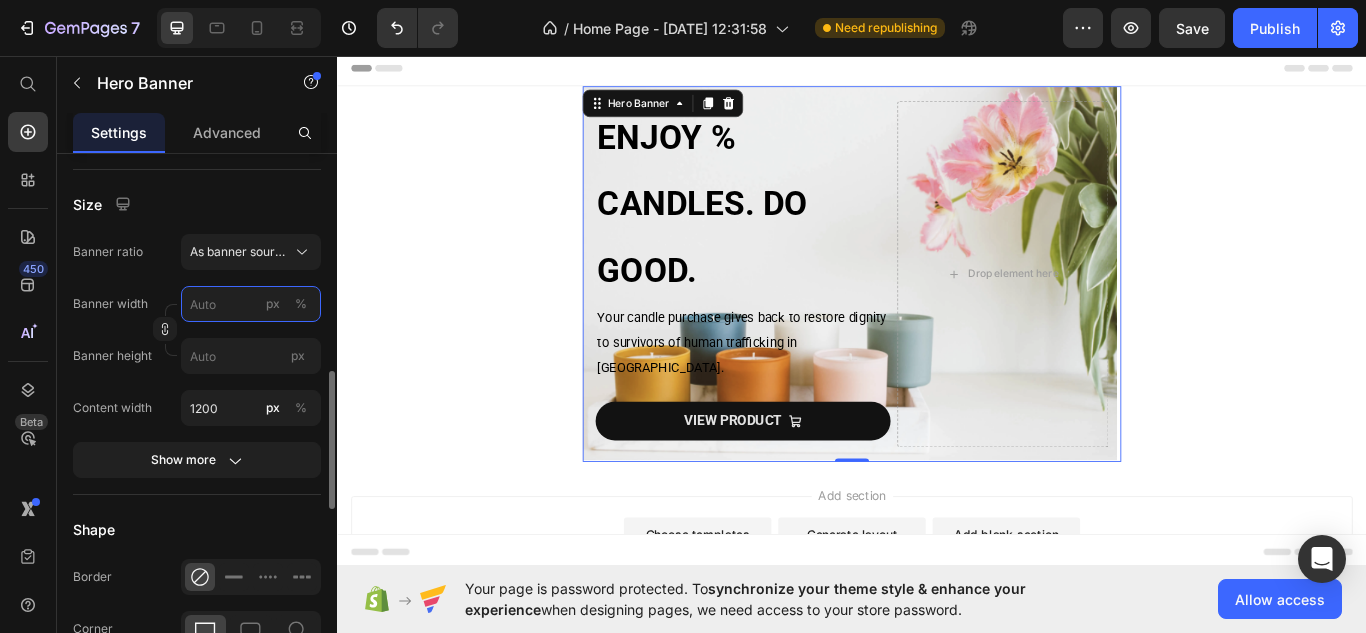 click on "px %" at bounding box center [251, 304] 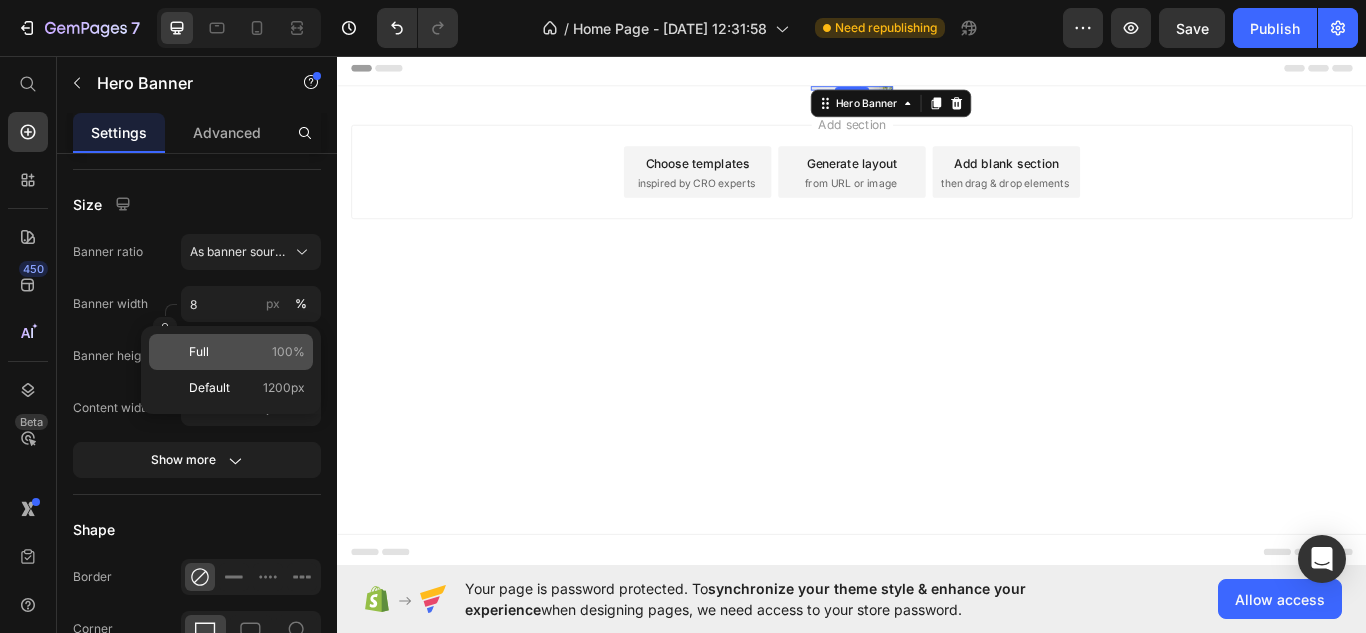 click on "Full 100%" at bounding box center [247, 352] 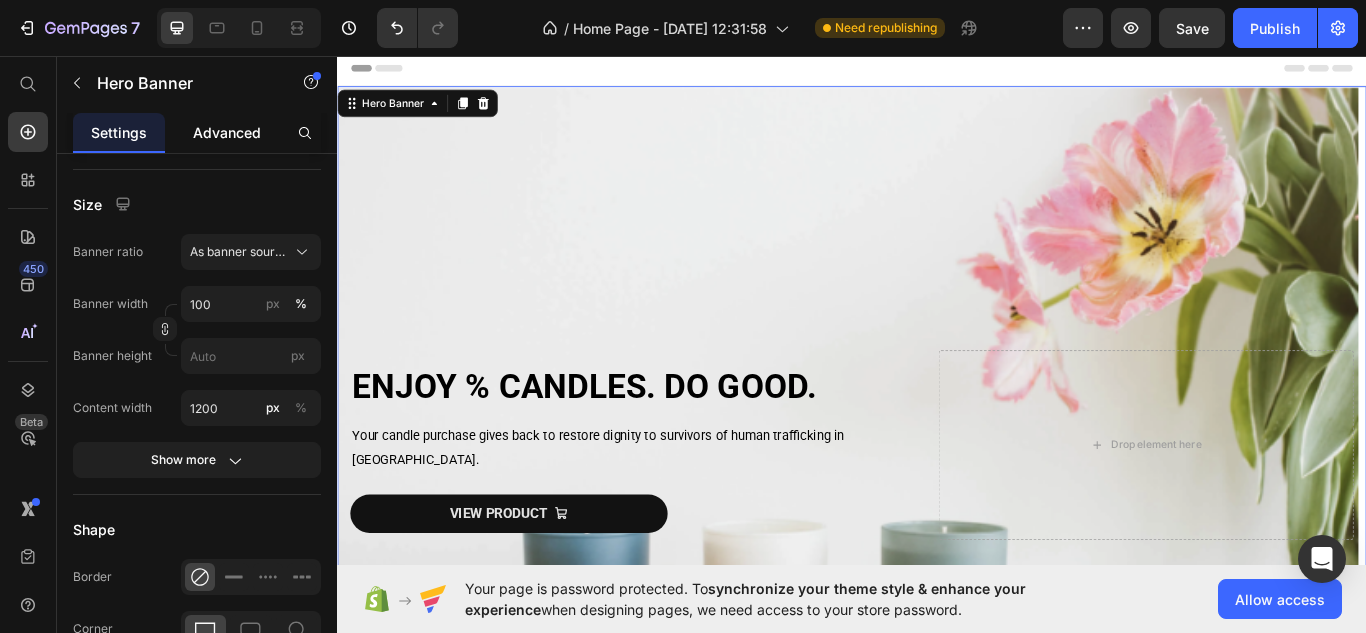 click on "Advanced" at bounding box center (227, 132) 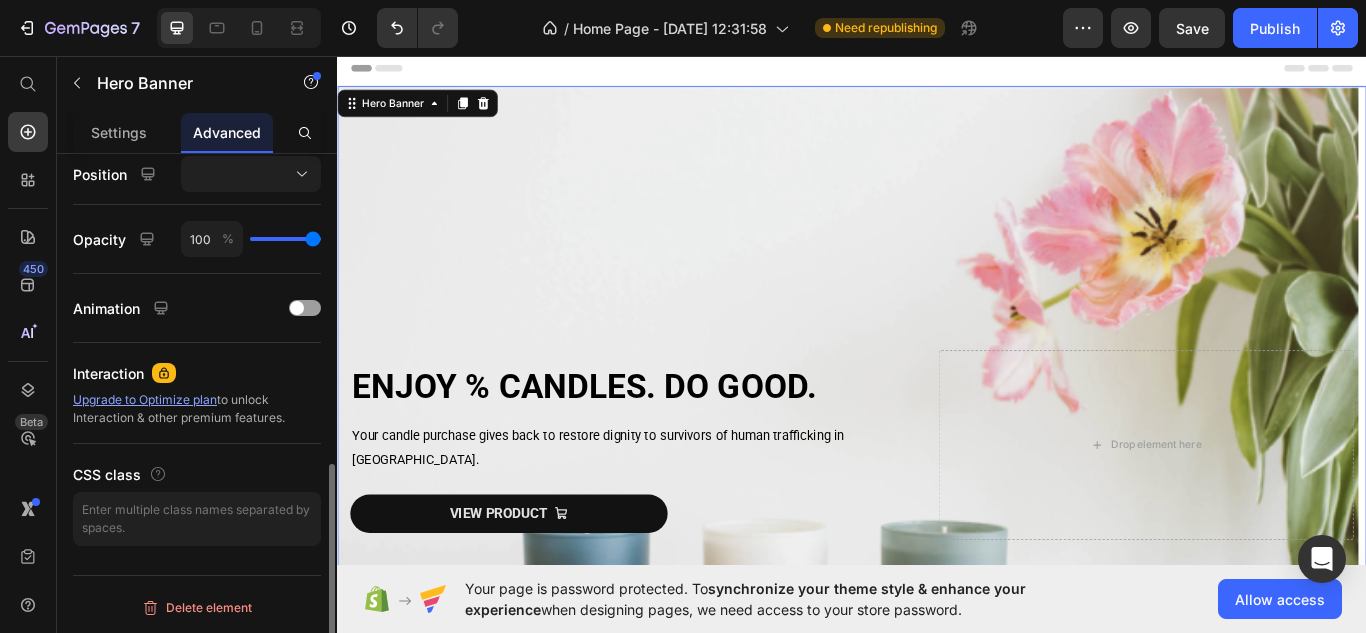 scroll, scrollTop: 0, scrollLeft: 0, axis: both 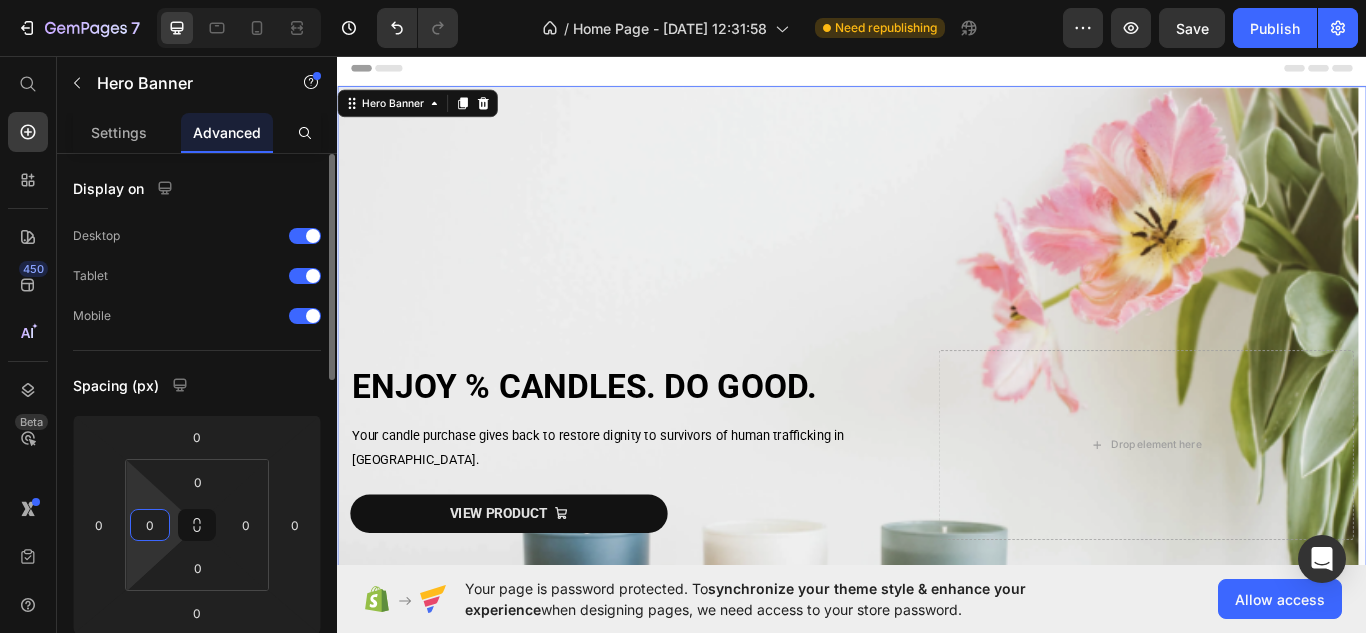 click on "0" at bounding box center (150, 525) 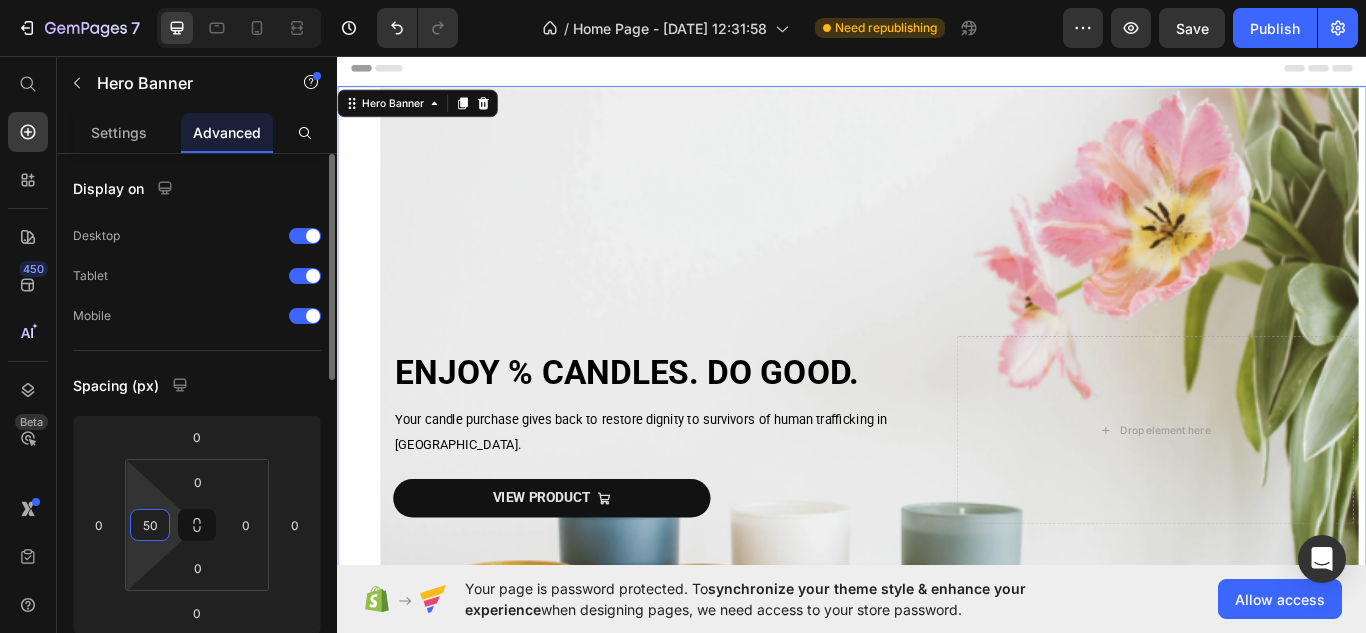 type on "5" 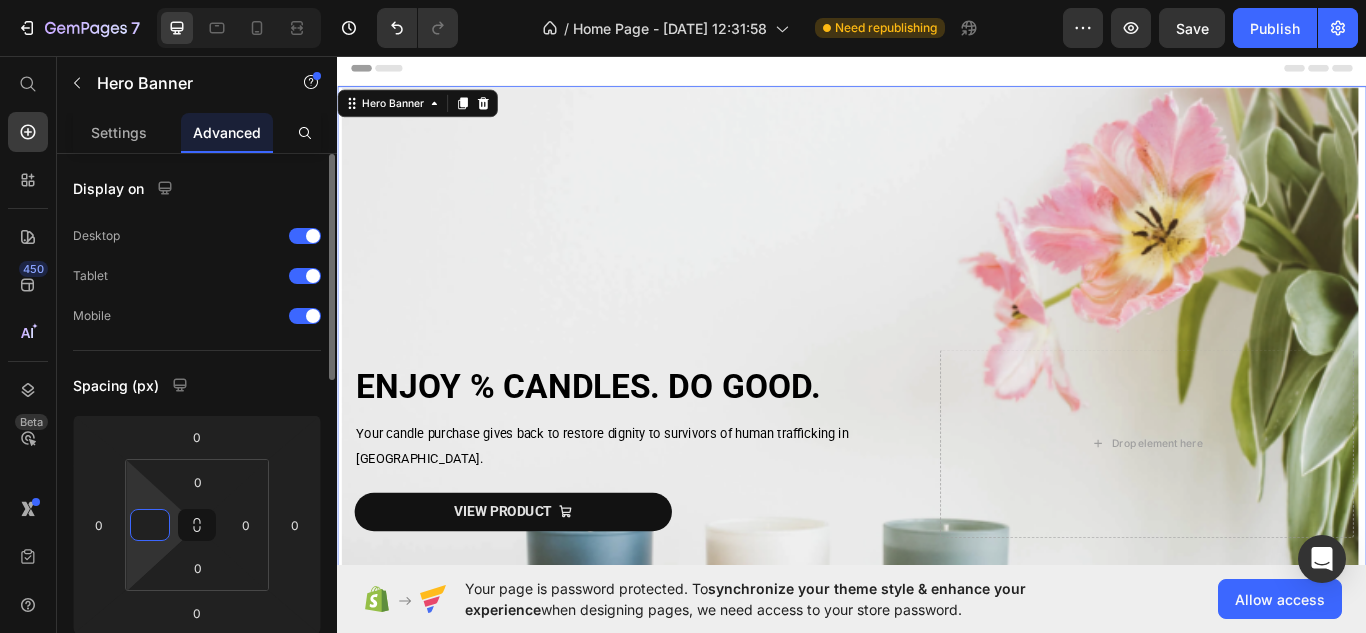 click at bounding box center [150, 525] 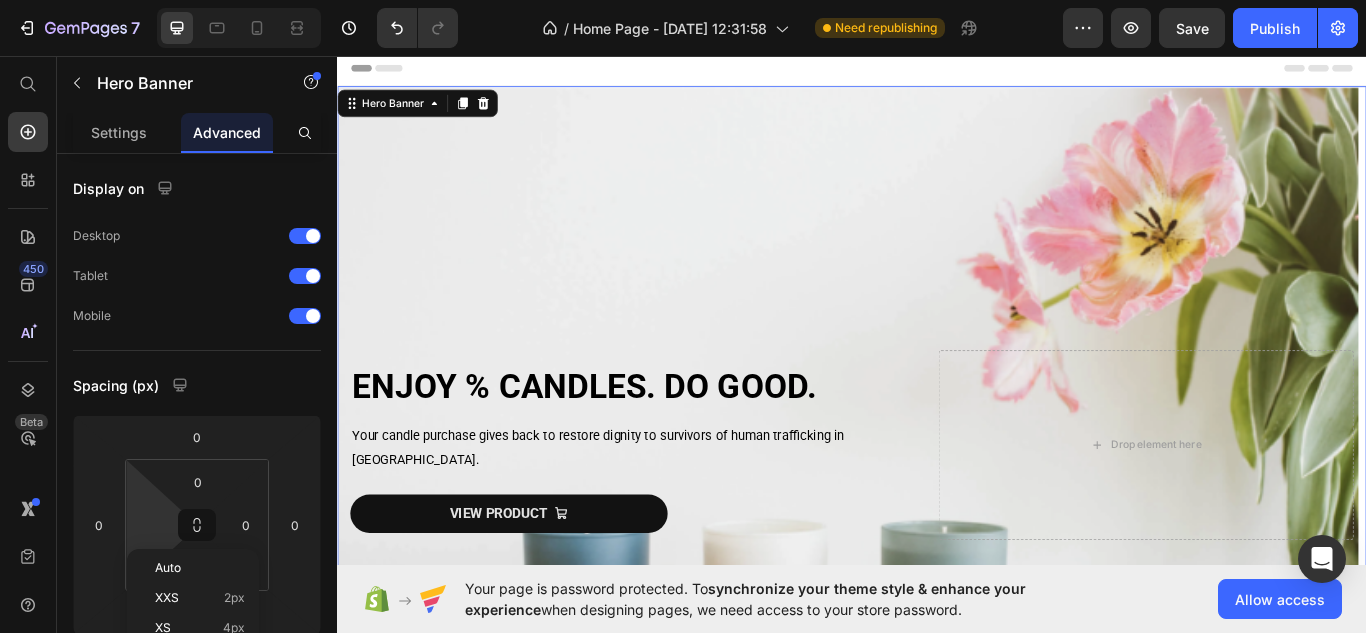 type on "0" 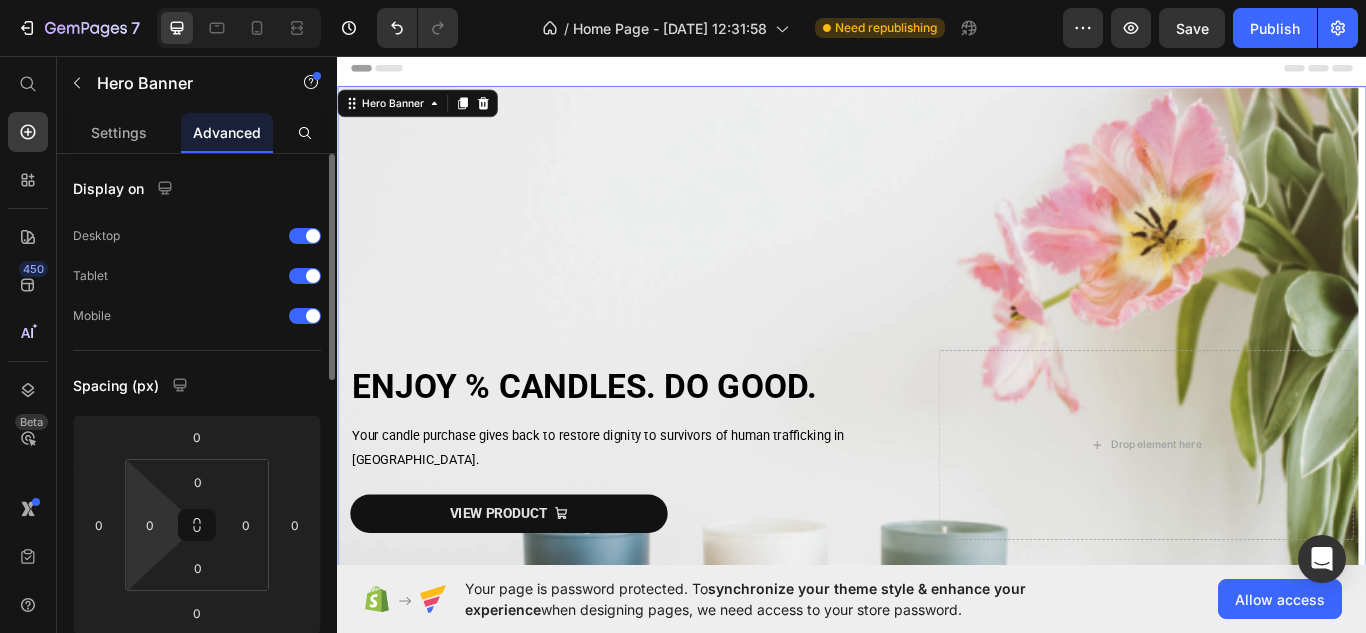 click on "Spacing (px)" at bounding box center (197, 385) 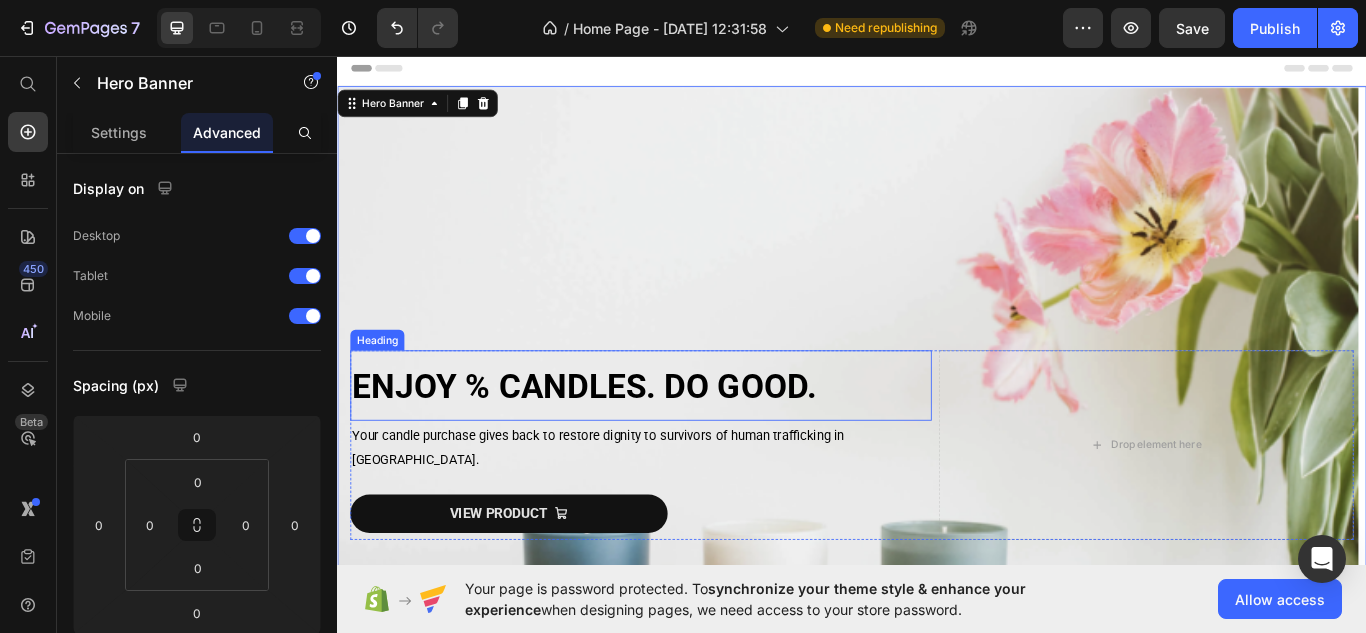 click on "ENJOY % CANDLES. DO GOOD." at bounding box center [624, 443] 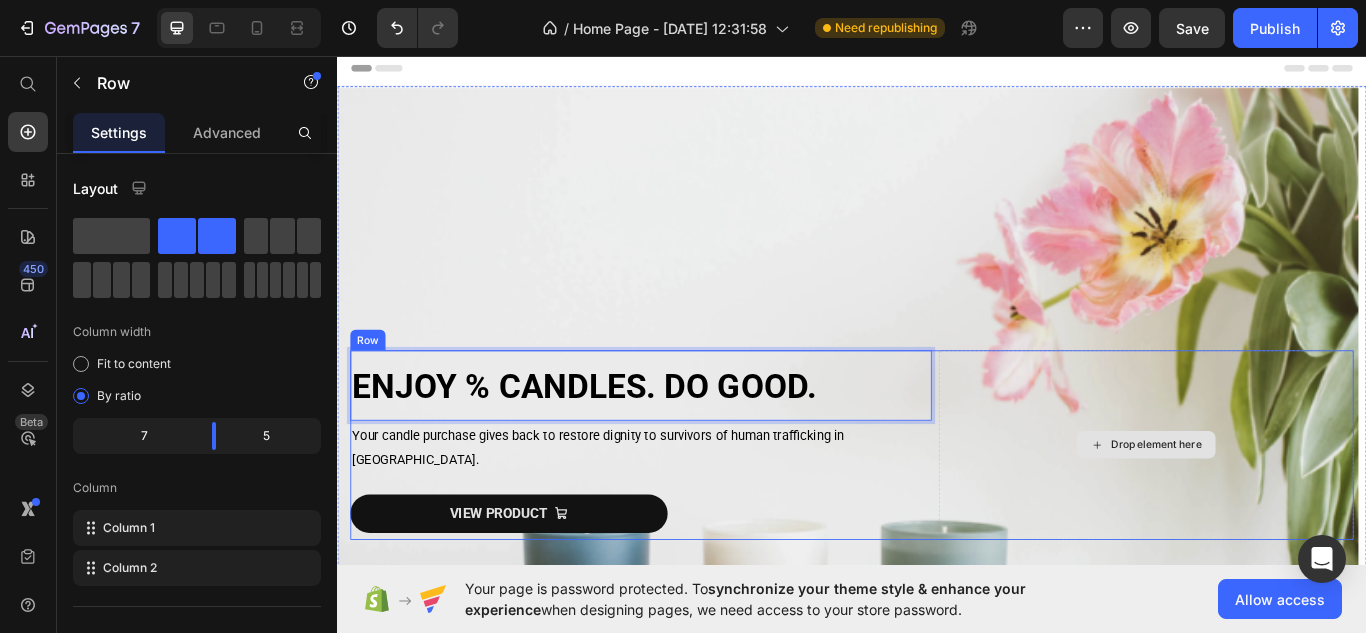 click on "Drop element here" at bounding box center (1280, 510) 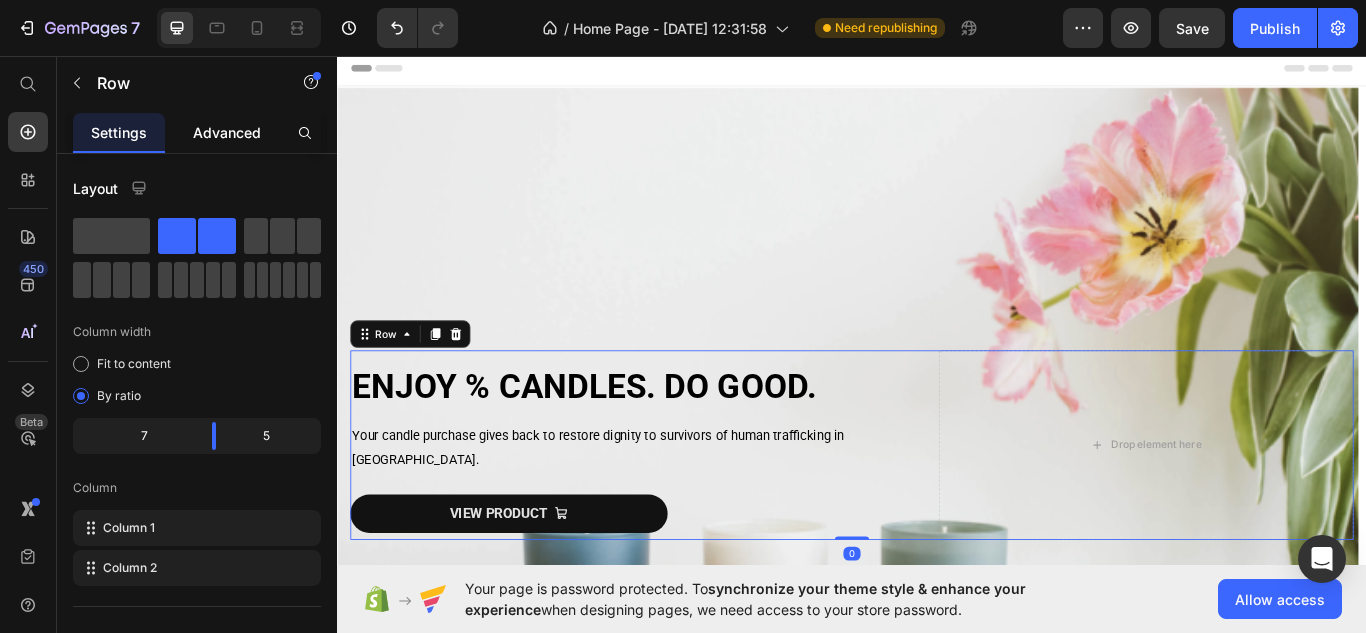 click on "Advanced" at bounding box center (227, 132) 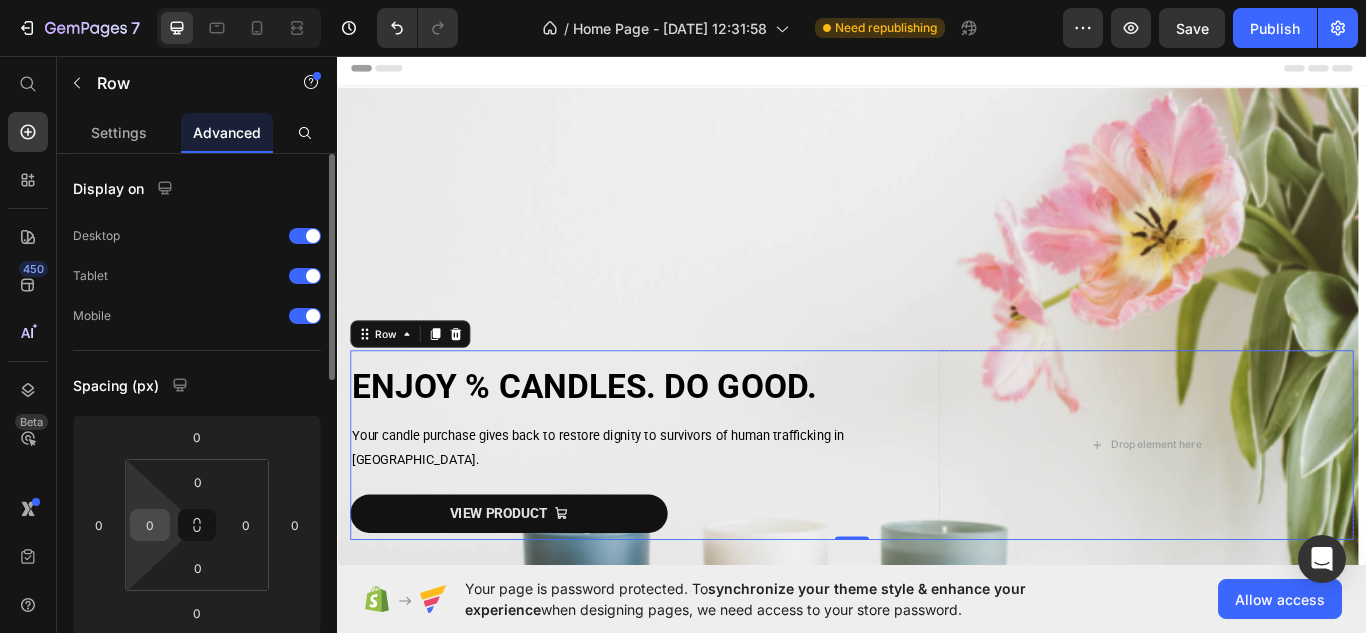 click on "0" at bounding box center (150, 525) 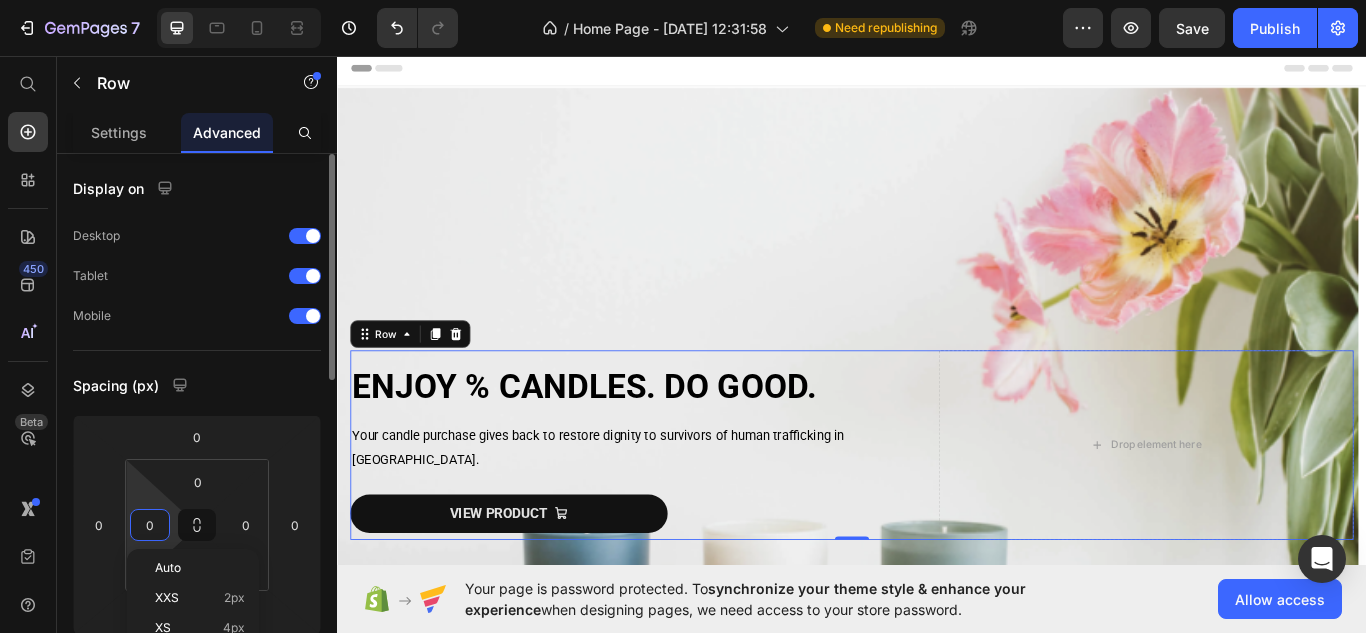 click on "0" at bounding box center (150, 525) 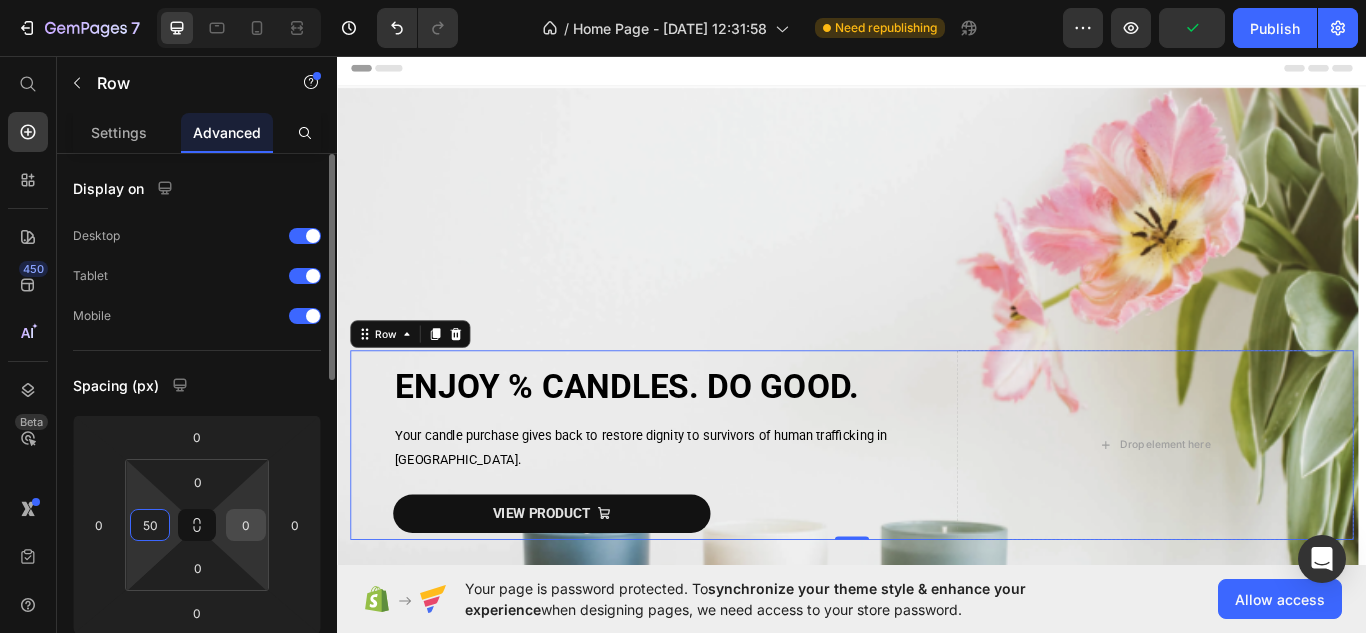 type on "50" 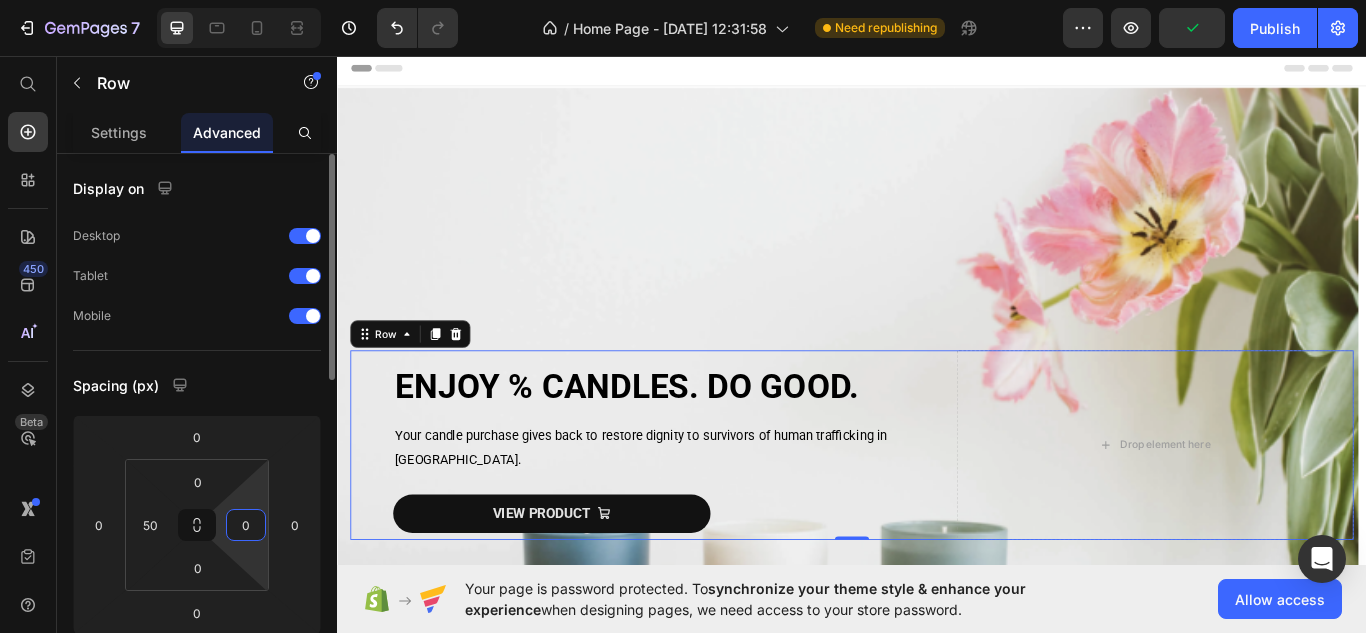 click on "0" at bounding box center (246, 525) 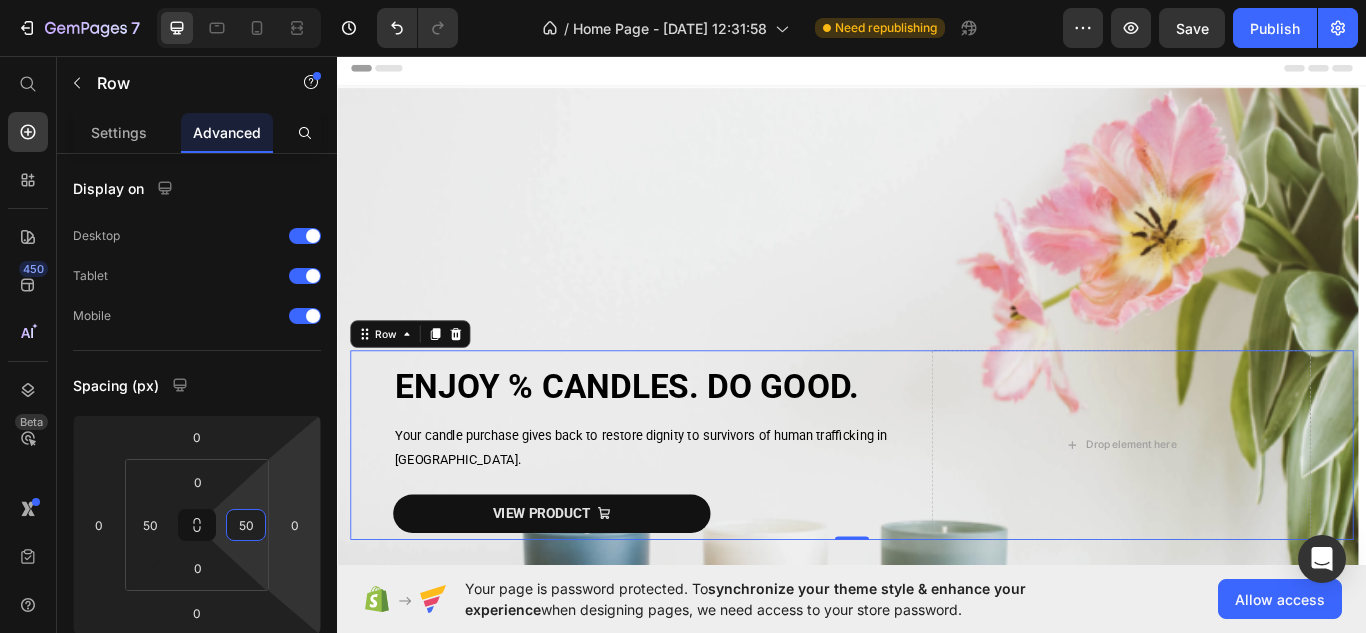 type on "50" 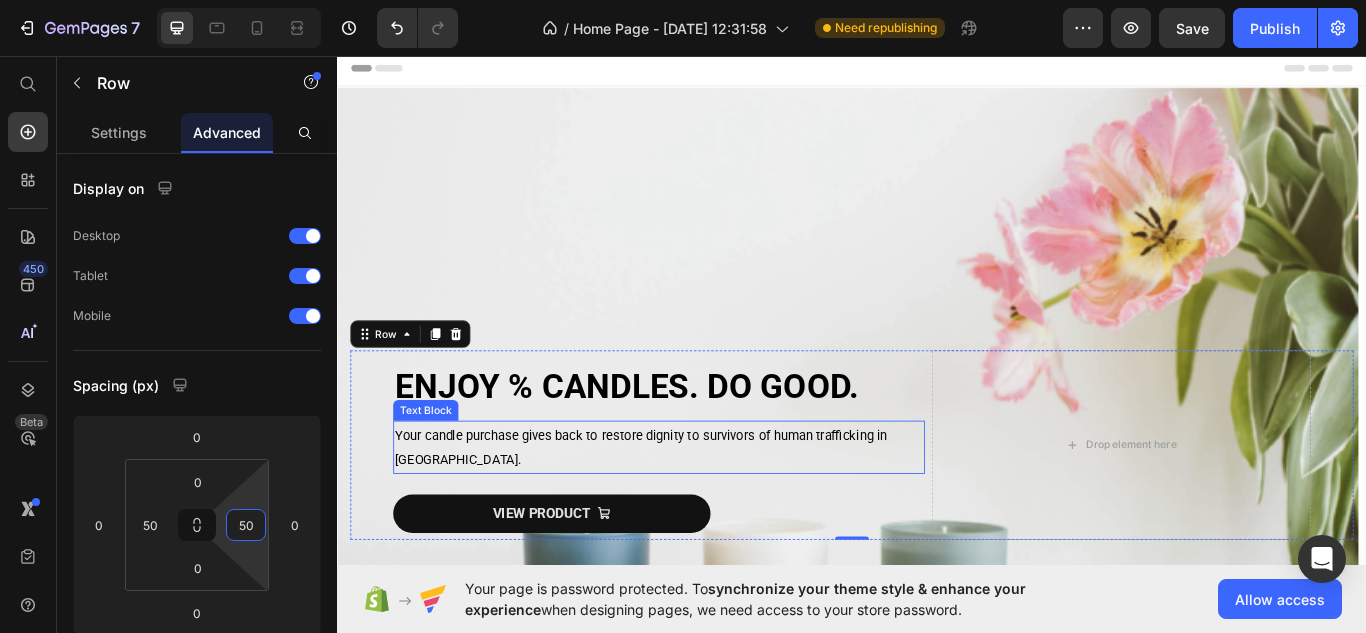 click on "Your candle purchase gives back to restore dignity to survivors of human trafficking in [GEOGRAPHIC_DATA]." at bounding box center [712, 513] 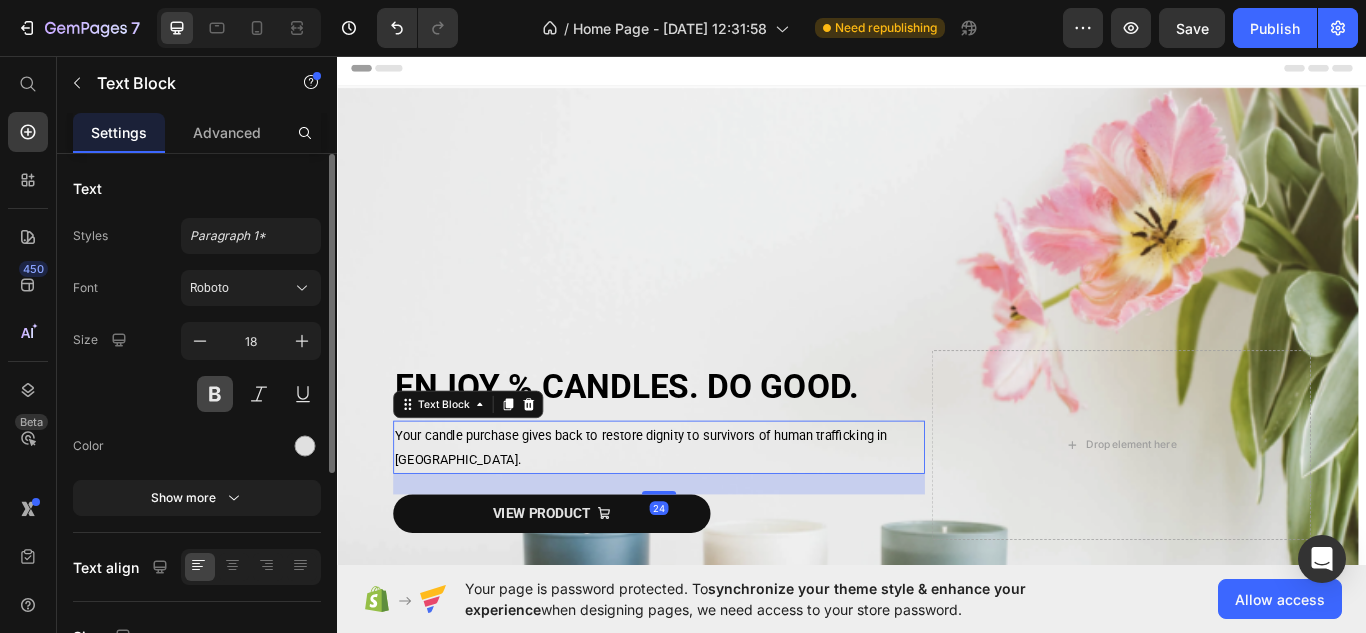 click at bounding box center [215, 394] 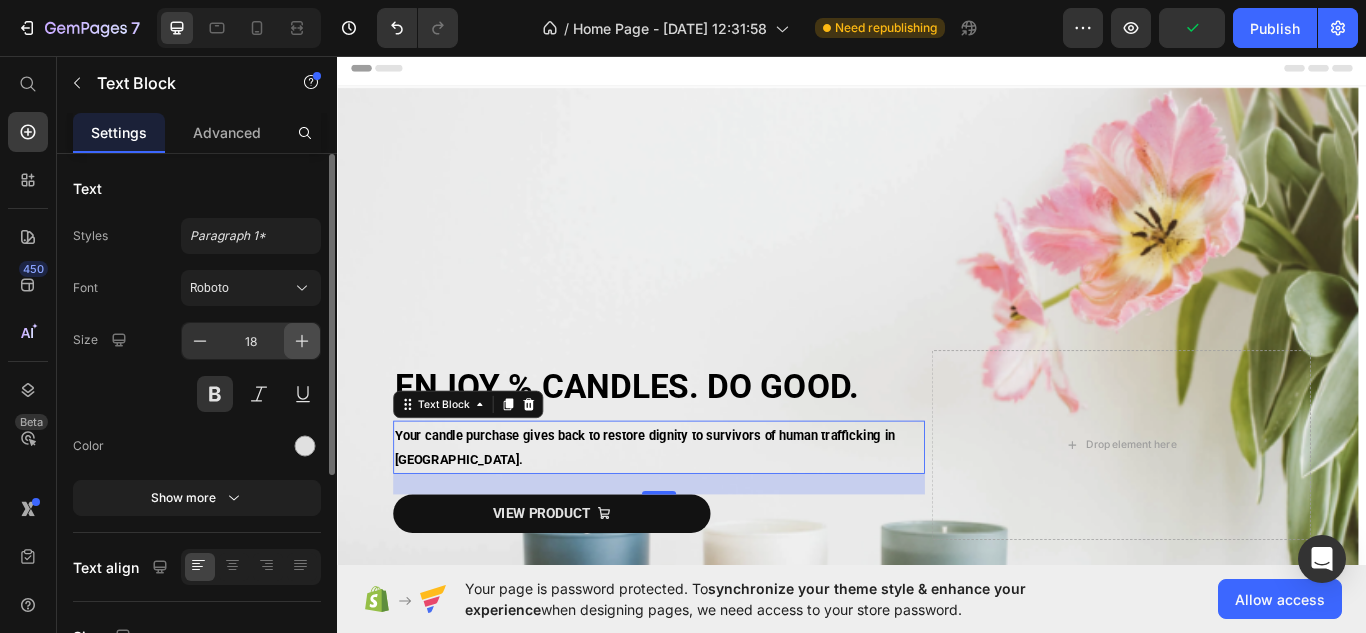 click at bounding box center [302, 341] 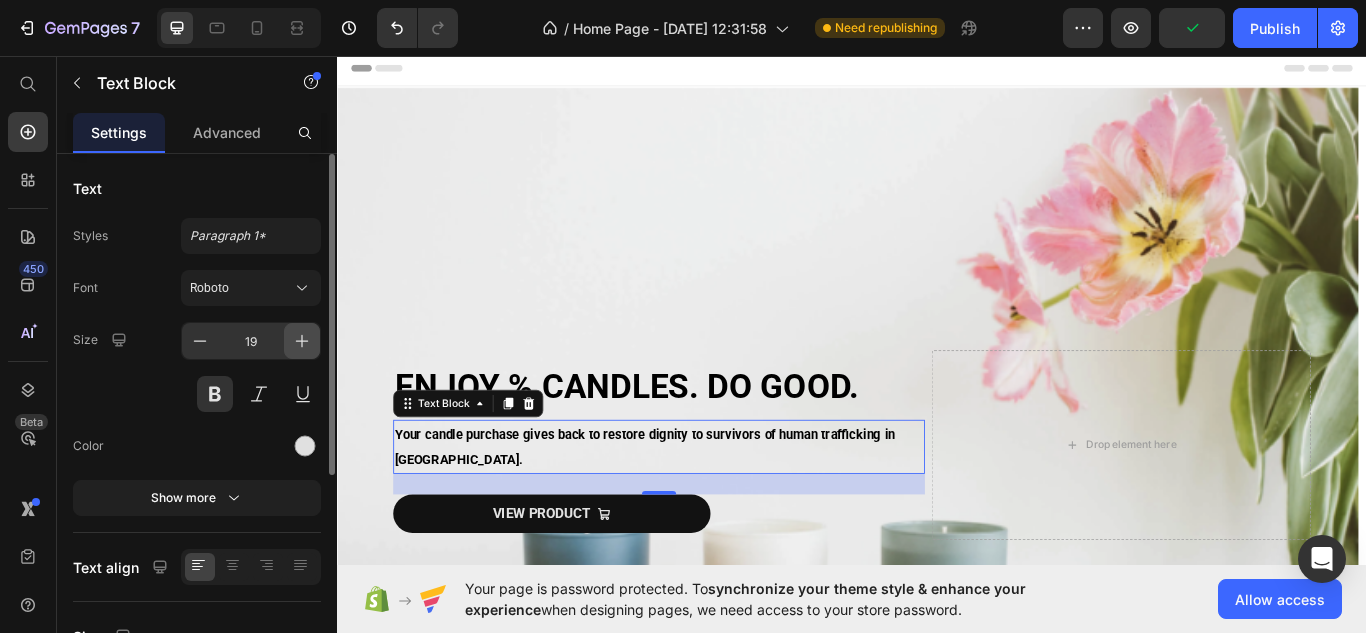 click at bounding box center (302, 341) 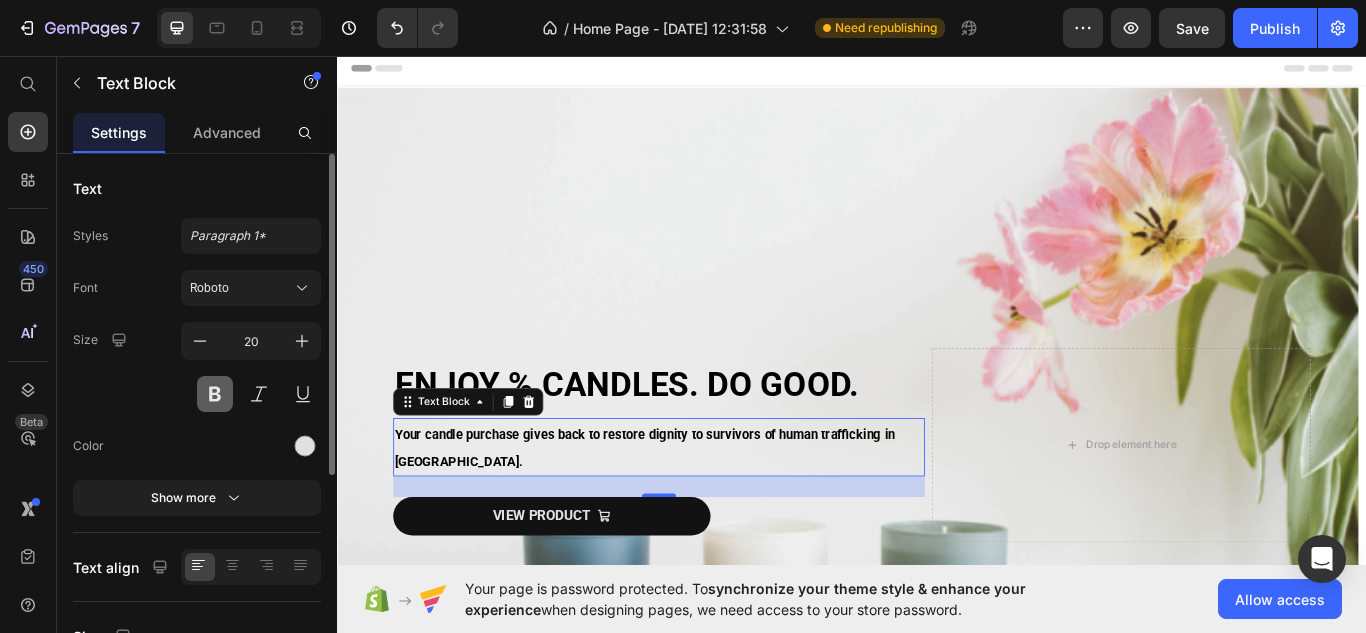 click at bounding box center (215, 394) 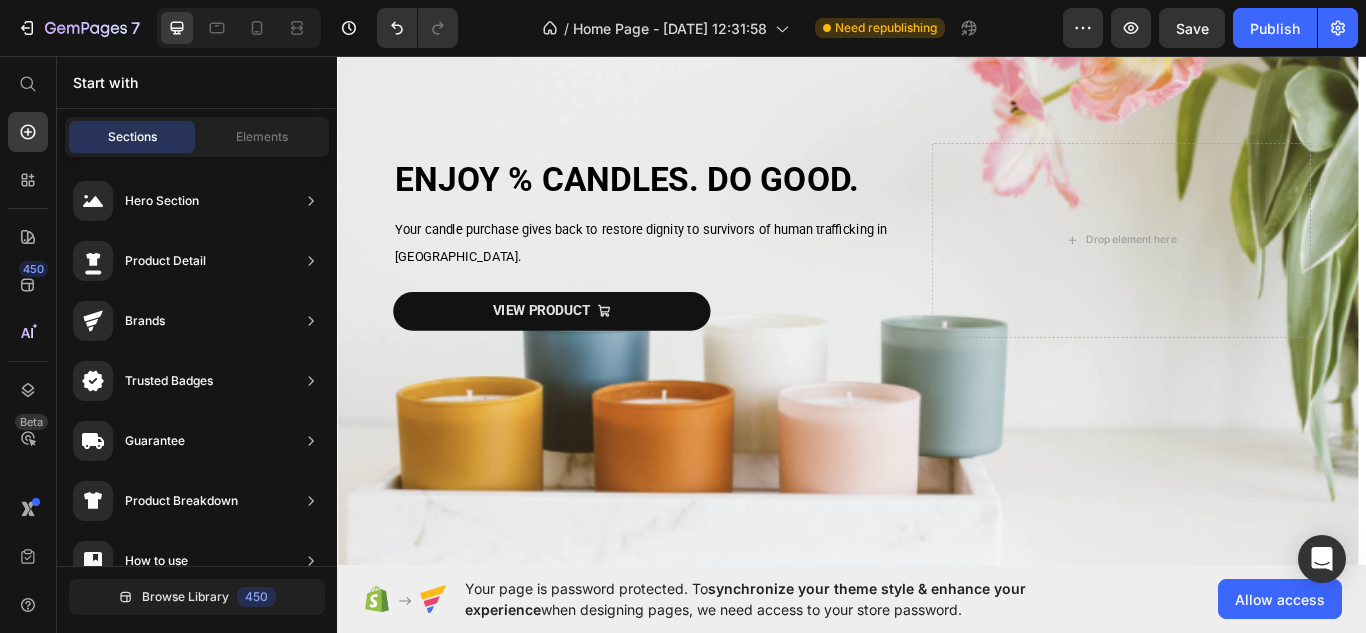 scroll, scrollTop: 80, scrollLeft: 0, axis: vertical 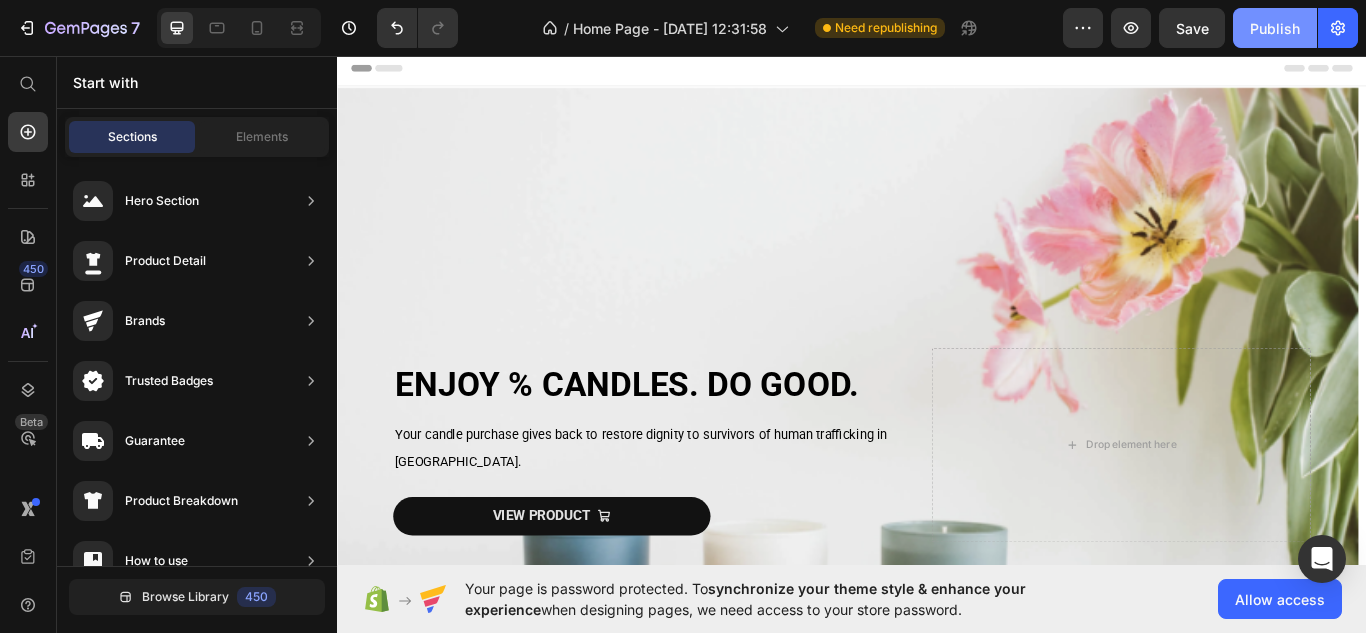 click on "Publish" at bounding box center (1275, 28) 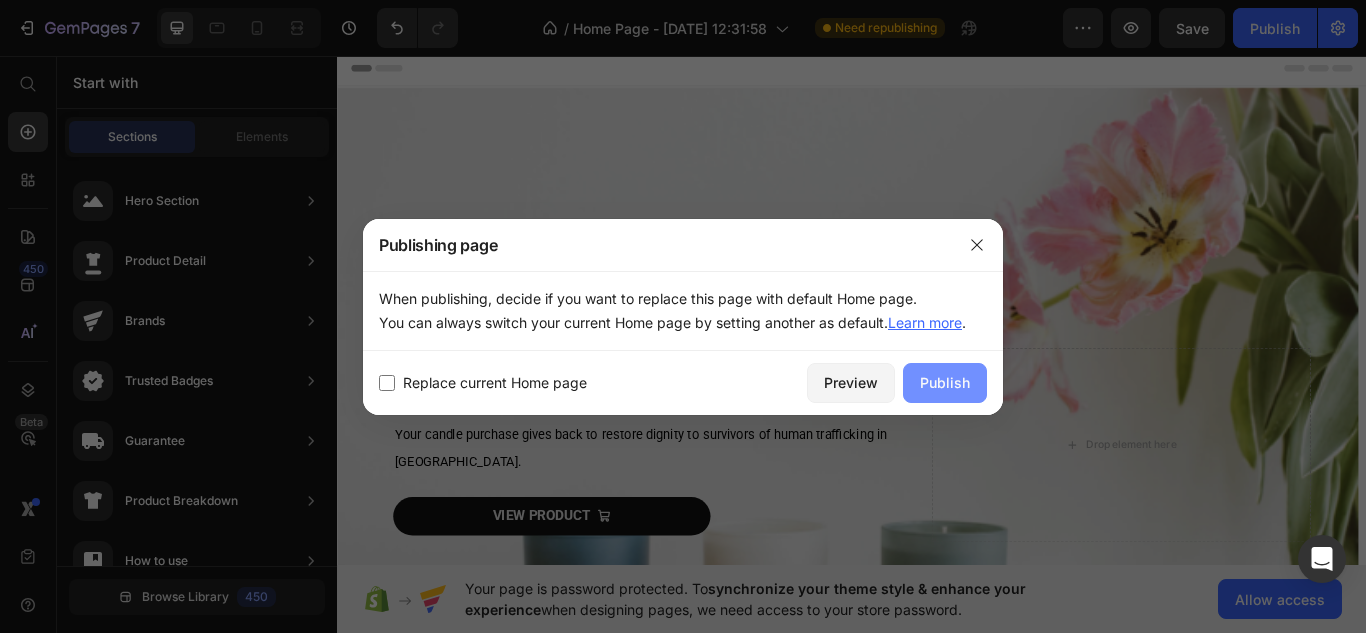 click on "Publish" at bounding box center [945, 382] 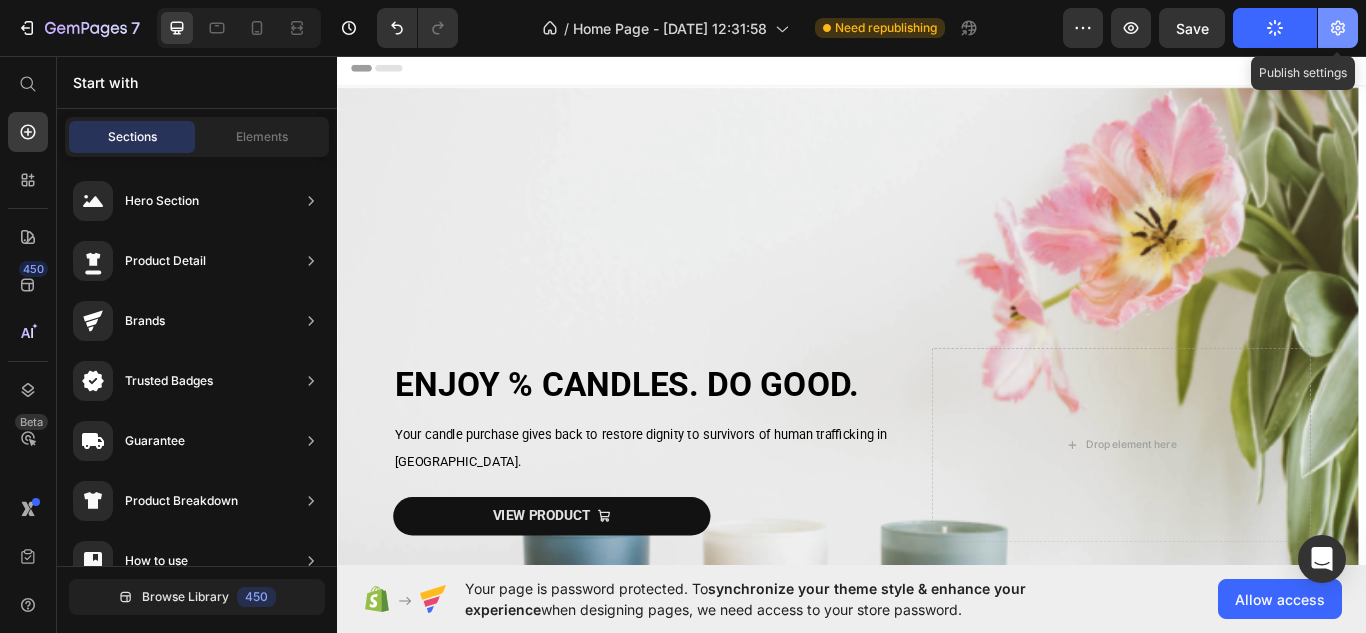 click 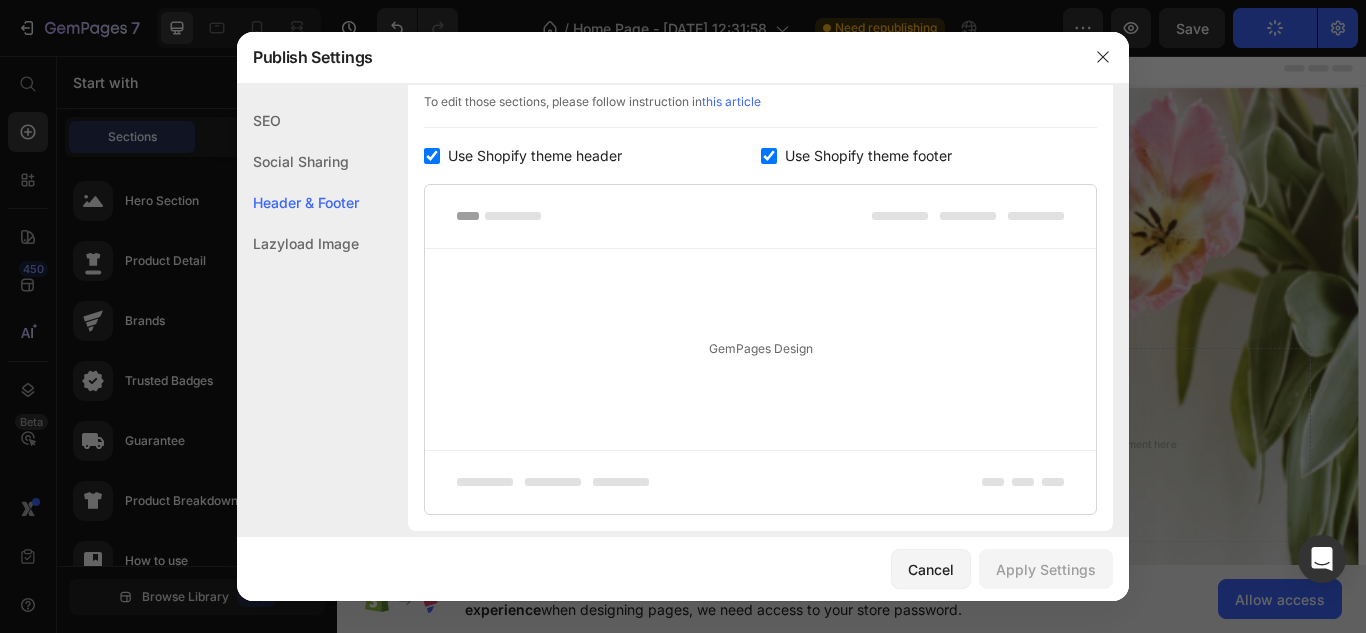 scroll, scrollTop: 466, scrollLeft: 0, axis: vertical 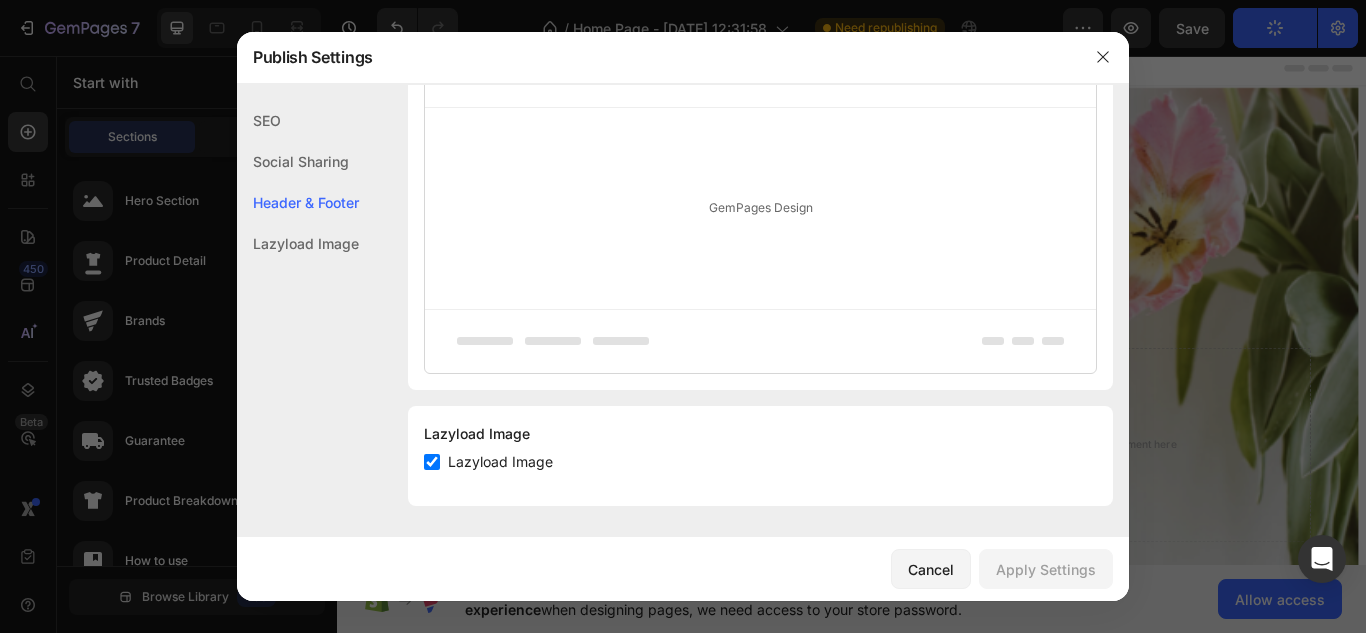 drag, startPoint x: 1234, startPoint y: 301, endPoint x: 1046, endPoint y: 290, distance: 188.32153 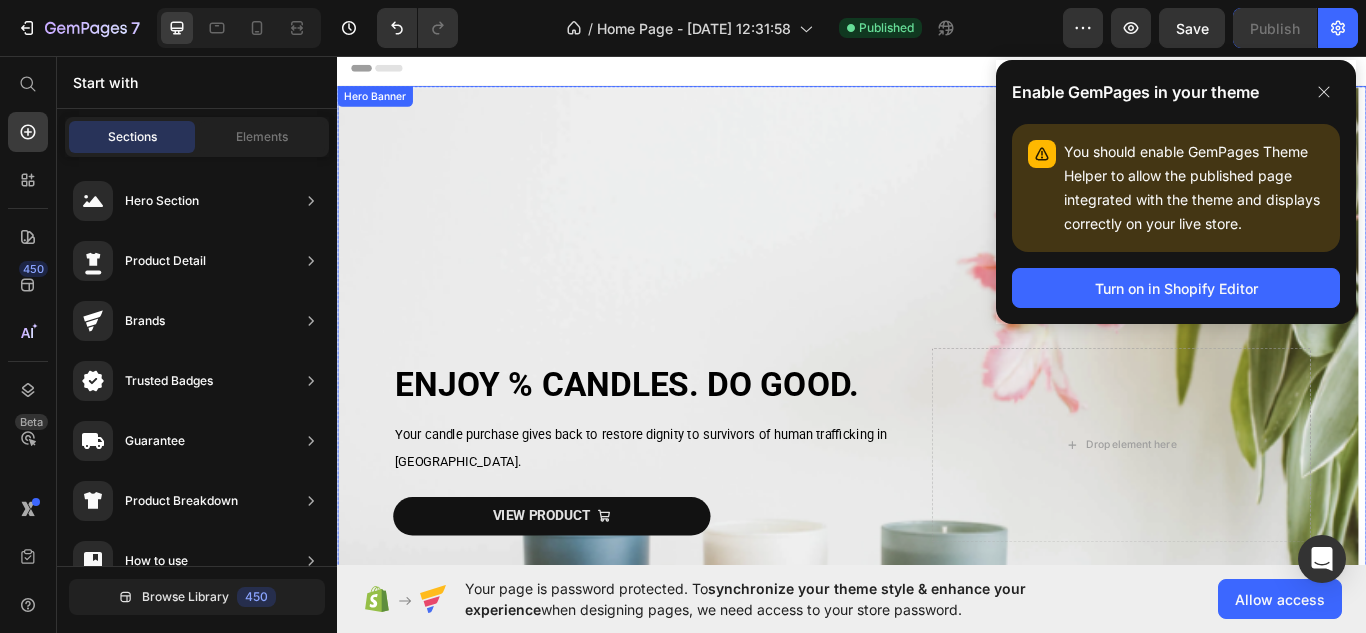 click at bounding box center [937, 510] 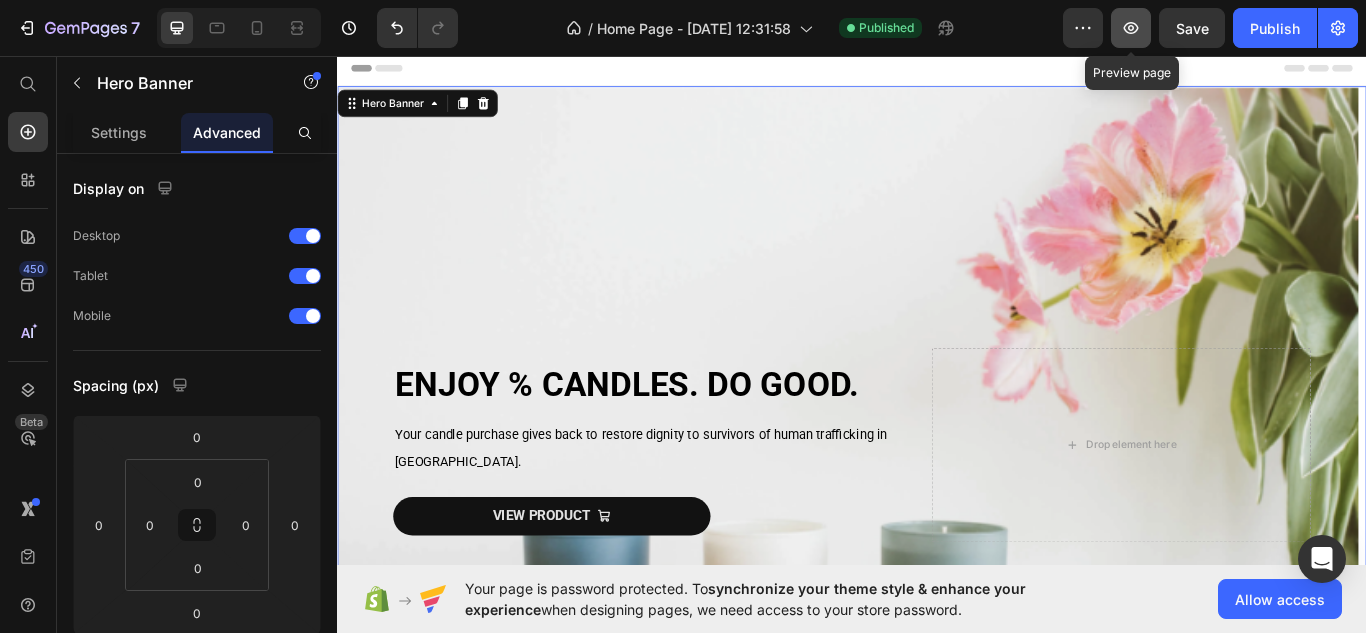 click 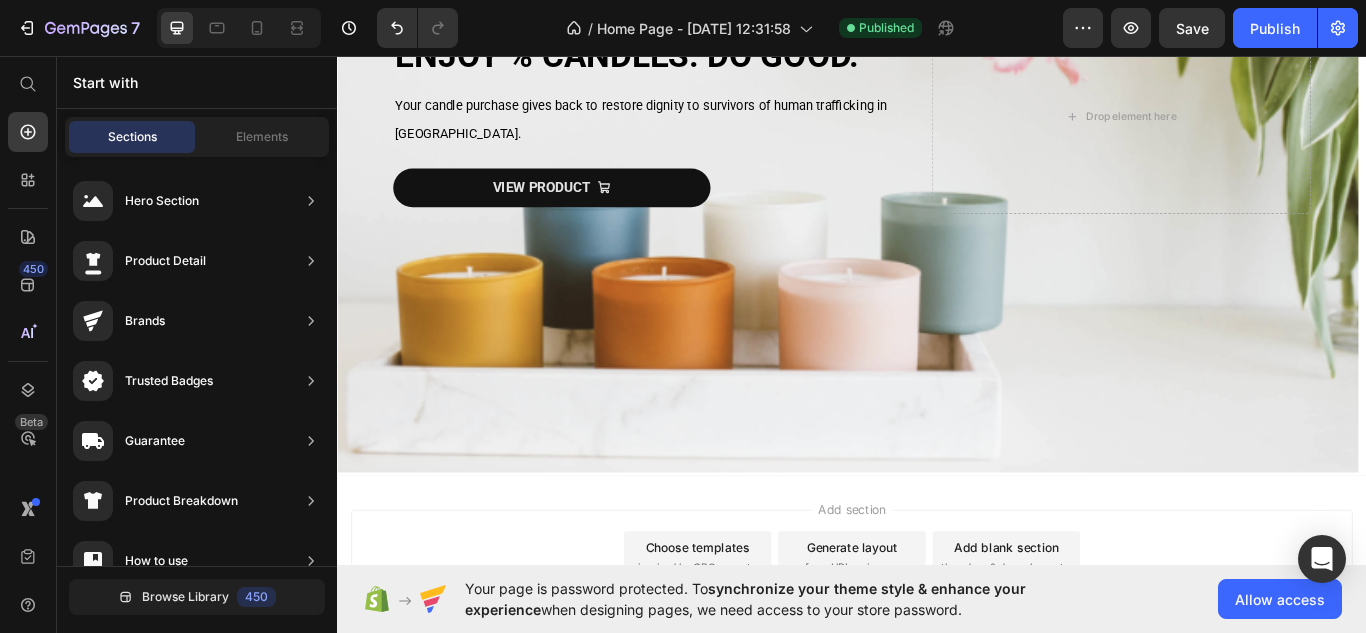 scroll, scrollTop: 550, scrollLeft: 0, axis: vertical 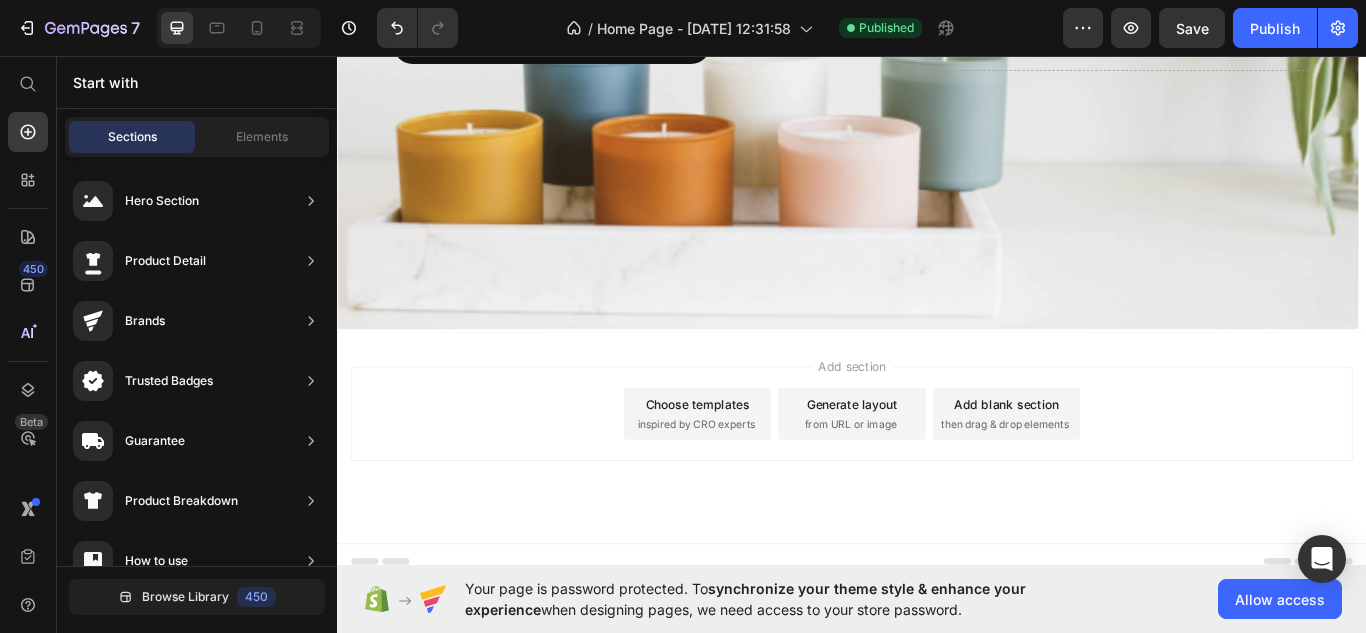 click on "inspired by CRO experts" at bounding box center [755, 486] 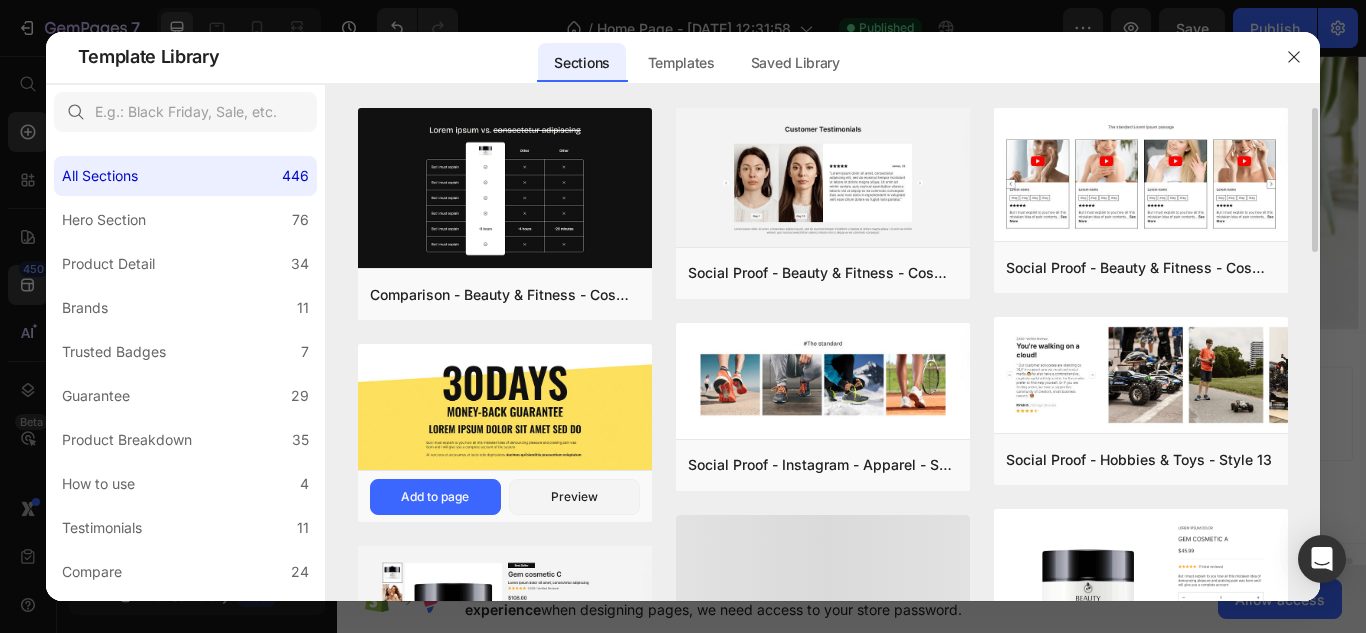 click at bounding box center [505, 409] 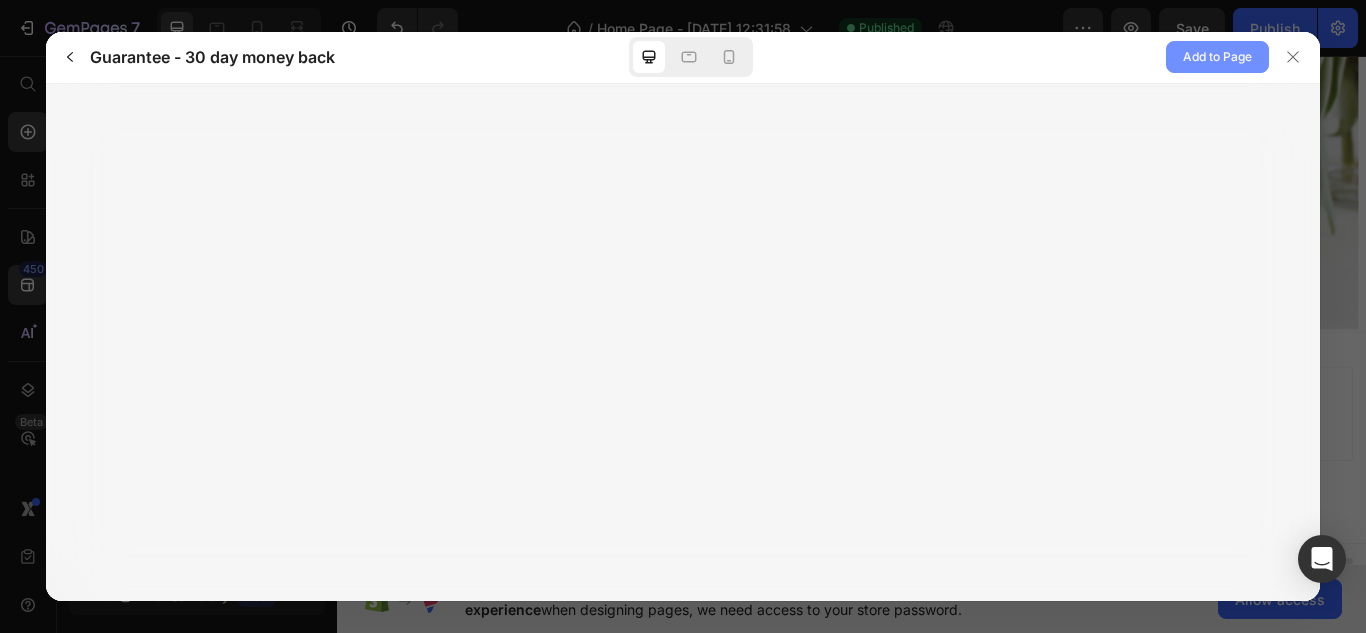 click on "Add to Page" 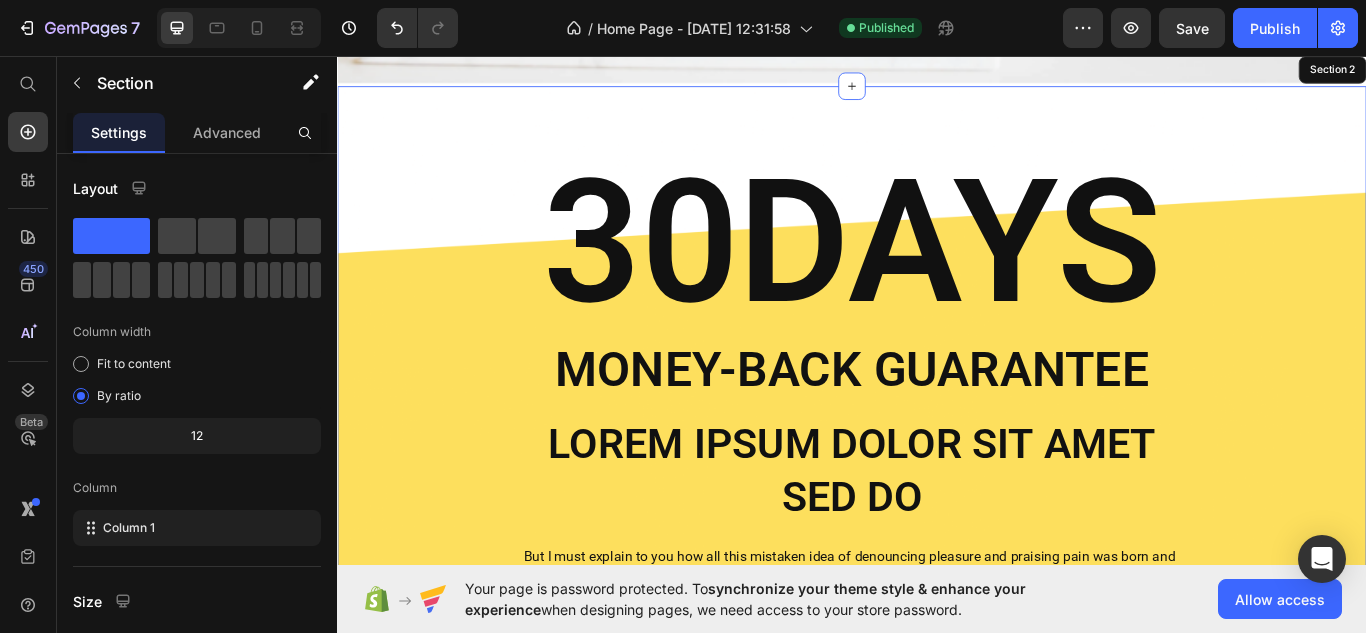 scroll, scrollTop: 867, scrollLeft: 0, axis: vertical 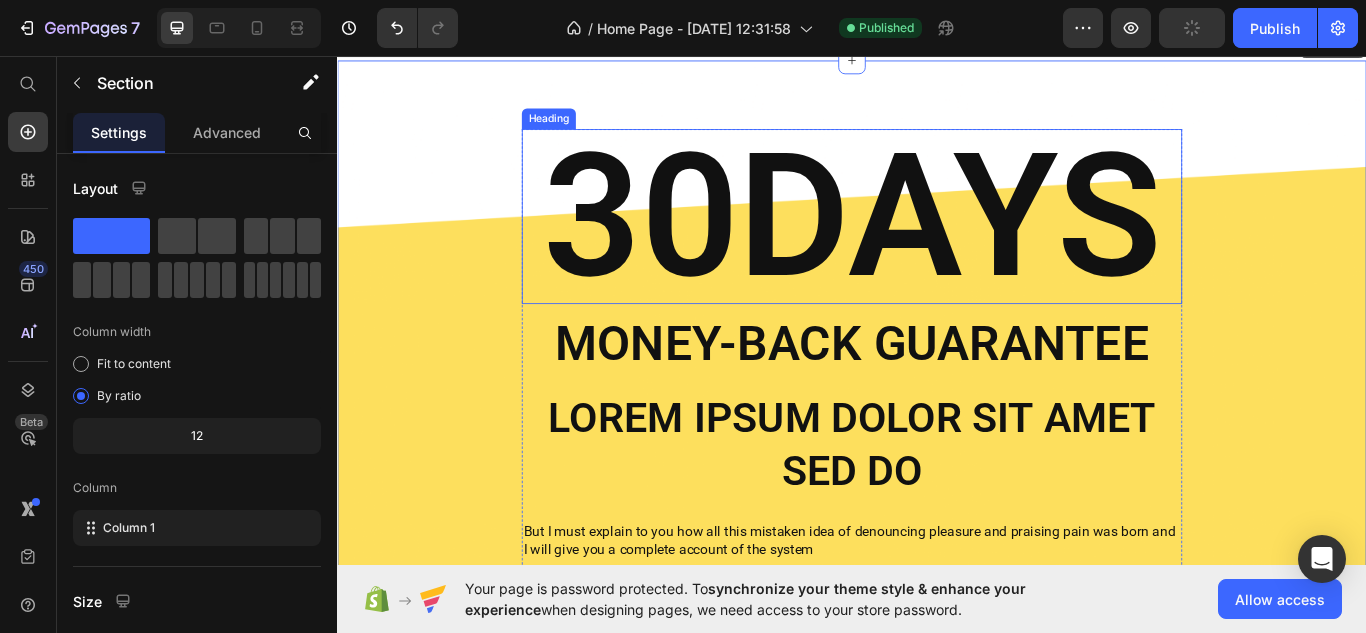 click on "30DAYS" at bounding box center [937, 244] 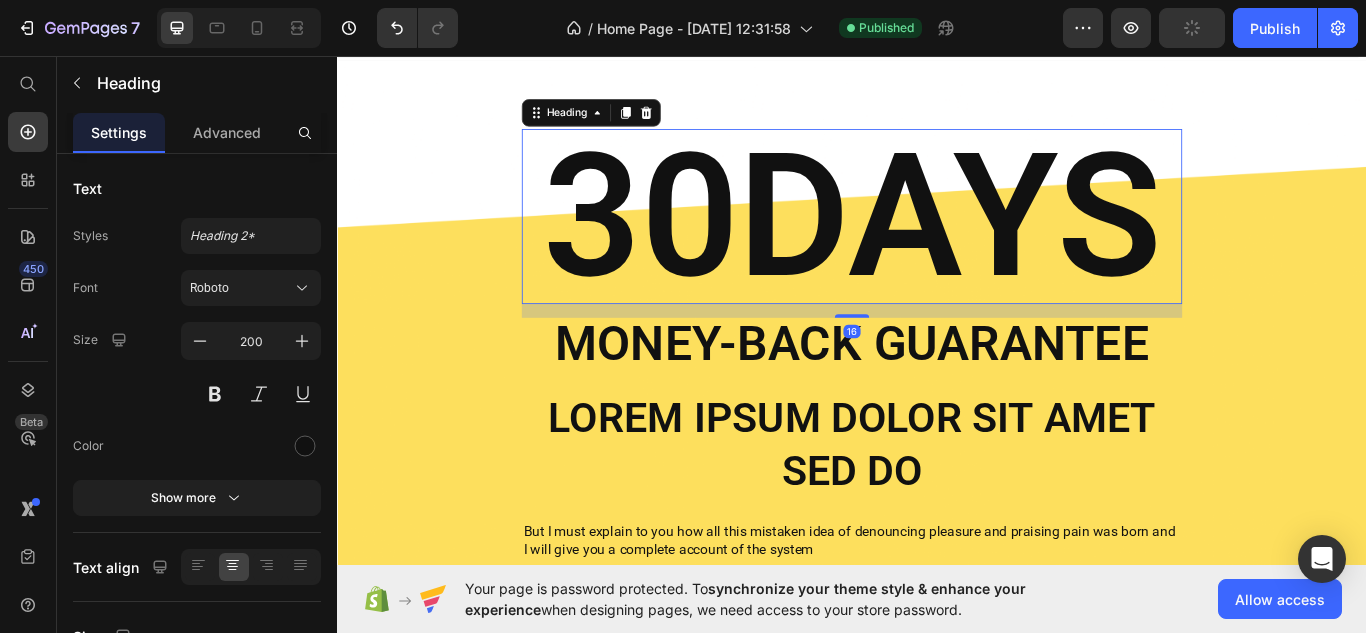 click on "30DAYS" at bounding box center (937, 244) 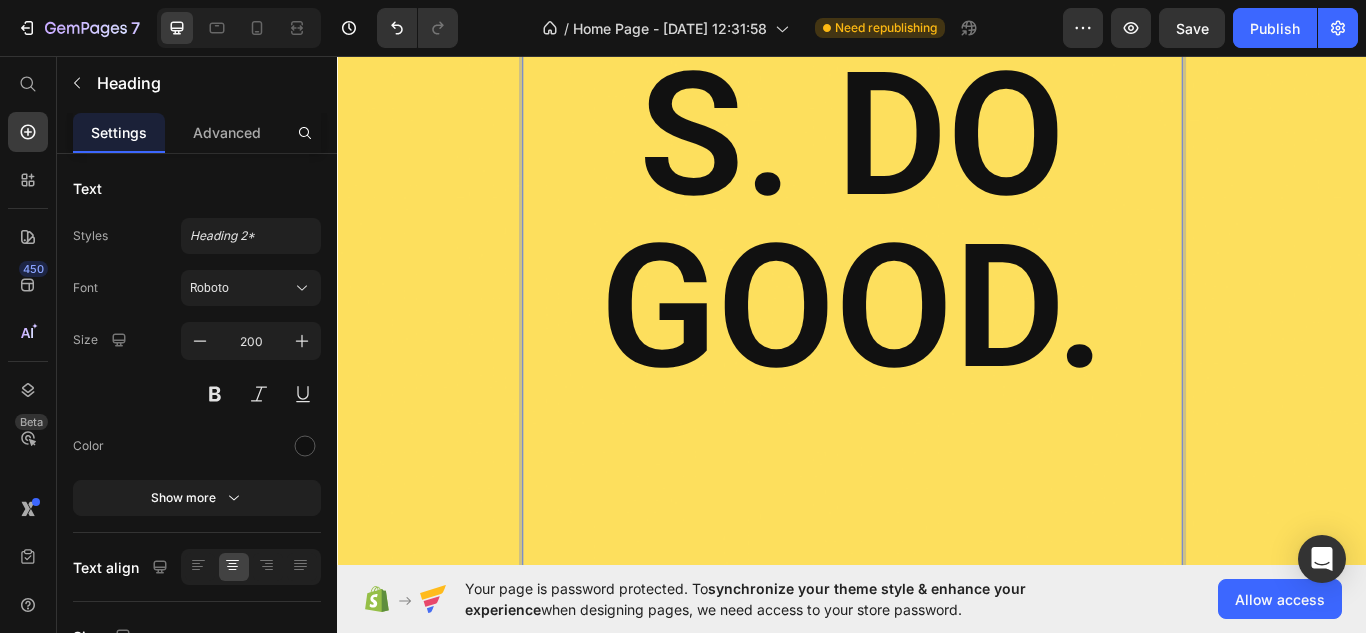scroll, scrollTop: 1364, scrollLeft: 0, axis: vertical 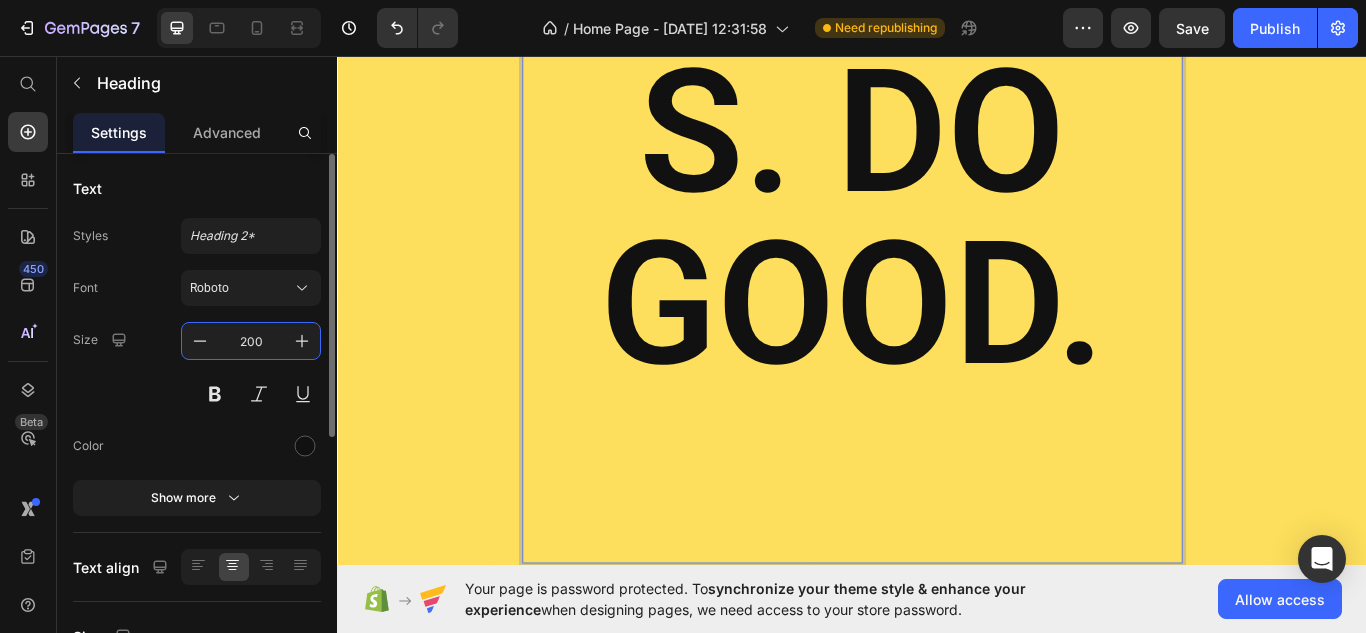 click on "200" at bounding box center (251, 341) 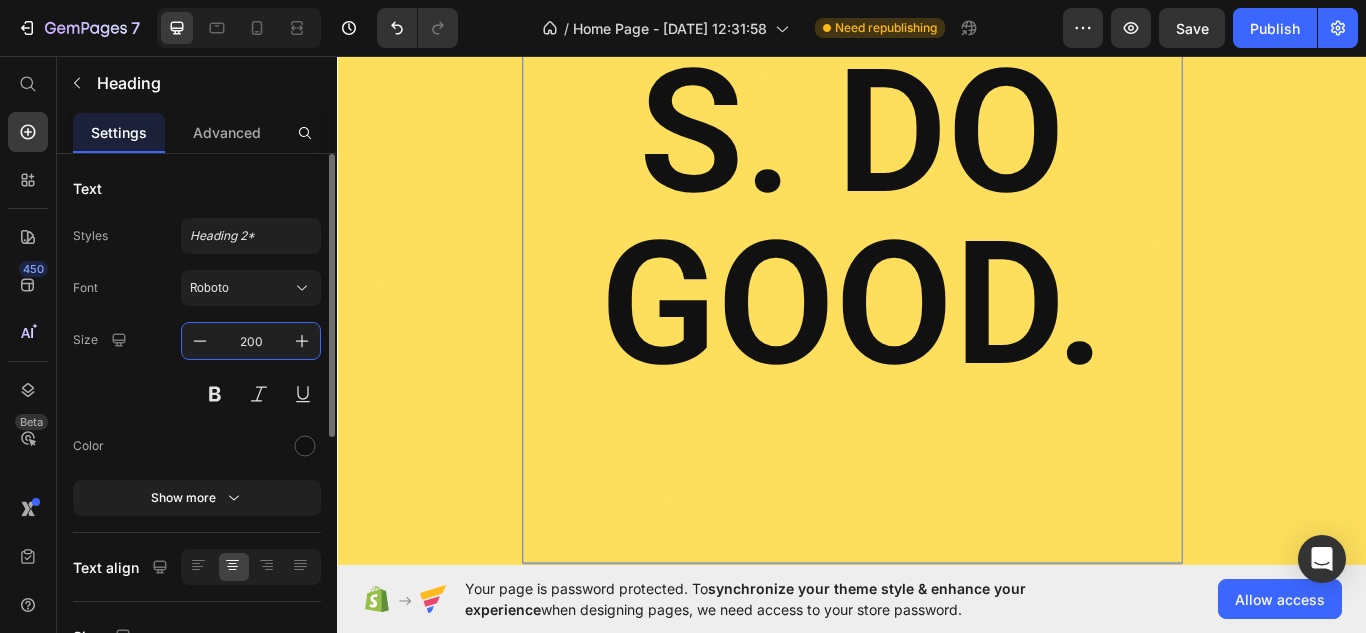 click on "200" at bounding box center (251, 341) 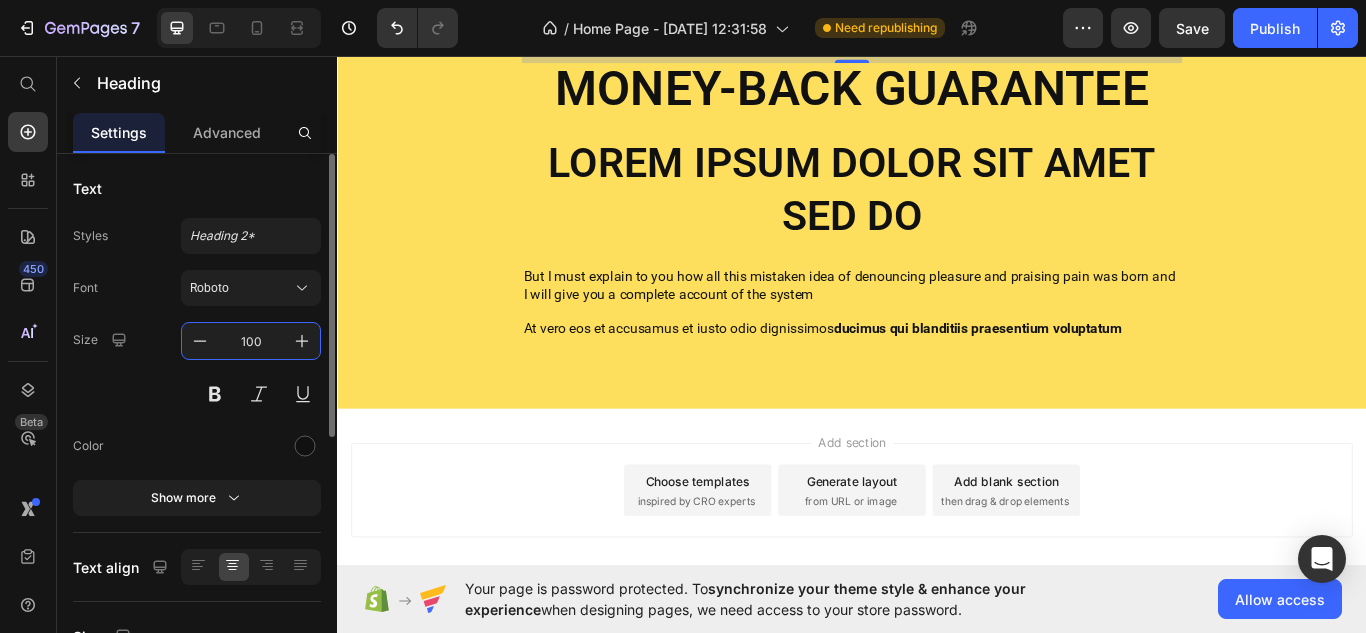 type on "100" 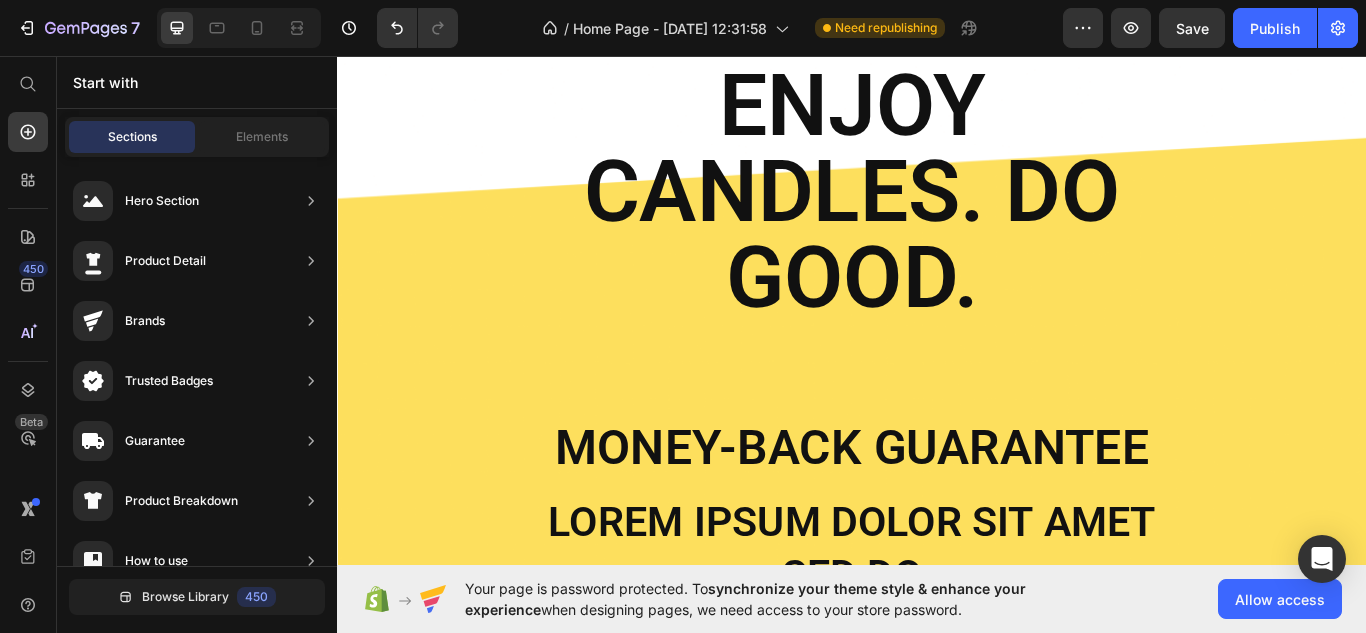 scroll, scrollTop: 845, scrollLeft: 0, axis: vertical 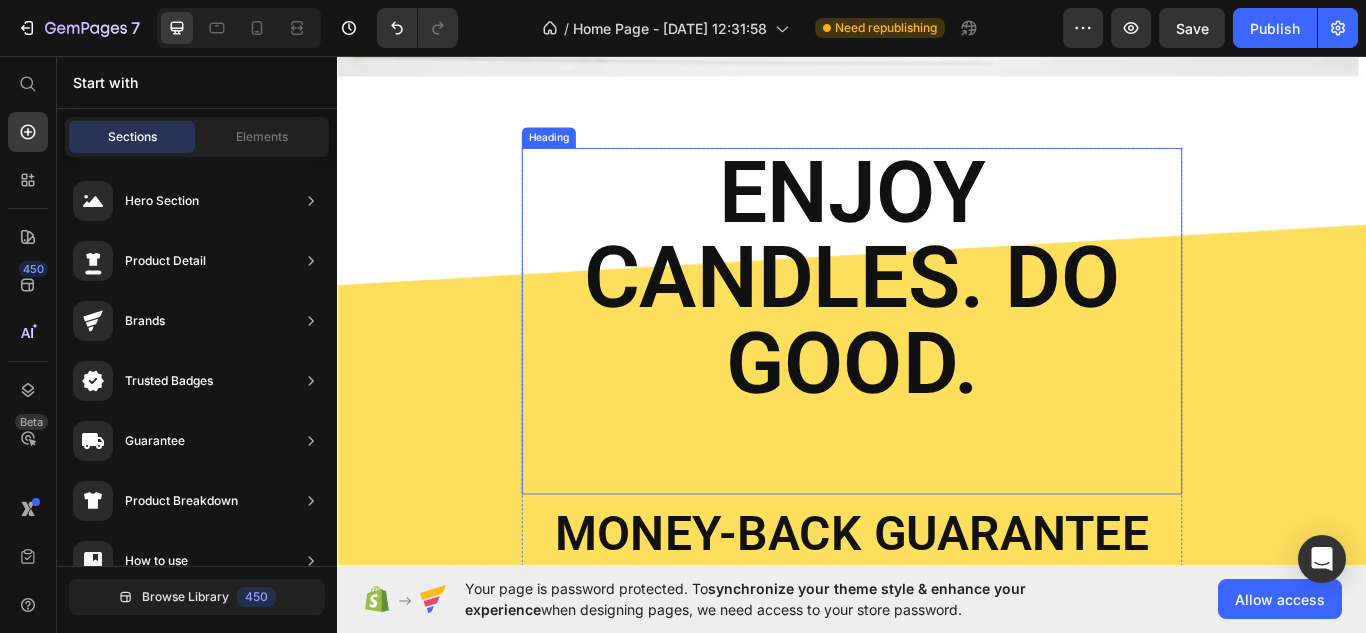 click on "ENJOY CANDLES. DO GOOD." at bounding box center (937, 366) 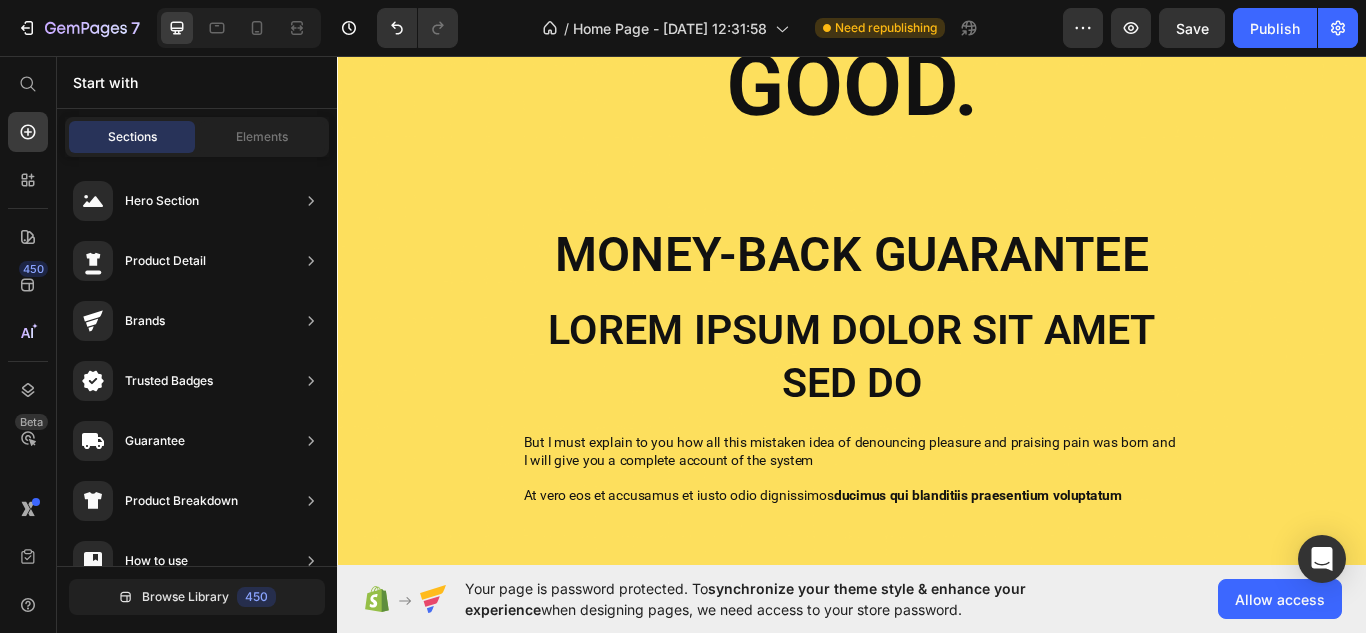 scroll, scrollTop: 1216, scrollLeft: 0, axis: vertical 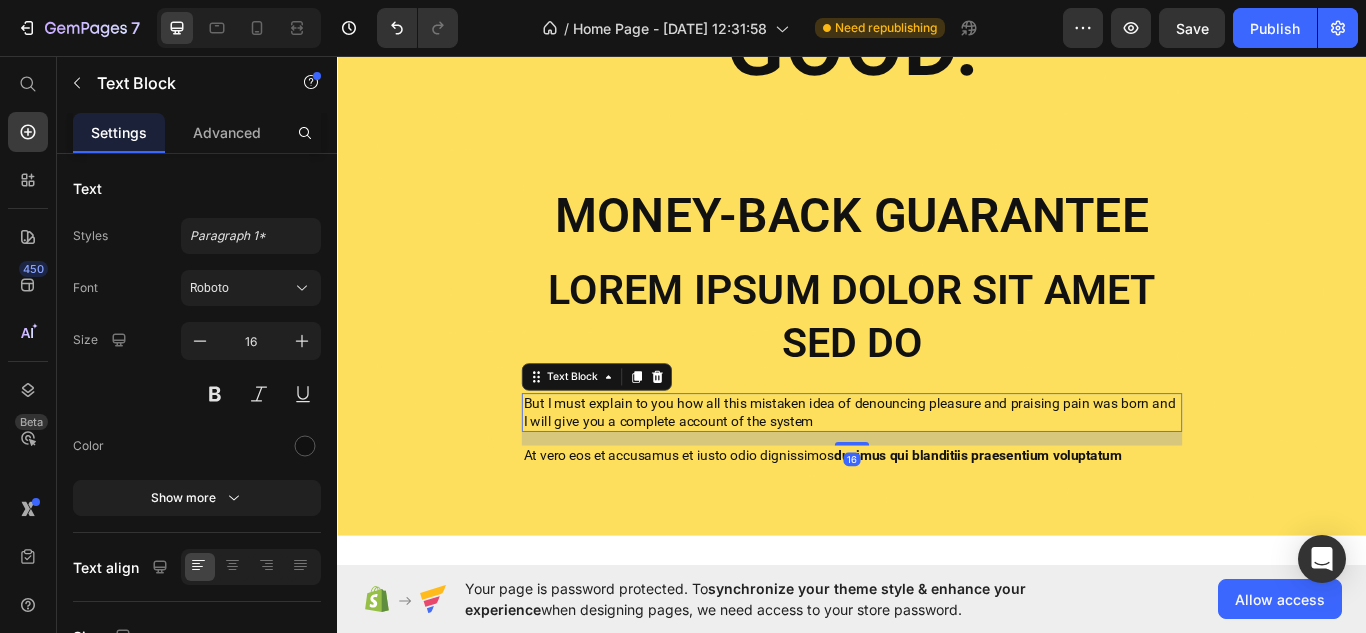 click on "But I must explain to you how all this mistaken idea of denouncing pleasure and praising pain was born and I will give you a complete account of the system" at bounding box center (937, 473) 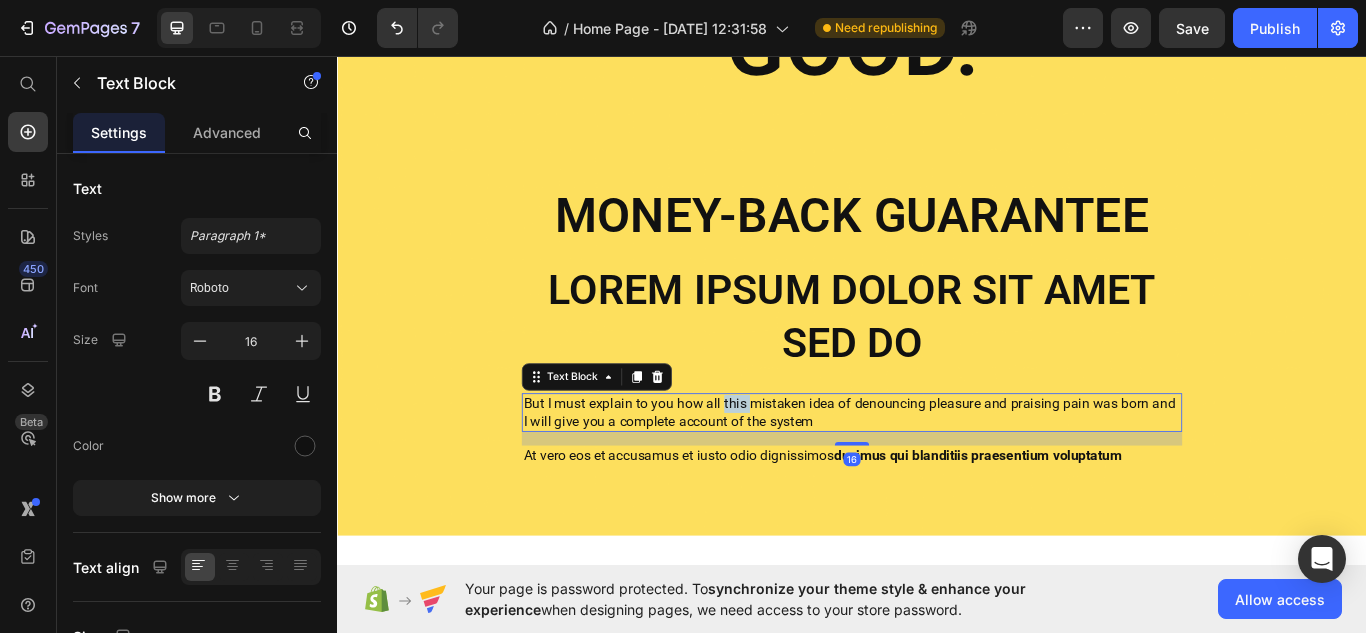 click on "But I must explain to you how all this mistaken idea of denouncing pleasure and praising pain was born and I will give you a complete account of the system" at bounding box center [937, 473] 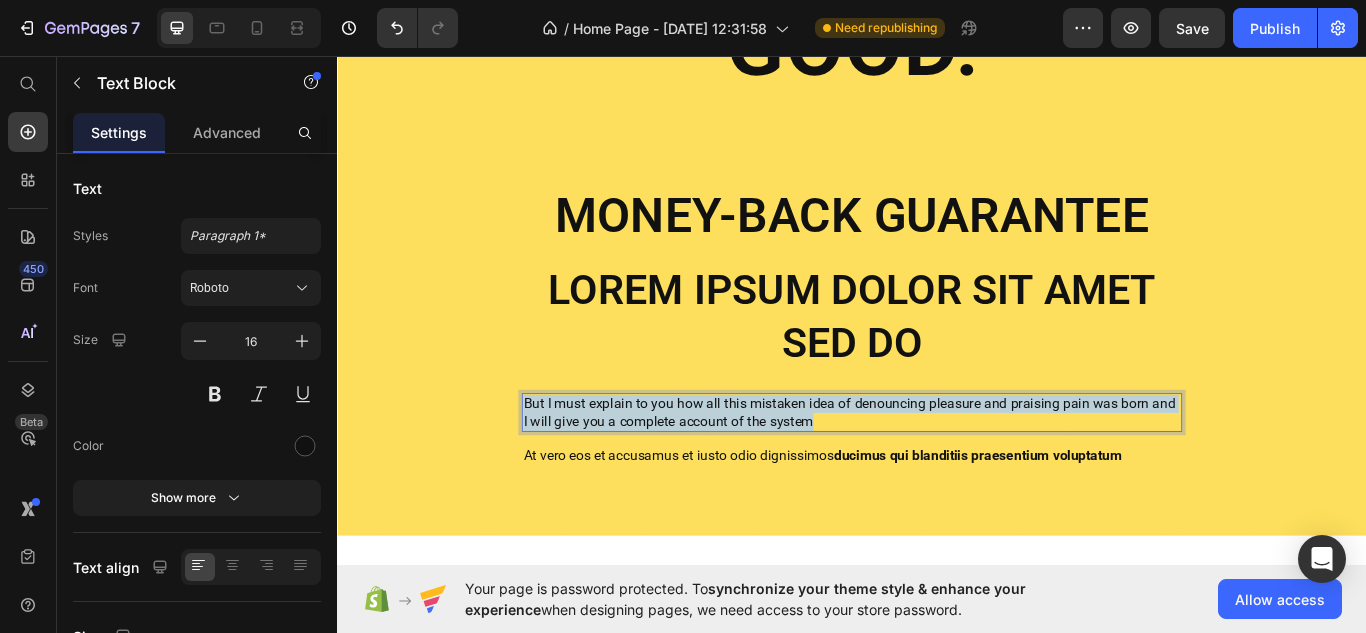 click on "But I must explain to you how all this mistaken idea of denouncing pleasure and praising pain was born and I will give you a complete account of the system" at bounding box center (937, 473) 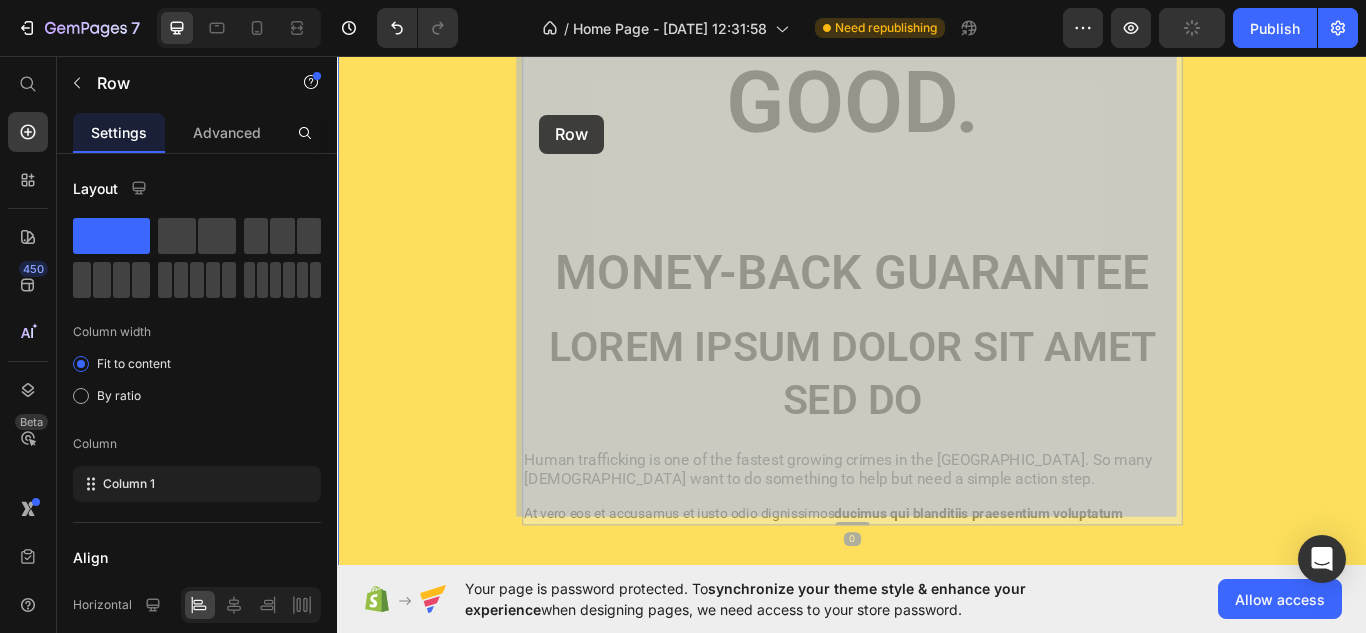 scroll, scrollTop: 1135, scrollLeft: 0, axis: vertical 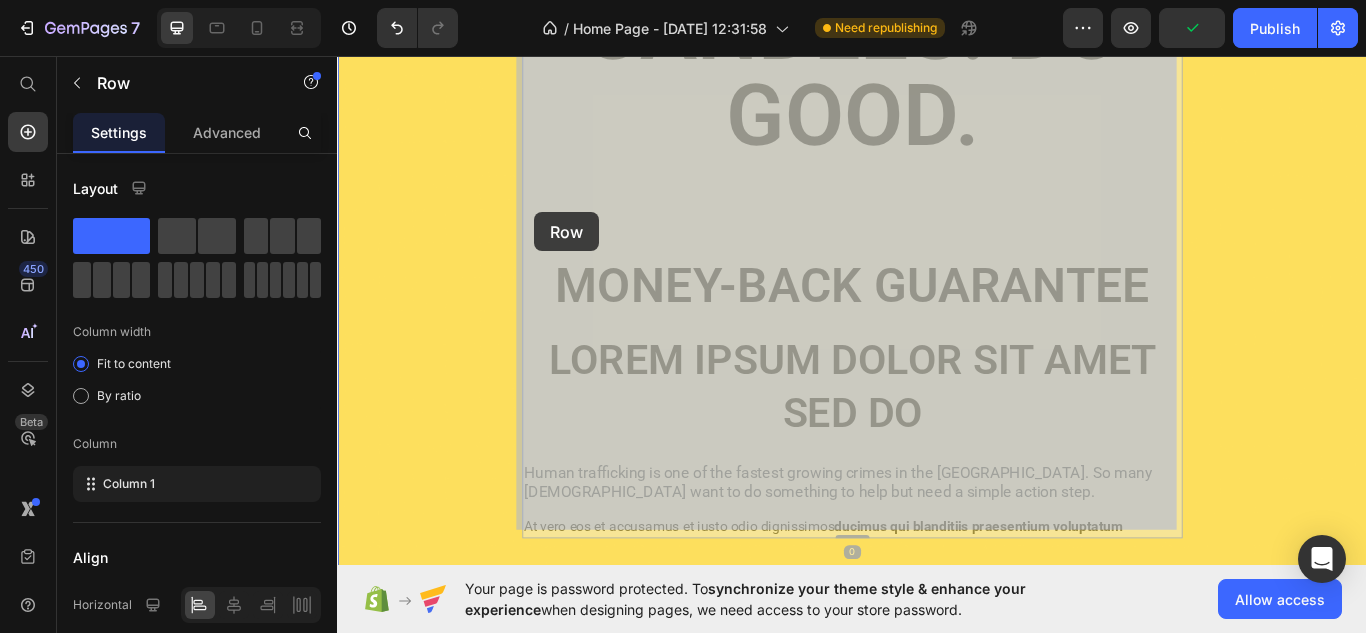 drag, startPoint x: 549, startPoint y: 436, endPoint x: 567, endPoint y: 239, distance: 197.82063 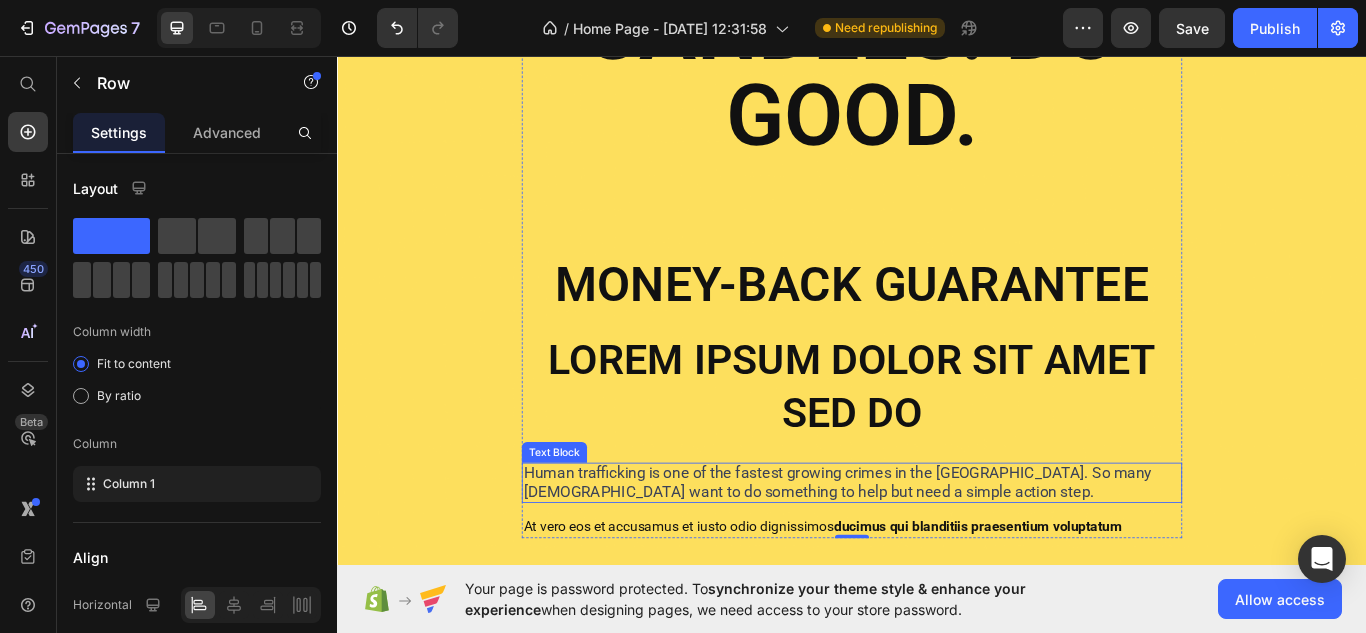 click on "Human trafficking is one of the fastest growing crimes in the [GEOGRAPHIC_DATA]. So many [DEMOGRAPHIC_DATA] want to do something to help but need a simple action step." at bounding box center [920, 553] 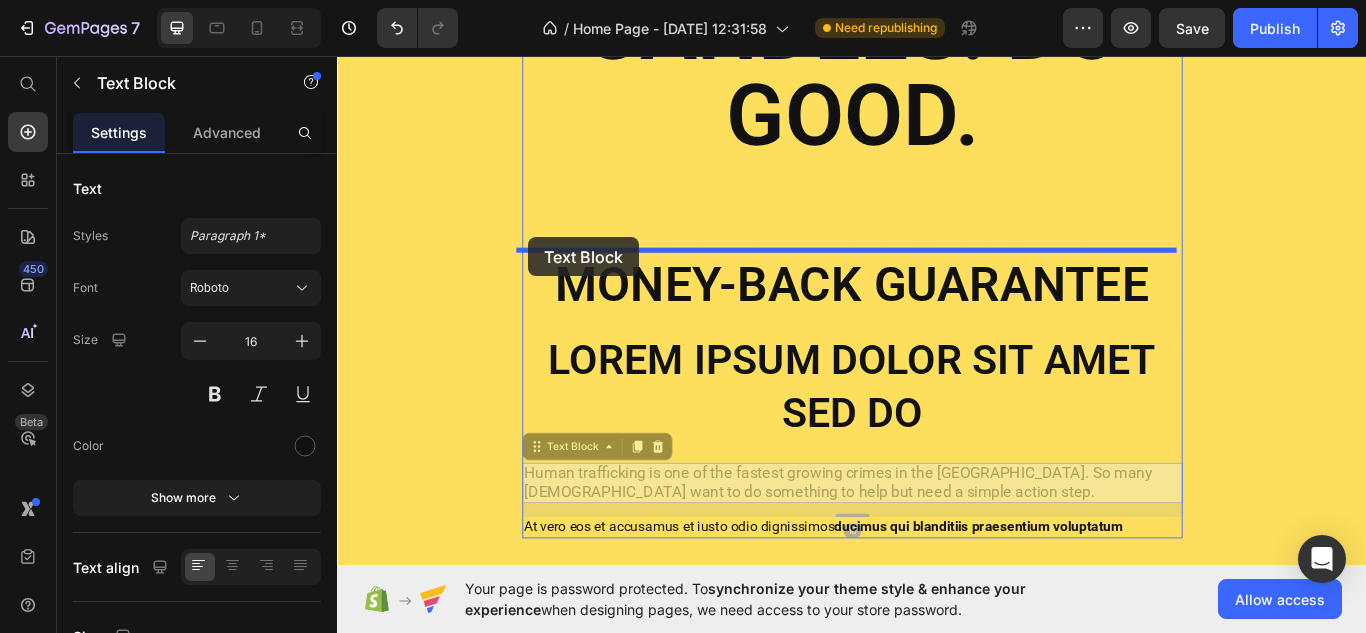 drag, startPoint x: 563, startPoint y: 503, endPoint x: 560, endPoint y: 268, distance: 235.01915 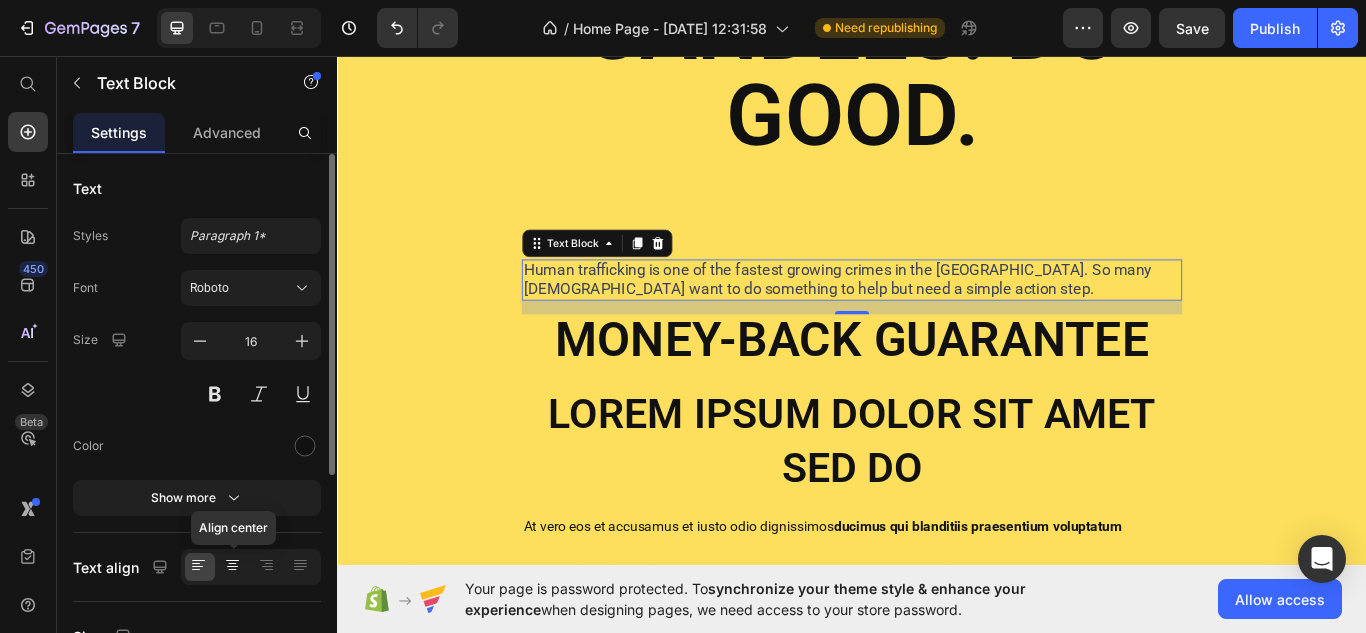 click 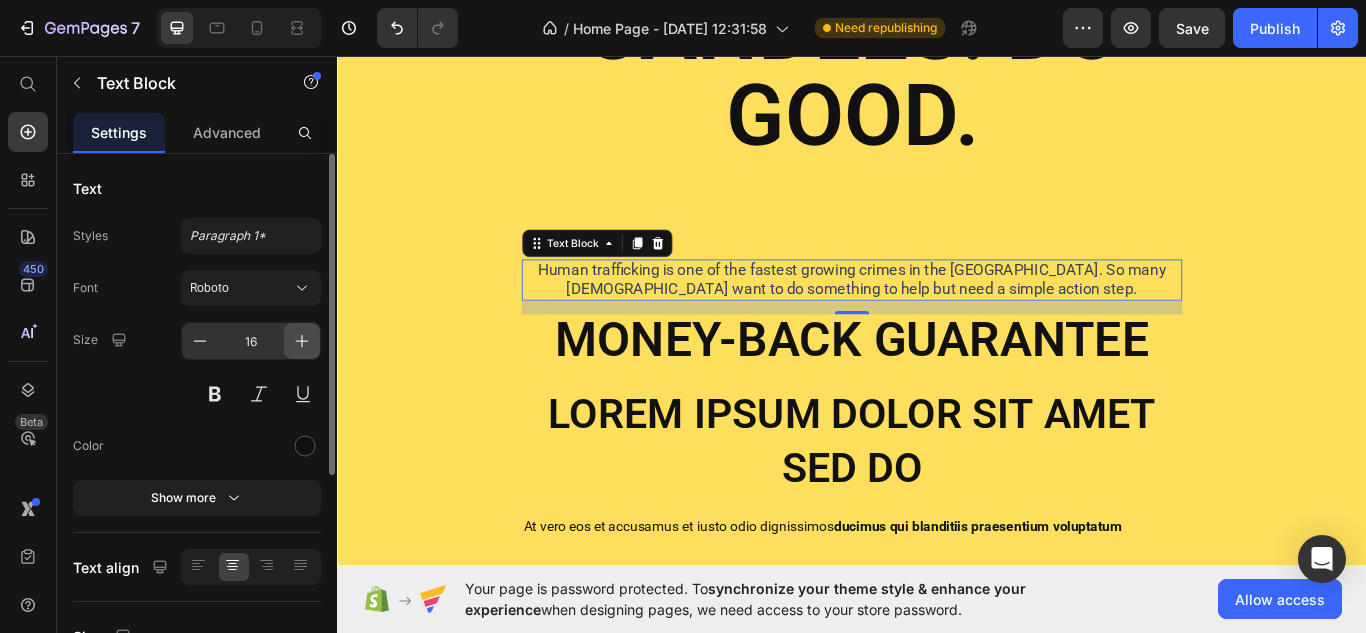 click 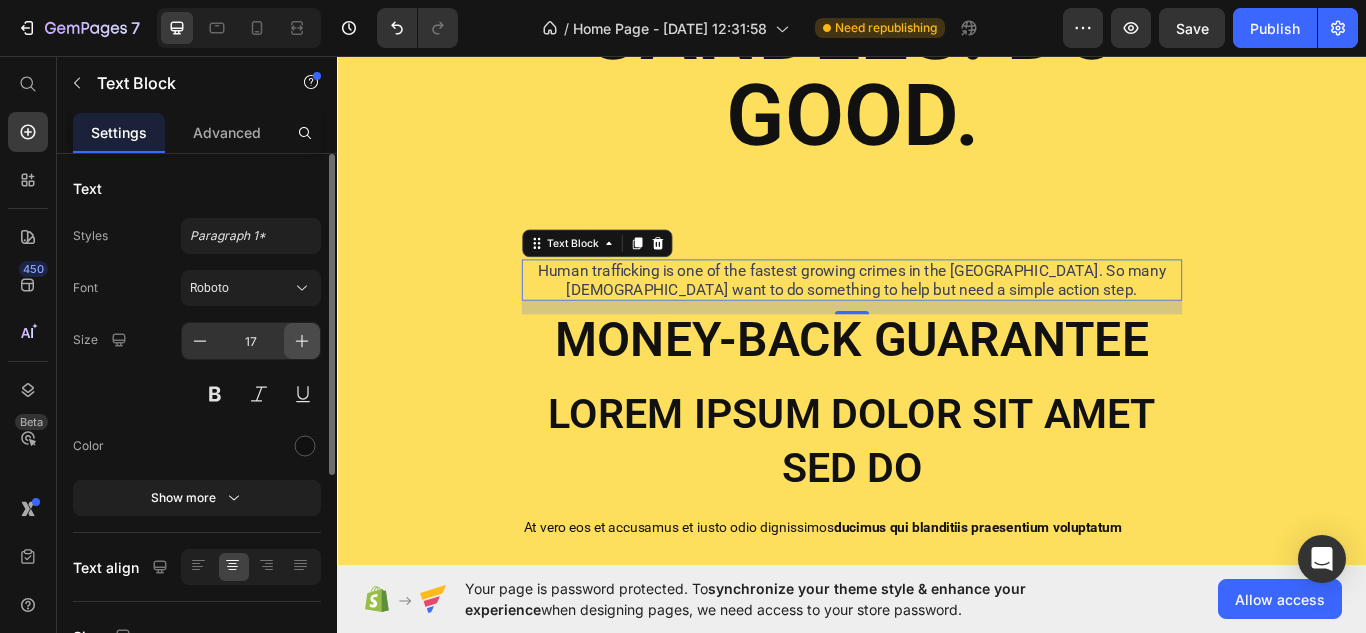 click 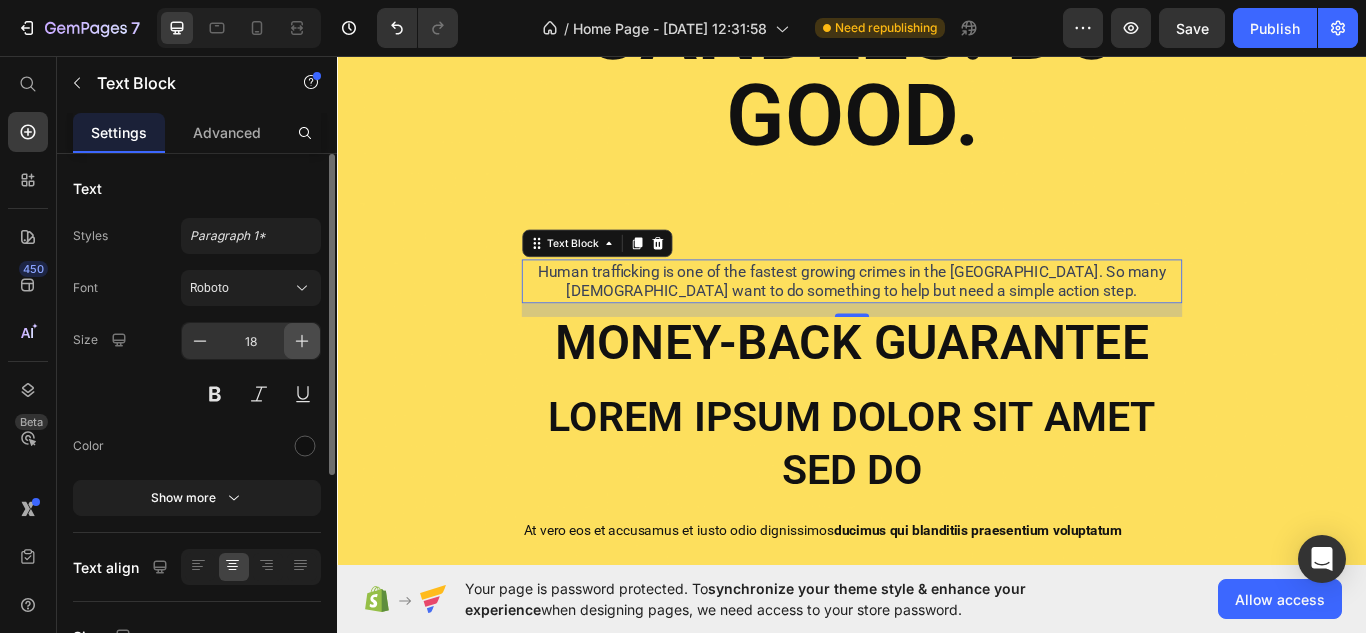 click 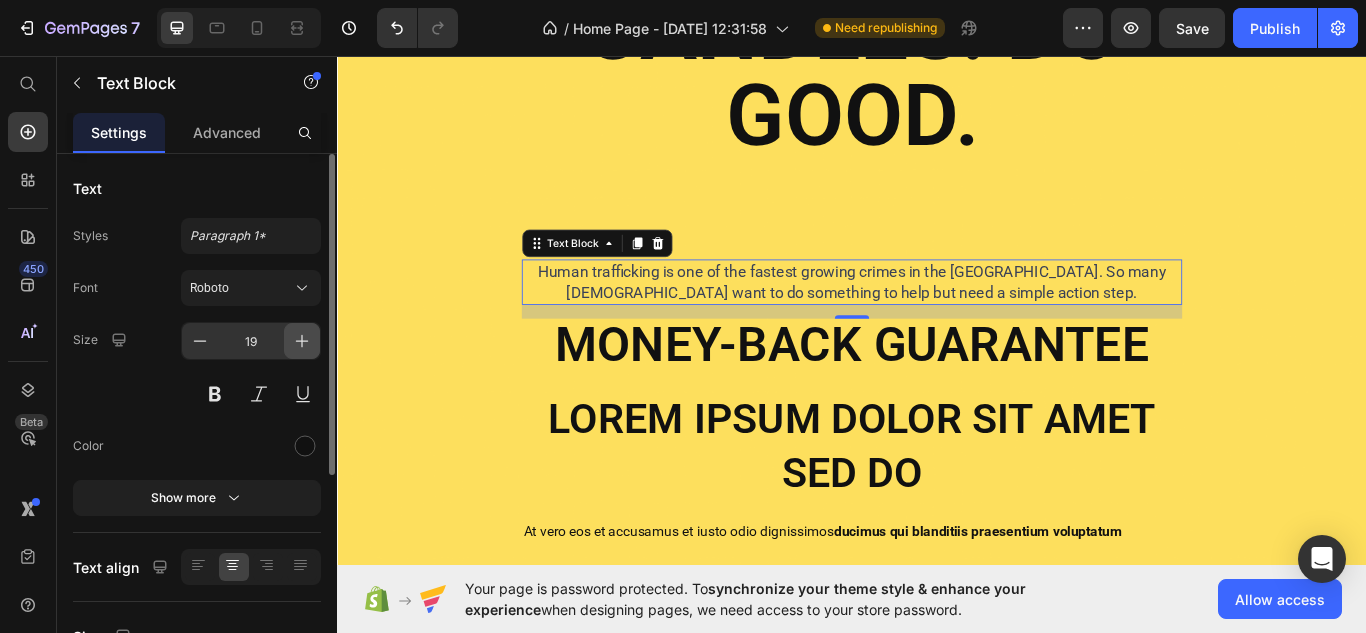 click 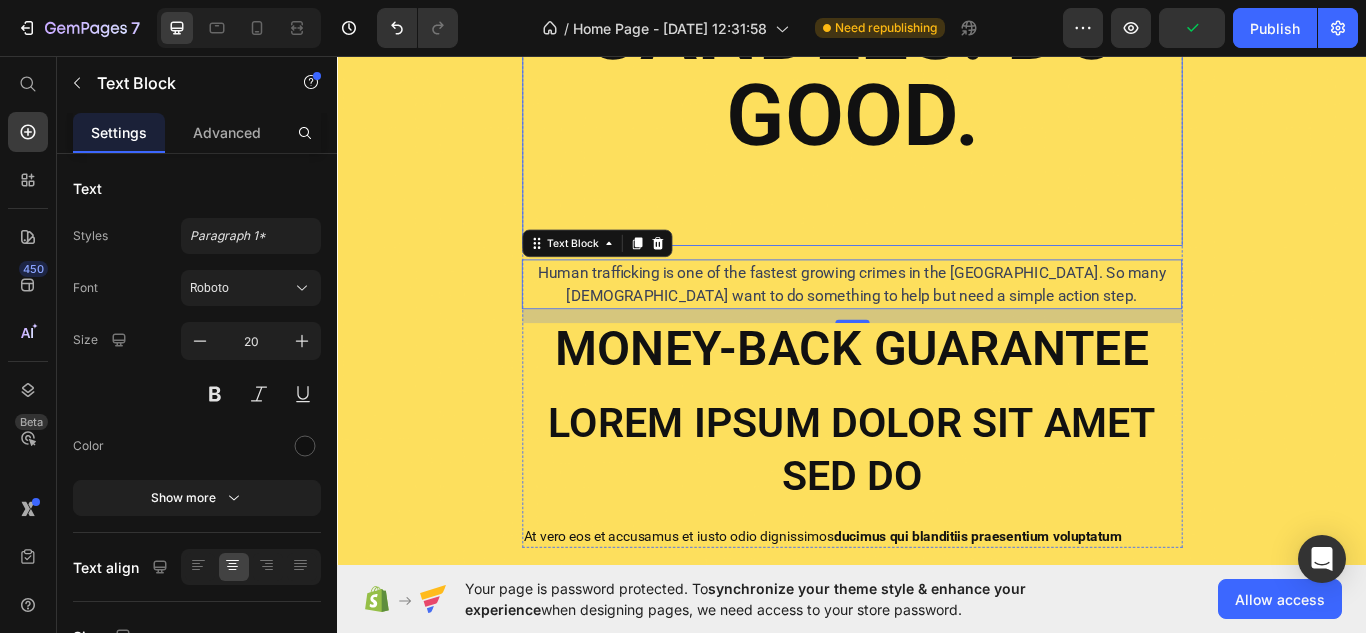 click on "ENJOY CANDLES. DO GOOD." at bounding box center [937, 76] 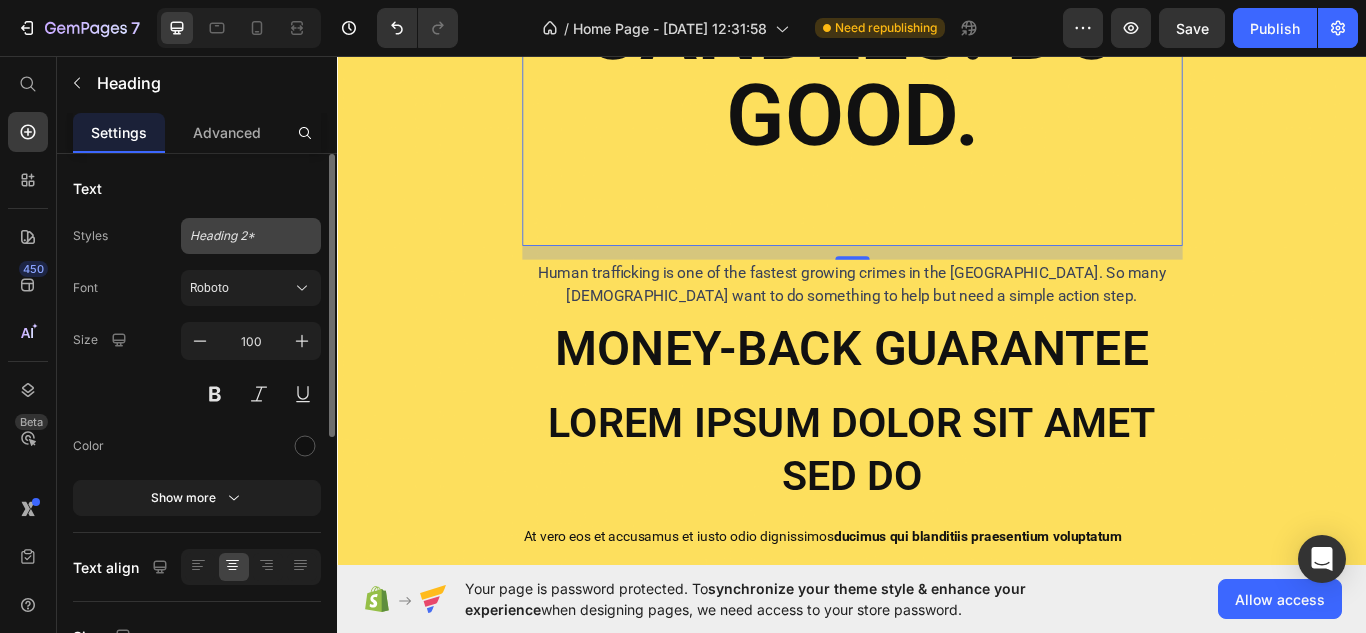 click on "Heading 2*" at bounding box center (251, 236) 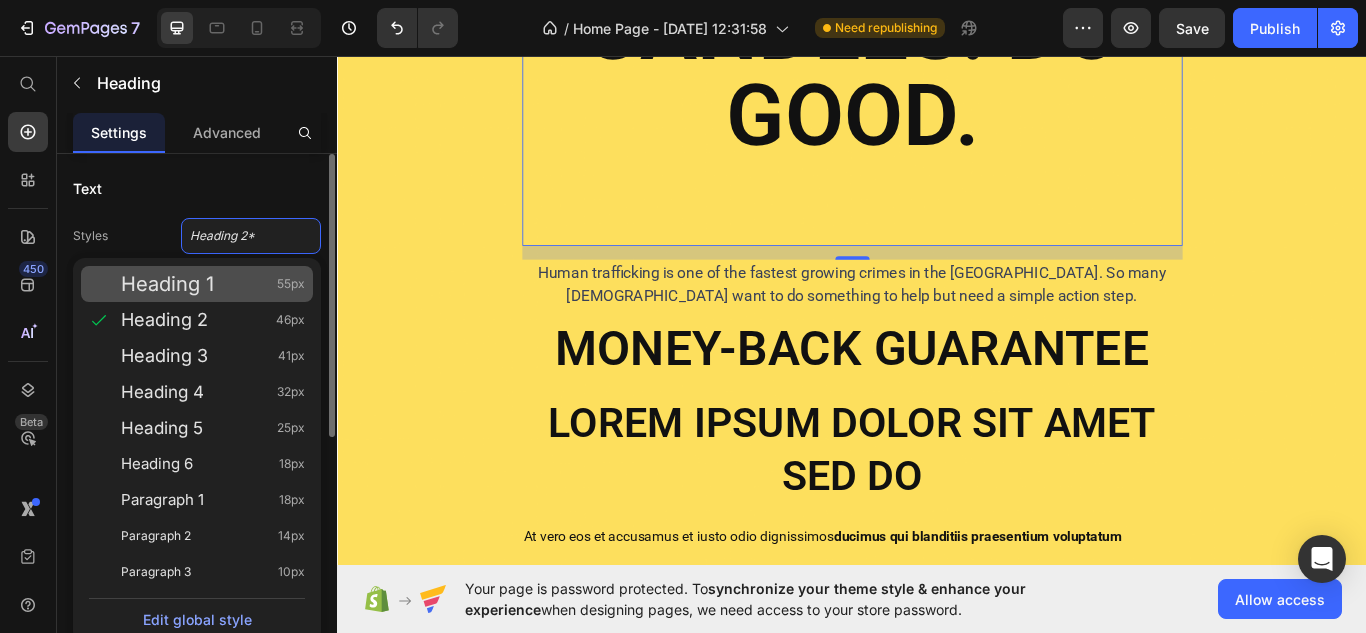 click on "Heading 1 55px" 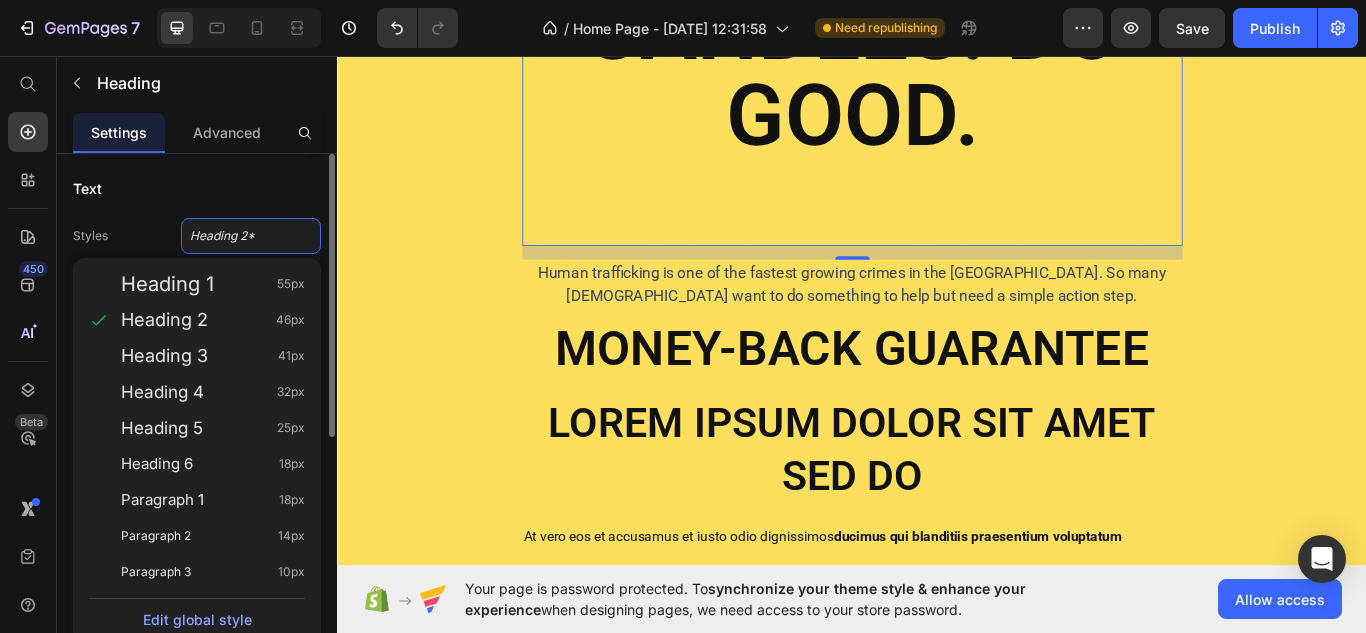 type on "55" 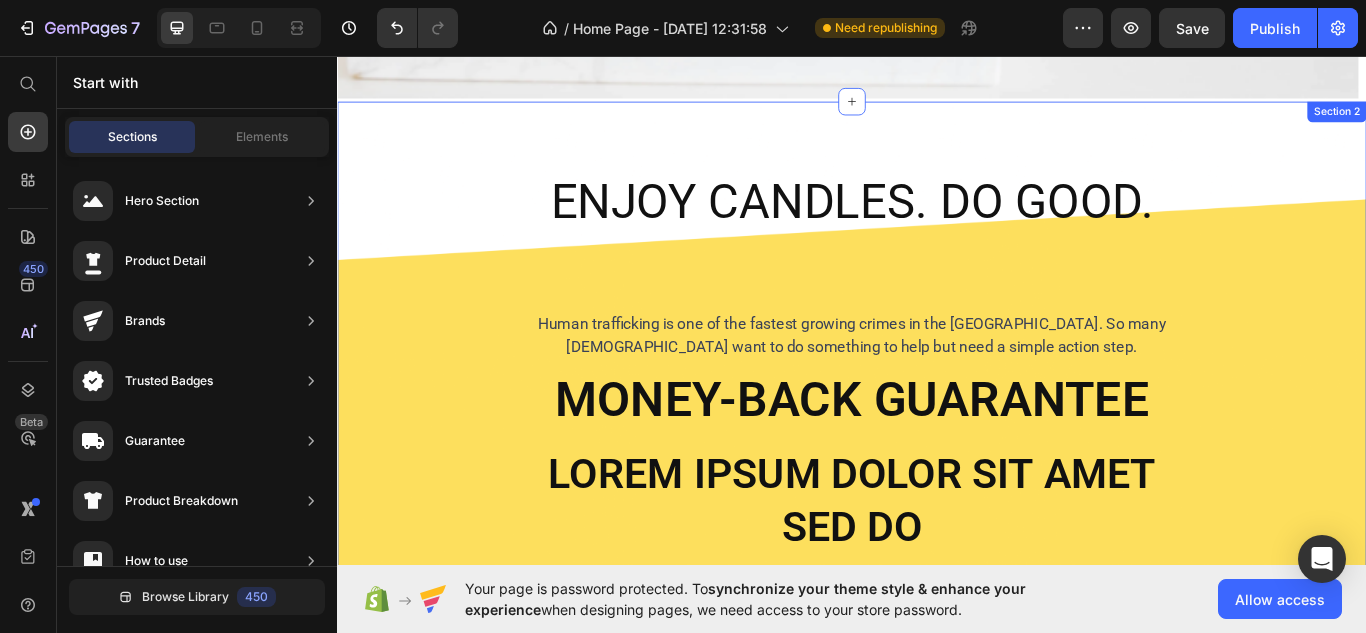 scroll, scrollTop: 812, scrollLeft: 0, axis: vertical 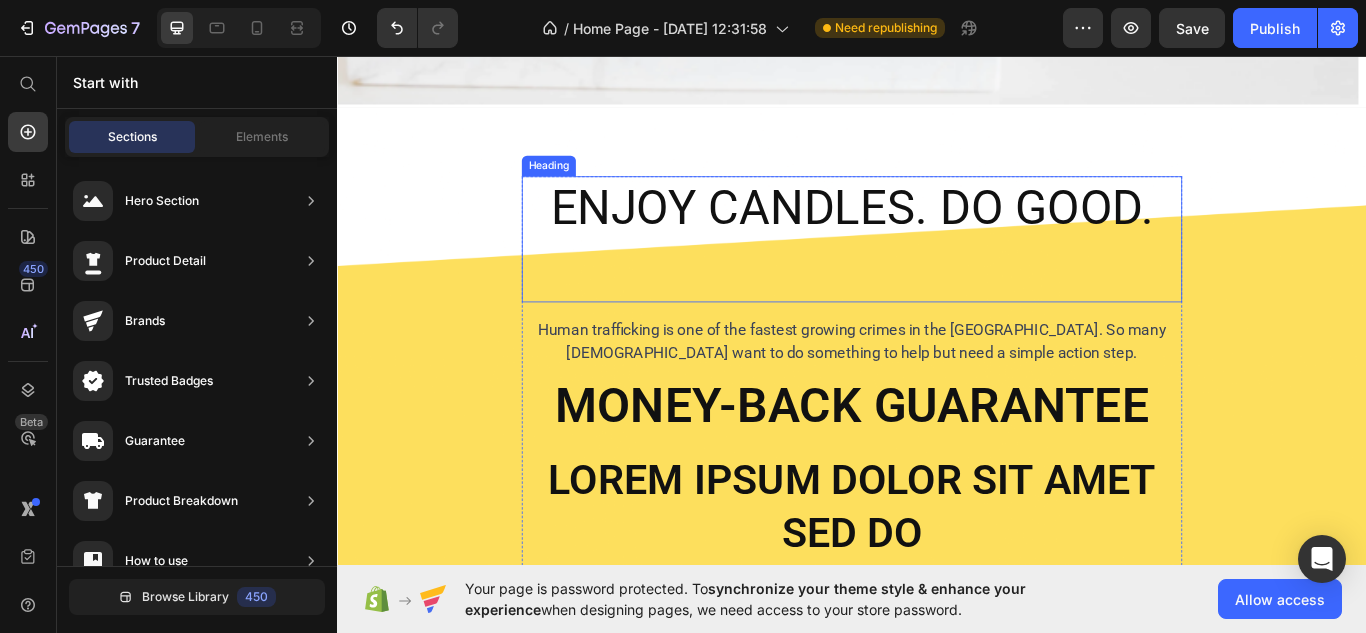 click on "ENJOY CANDLES. DO GOOD." at bounding box center (937, 270) 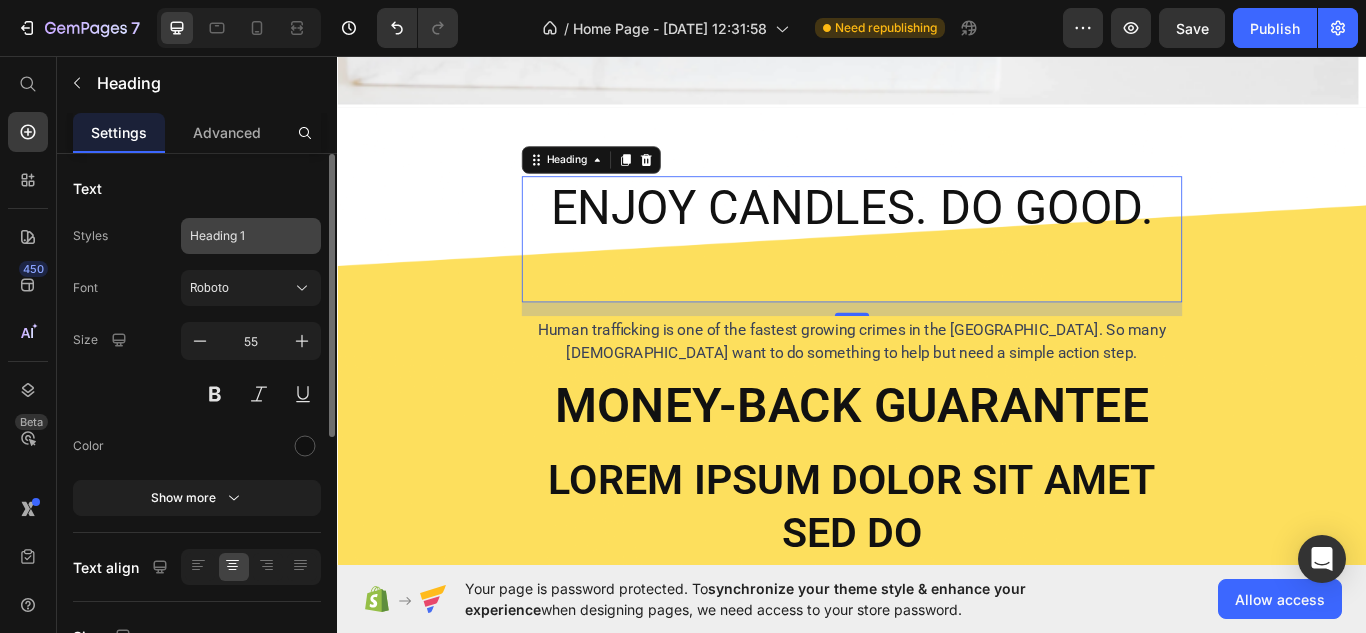 click on "Heading 1" at bounding box center [251, 236] 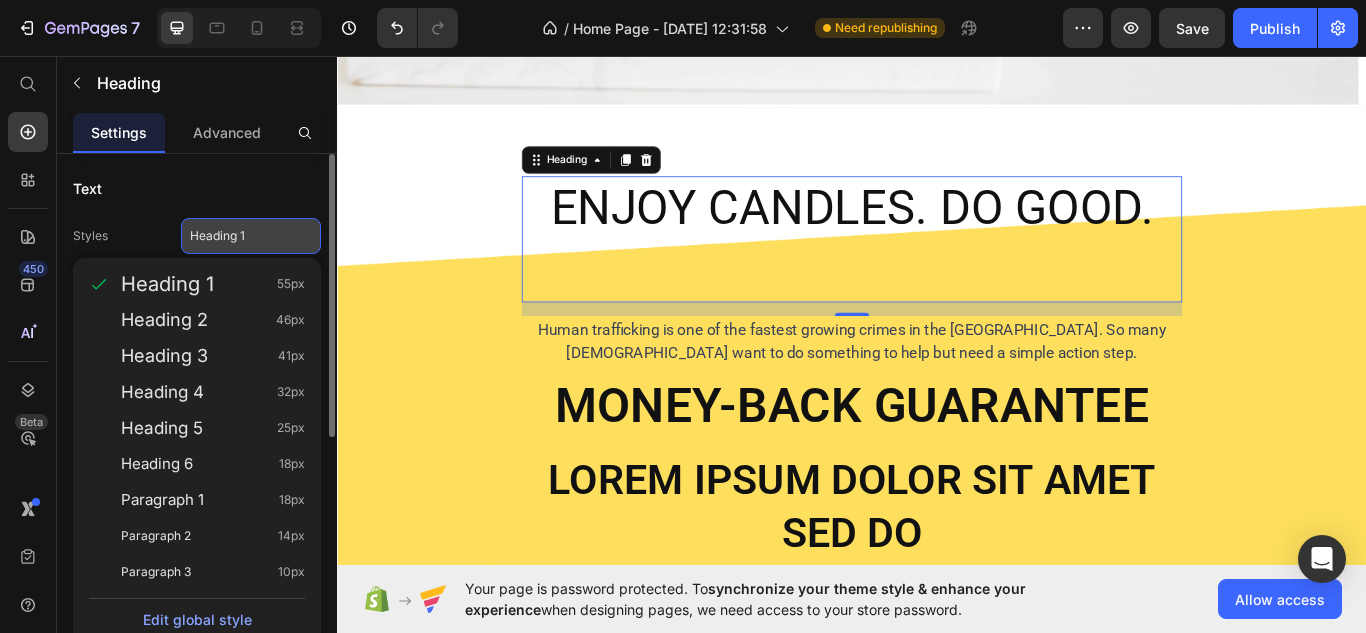 click on "Heading 1" at bounding box center [251, 236] 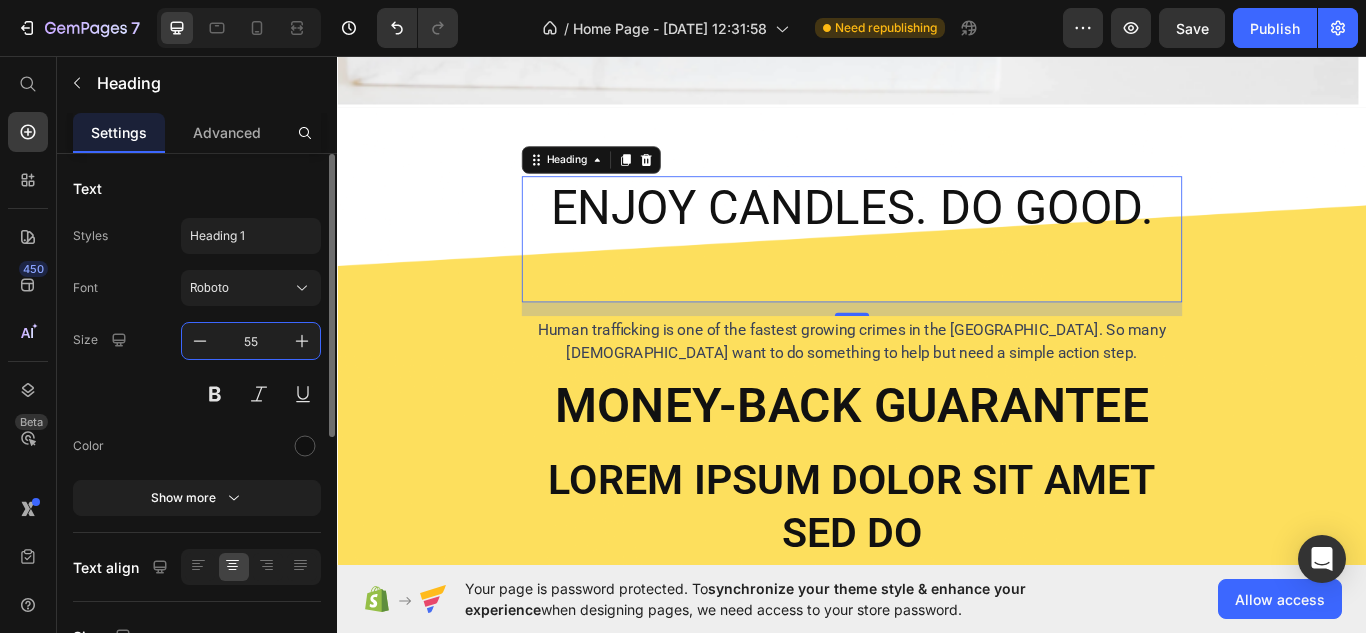 click on "55" at bounding box center (251, 341) 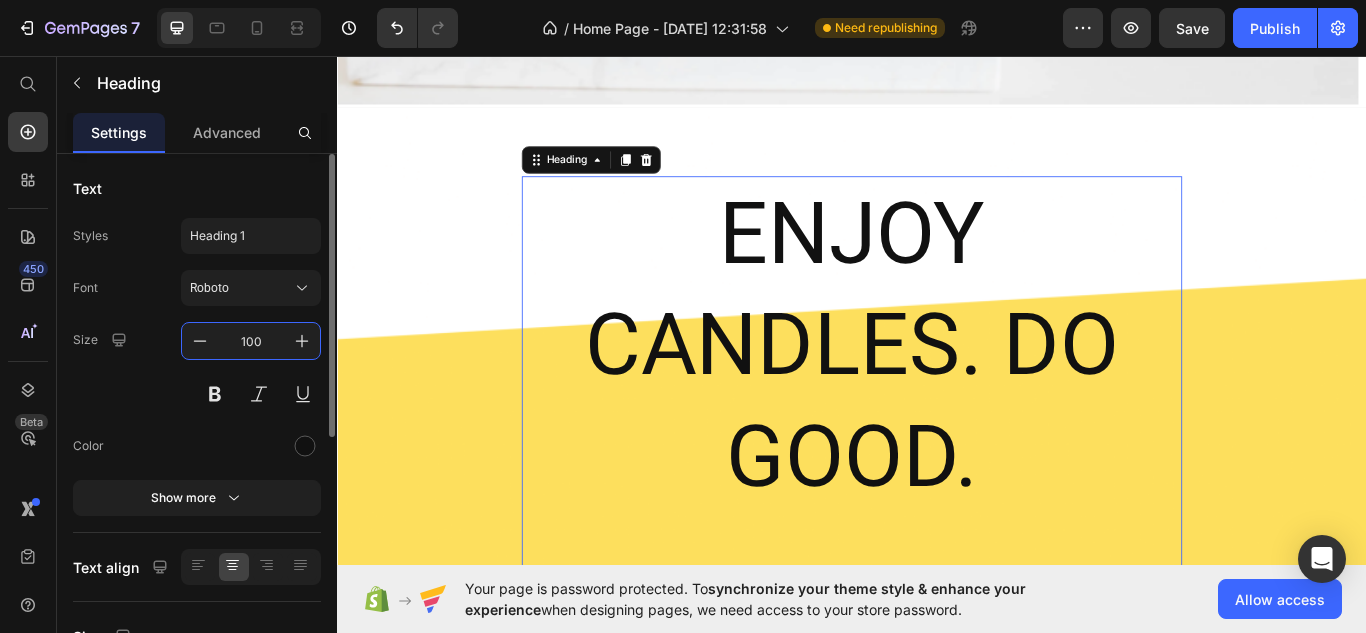 type on "100" 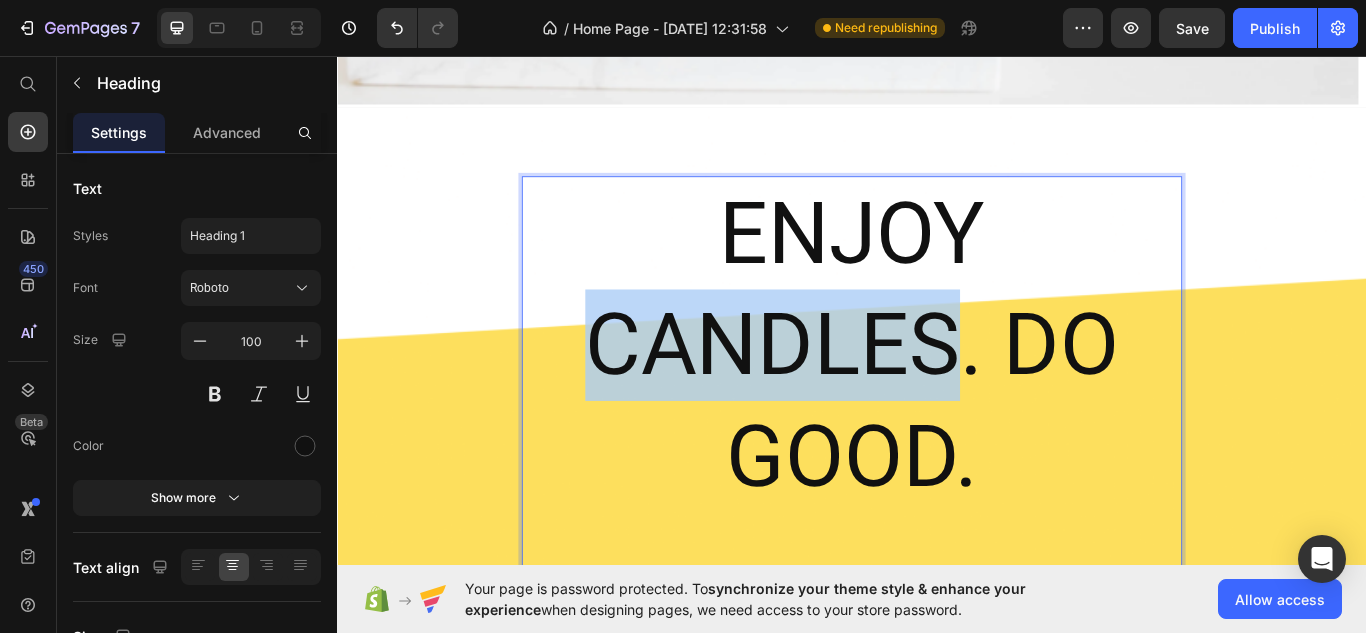click on "ENJOY CANDLES. DO GOOD." at bounding box center [937, 459] 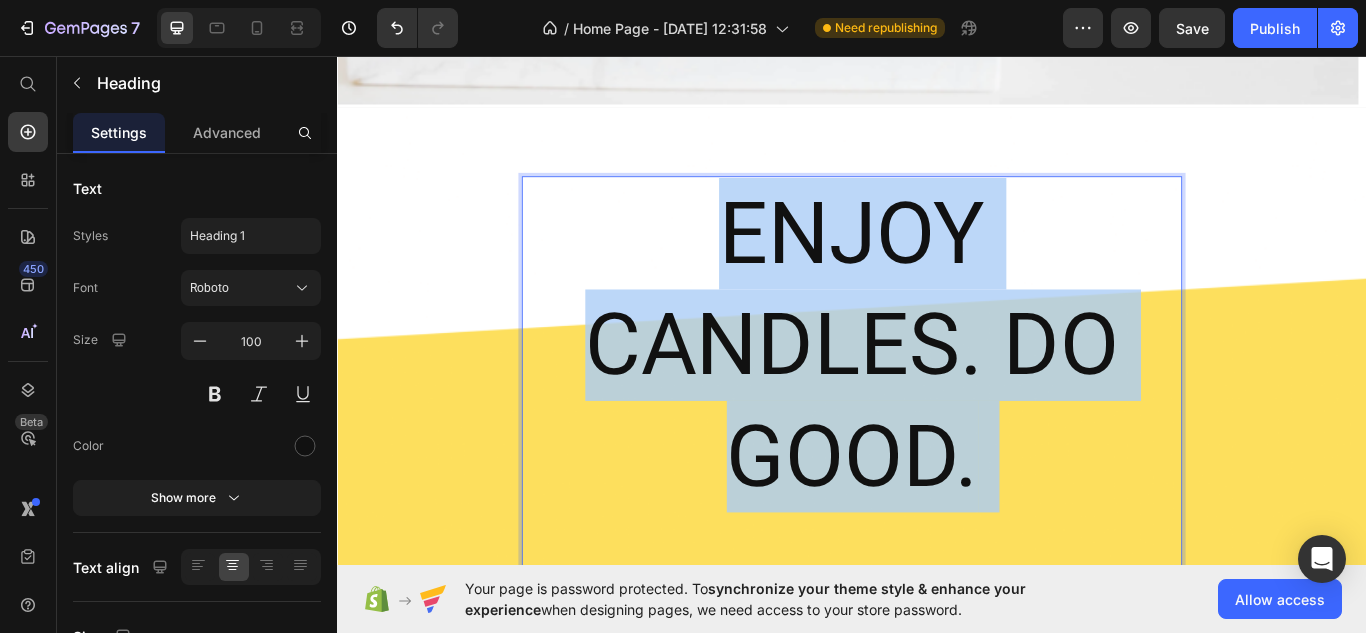 click on "ENJOY CANDLES. DO GOOD." at bounding box center (937, 459) 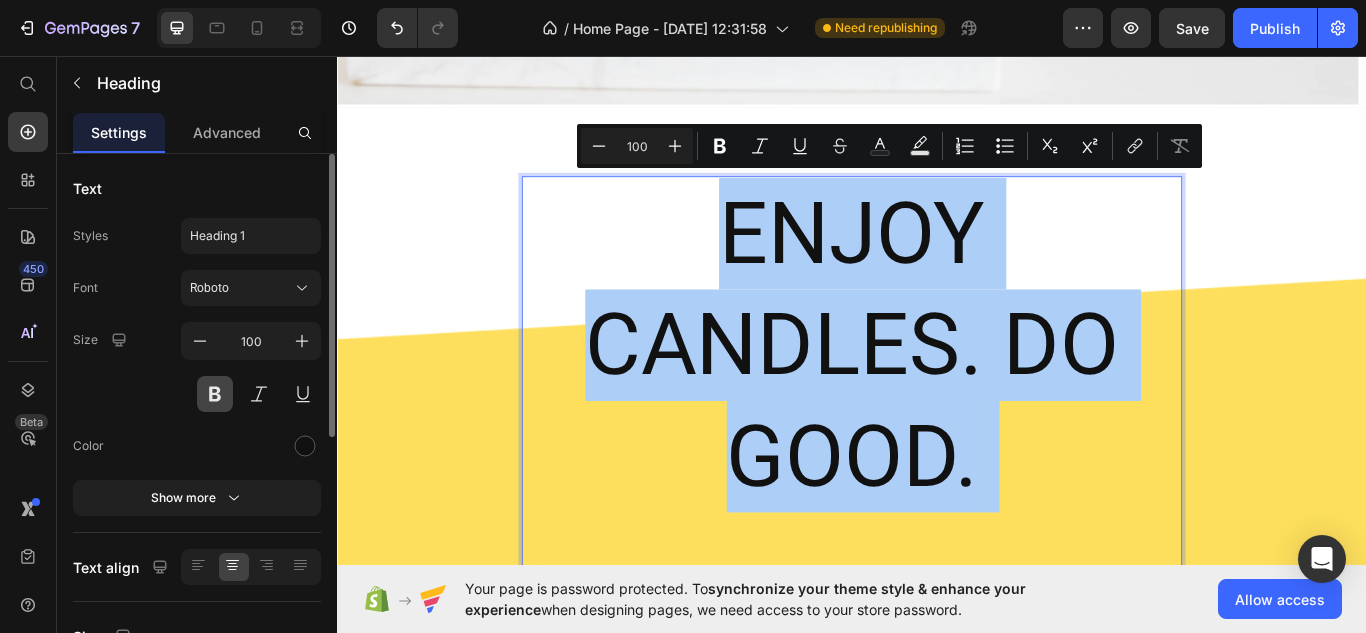 click at bounding box center (215, 394) 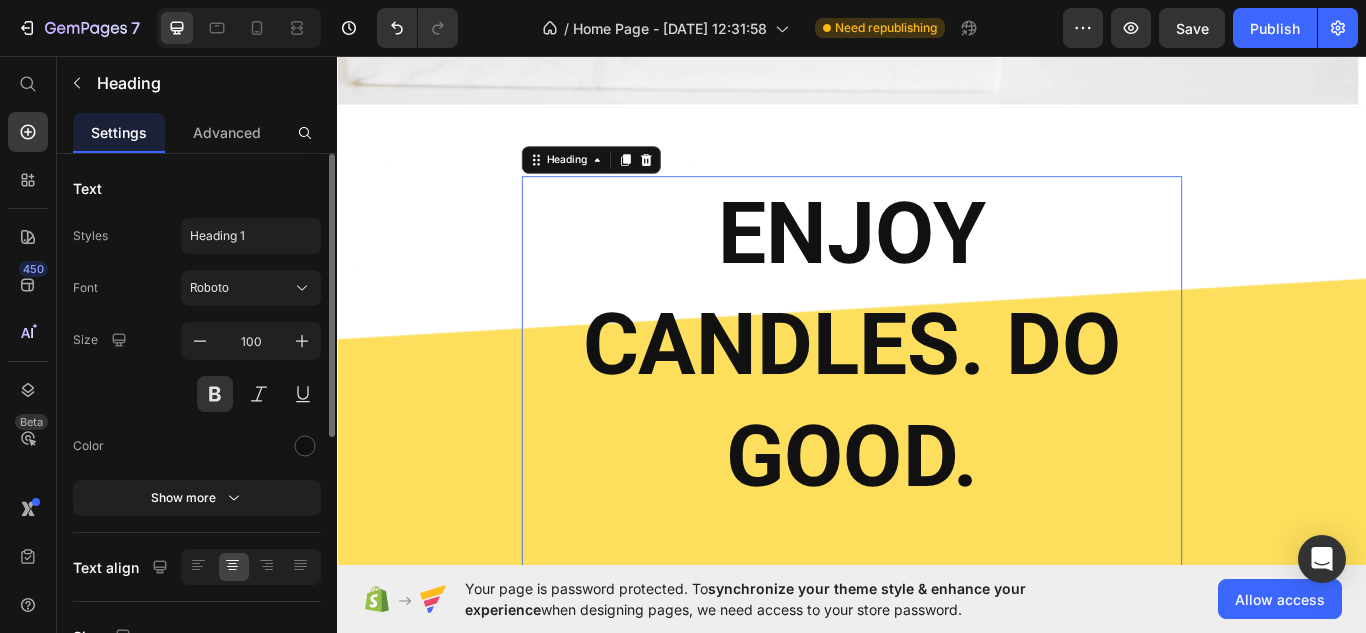 drag, startPoint x: 163, startPoint y: 403, endPoint x: 181, endPoint y: 392, distance: 21.095022 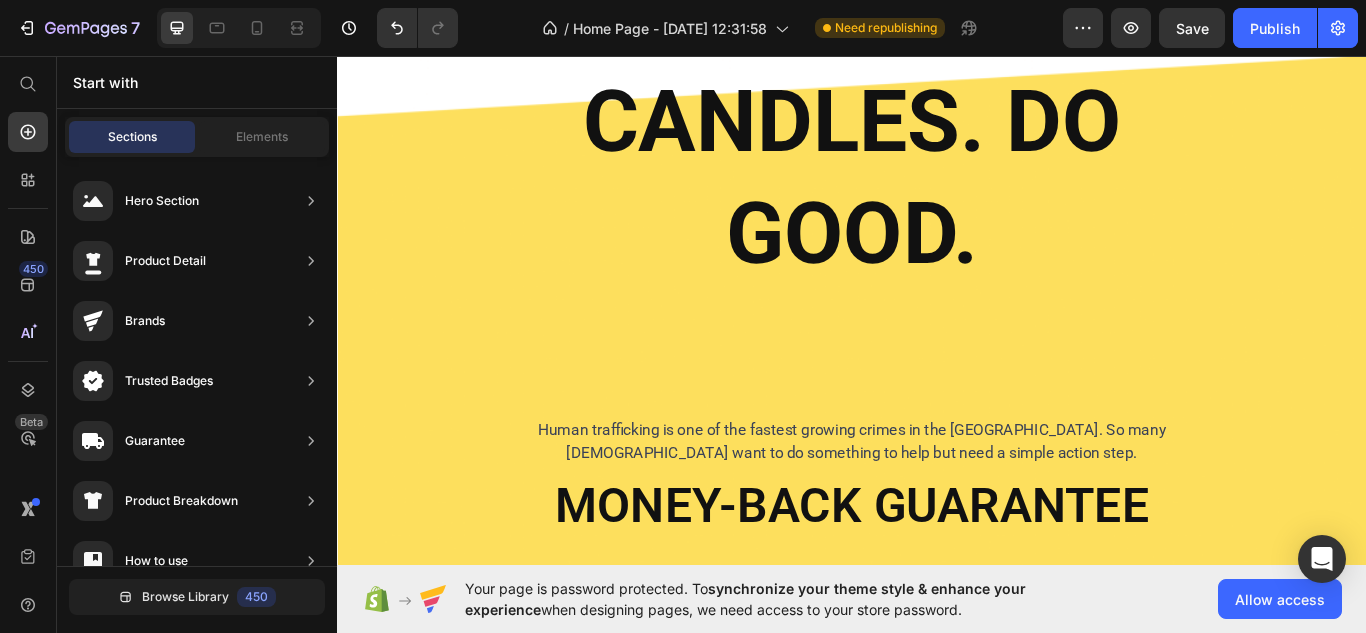 scroll, scrollTop: 1045, scrollLeft: 0, axis: vertical 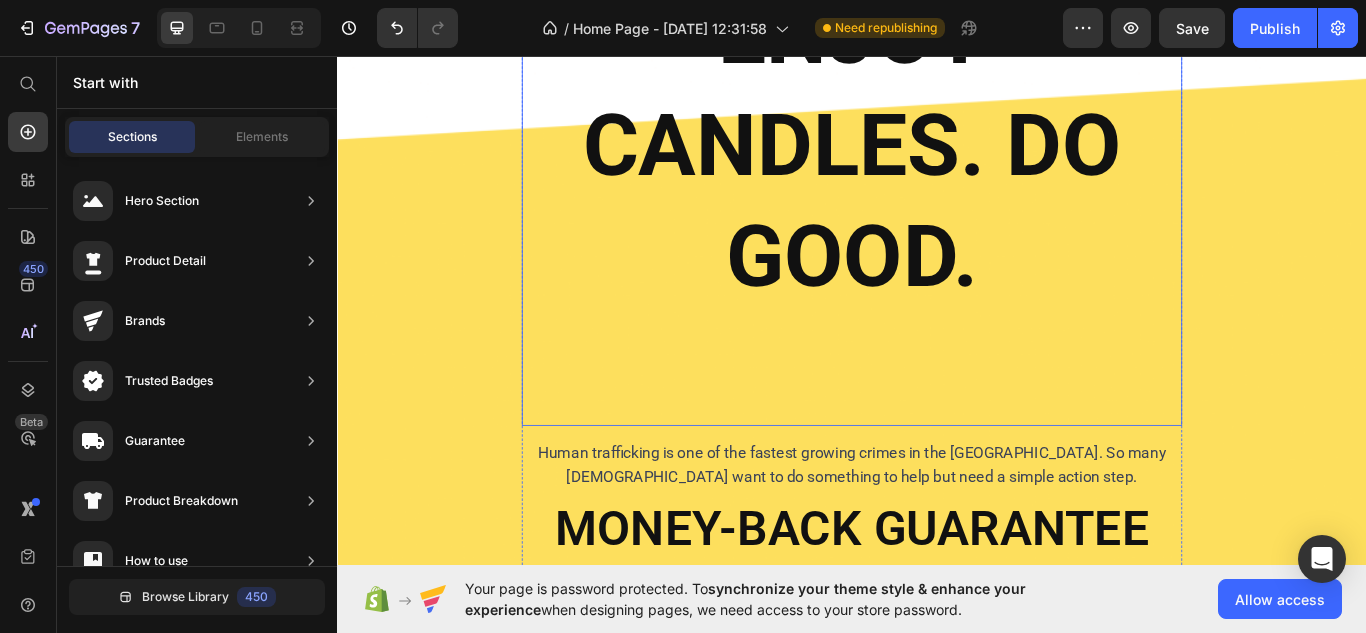 click on "ENJOY CANDLES. DO GOOD." at bounding box center (937, 226) 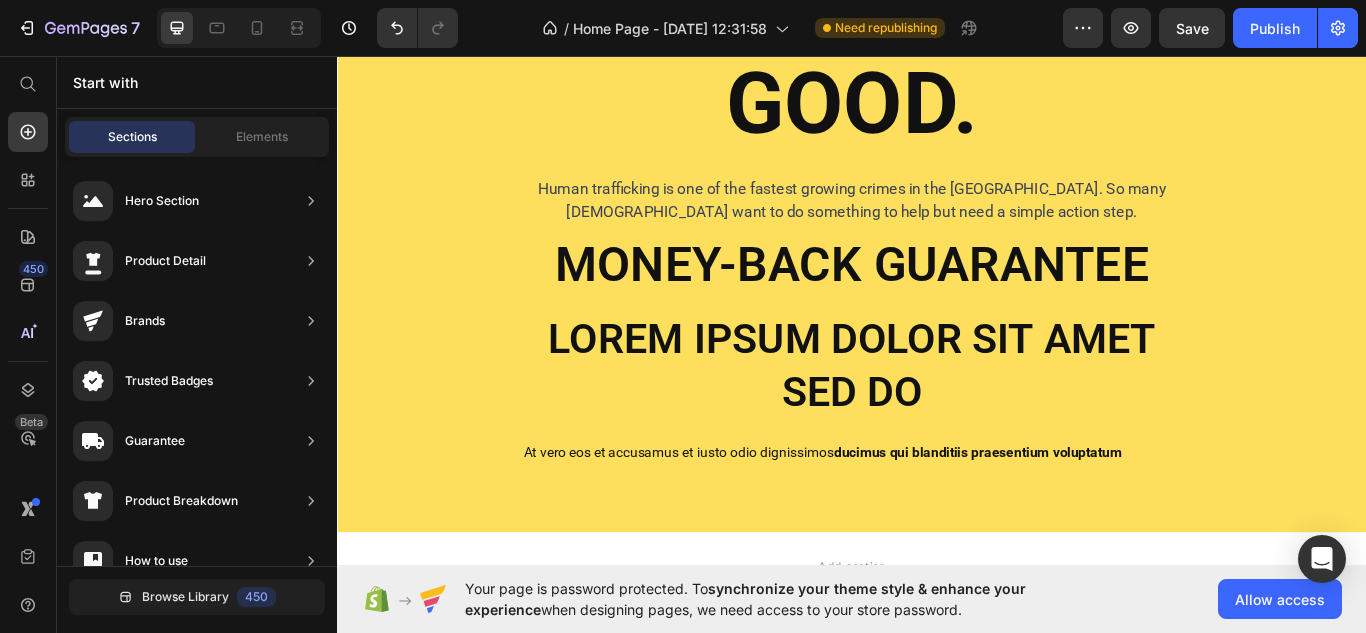 scroll, scrollTop: 1117, scrollLeft: 0, axis: vertical 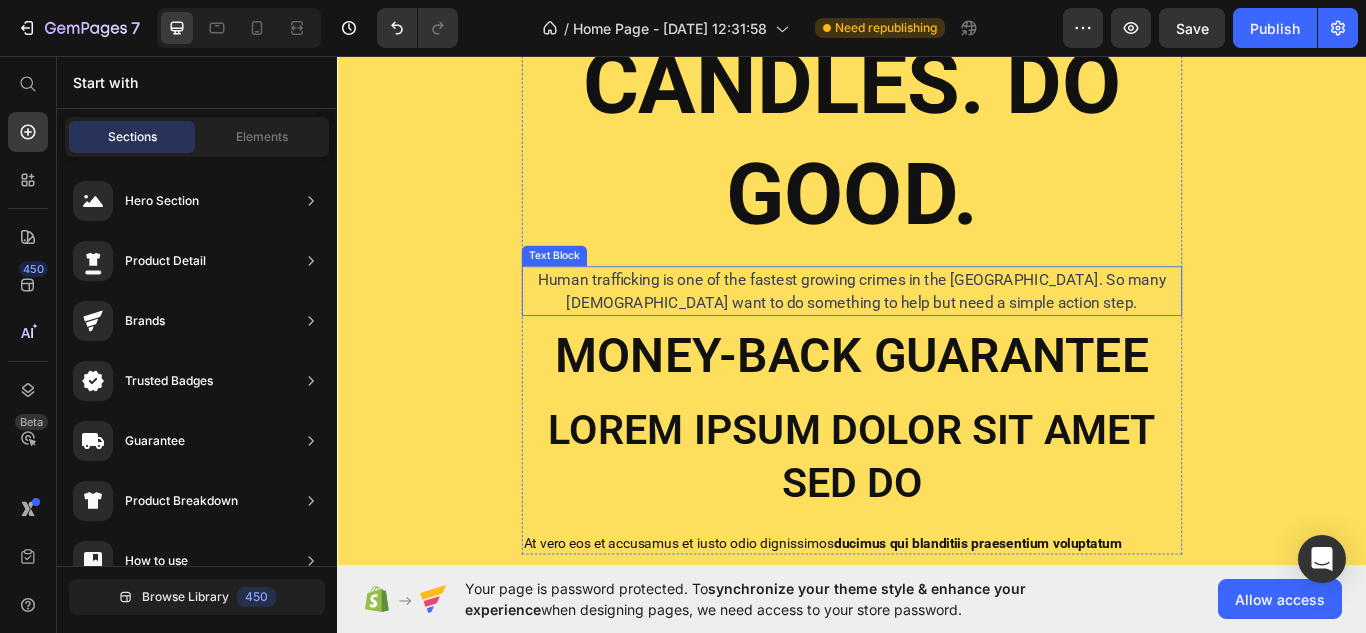 click on "Human trafficking is one of the fastest growing crimes in the [GEOGRAPHIC_DATA]. So many [DEMOGRAPHIC_DATA] want to do something to help but need a simple action step." at bounding box center [937, 331] 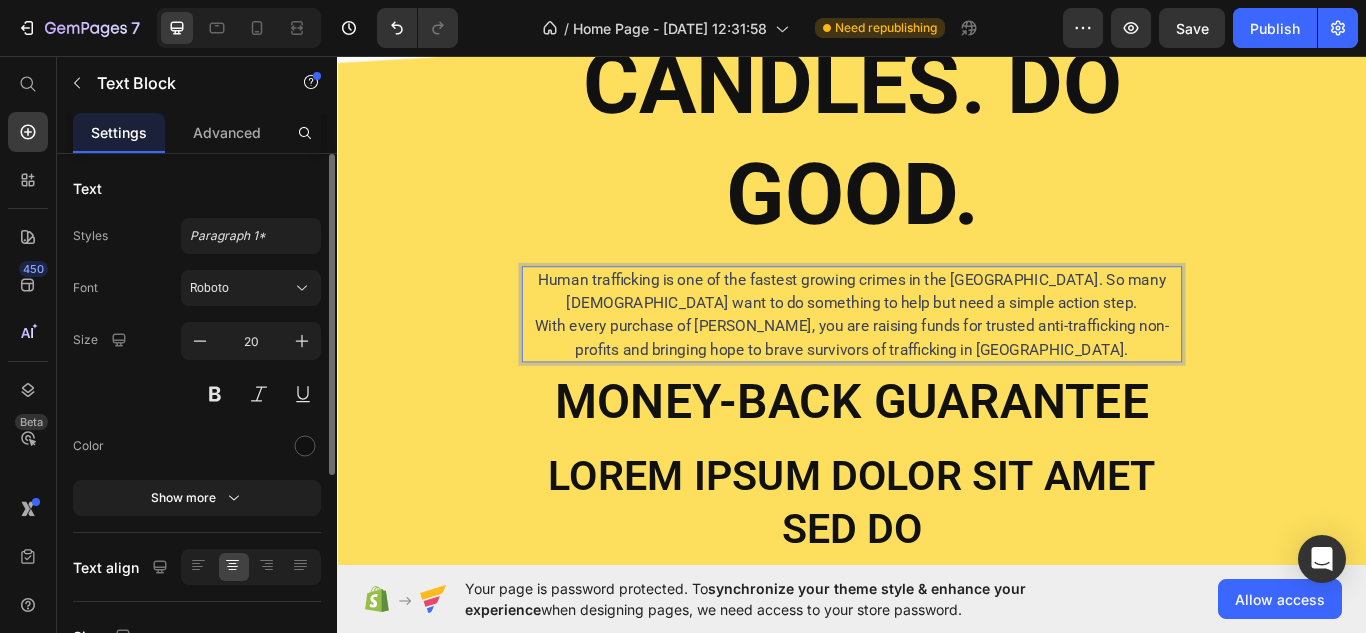 click on "Human trafficking is one of the fastest growing crimes in the [GEOGRAPHIC_DATA]. So many [DEMOGRAPHIC_DATA] want to do something to help but need a simple action step." at bounding box center (937, 331) 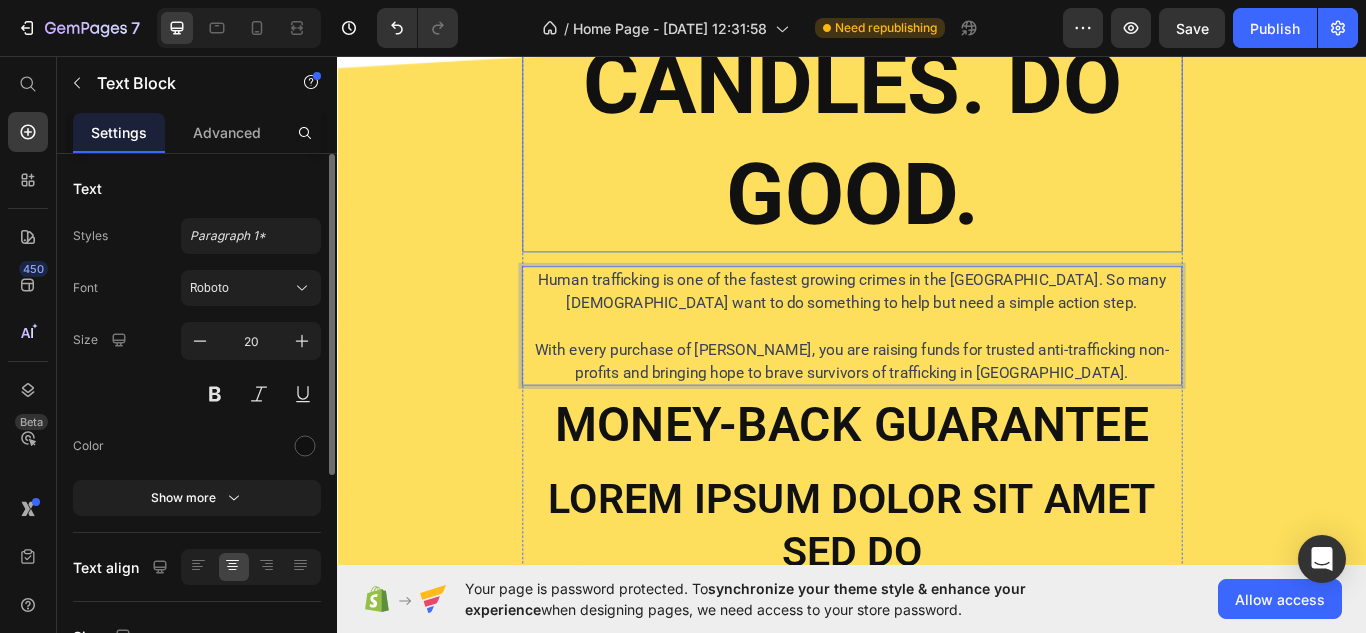 click on "ENJOY CANDLES. DO GOOD." at bounding box center [937, 89] 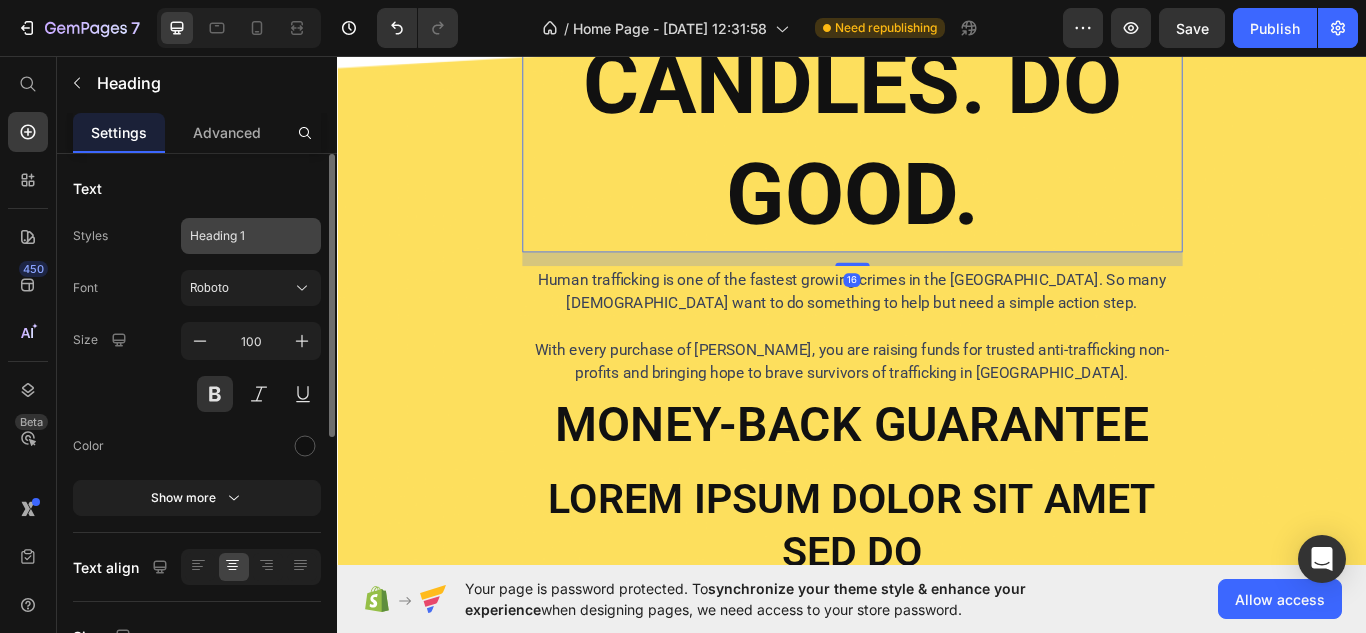 click on "Heading 1" at bounding box center (239, 236) 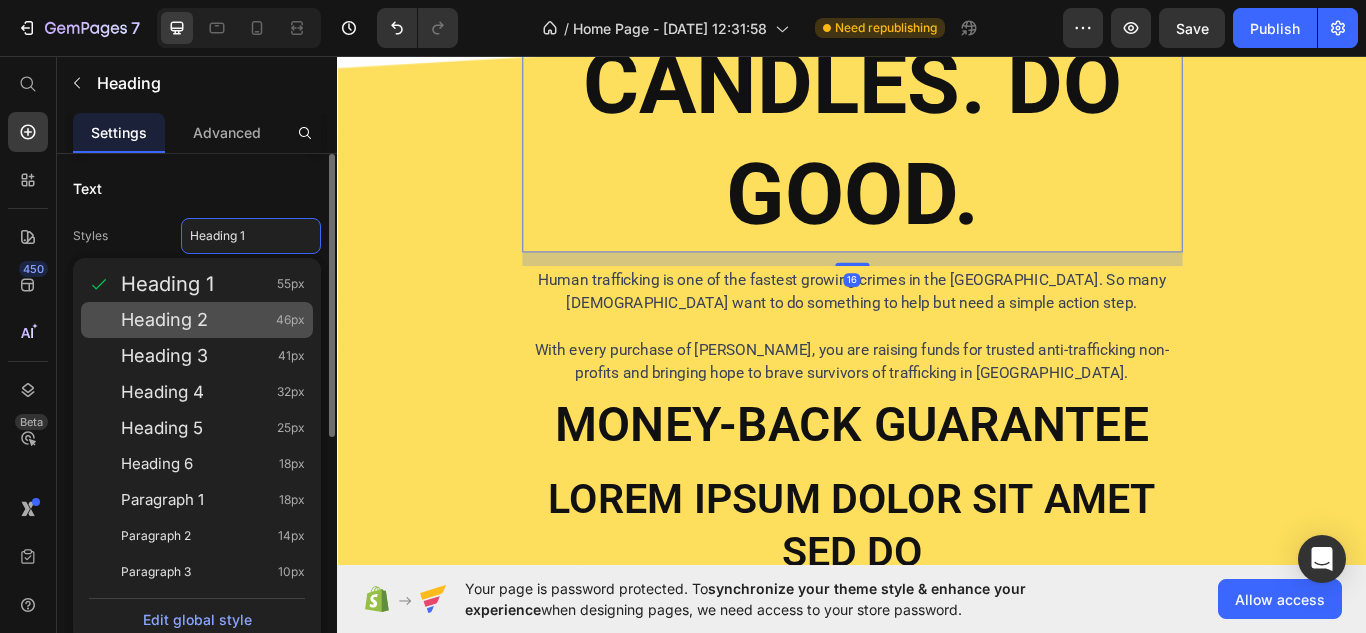 click on "Heading 2 46px" at bounding box center [213, 320] 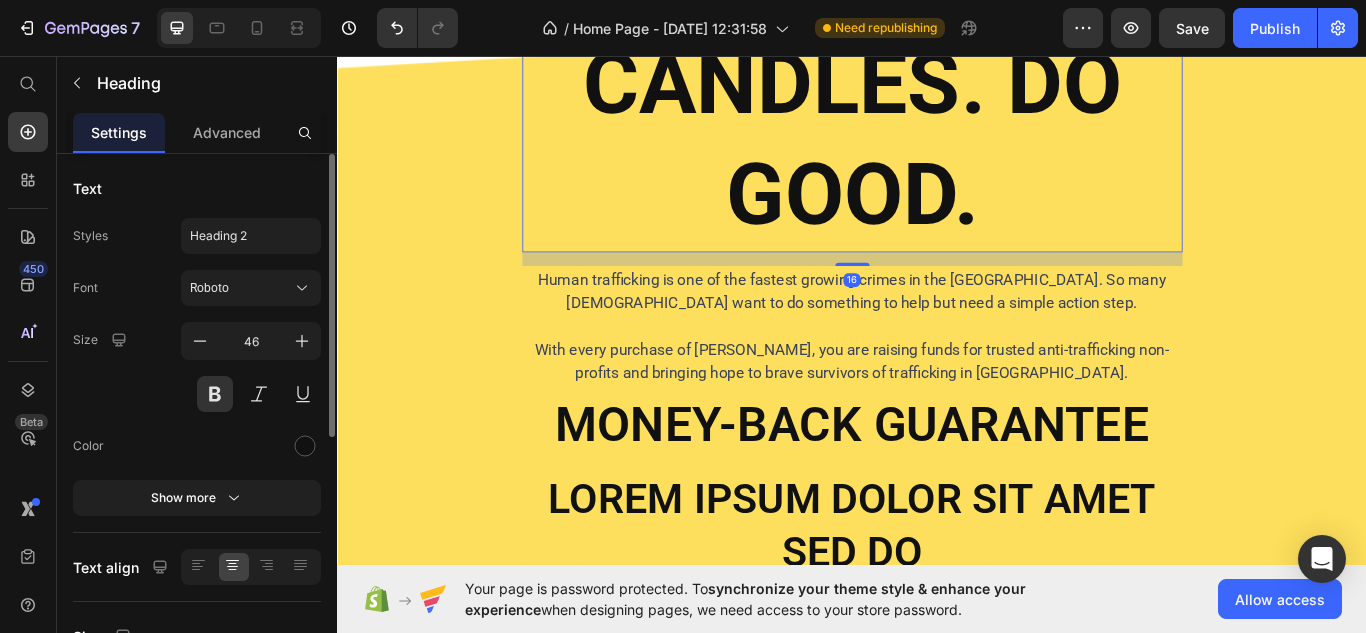 scroll, scrollTop: 1113, scrollLeft: 0, axis: vertical 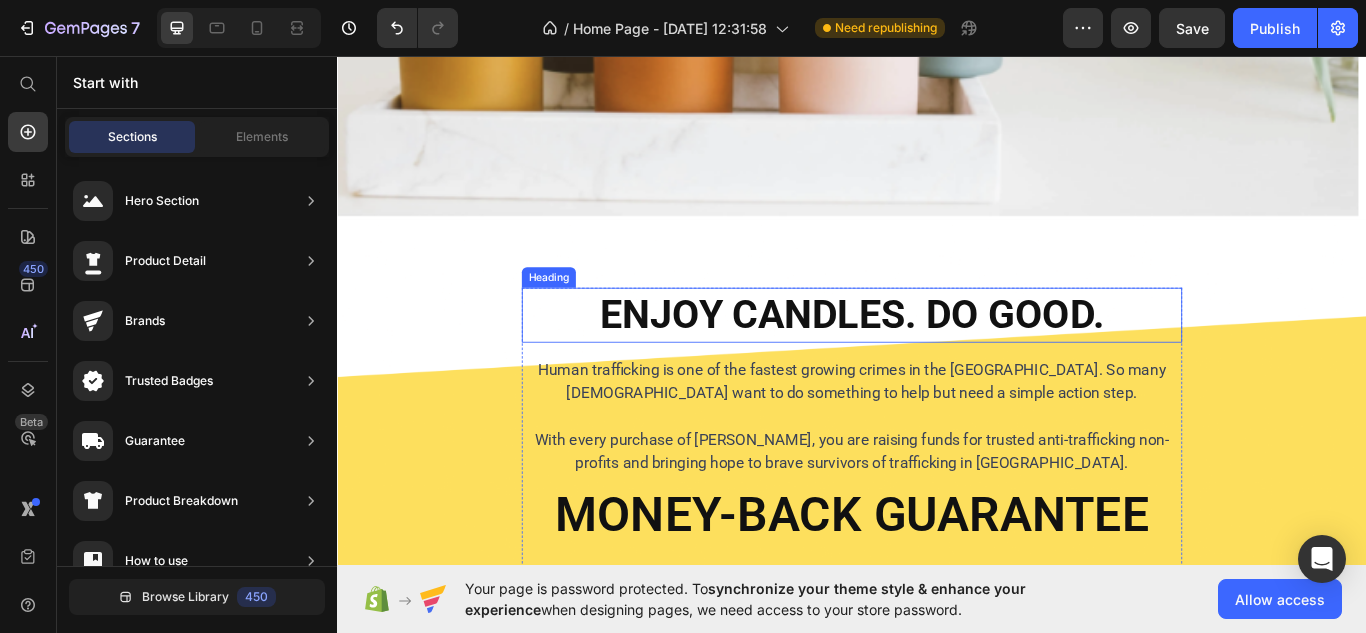 click on "ENJOY CANDLES. DO GOOD." at bounding box center [937, 359] 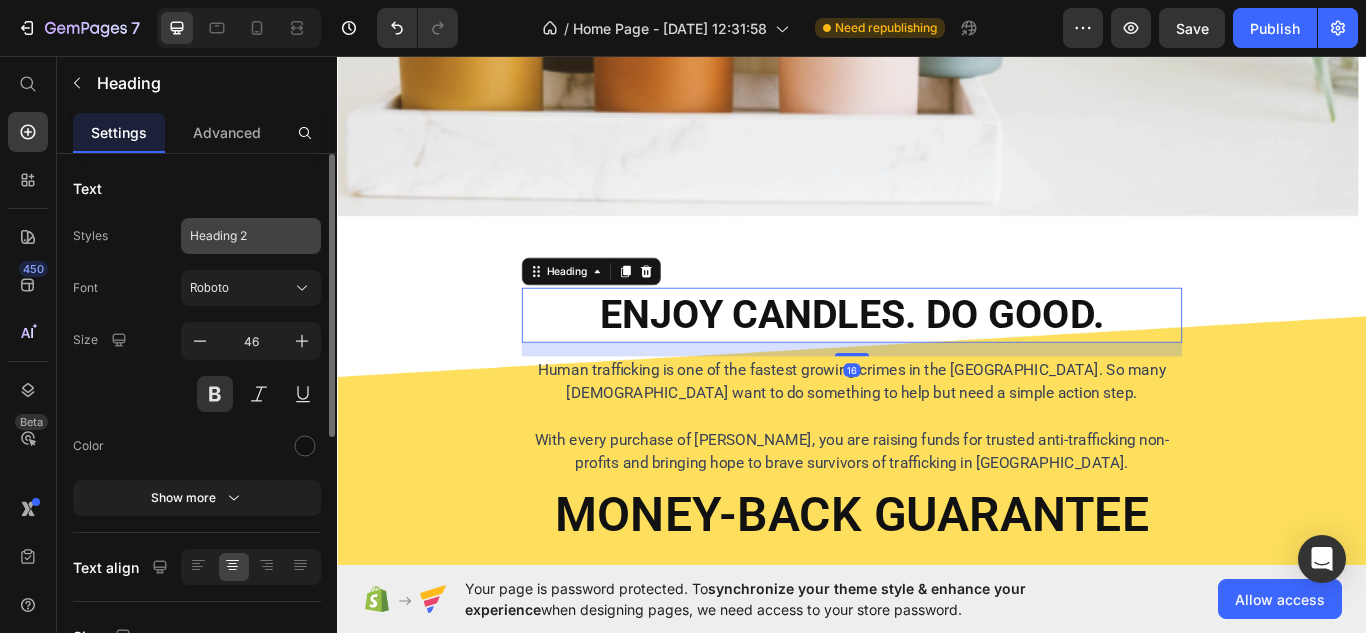 click on "Heading 2" 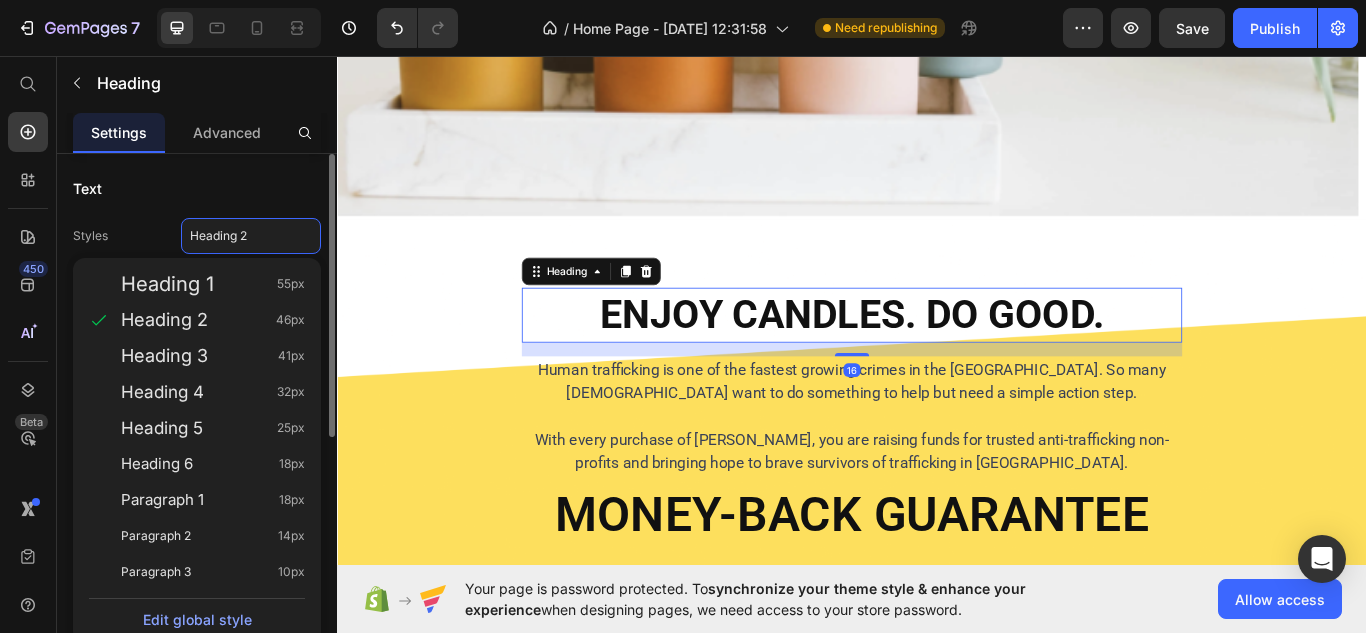 click on "Heading 1" at bounding box center [167, 284] 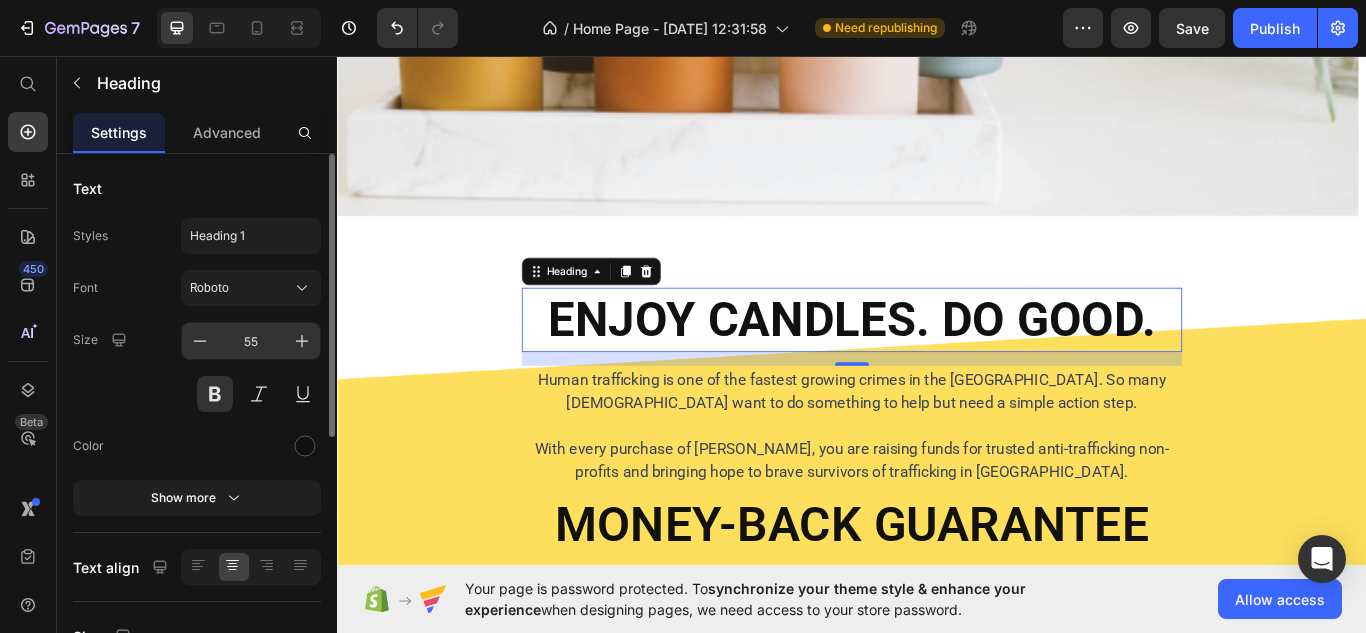 click on "55" at bounding box center (251, 341) 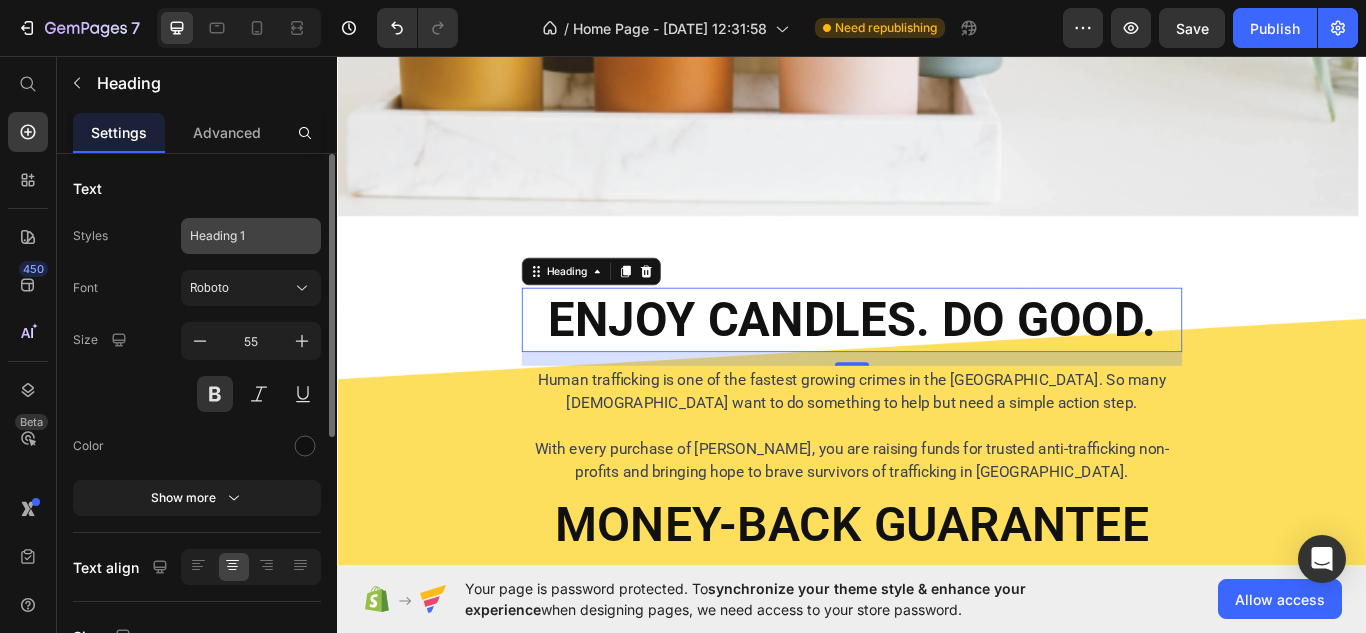 click on "Heading 1" at bounding box center [239, 236] 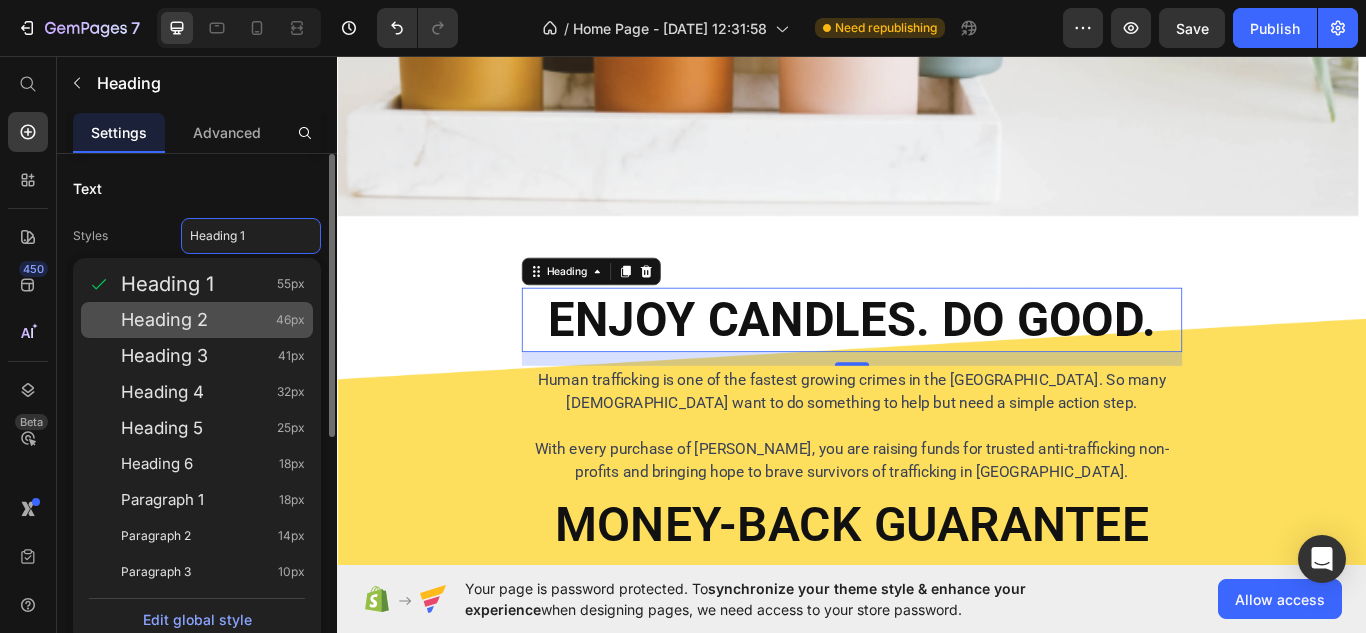 click on "Heading 2 46px" 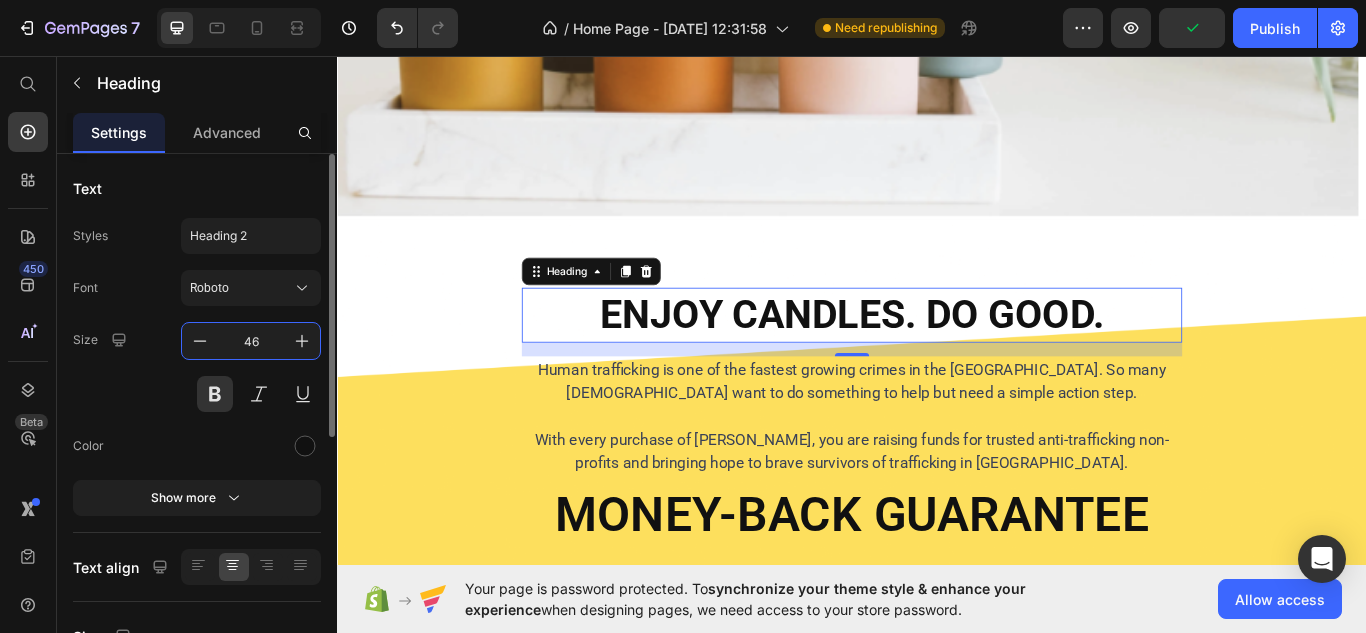 click on "46" at bounding box center (251, 341) 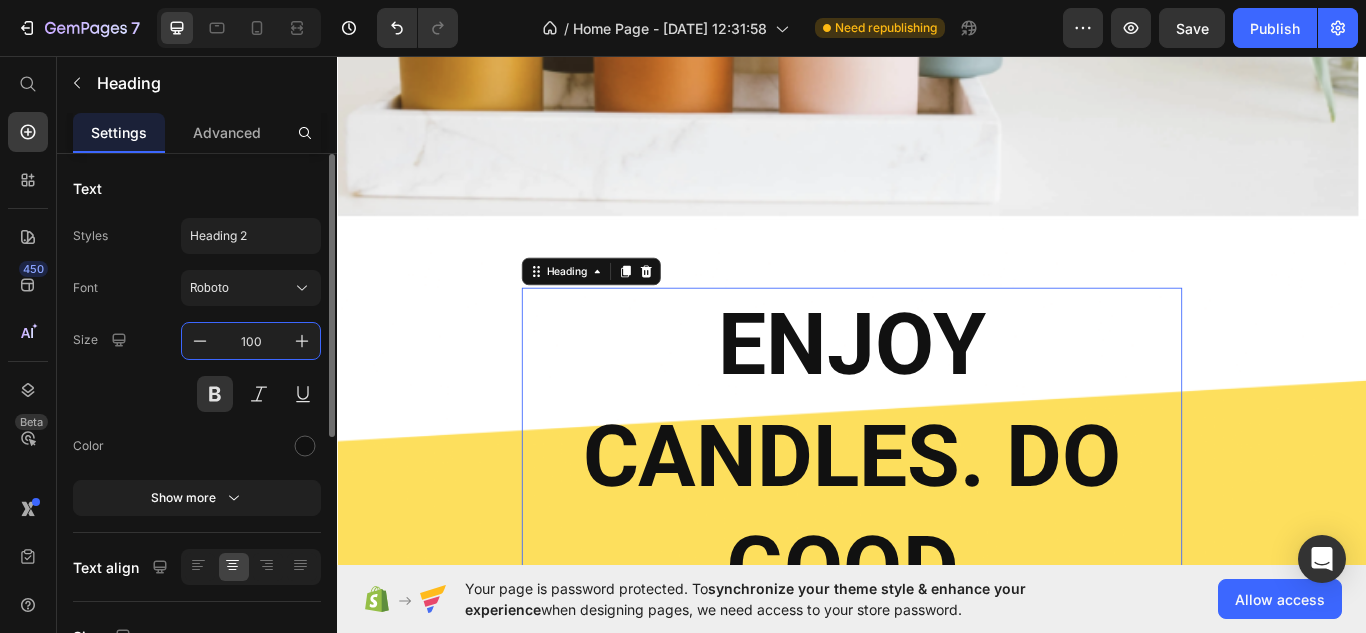type on "100" 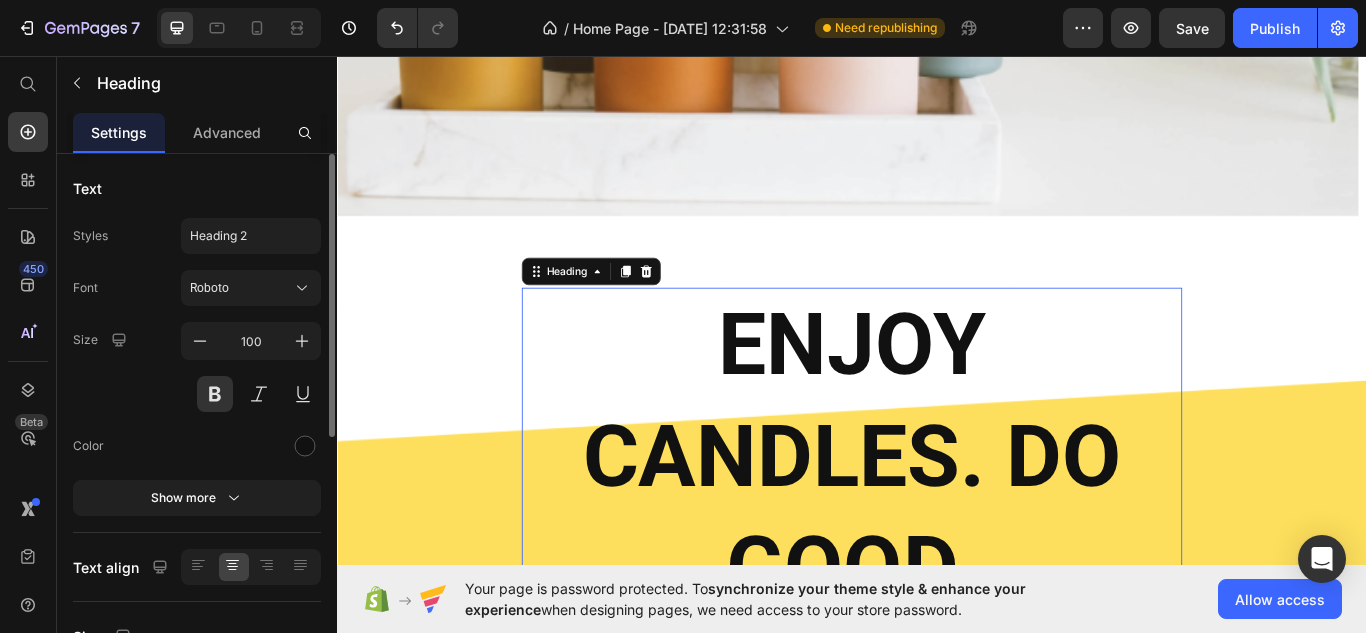 click on "Size 100" at bounding box center (197, 367) 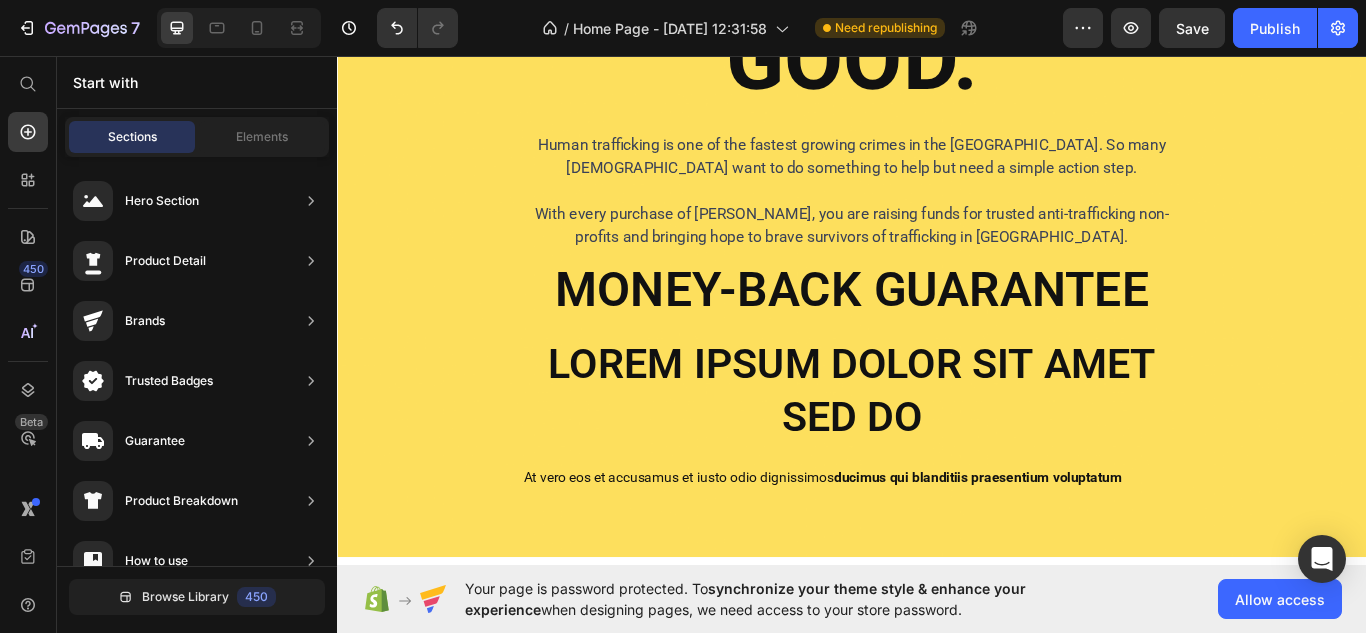 scroll, scrollTop: 1280, scrollLeft: 0, axis: vertical 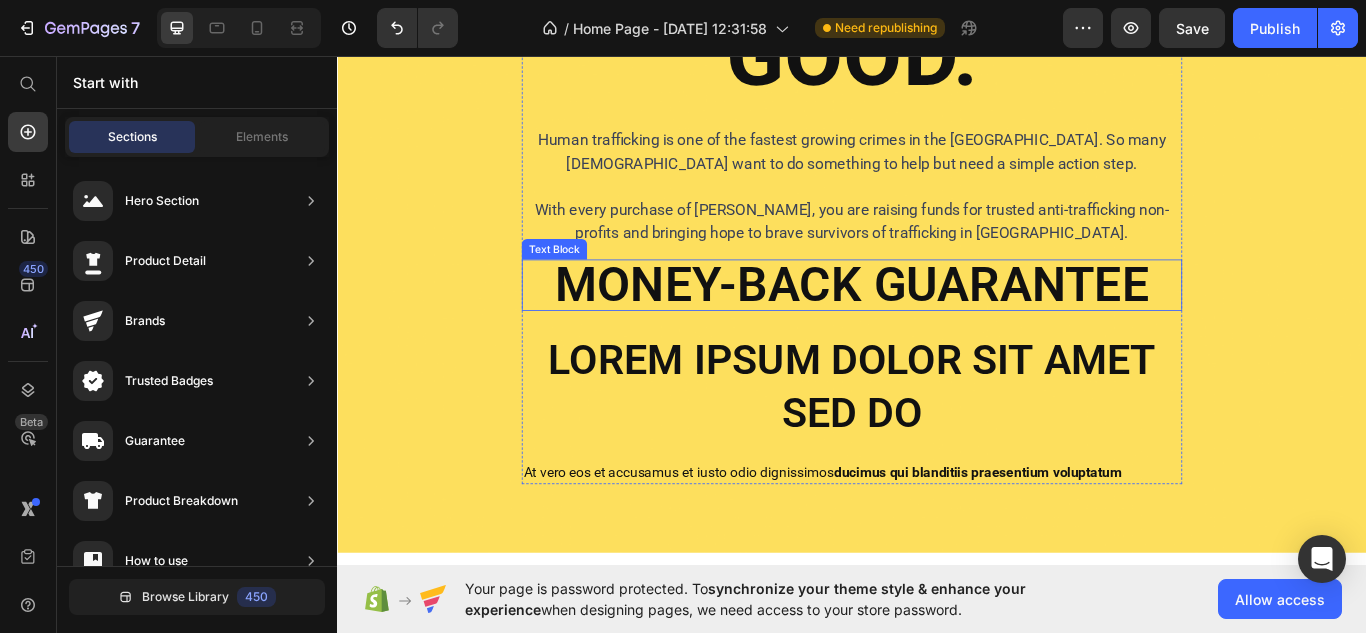 click on "Money-Back Guarantee" at bounding box center [937, 324] 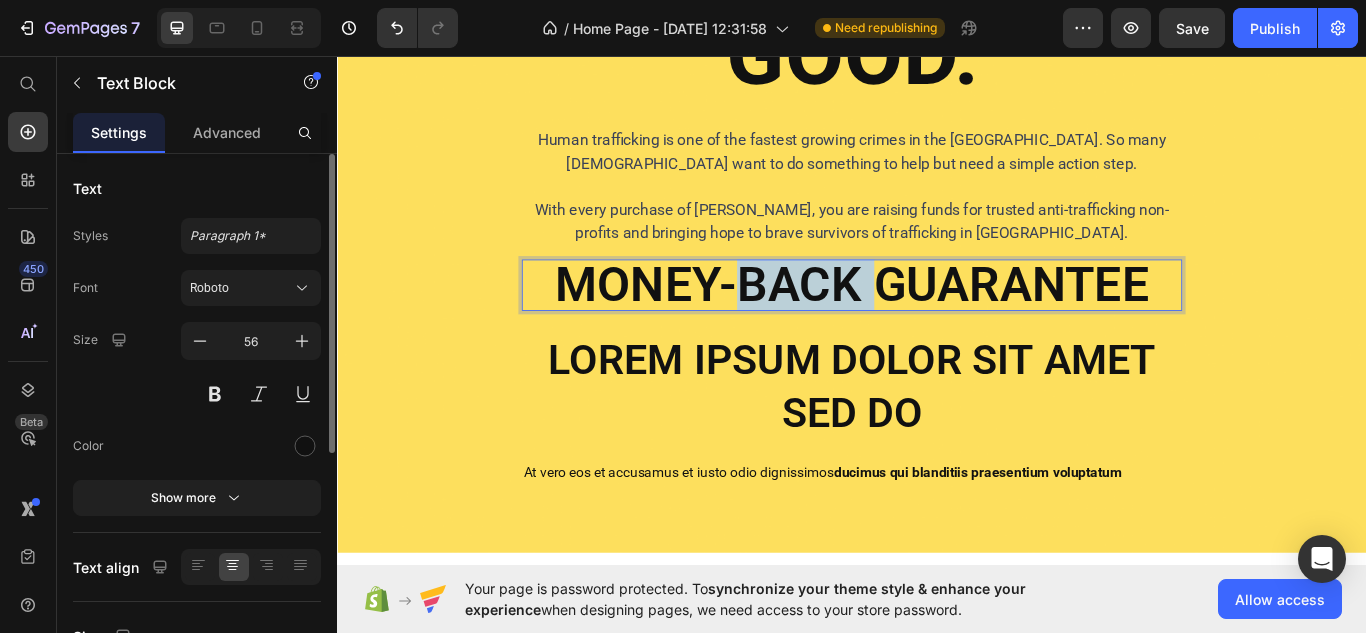click on "Money-Back Guarantee" at bounding box center (937, 324) 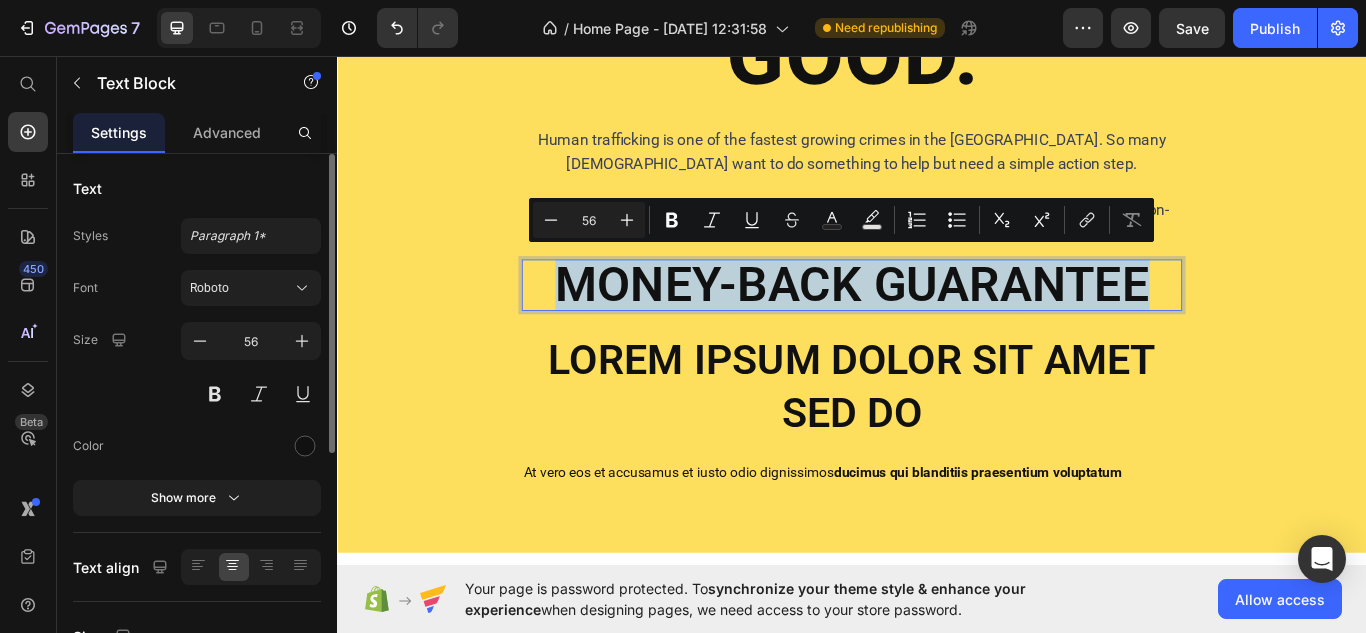 click on "Money-Back Guarantee" at bounding box center [937, 324] 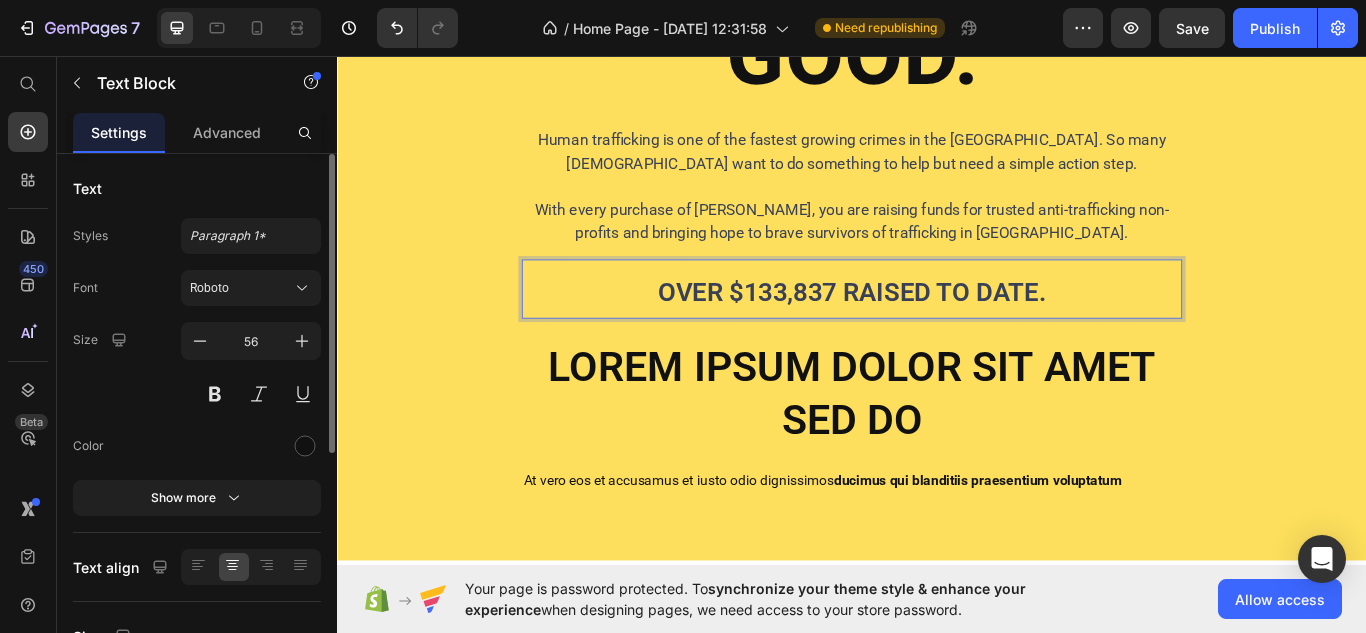 click on "OVER $133,837 RAISED TO DATE." at bounding box center [937, 332] 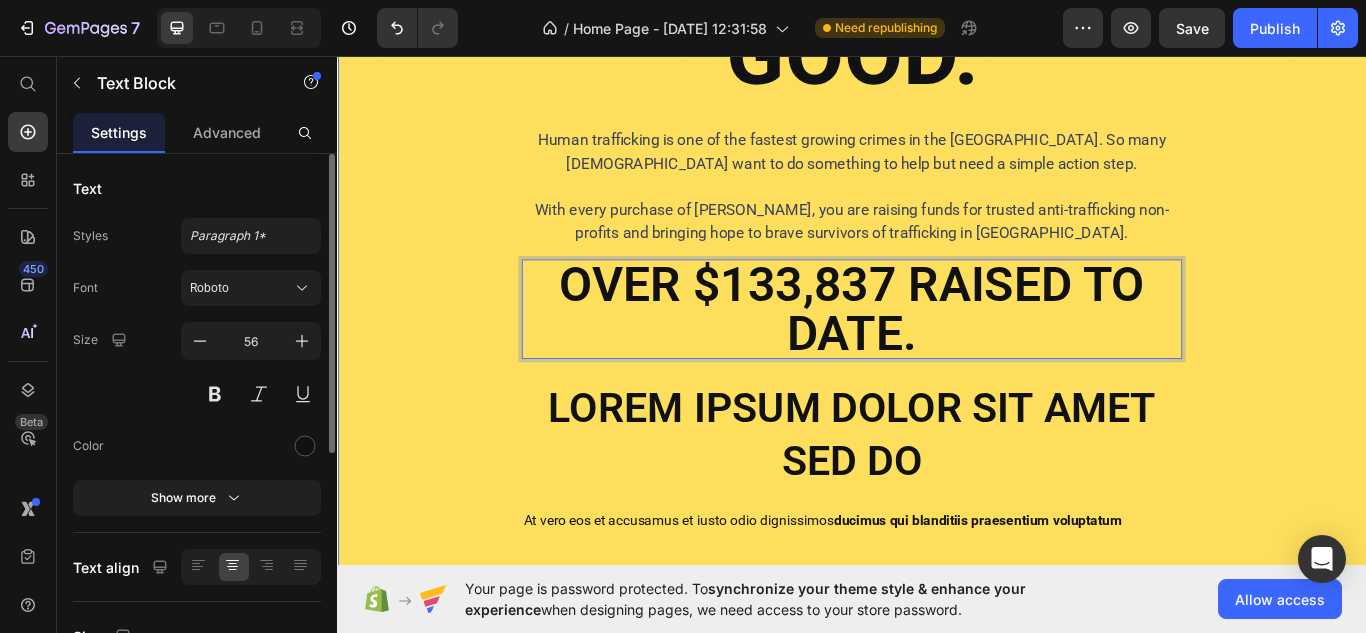scroll, scrollTop: 3, scrollLeft: 0, axis: vertical 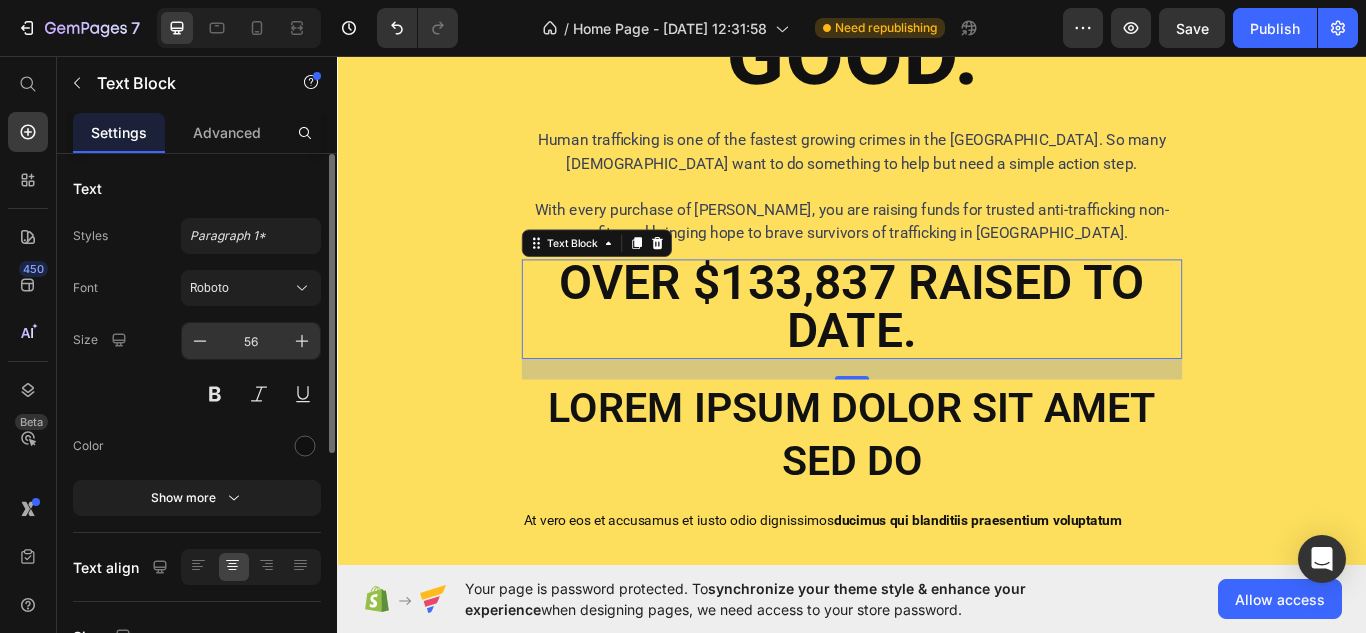 click on "56" 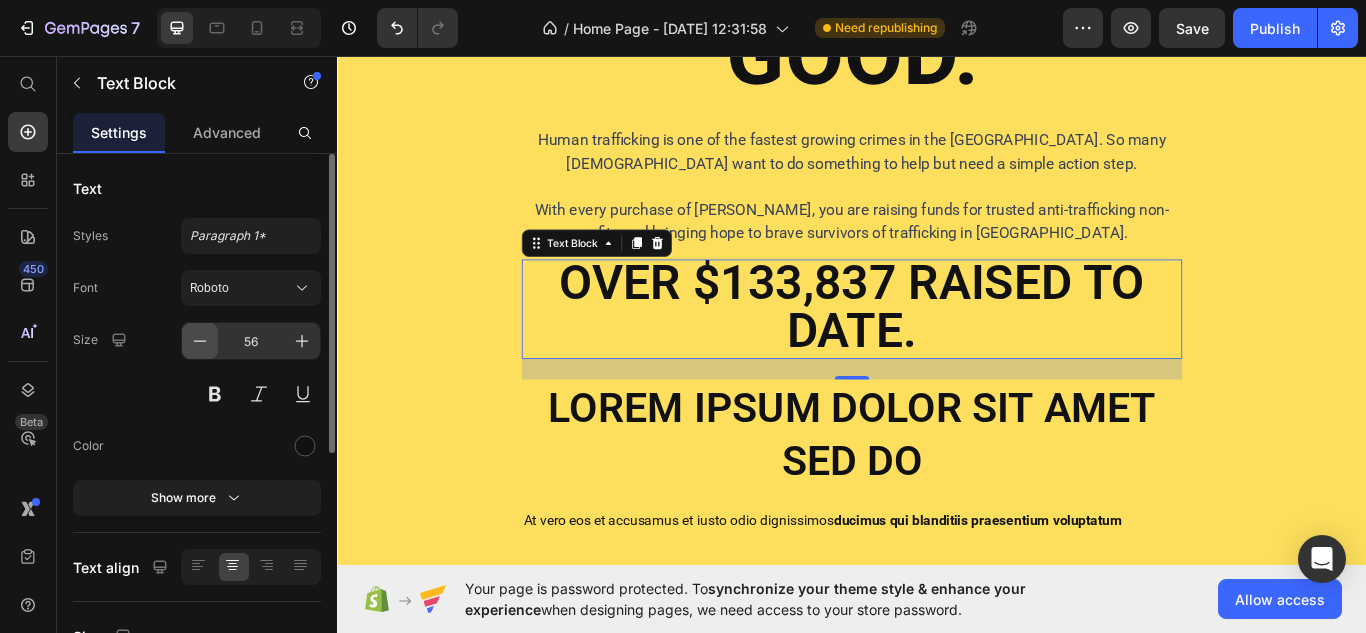 click 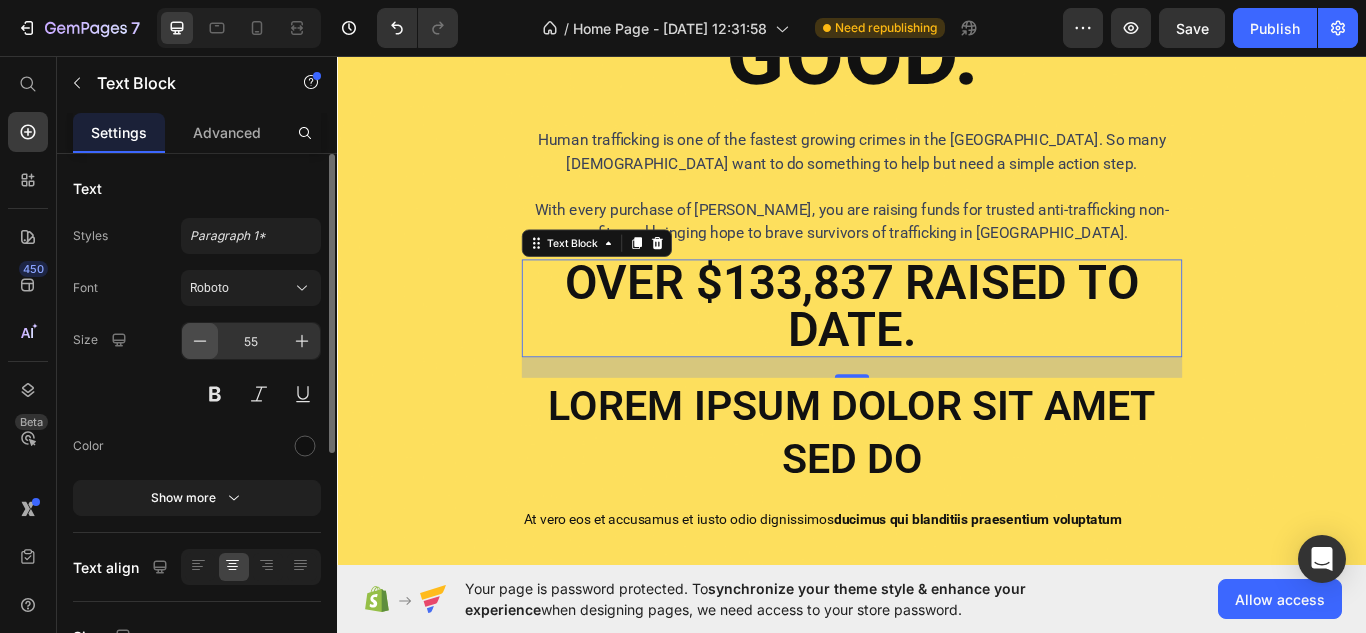 click 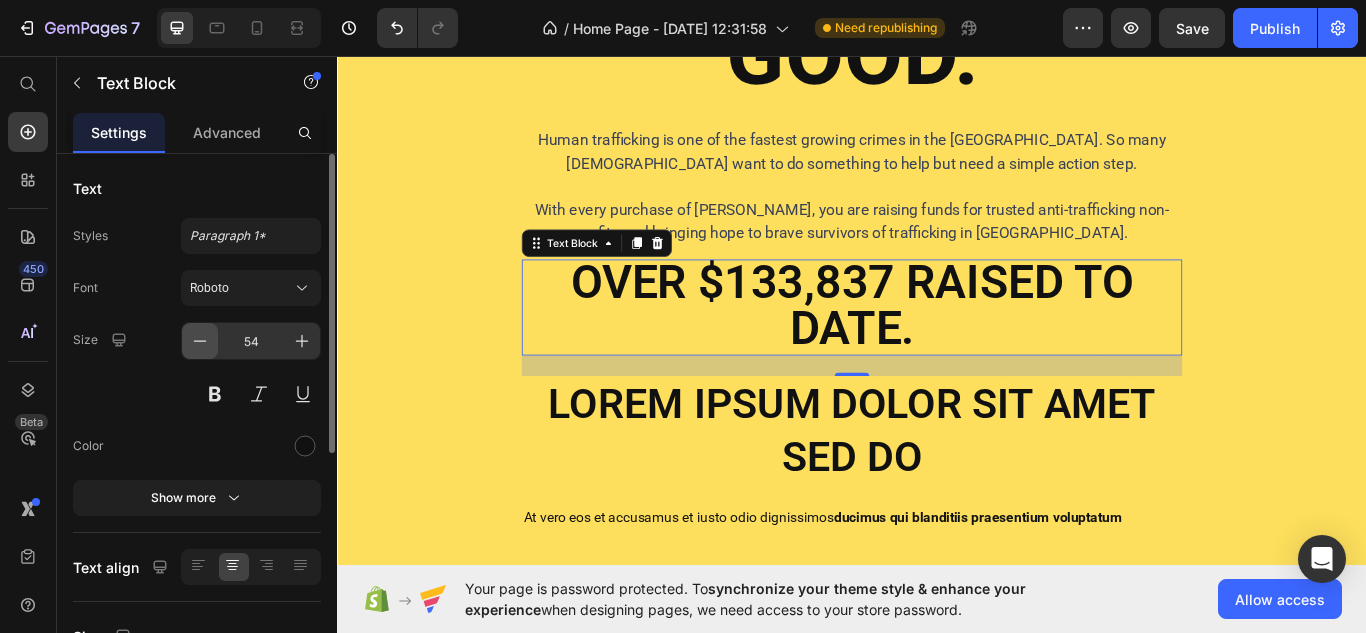 click 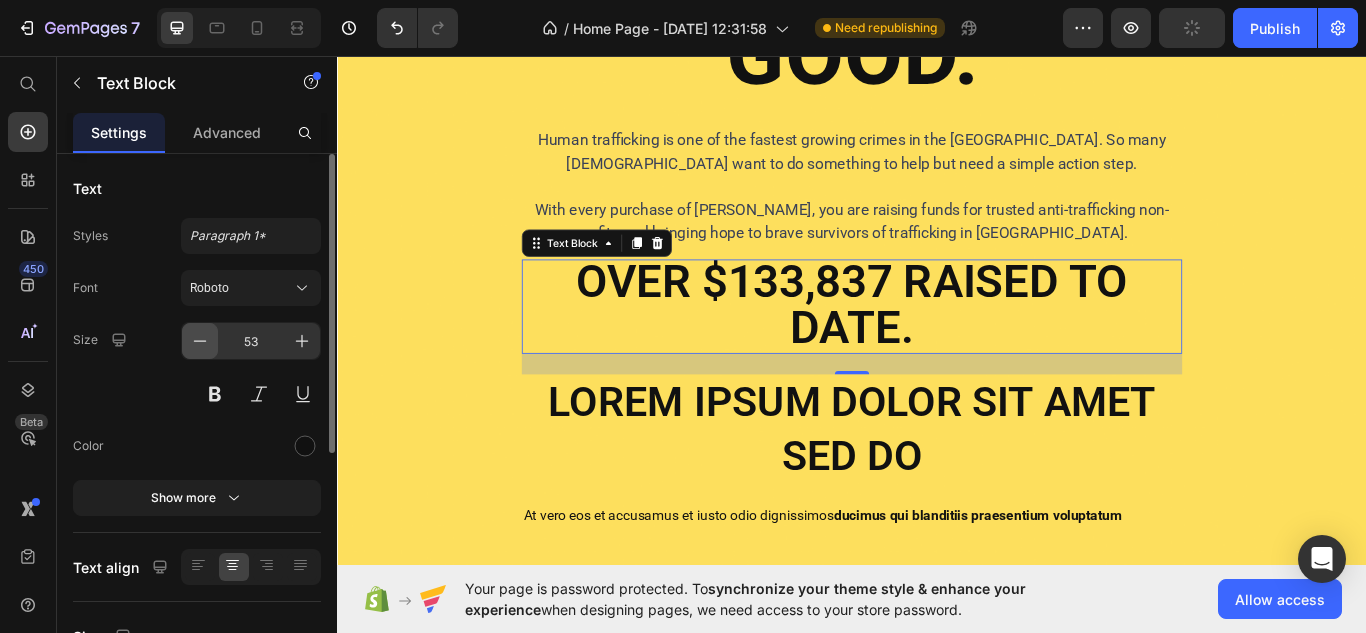 click 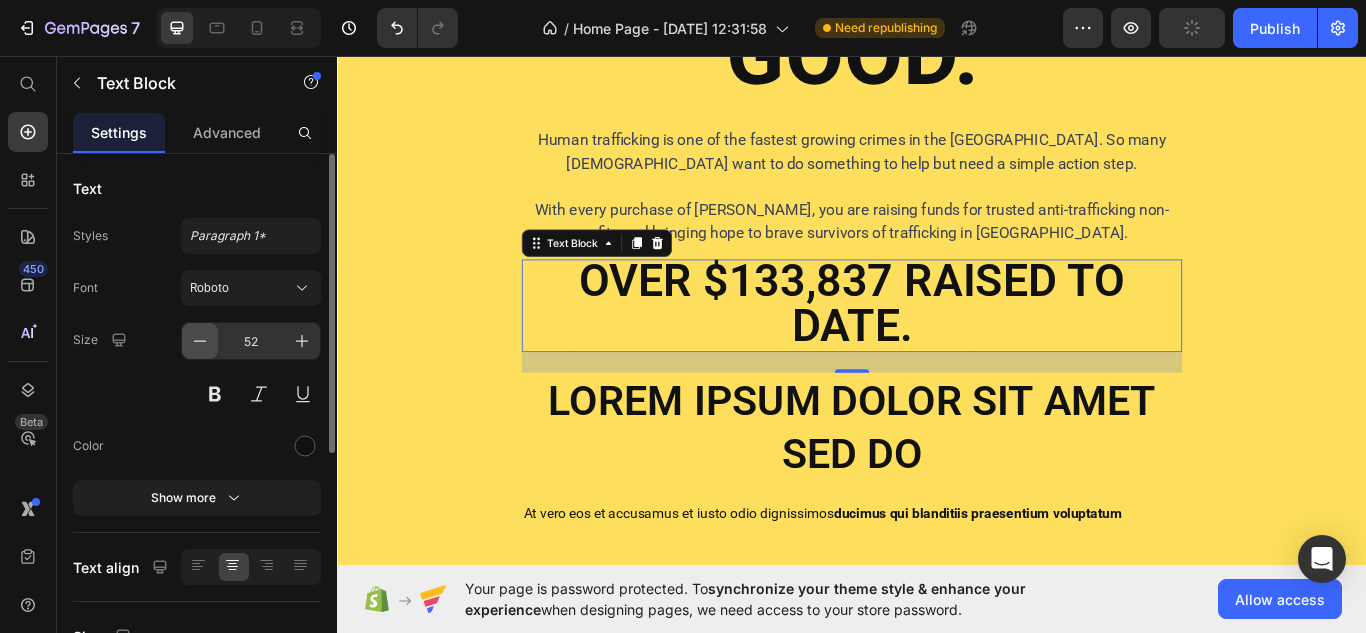 click 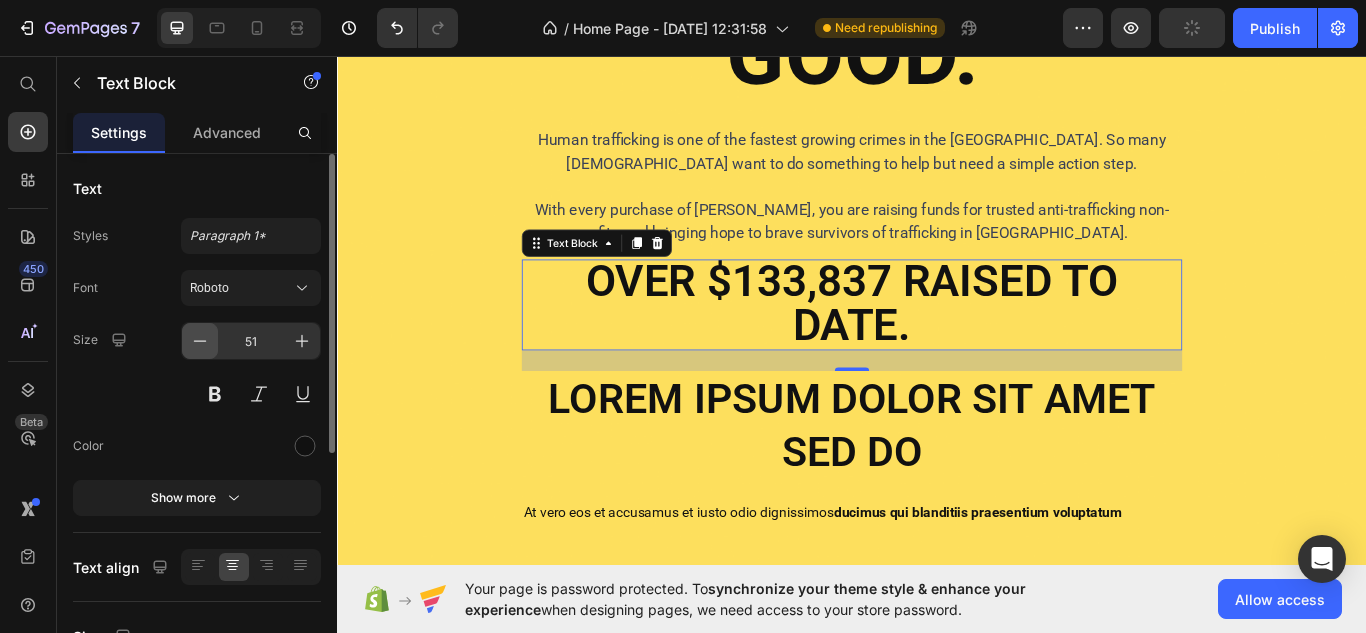 click 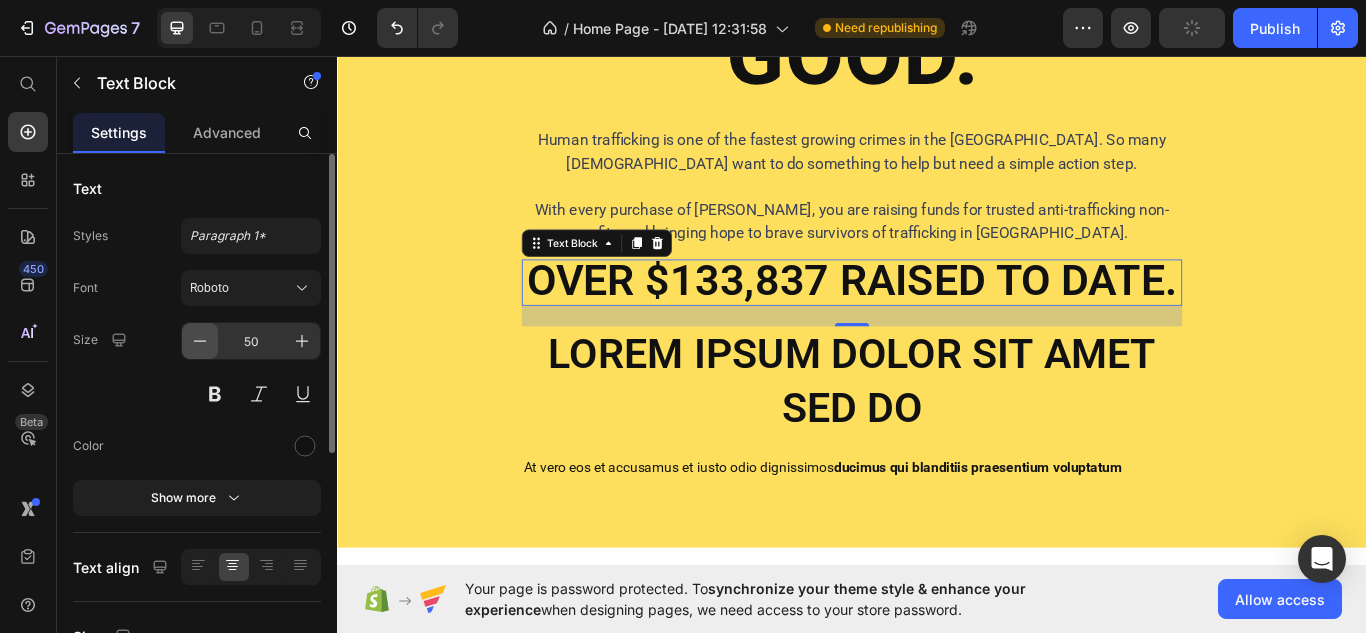 click 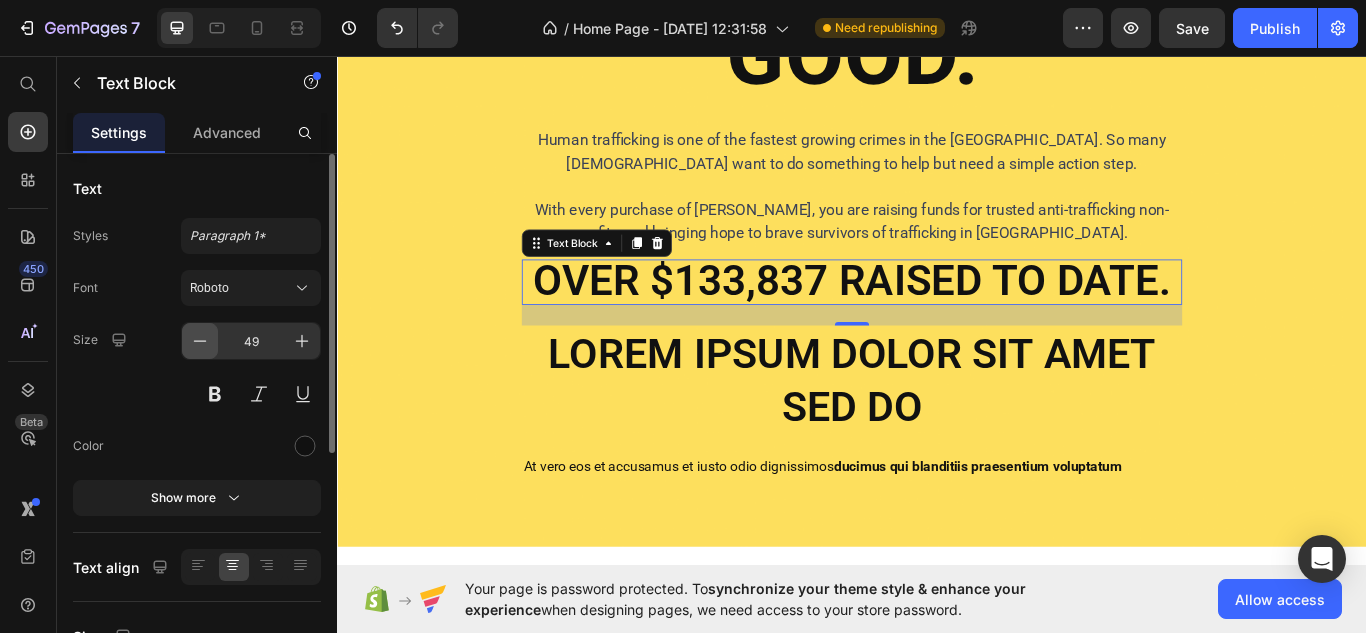 click 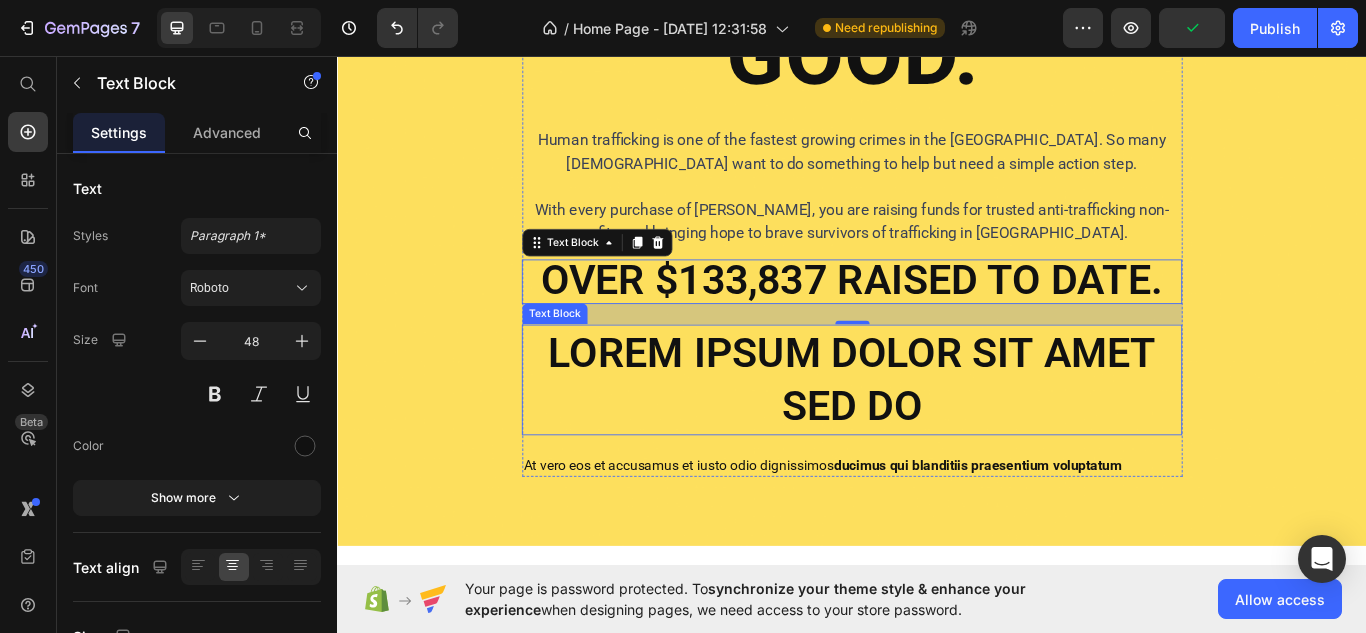 click on "Lorem ipsum dolor sit amet sed do" at bounding box center (937, 434) 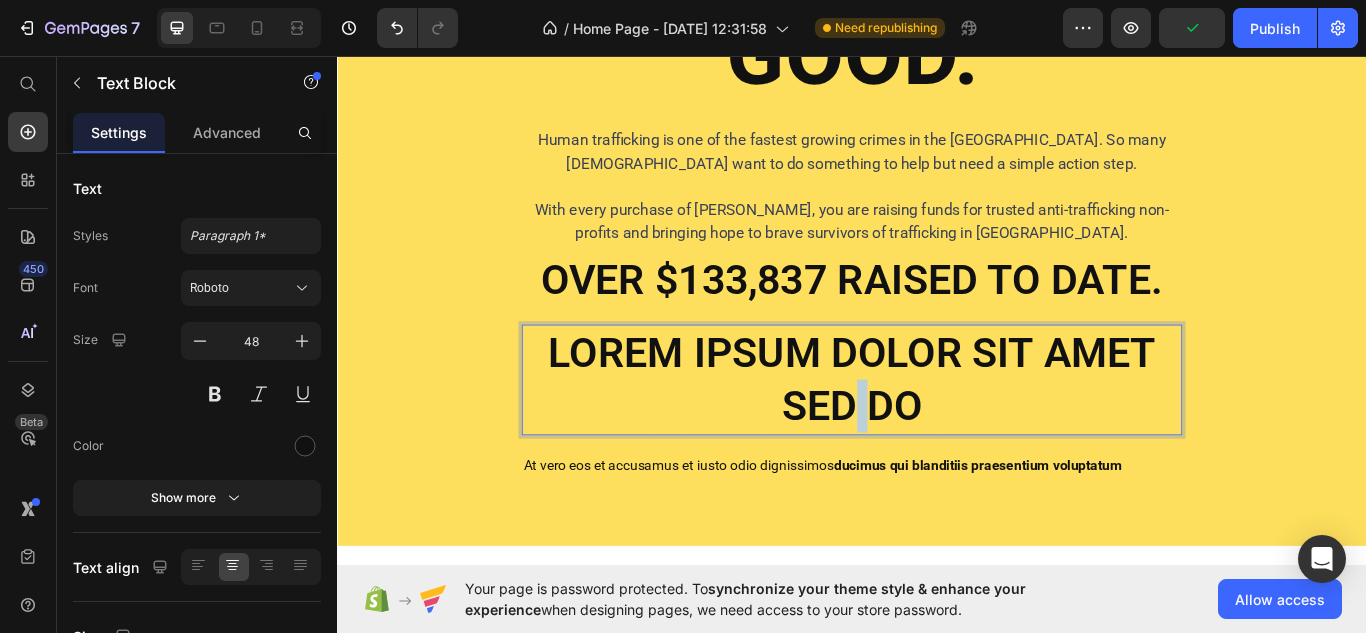 click on "Lorem ipsum dolor sit amet sed do" at bounding box center (937, 434) 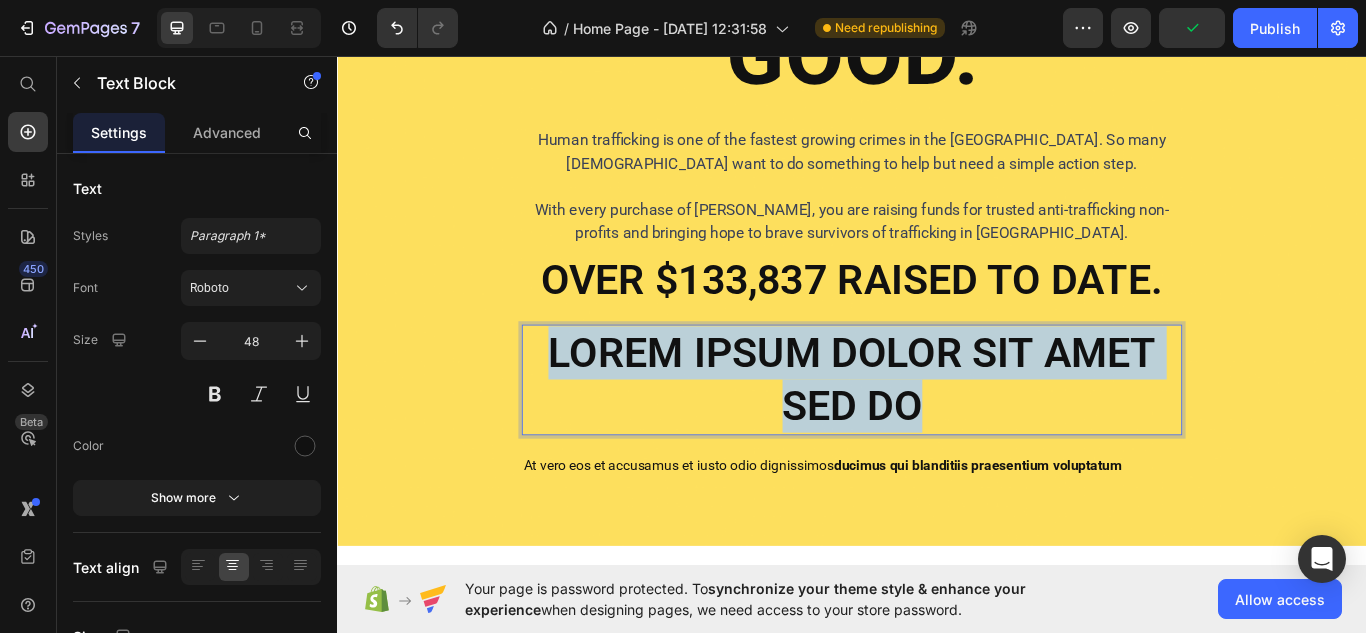 click on "Lorem ipsum dolor sit amet sed do" at bounding box center (937, 434) 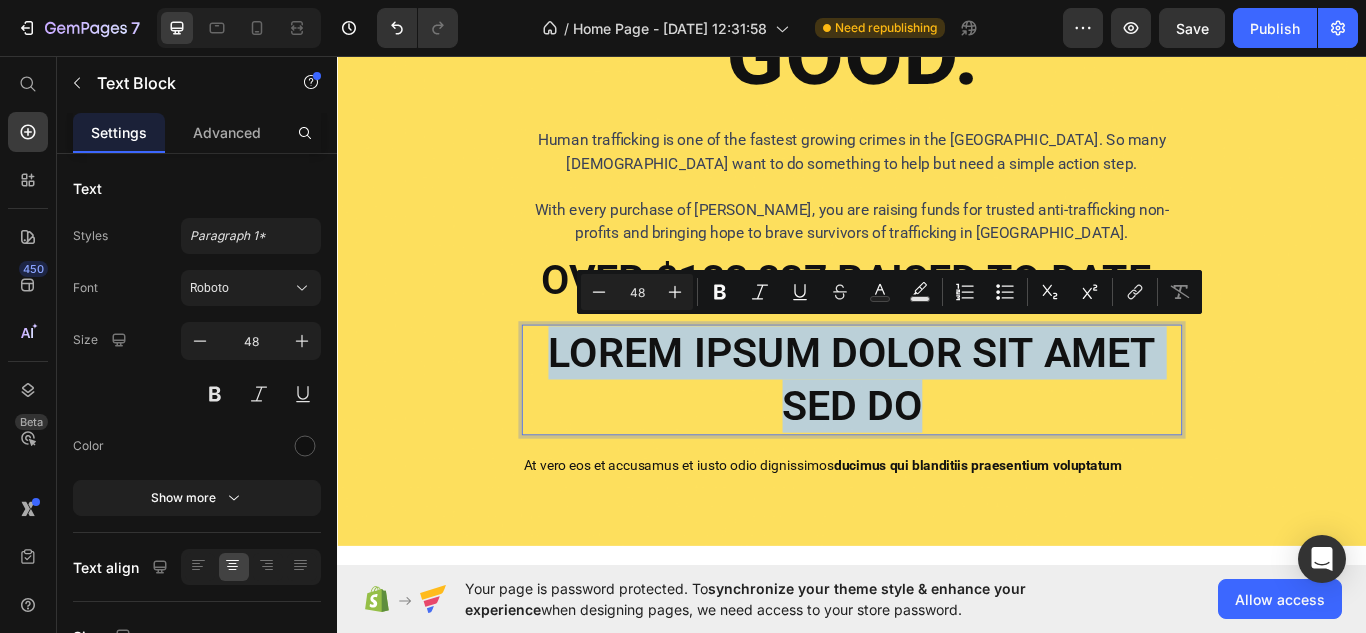 type on "22" 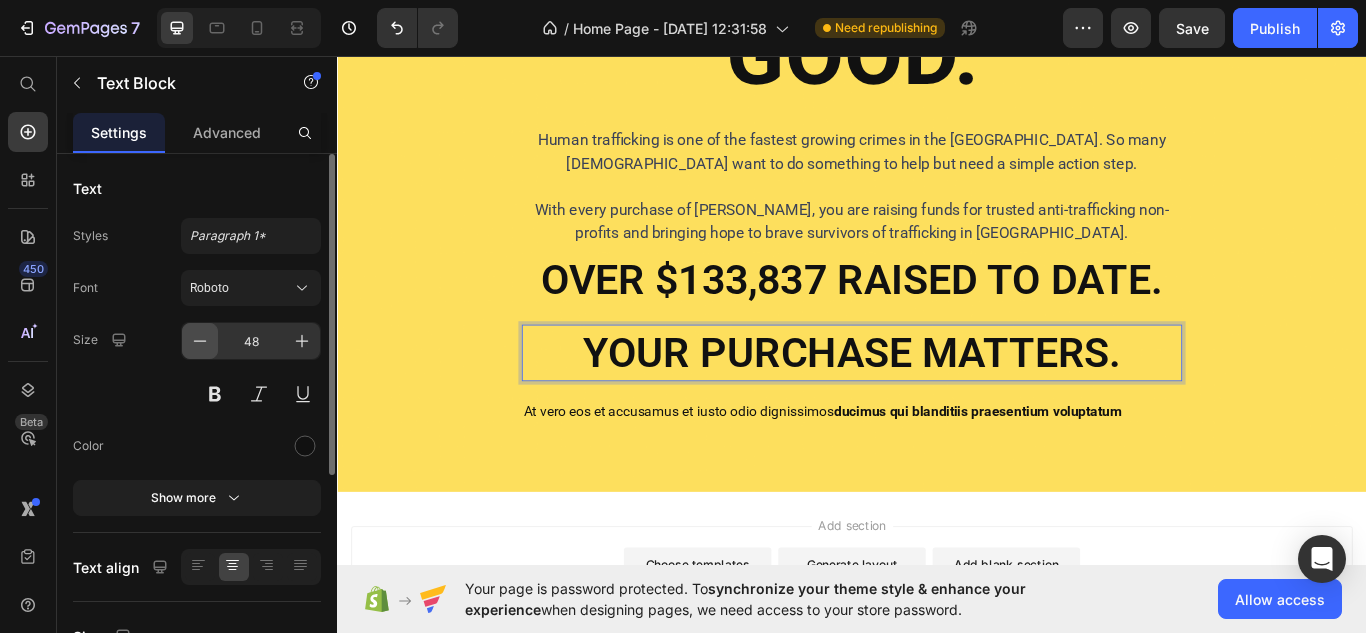 click 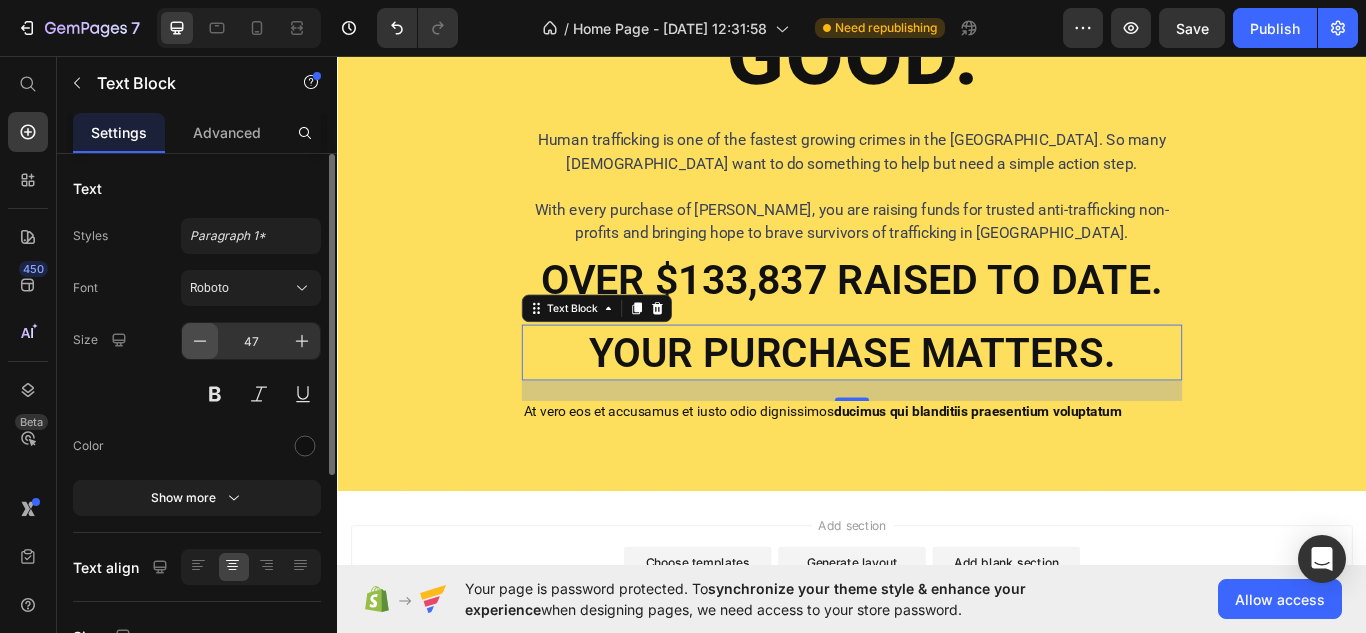 click 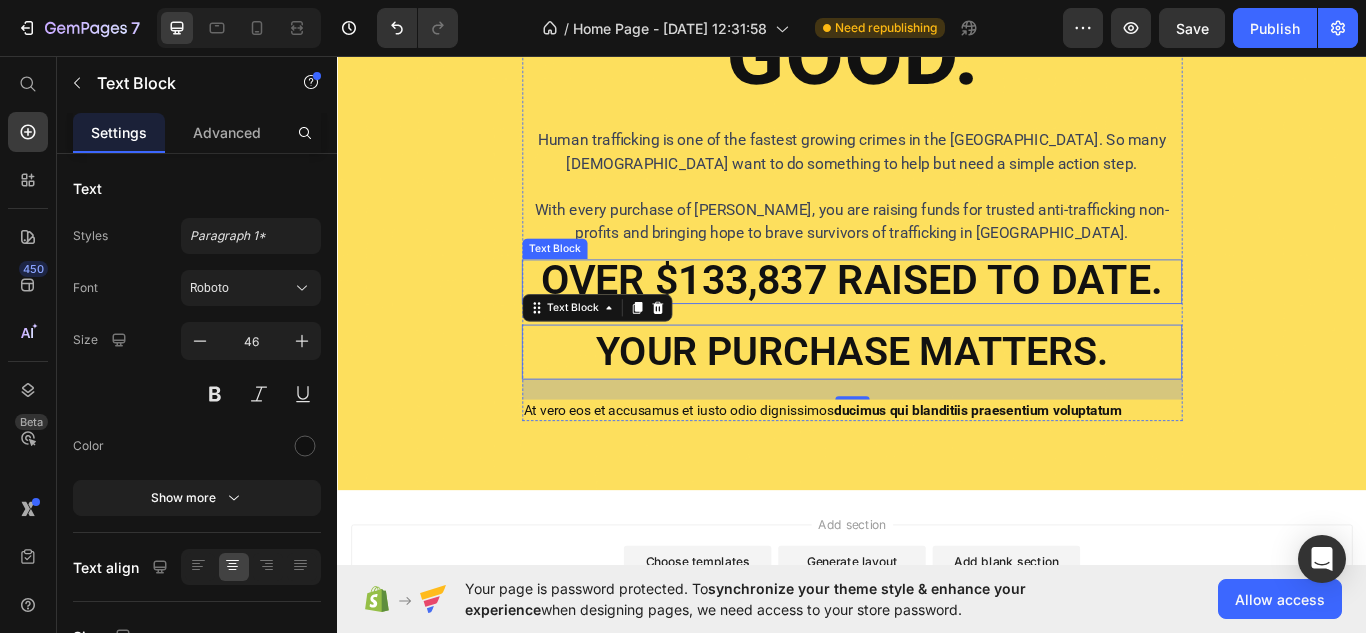 click on "OVER $133,837 RAISED TO DATE." at bounding box center [937, 318] 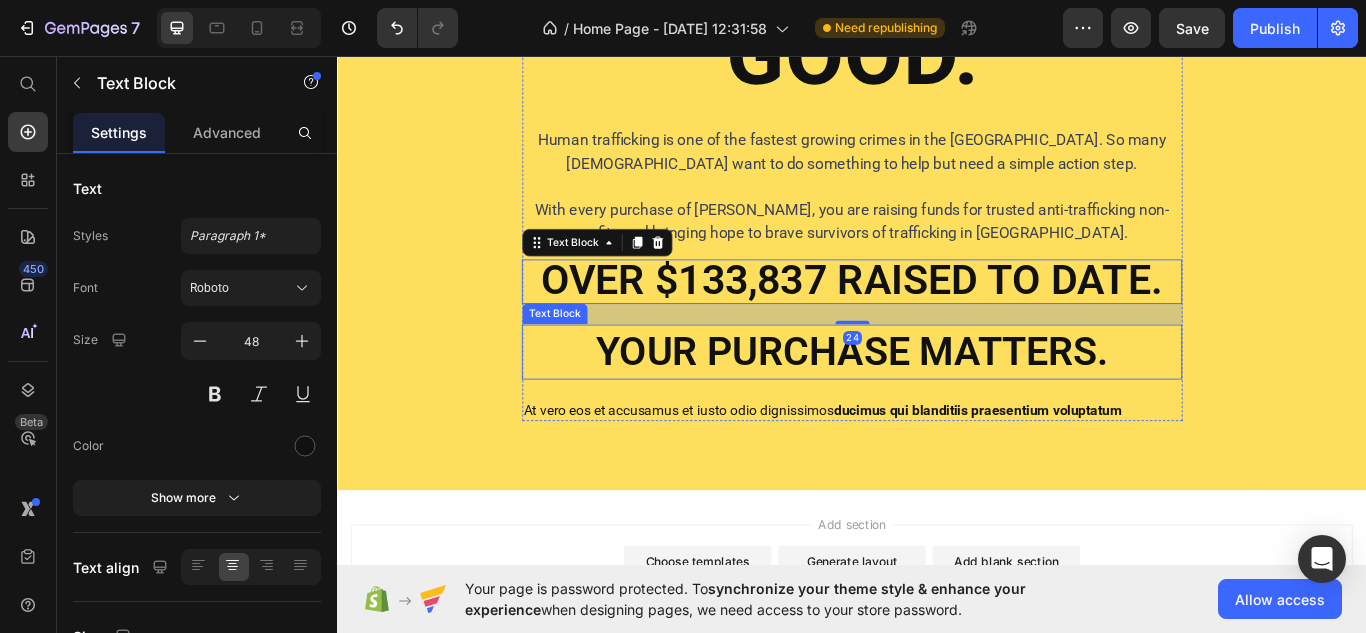 click on "YOUR PURCHASE MATTERS." at bounding box center (937, 402) 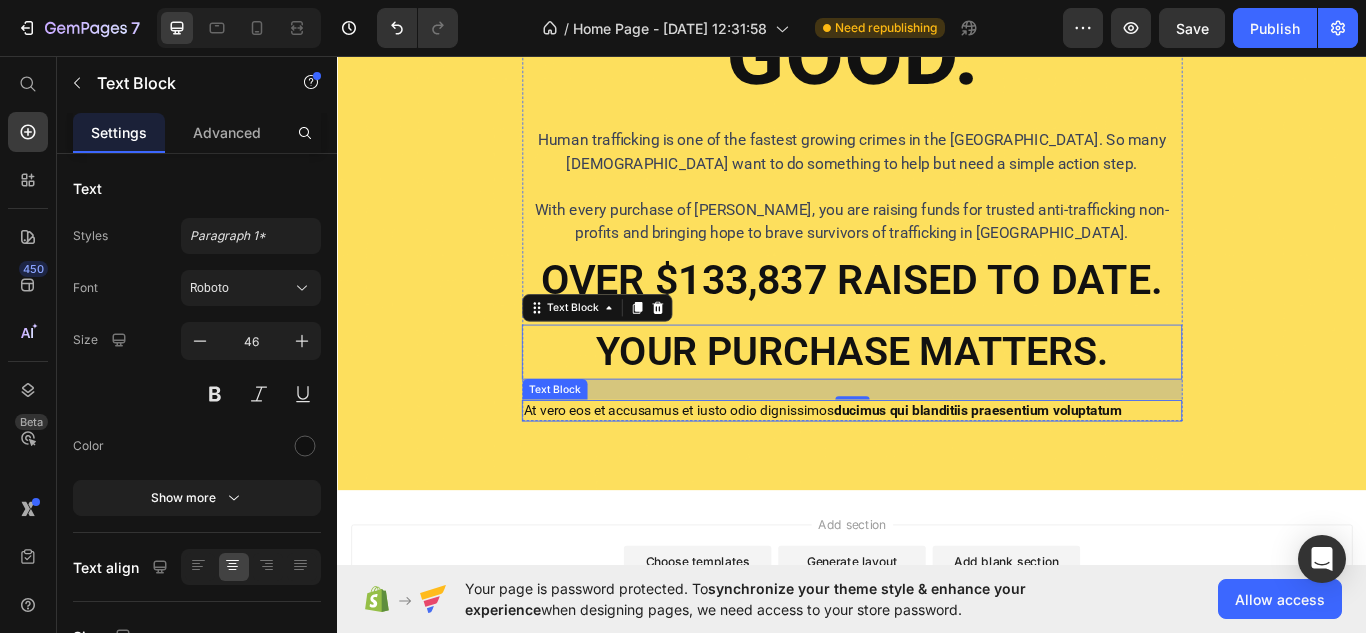 click on "At vero eos et accusamus et iusto odio dignissimos  ducimus qui blanditiis praesentium voluptatum" at bounding box center [937, 470] 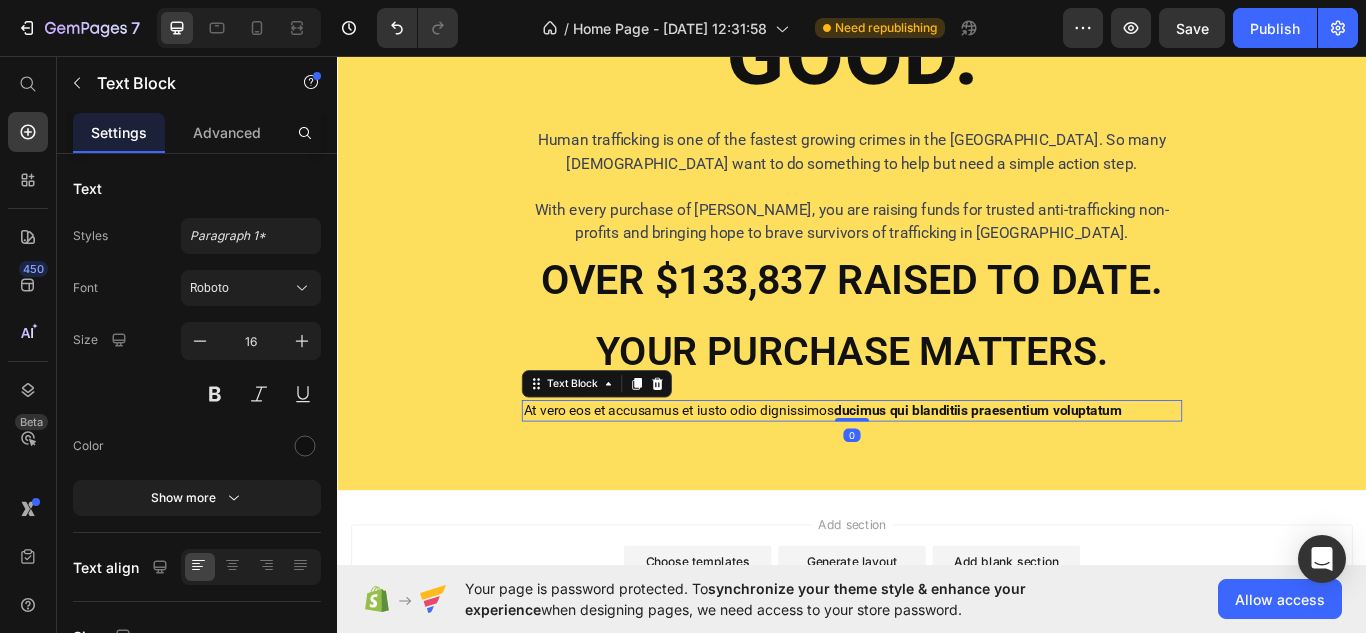 click on "Text Block" at bounding box center [639, 439] 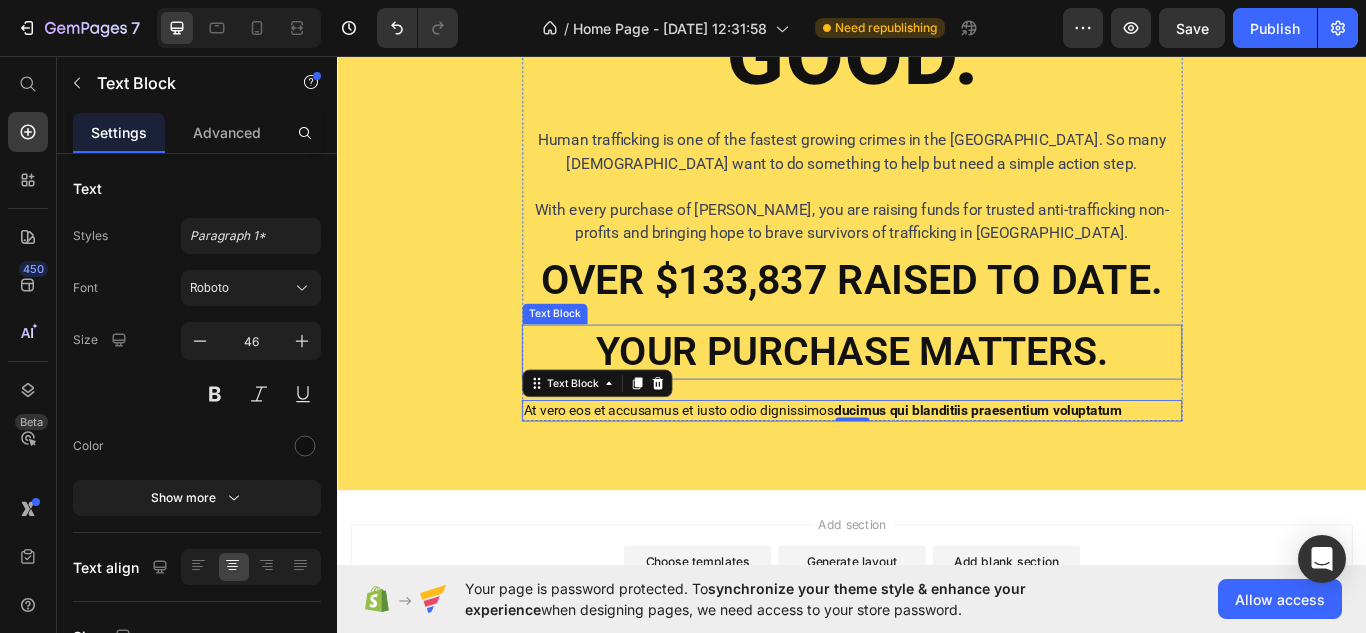 click on "YOUR PURCHASE MATTERS." at bounding box center [937, 402] 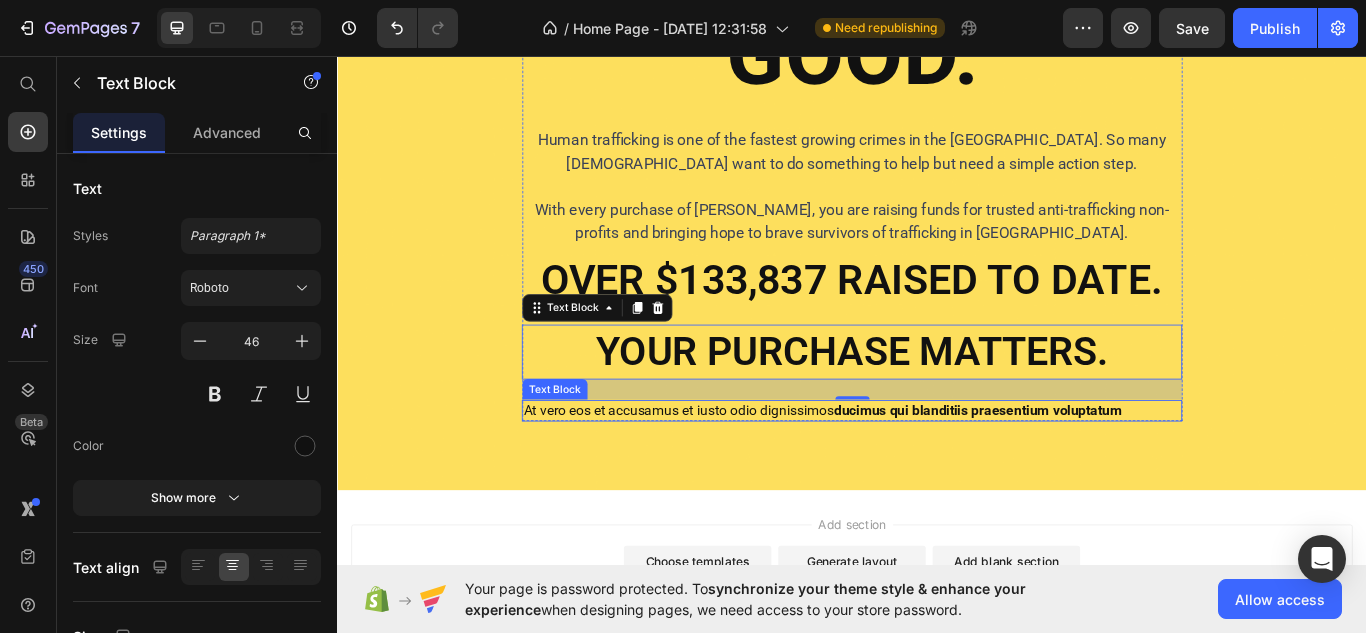 click on "At vero eos et accusamus et iusto odio dignissimos  ducimus qui blanditiis praesentium voluptatum" at bounding box center (937, 470) 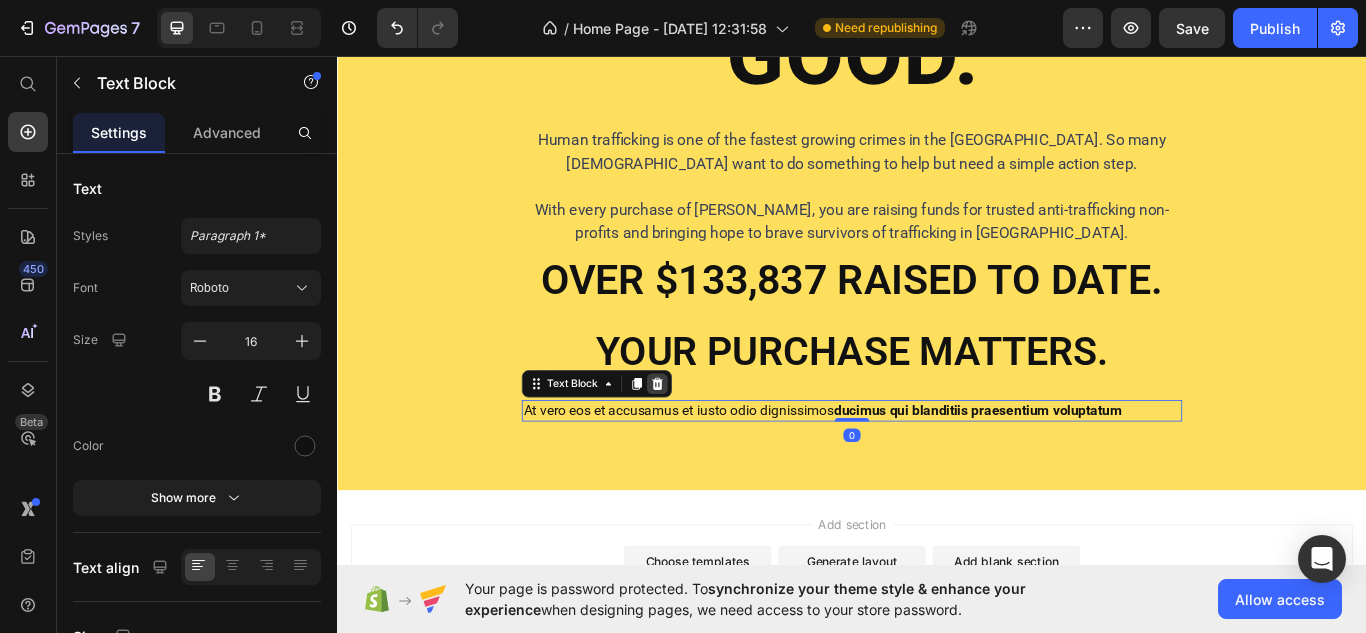 click 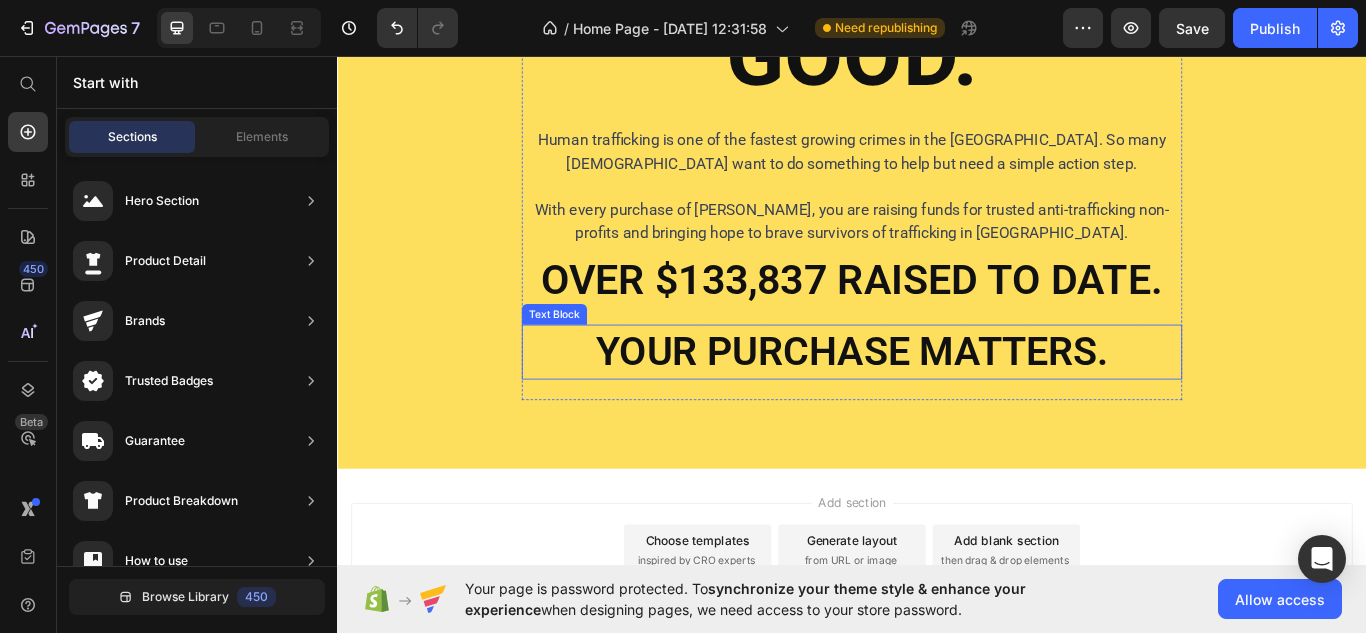 click on "YOUR PURCHASE MATTERS." at bounding box center (937, 402) 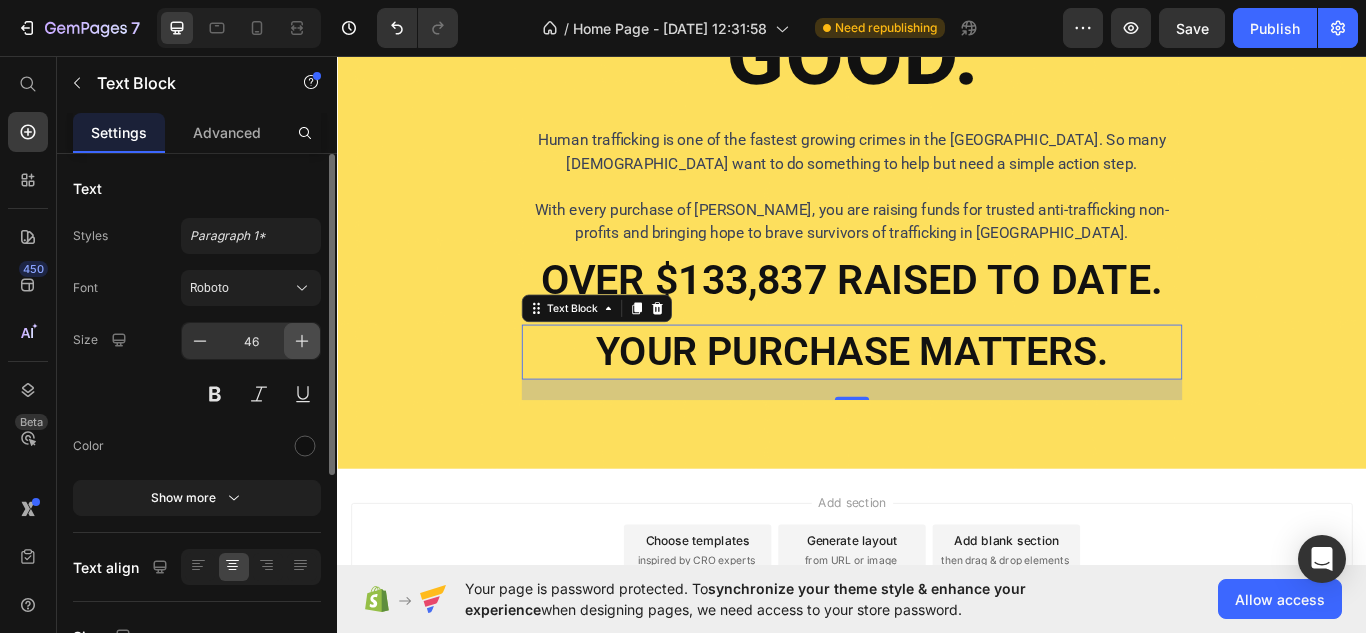 click at bounding box center (302, 341) 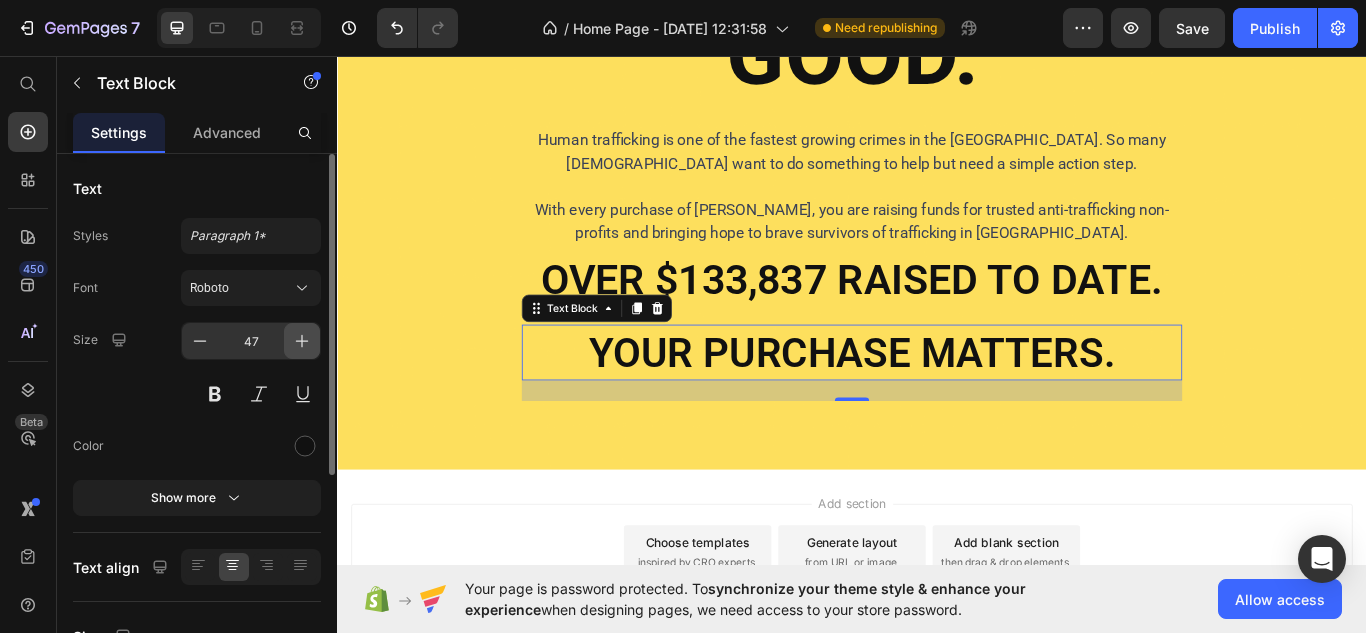 click at bounding box center [302, 341] 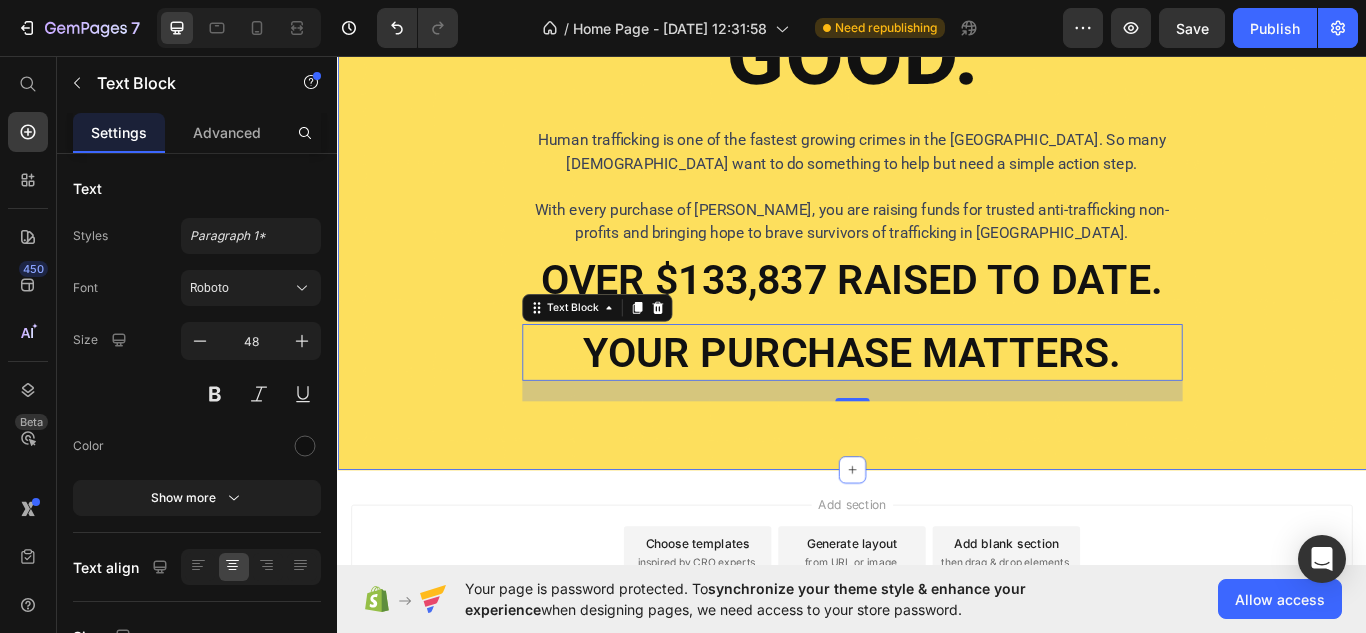 click on "ENJOY CANDLES. DO GOOD.  Heading Human trafficking is one of the fastest growing crimes in the [GEOGRAPHIC_DATA]. So many [DEMOGRAPHIC_DATA] want to do something to help but need a simple action step. With every purchase of Calyan candles, you are raising funds for trusted anti-trafficking non-profits and bringing hope to brave survivors of trafficking in [GEOGRAPHIC_DATA]. Text Block OVER $133,837 RAISED TO DATE. Text Block YOUR PURCHASE MATTERS. Text Block   24 Row Section 2" at bounding box center (937, 94) 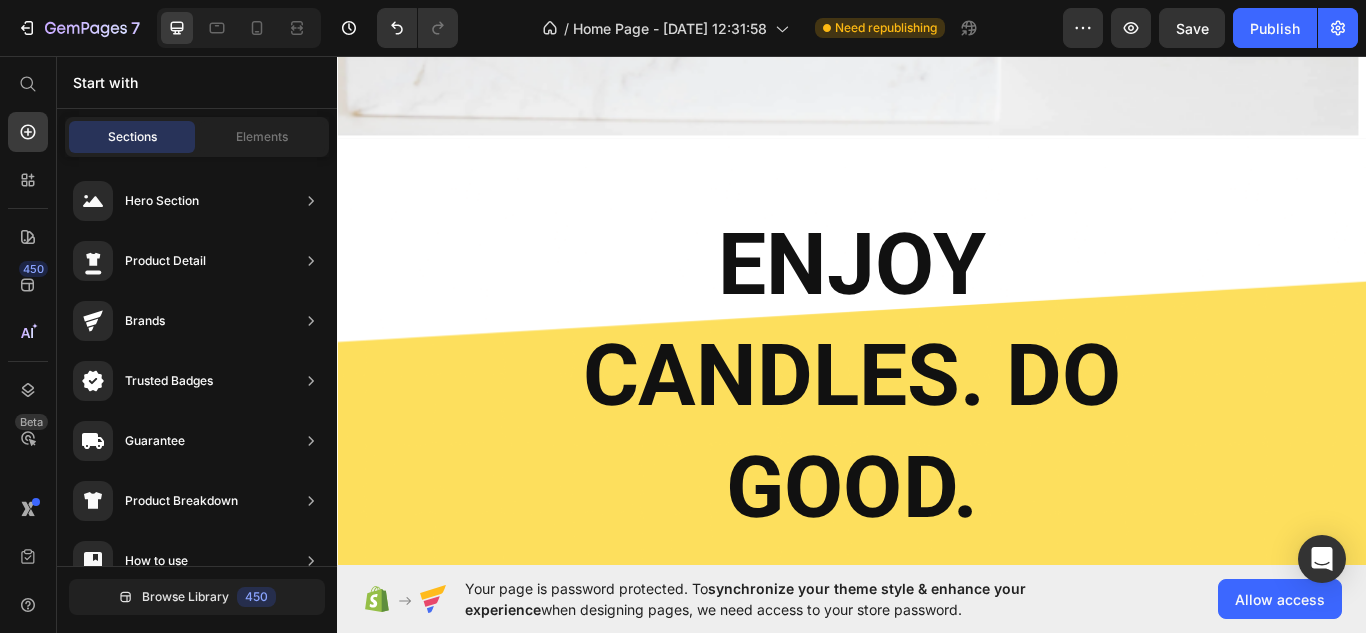 scroll, scrollTop: 743, scrollLeft: 0, axis: vertical 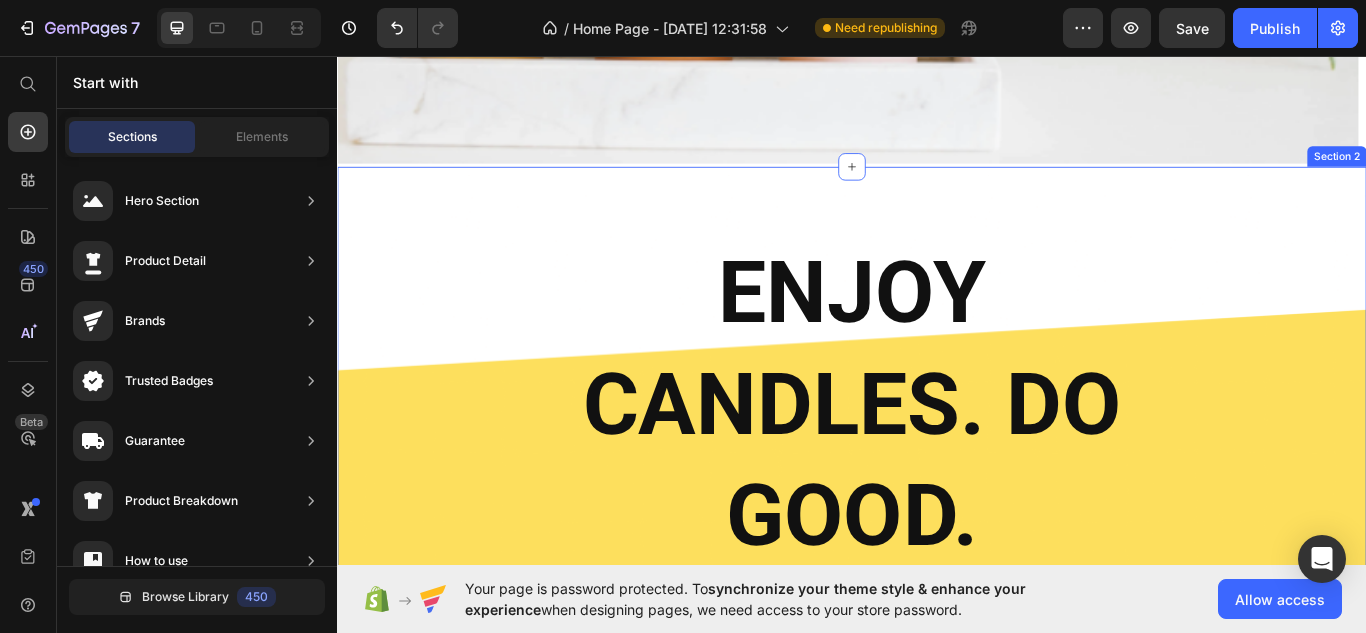 click on "ENJOY CANDLES. DO GOOD.  Heading Human trafficking is one of the fastest growing crimes in the [GEOGRAPHIC_DATA]. So many [DEMOGRAPHIC_DATA] want to do something to help but need a simple action step. With every purchase of Calyan candles, you are raising funds for trusted anti-trafficking non-profits and bringing hope to brave survivors of trafficking in [GEOGRAPHIC_DATA]. Text Block OVER $133,837 RAISED TO DATE. Text Block YOUR PURCHASE MATTERS. Text Block Row Section 2" at bounding box center [937, 631] 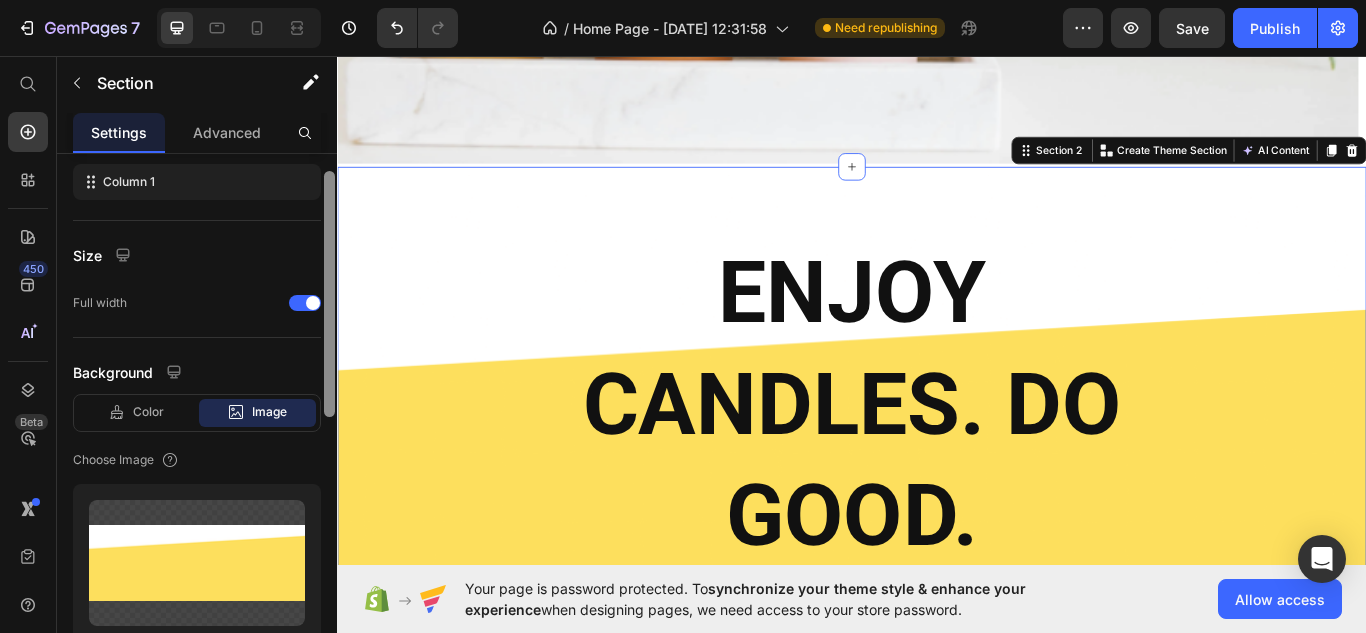 scroll, scrollTop: 396, scrollLeft: 0, axis: vertical 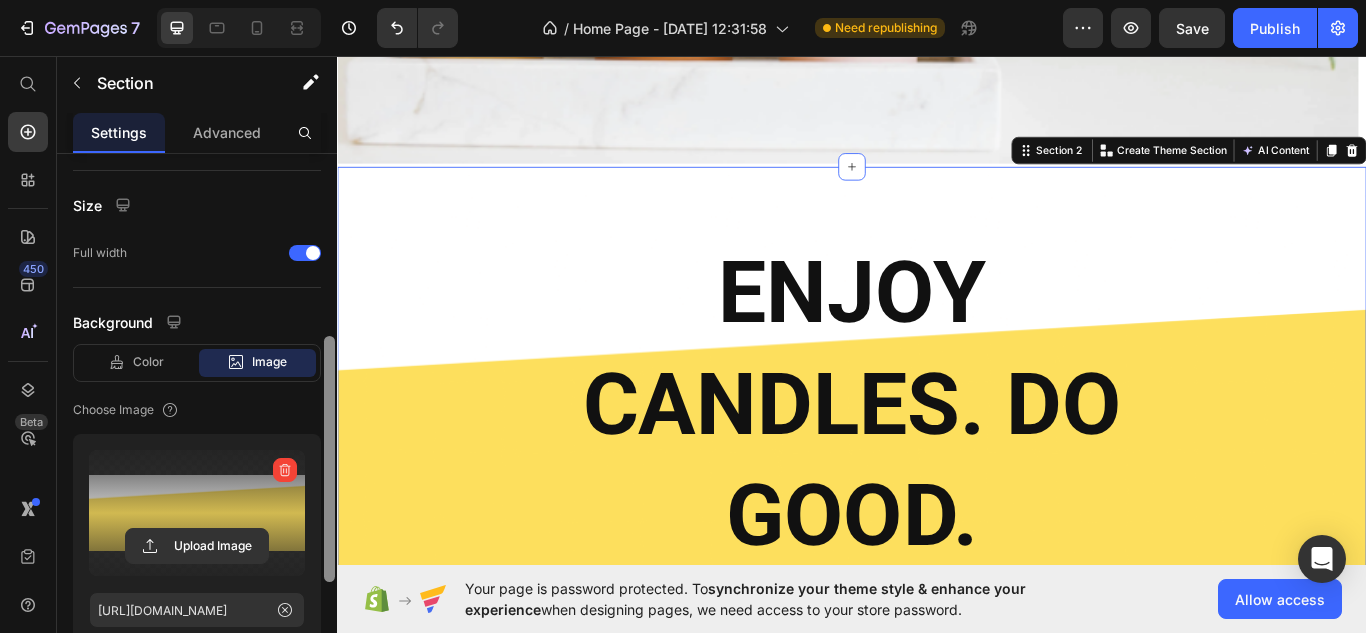 drag, startPoint x: 329, startPoint y: 335, endPoint x: 253, endPoint y: 503, distance: 184.39088 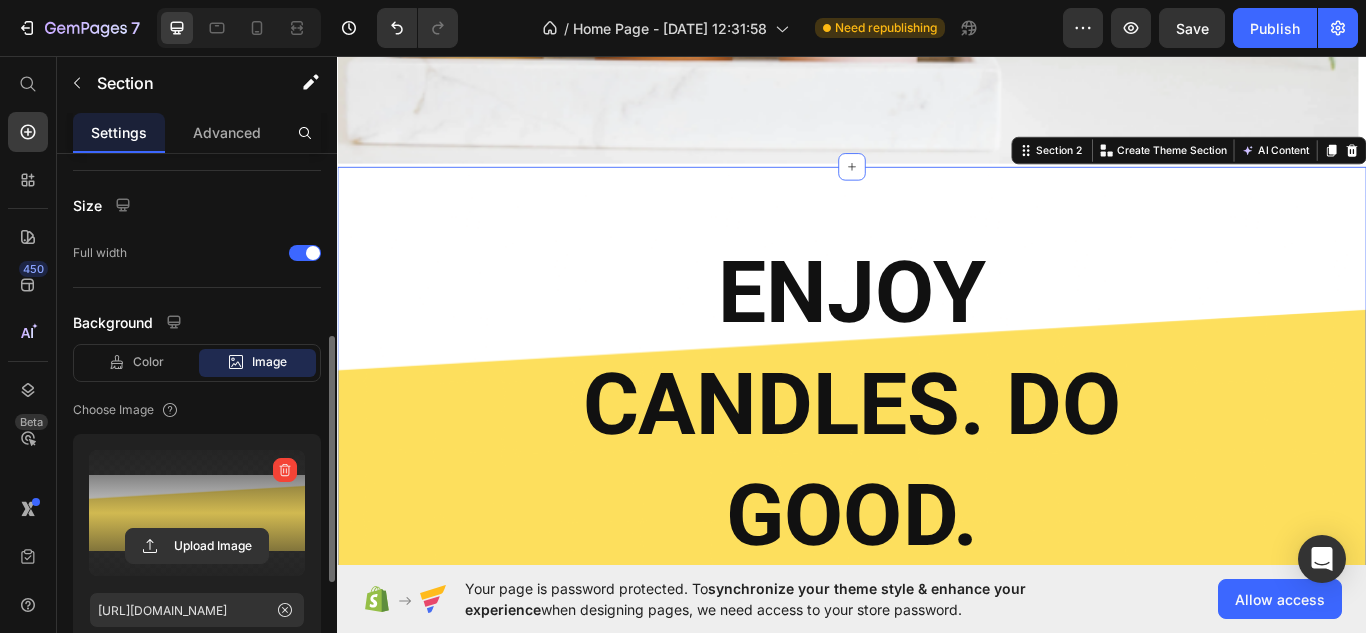 click at bounding box center [197, 513] 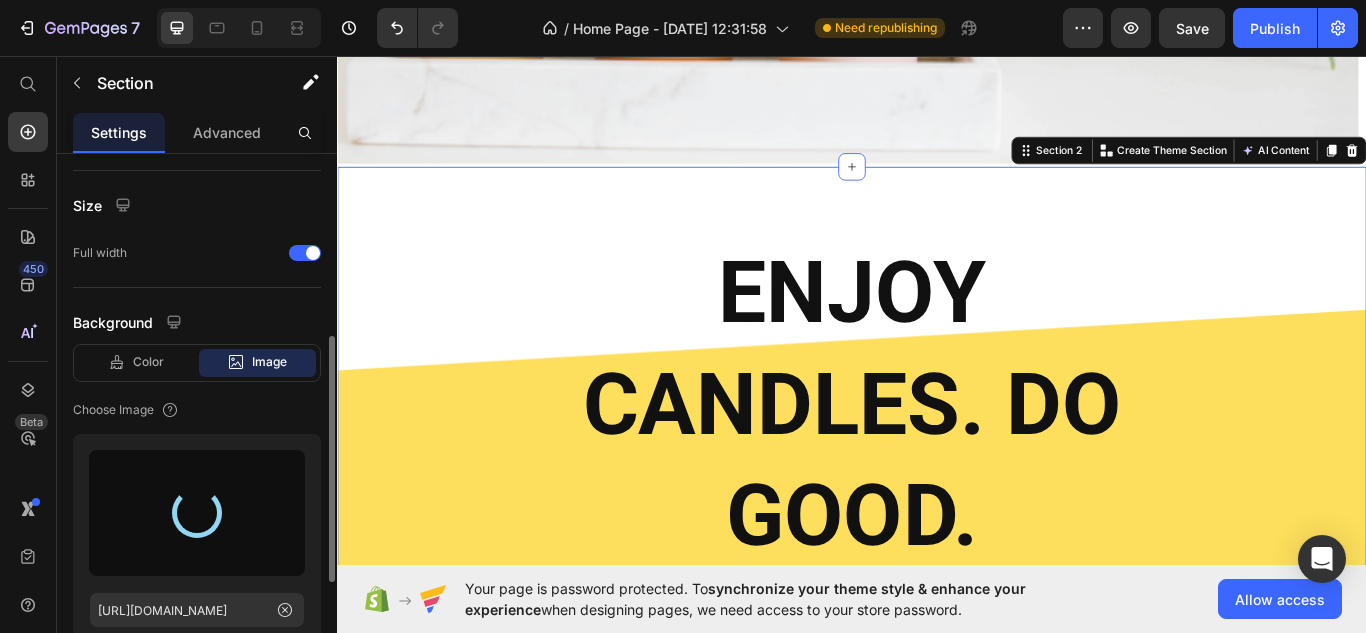 type on "[URL][DOMAIN_NAME]" 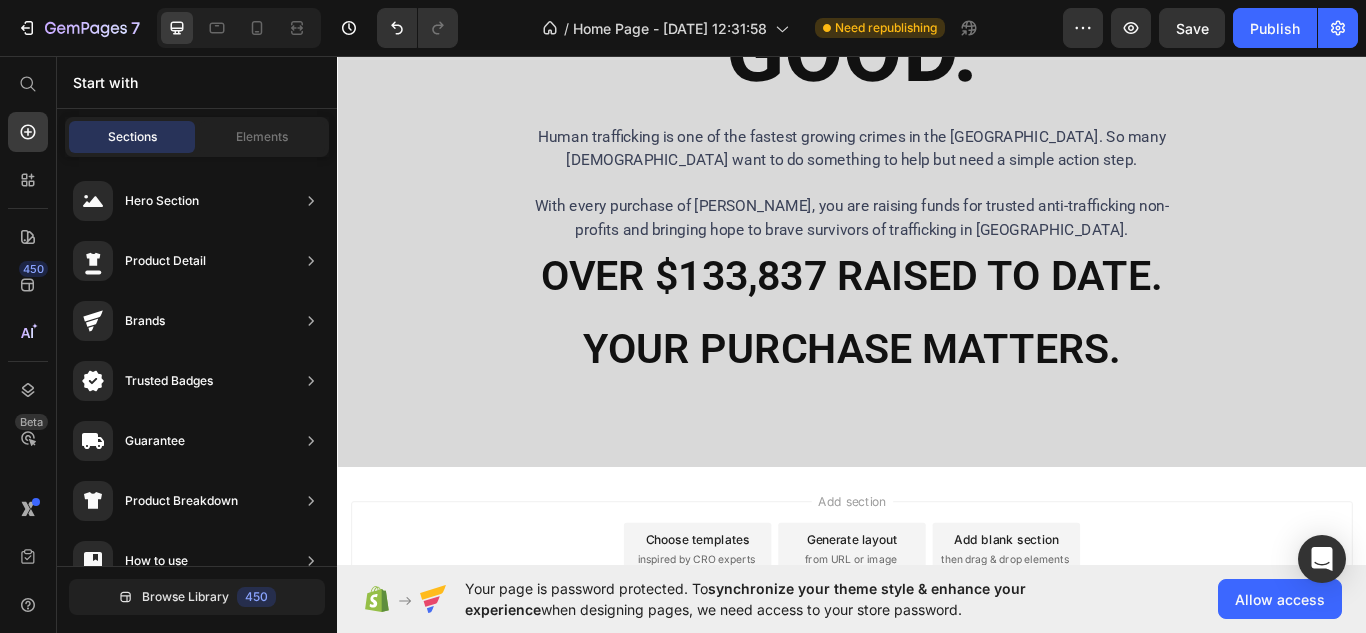 scroll, scrollTop: 1326, scrollLeft: 0, axis: vertical 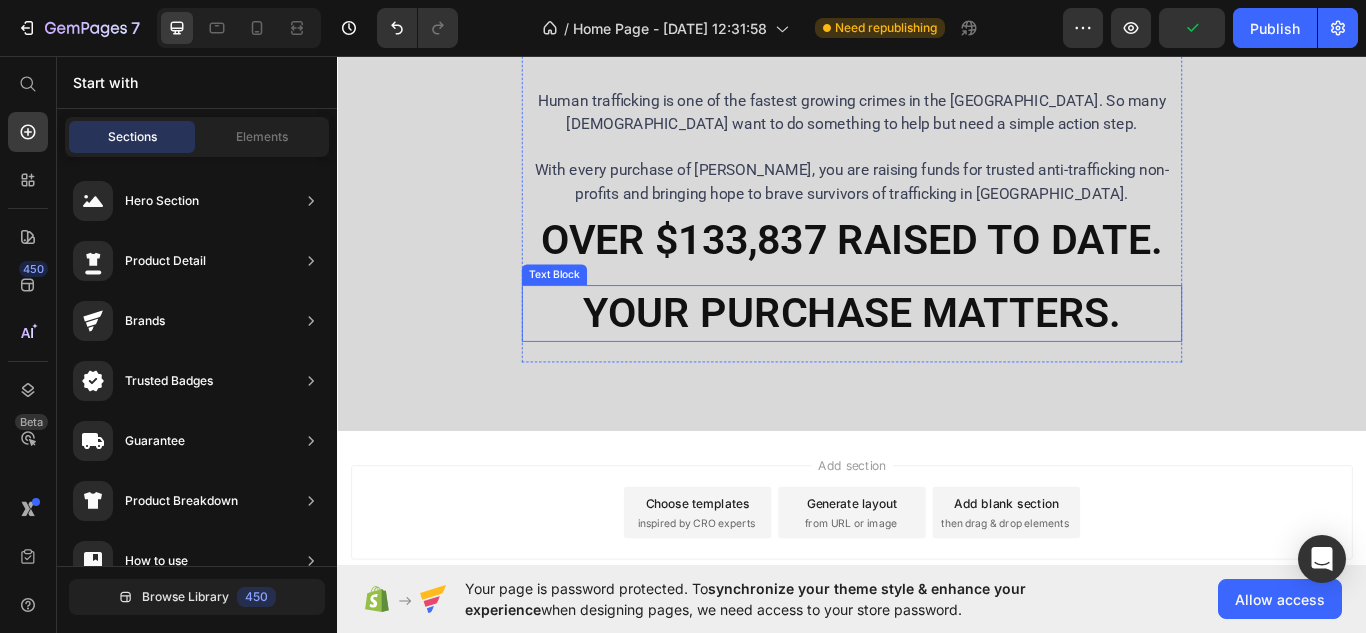 click on "YOUR PURCHASE MATTERS." at bounding box center [937, 357] 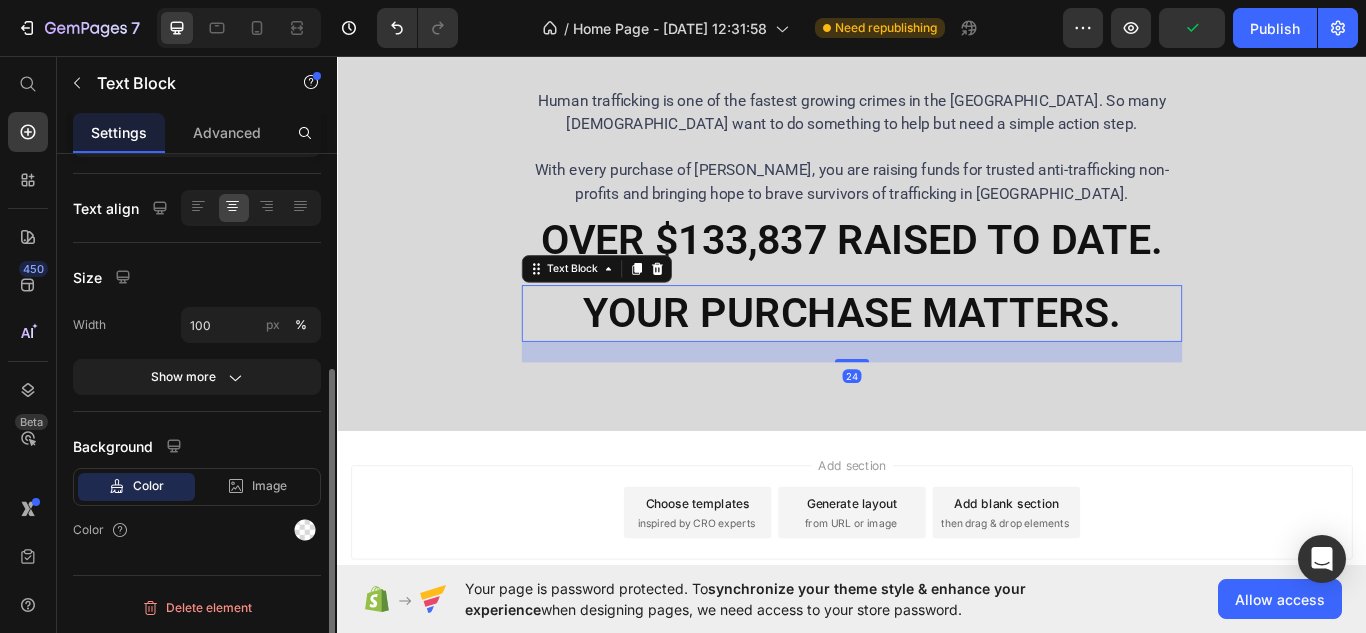 scroll, scrollTop: 0, scrollLeft: 0, axis: both 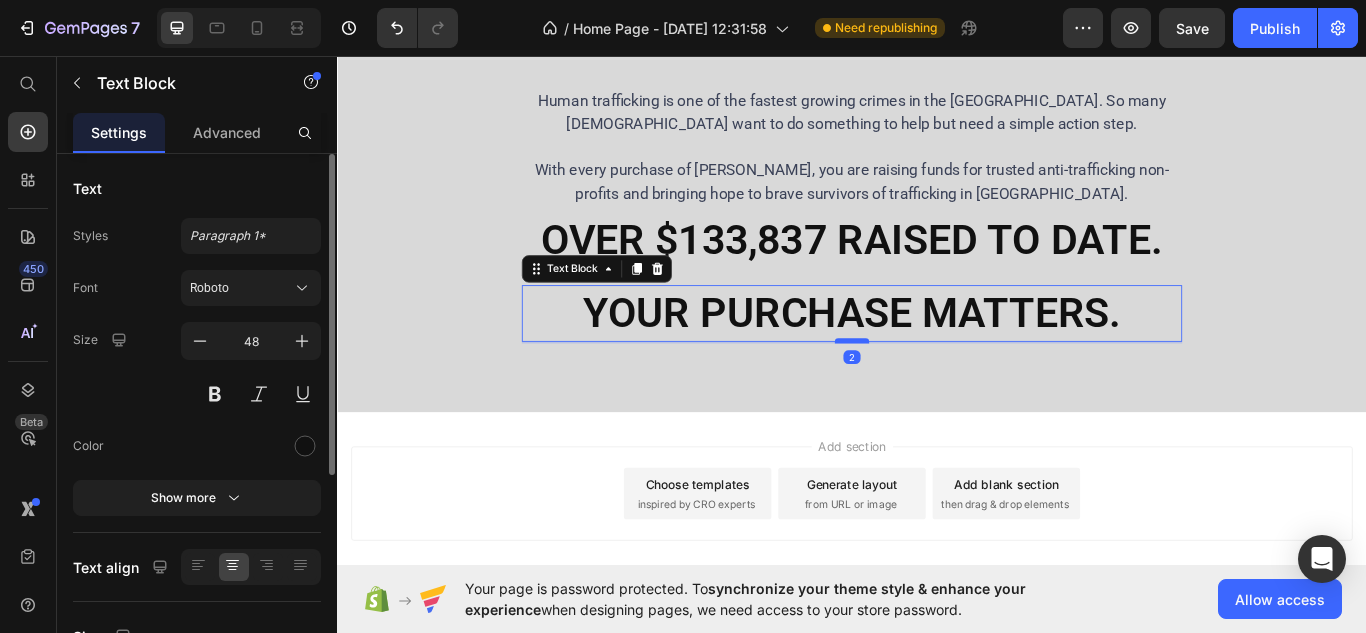 drag, startPoint x: 929, startPoint y: 399, endPoint x: 930, endPoint y: 377, distance: 22.022715 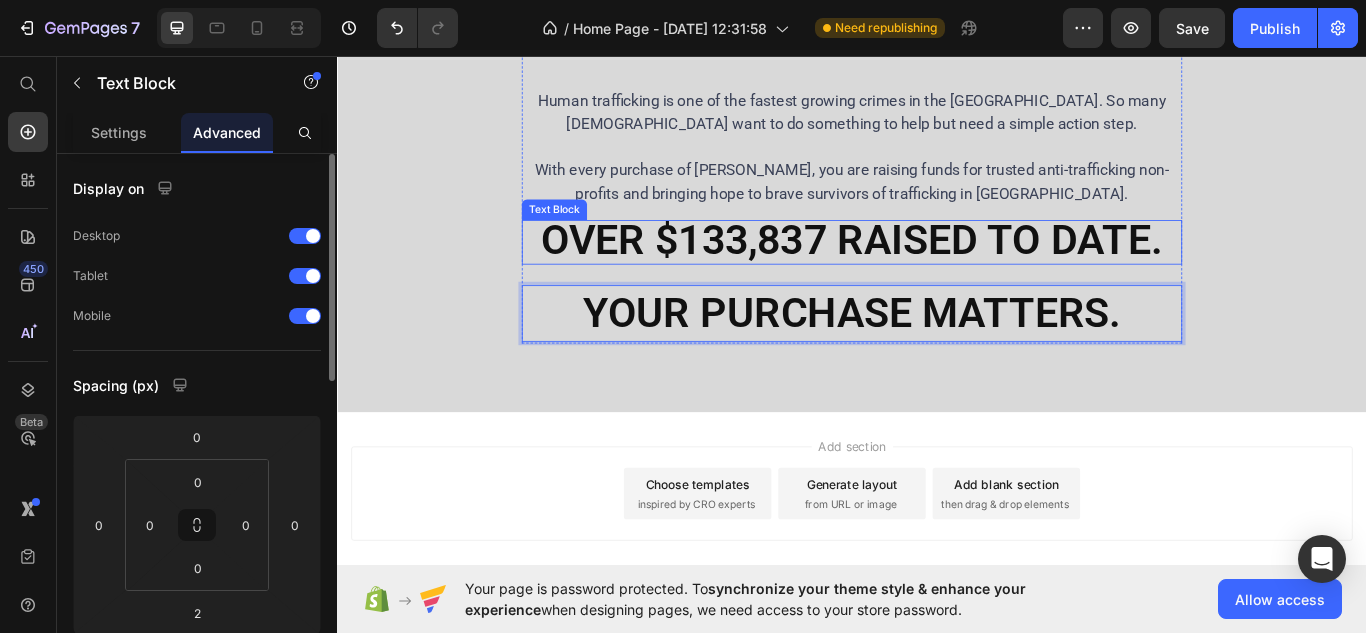 click on "OVER $133,837 RAISED TO DATE." at bounding box center (937, 272) 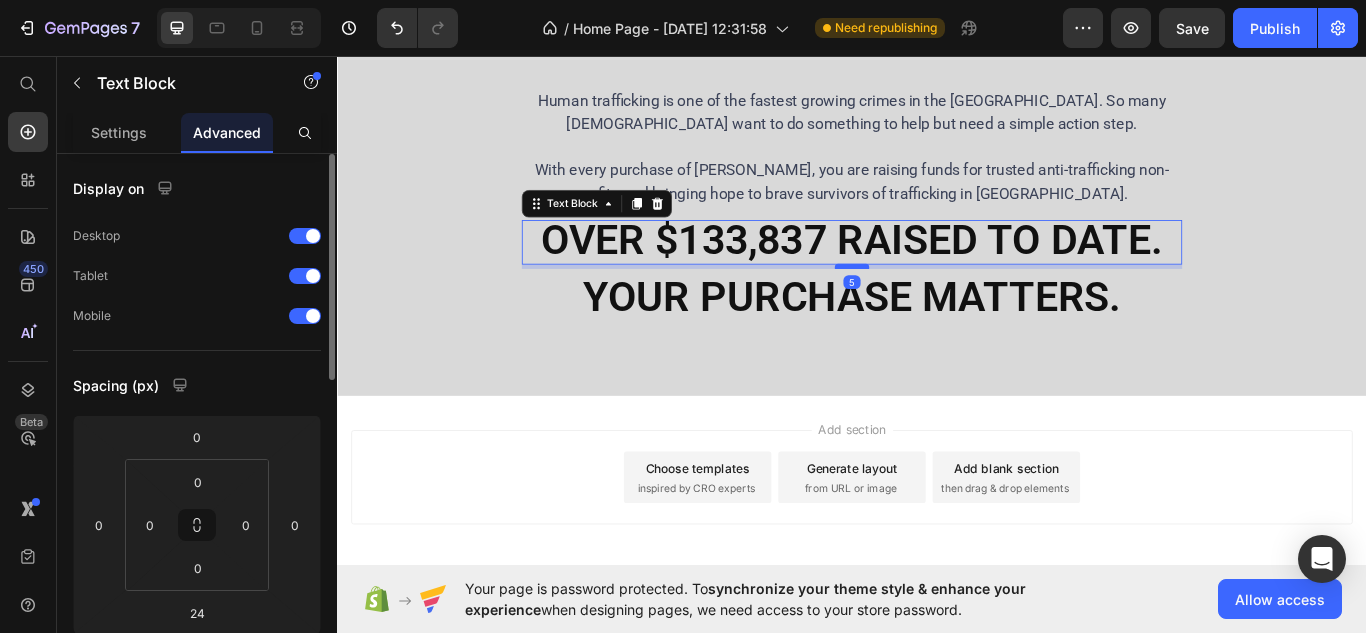 drag, startPoint x: 925, startPoint y: 310, endPoint x: 930, endPoint y: 291, distance: 19.646883 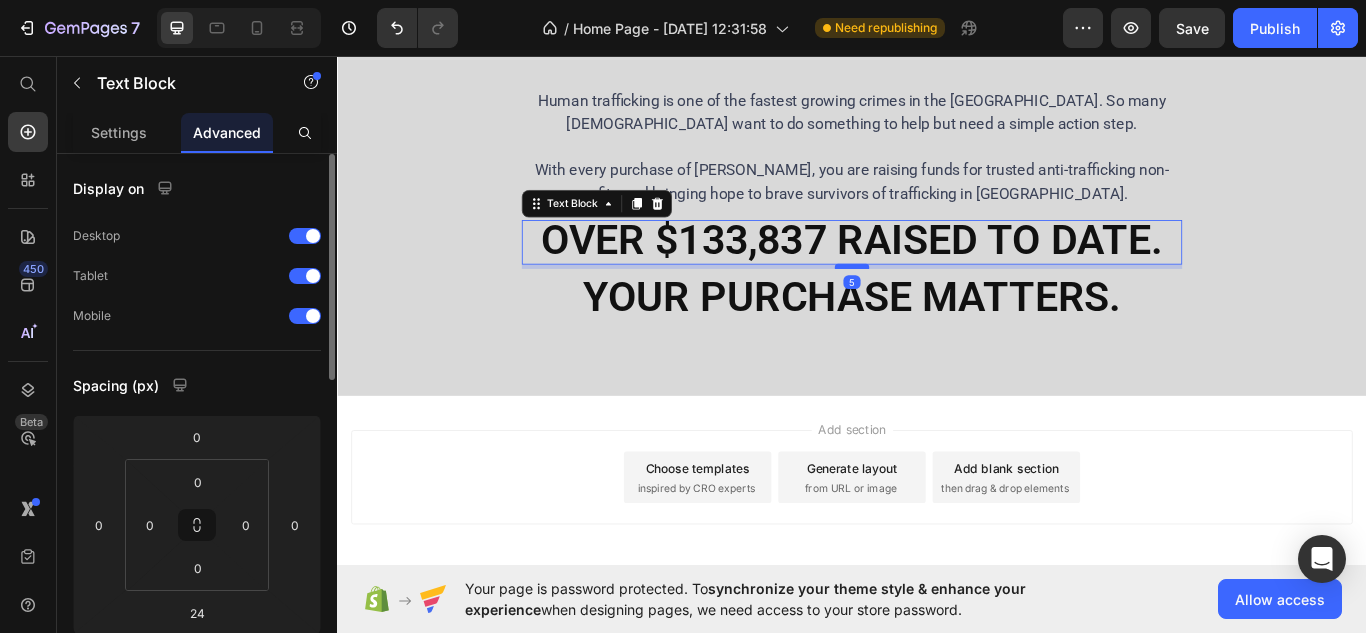 click at bounding box center (937, 302) 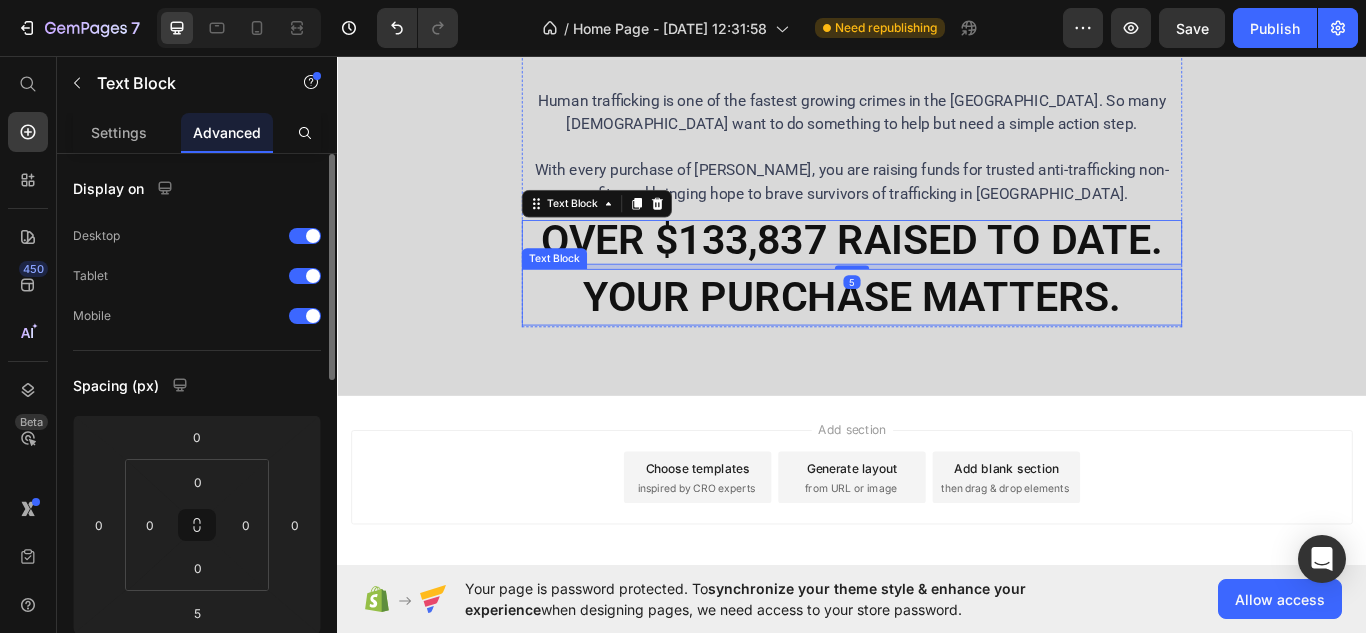 click on "YOUR PURCHASE MATTERS." at bounding box center (937, 338) 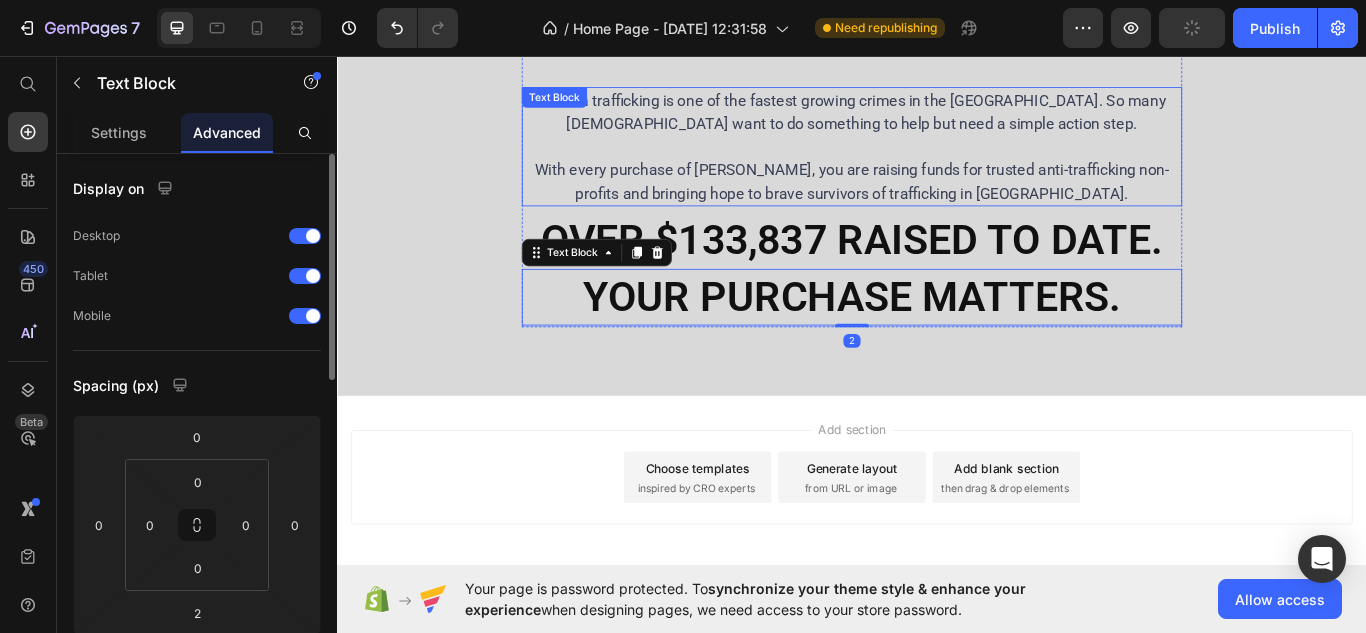 click on "Human trafficking is one of the fastest growing crimes in the [GEOGRAPHIC_DATA]. So many [DEMOGRAPHIC_DATA] want to do something to help but need a simple action step. With every purchase of Calyan candles, you are raising funds for trusted anti-trafficking non-profits and bringing hope to brave survivors of trafficking in [GEOGRAPHIC_DATA]." at bounding box center (937, 162) 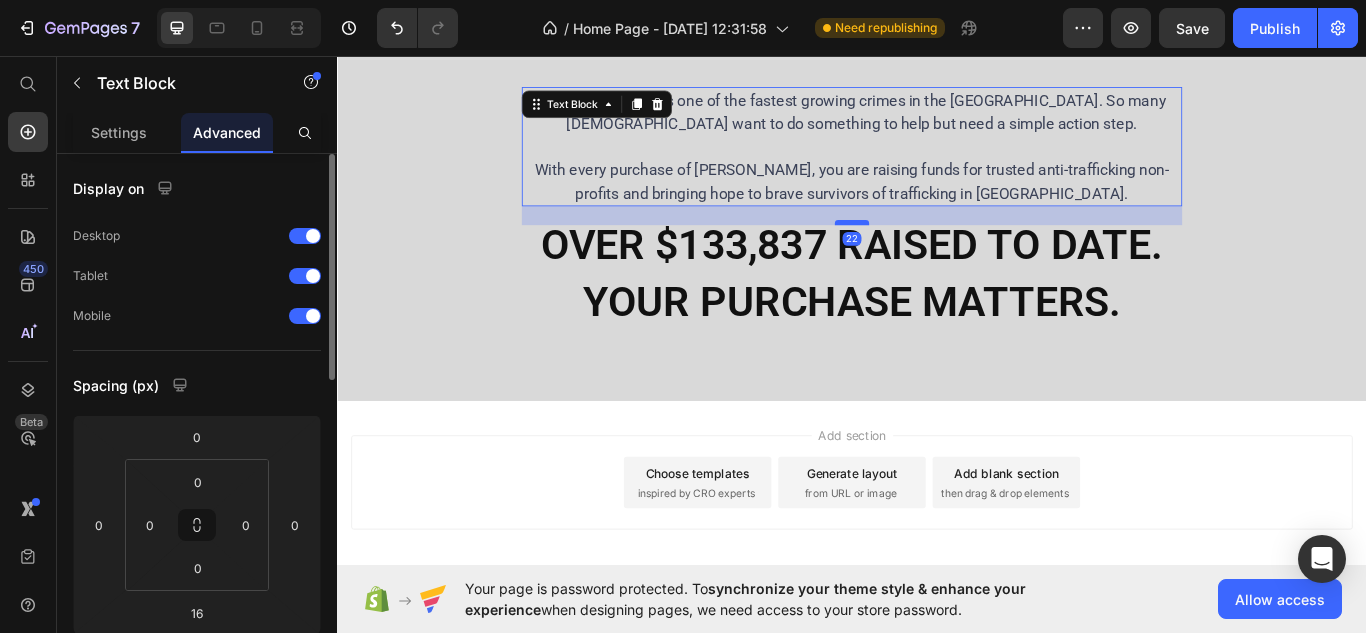 click at bounding box center [937, 251] 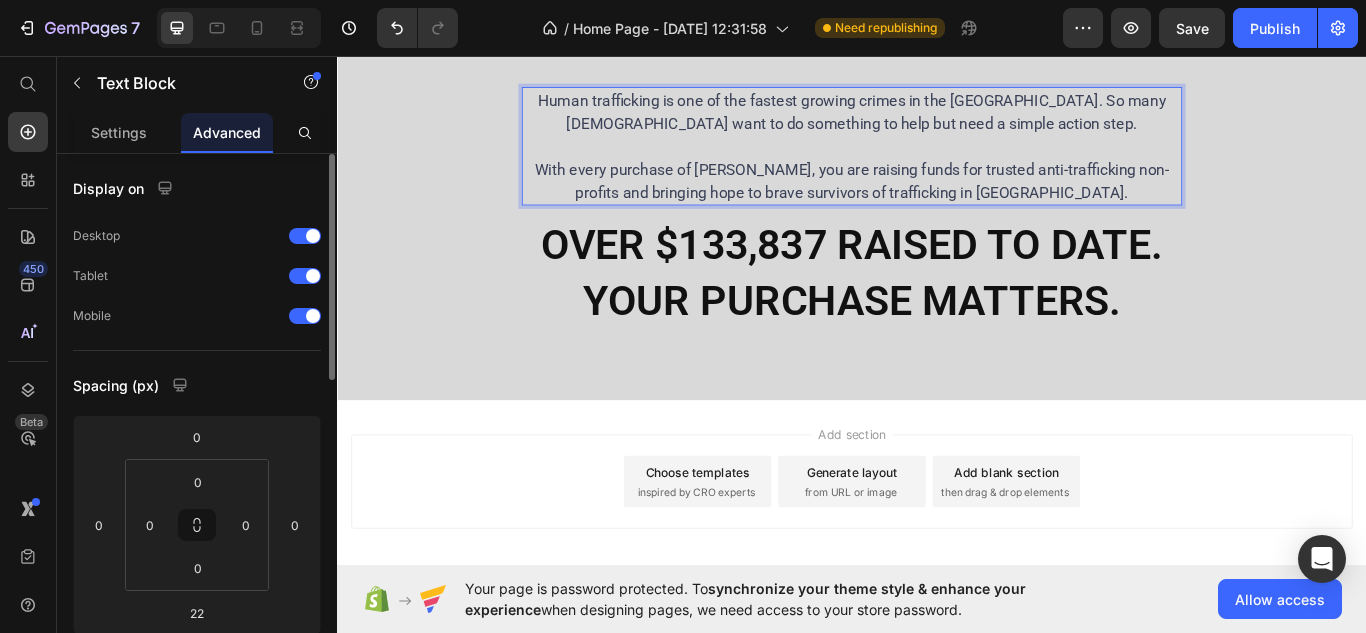click on "Human trafficking is one of the fastest growing crimes in the [GEOGRAPHIC_DATA]. So many [DEMOGRAPHIC_DATA] want to do something to help but need a simple action step." at bounding box center [937, 135] 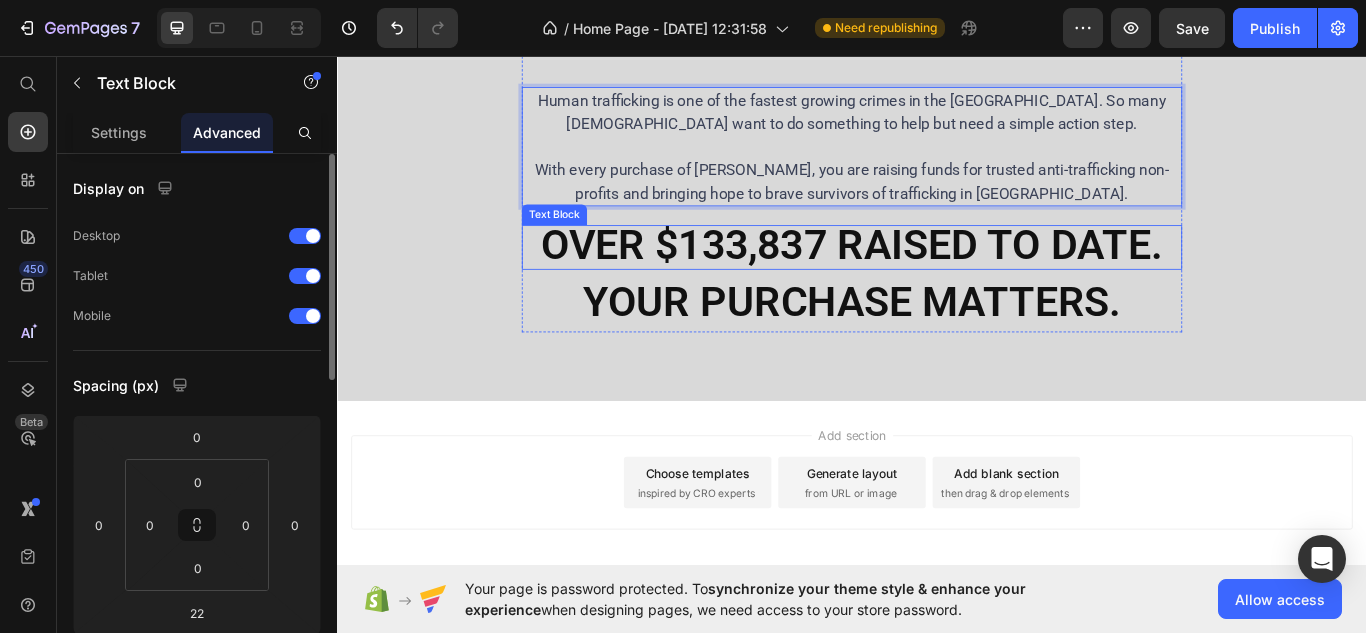 click on "ENJOY CANDLES. DO GOOD.  Heading Human trafficking is one of the fastest growing crimes in the [GEOGRAPHIC_DATA]. So many [DEMOGRAPHIC_DATA] want to do something to help but need a simple action step. With every purchase of Calyan candles, you are raising funds for trusted anti-trafficking non-profits and bringing hope to brave survivors of trafficking in [GEOGRAPHIC_DATA]. Text Block   22 OVER $133,837 RAISED TO DATE. Text Block YOUR PURCHASE MATTERS. Text Block" at bounding box center (937, 31) 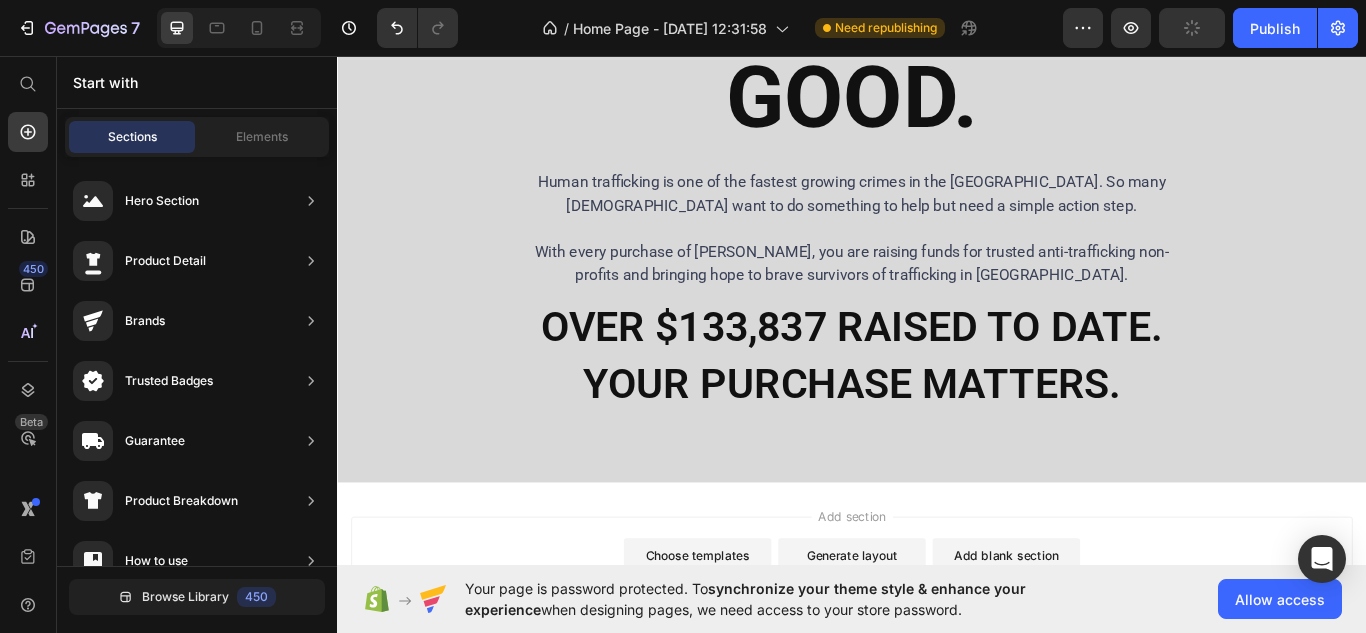 scroll, scrollTop: 1235, scrollLeft: 0, axis: vertical 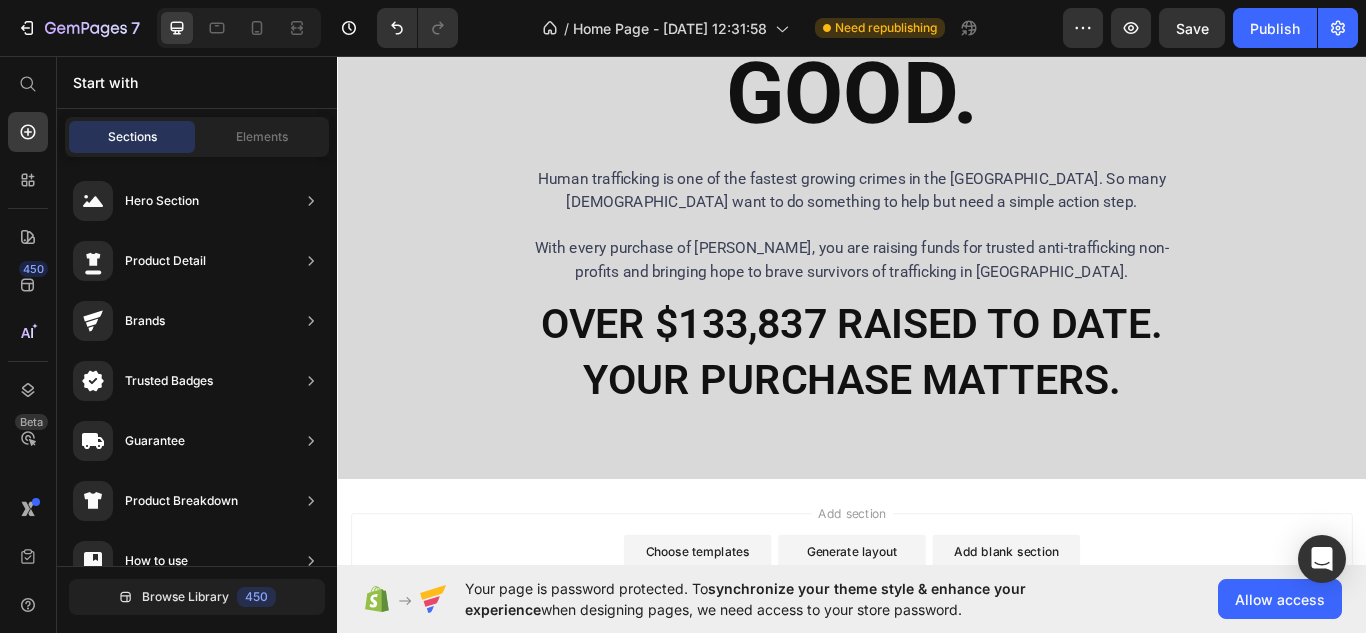click on "Choose templates" at bounding box center (757, 634) 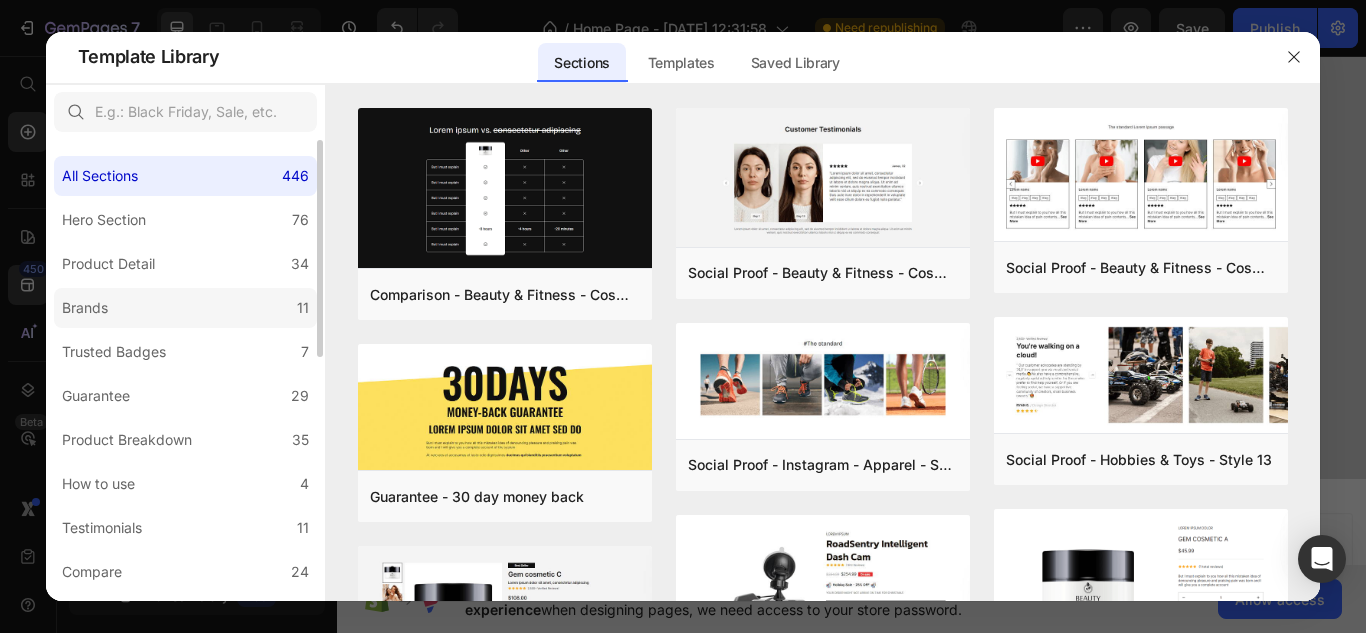 click on "Brands" at bounding box center [89, 308] 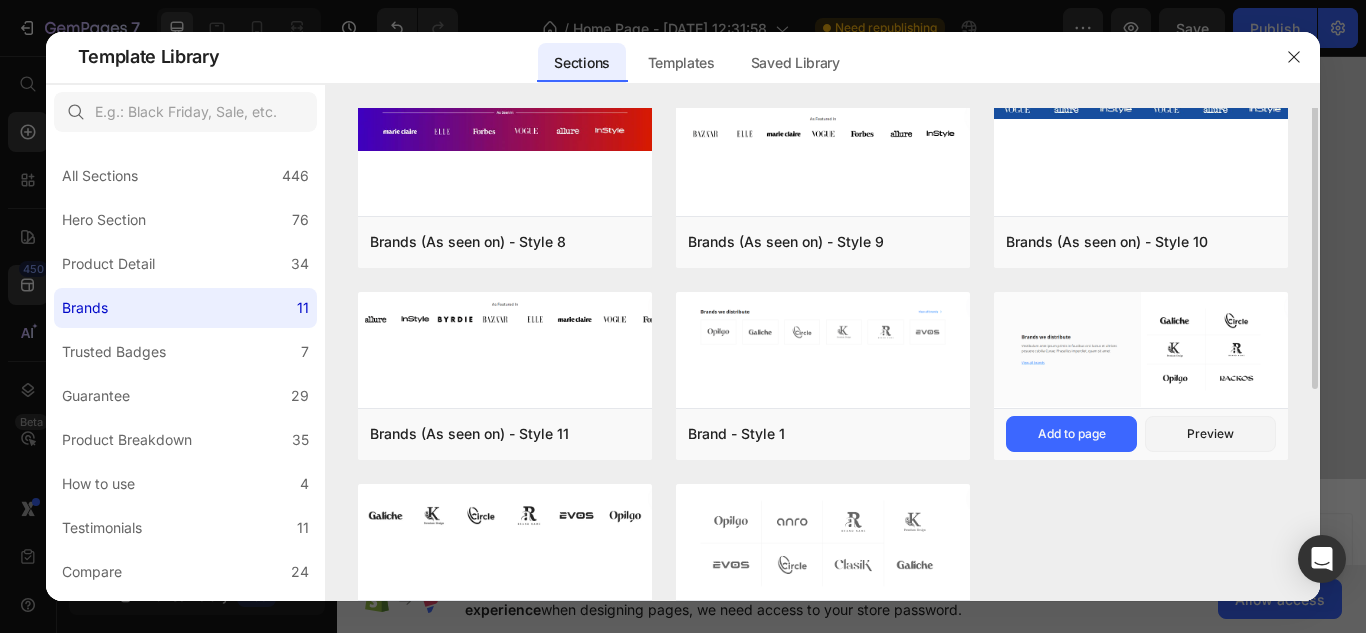 scroll, scrollTop: 0, scrollLeft: 0, axis: both 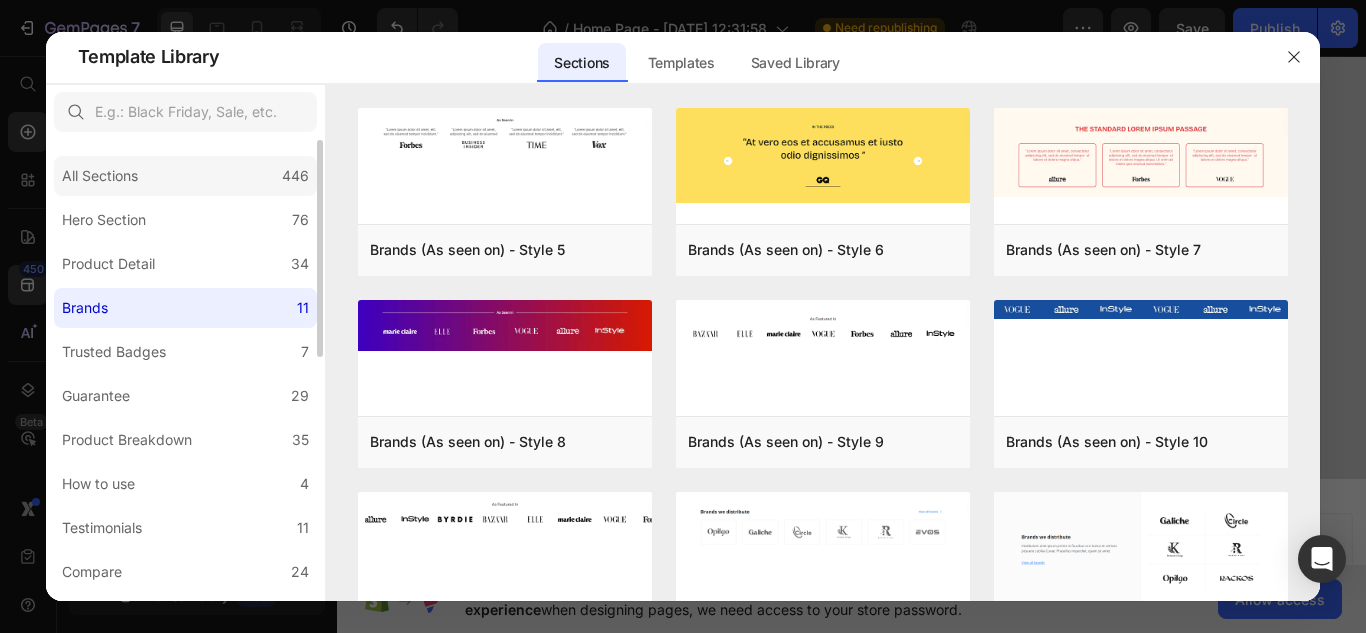 click on "All Sections 446" 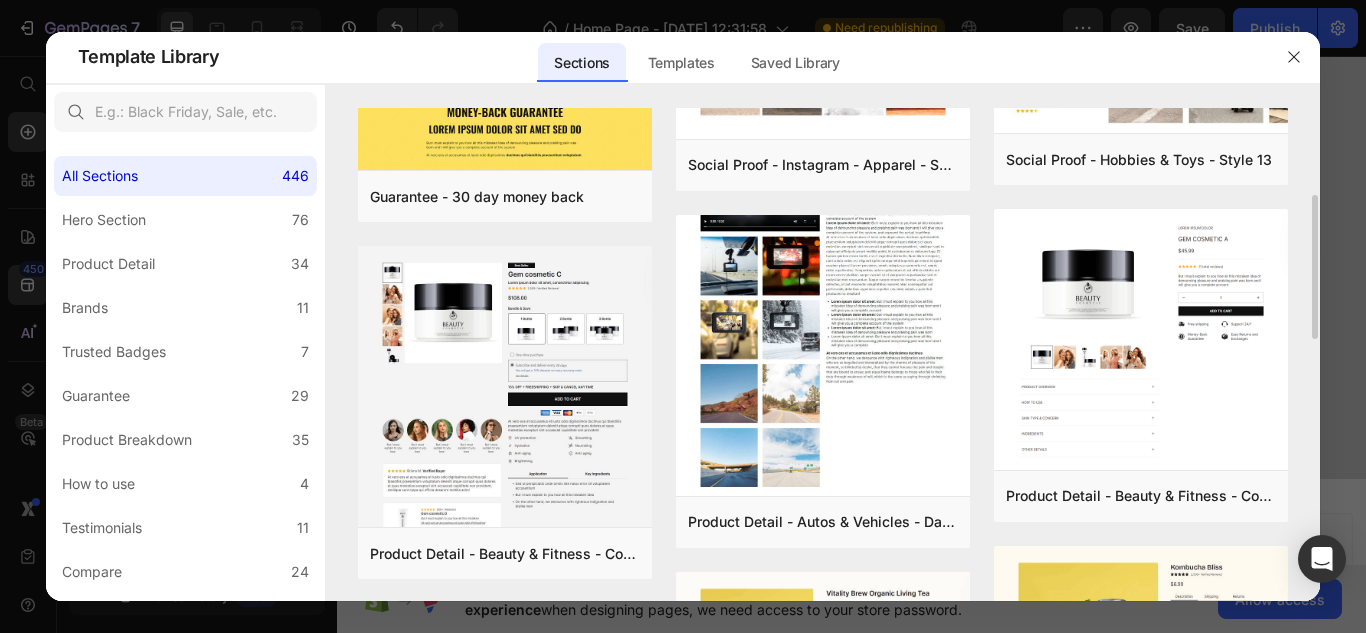 scroll, scrollTop: 500, scrollLeft: 0, axis: vertical 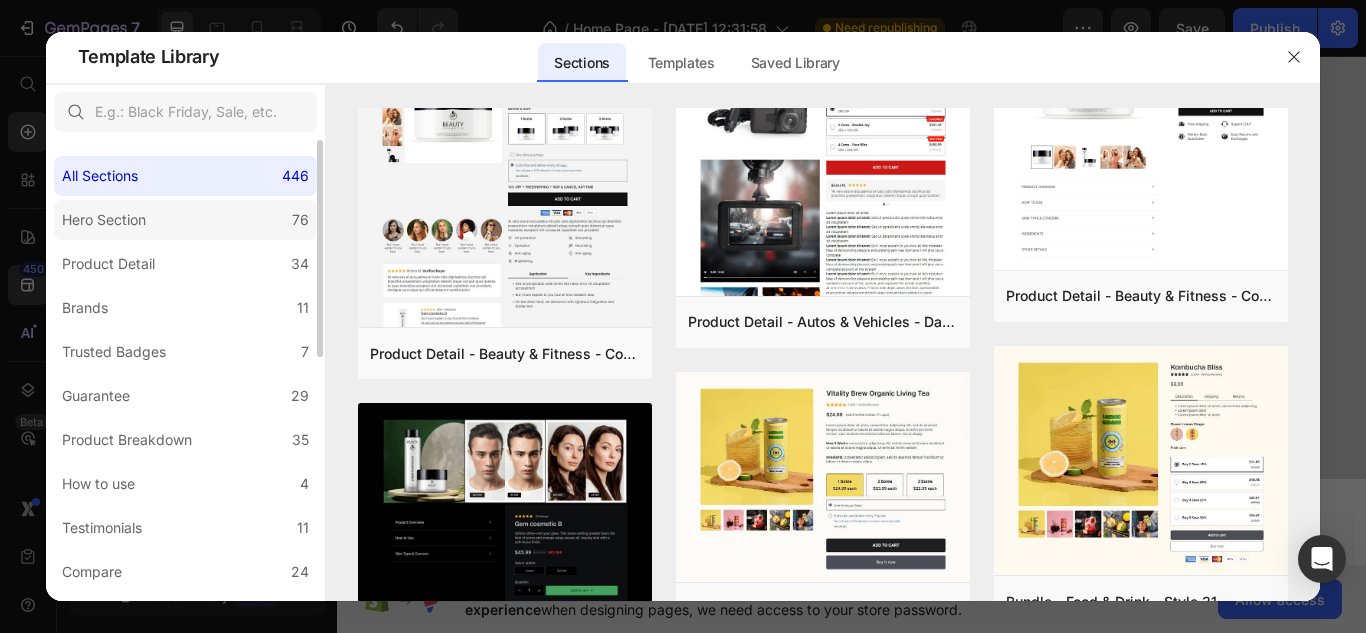 click on "Hero Section 76" 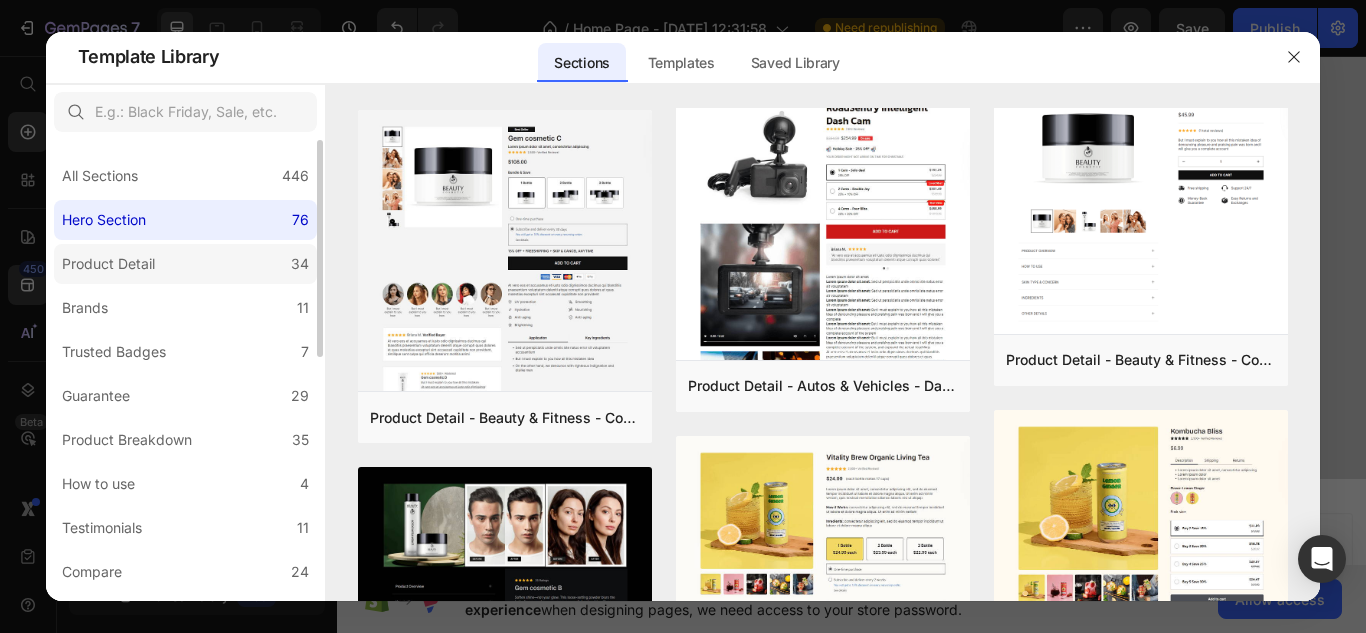scroll, scrollTop: 0, scrollLeft: 0, axis: both 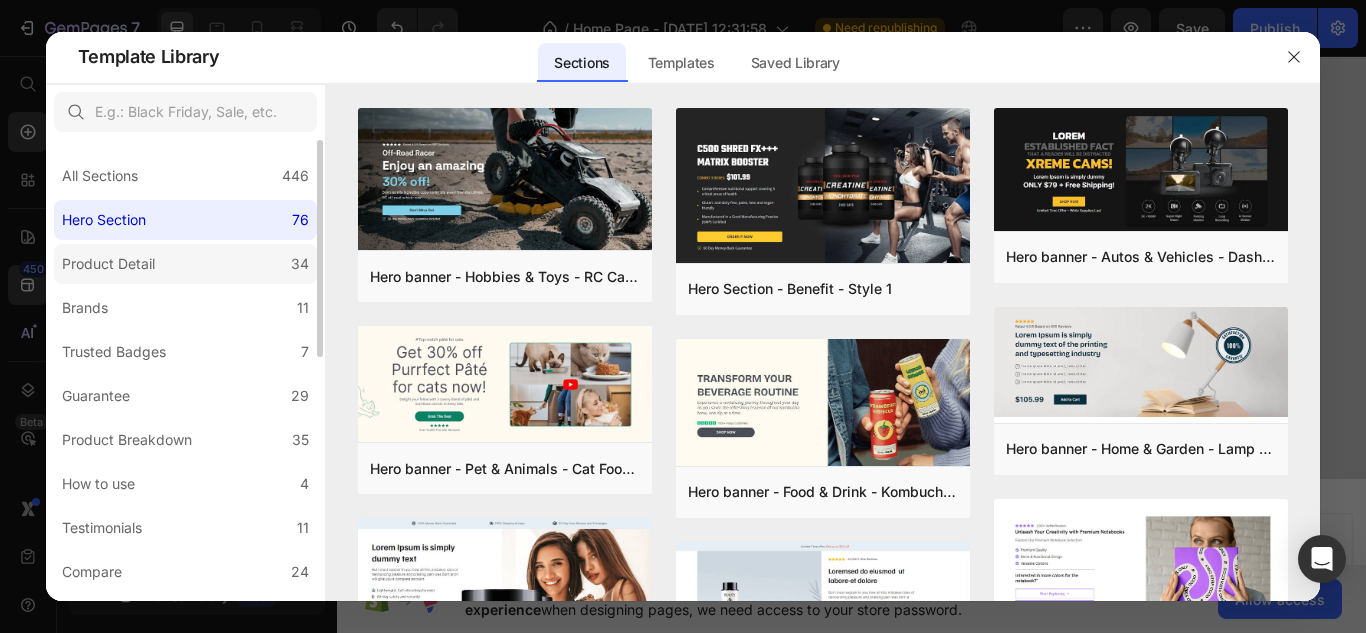 click on "Product Detail" at bounding box center [108, 264] 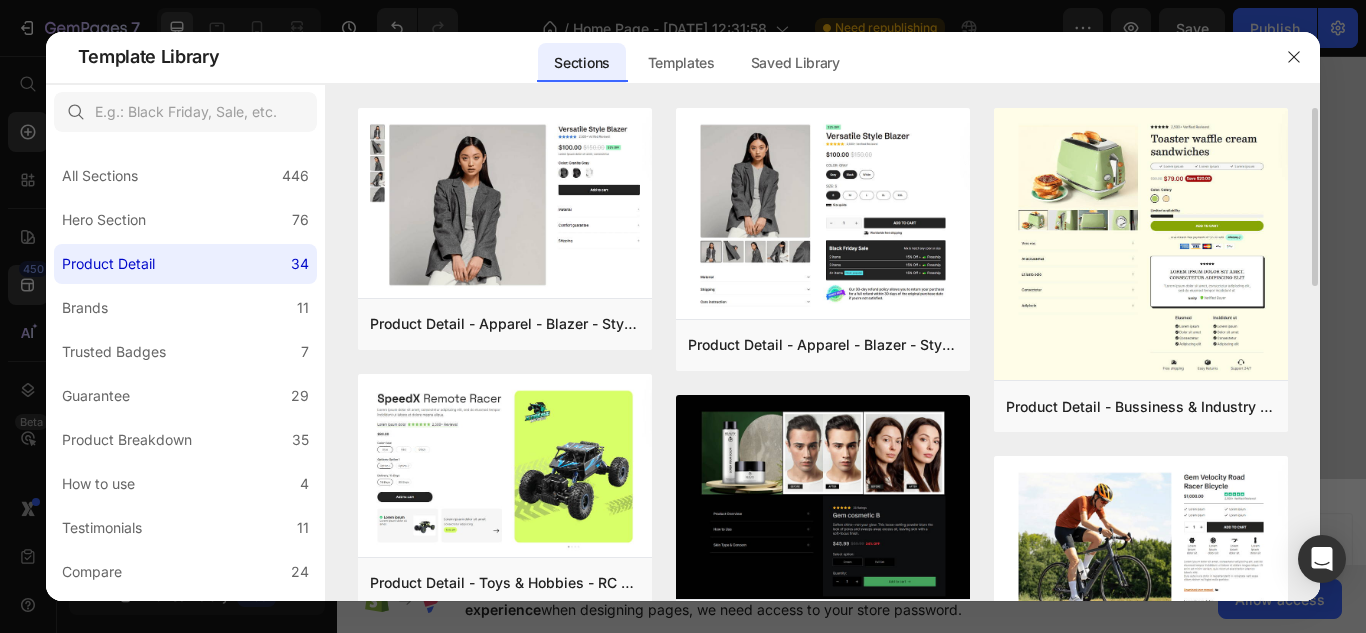 scroll, scrollTop: 400, scrollLeft: 0, axis: vertical 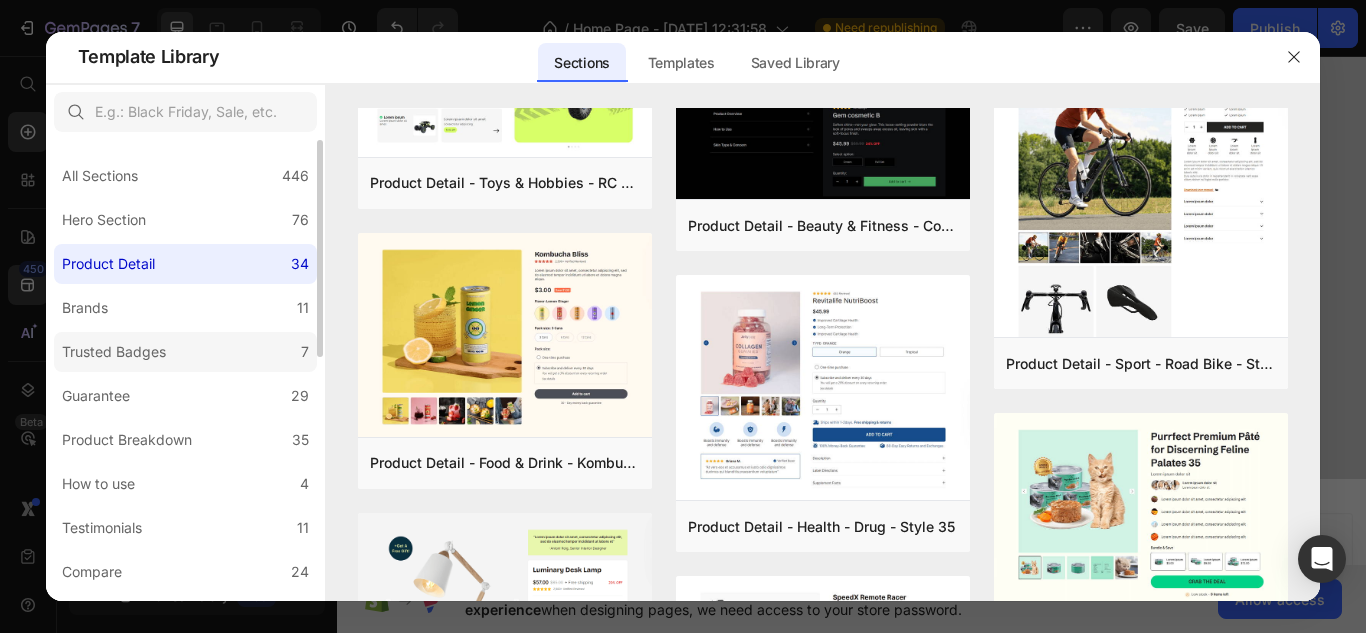 click on "Trusted Badges" at bounding box center (114, 352) 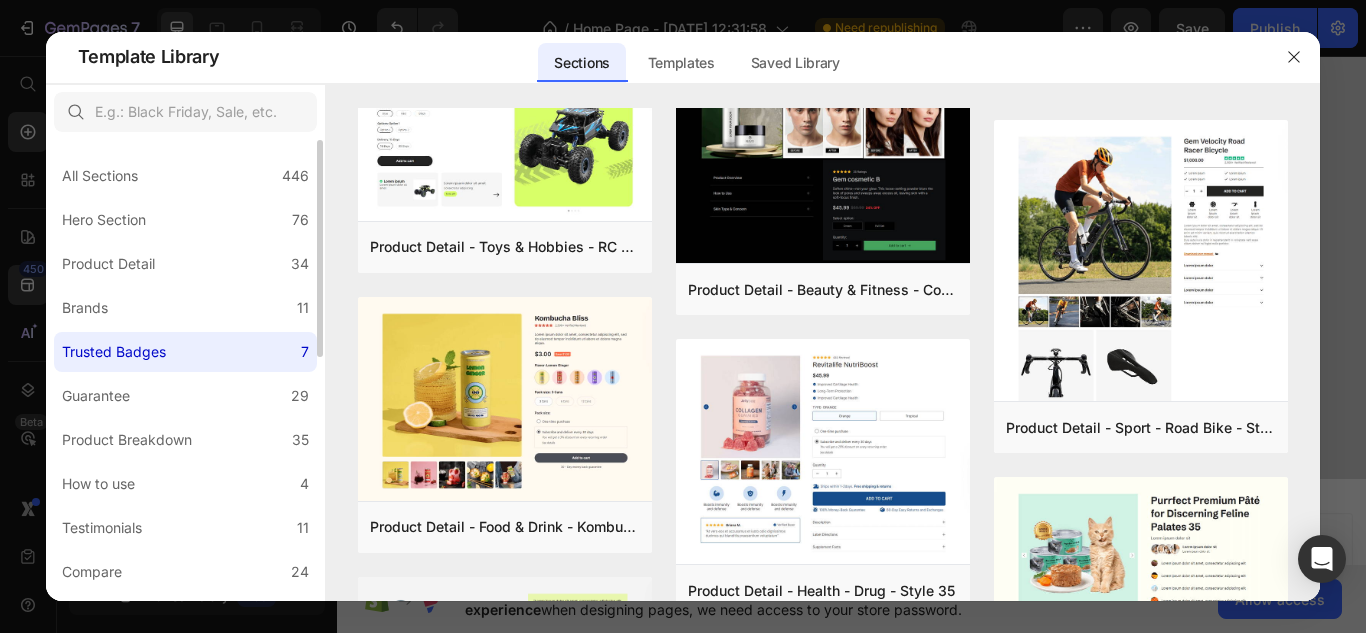 scroll, scrollTop: 0, scrollLeft: 0, axis: both 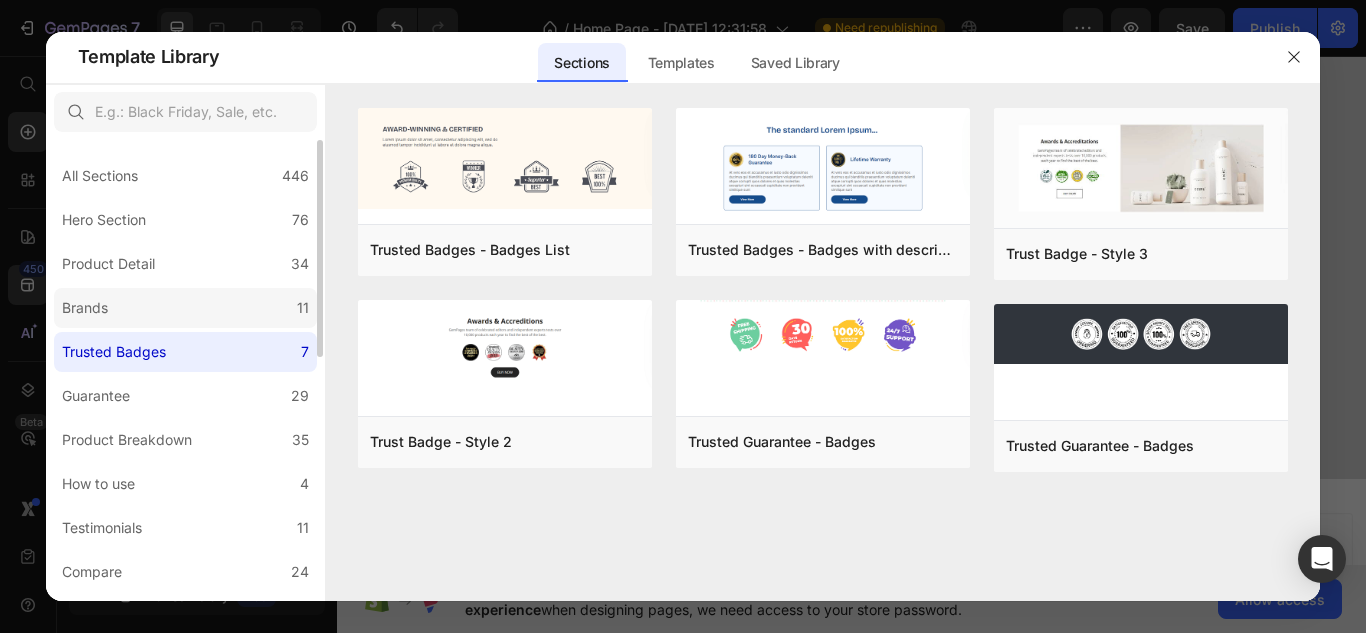 click on "Brands 11" 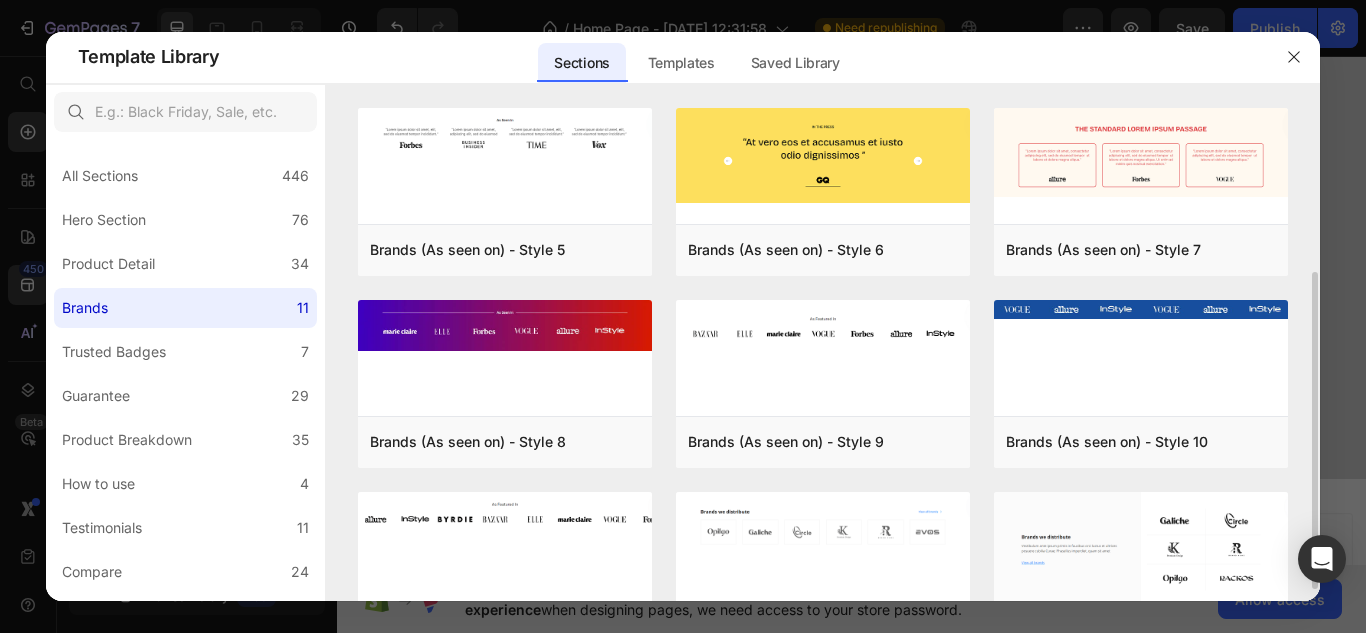 scroll, scrollTop: 200, scrollLeft: 0, axis: vertical 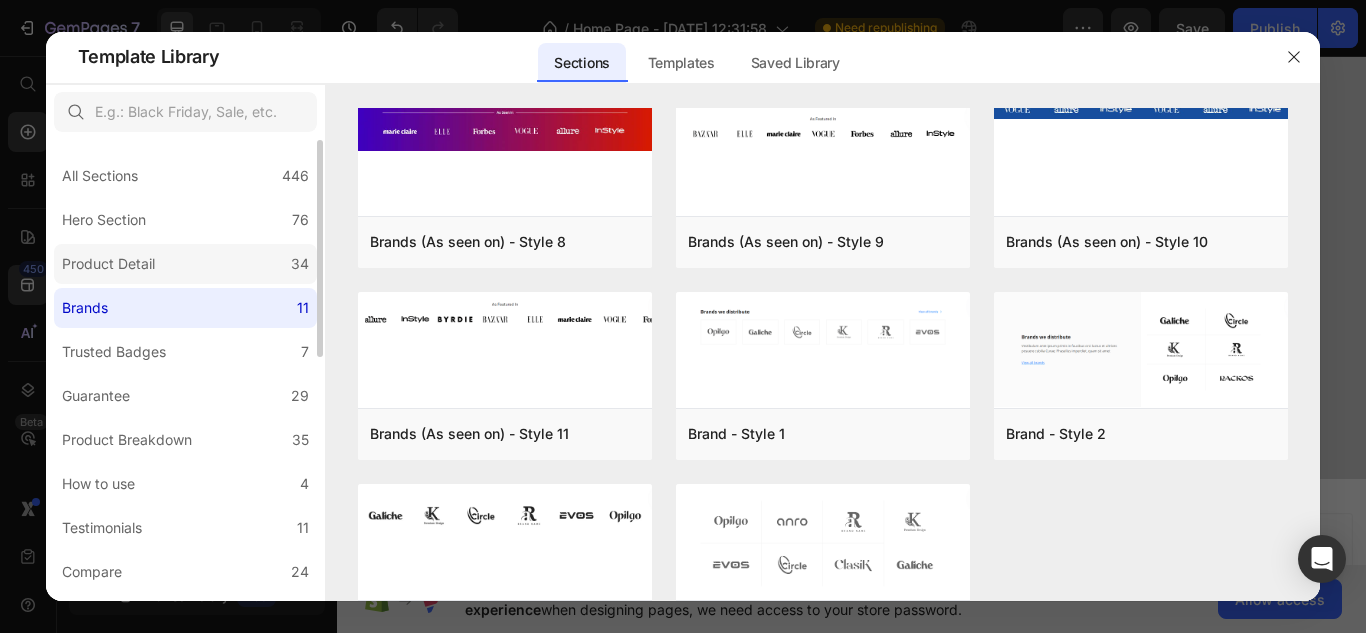 click on "Product Detail" at bounding box center (108, 264) 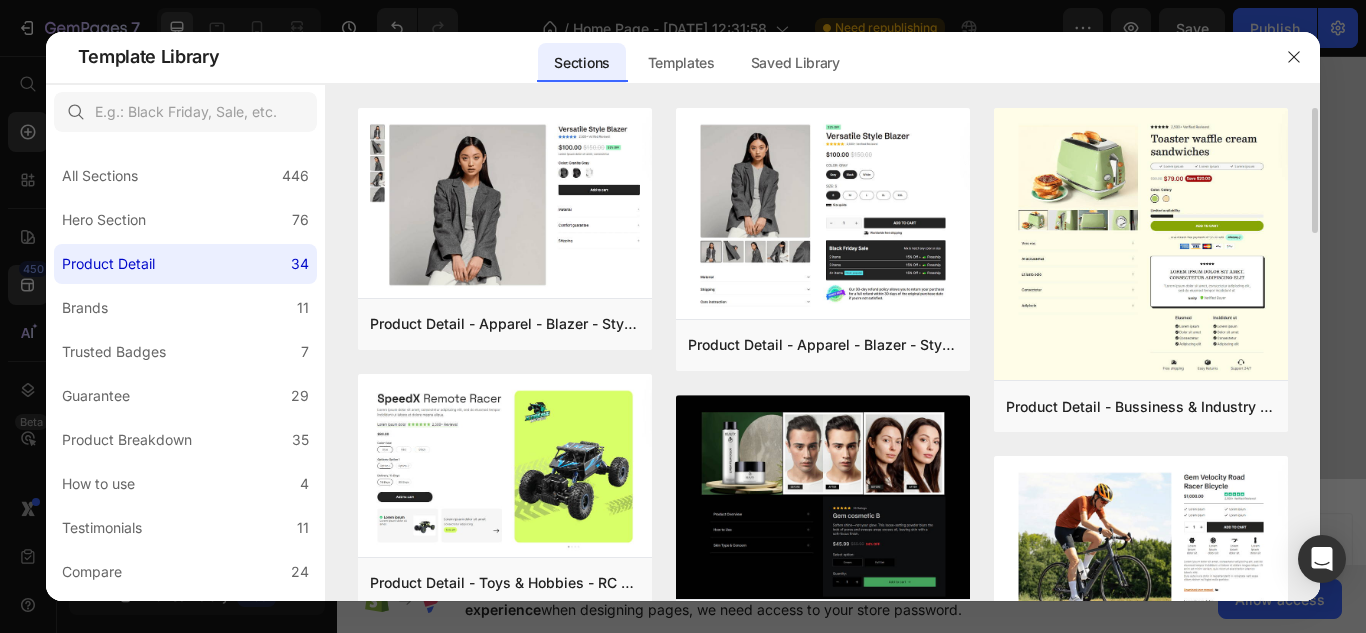 scroll, scrollTop: 100, scrollLeft: 0, axis: vertical 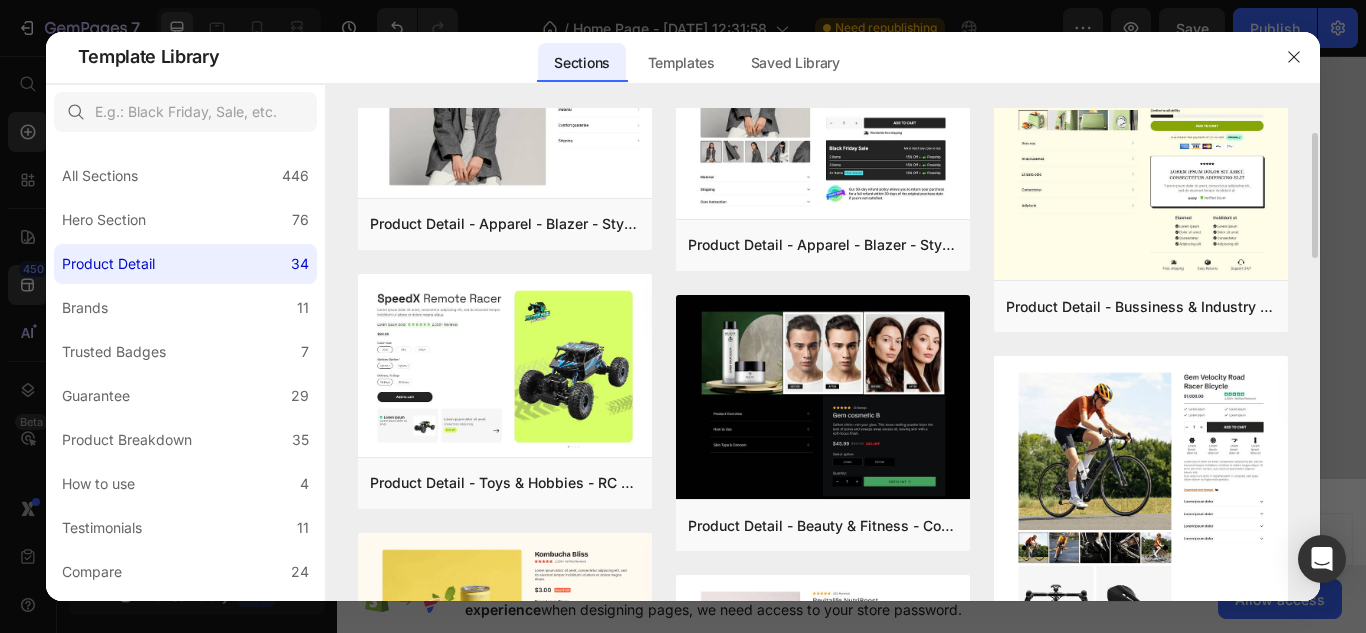 drag, startPoint x: 1318, startPoint y: 224, endPoint x: 1309, endPoint y: 284, distance: 60.671246 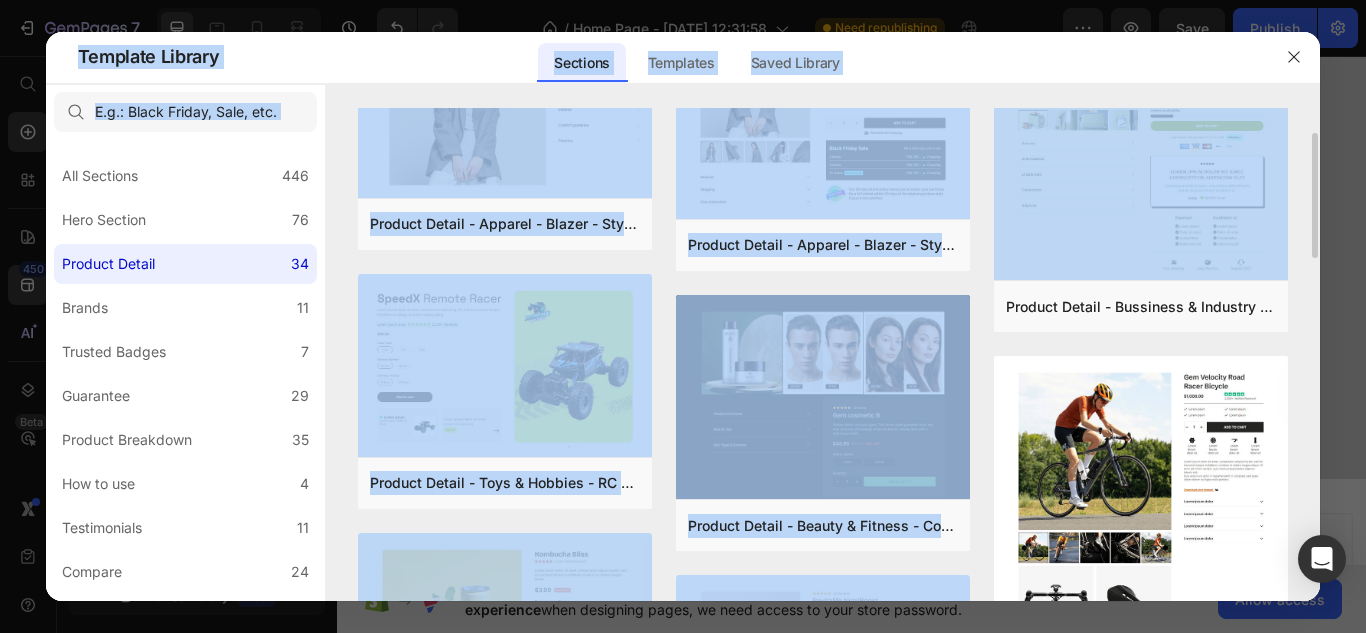 drag, startPoint x: 1317, startPoint y: 243, endPoint x: 1317, endPoint y: 300, distance: 57 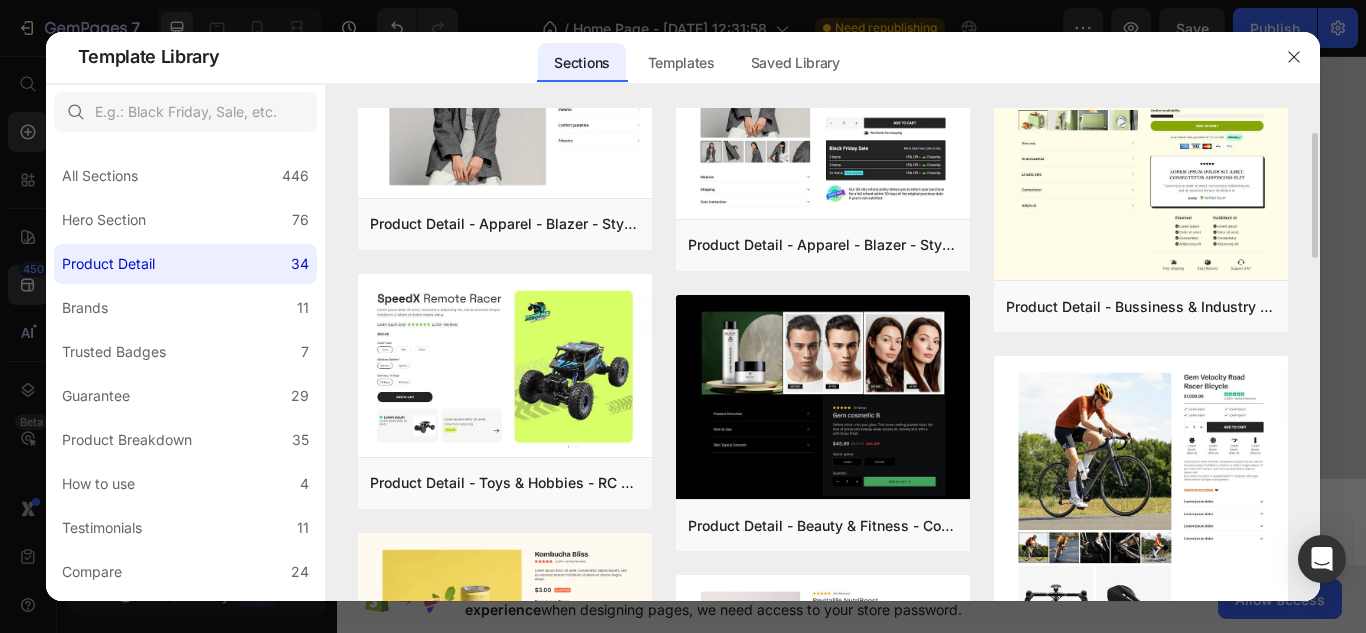 drag, startPoint x: 1315, startPoint y: 250, endPoint x: 1308, endPoint y: 259, distance: 11.401754 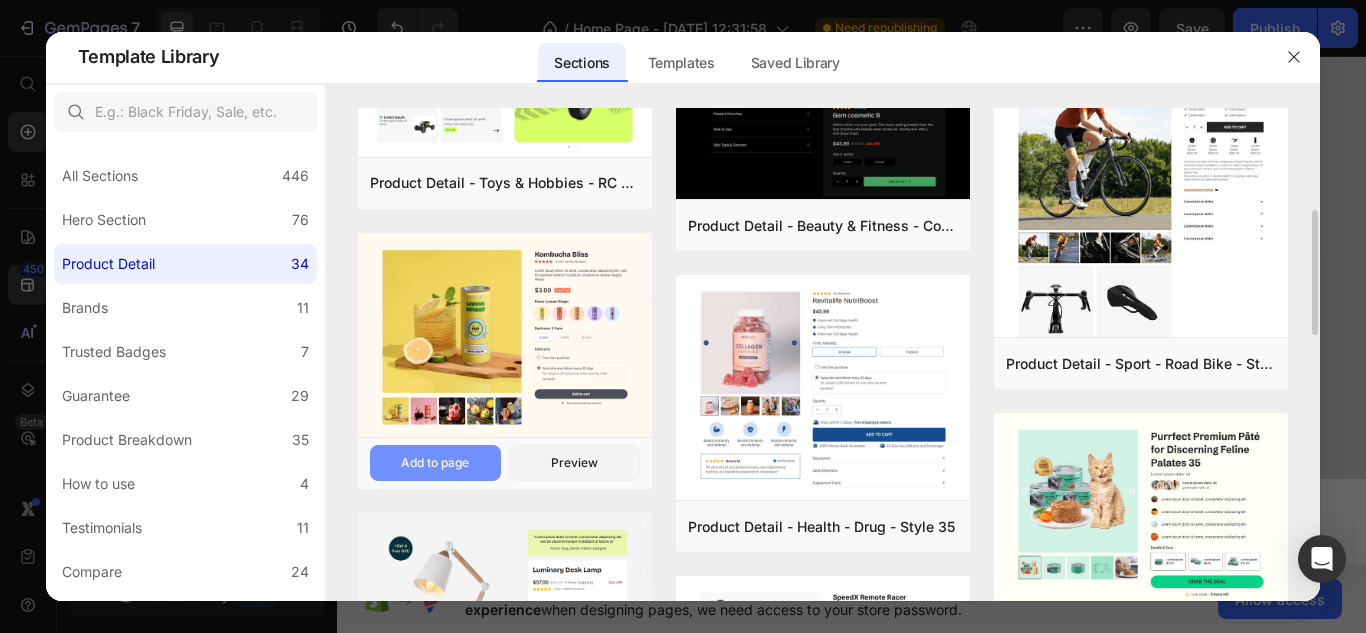 scroll, scrollTop: 500, scrollLeft: 0, axis: vertical 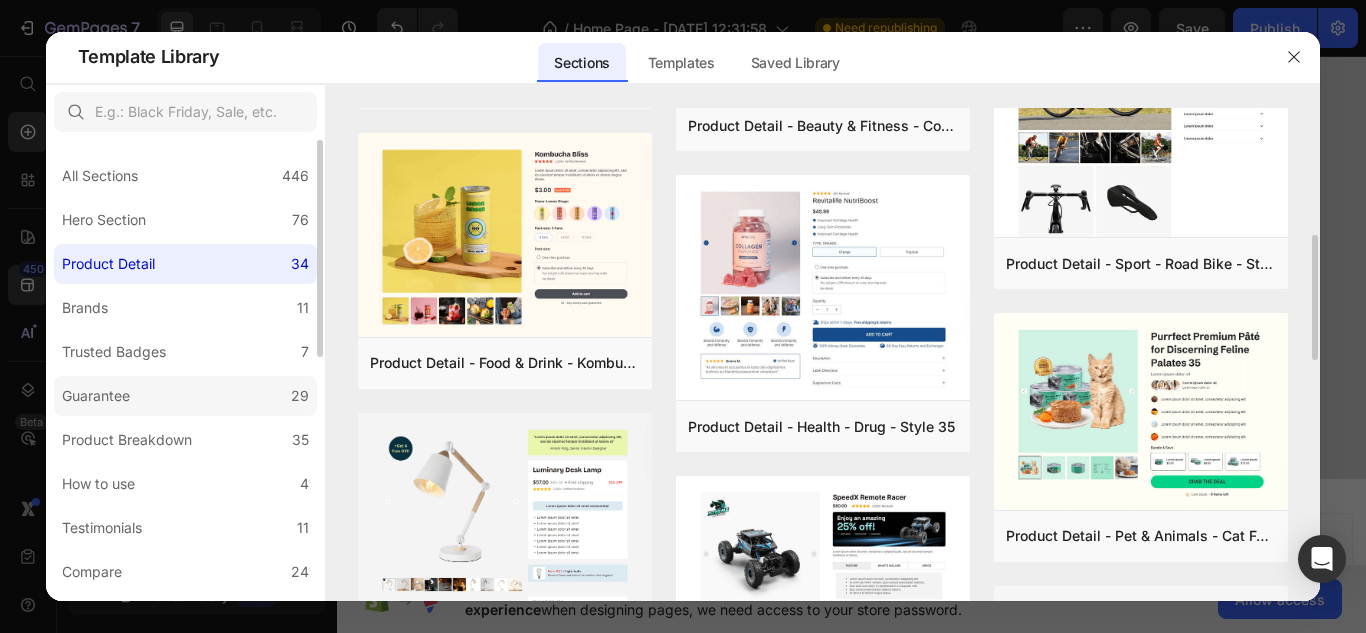 click on "Guarantee" at bounding box center [96, 396] 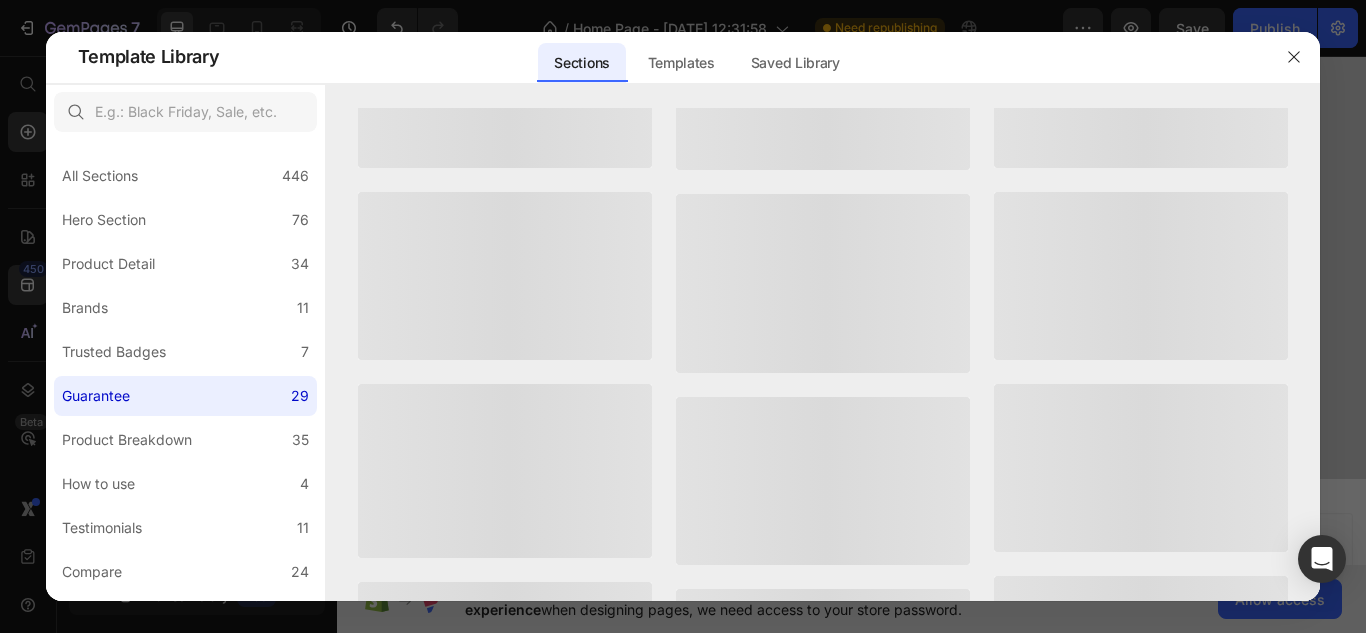 scroll, scrollTop: 0, scrollLeft: 0, axis: both 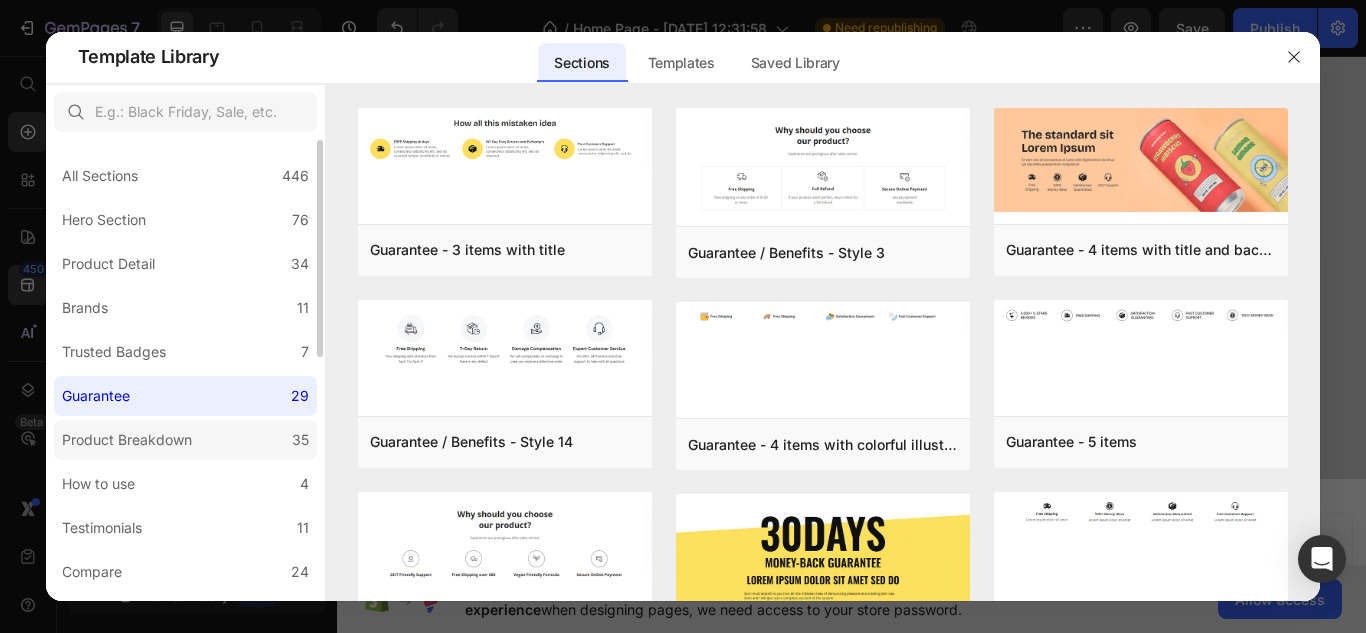 click on "Product Breakdown" at bounding box center [127, 440] 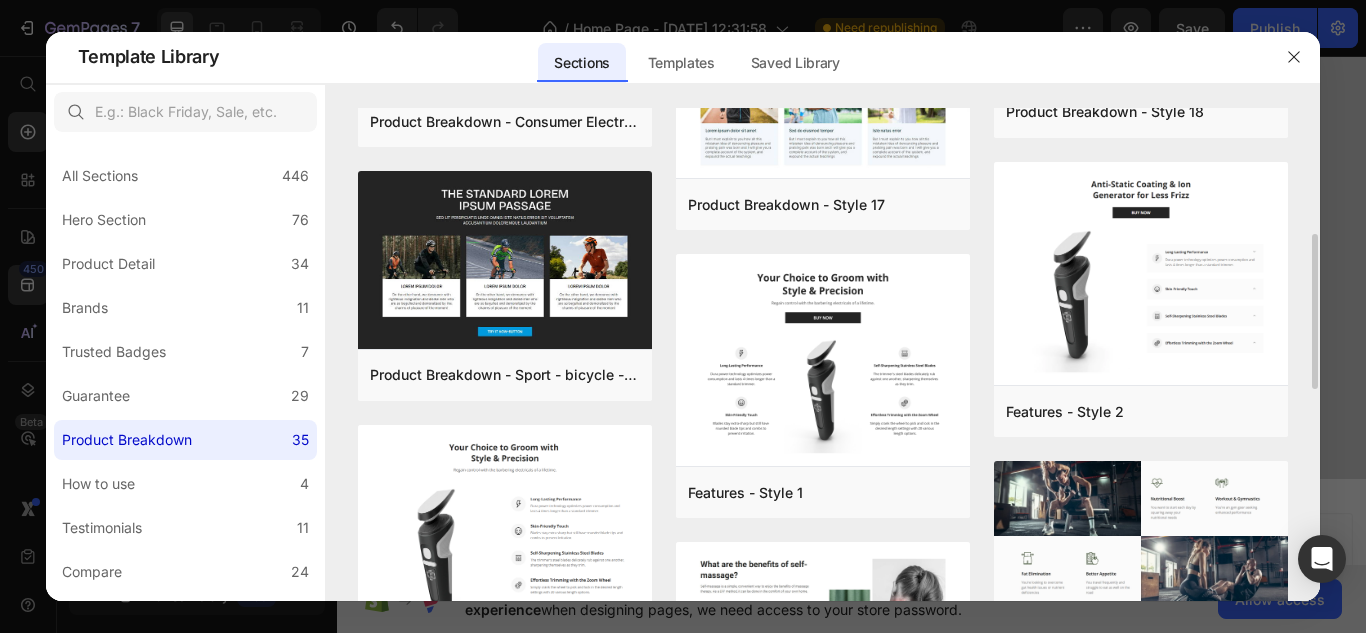 scroll, scrollTop: 300, scrollLeft: 0, axis: vertical 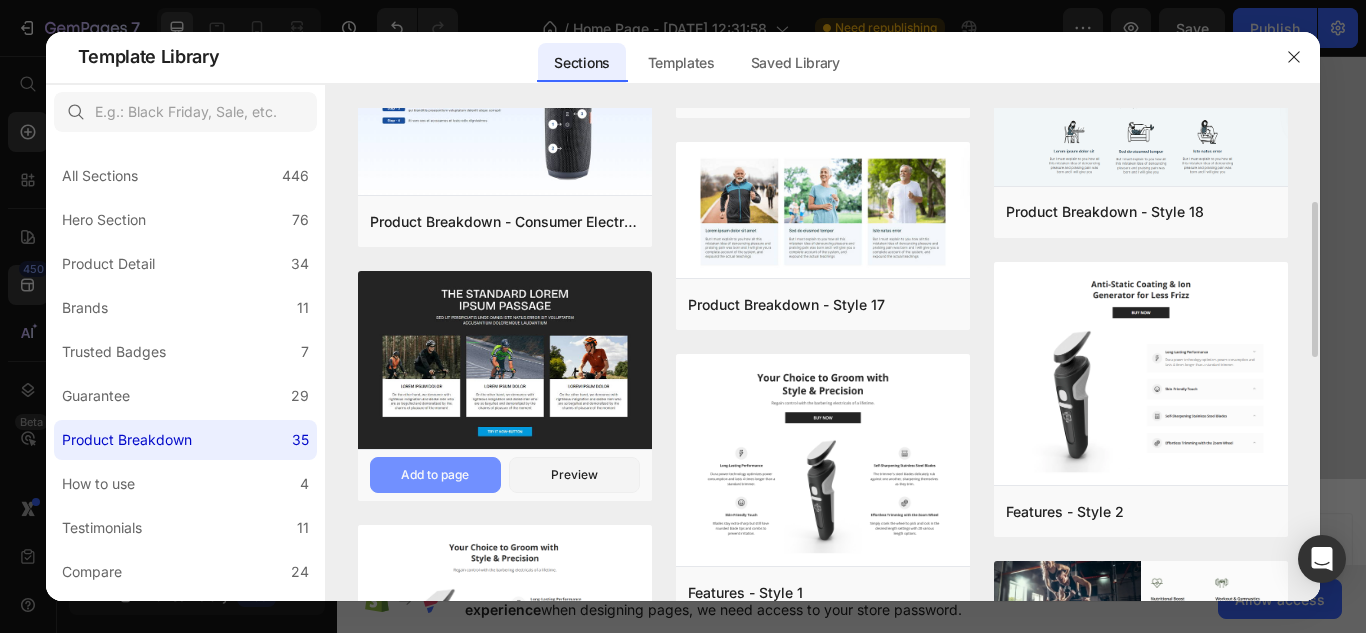 click on "Add to page" at bounding box center [435, 475] 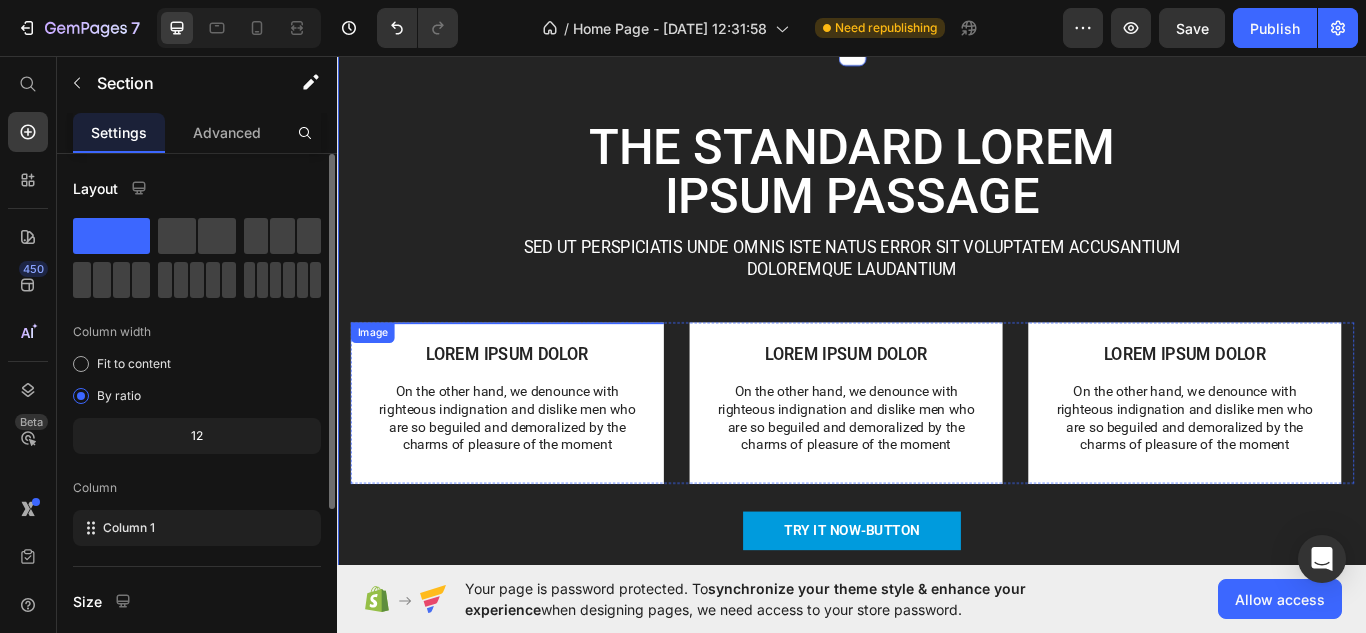 scroll, scrollTop: 1724, scrollLeft: 0, axis: vertical 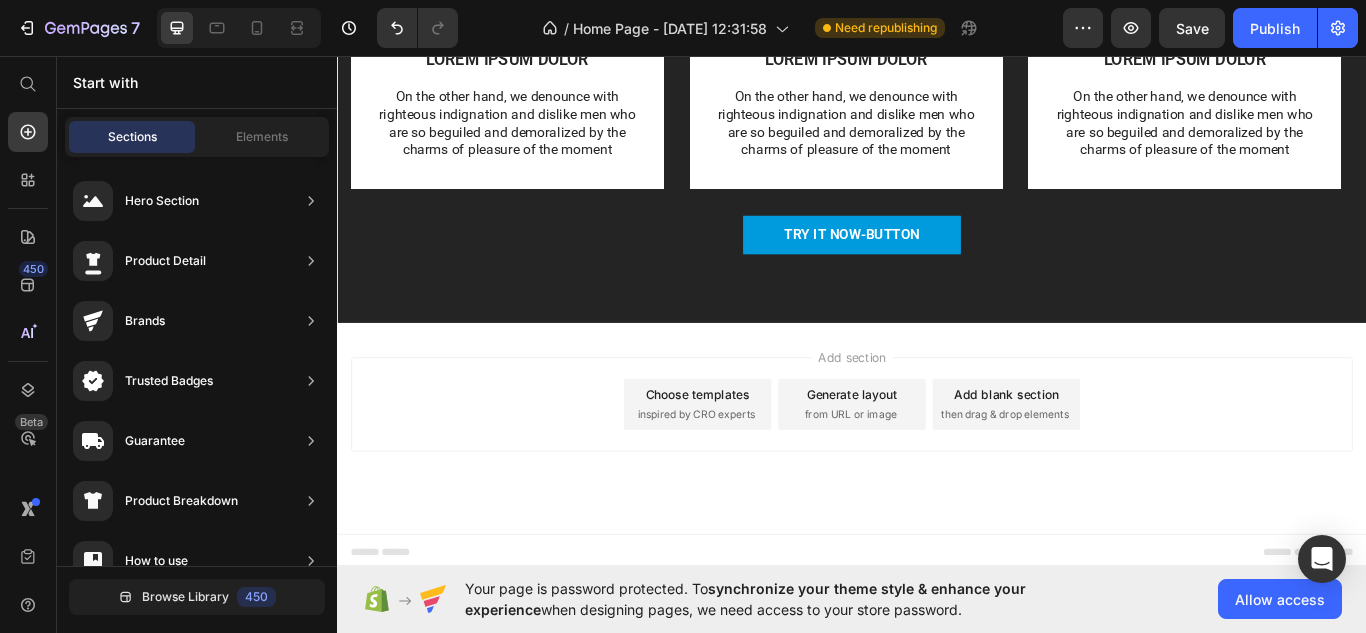 click on "Add section Choose templates inspired by CRO experts Generate layout from URL or image Add blank section then drag & drop elements" at bounding box center (937, 463) 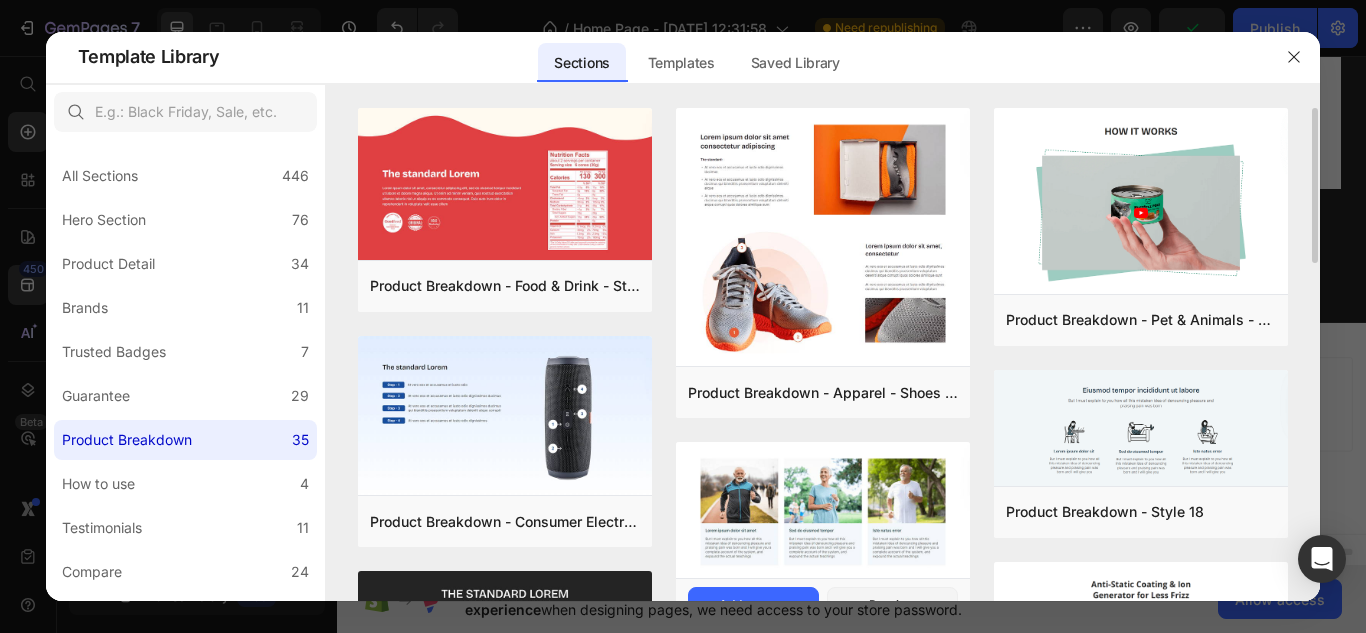 click at bounding box center (823, 512) 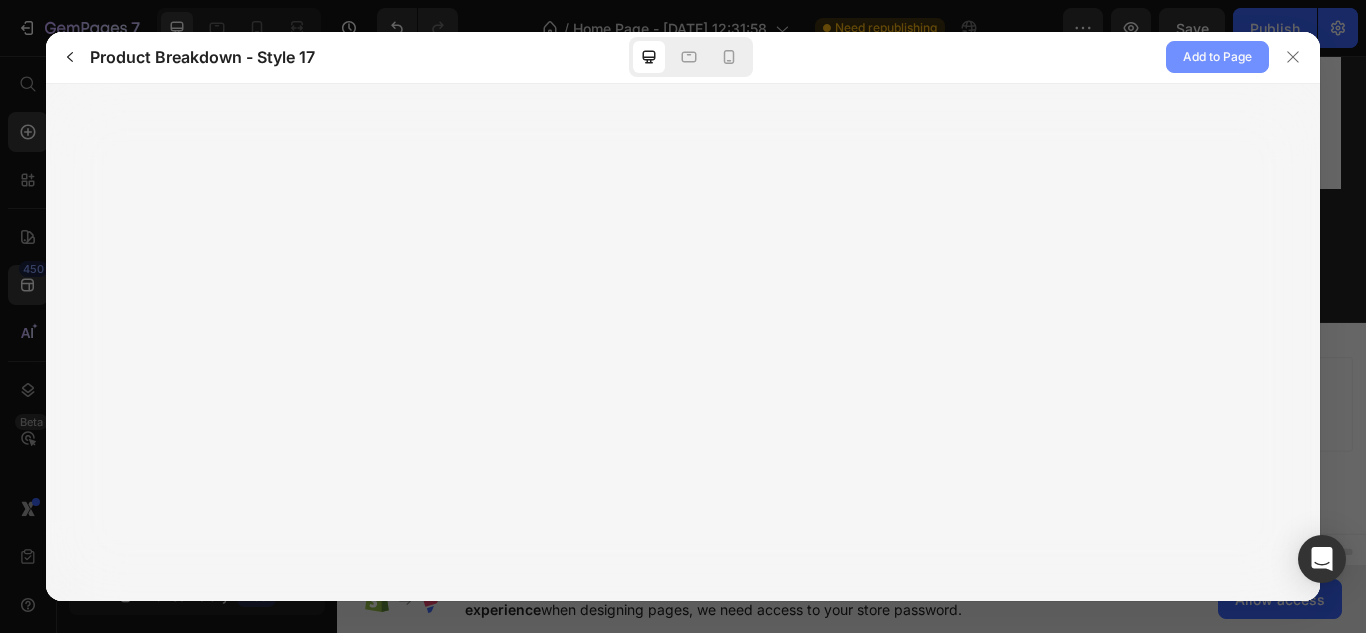 click on "Add to Page" 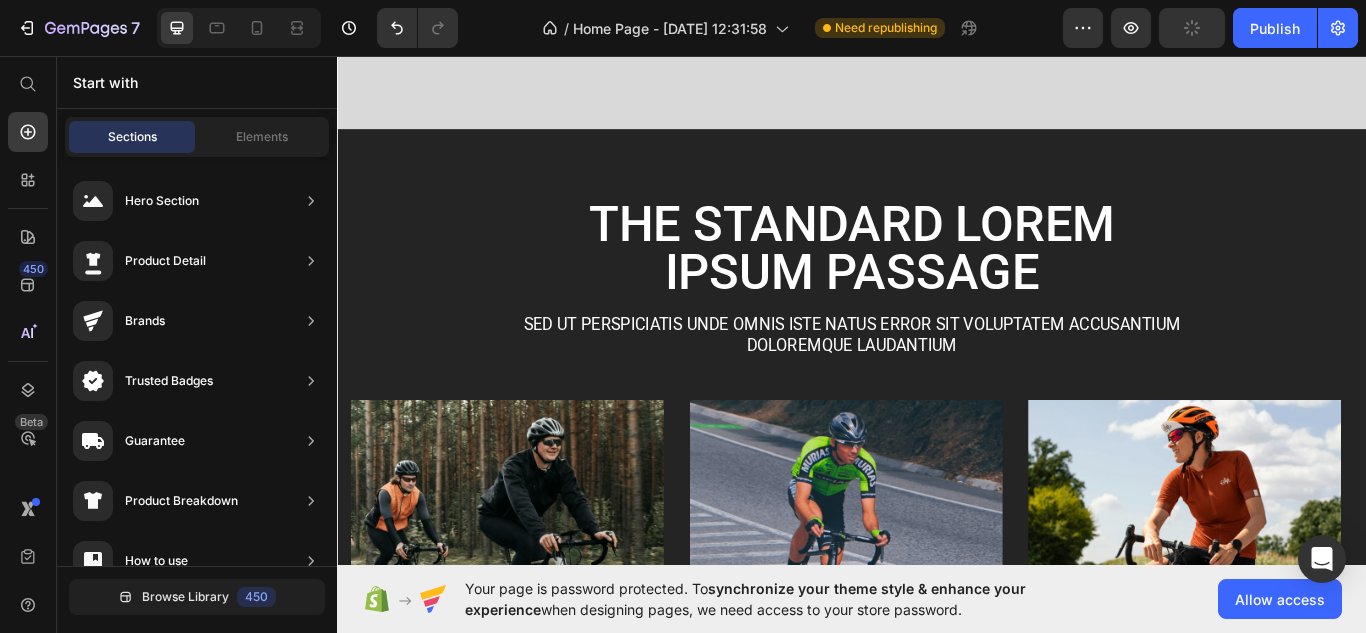 scroll, scrollTop: 1625, scrollLeft: 0, axis: vertical 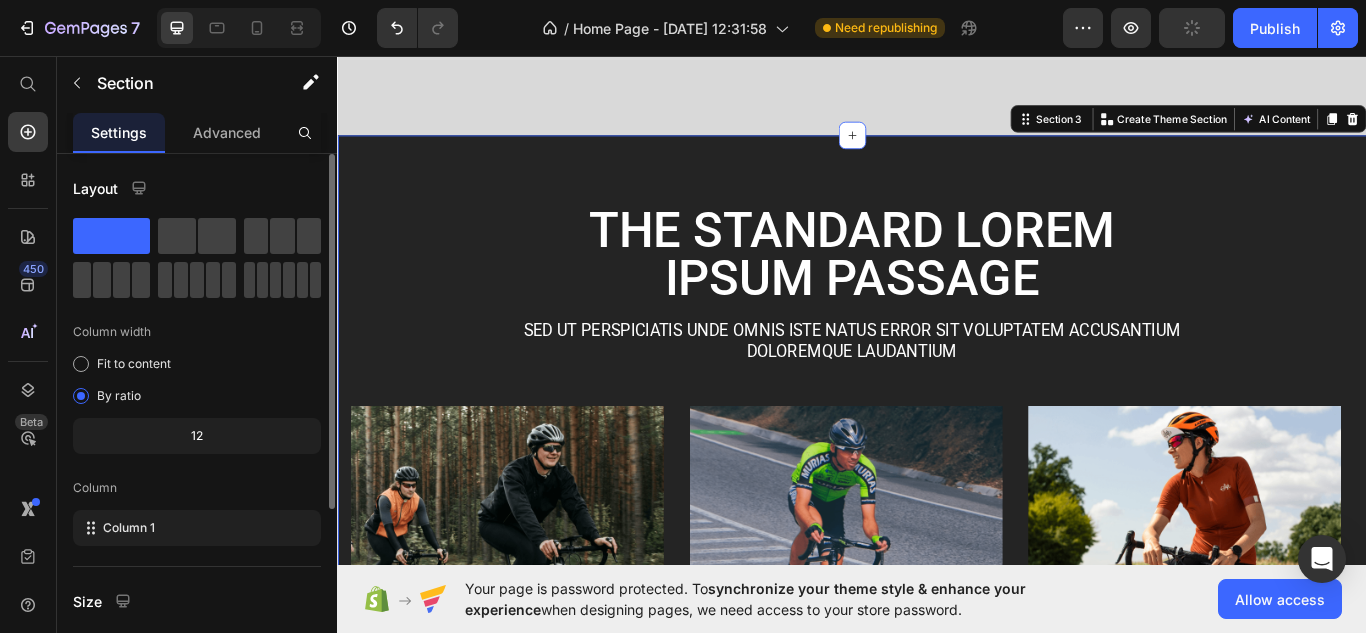 click on "The standard Lorem Ipsum passage Heading Sed ut perspiciatis unde omnis iste natus error sit voluptatem accusantium doloremque laudantium Text Block Row Image LOREM IPSUM DOLOR Text Block On the other hand, we denounce with righteous indignation and dislike men who are so beguiled and demoralized by the charms of pleasure of the moment Text Block Row Image LOREM IPSUM DOLOR Text Block On the other hand, we denounce with righteous indignation and dislike men who are so beguiled and demoralized by the charms of pleasure of the moment Text Block Row Image LOREM IPSUM DOLOR Text Block On the other hand, we denounce with righteous indignation and dislike men who are so beguiled and demoralized by the charms of pleasure of the moment Text Block Row Carousel TRY IT NOW-BUTTON Button Row Section 3   You can create reusable sections Create Theme Section AI Content Write with GemAI What would you like to describe here? Tone and Voice Persuasive Product Show more Generate" at bounding box center [937, 577] 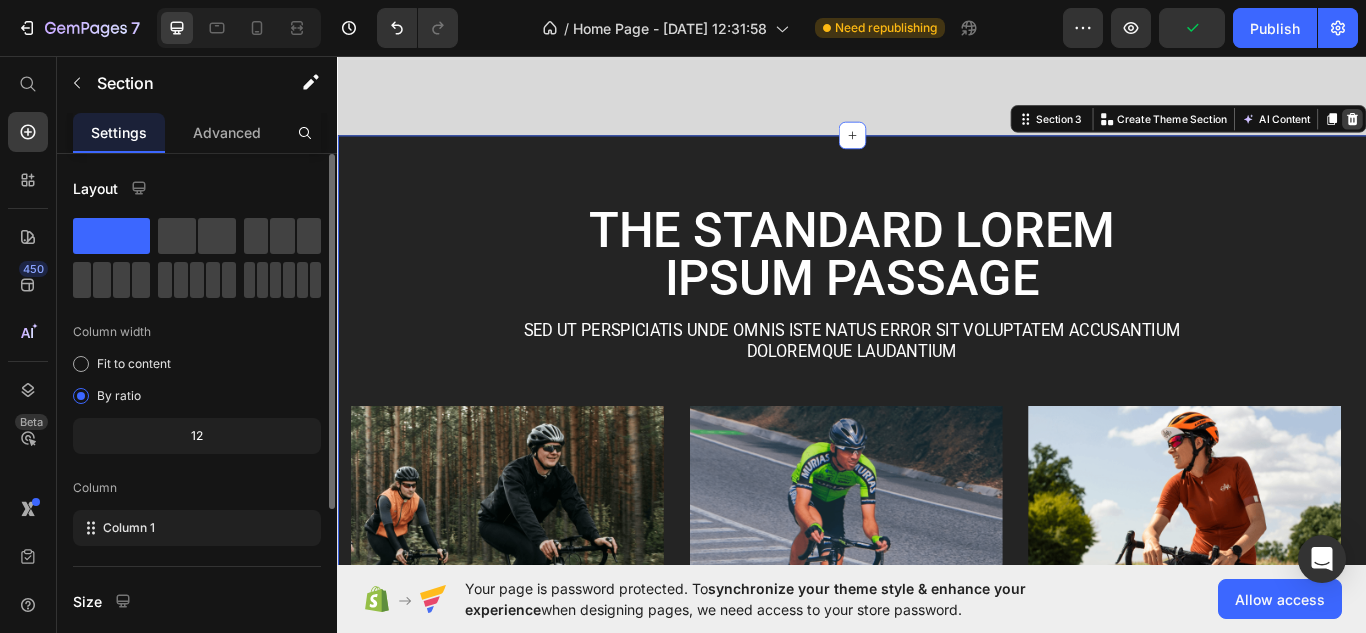 click 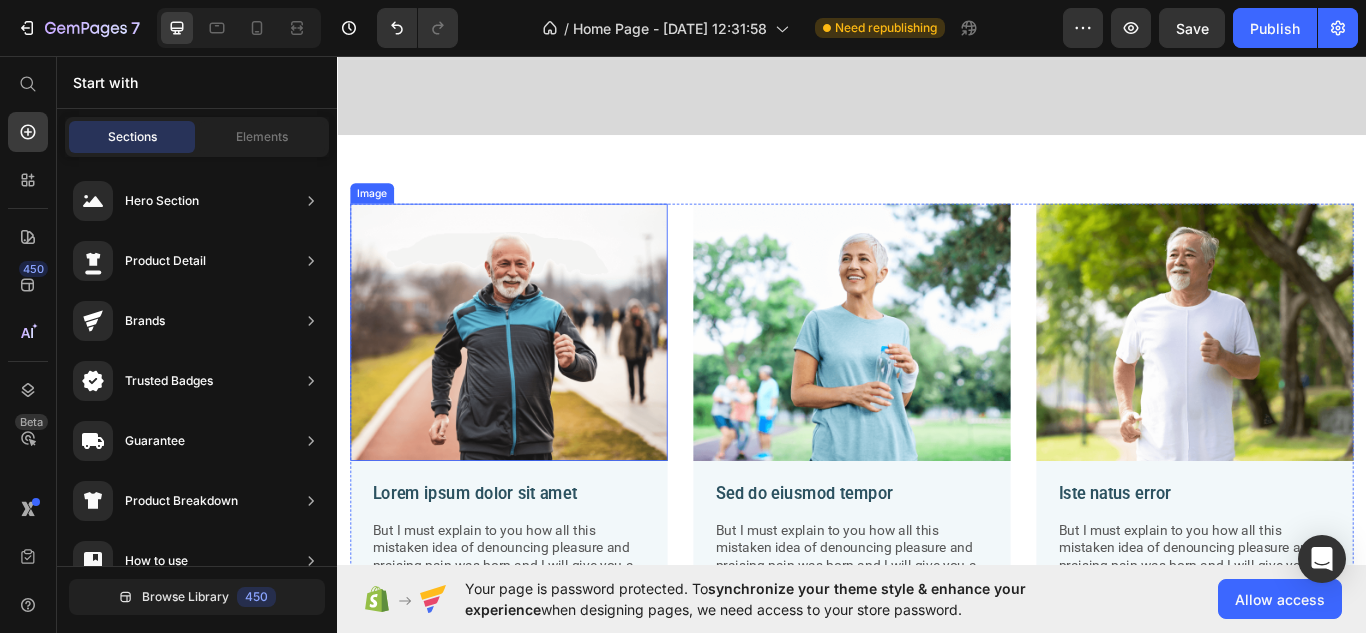 click at bounding box center [537, 379] 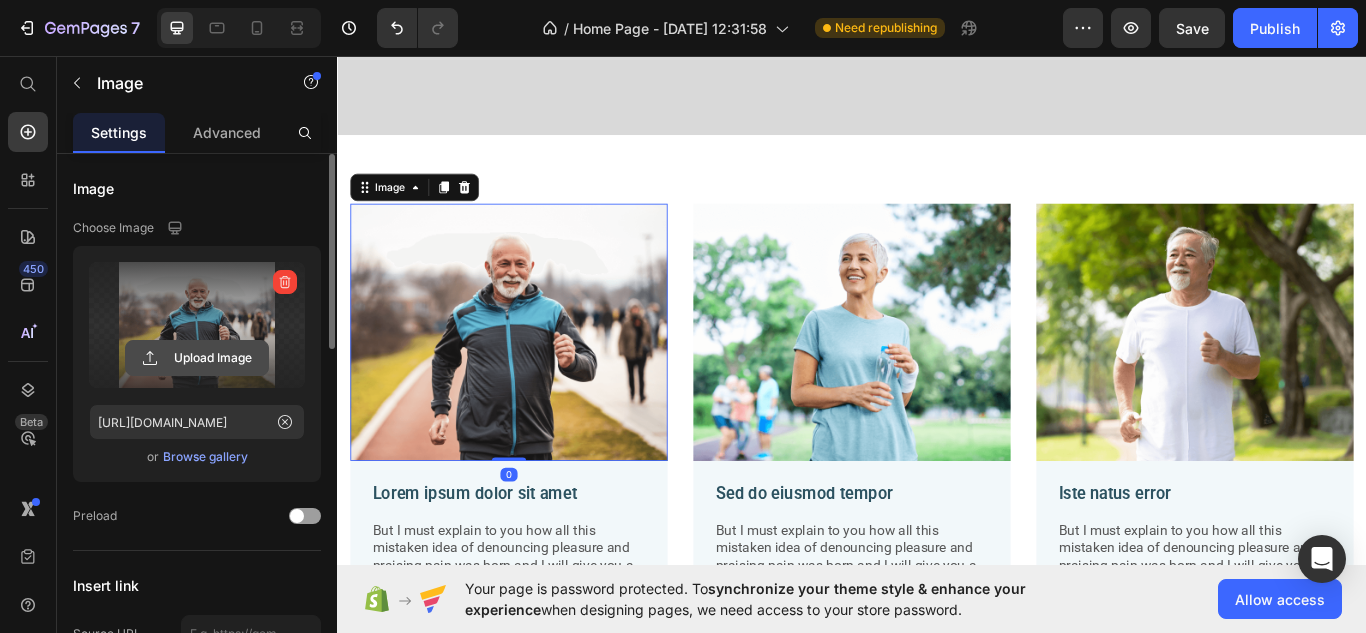 click 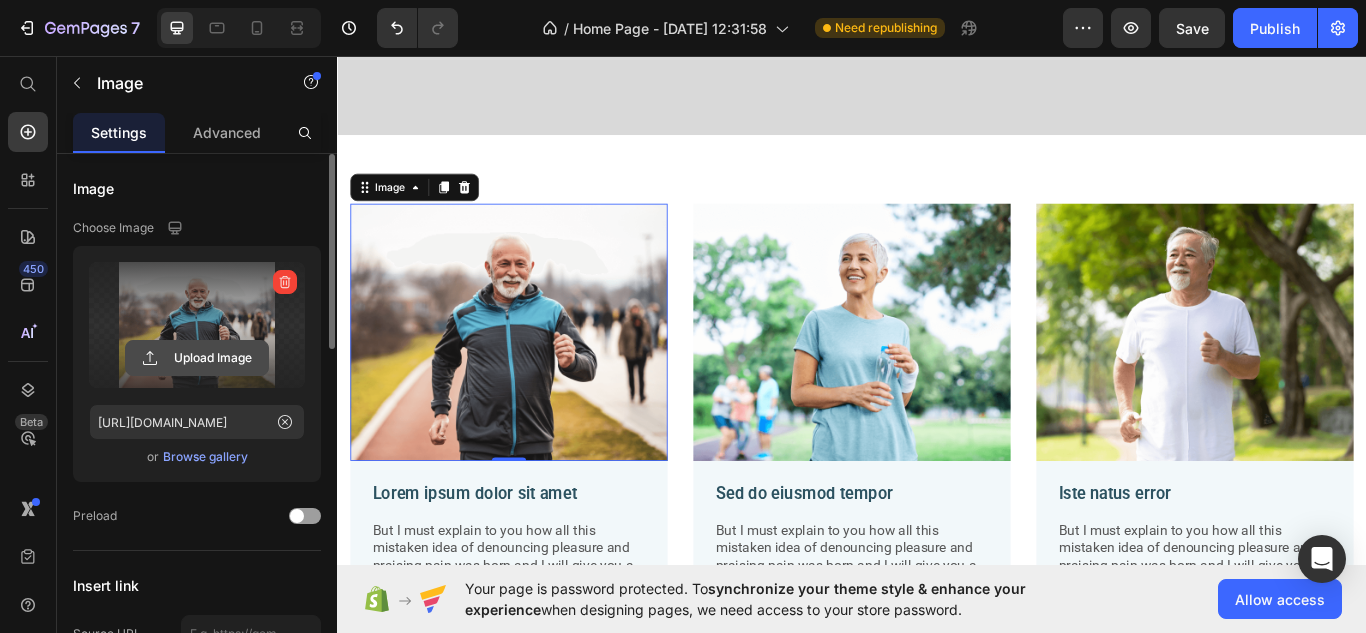 click 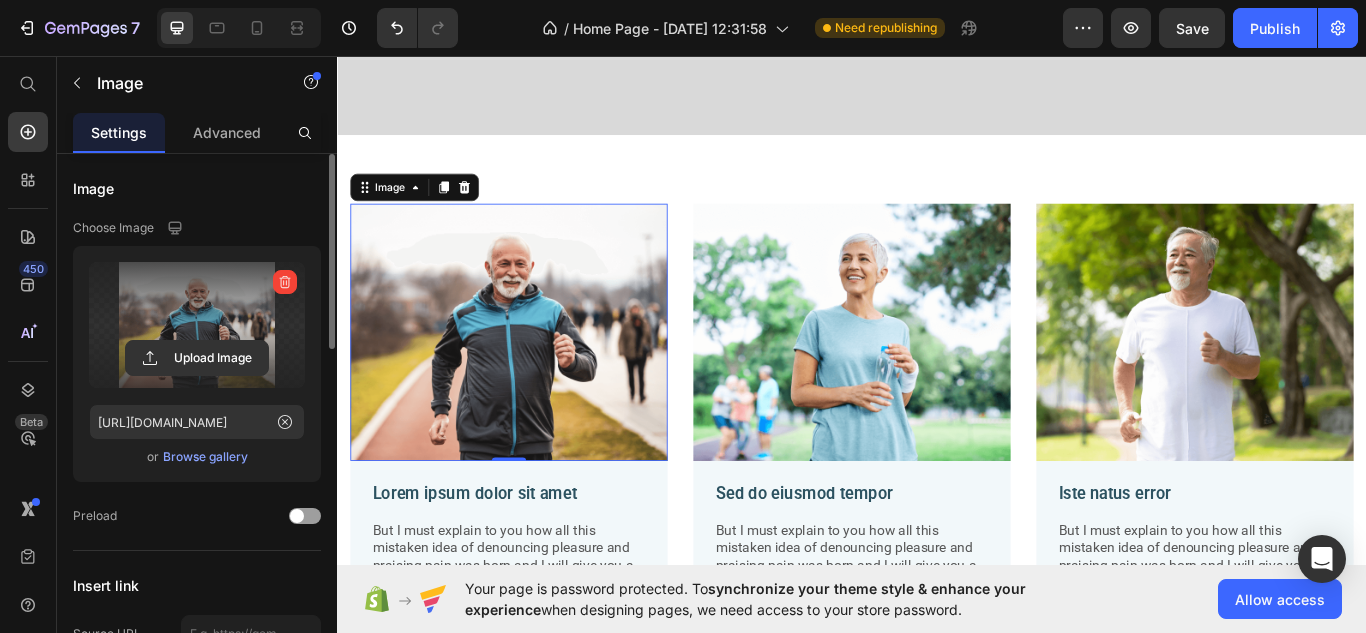 click at bounding box center (197, 325) 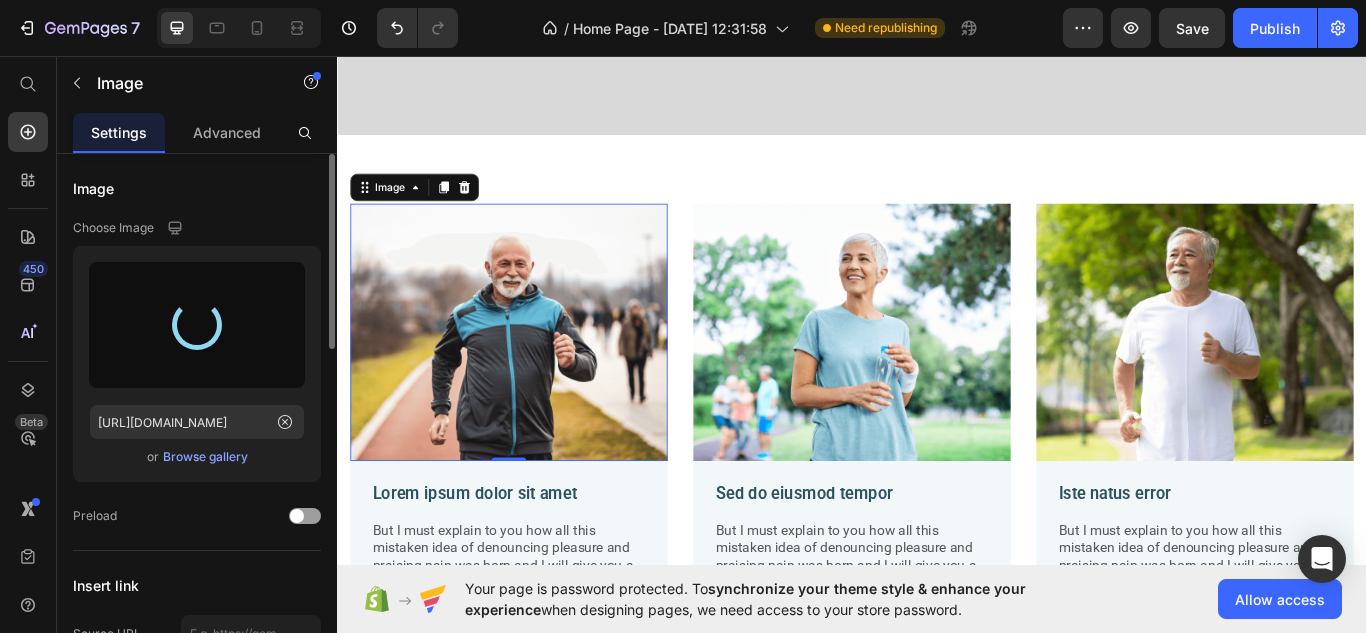 drag, startPoint x: 268, startPoint y: 308, endPoint x: 217, endPoint y: 325, distance: 53.75872 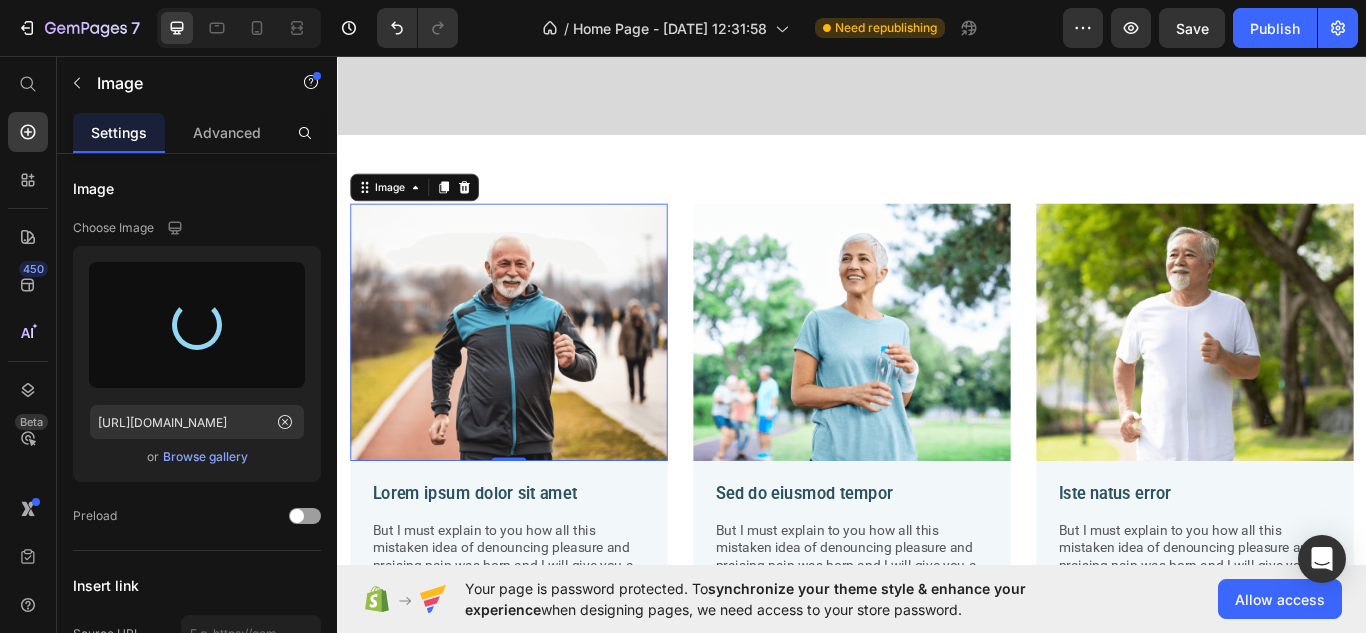 click at bounding box center (537, 379) 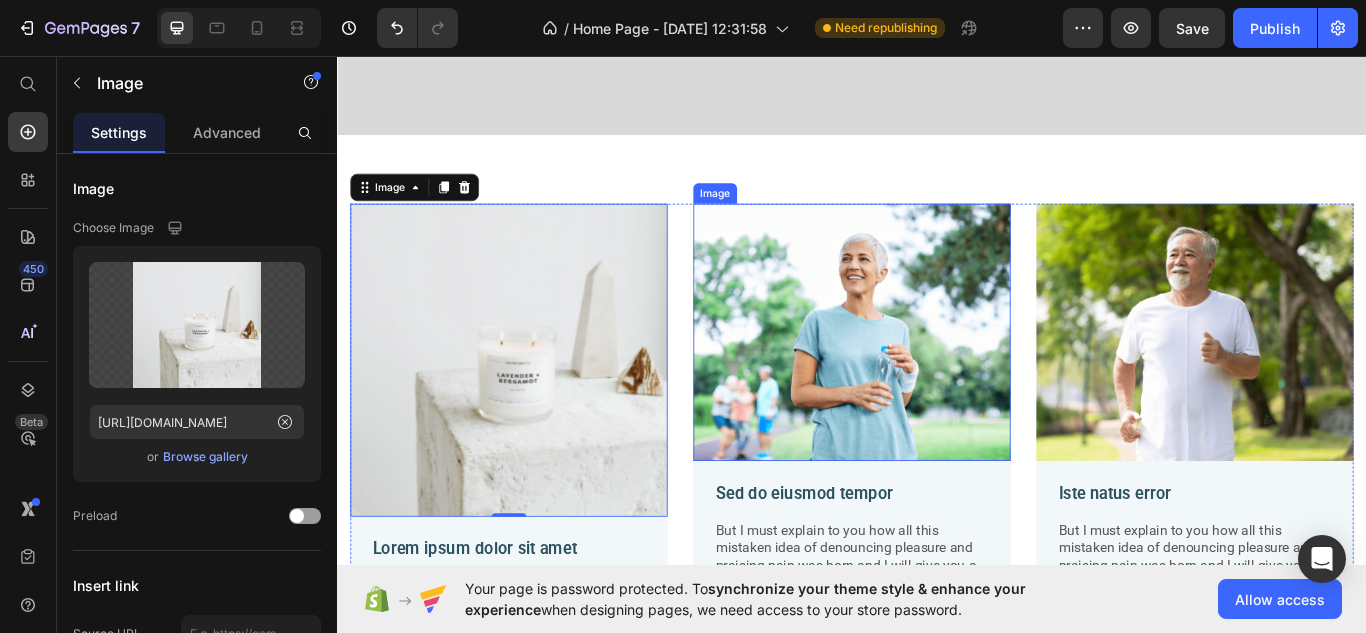click at bounding box center (937, 379) 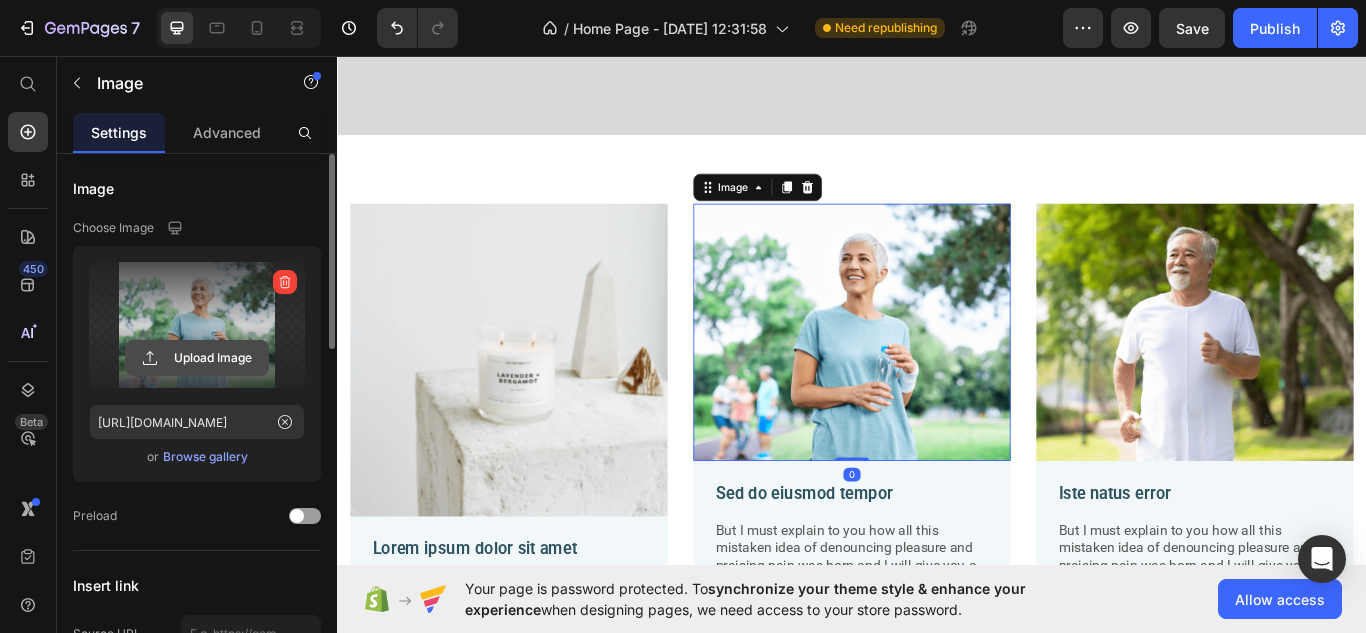 click 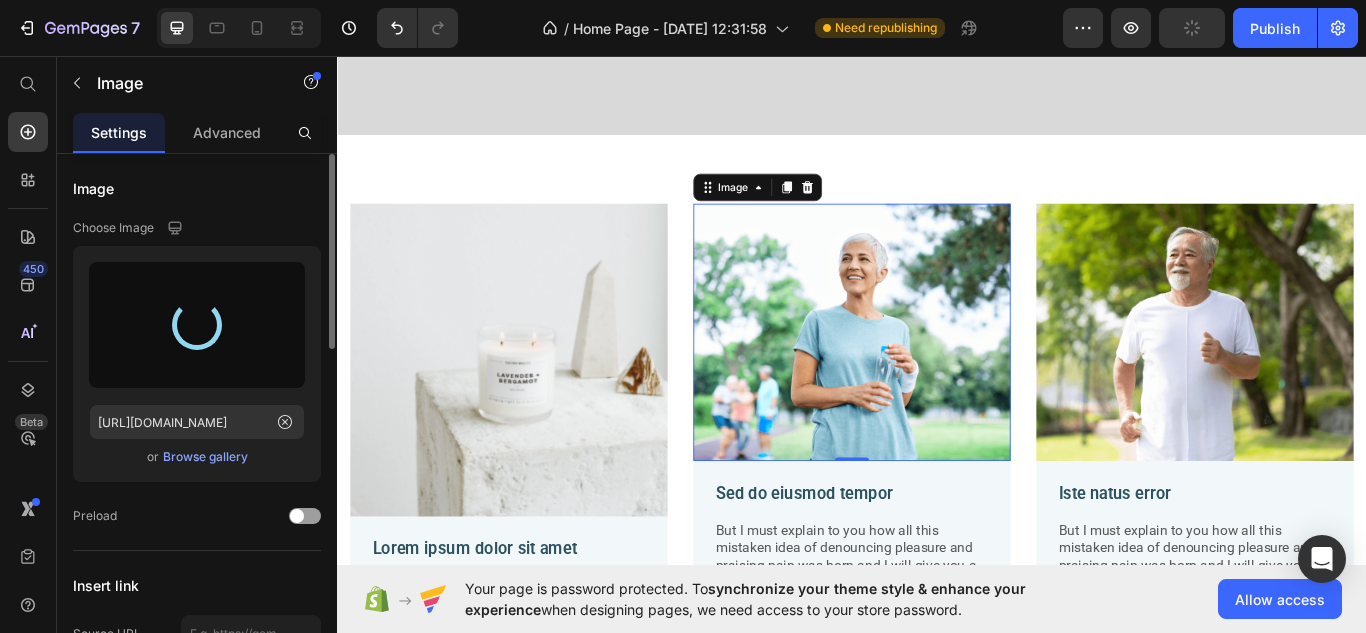 click at bounding box center [197, 325] 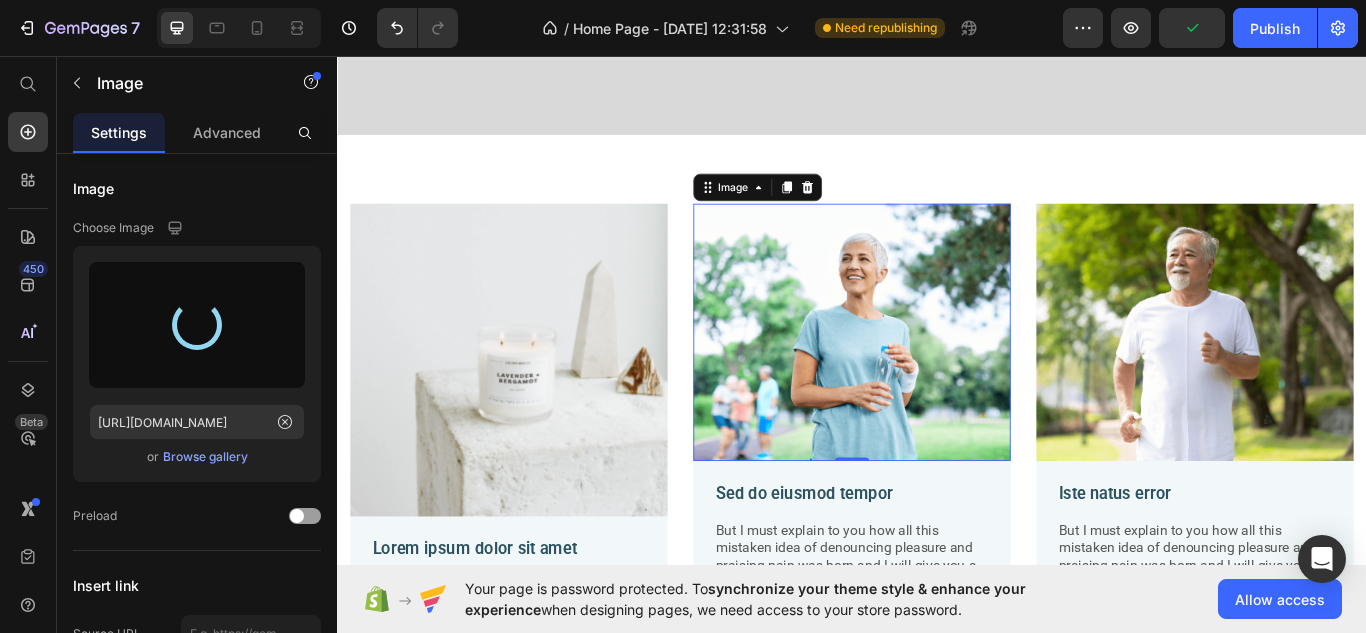 click at bounding box center (937, 379) 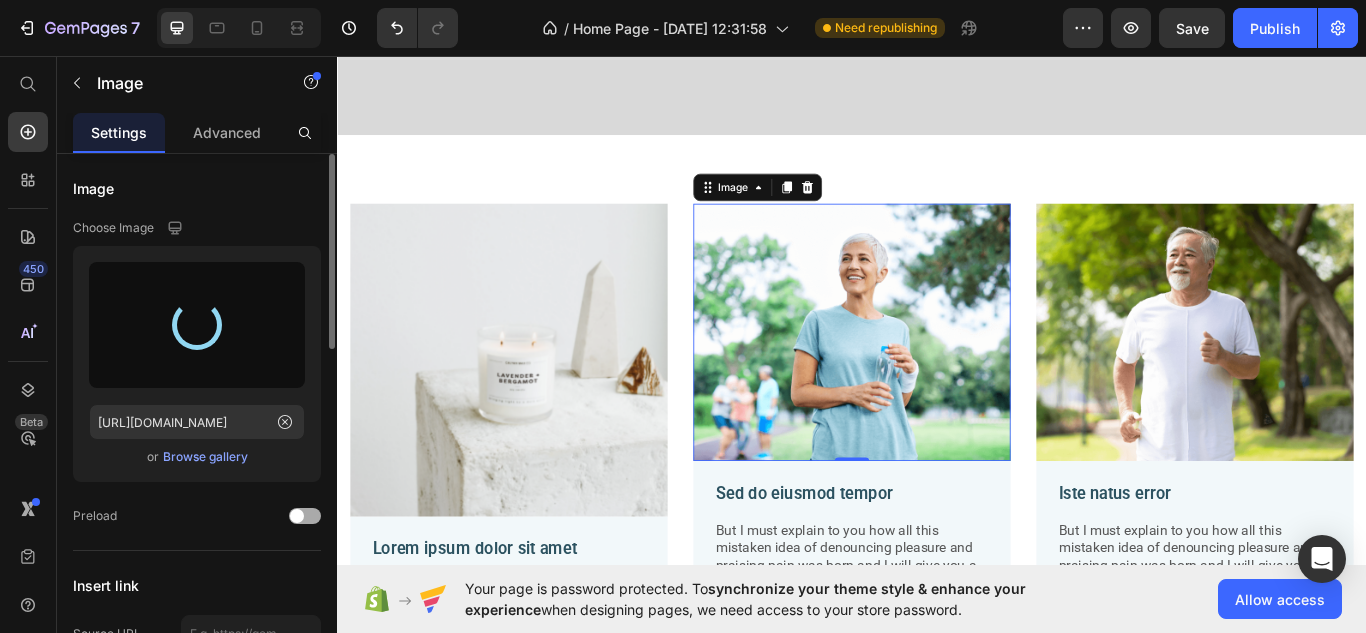 drag, startPoint x: 194, startPoint y: 506, endPoint x: 154, endPoint y: 516, distance: 41.231056 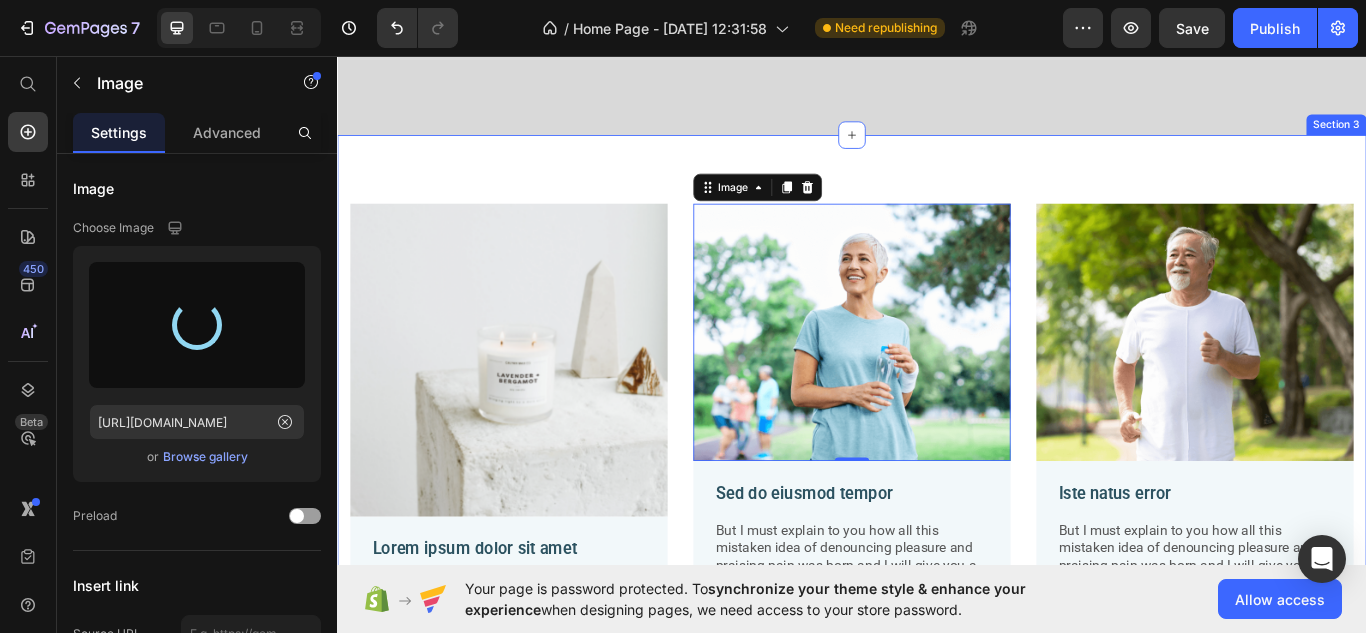 click at bounding box center (537, 412) 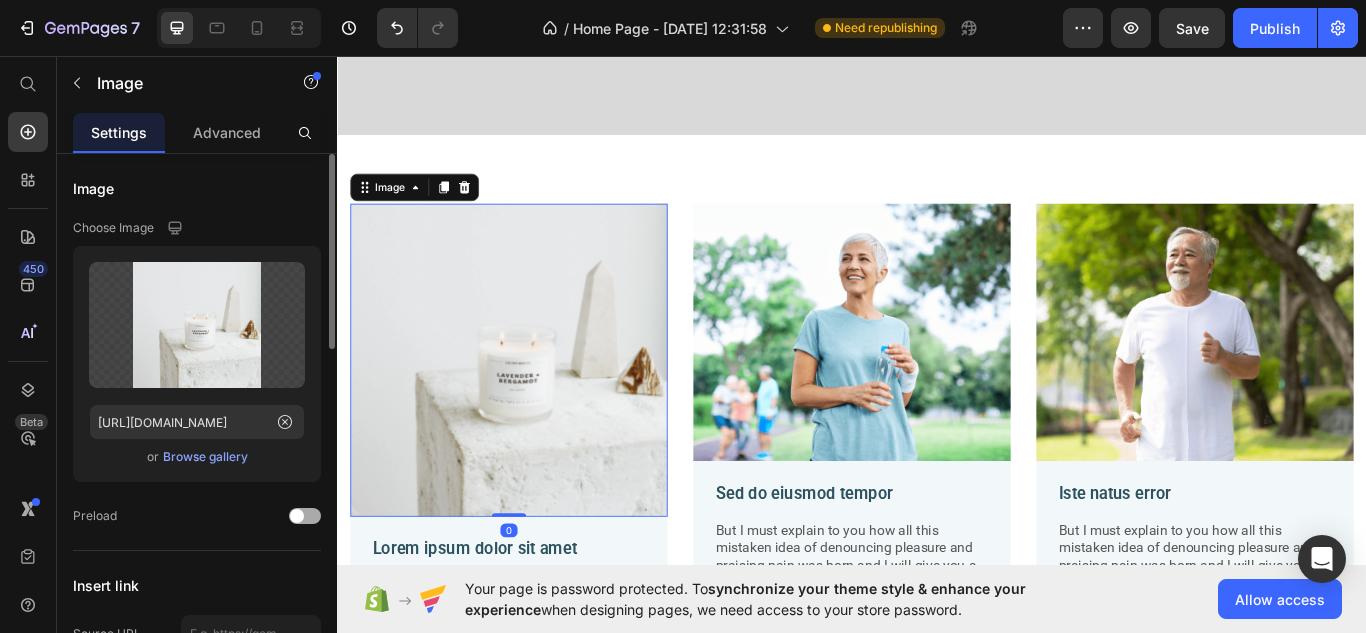 click at bounding box center (297, 516) 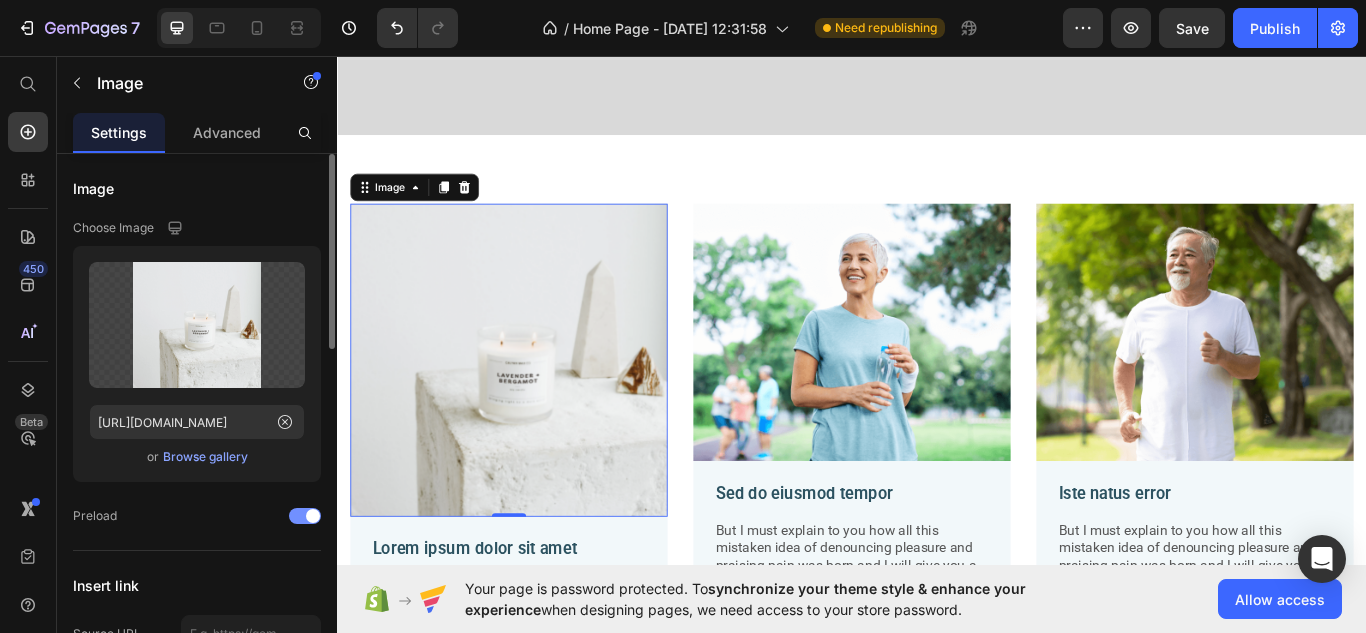 click 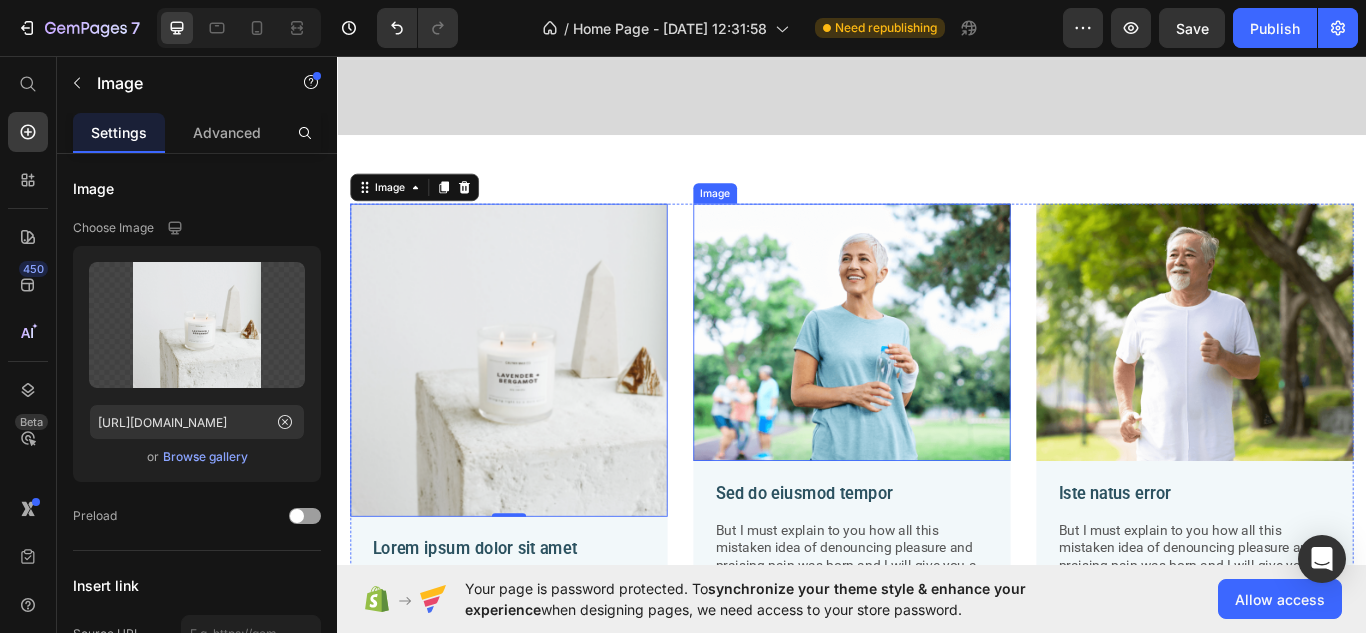 click at bounding box center [937, 379] 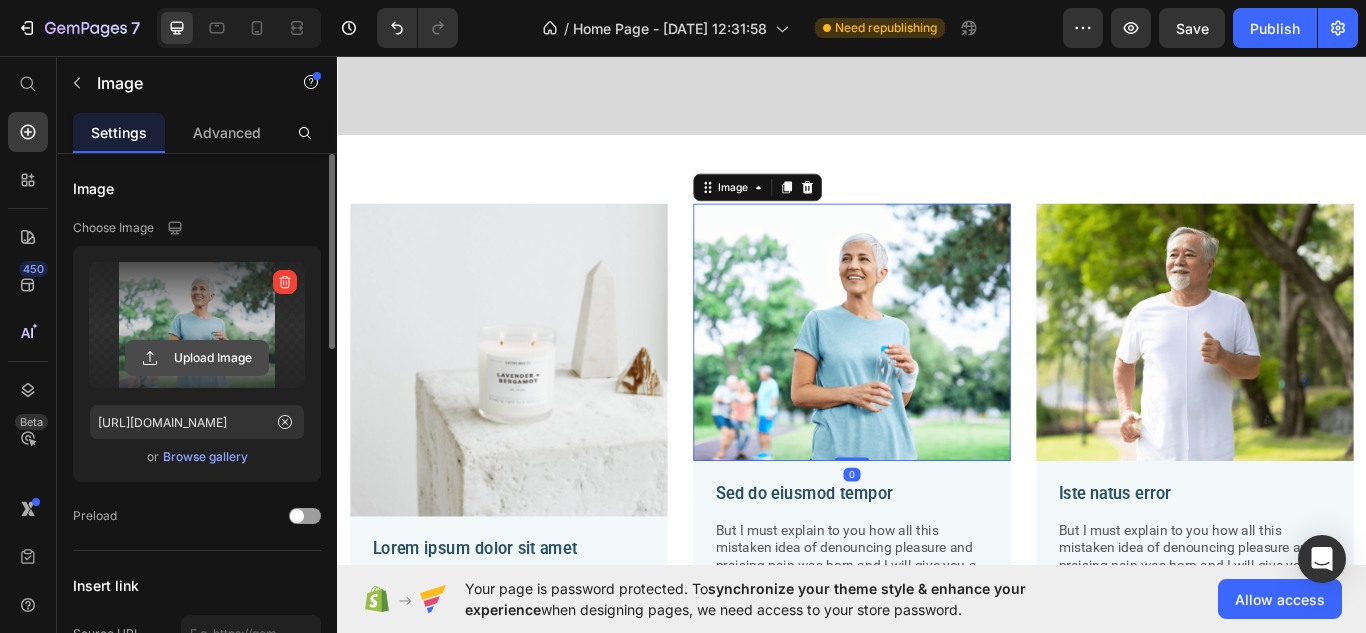 click 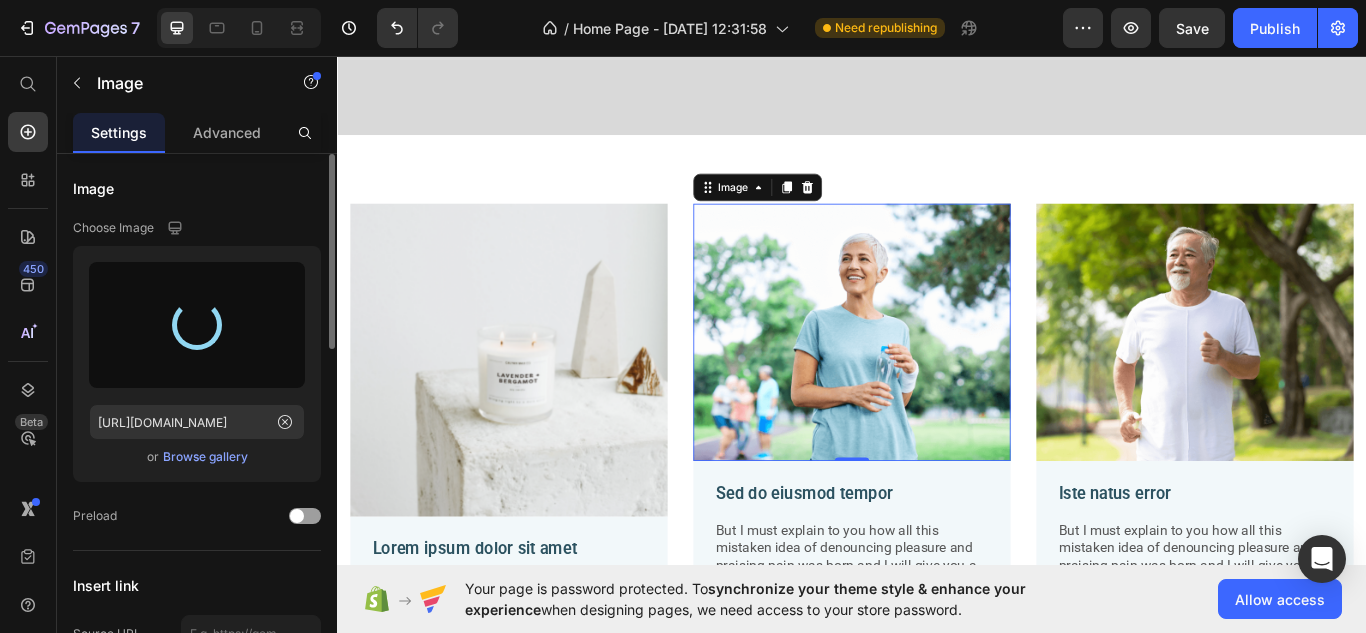 drag, startPoint x: 224, startPoint y: 380, endPoint x: 159, endPoint y: 354, distance: 70.00714 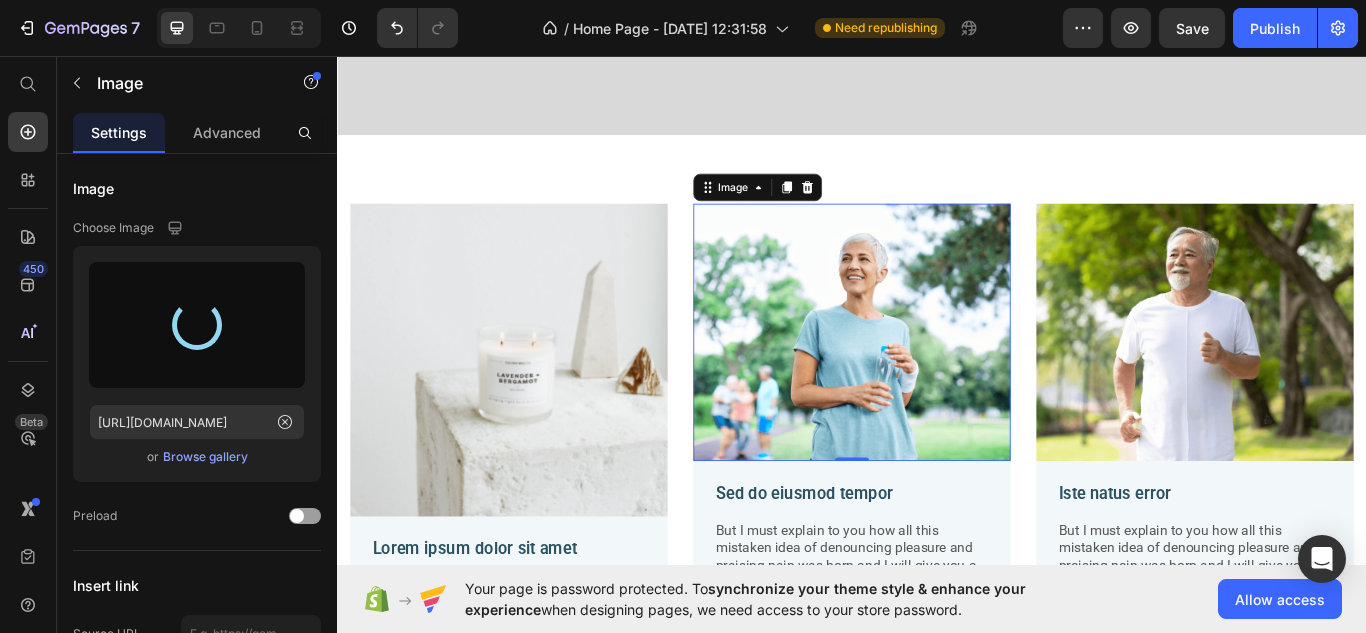 click at bounding box center [937, 379] 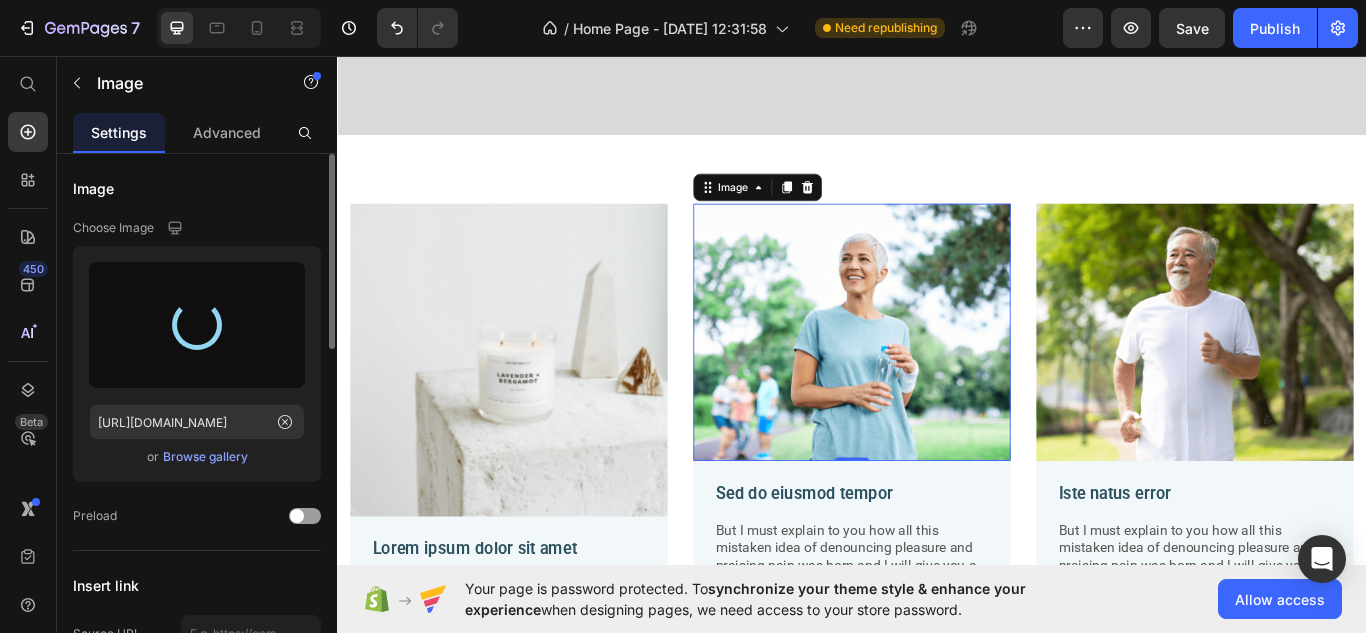 type on "[URL][DOMAIN_NAME]" 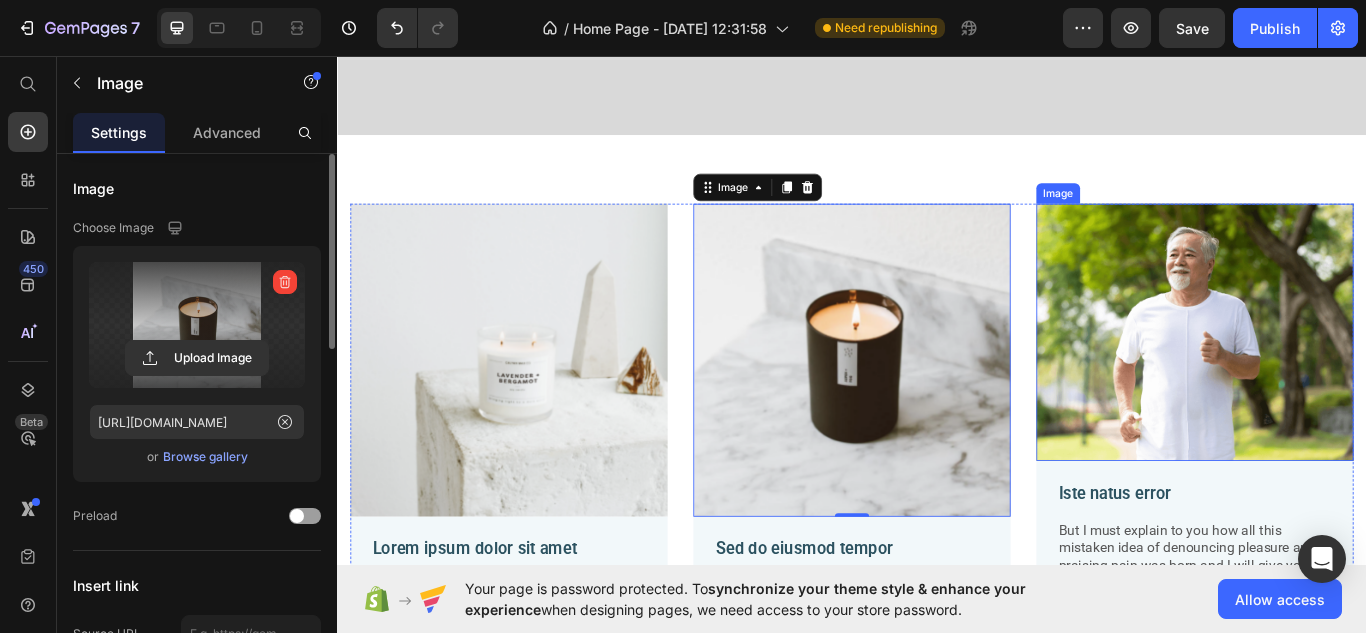 click at bounding box center [1337, 379] 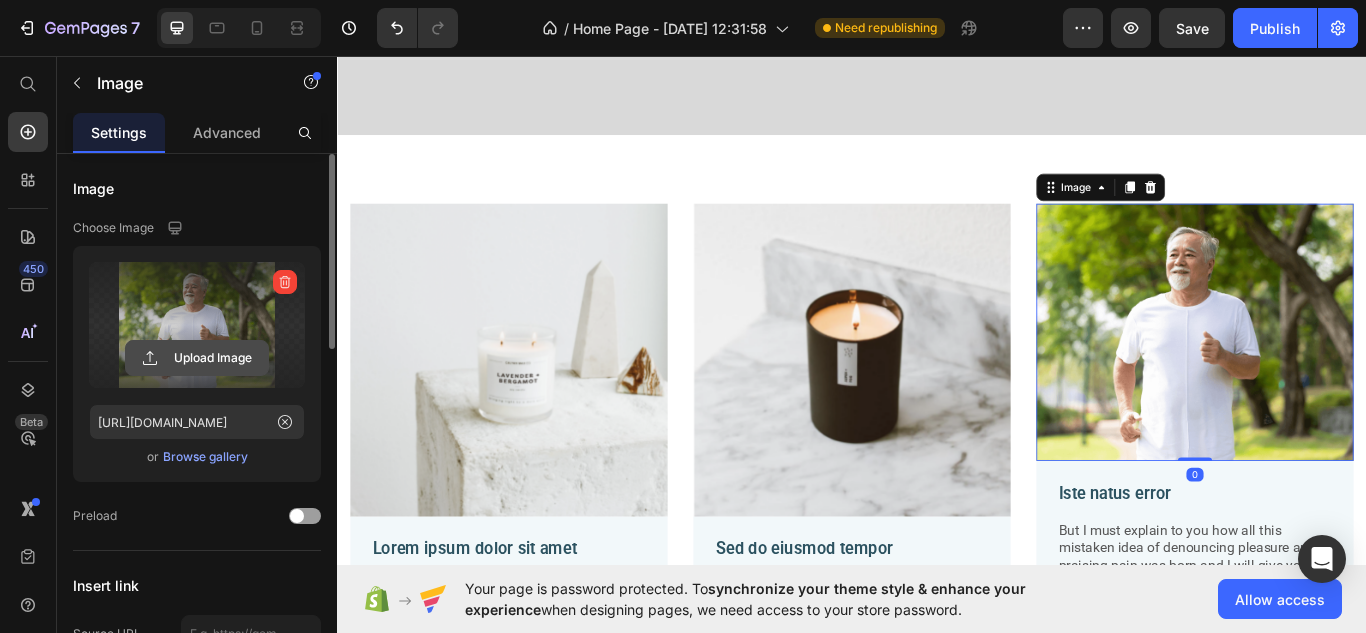 click 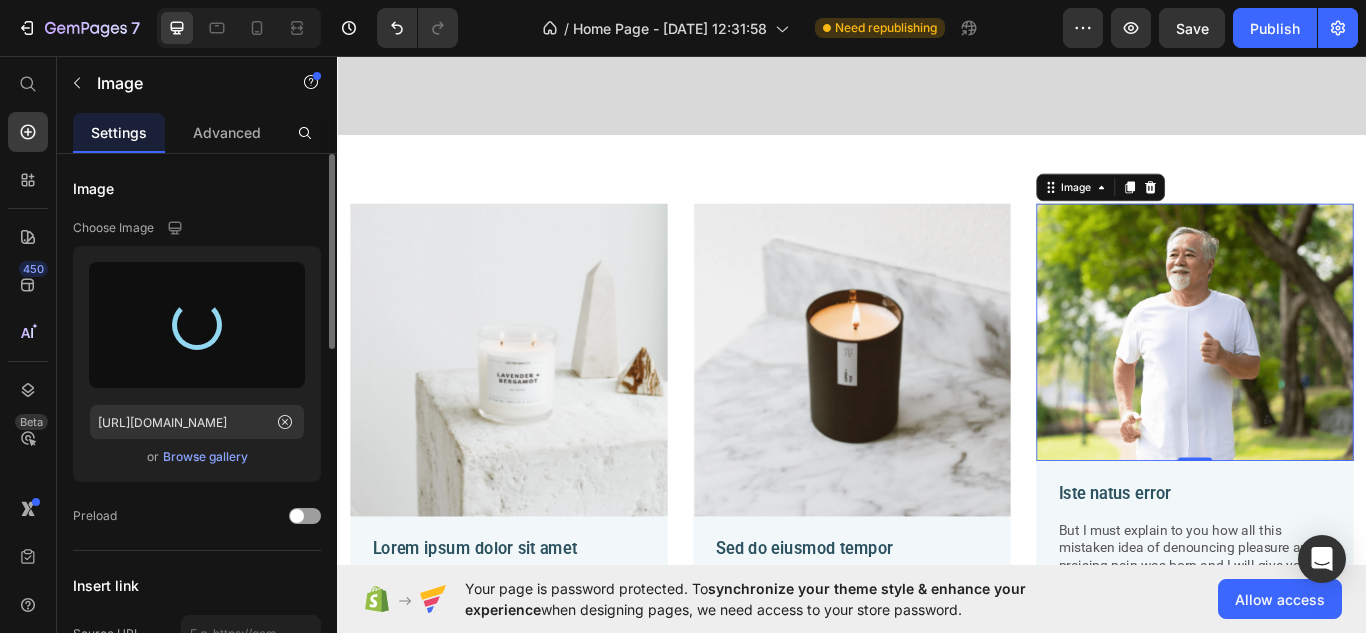 click at bounding box center (1337, 379) 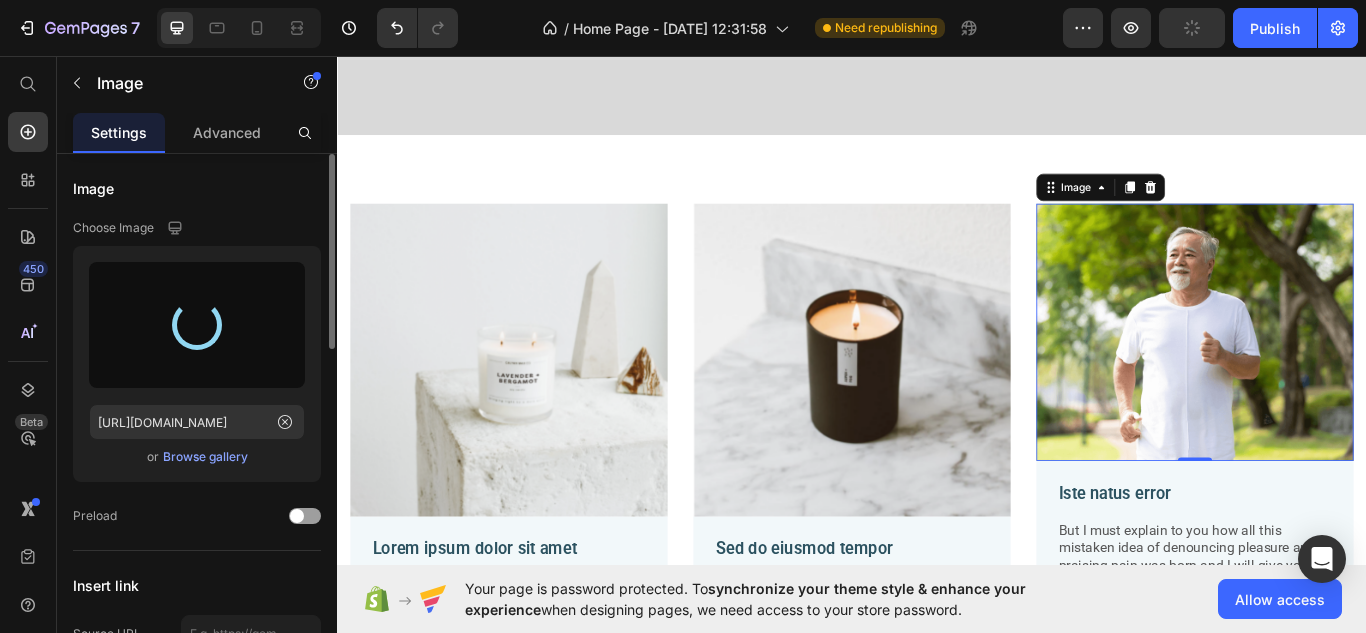 click at bounding box center (197, 325) 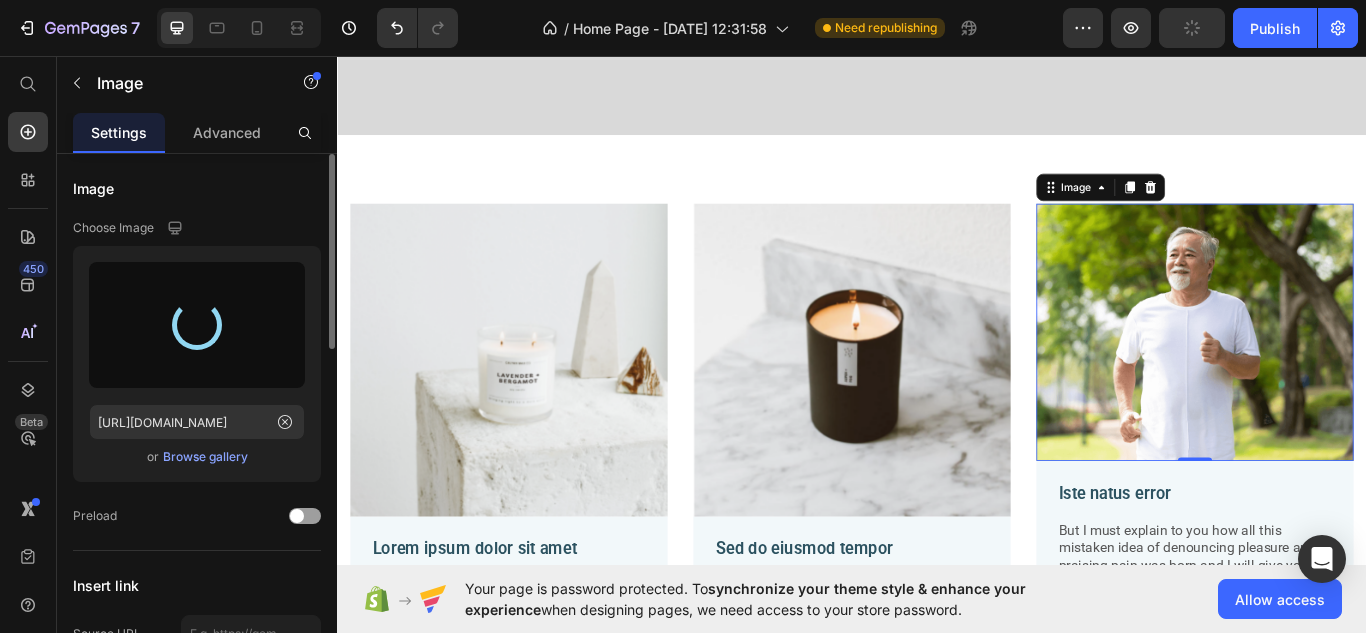 click at bounding box center [197, 325] 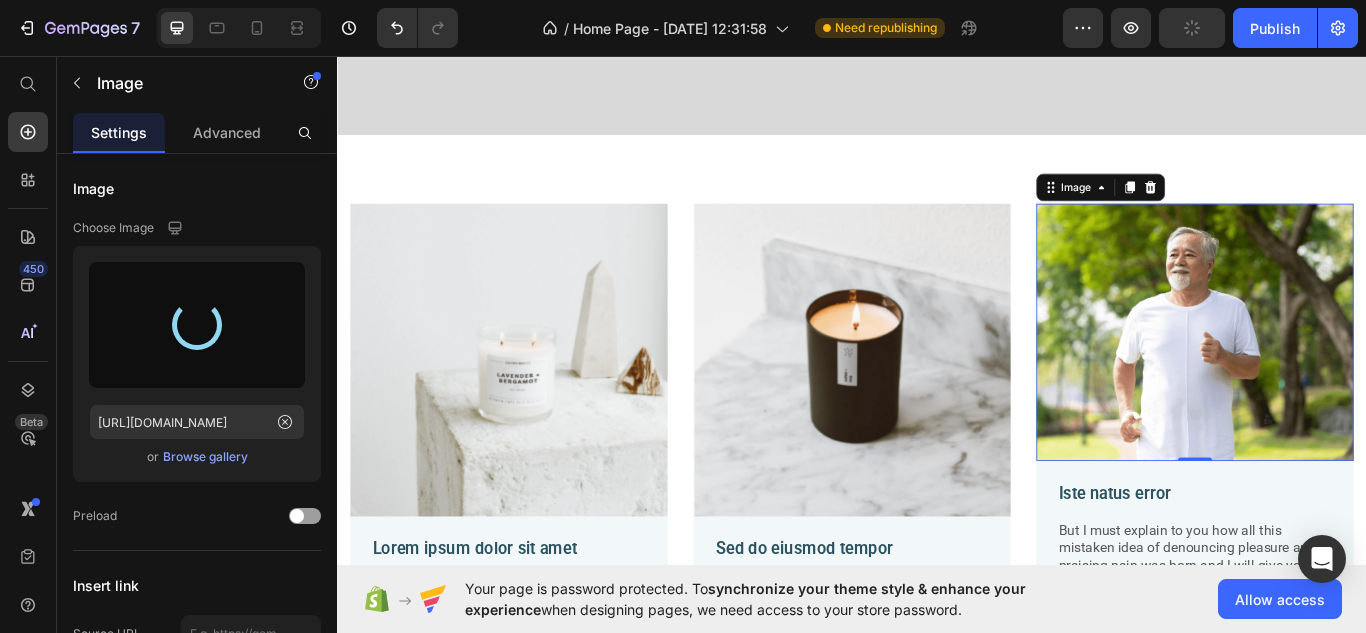 click at bounding box center (1337, 379) 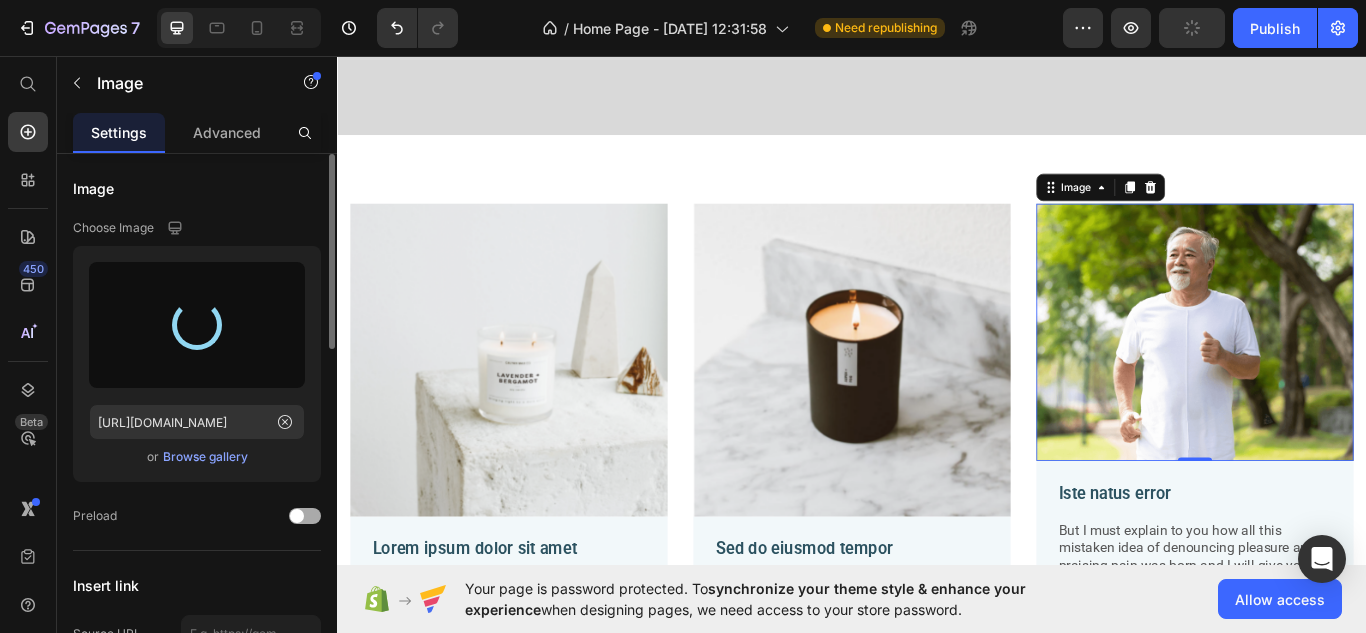 click 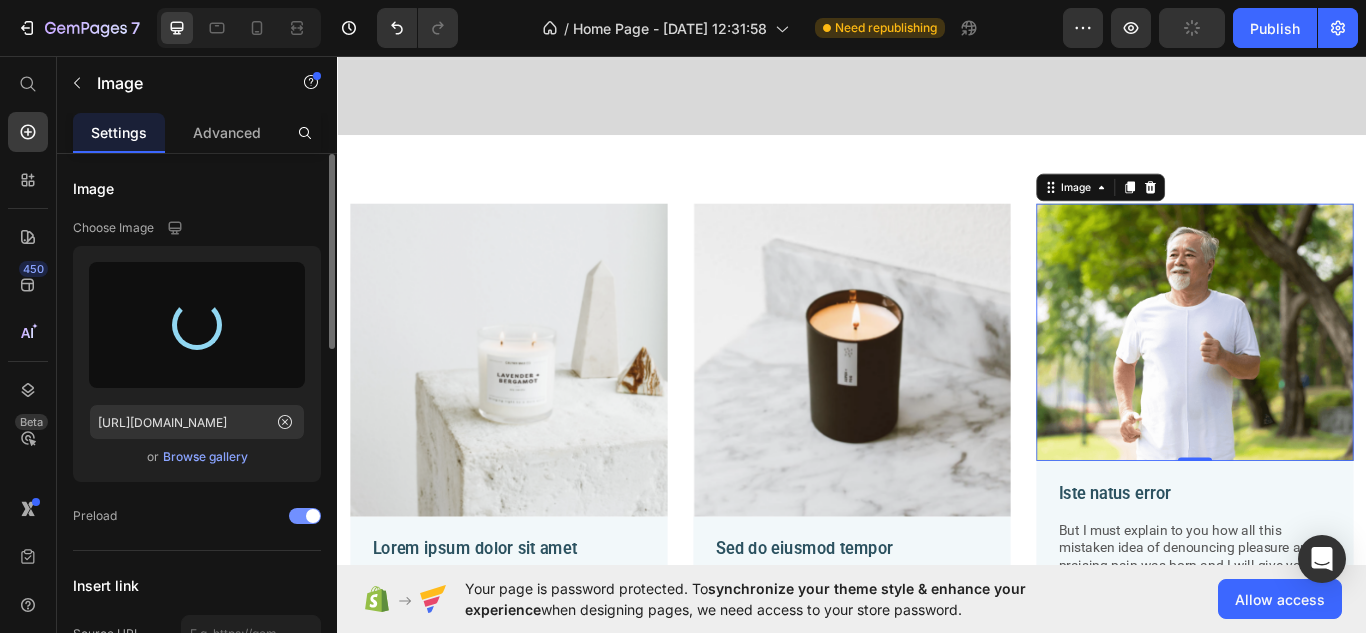 click at bounding box center (313, 516) 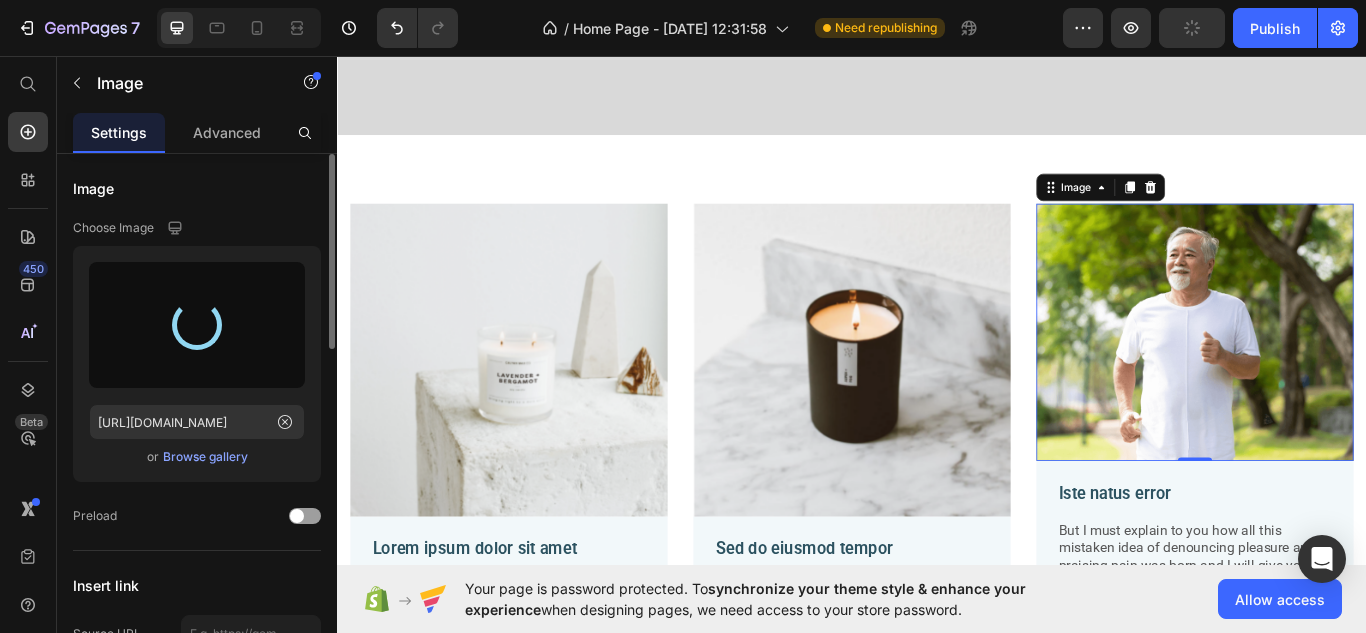drag, startPoint x: 205, startPoint y: 334, endPoint x: 179, endPoint y: 313, distance: 33.42155 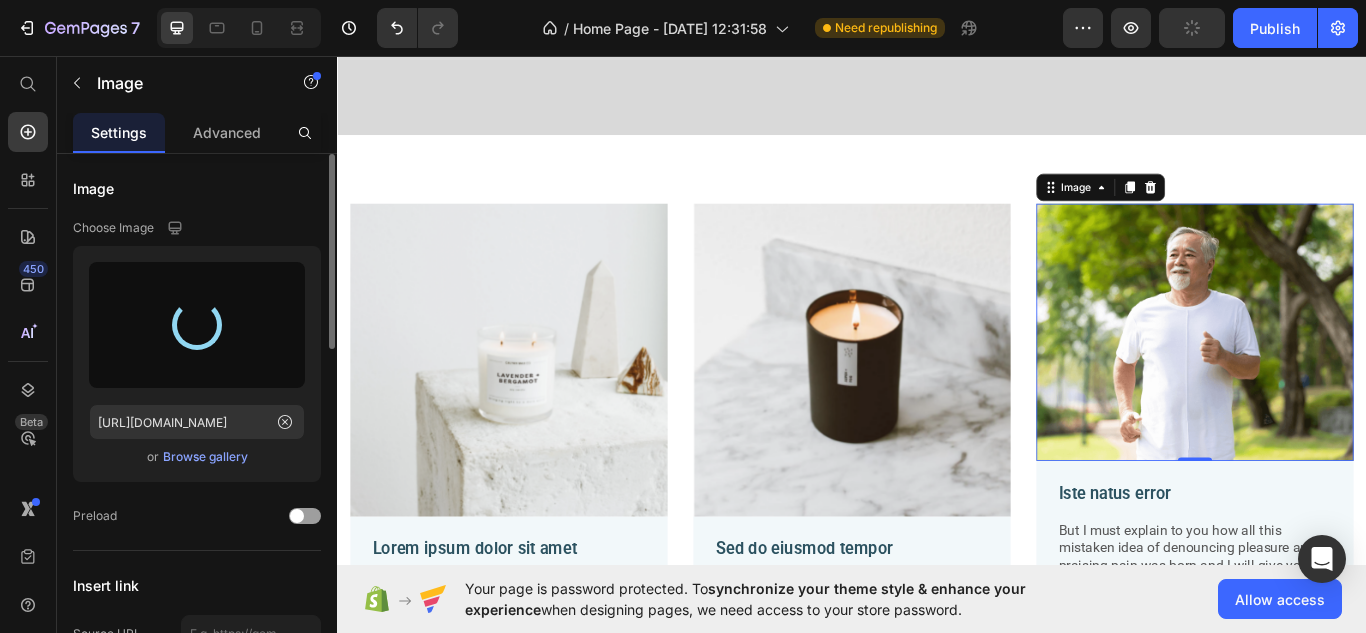 click at bounding box center (197, 325) 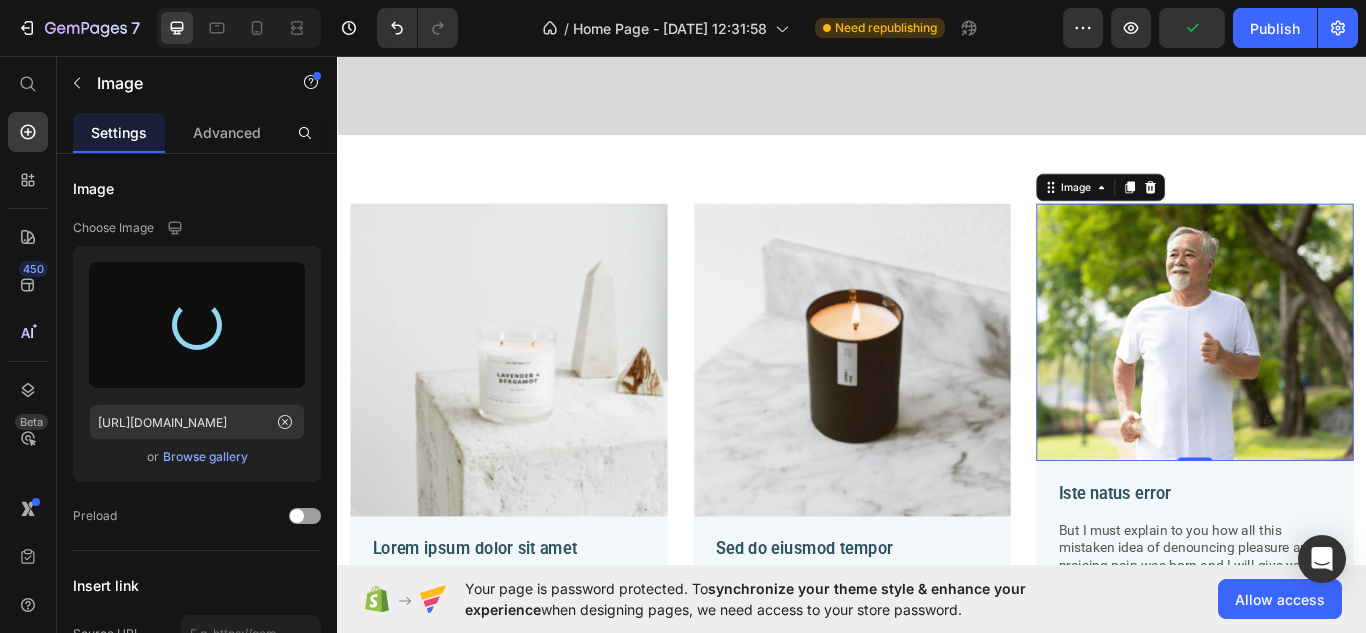 click at bounding box center [1337, 379] 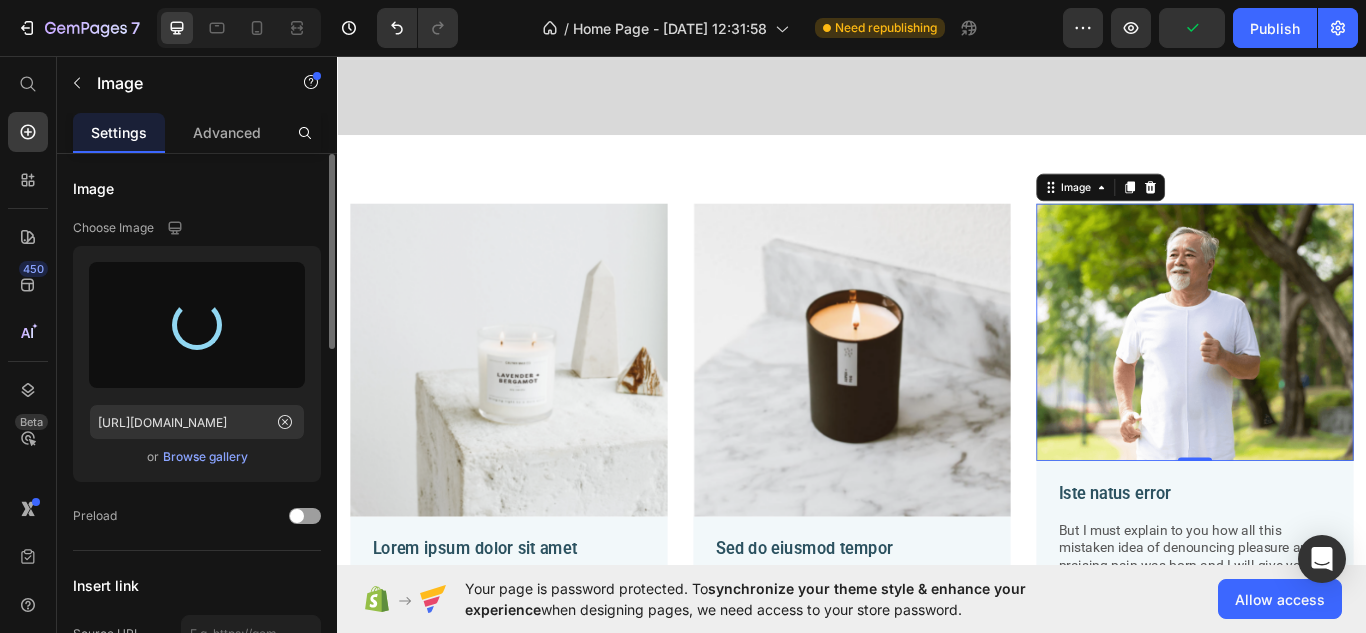 click at bounding box center [197, 325] 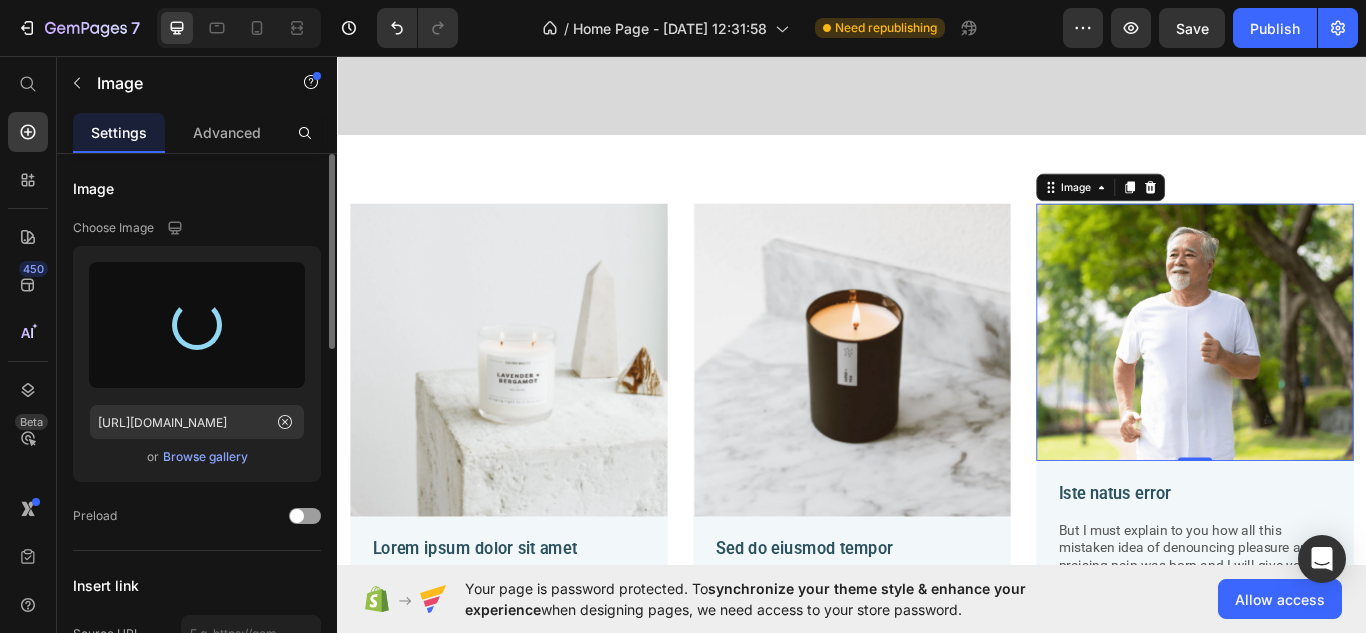 scroll, scrollTop: 100, scrollLeft: 0, axis: vertical 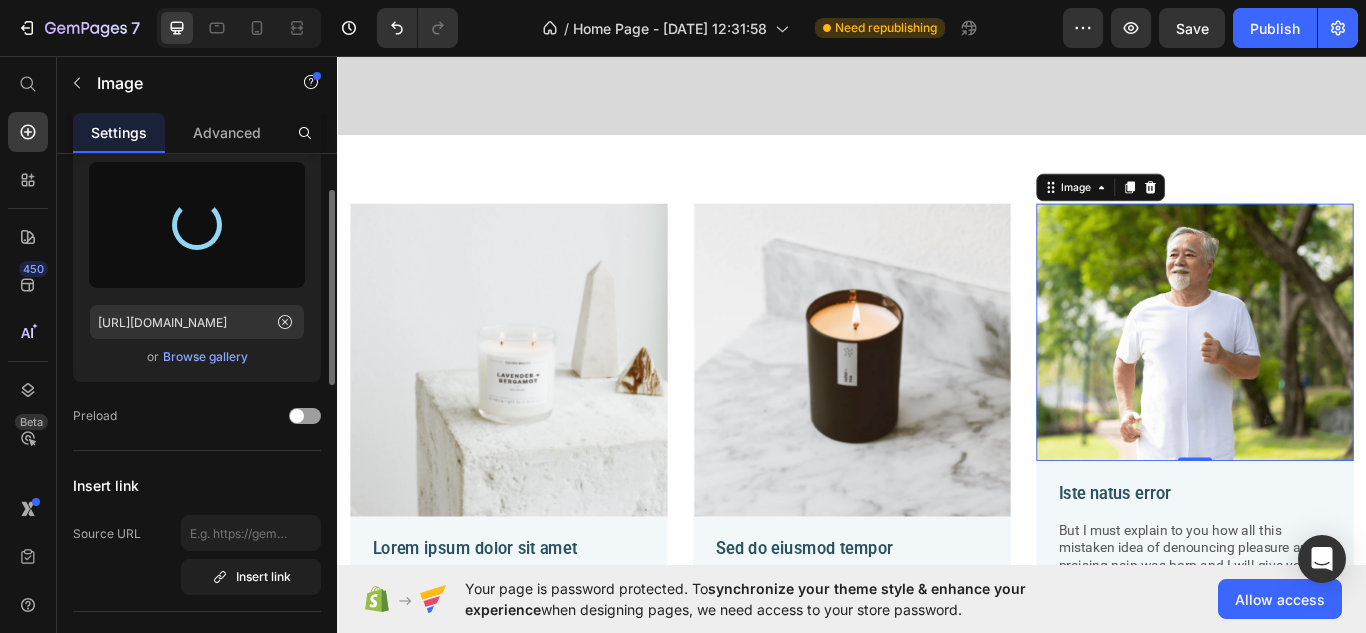 drag, startPoint x: 243, startPoint y: 259, endPoint x: 192, endPoint y: 255, distance: 51.156624 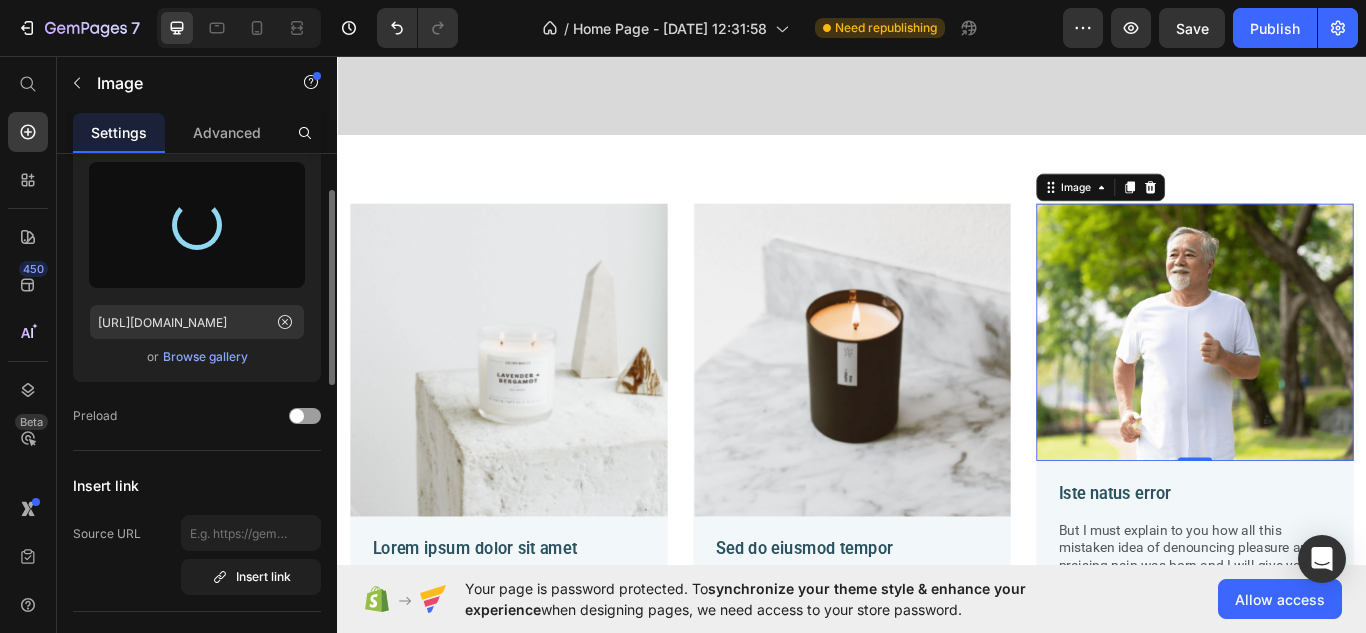 click at bounding box center [197, 225] 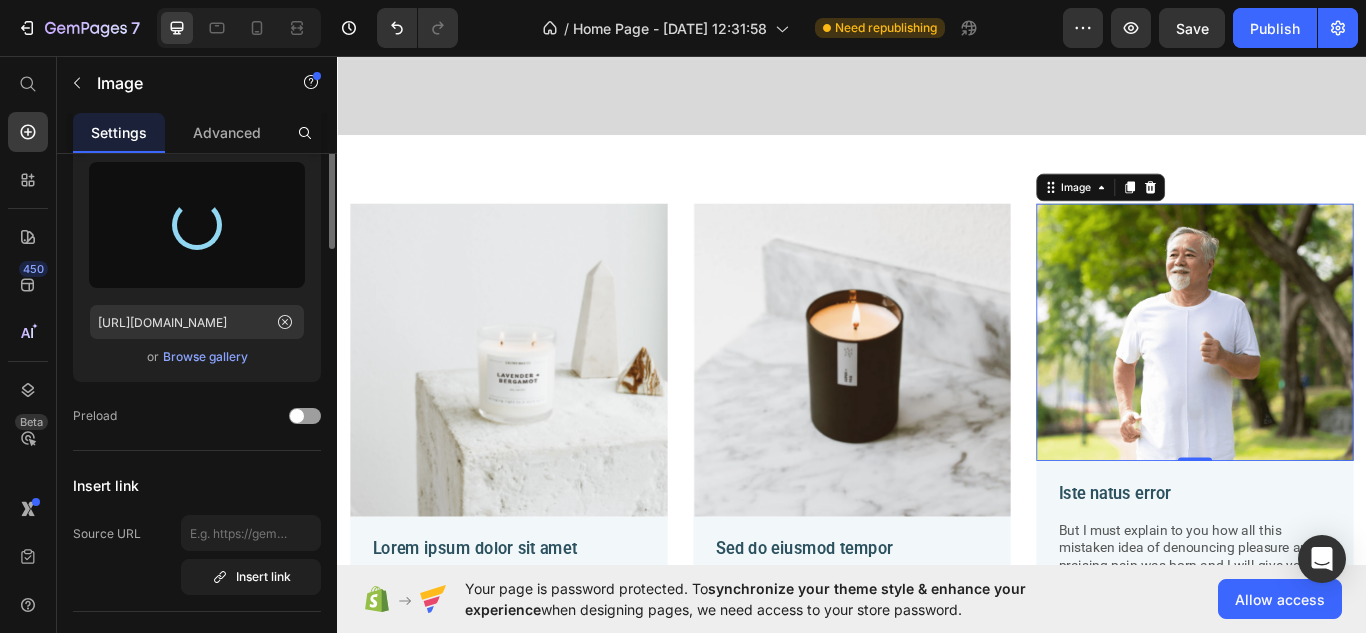 scroll, scrollTop: 0, scrollLeft: 0, axis: both 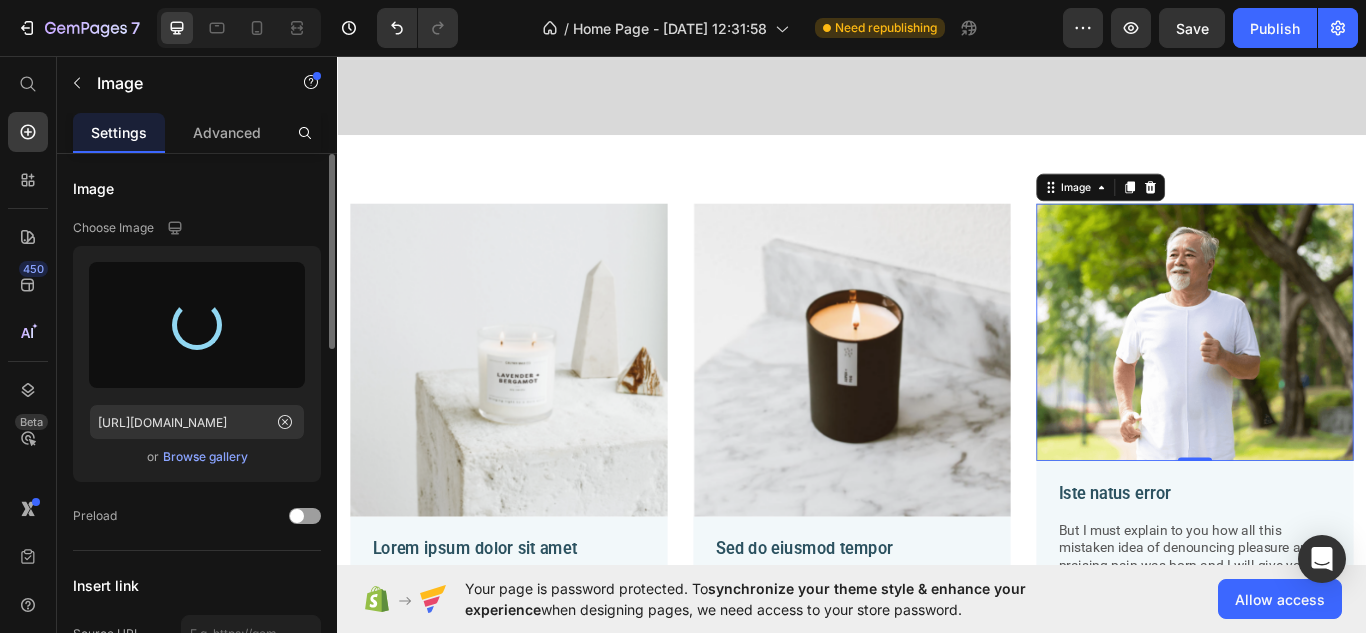 click at bounding box center (196, 324) 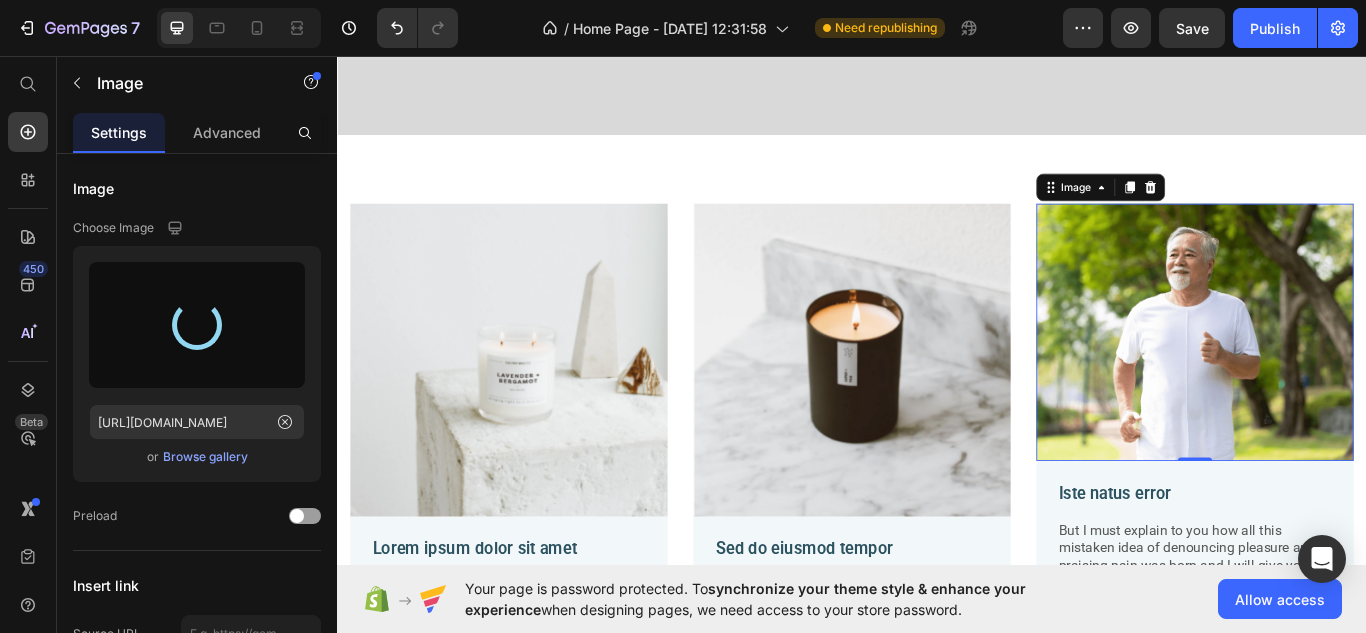 click at bounding box center [1337, 379] 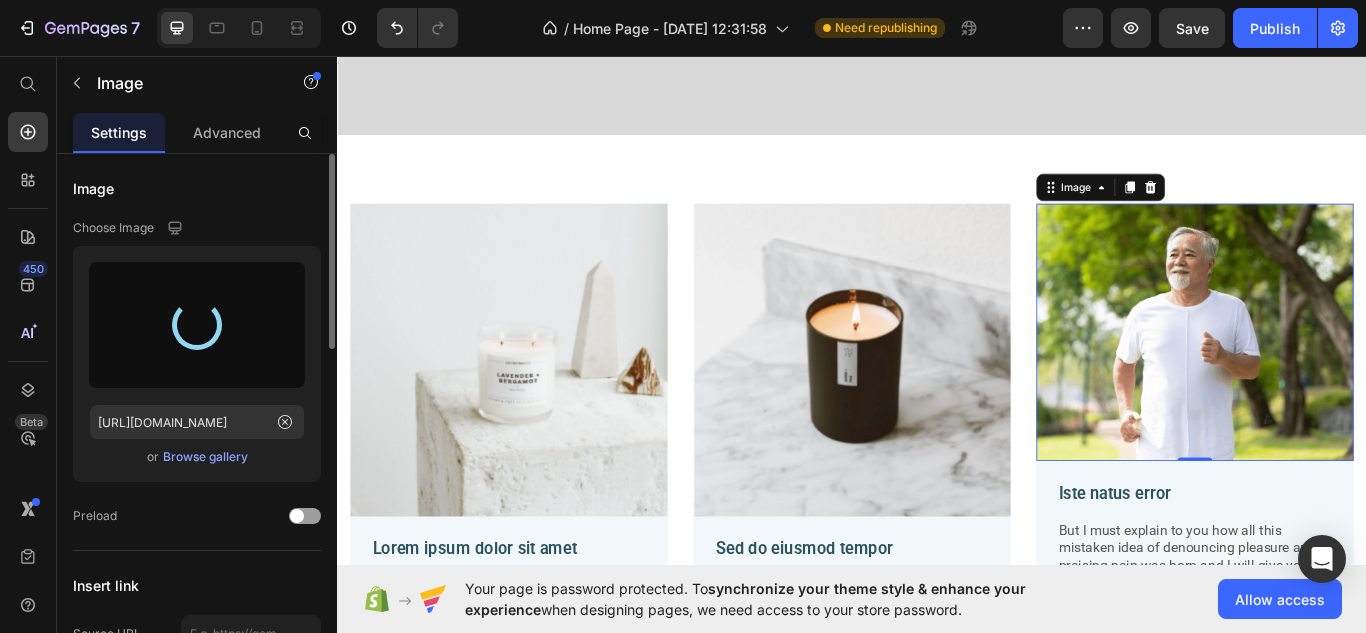 drag, startPoint x: 278, startPoint y: 321, endPoint x: 235, endPoint y: 335, distance: 45.221676 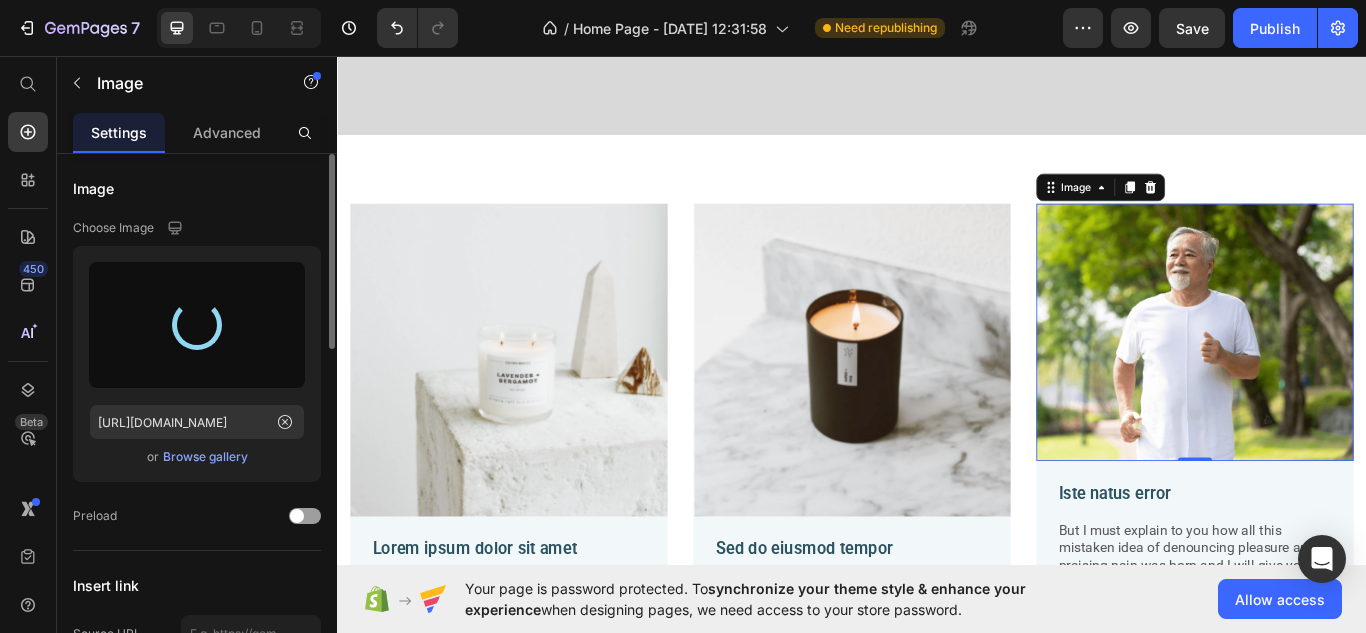 click at bounding box center (197, 325) 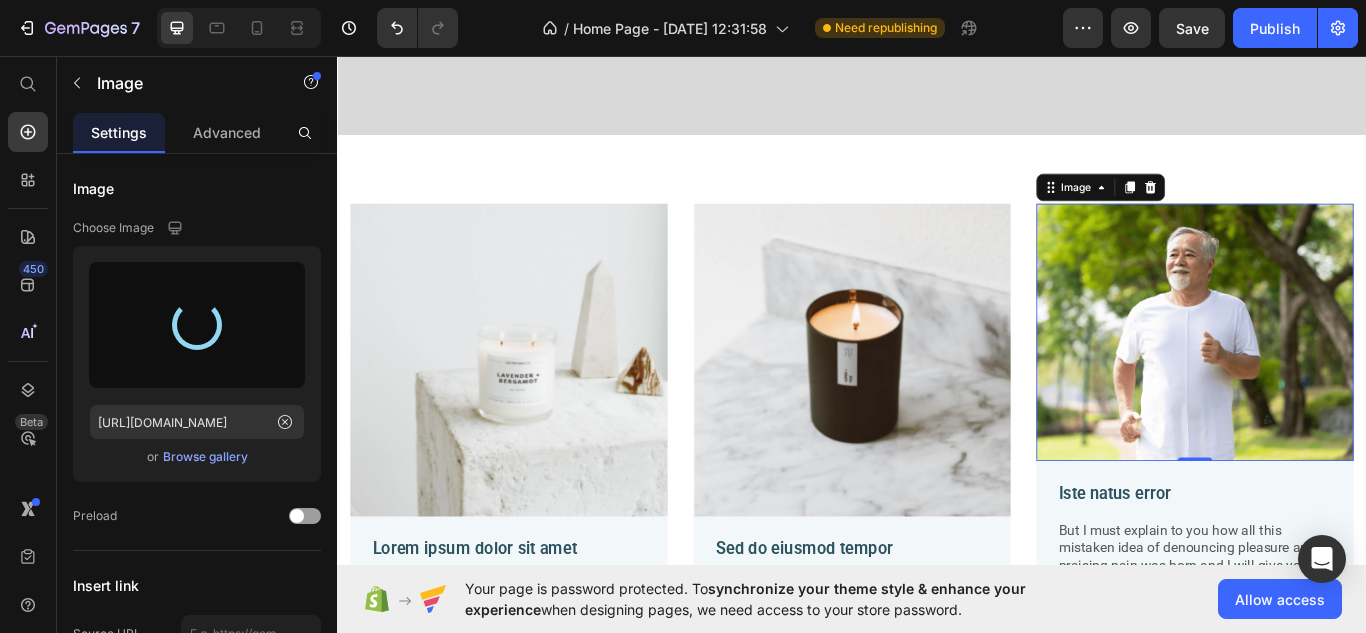 click at bounding box center (1337, 379) 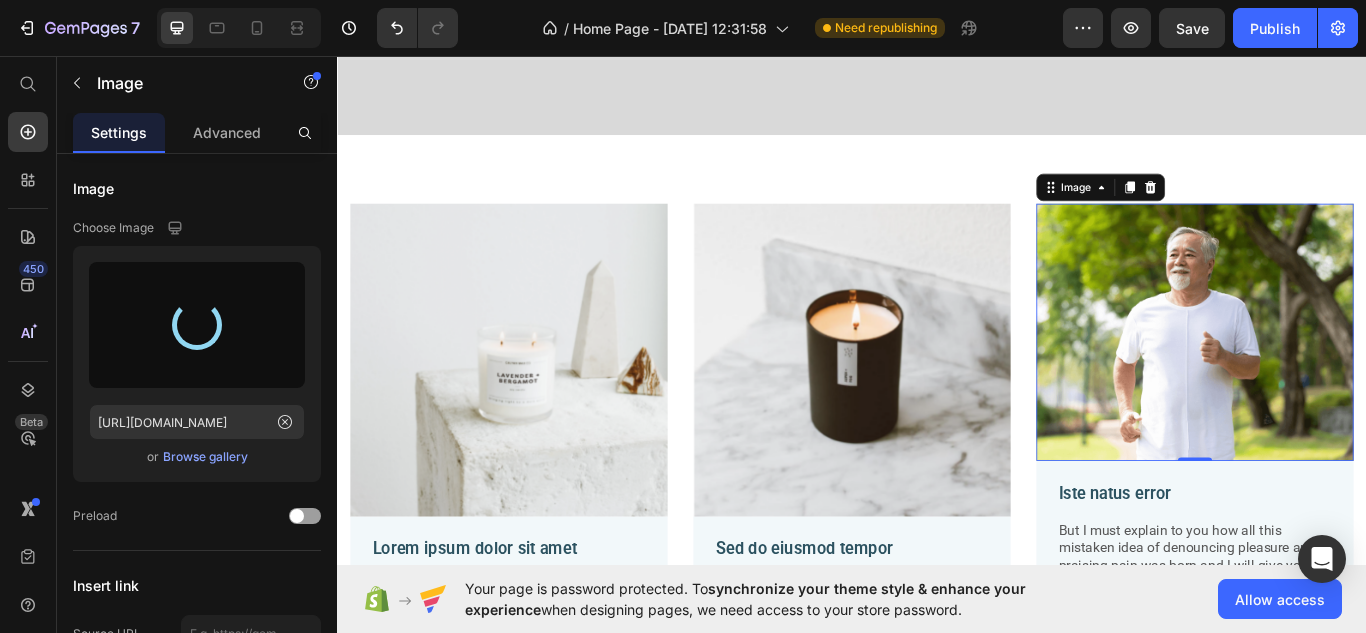 click at bounding box center (1337, 379) 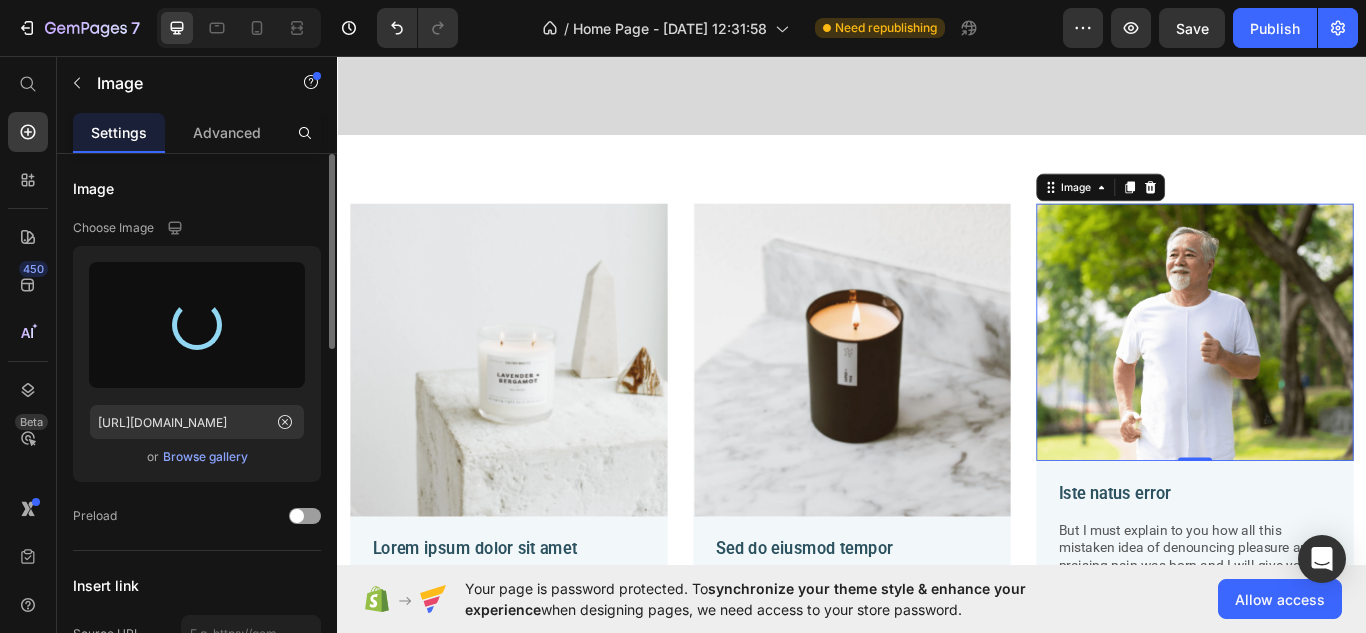 drag, startPoint x: 221, startPoint y: 344, endPoint x: 234, endPoint y: 360, distance: 20.615528 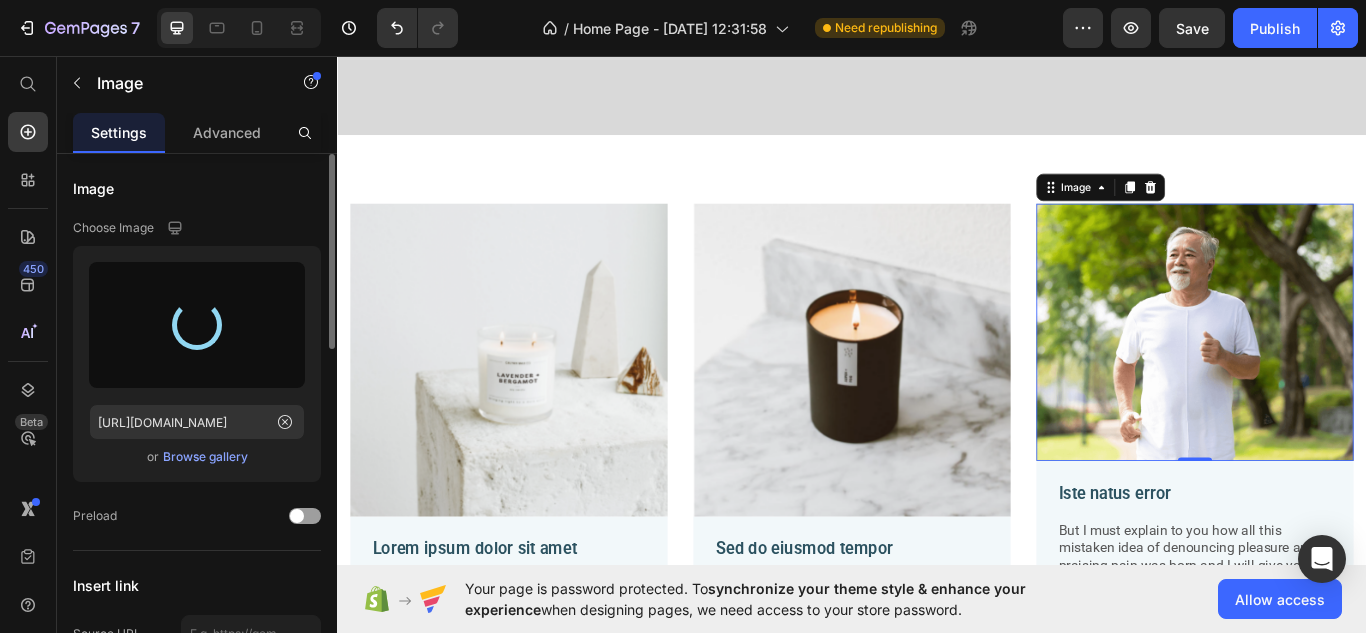 click at bounding box center [197, 325] 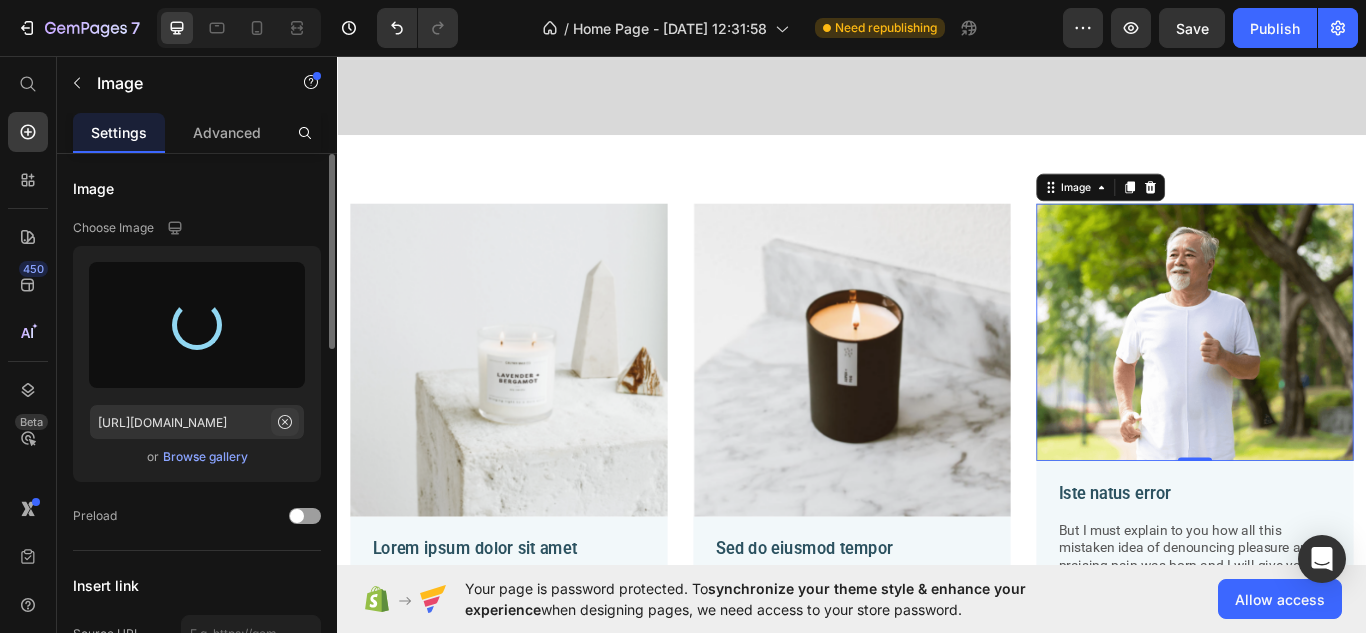 click 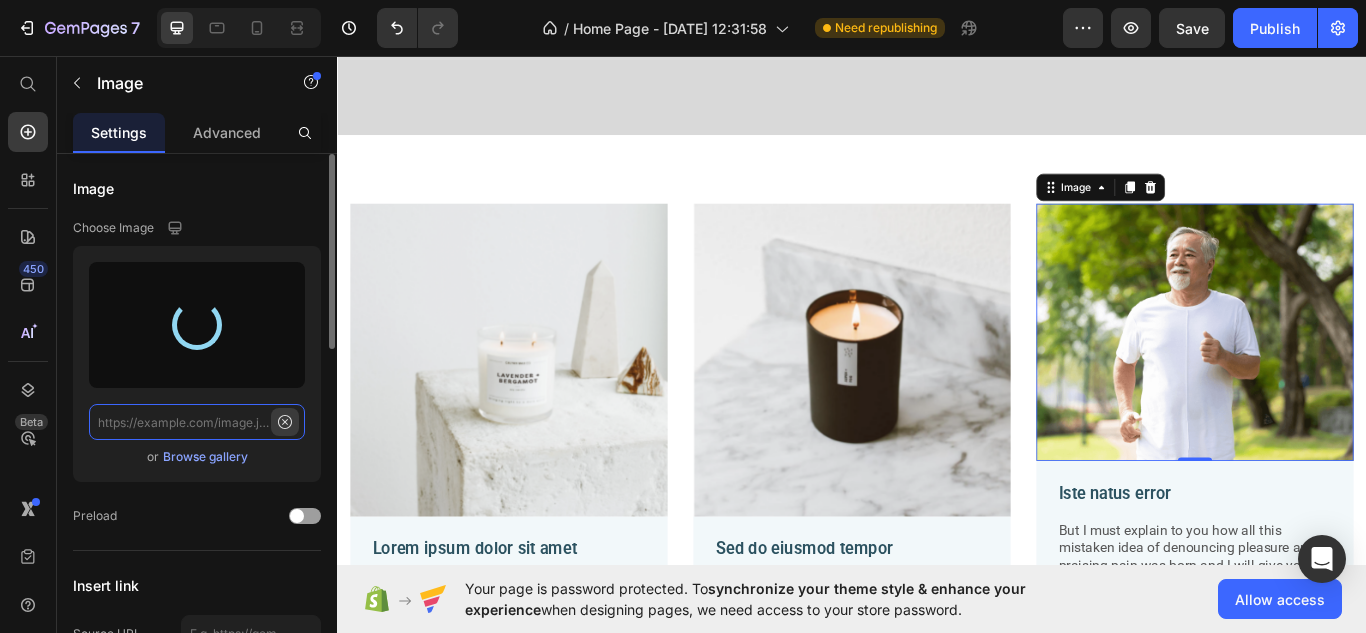 scroll, scrollTop: 0, scrollLeft: 0, axis: both 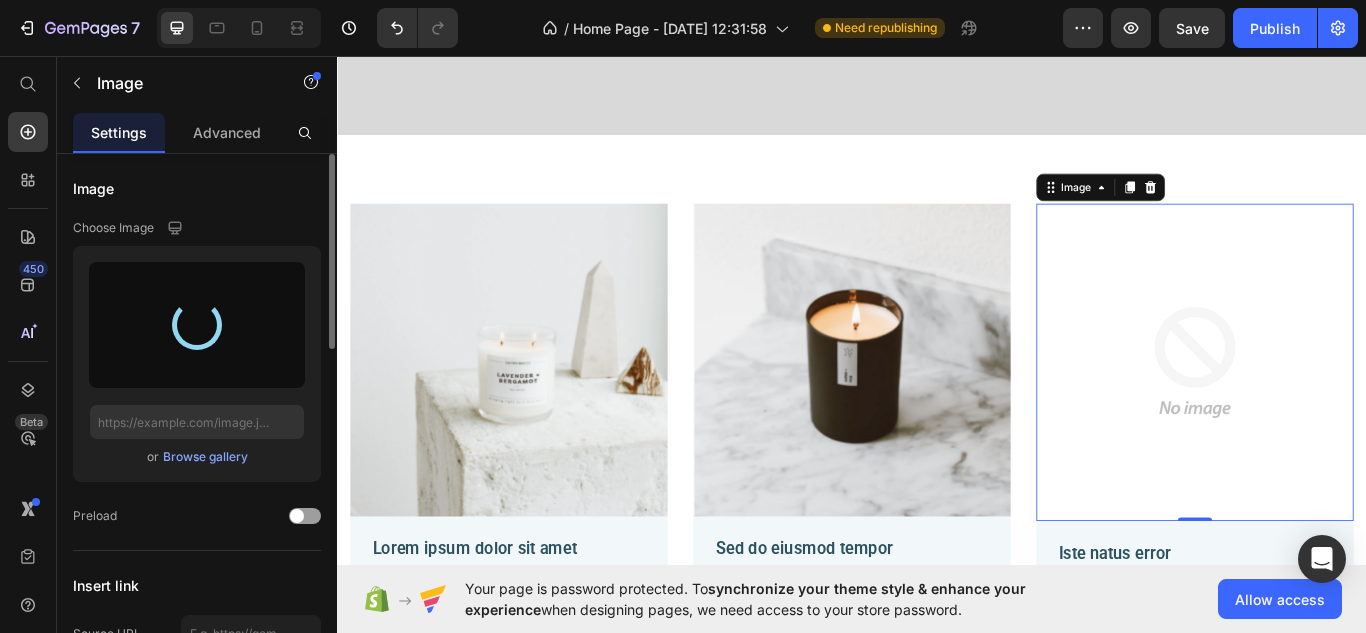 click at bounding box center (197, 325) 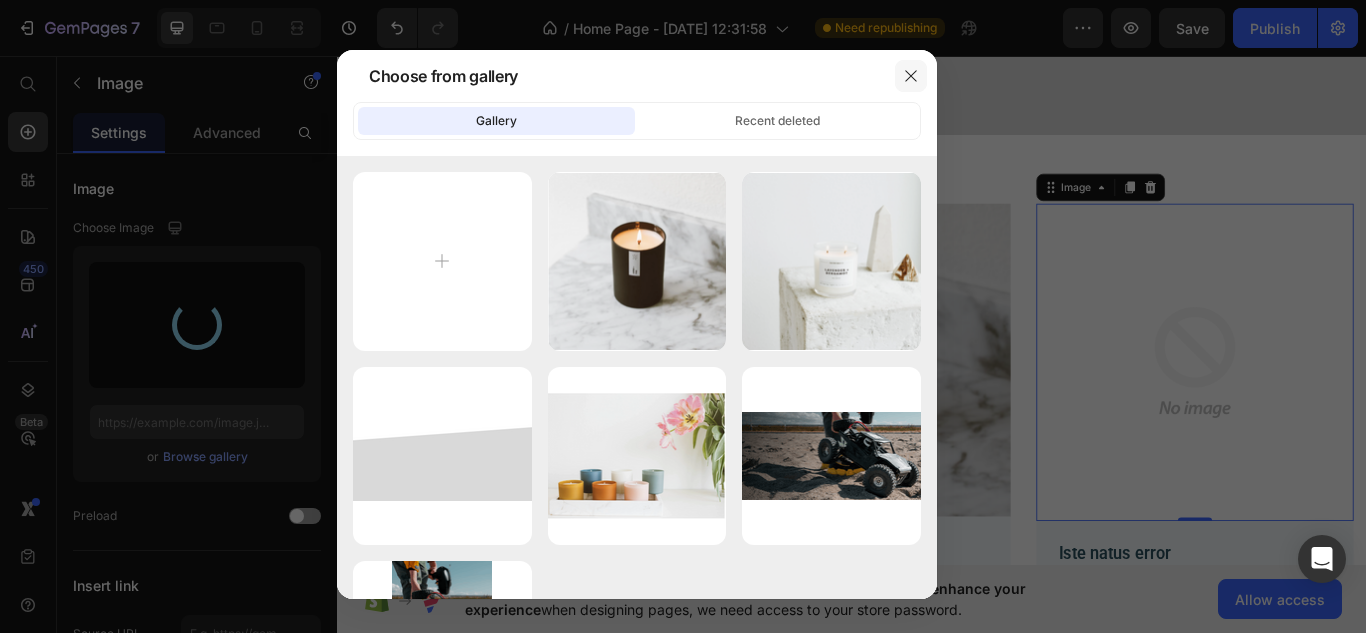 click at bounding box center (911, 76) 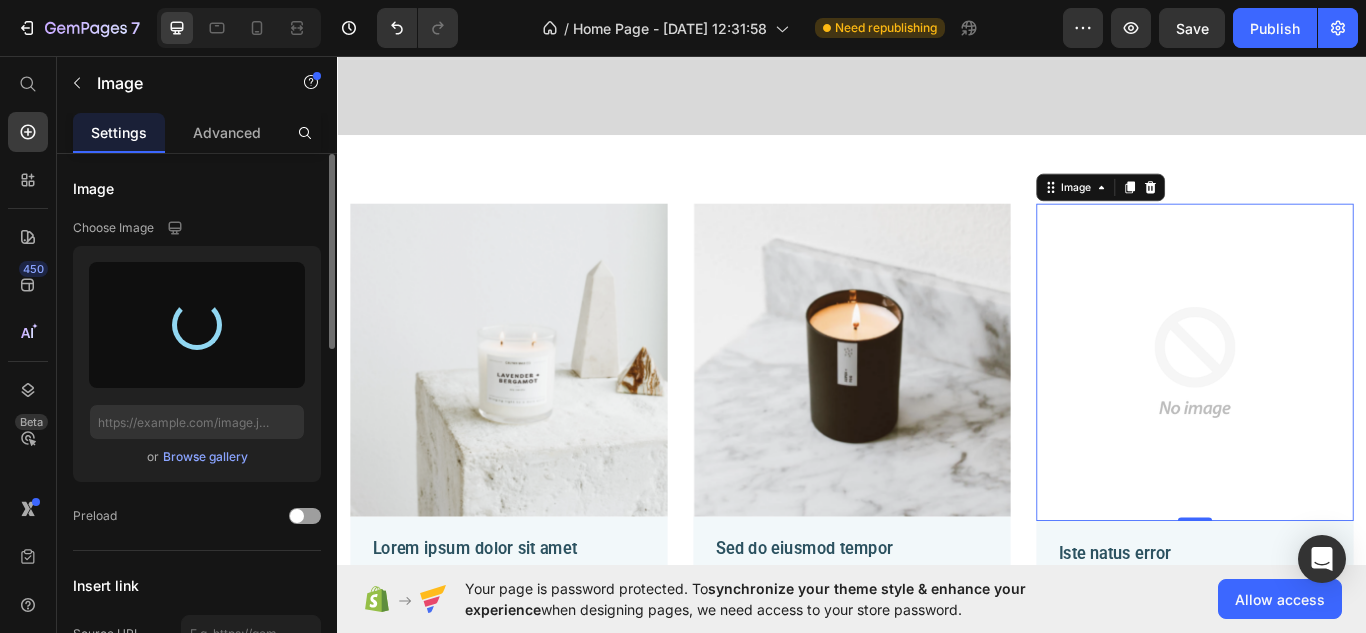 click at bounding box center (197, 325) 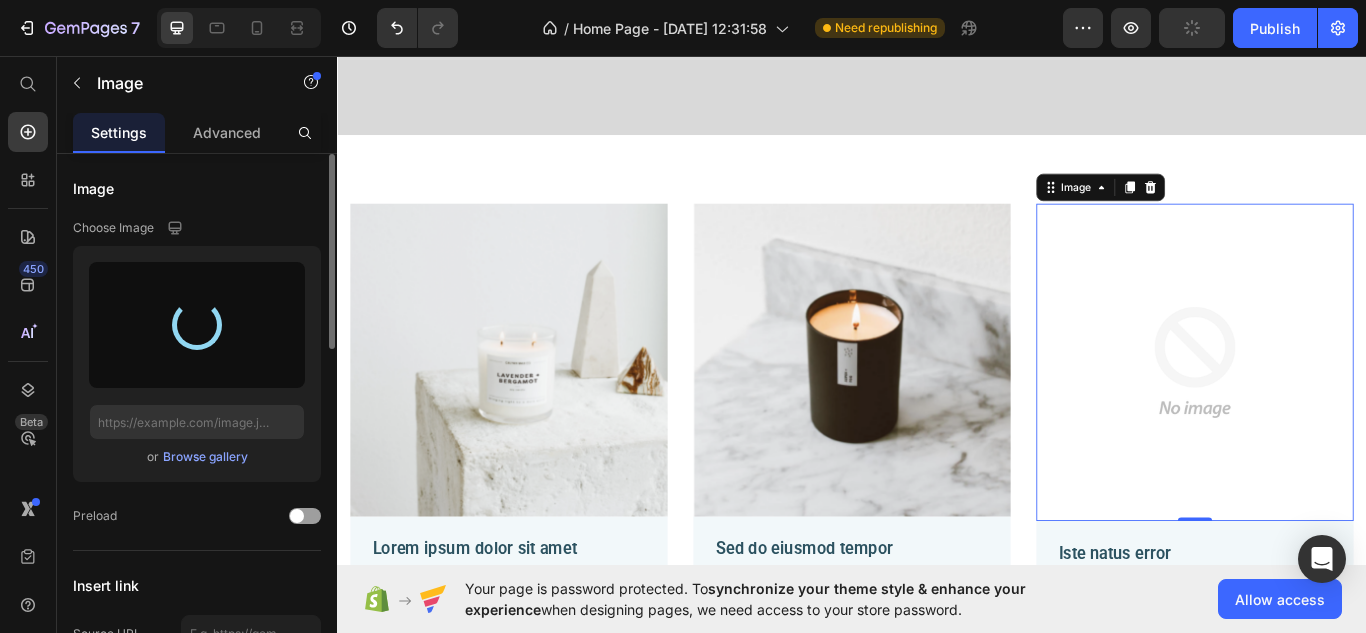 click at bounding box center [197, 325] 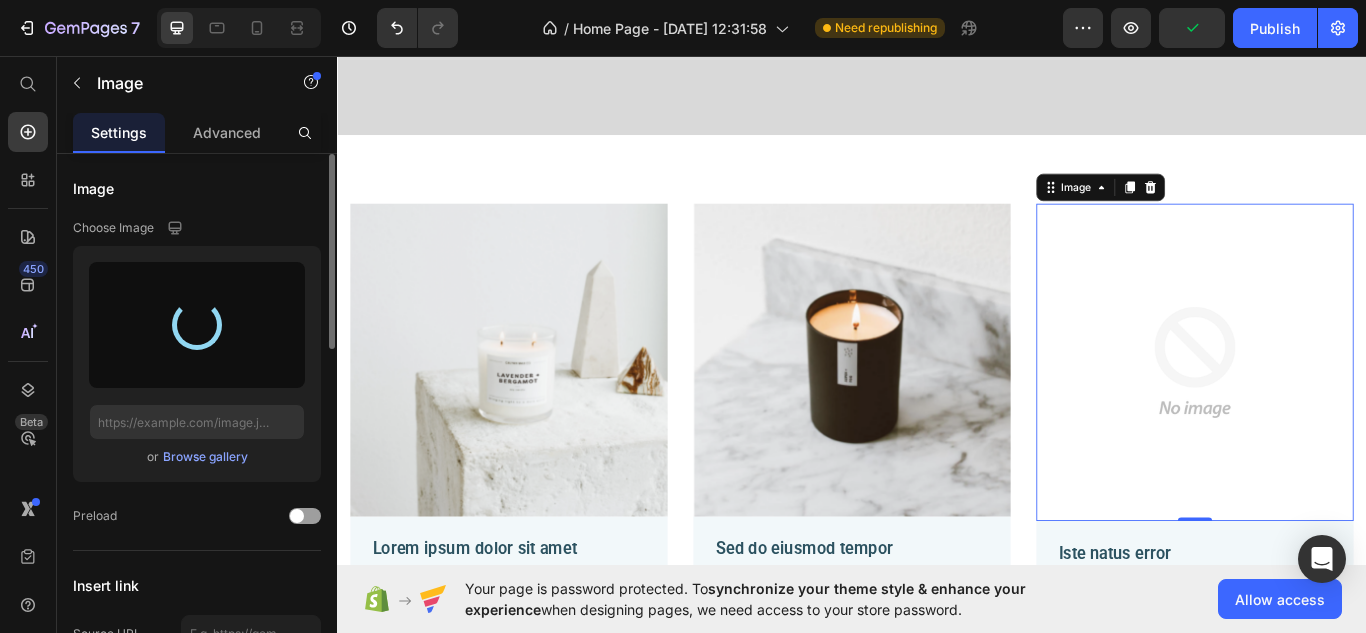 click at bounding box center (197, 325) 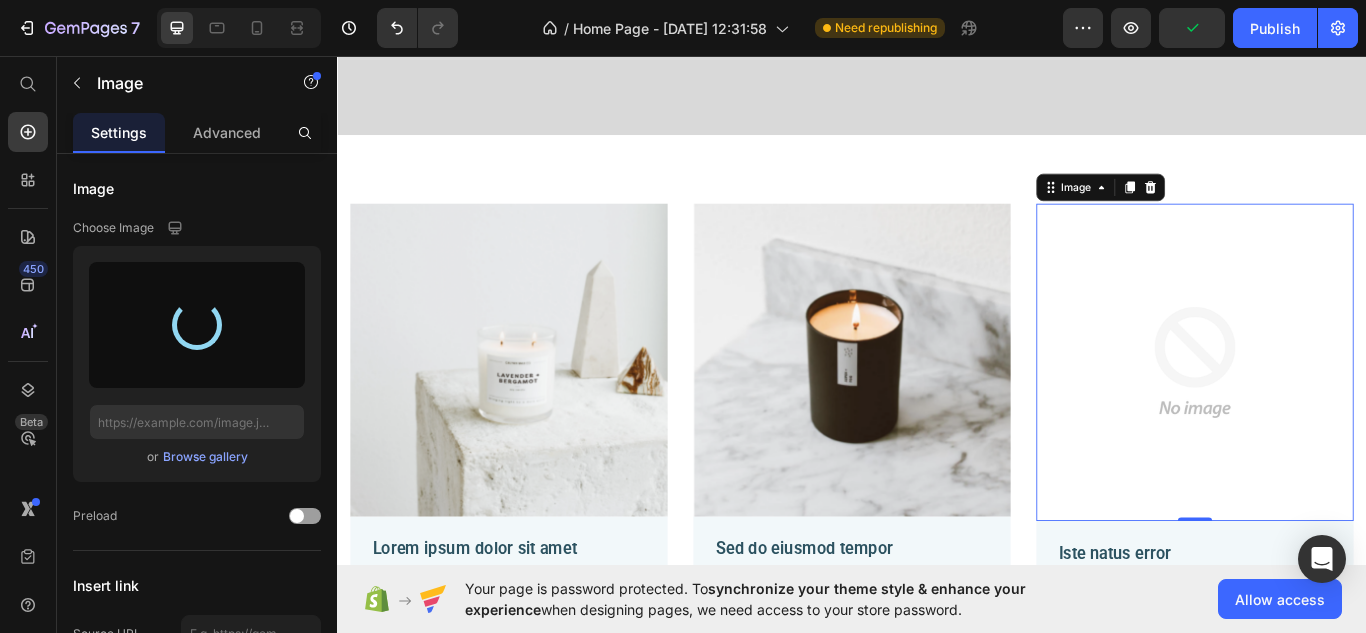 click at bounding box center (1337, 414) 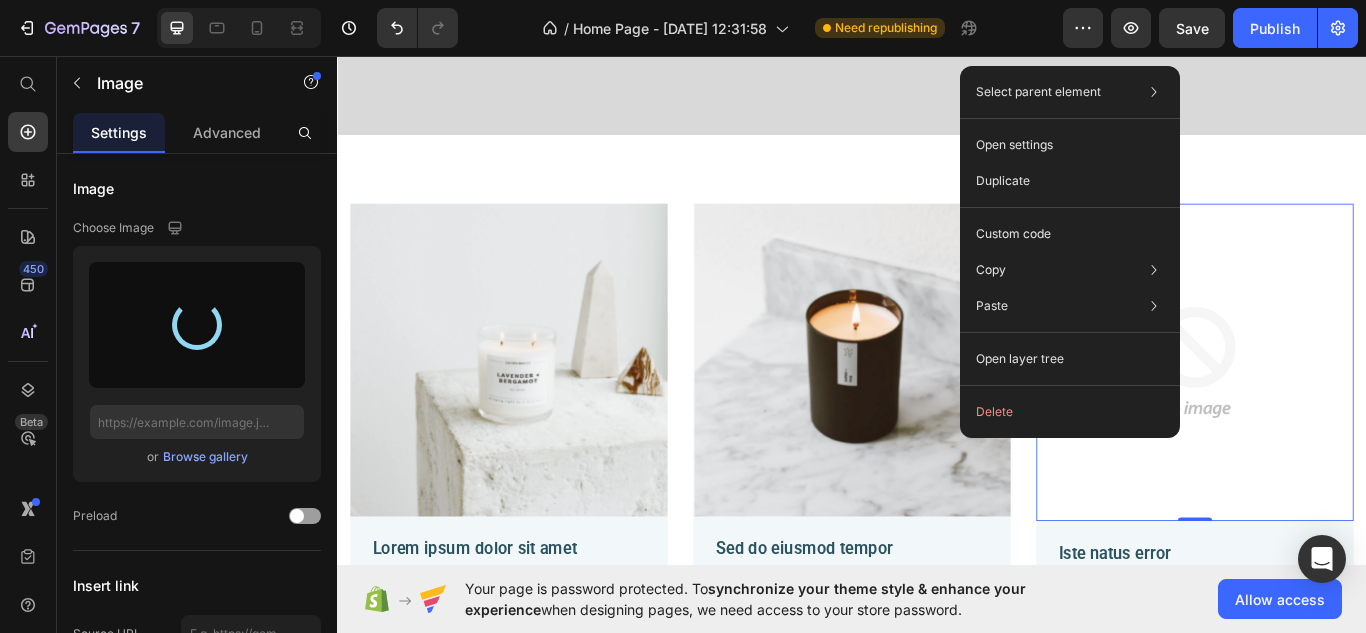 type on "[URL][DOMAIN_NAME]" 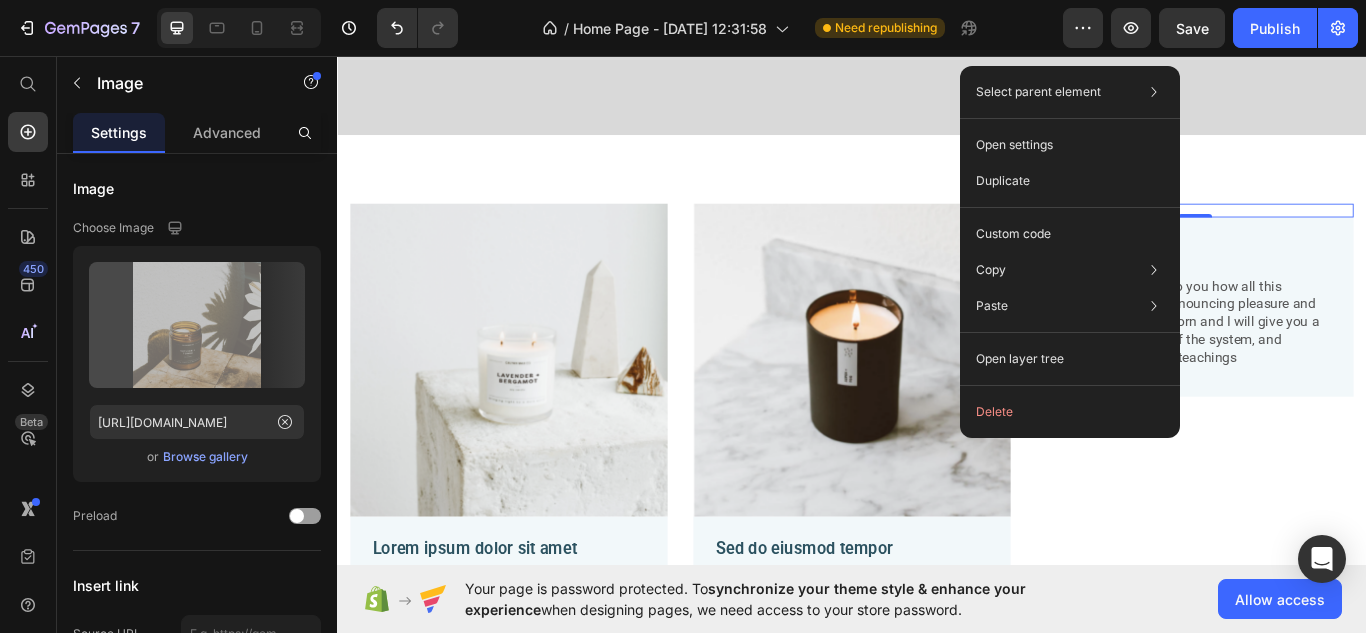 click at bounding box center [1337, 237] 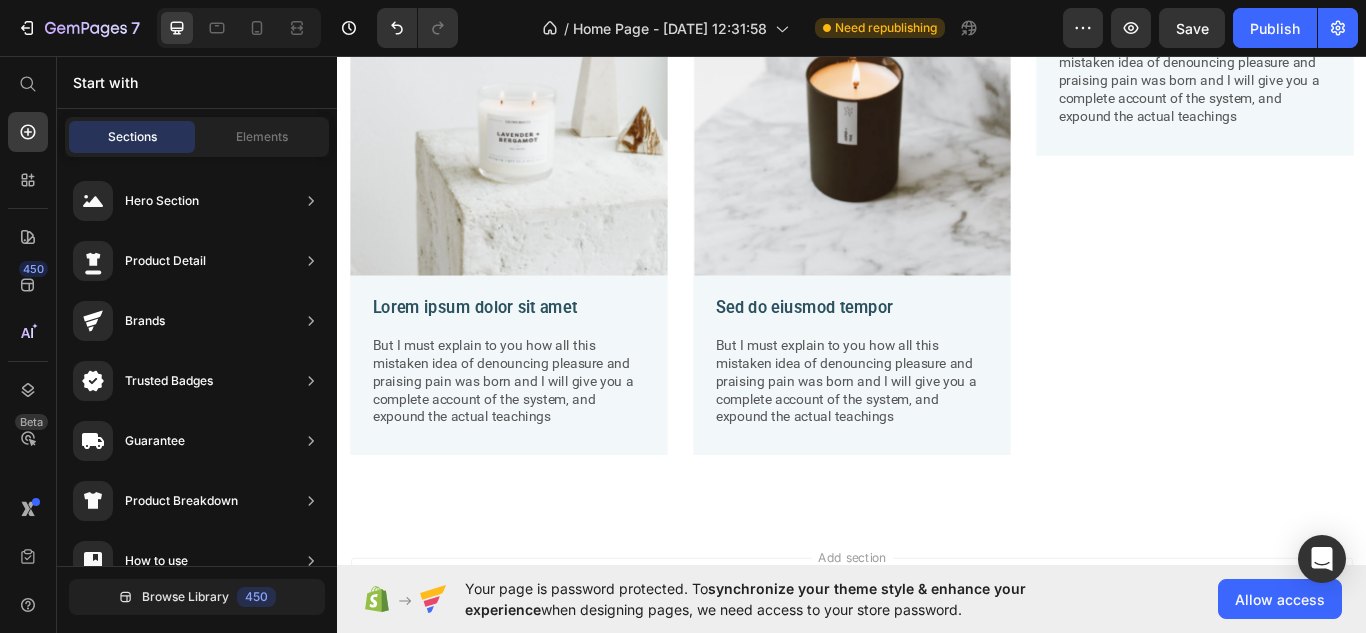 scroll, scrollTop: 1928, scrollLeft: 0, axis: vertical 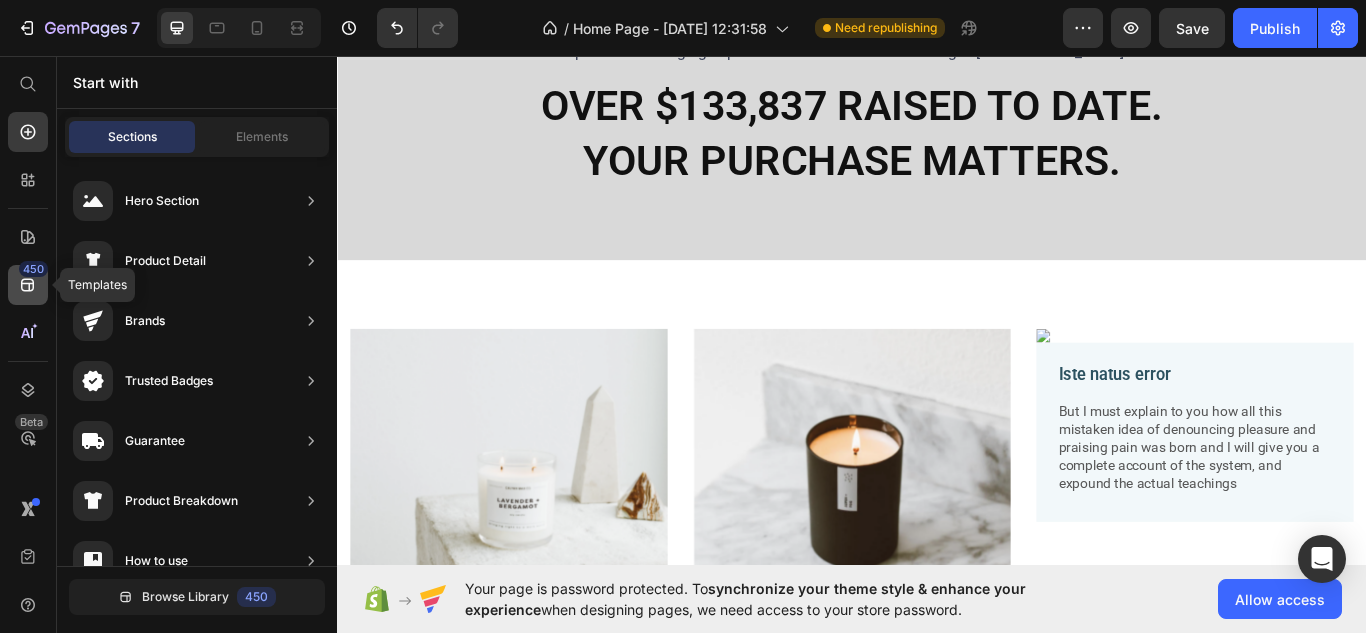 click on "450" at bounding box center [33, 269] 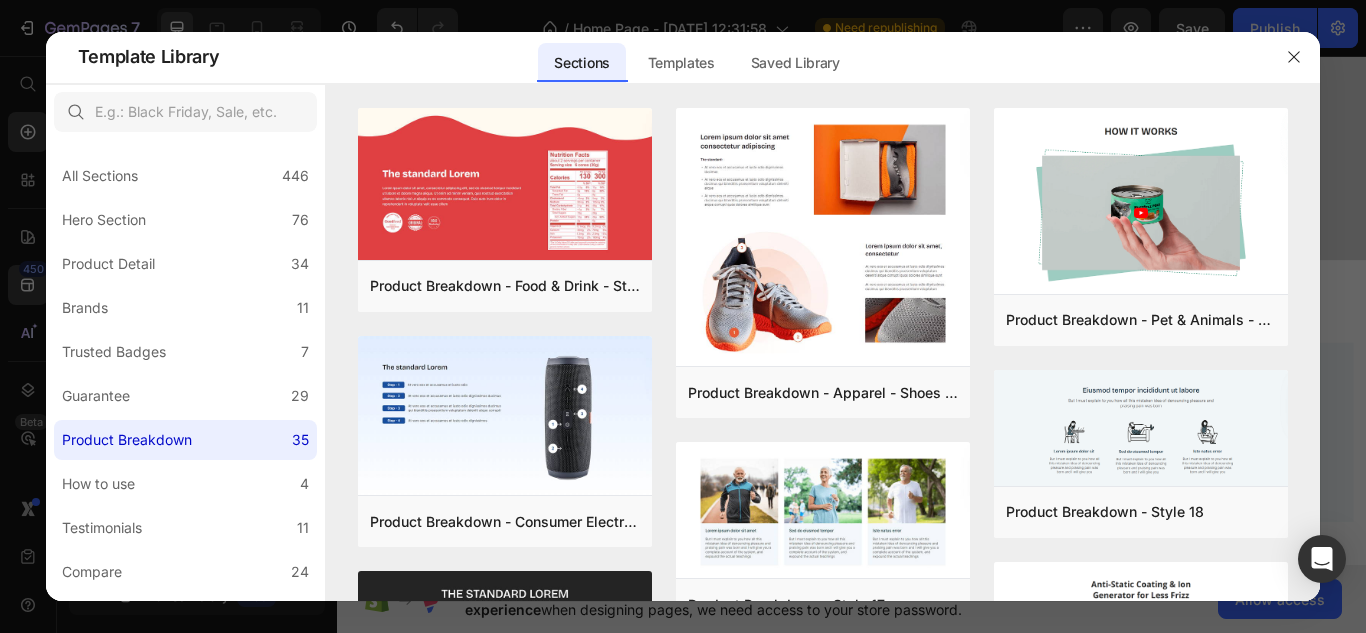 click at bounding box center [683, 316] 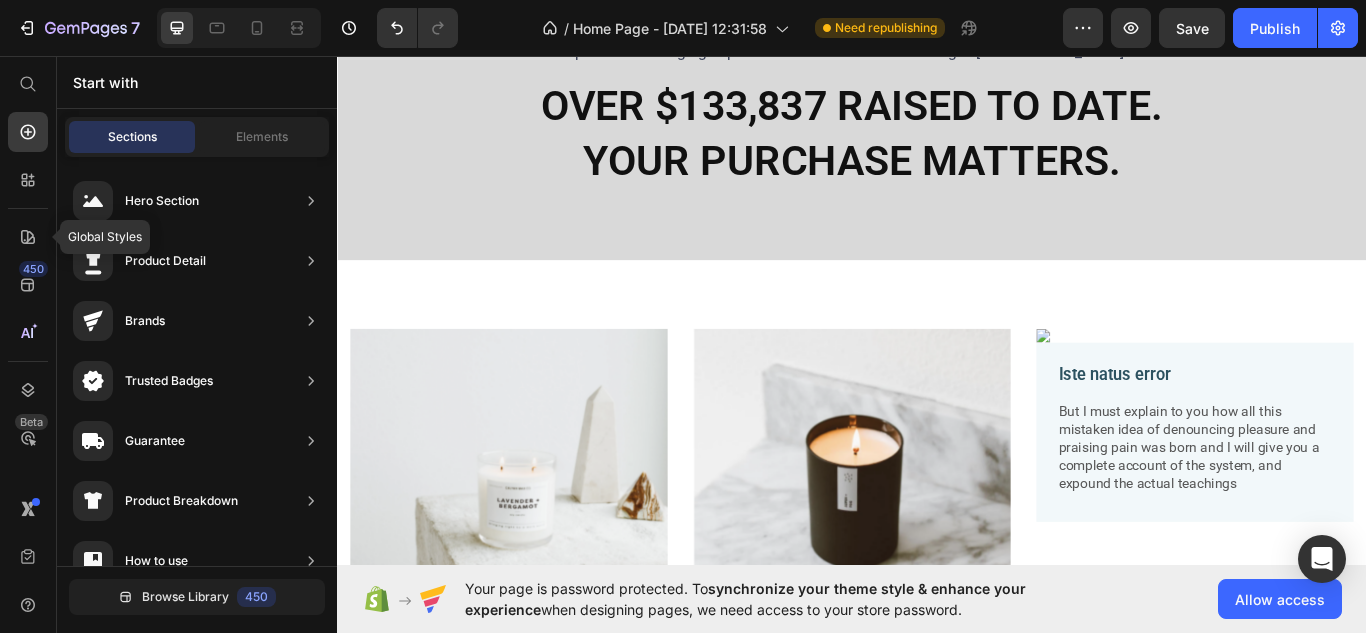 click 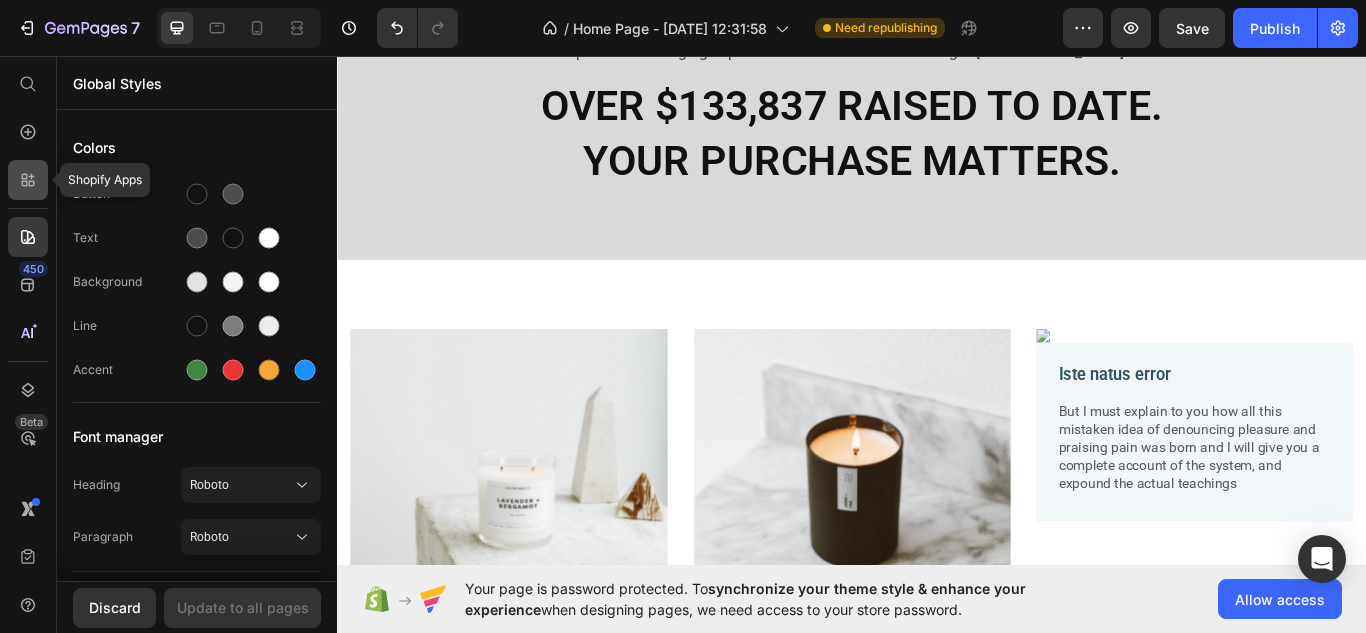 click 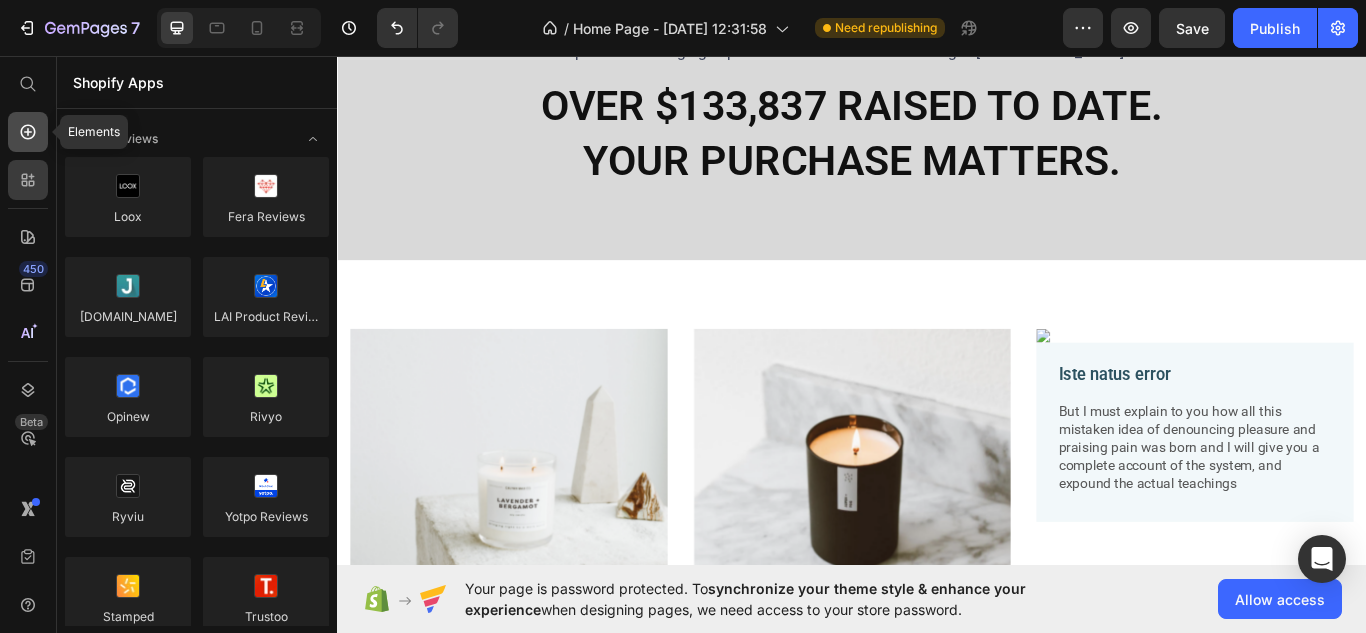 click 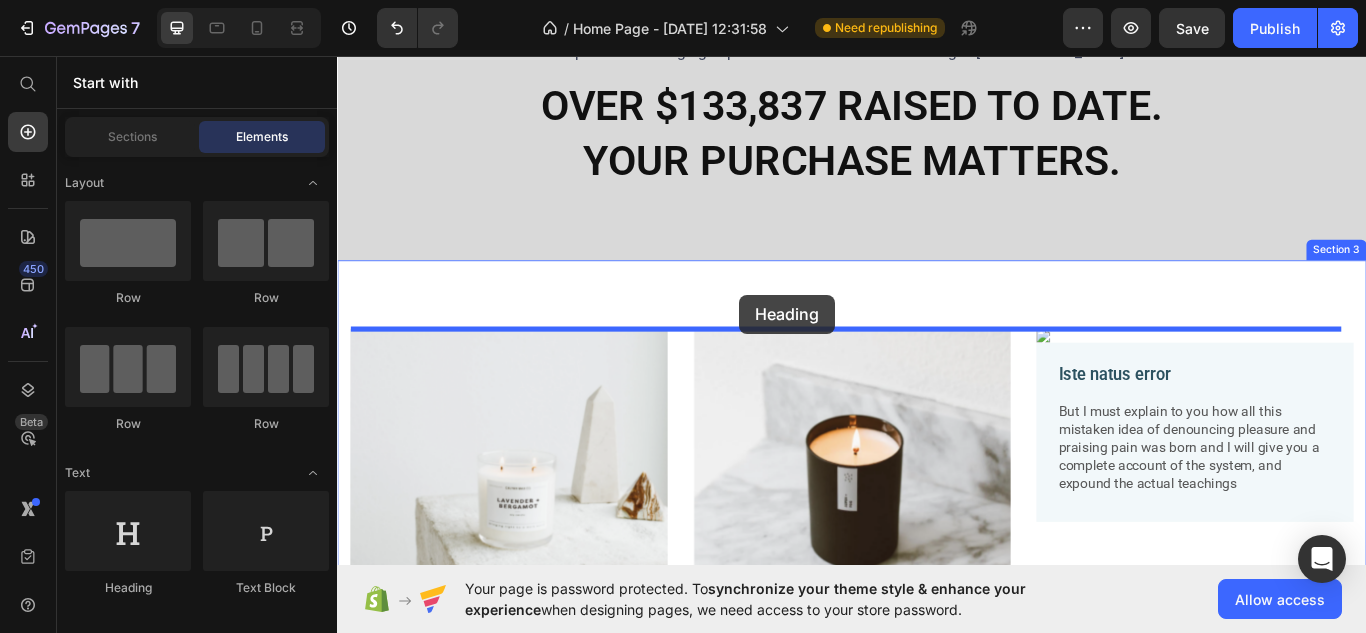drag, startPoint x: 457, startPoint y: 575, endPoint x: 806, endPoint y: 335, distance: 423.55756 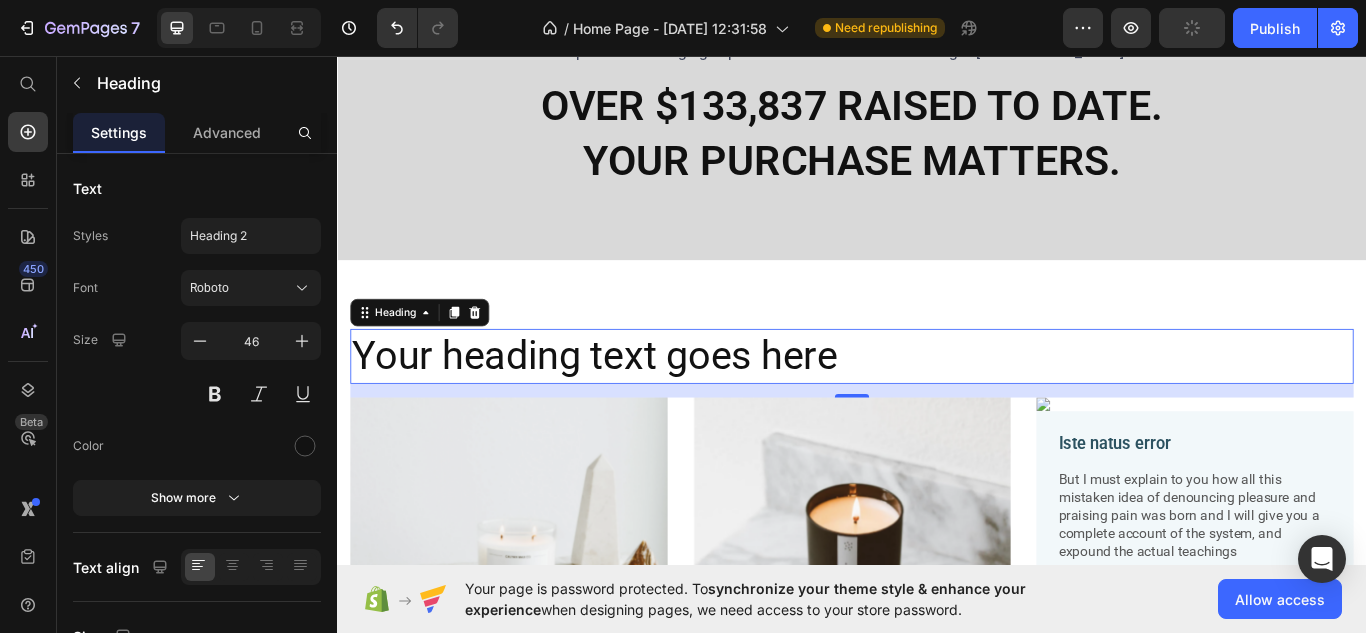 click on "Your heading text goes here" at bounding box center [937, 407] 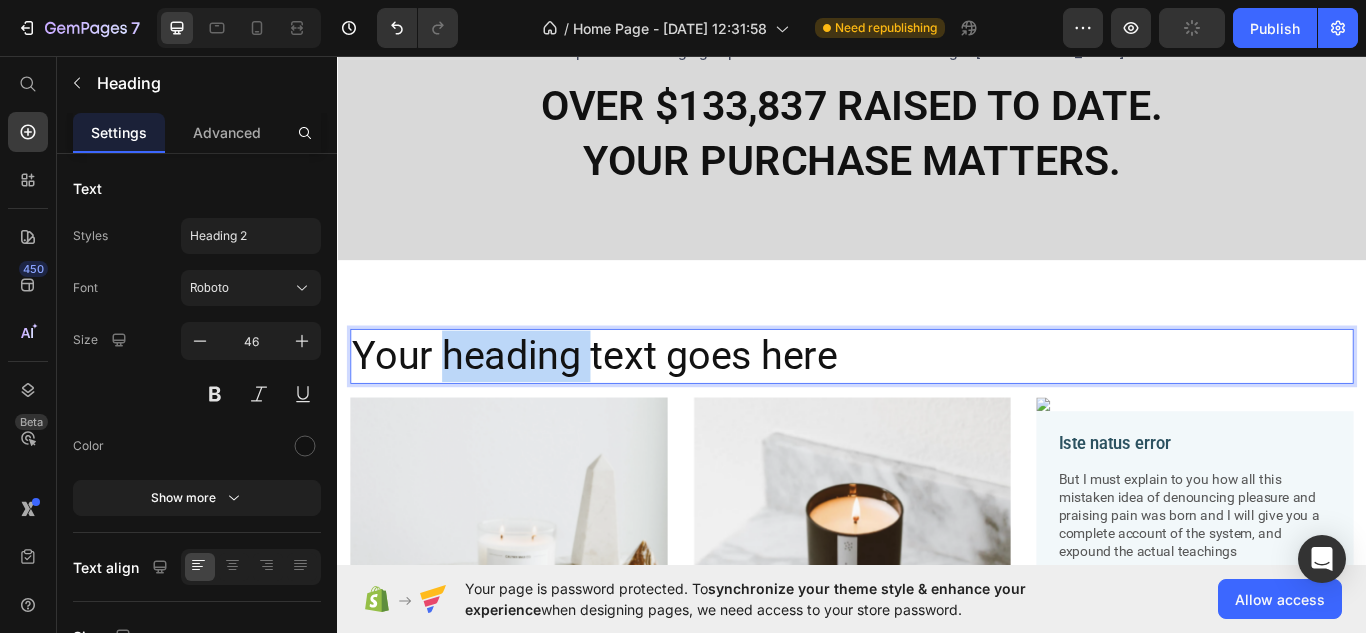 click on "Your heading text goes here" at bounding box center (937, 407) 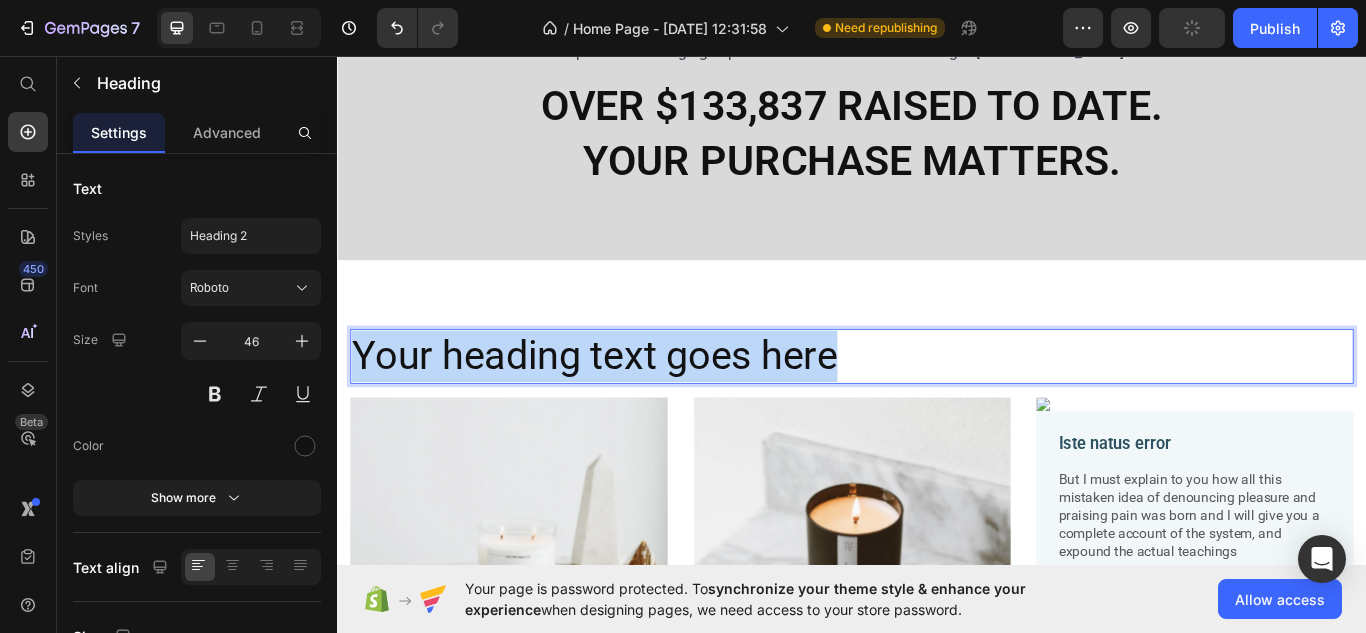 click on "Your heading text goes here" at bounding box center [937, 407] 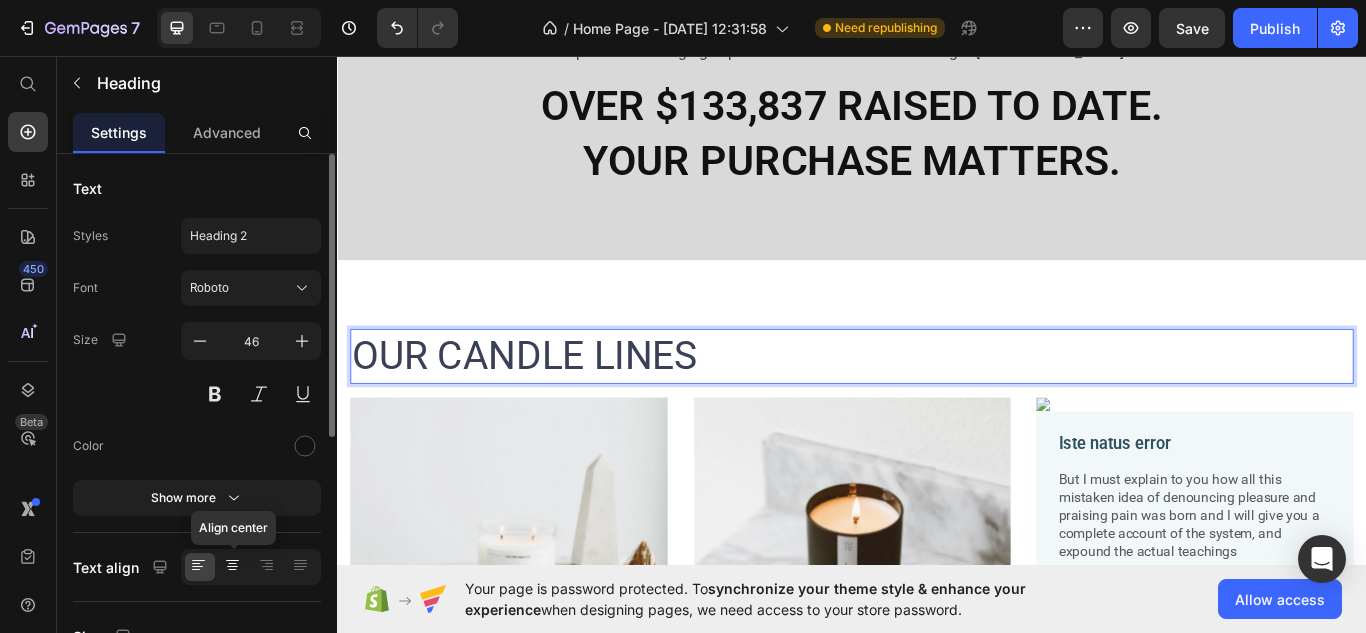 click 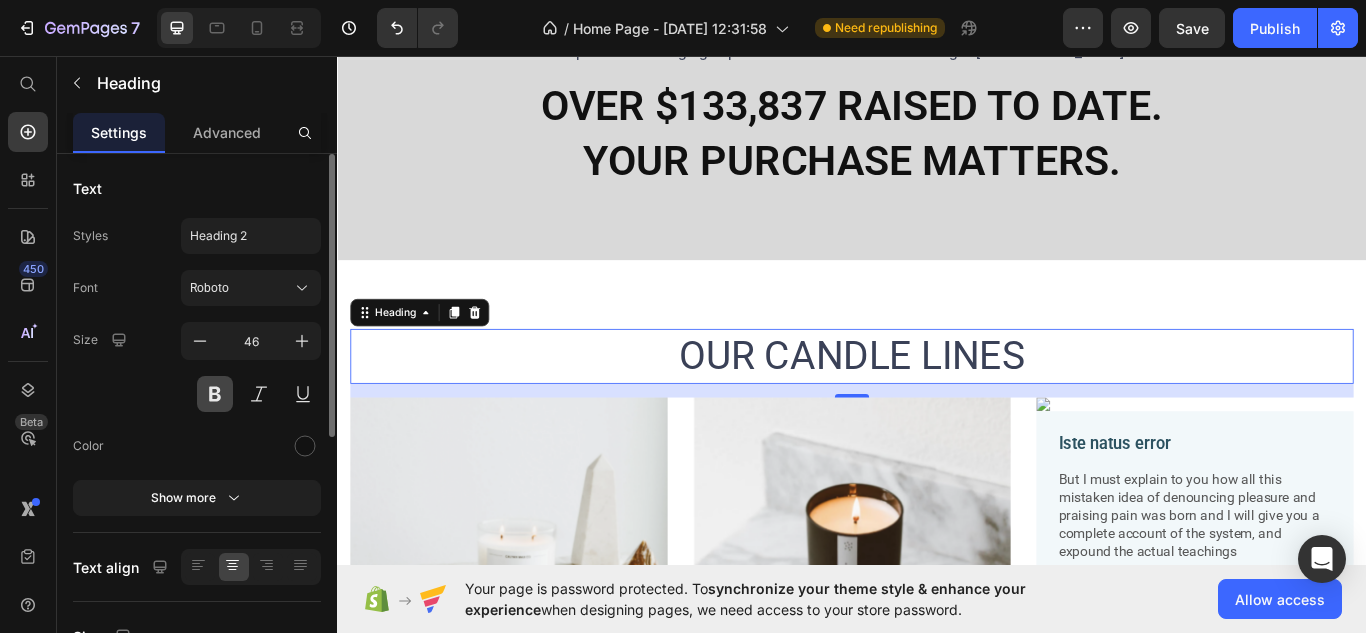 click at bounding box center [215, 394] 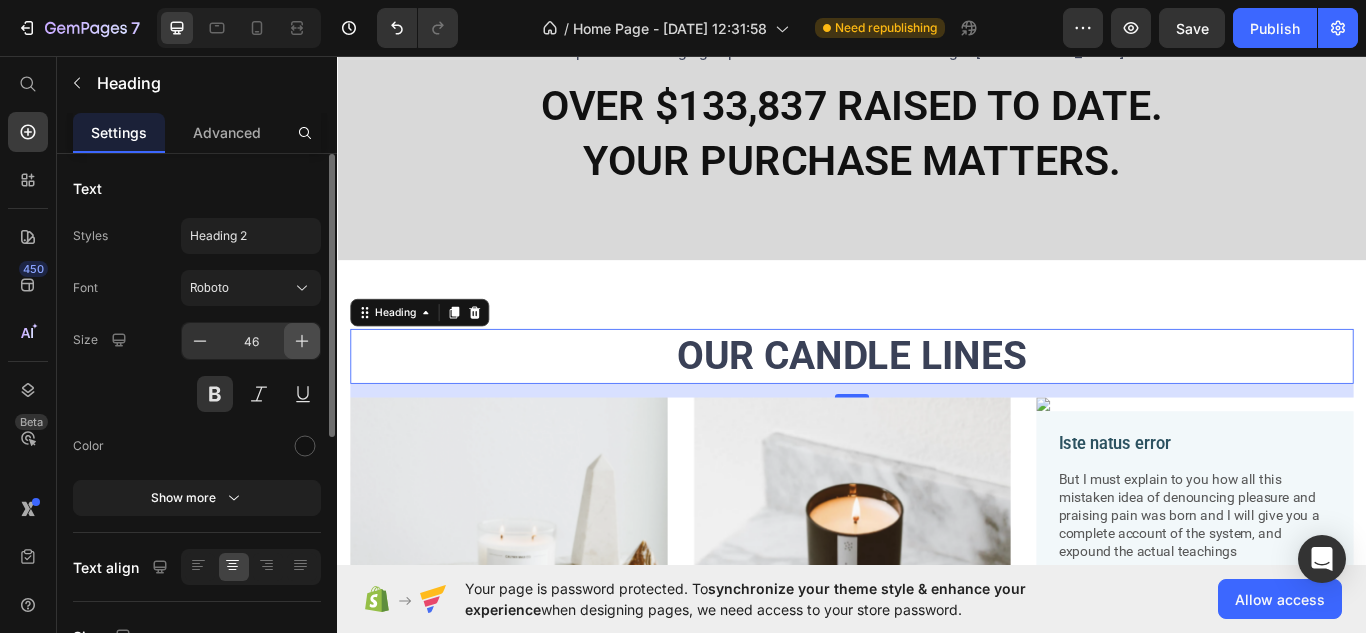 click 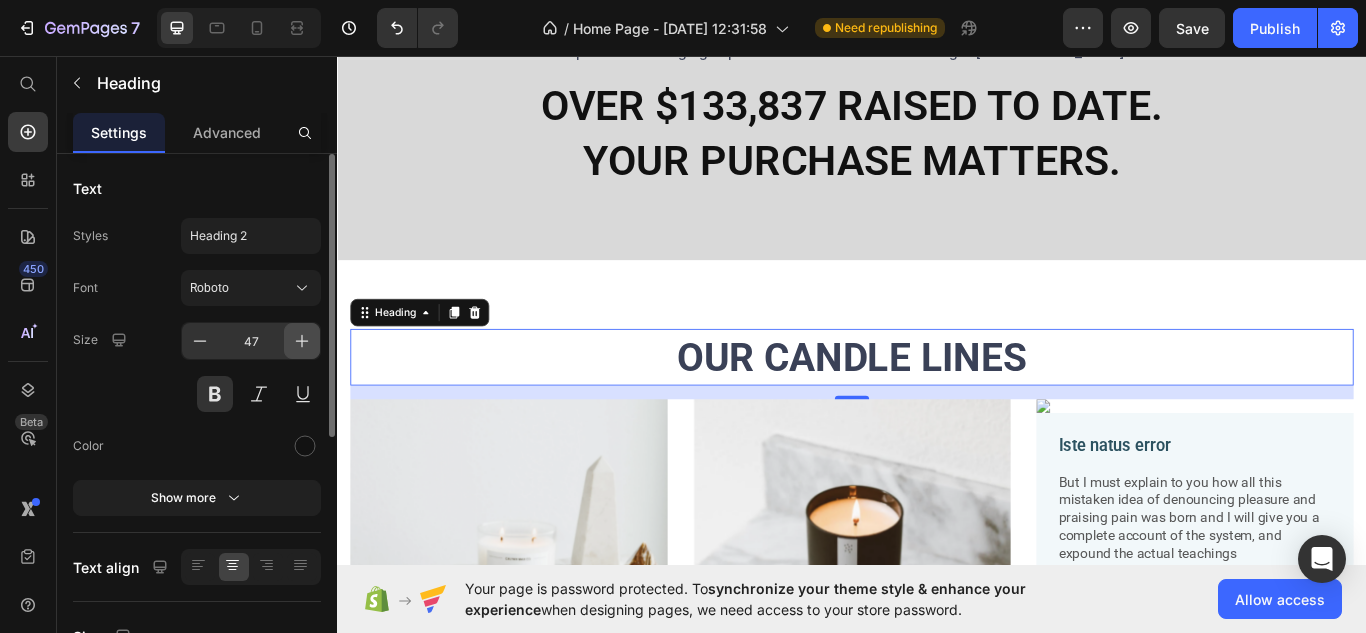 click 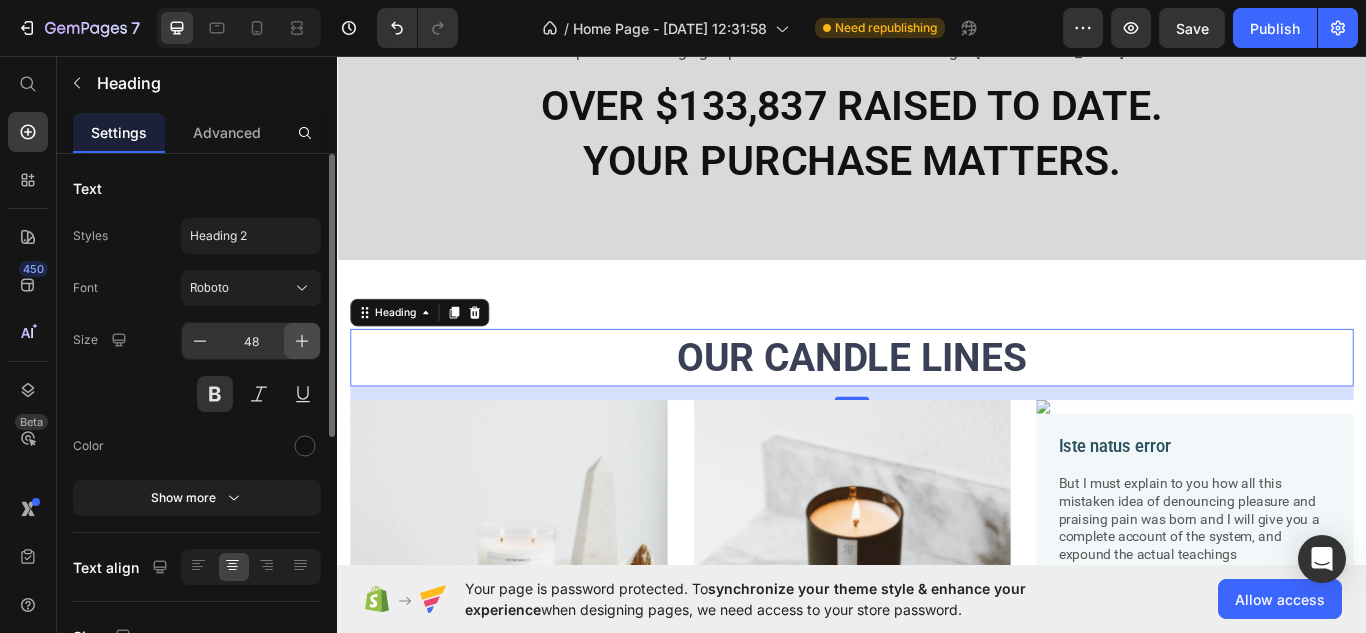 click 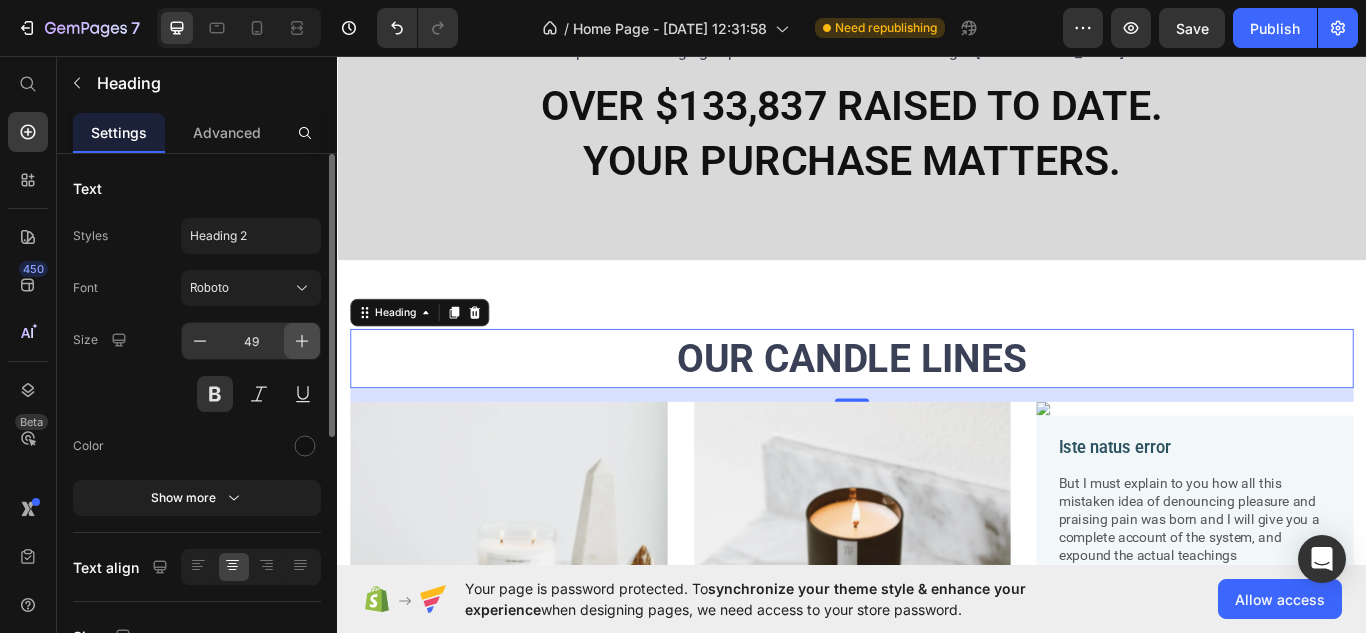 click 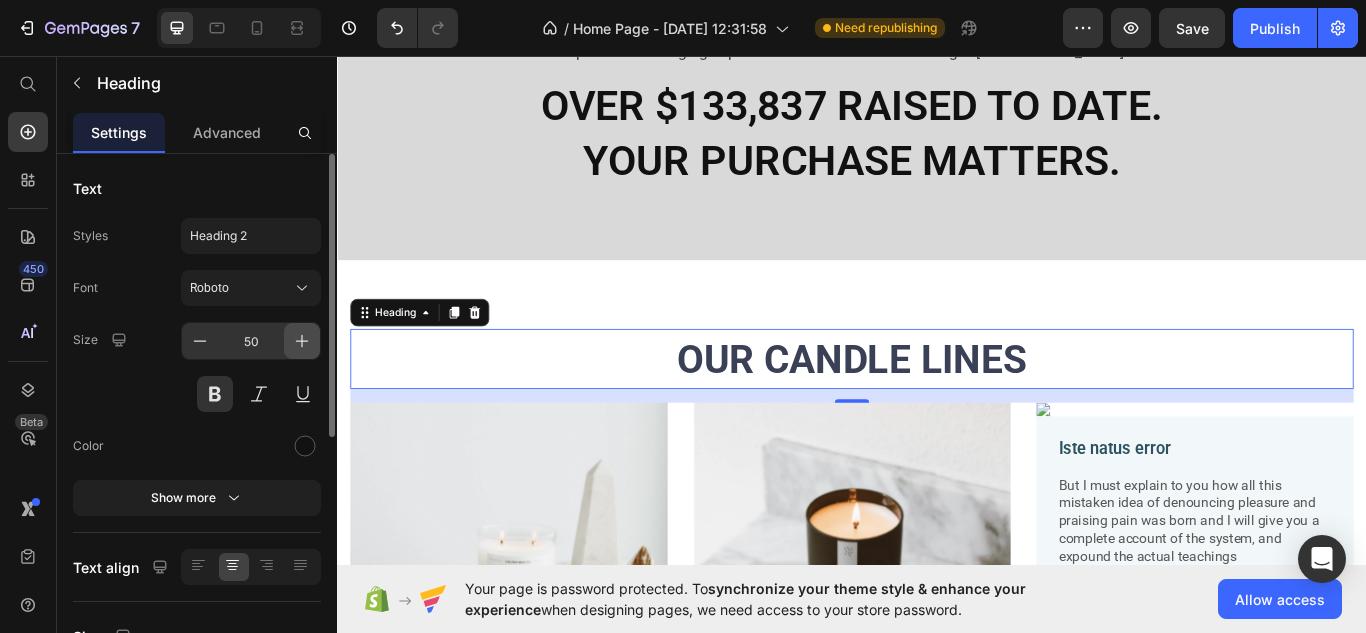 click 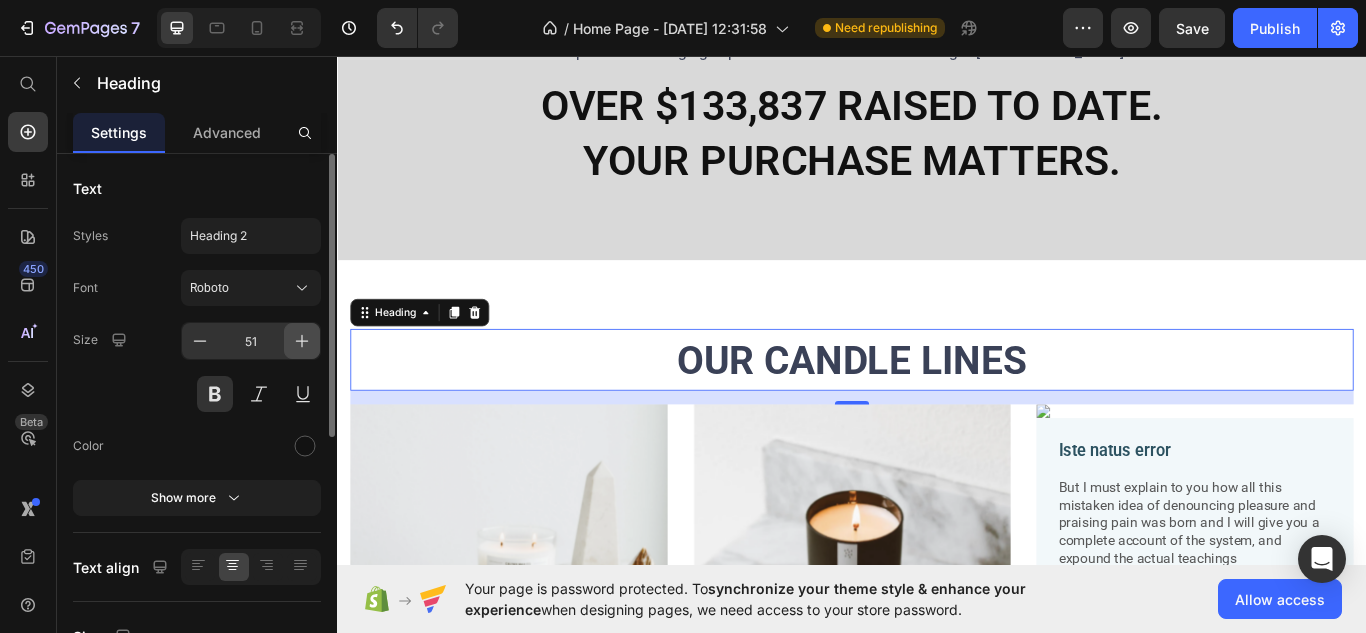 click 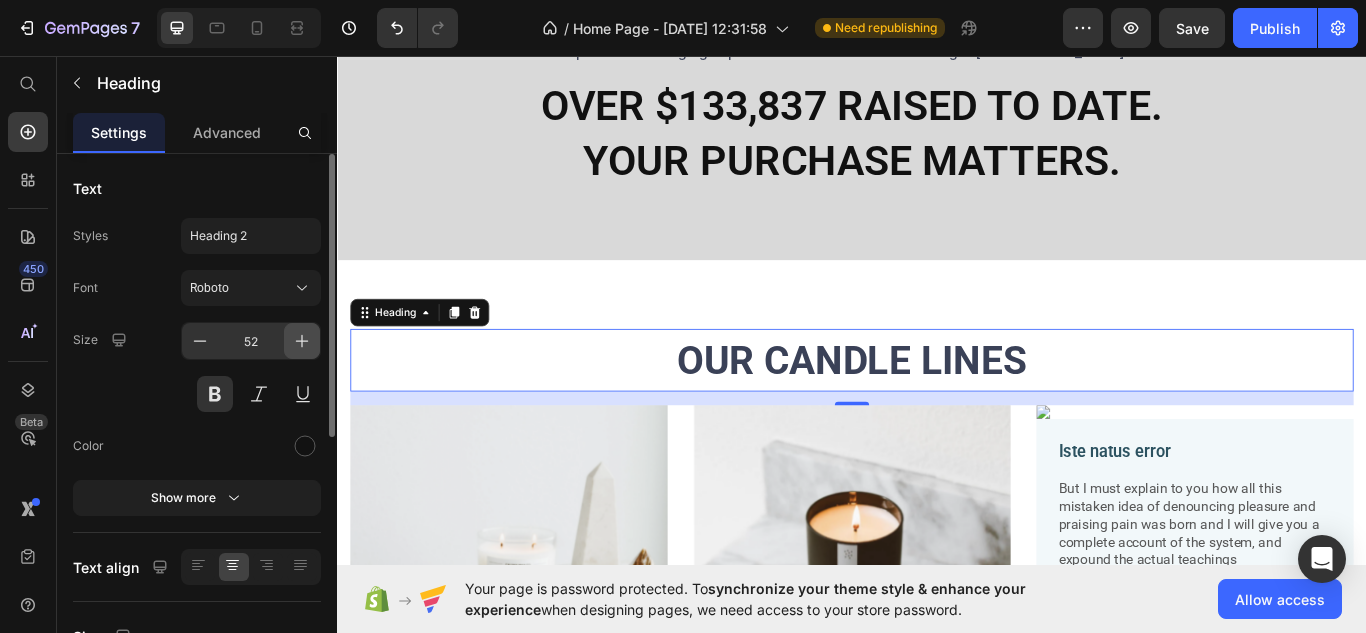 click 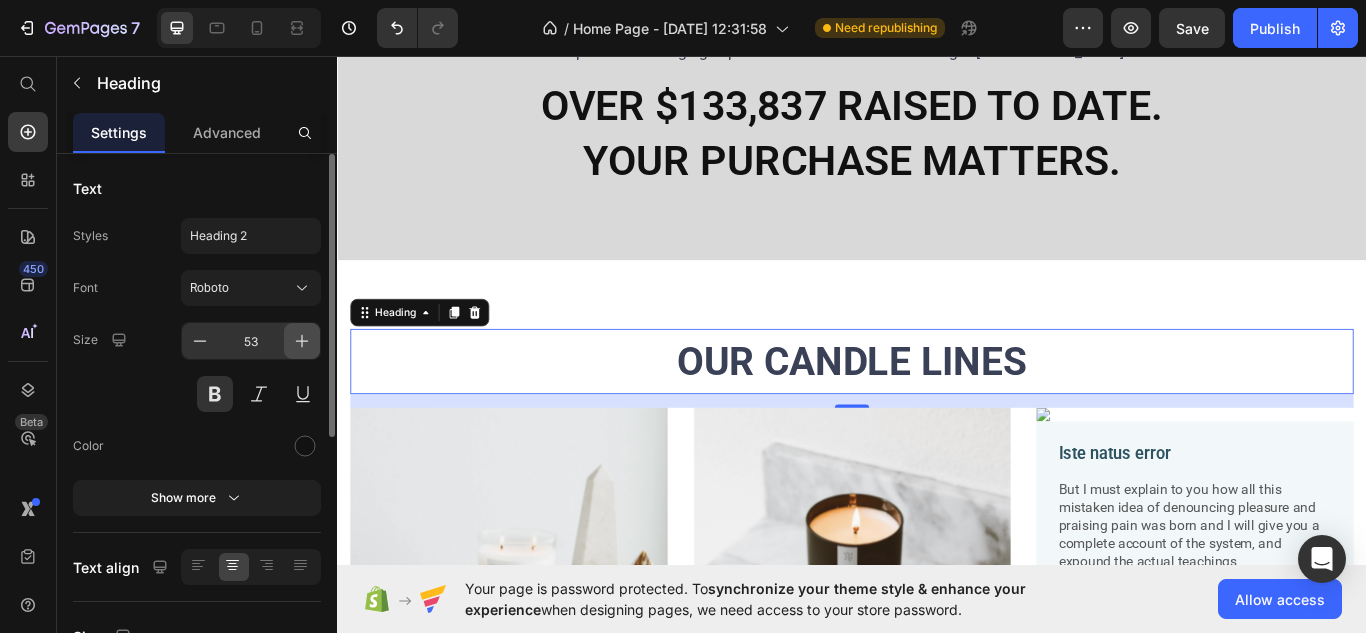 click 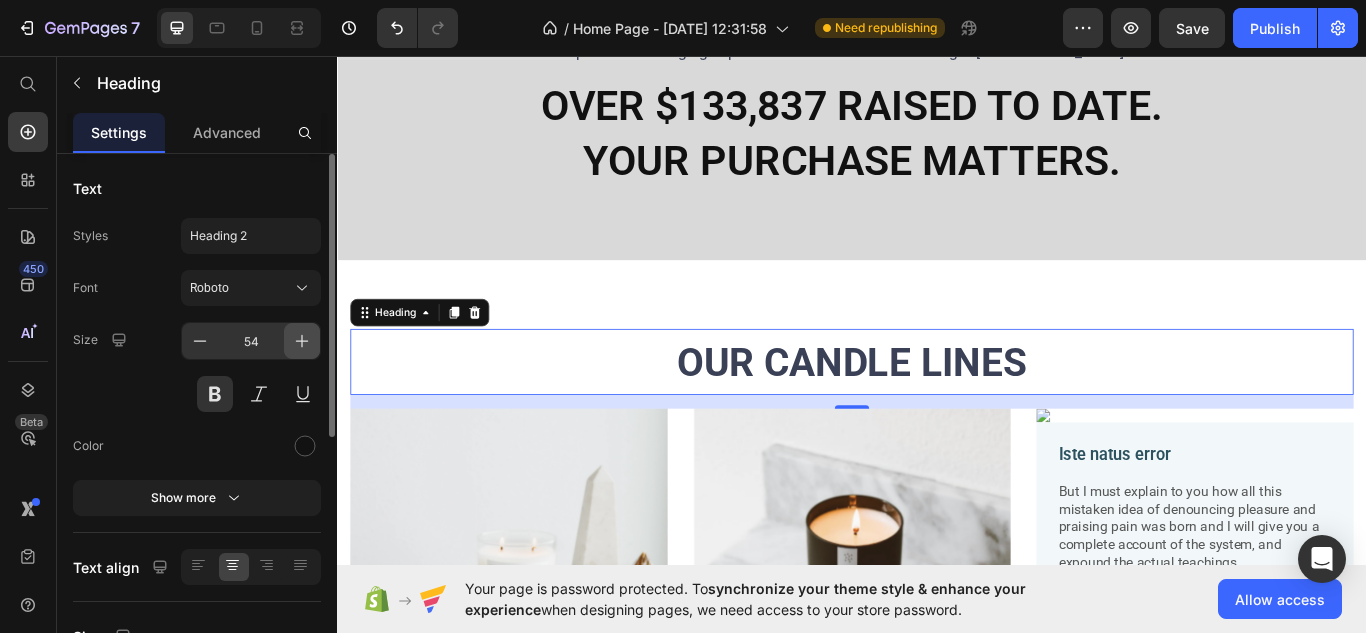 click 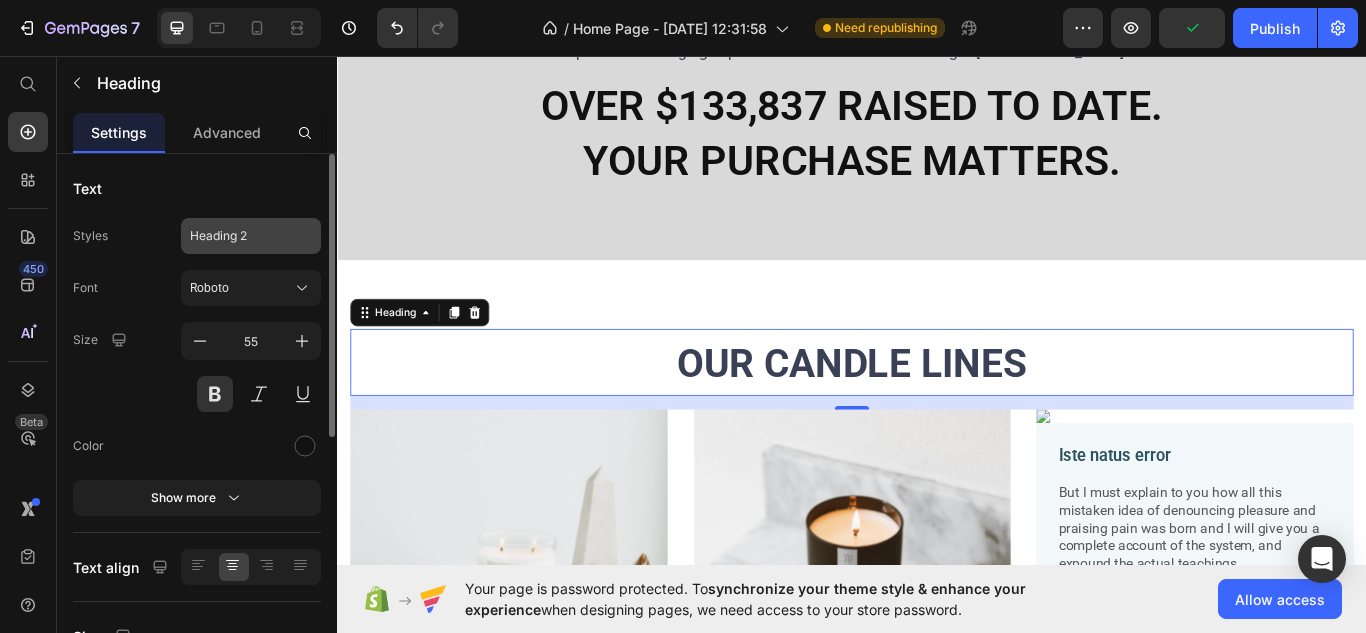click on "Heading 2" at bounding box center [251, 236] 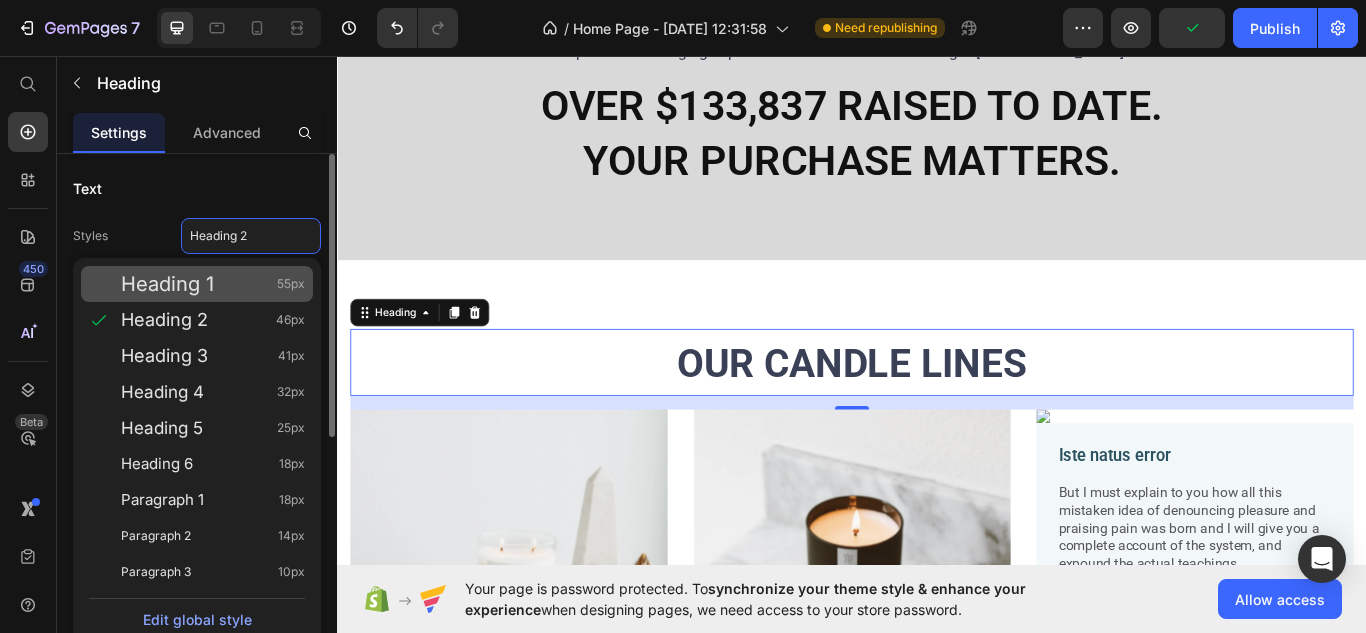 click on "Heading 1 55px" at bounding box center [213, 284] 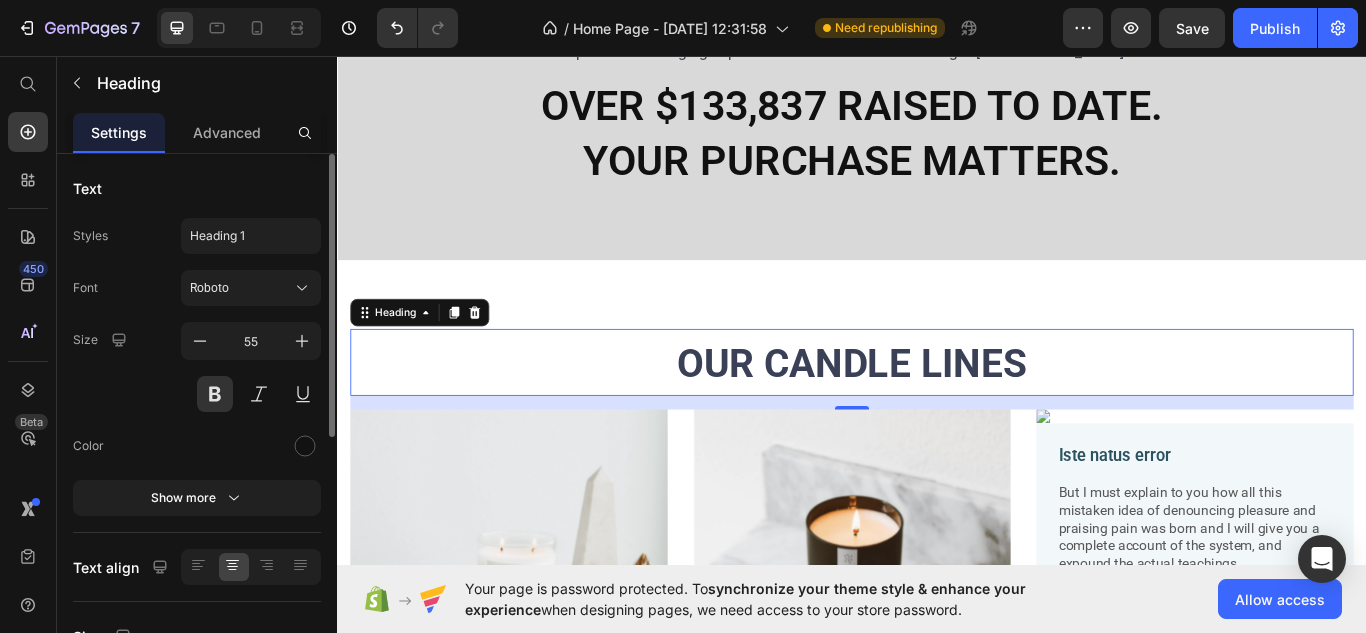 click on "Size 55" at bounding box center [197, 367] 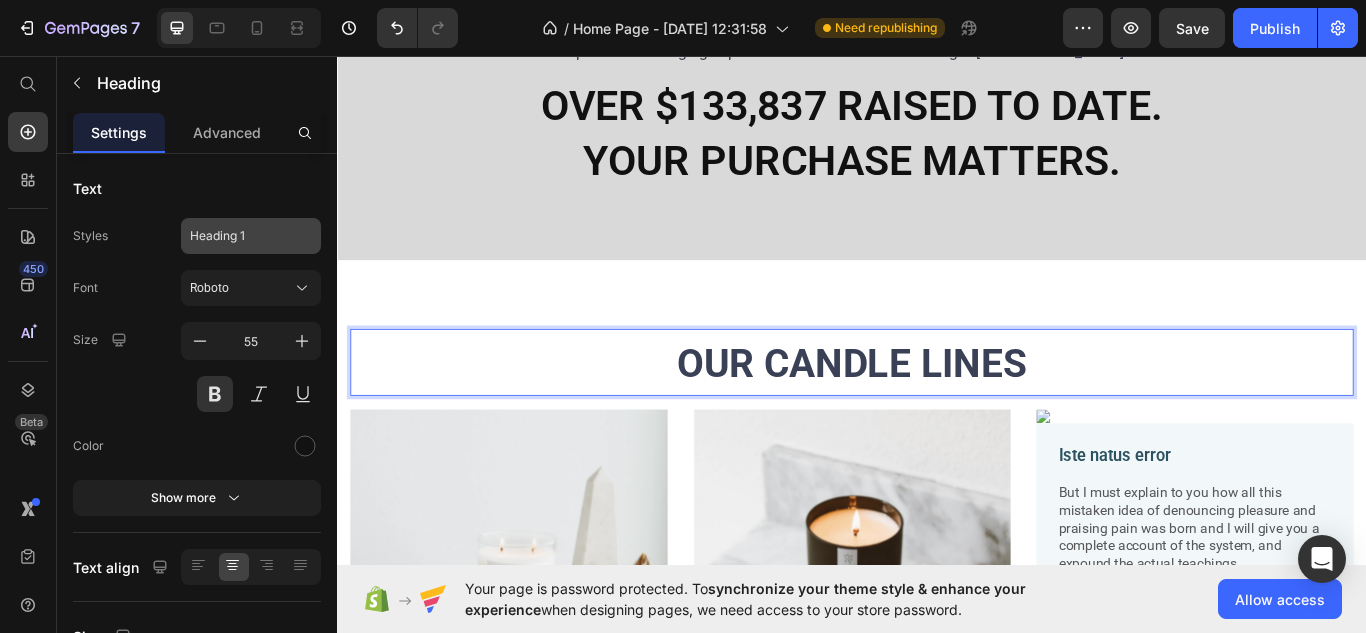 click on "Heading 1" at bounding box center (251, 236) 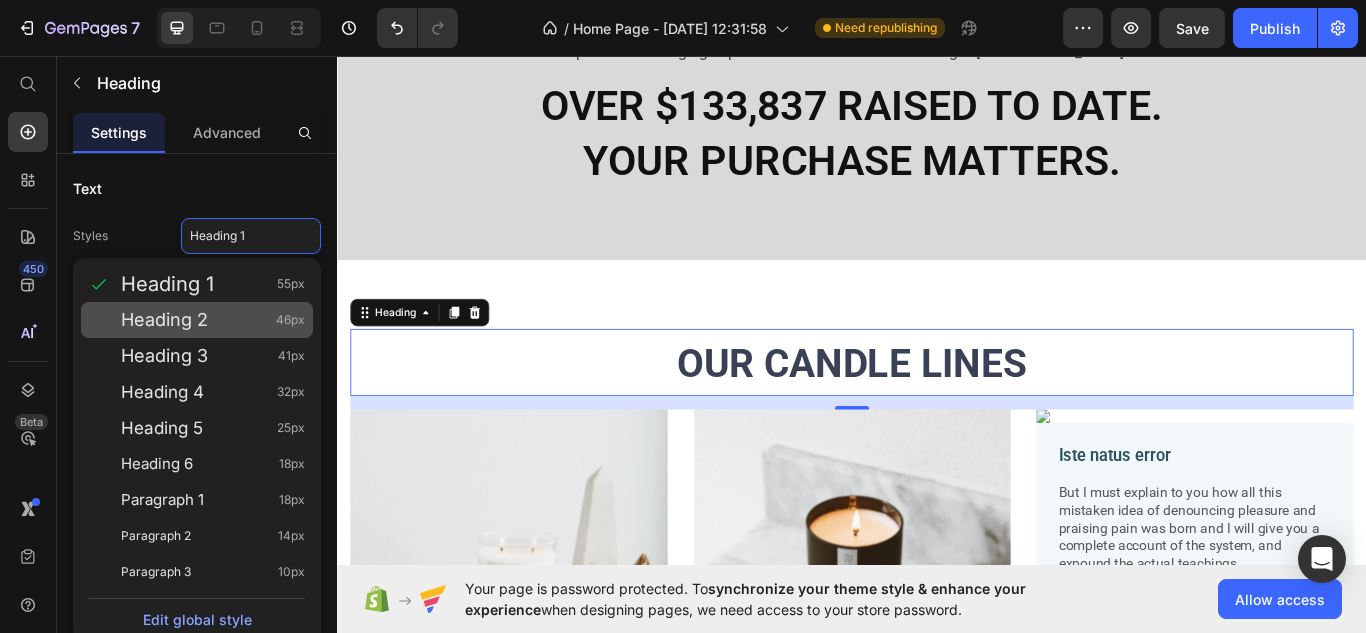 click on "Heading 2 46px" at bounding box center [213, 320] 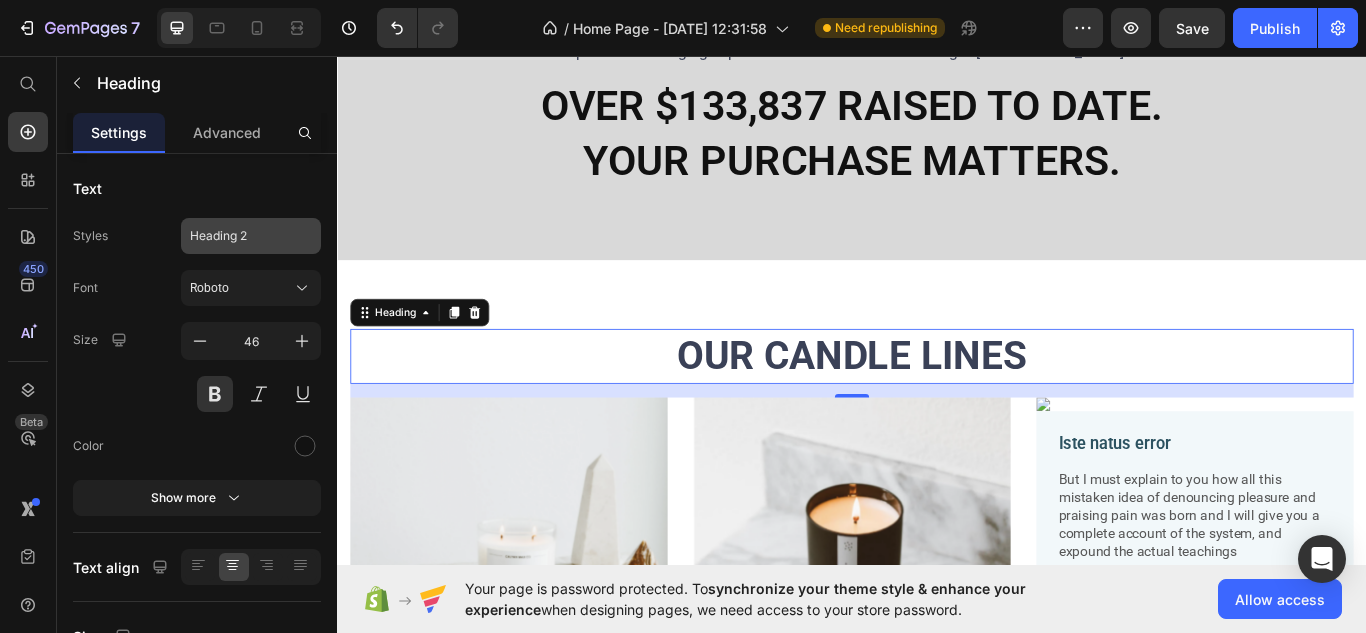 click on "Heading 2" at bounding box center (239, 236) 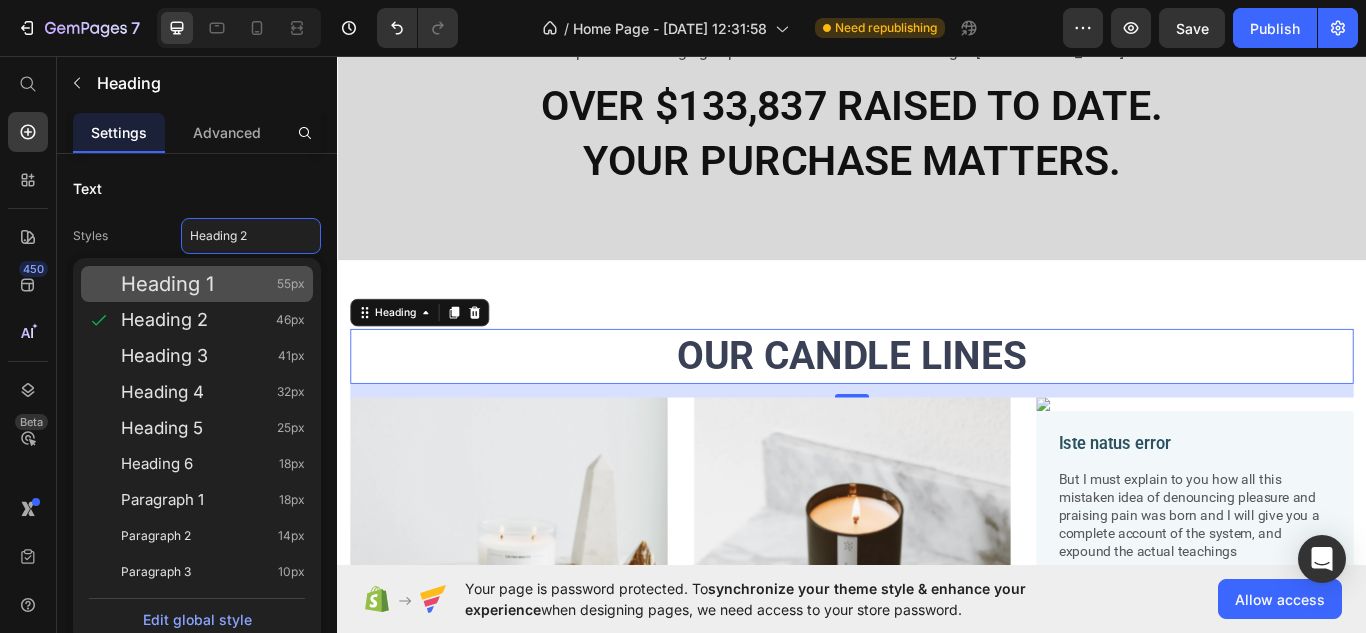 click on "Heading 1 55px" at bounding box center (213, 284) 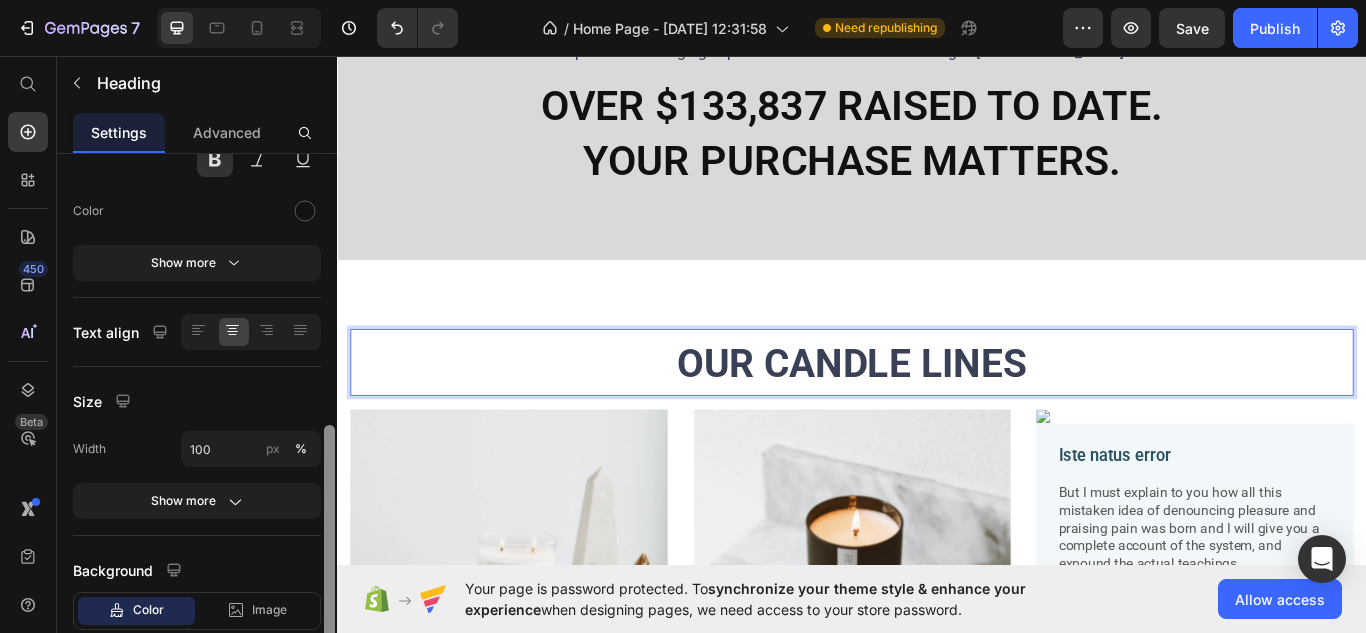 scroll, scrollTop: 0, scrollLeft: 0, axis: both 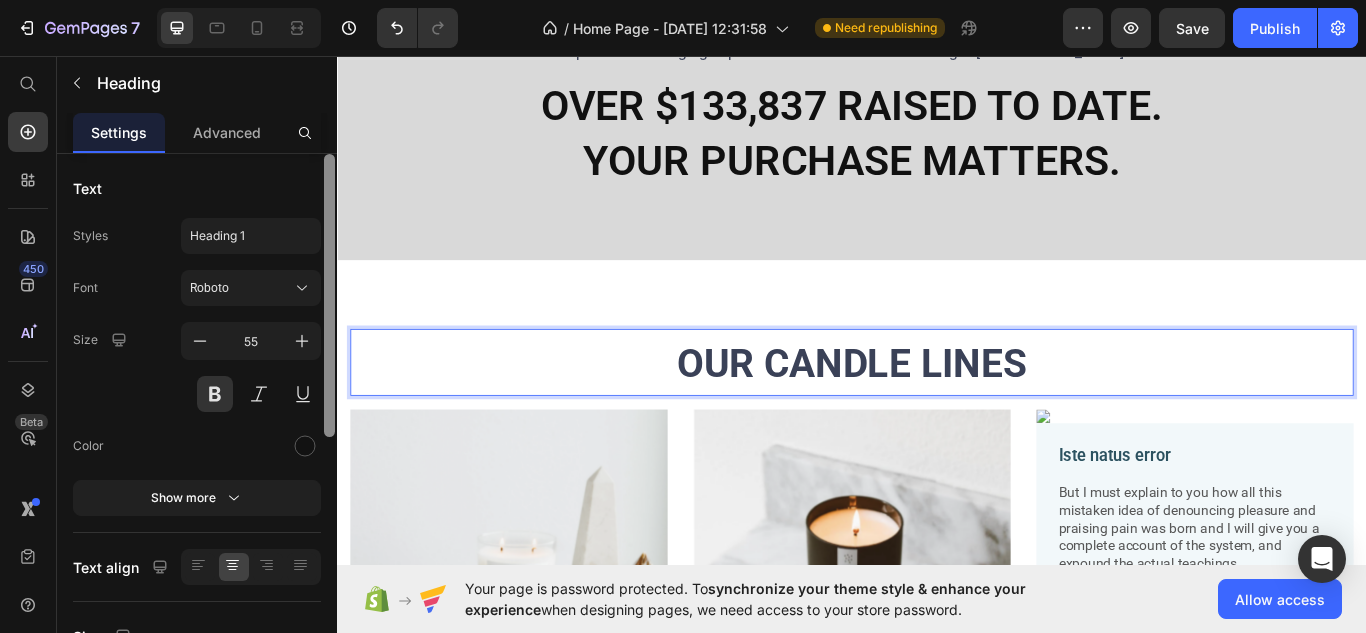 drag, startPoint x: 326, startPoint y: 388, endPoint x: 296, endPoint y: 154, distance: 235.91524 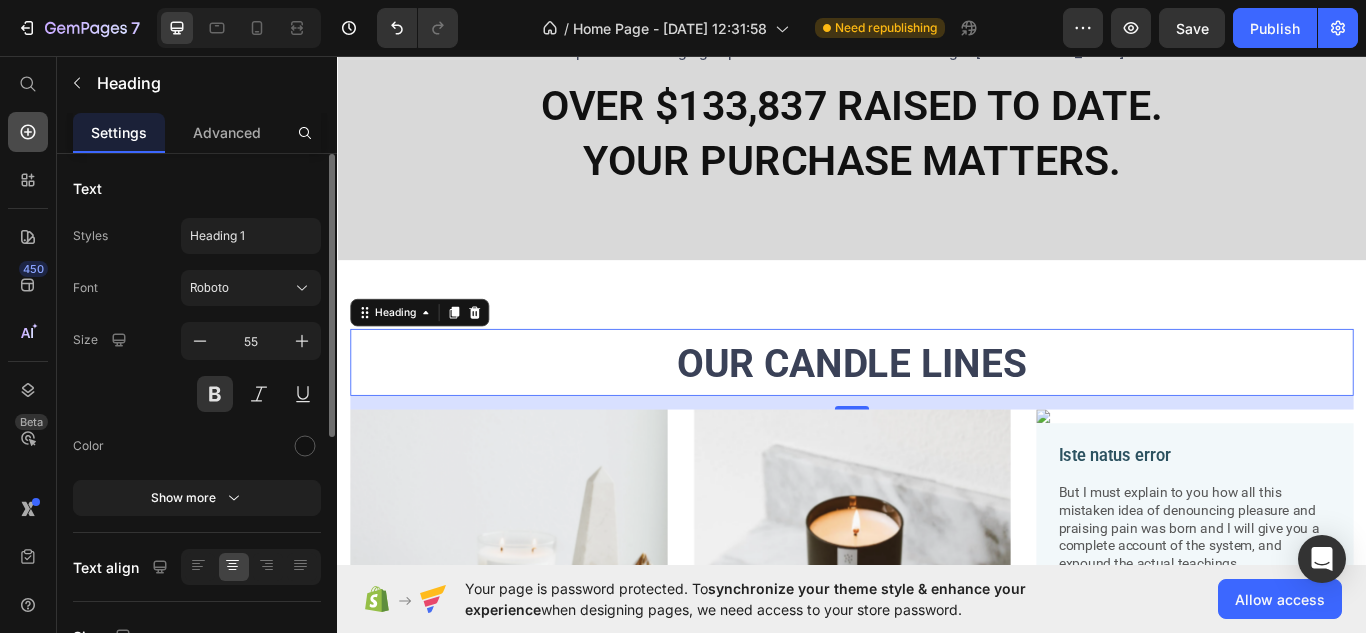 click 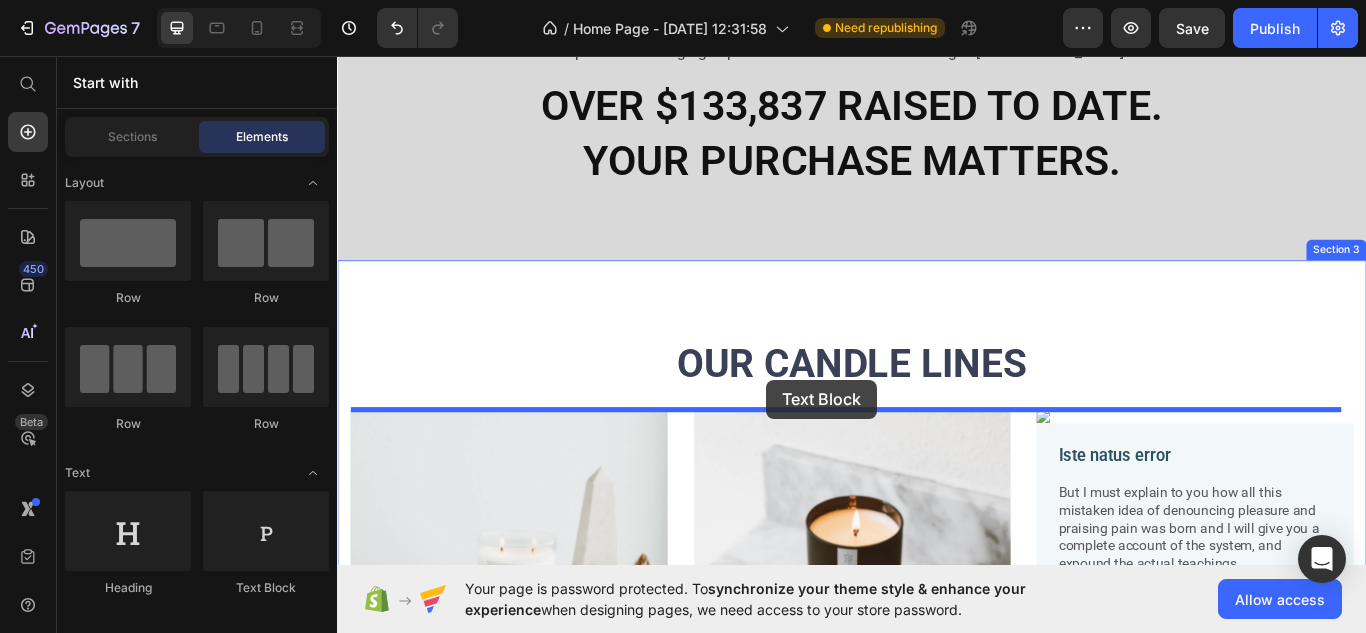 drag, startPoint x: 576, startPoint y: 595, endPoint x: 837, endPoint y: 434, distance: 306.6627 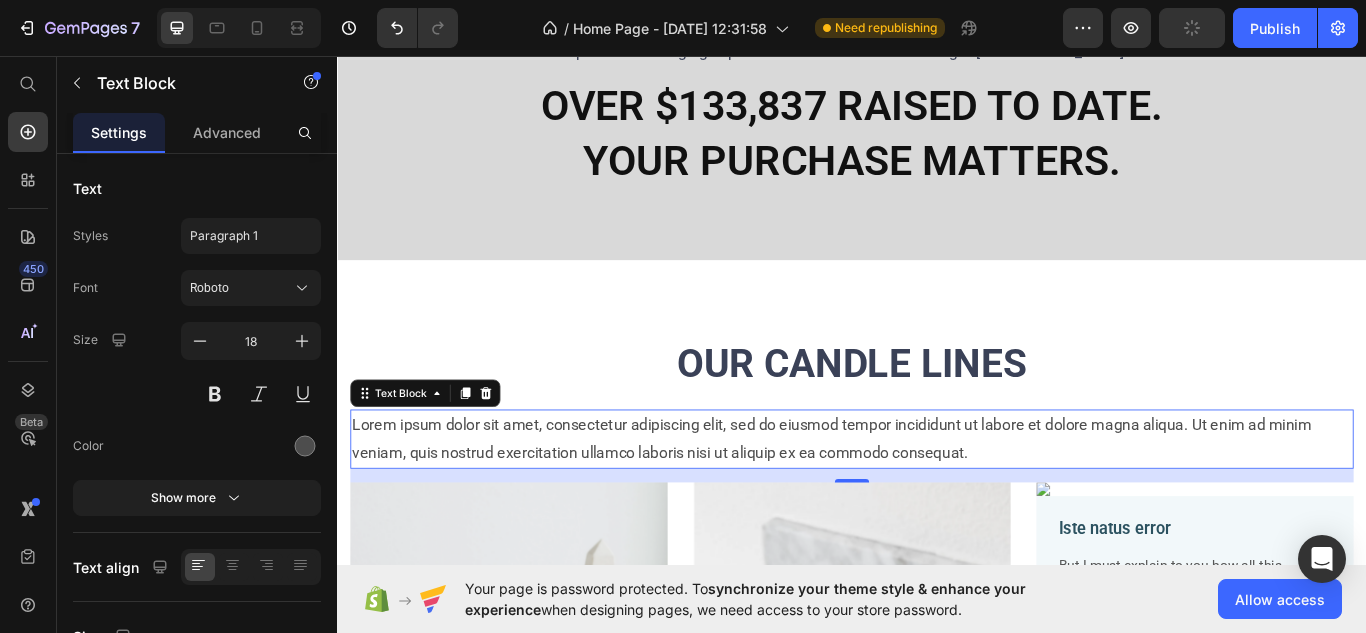 click on "Lorem ipsum dolor sit amet, consectetur adipiscing elit, sed do eiusmod tempor incididunt ut labore et dolore magna aliqua. Ut enim ad minim veniam, quis nostrud exercitation ullamco laboris nisi ut aliquip ex ea commodo consequat." at bounding box center (937, 503) 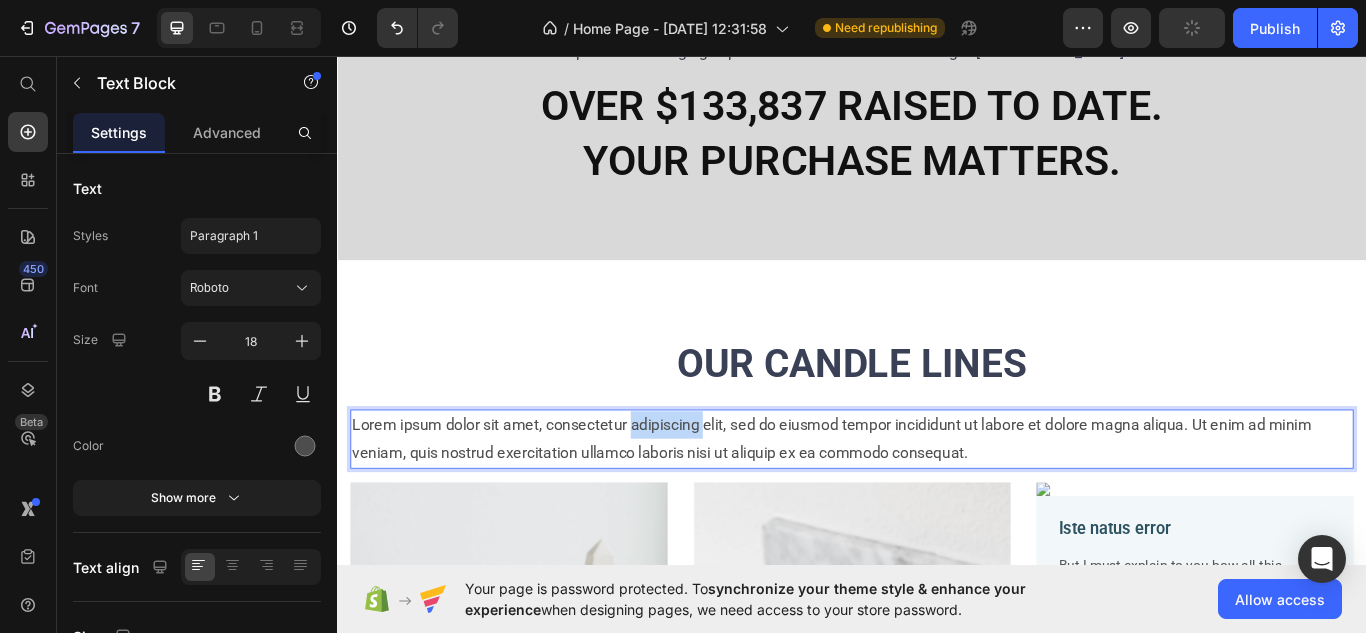 click on "Lorem ipsum dolor sit amet, consectetur adipiscing elit, sed do eiusmod tempor incididunt ut labore et dolore magna aliqua. Ut enim ad minim veniam, quis nostrud exercitation ullamco laboris nisi ut aliquip ex ea commodo consequat." at bounding box center [937, 503] 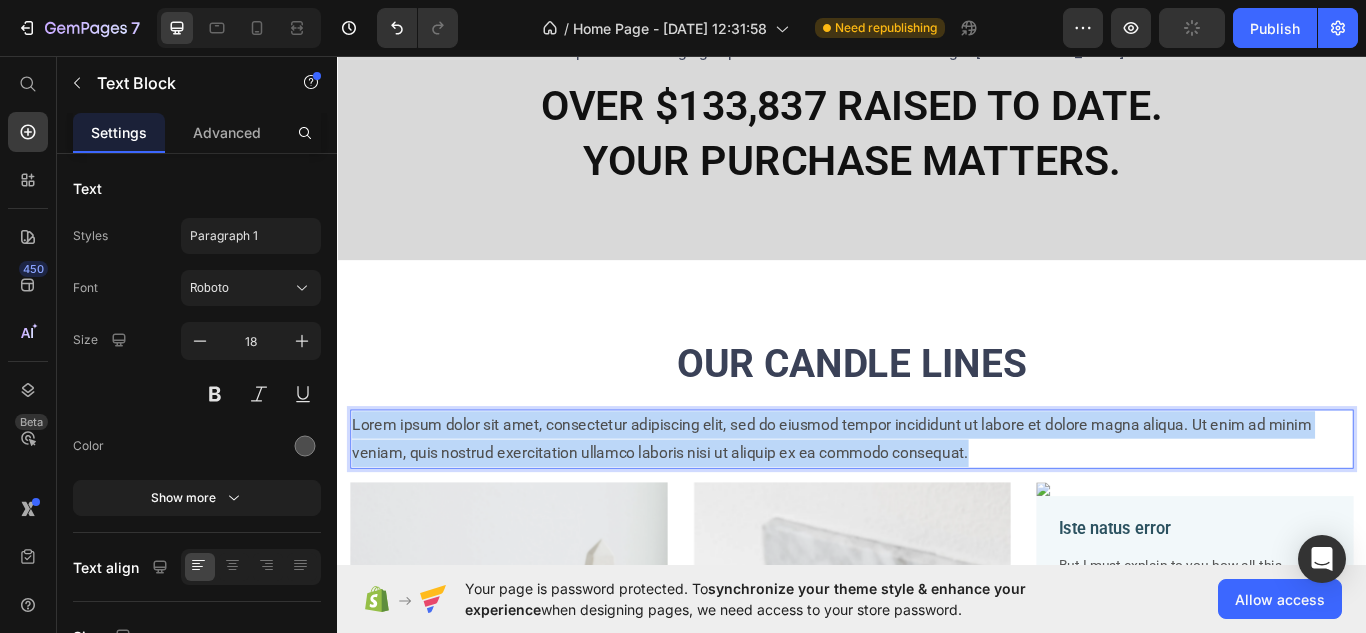 click on "Lorem ipsum dolor sit amet, consectetur adipiscing elit, sed do eiusmod tempor incididunt ut labore et dolore magna aliqua. Ut enim ad minim veniam, quis nostrud exercitation ullamco laboris nisi ut aliquip ex ea commodo consequat." at bounding box center [937, 503] 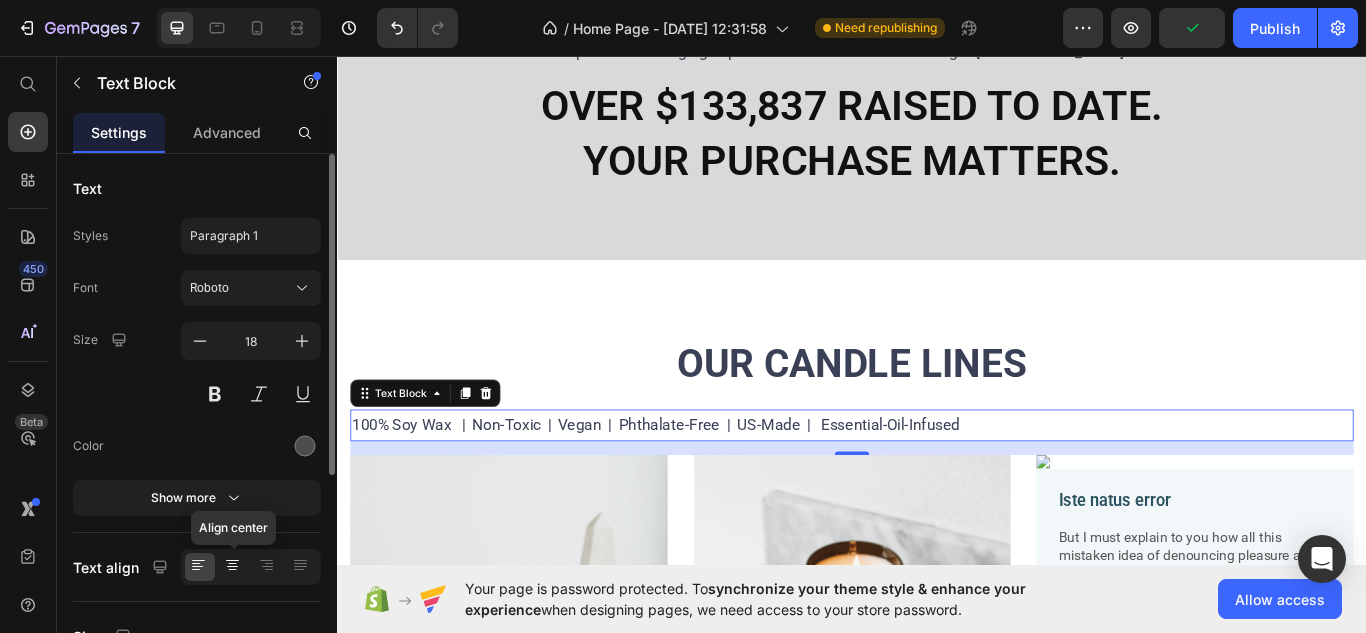 click 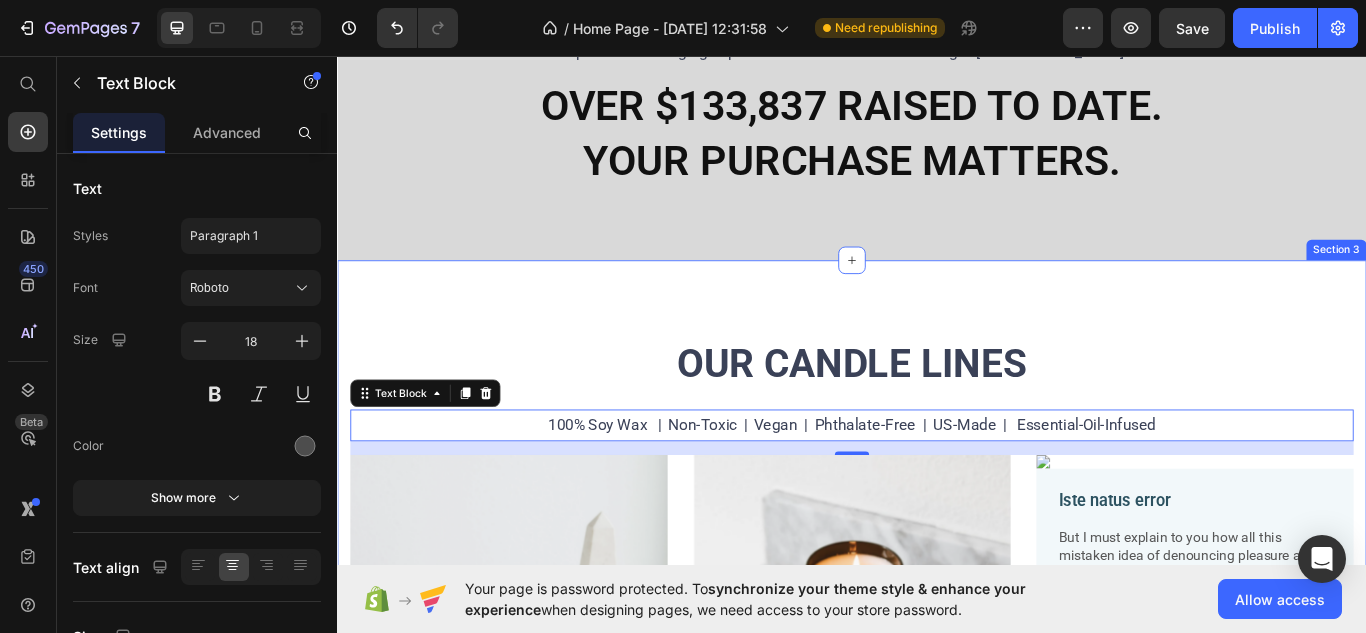 click on "⁠⁠⁠⁠⁠⁠⁠ OUR CANDLE LINES" at bounding box center (937, 414) 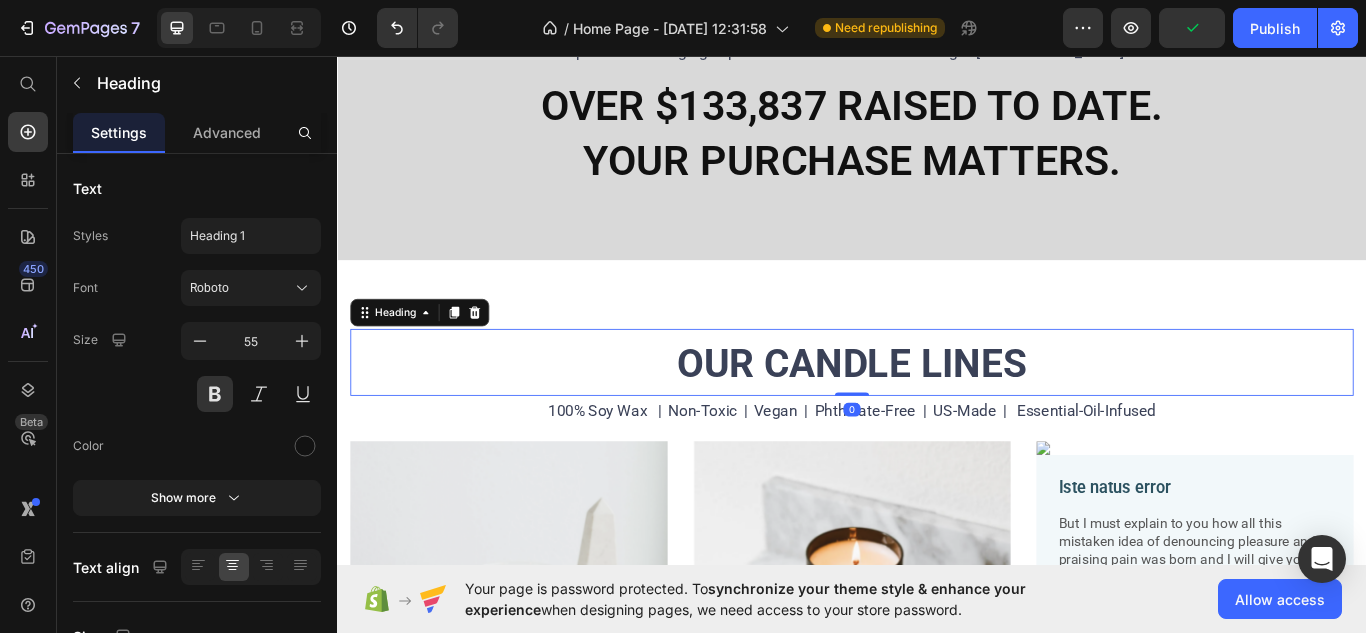 drag, startPoint x: 930, startPoint y: 463, endPoint x: 932, endPoint y: 446, distance: 17.117243 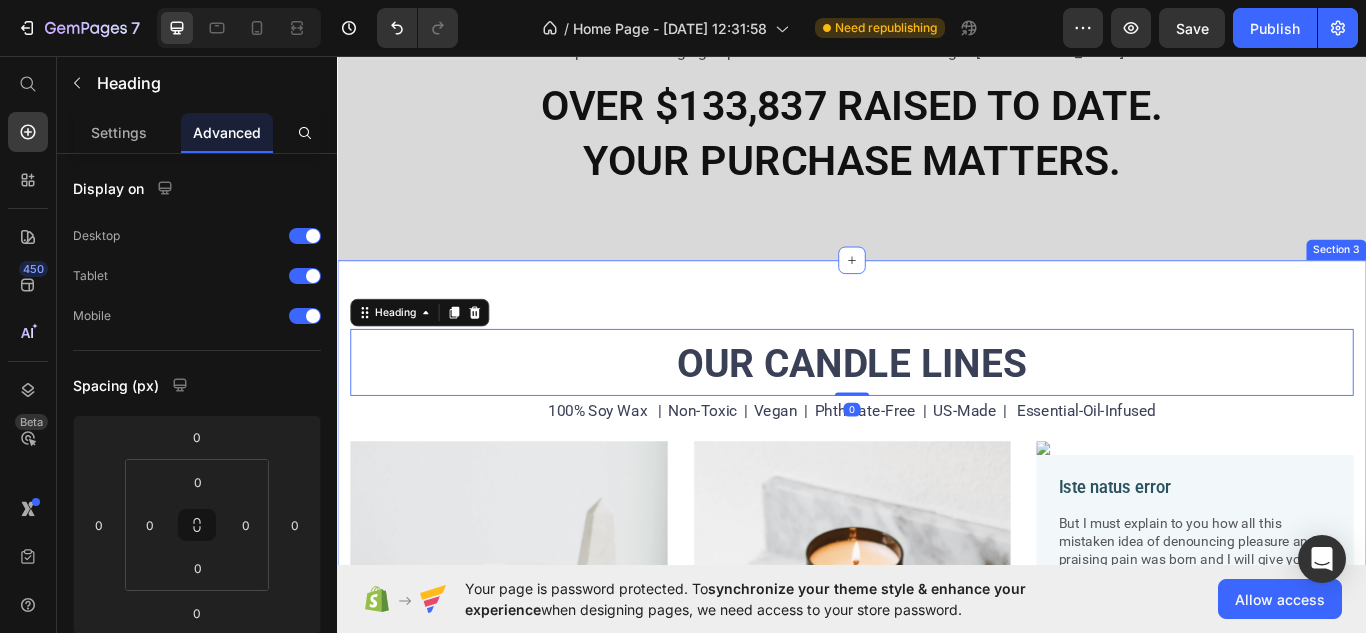 click on "⁠⁠⁠⁠⁠⁠⁠ OUR CANDLE LINES Heading   0 100% Soy Wax   |  Non-Toxic  |  Vegan  |  Phthalate-Free  |  US-Made  |   Essential-Oil-Infused   Text Block Image Lorem ipsum dolor sit amet Text Block But I must explain to you how all this mistaken idea of denouncing pleasure and praising pain was born and I will give you a complete account of the system, and expound the actual teachings Text Block Row Image Sed do eiusmod tempor Text Block But I must explain to you how all this mistaken idea of denouncing pleasure and praising pain was born and I will give you a complete account of the system, and expound the actual teachings Text Block Row Image Iste natus error Text Block But I must explain to you how all this mistaken idea of denouncing pleasure and praising pain was born and I will give you a complete account of the system, and expound the actual teachings Text Block Row Row" at bounding box center [937, 743] 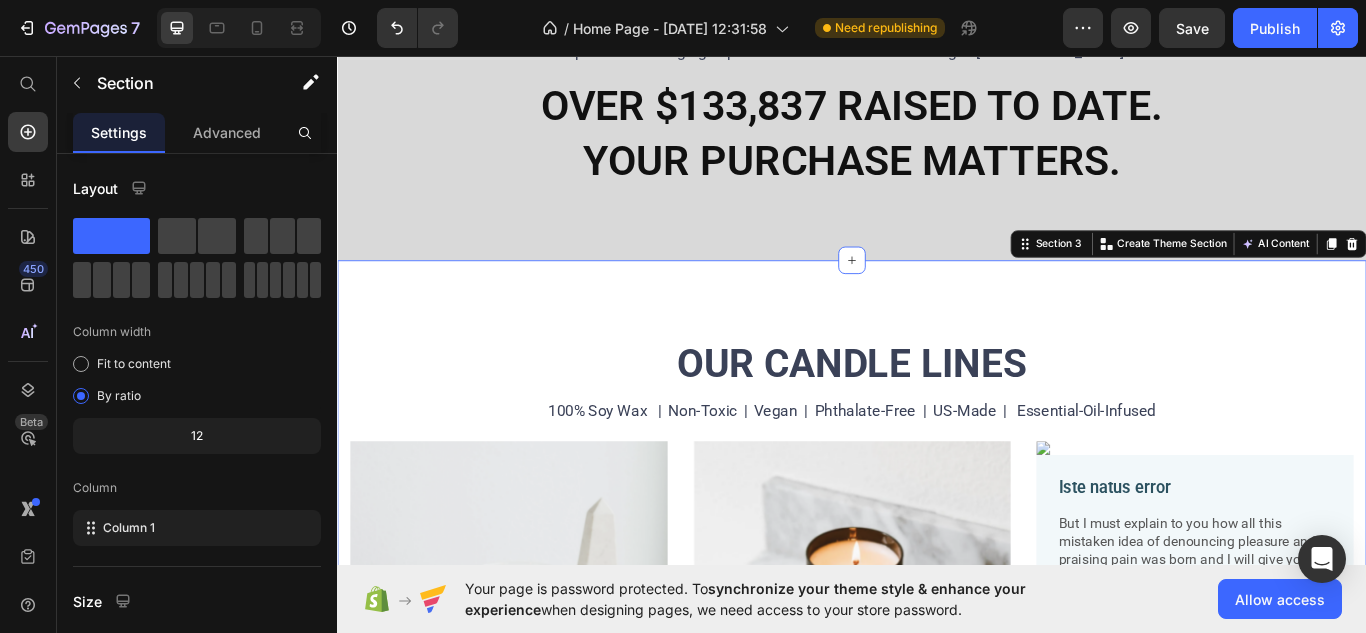 click on "⁠⁠⁠⁠⁠⁠⁠ OUR CANDLE LINES Heading 100% Soy Wax   |  Non-Toxic  |  Vegan  |  Phthalate-Free  |  US-Made  |   Essential-Oil-Infused   Text Block Image Lorem ipsum dolor sit amet Text Block But I must explain to you how all this mistaken idea of denouncing pleasure and praising pain was born and I will give you a complete account of the system, and expound the actual teachings Text Block Row Image Sed do eiusmod tempor Text Block But I must explain to you how all this mistaken idea of denouncing pleasure and praising pain was born and I will give you a complete account of the system, and expound the actual teachings Text Block Row Image Iste natus error Text Block But I must explain to you how all this mistaken idea of denouncing pleasure and praising pain was born and I will give you a complete account of the system, and expound the actual teachings Text Block Row Row" at bounding box center (937, 743) 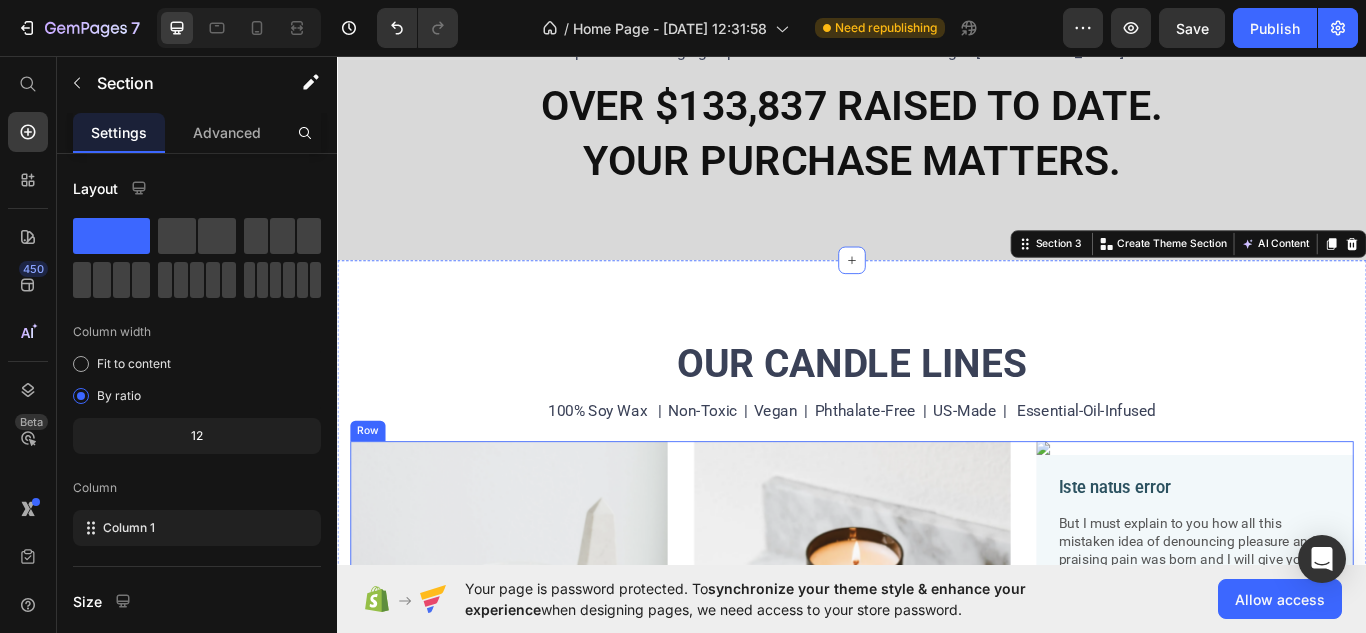 click on "Image Lorem ipsum dolor sit amet Text Block But I must explain to you how all this mistaken idea of denouncing pleasure and praising pain was born and I will give you a complete account of the system, and expound the actual teachings Text Block Row Image Sed do eiusmod tempor Text Block But I must explain to you how all this mistaken idea of denouncing pleasure and praising pain was born and I will give you a complete account of the system, and expound the actual teachings Text Block Row Image Iste natus error Text Block But I must explain to you how all this mistaken idea of denouncing pleasure and praising pain was born and I will give you a complete account of the system, and expound the actual teachings Text Block Row Row" at bounding box center (937, 801) 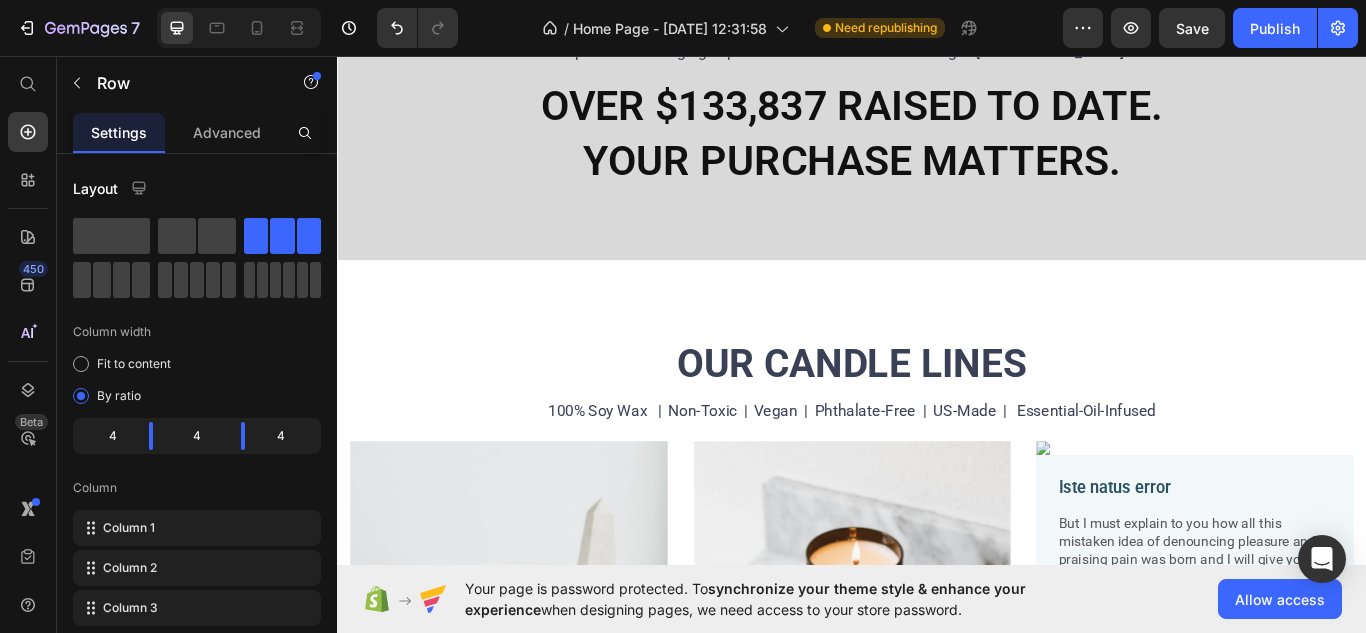 scroll, scrollTop: 1655, scrollLeft: 0, axis: vertical 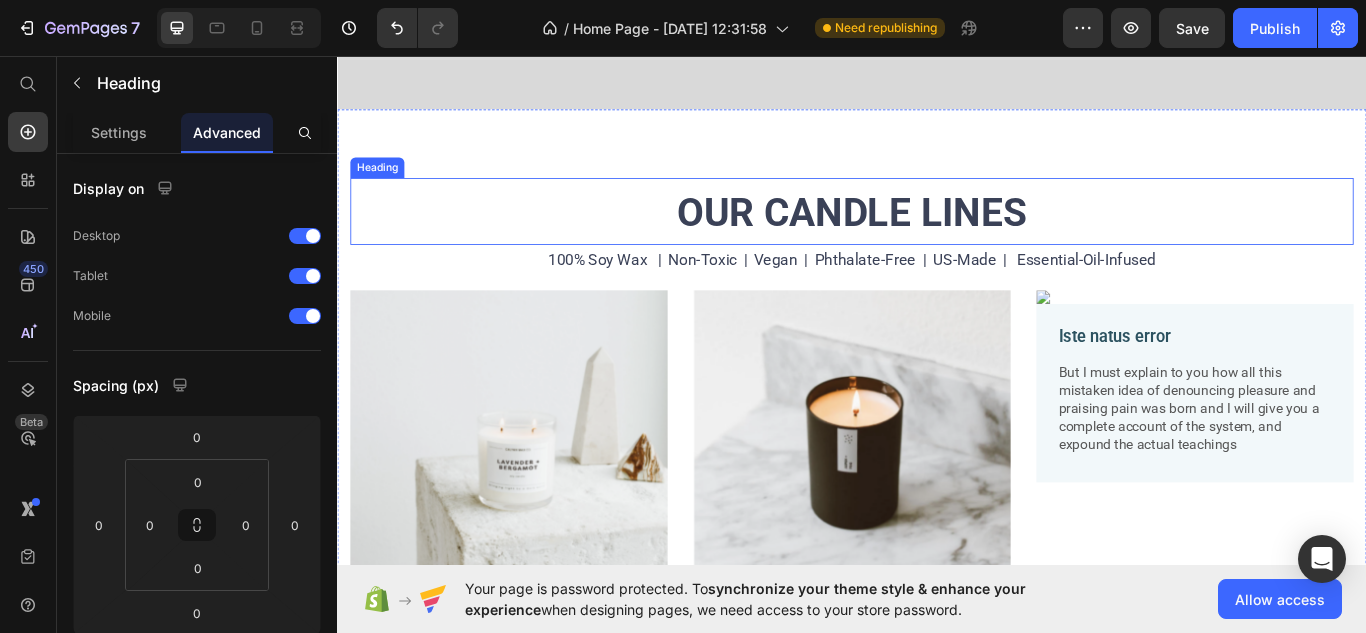 click on "⁠⁠⁠⁠⁠⁠⁠ OUR CANDLE LINES" at bounding box center [937, 238] 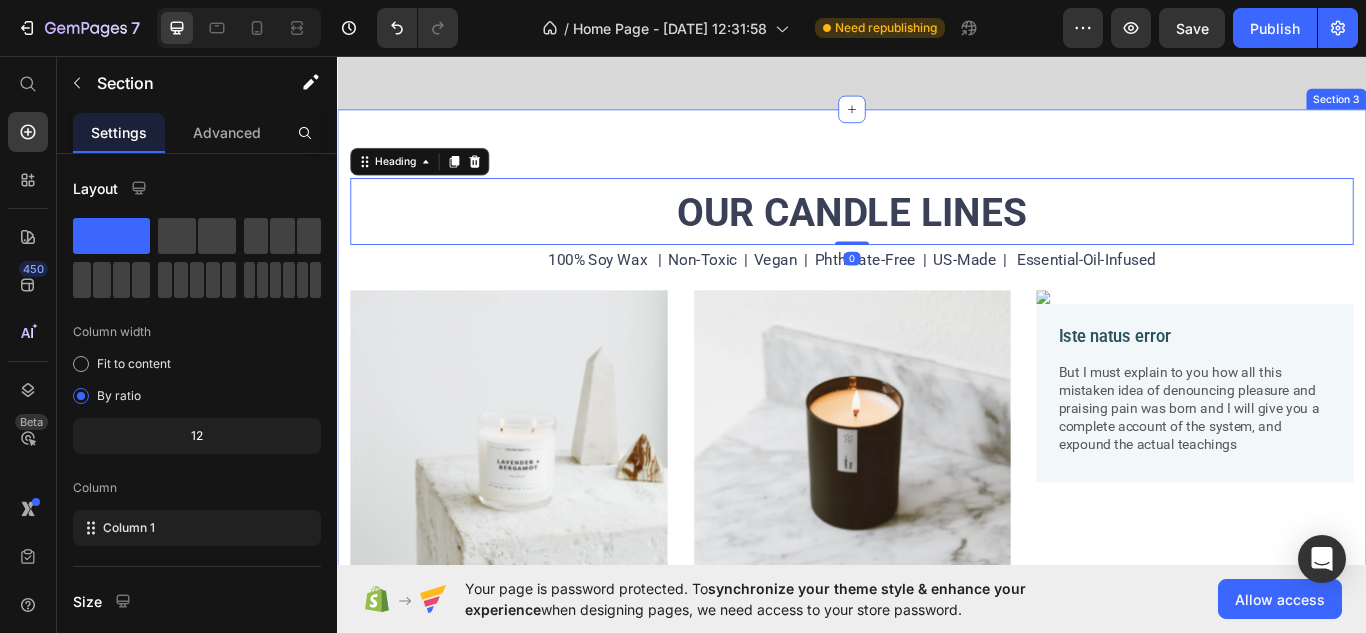 click on "⁠⁠⁠⁠⁠⁠⁠ OUR CANDLE LINES Heading   0 100% Soy Wax   |  Non-Toxic  |  Vegan  |  Phthalate-Free  |  US-Made  |   Essential-Oil-Infused   Text Block Image Lorem ipsum dolor sit amet Text Block But I must explain to you how all this mistaken idea of denouncing pleasure and praising pain was born and I will give you a complete account of the system, and expound the actual teachings Text Block Row Image Sed do eiusmod tempor Text Block But I must explain to you how all this mistaken idea of denouncing pleasure and praising pain was born and I will give you a complete account of the system, and expound the actual teachings Text Block Row Image Iste natus error Text Block But I must explain to you how all this mistaken idea of denouncing pleasure and praising pain was born and I will give you a complete account of the system, and expound the actual teachings Text Block Row Row Section 3" at bounding box center [937, 551] 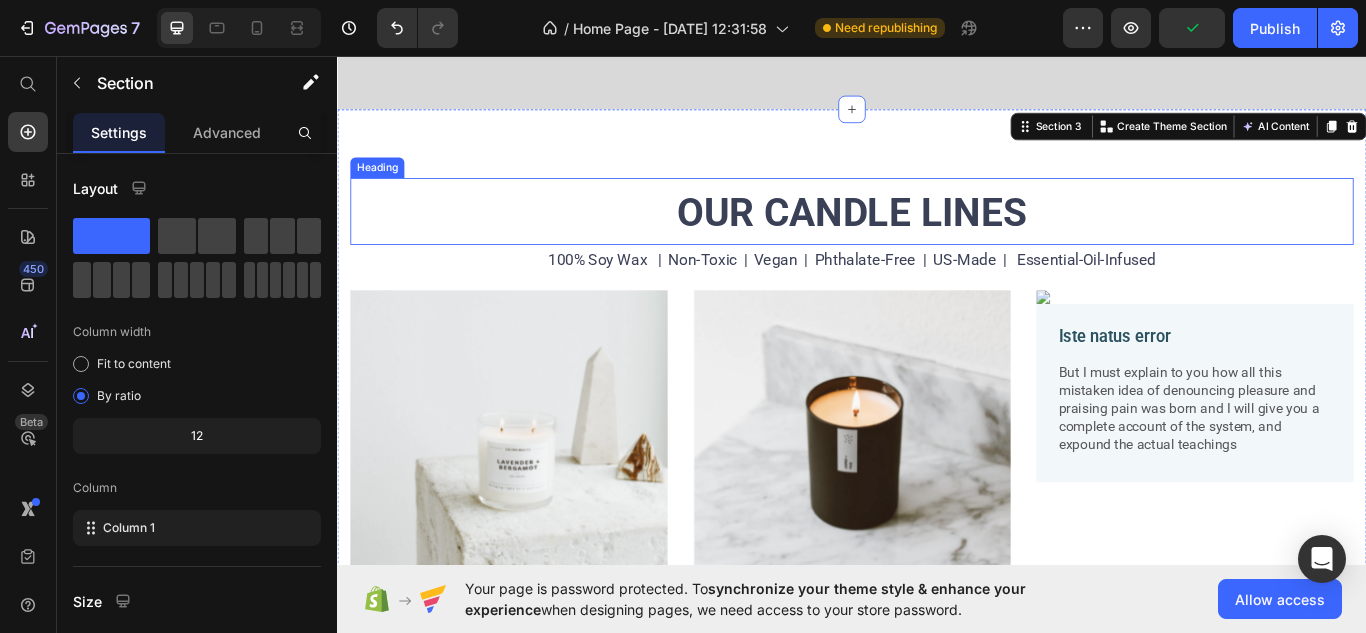 click on "⁠⁠⁠⁠⁠⁠⁠ OUR CANDLE LINES" at bounding box center (937, 238) 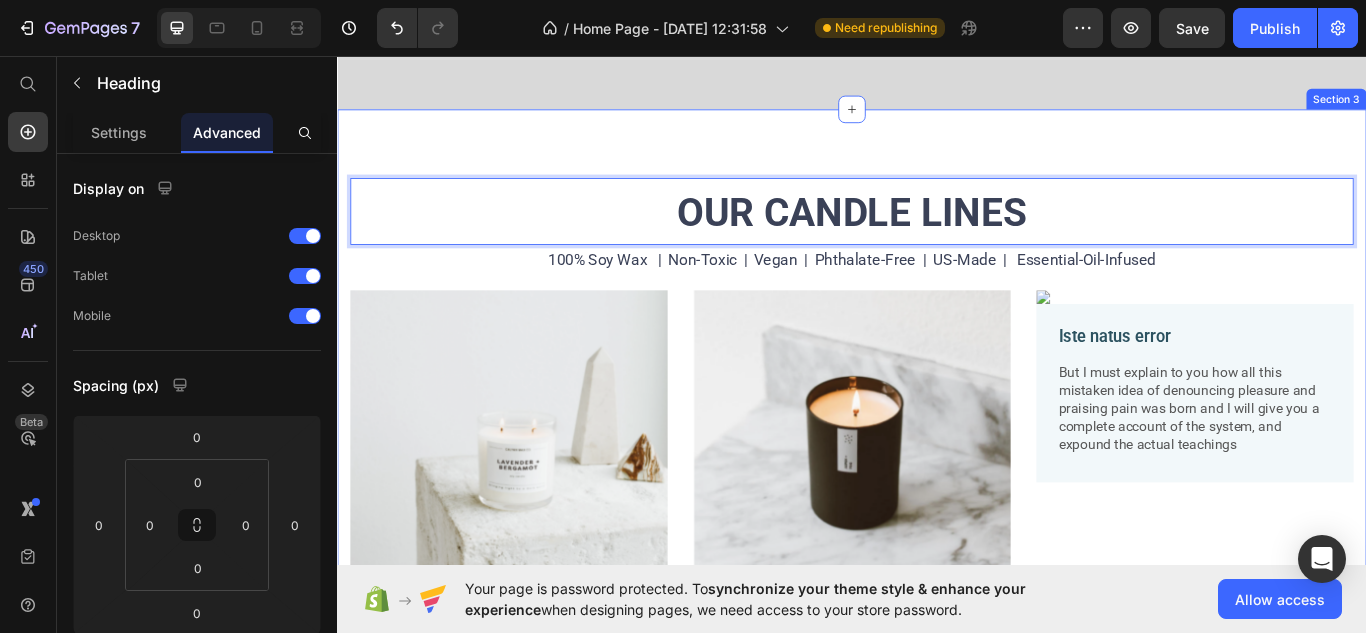 click on "OUR CANDLE LINES Heading   0 100% Soy Wax   |  Non-Toxic  |  Vegan  |  Phthalate-Free  |  US-Made  |   Essential-Oil-Infused   Text Block Image Lorem ipsum dolor sit amet Text Block But I must explain to you how all this mistaken idea of denouncing pleasure and praising pain was born and I will give you a complete account of the system, and expound the actual teachings Text Block Row Image Sed do eiusmod tempor Text Block But I must explain to you how all this mistaken idea of denouncing pleasure and praising pain was born and I will give you a complete account of the system, and expound the actual teachings Text Block Row Image Iste natus error Text Block But I must explain to you how all this mistaken idea of denouncing pleasure and praising pain was born and I will give you a complete account of the system, and expound the actual teachings Text Block Row Row Section 3" at bounding box center (937, 551) 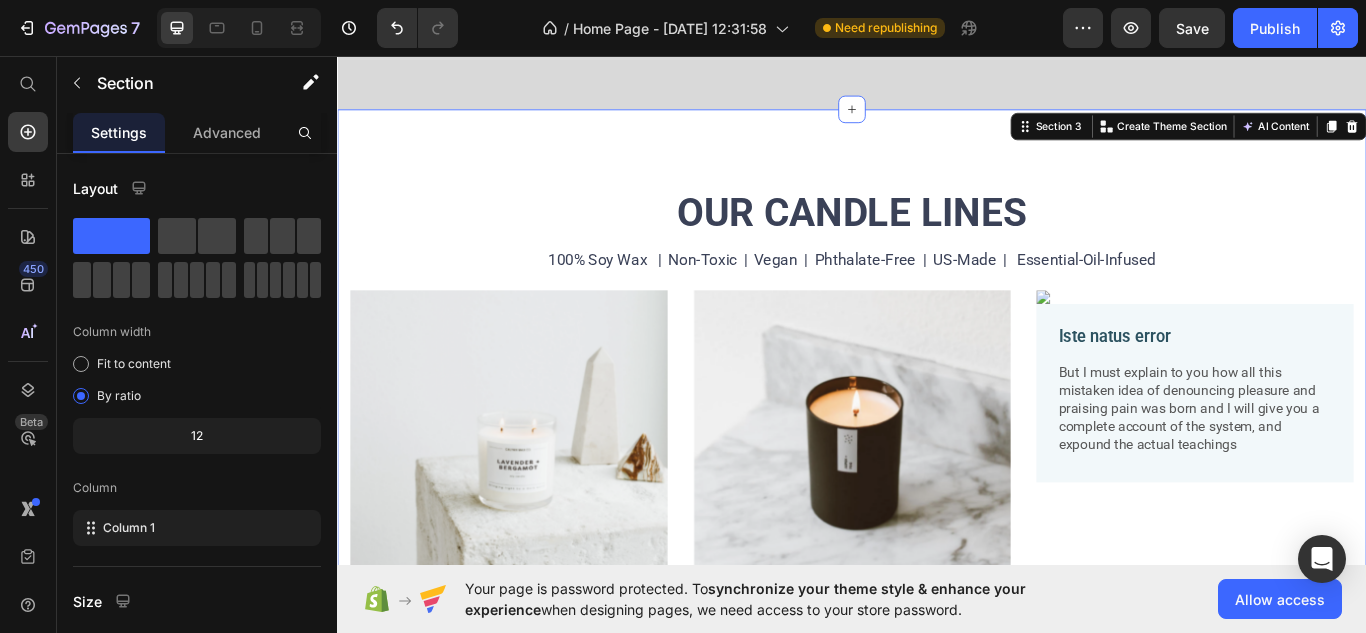 click on "⁠⁠⁠⁠⁠⁠⁠ OUR CANDLE LINES Heading 100% Soy Wax   |  Non-Toxic  |  Vegan  |  Phthalate-Free  |  US-Made  |   Essential-Oil-Infused   Text Block Image Lorem ipsum dolor sit amet Text Block But I must explain to you how all this mistaken idea of denouncing pleasure and praising pain was born and I will give you a complete account of the system, and expound the actual teachings Text Block Row Image Sed do eiusmod tempor Text Block But I must explain to you how all this mistaken idea of denouncing pleasure and praising pain was born and I will give you a complete account of the system, and expound the actual teachings Text Block Row Image Iste natus error Text Block But I must explain to you how all this mistaken idea of denouncing pleasure and praising pain was born and I will give you a complete account of the system, and expound the actual teachings Text Block Row Row Section 3   You can create reusable sections Create Theme Section AI Content Write with GemAI Tone and Voice Persuasive" at bounding box center (937, 551) 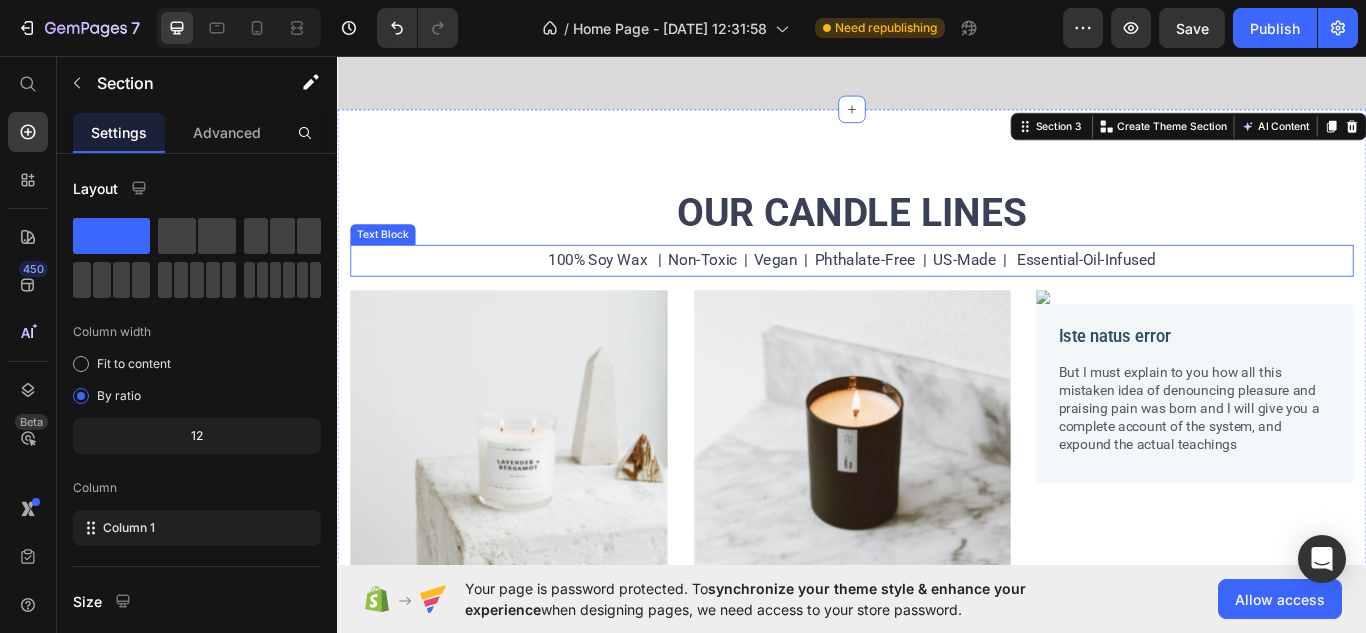 click on "100% Soy Wax   |  Non-Toxic  |  Vegan  |  Phthalate-Free  |  US-Made  |   Essential-Oil-Infused" at bounding box center [937, 294] 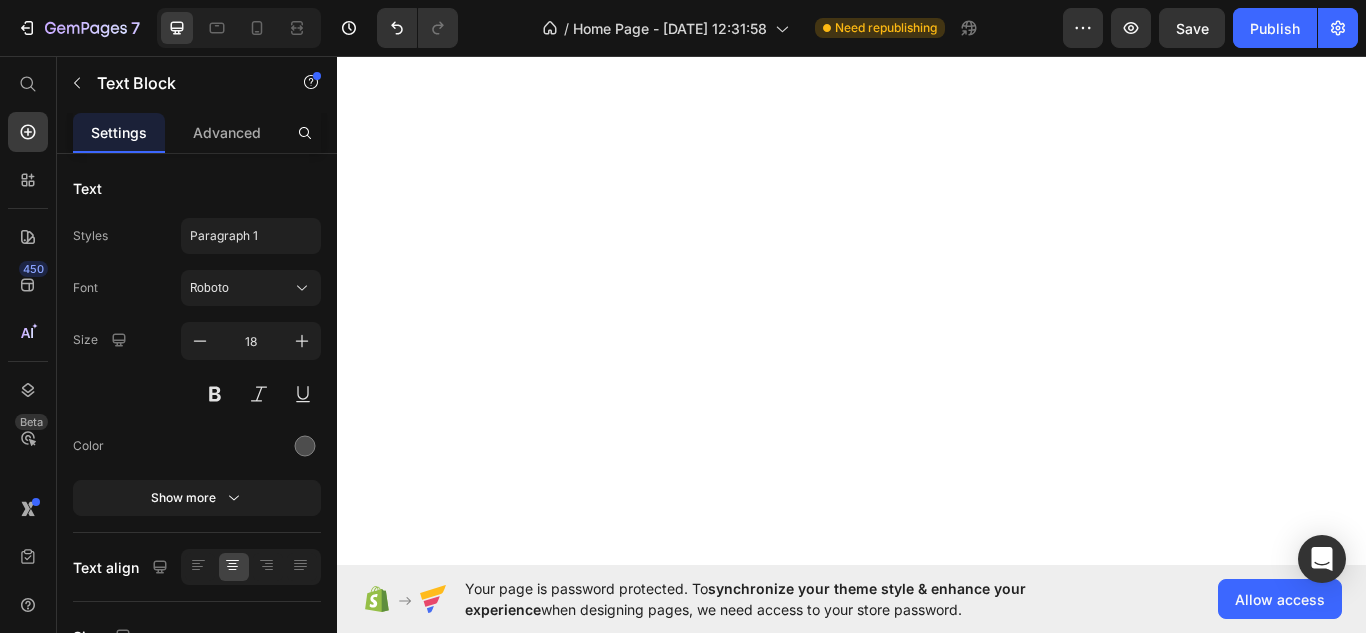 scroll, scrollTop: 0, scrollLeft: 0, axis: both 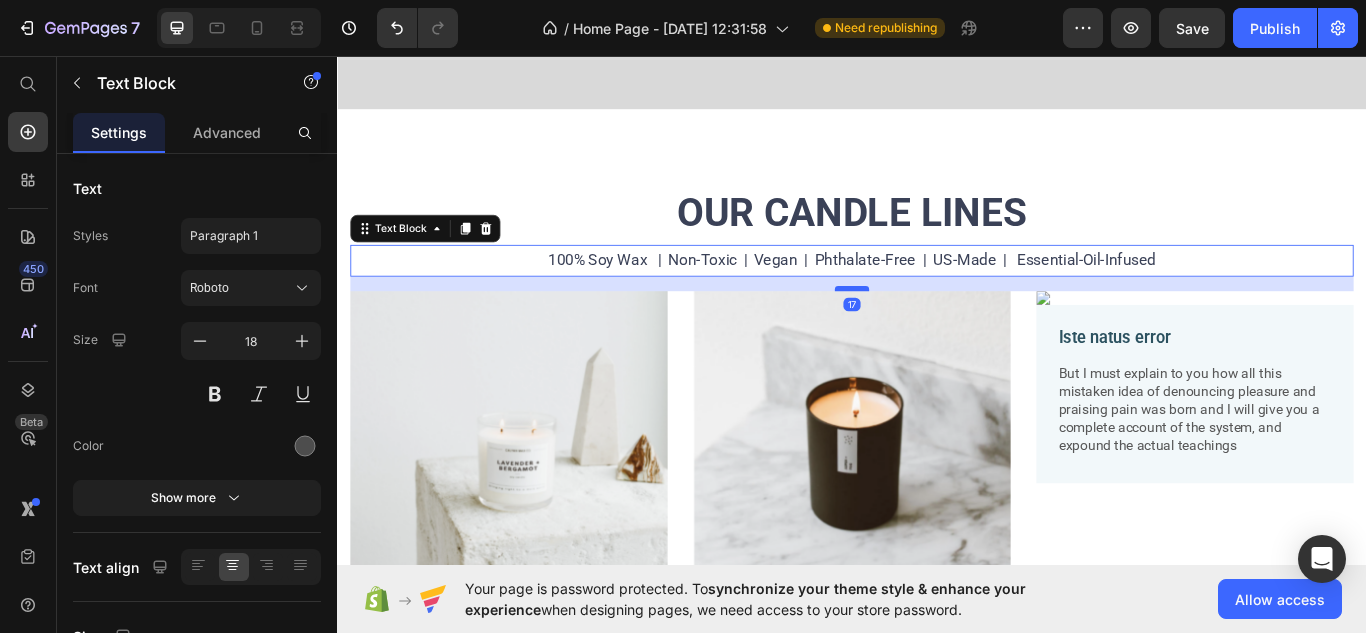click at bounding box center (937, 328) 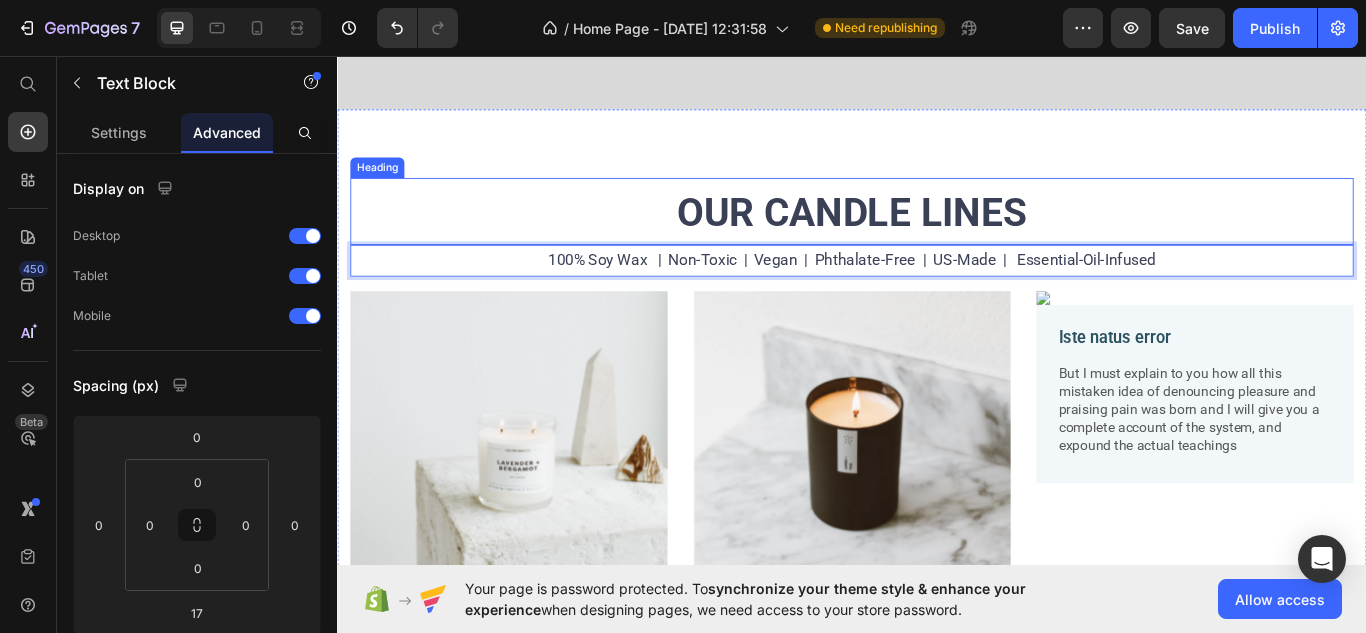 click on "OUR CANDLE LINES" at bounding box center [937, 239] 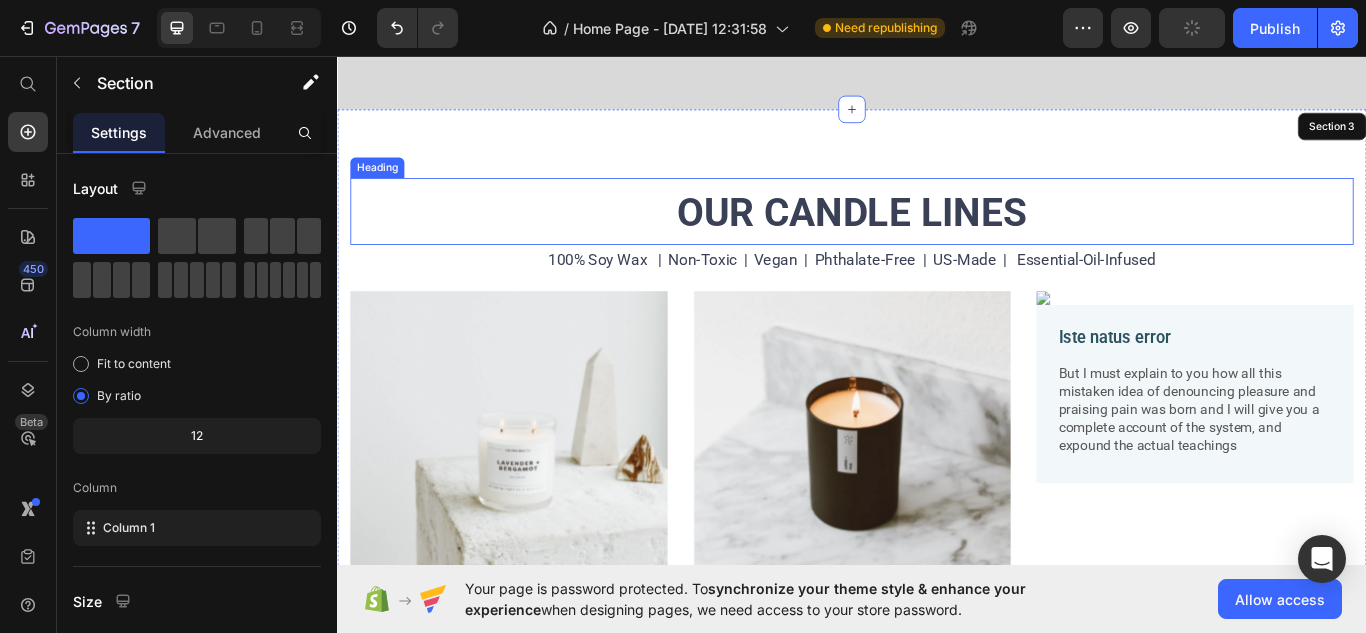 click on "OUR CANDLE LINES" at bounding box center [937, 239] 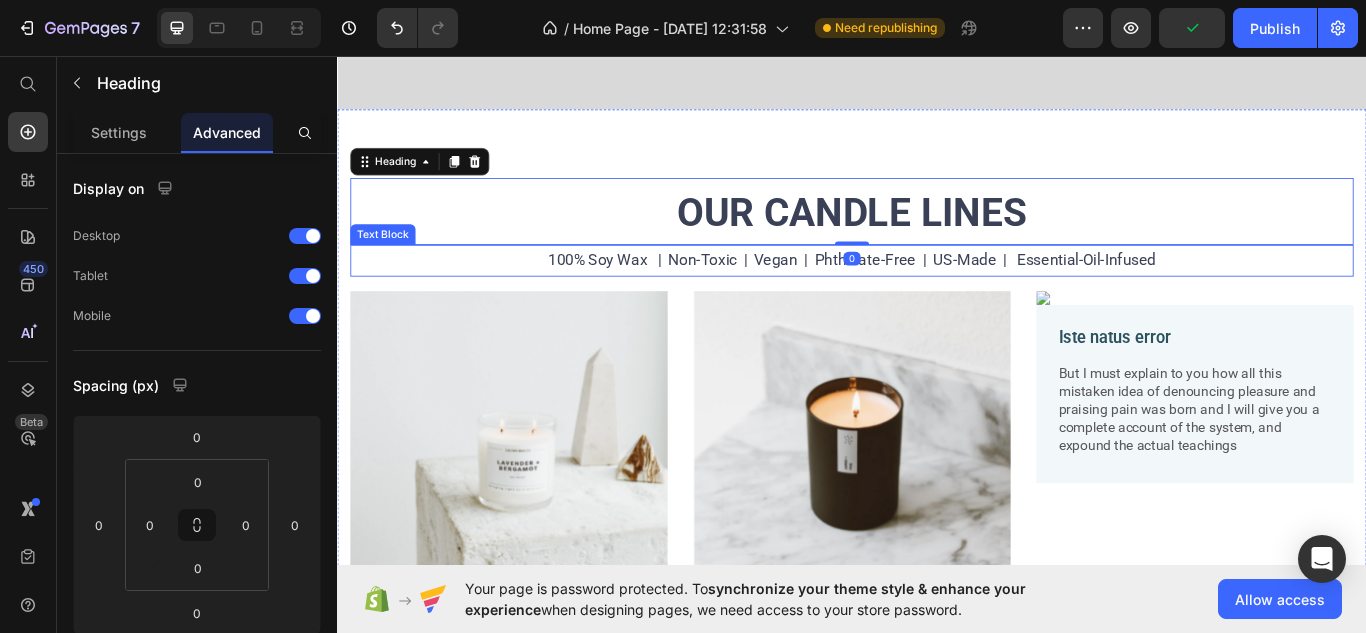 click on "100% Soy Wax   |  Non-Toxic  |  Vegan  |  Phthalate-Free  |  US-Made  |   Essential-Oil-Infused" at bounding box center (937, 294) 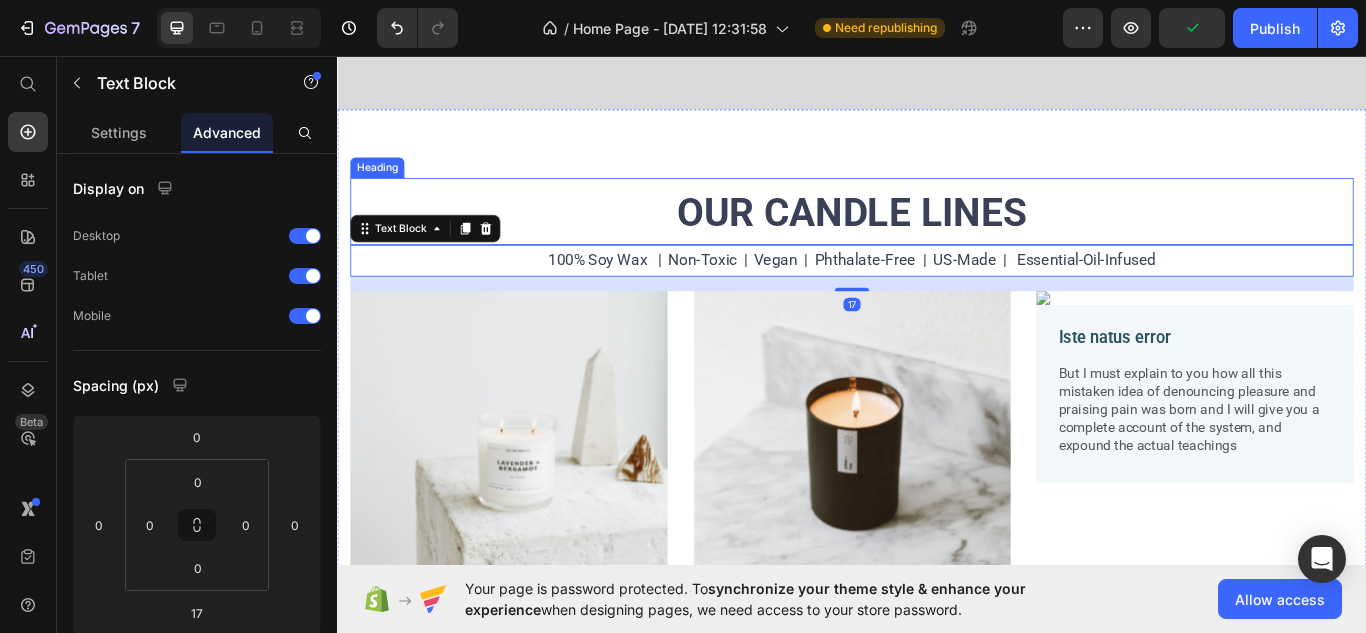 click on "OUR CANDLE LINES" at bounding box center [937, 239] 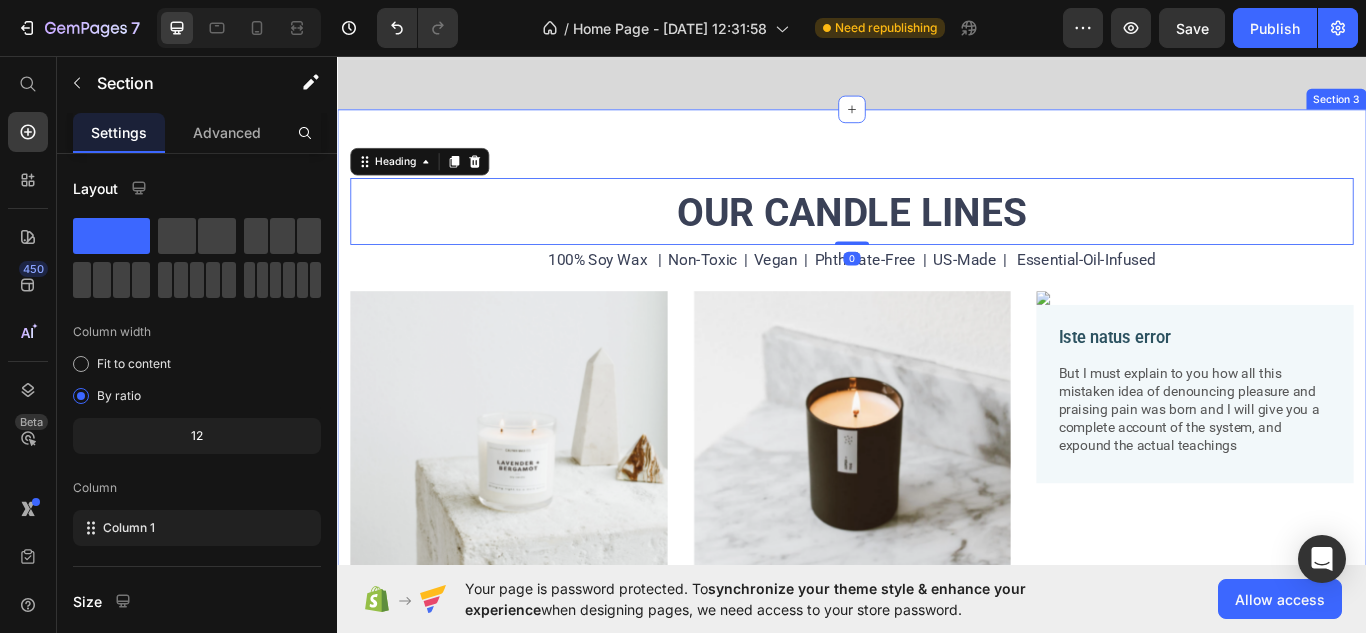 click on "OUR CANDLE LINES Heading   0 100% Soy Wax   |  Non-Toxic  |  Vegan  |  Phthalate-Free  |  US-Made  |   Essential-Oil-Infused   Text Block Image Lorem ipsum dolor sit amet Text Block But I must explain to you how all this mistaken idea of denouncing pleasure and praising pain was born and I will give you a complete account of the system, and expound the actual teachings Text Block Row Image Sed do eiusmod tempor Text Block But I must explain to you how all this mistaken idea of denouncing pleasure and praising pain was born and I will give you a complete account of the system, and expound the actual teachings Text Block Row Image Iste natus error Text Block But I must explain to you how all this mistaken idea of denouncing pleasure and praising pain was born and I will give you a complete account of the system, and expound the actual teachings Text Block Row Row Section 3" at bounding box center [937, 552] 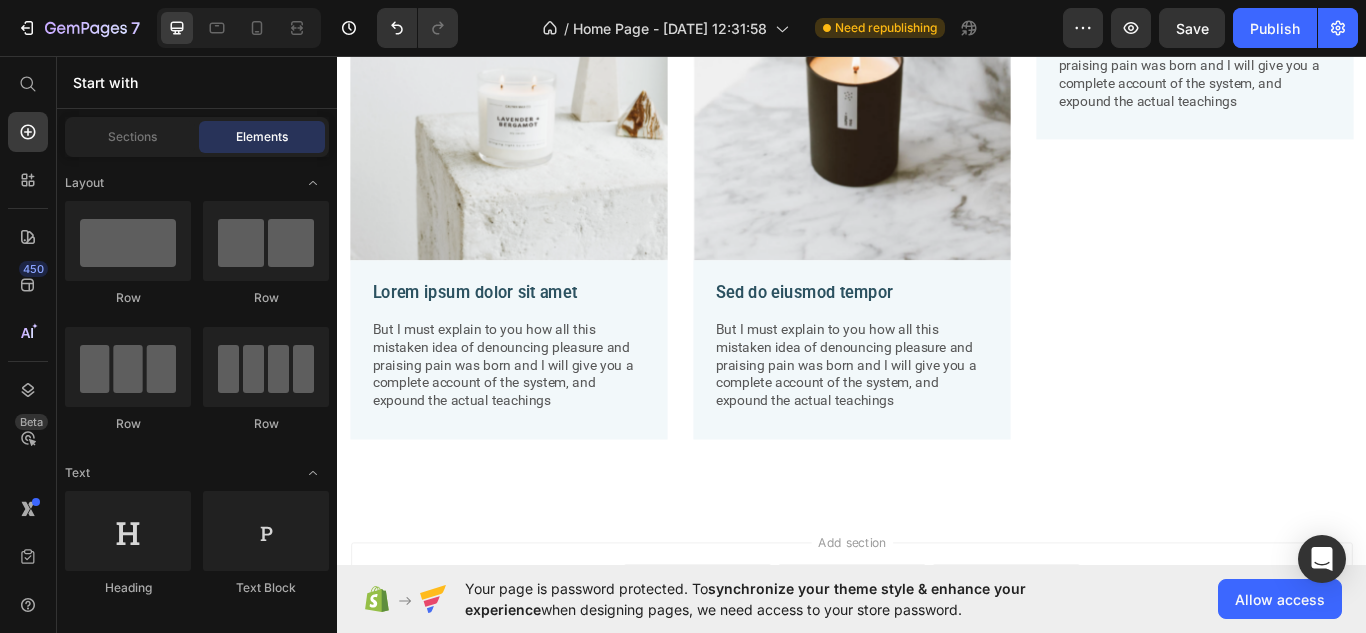 scroll, scrollTop: 2079, scrollLeft: 0, axis: vertical 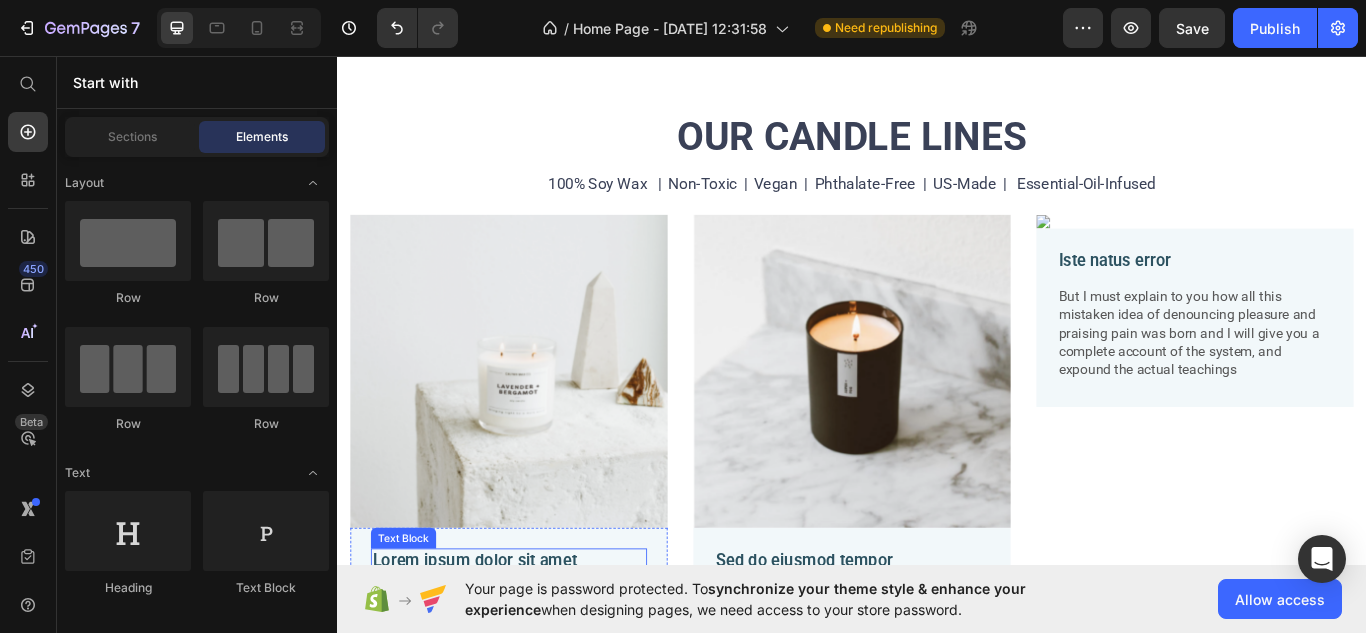 click on "Lorem ipsum dolor sit amet" at bounding box center [537, 645] 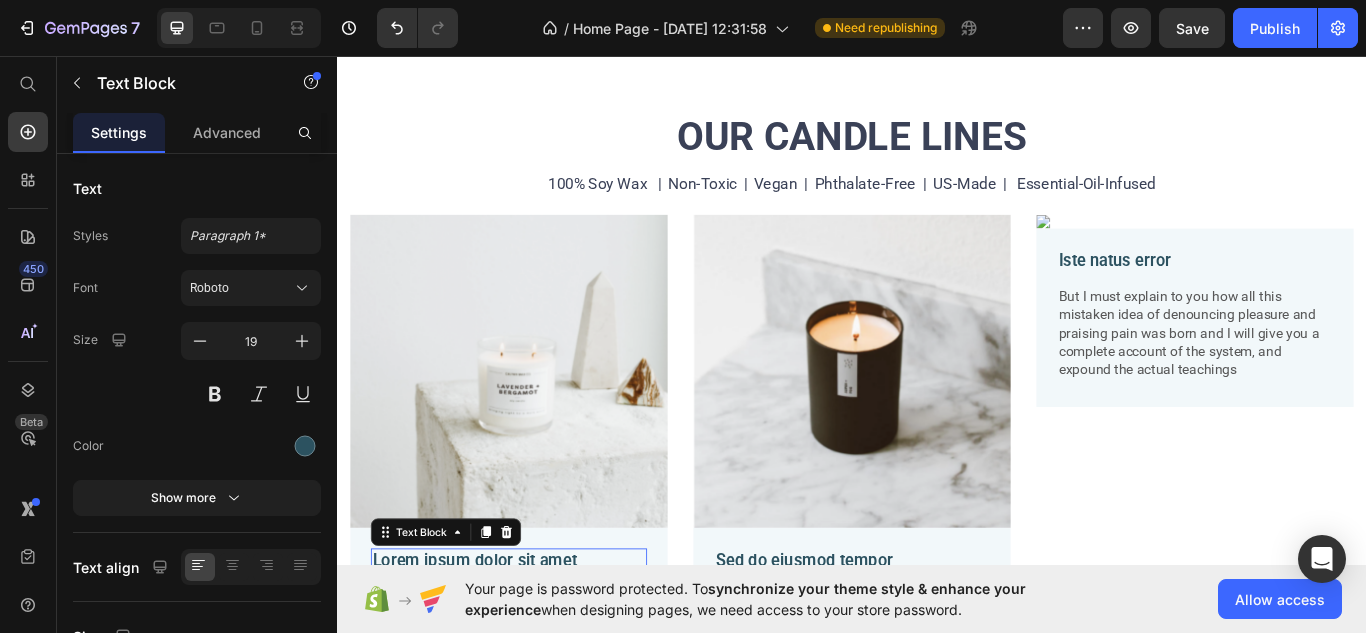 click on "Lorem ipsum dolor sit amet" at bounding box center (537, 645) 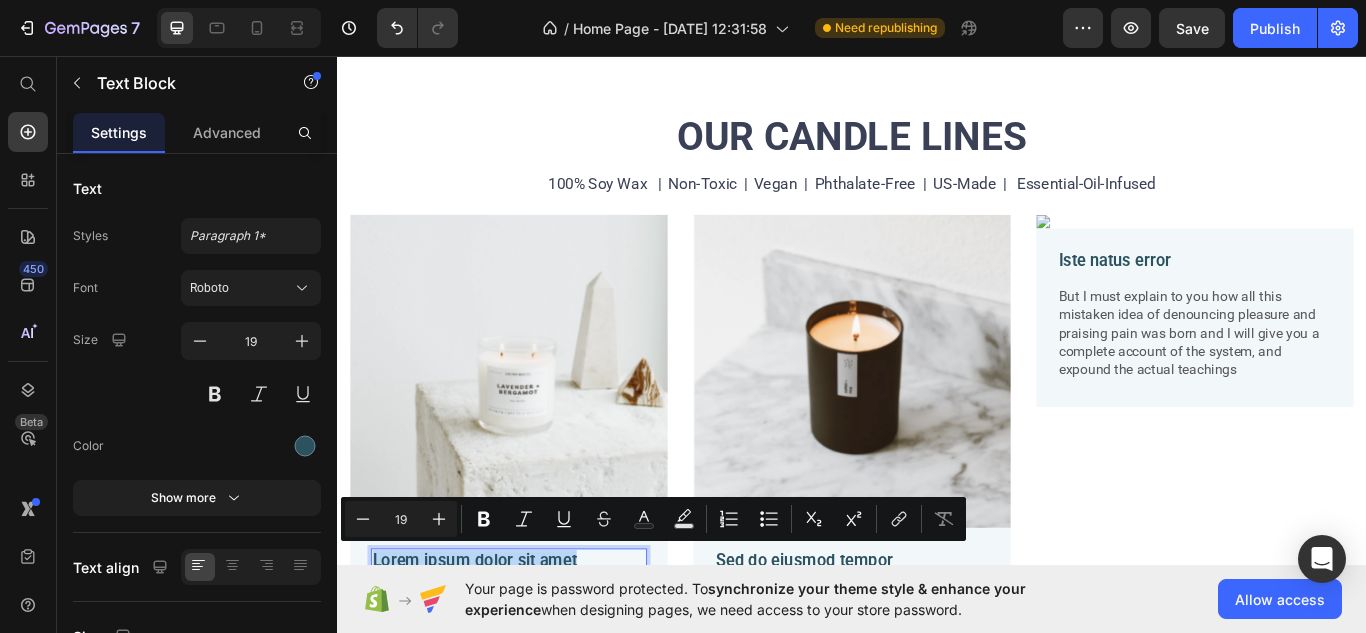 click on "Lorem ipsum dolor sit amet" at bounding box center (537, 645) 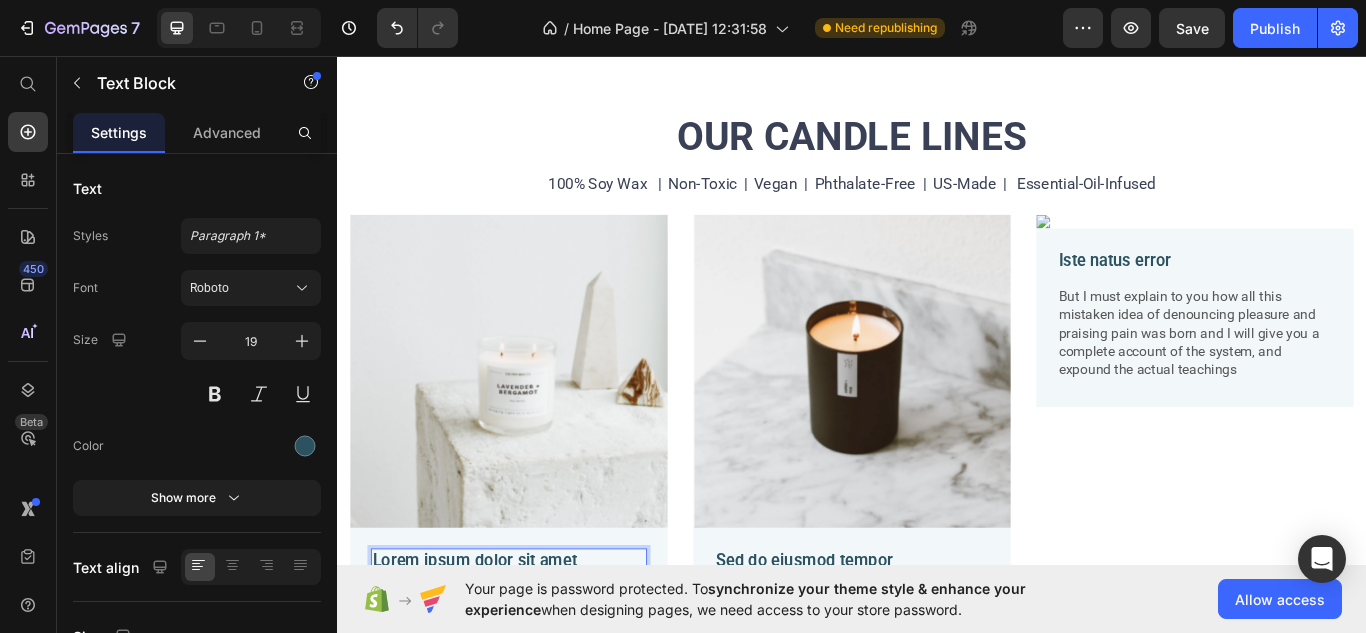 scroll, scrollTop: 1763, scrollLeft: 0, axis: vertical 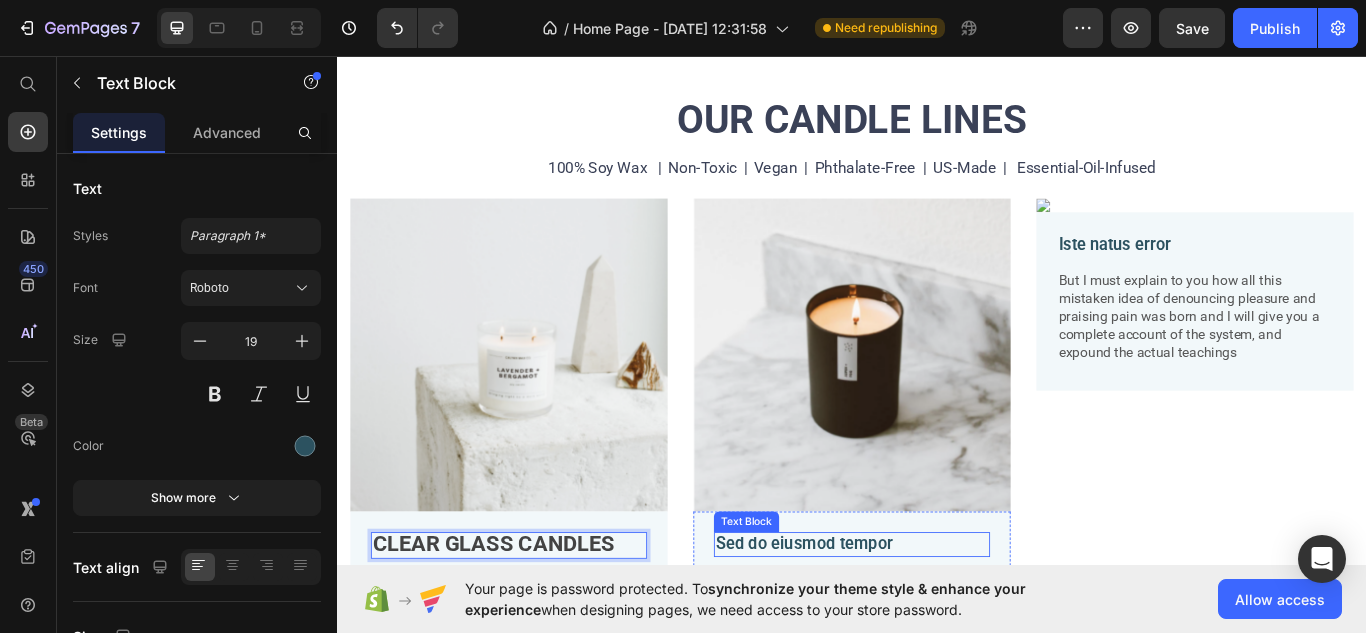 click on "Sed do eiusmod tempor" at bounding box center [937, 626] 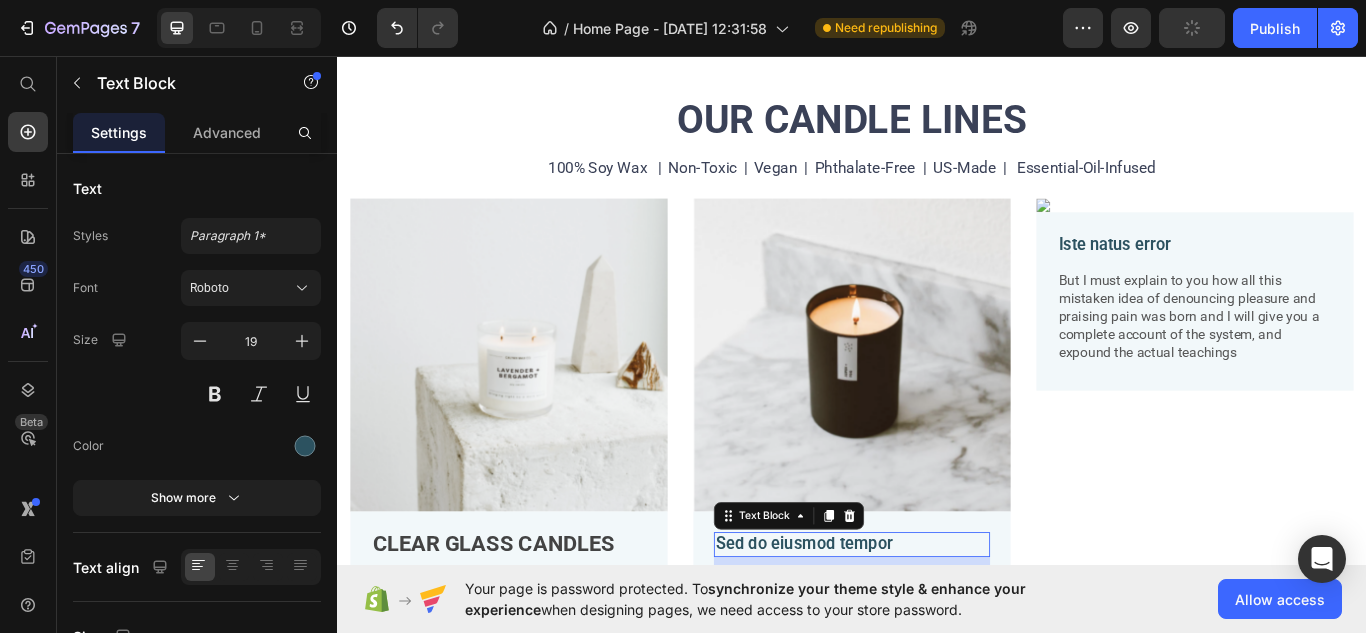 scroll, scrollTop: 0, scrollLeft: 0, axis: both 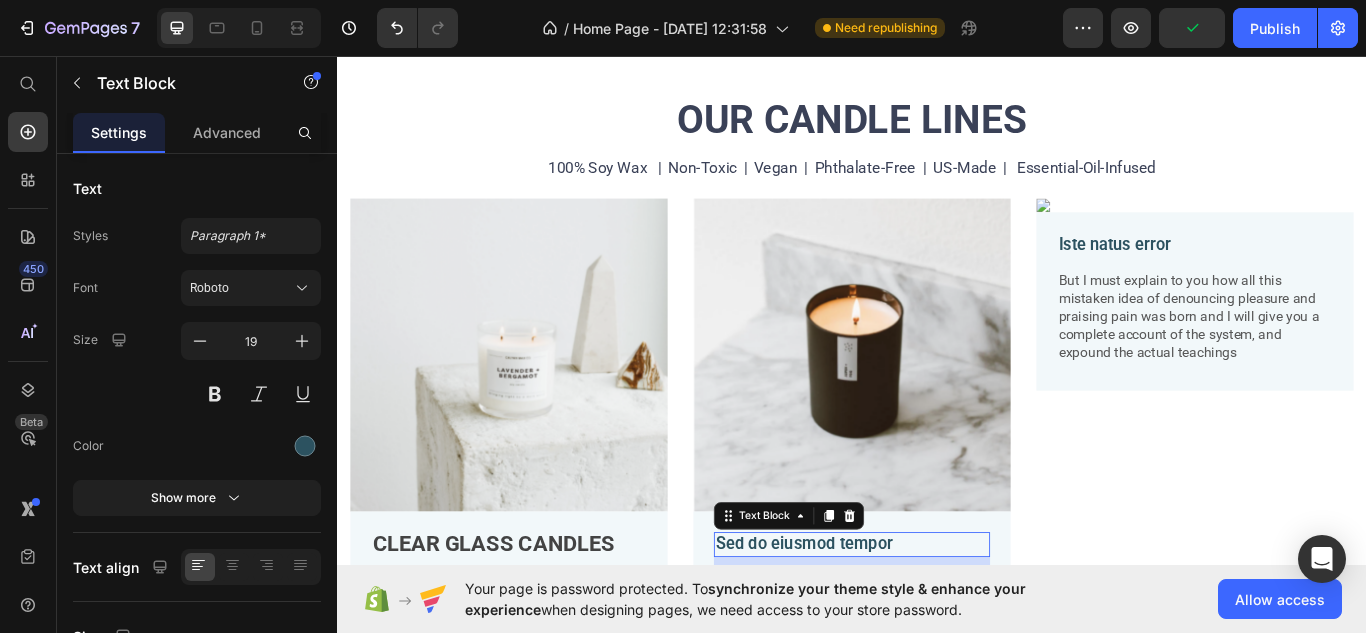 click on "Sed do eiusmod tempor" at bounding box center [937, 626] 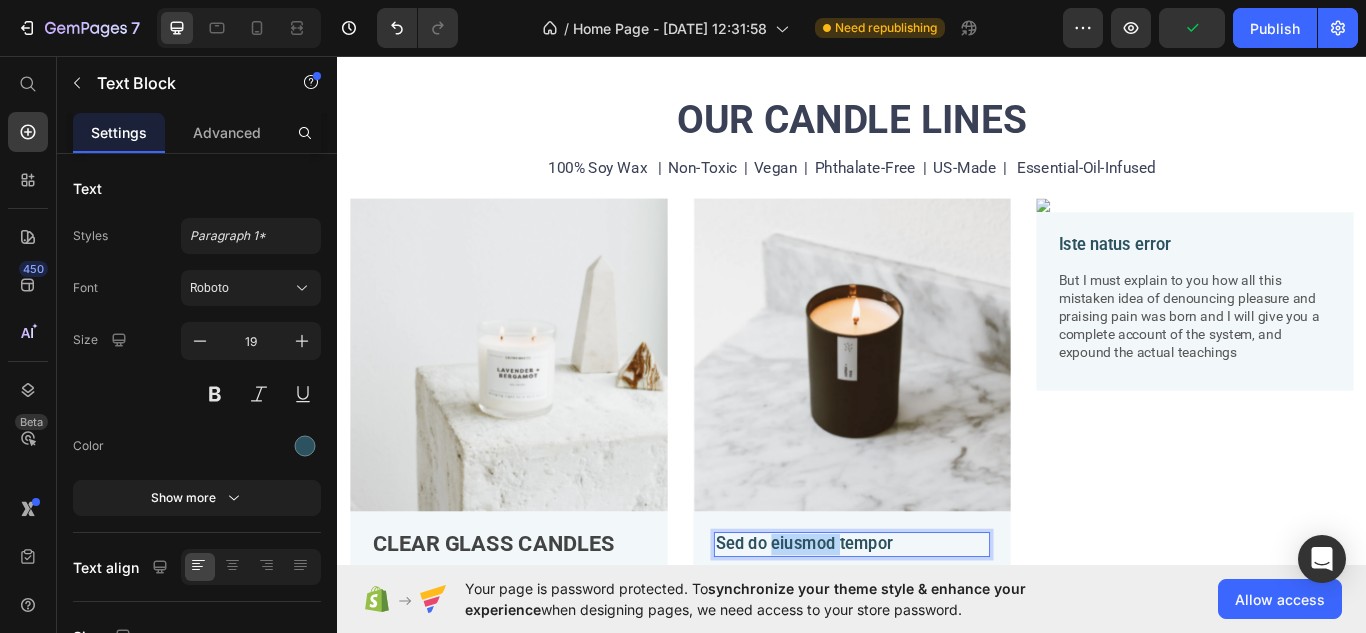 click on "Sed do eiusmod tempor" at bounding box center [937, 626] 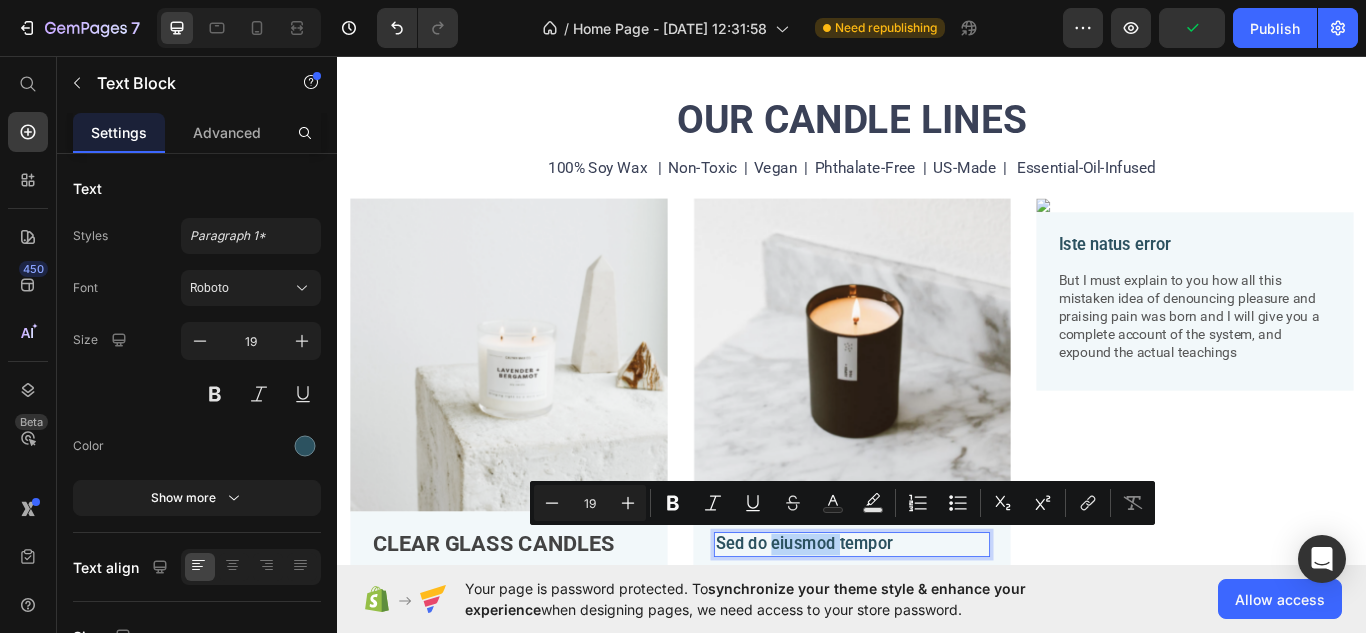 click on "Sed do eiusmod tempor" at bounding box center (937, 626) 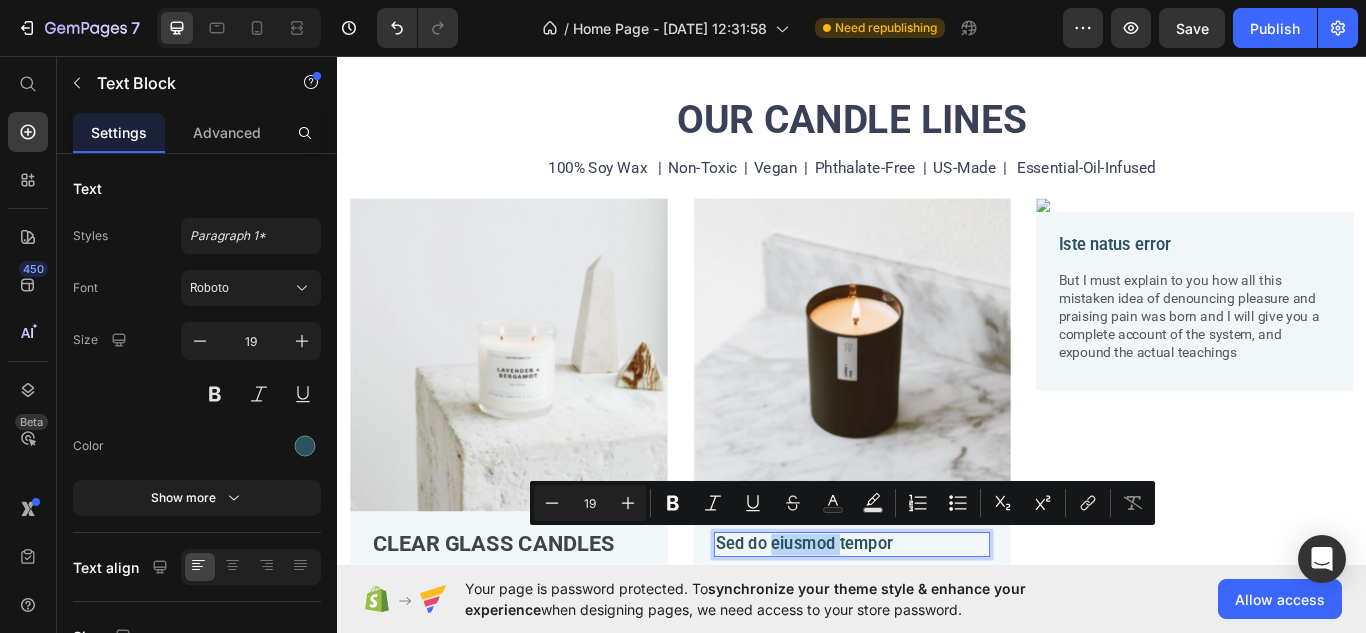click on "Sed do eiusmod tempor" at bounding box center [937, 626] 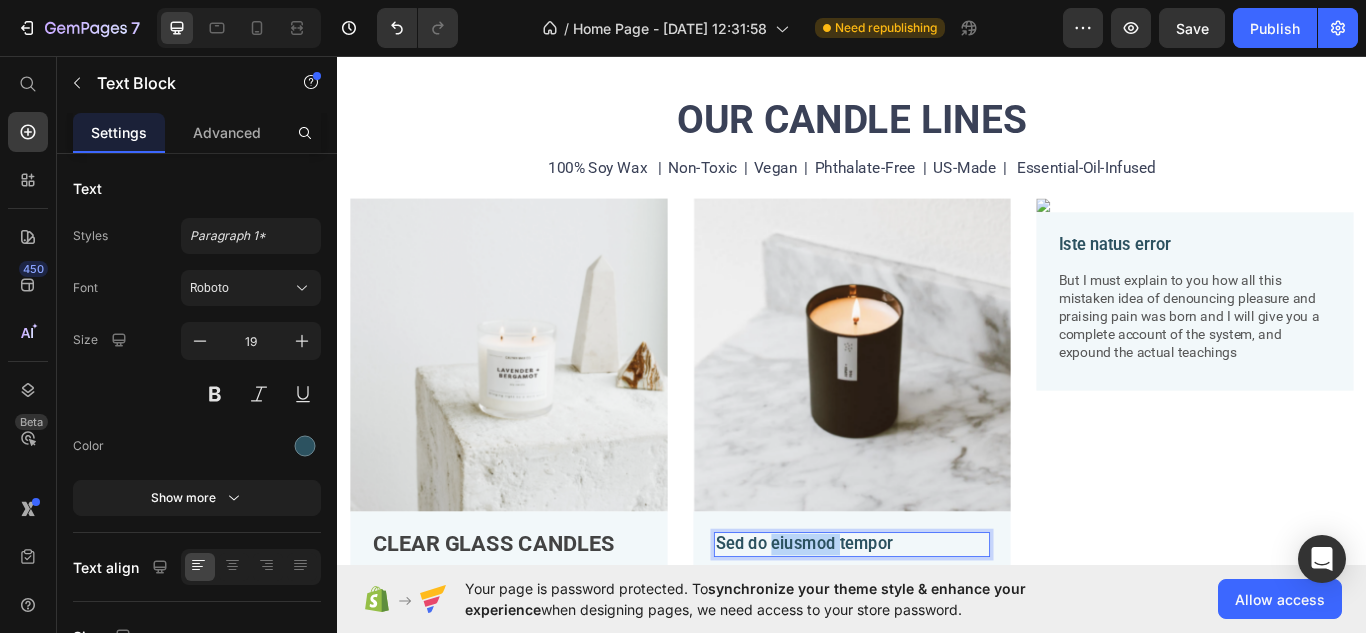 click on "Sed do eiusmod tempor" at bounding box center [937, 626] 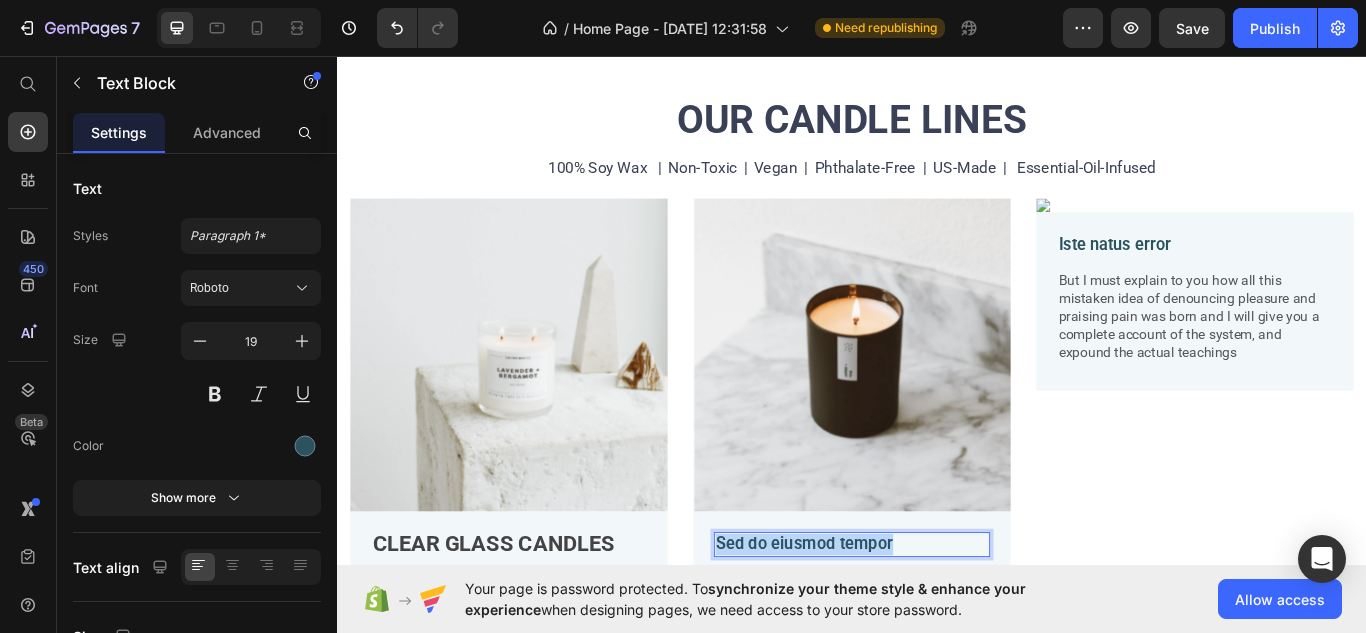 click on "Sed do eiusmod tempor" at bounding box center (937, 626) 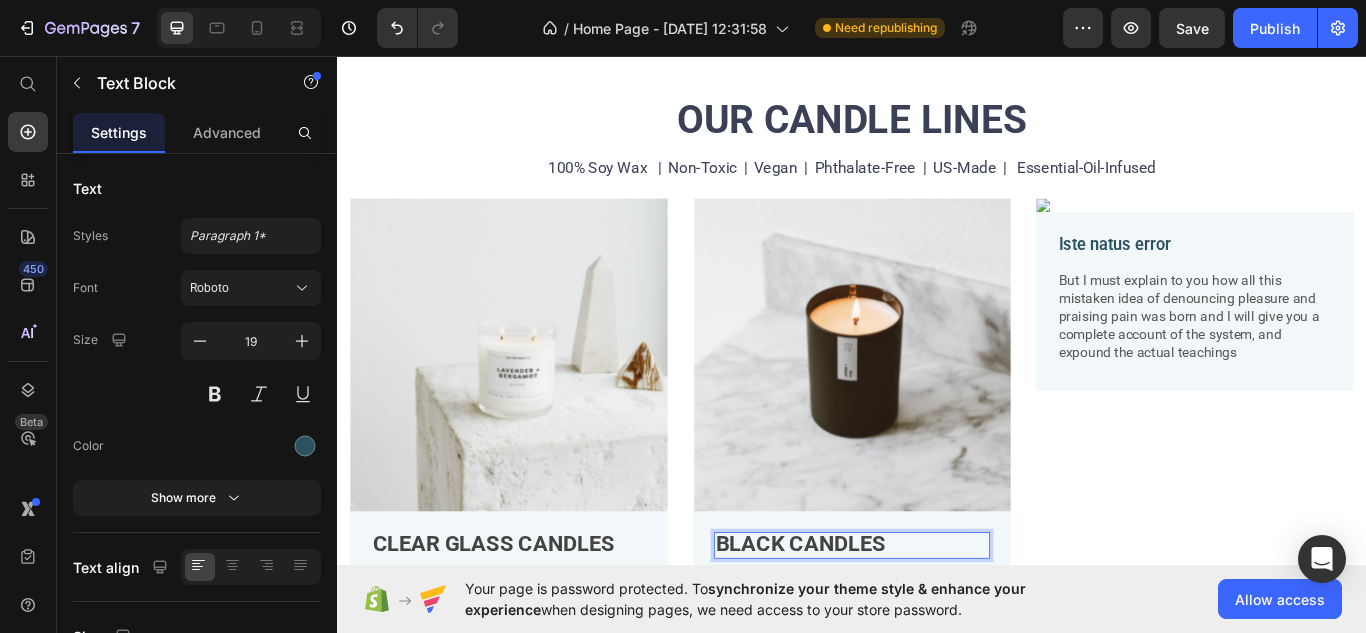 scroll, scrollTop: 24, scrollLeft: 0, axis: vertical 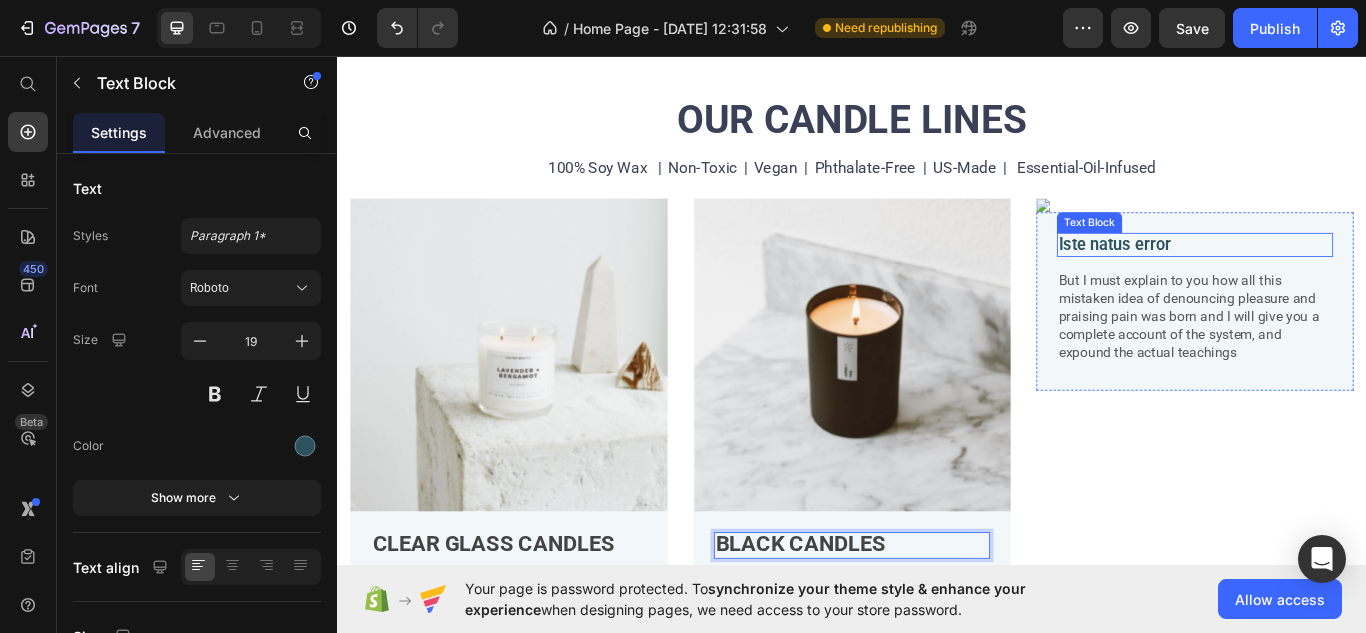 click on "Iste natus error" at bounding box center (1337, 277) 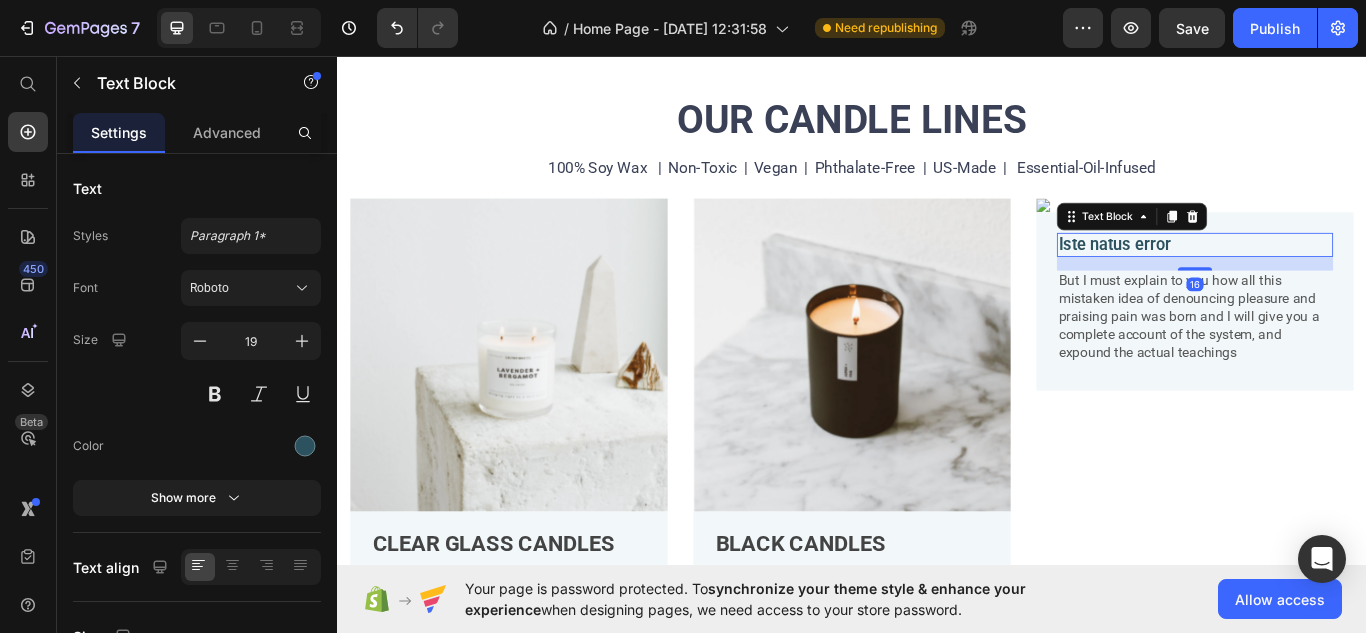 scroll, scrollTop: 0, scrollLeft: 0, axis: both 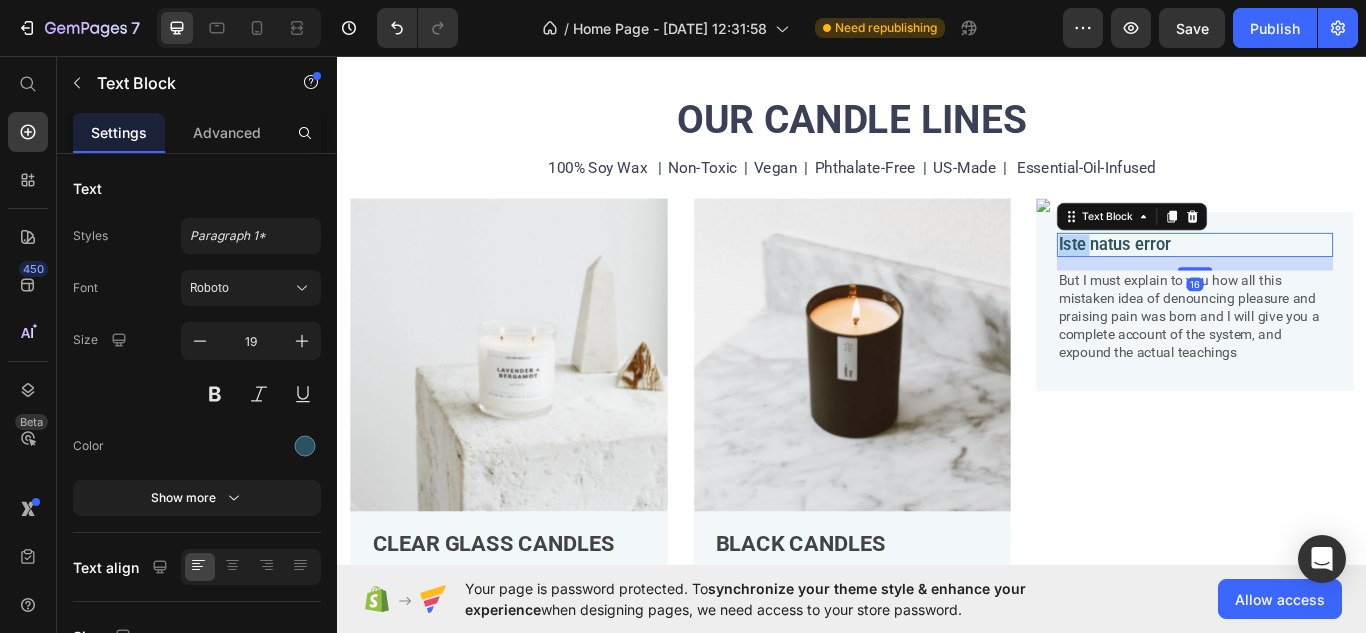 click on "Iste natus error" at bounding box center [1337, 277] 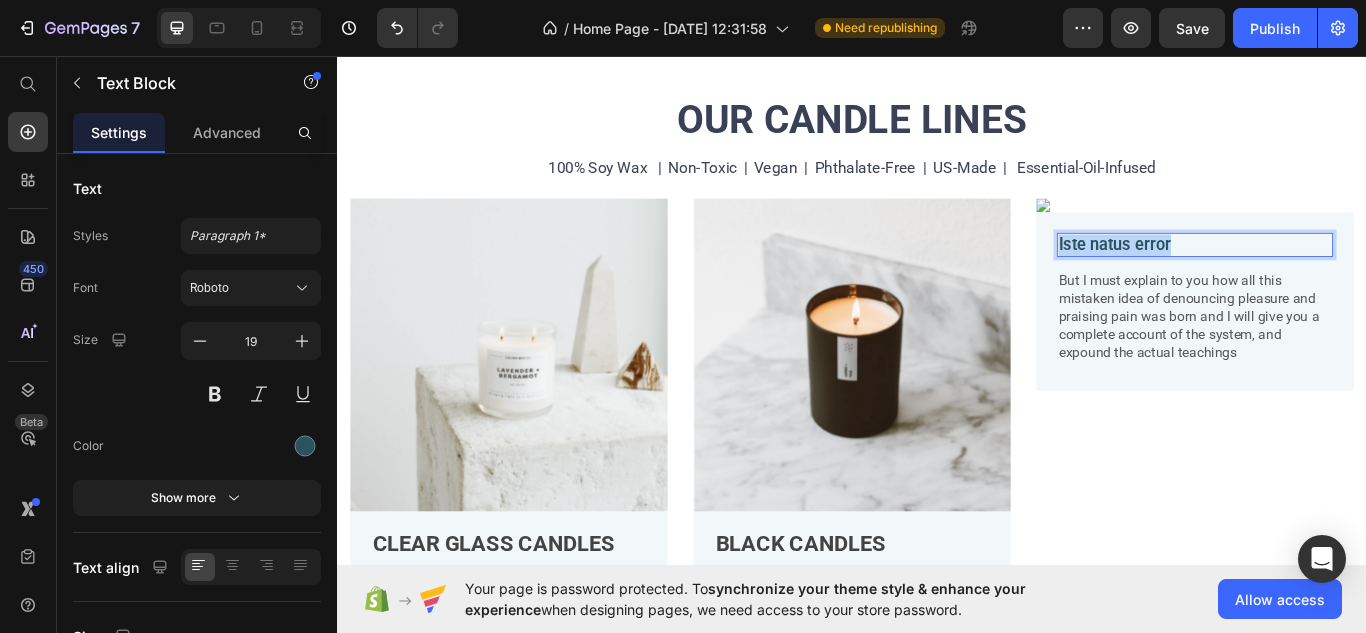 click on "Iste natus error" at bounding box center [1337, 277] 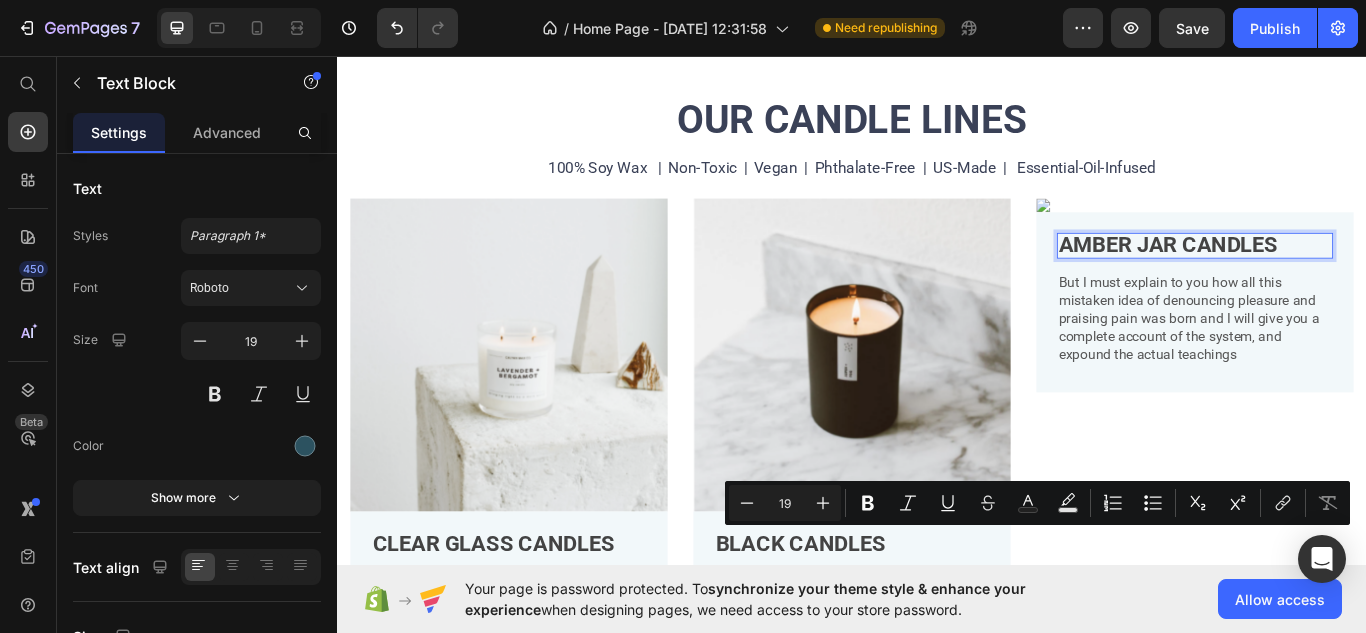scroll, scrollTop: 24, scrollLeft: 0, axis: vertical 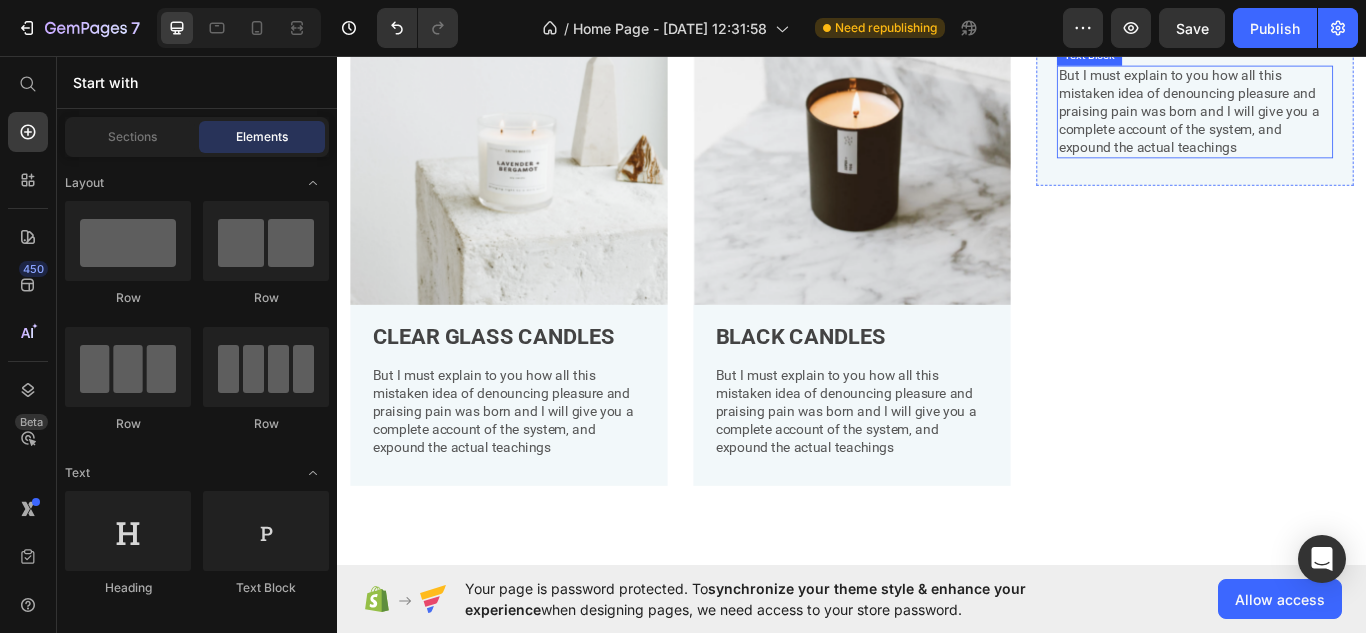 click on "But I must explain to you how all this mistaken idea of denouncing pleasure and praising pain was born and I will give you a complete account of the system, and expound the actual teachings" at bounding box center (1337, 122) 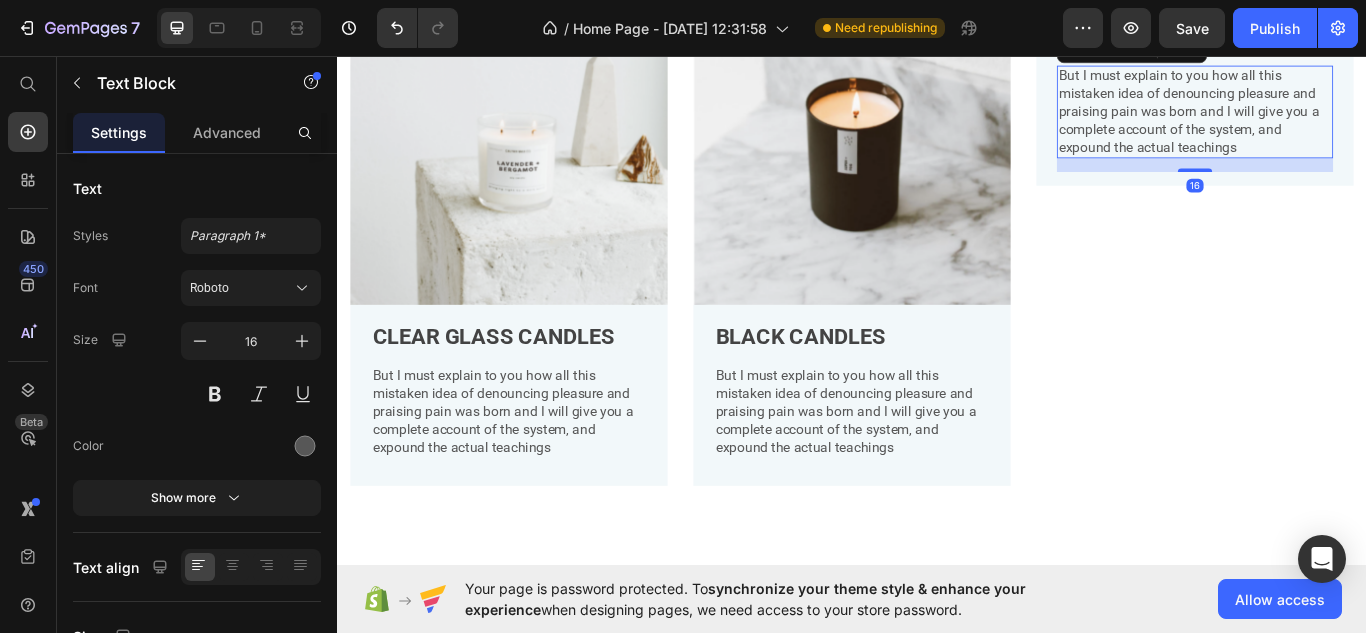 click on "But I must explain to you how all this mistaken idea of denouncing pleasure and praising pain was born and I will give you a complete account of the system, and expound the actual teachings" at bounding box center (1337, 122) 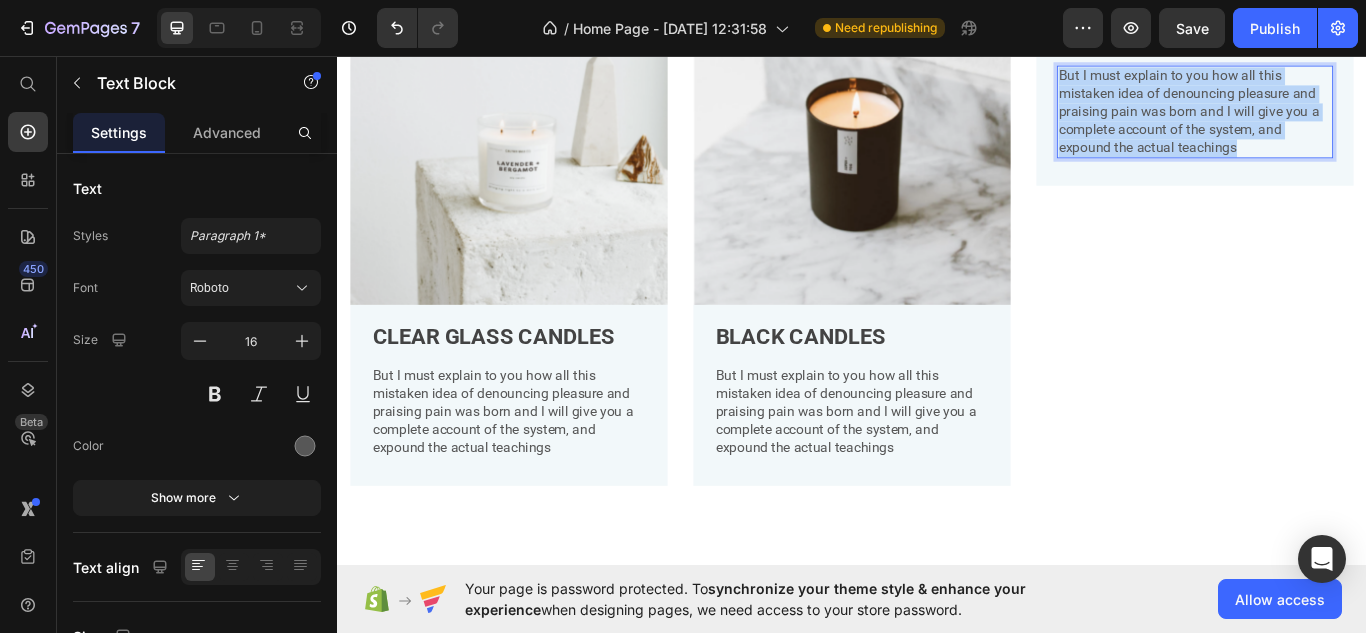 click on "But I must explain to you how all this mistaken idea of denouncing pleasure and praising pain was born and I will give you a complete account of the system, and expound the actual teachings" at bounding box center [1337, 122] 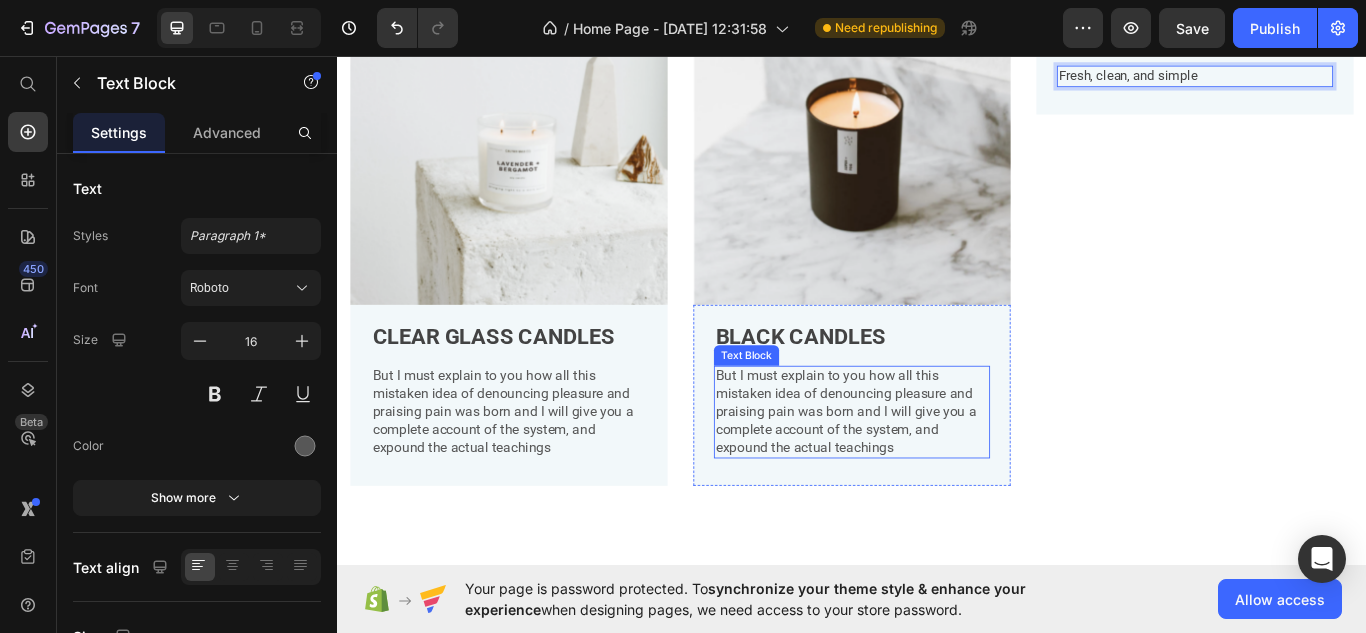 click on "But I must explain to you how all this mistaken idea of denouncing pleasure and praising pain was born and I will give you a complete account of the system, and expound the actual teachings" at bounding box center [937, 472] 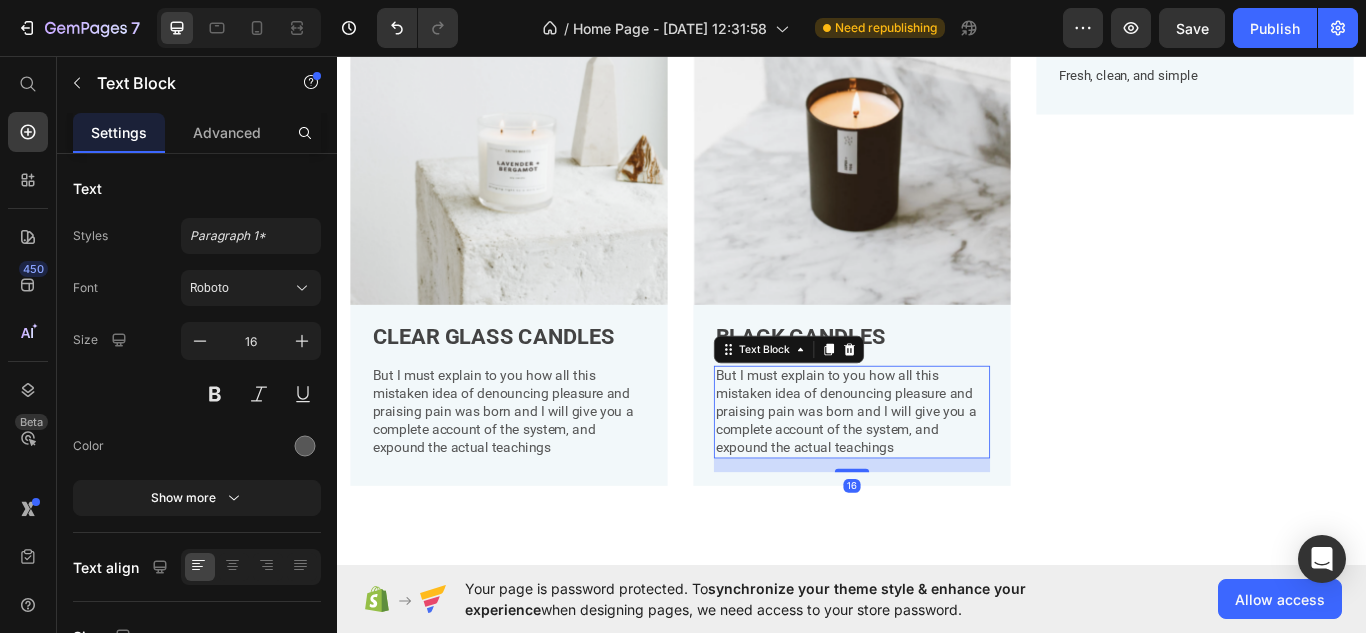click on "But I must explain to you how all this mistaken idea of denouncing pleasure and praising pain was born and I will give you a complete account of the system, and expound the actual teachings" at bounding box center (937, 472) 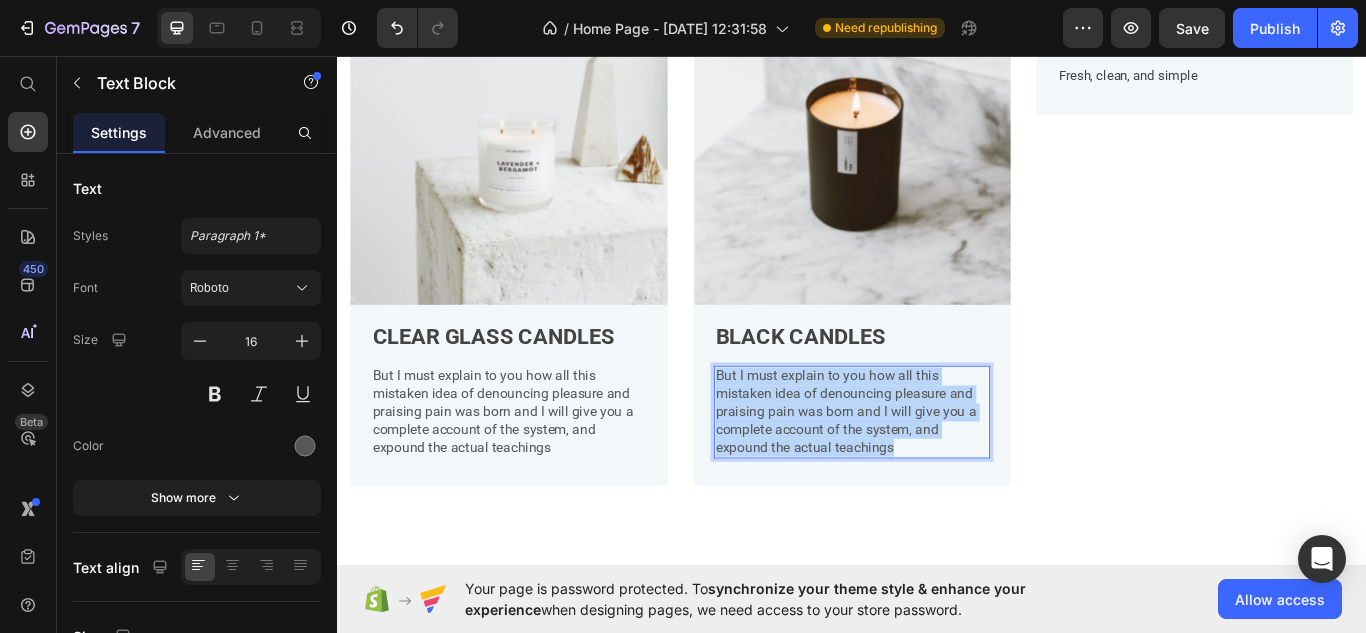 click on "But I must explain to you how all this mistaken idea of denouncing pleasure and praising pain was born and I will give you a complete account of the system, and expound the actual teachings" at bounding box center [937, 472] 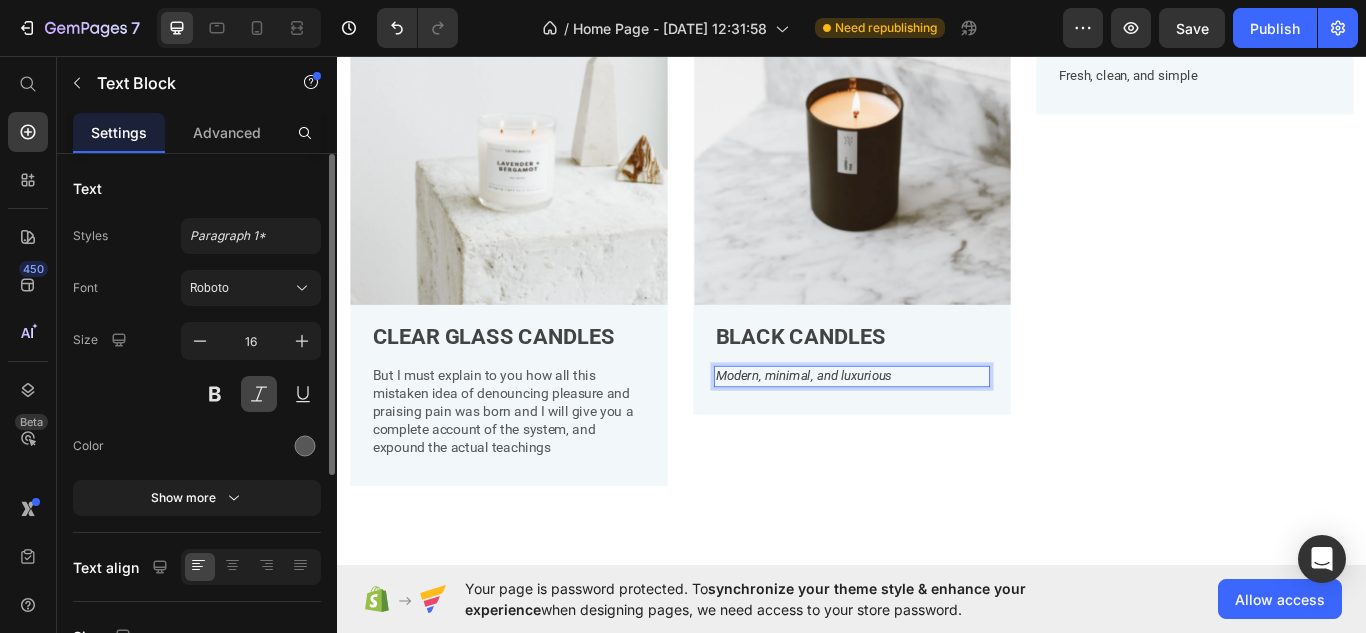 click at bounding box center (259, 394) 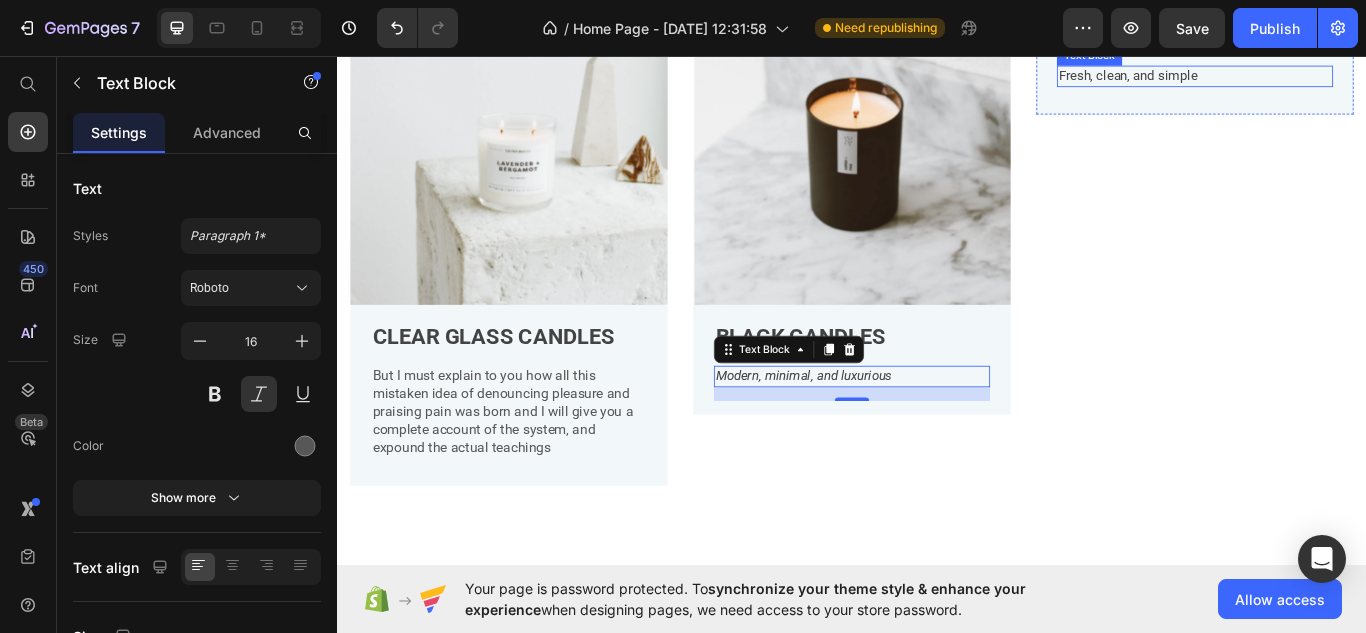 click on "Fresh, clean, and simple" at bounding box center [1337, 80] 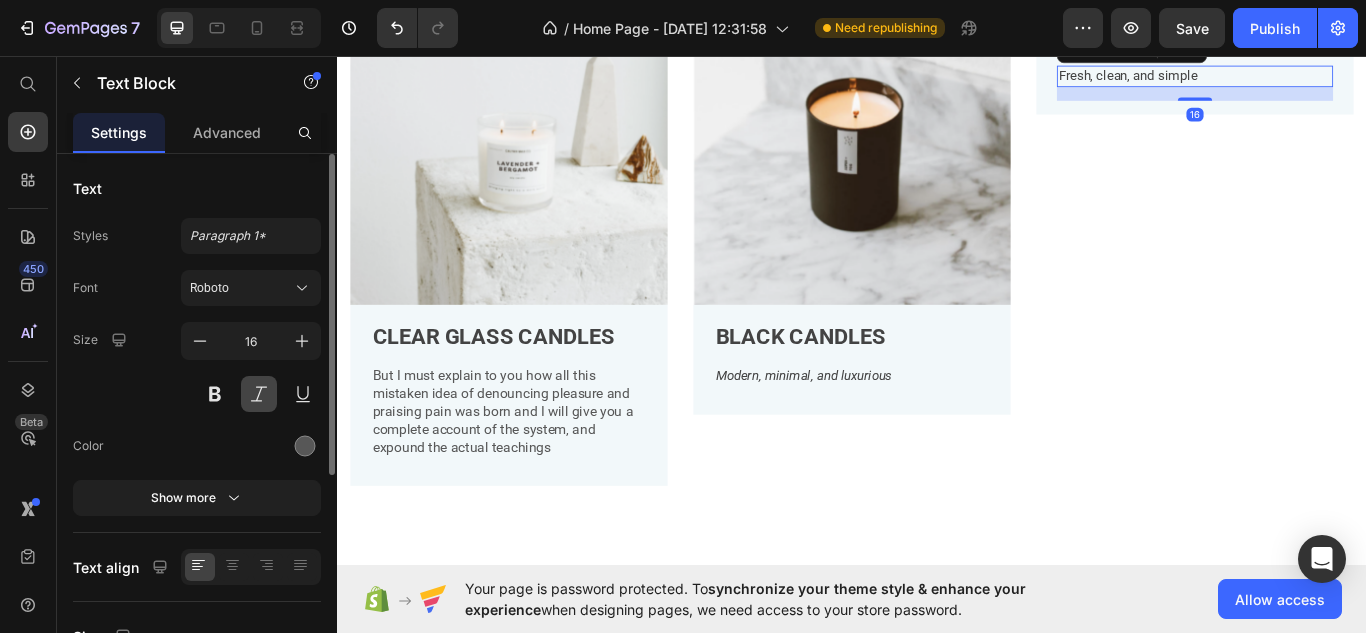 click at bounding box center (259, 394) 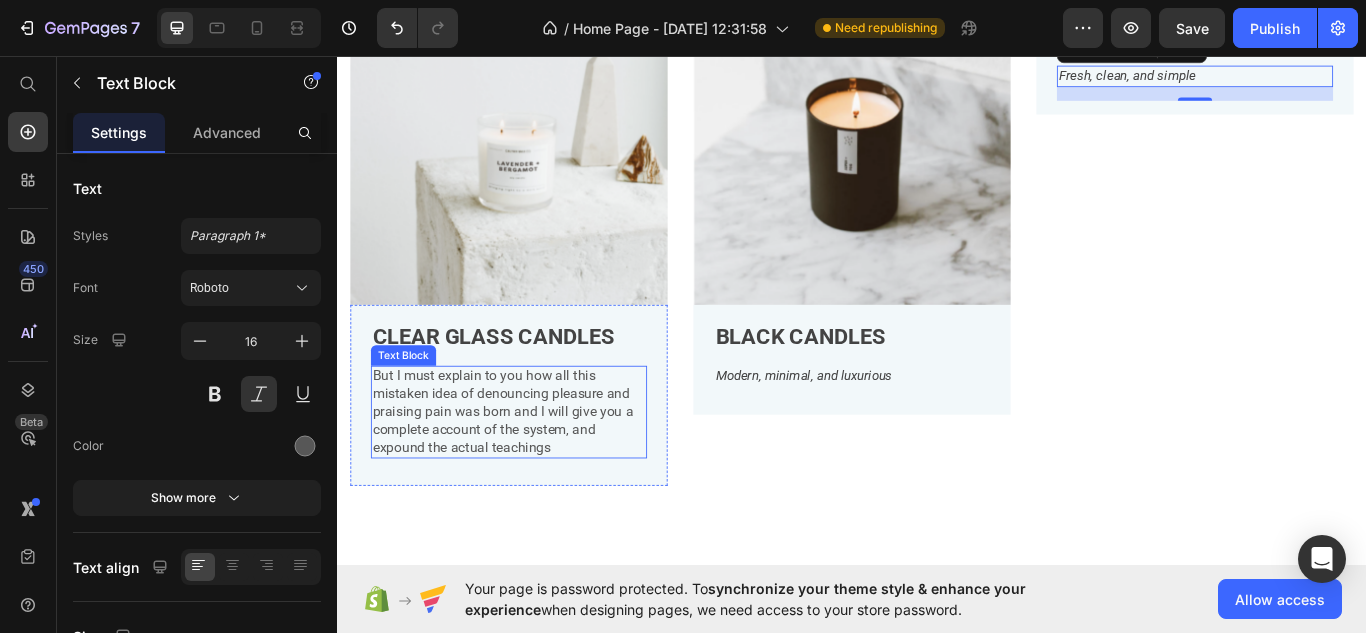 click on "But I must explain to you how all this mistaken idea of denouncing pleasure and praising pain was born and I will give you a complete account of the system, and expound the actual teachings" at bounding box center (537, 472) 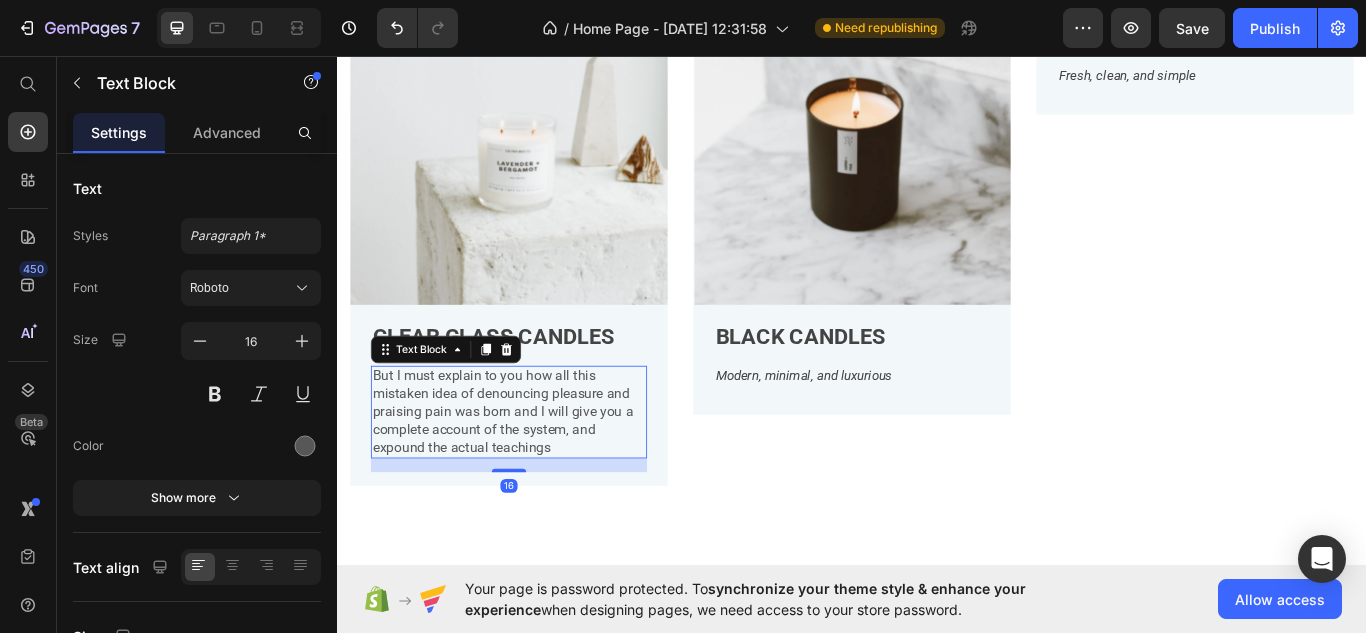 click on "But I must explain to you how all this mistaken idea of denouncing pleasure and praising pain was born and I will give you a complete account of the system, and expound the actual teachings" at bounding box center (537, 472) 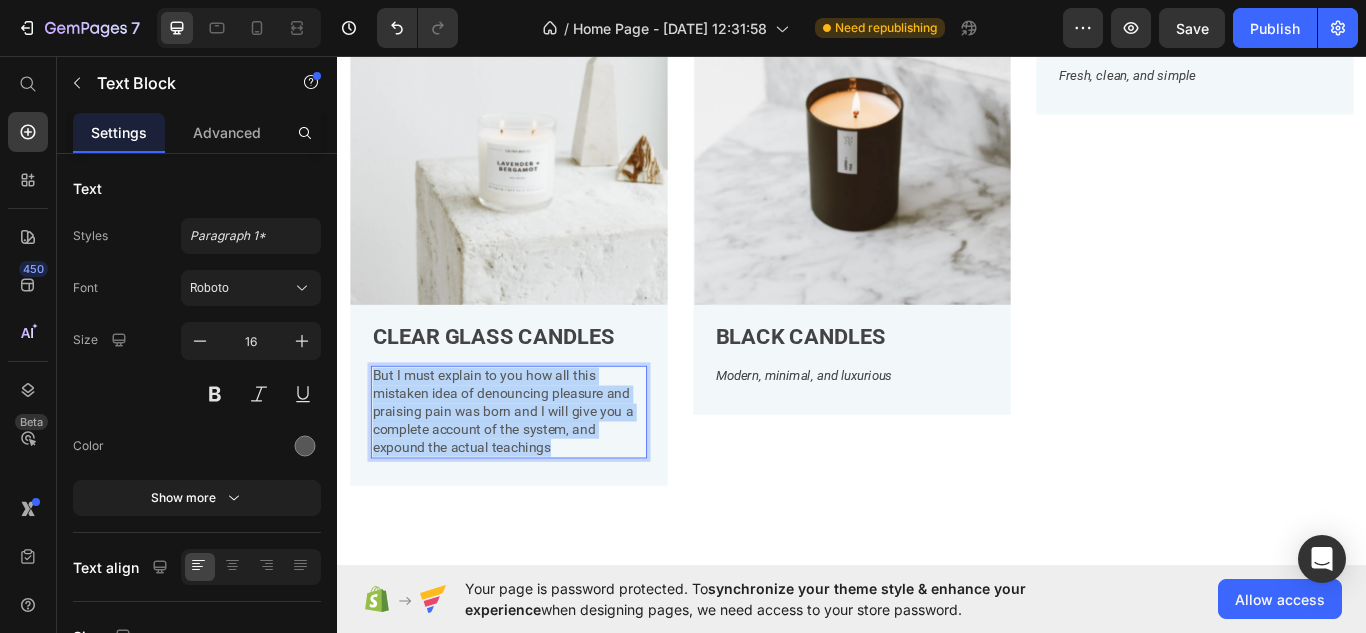 click on "But I must explain to you how all this mistaken idea of denouncing pleasure and praising pain was born and I will give you a complete account of the system, and expound the actual teachings" at bounding box center (537, 472) 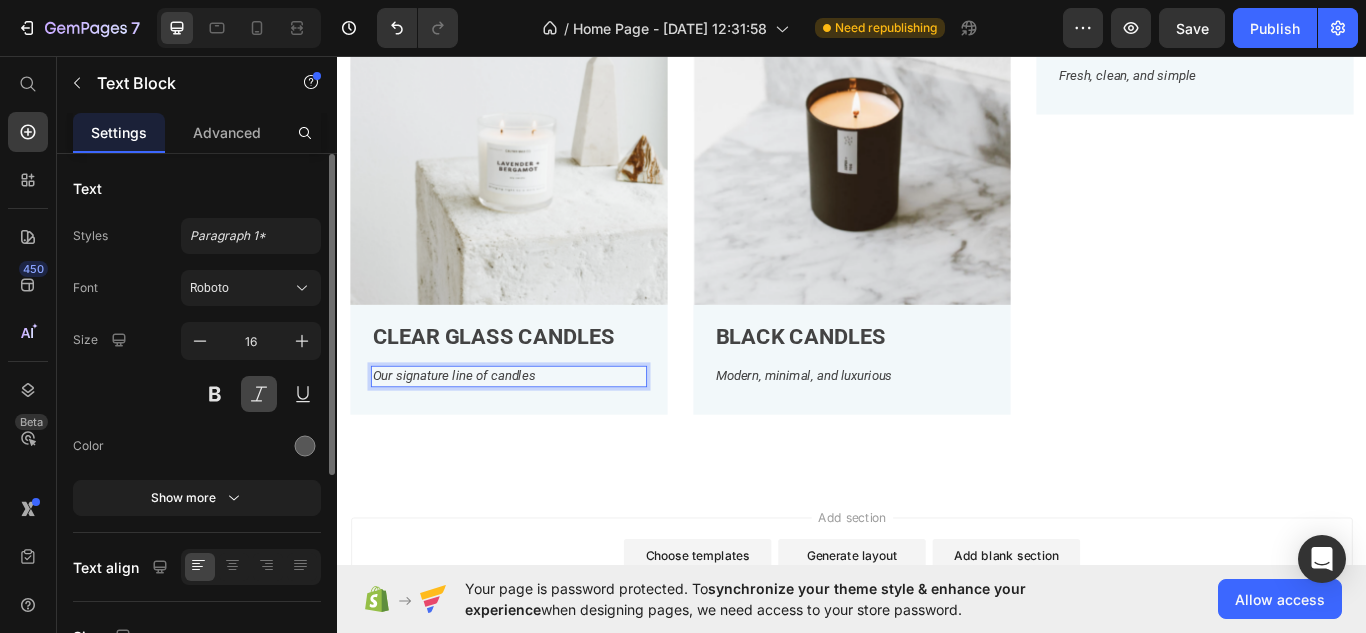 click at bounding box center [259, 394] 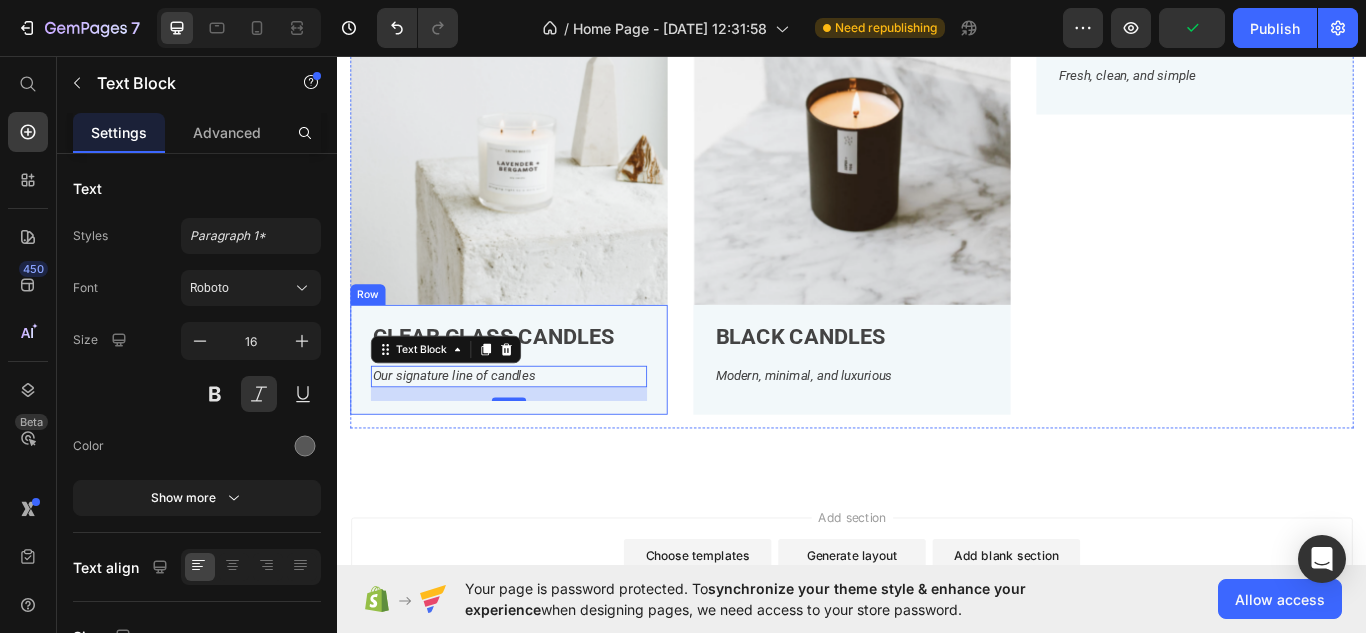 click on "CLEAR GLASS CANDLES Text Block Our signature line of candles Text Block   16 Row" at bounding box center [537, 411] 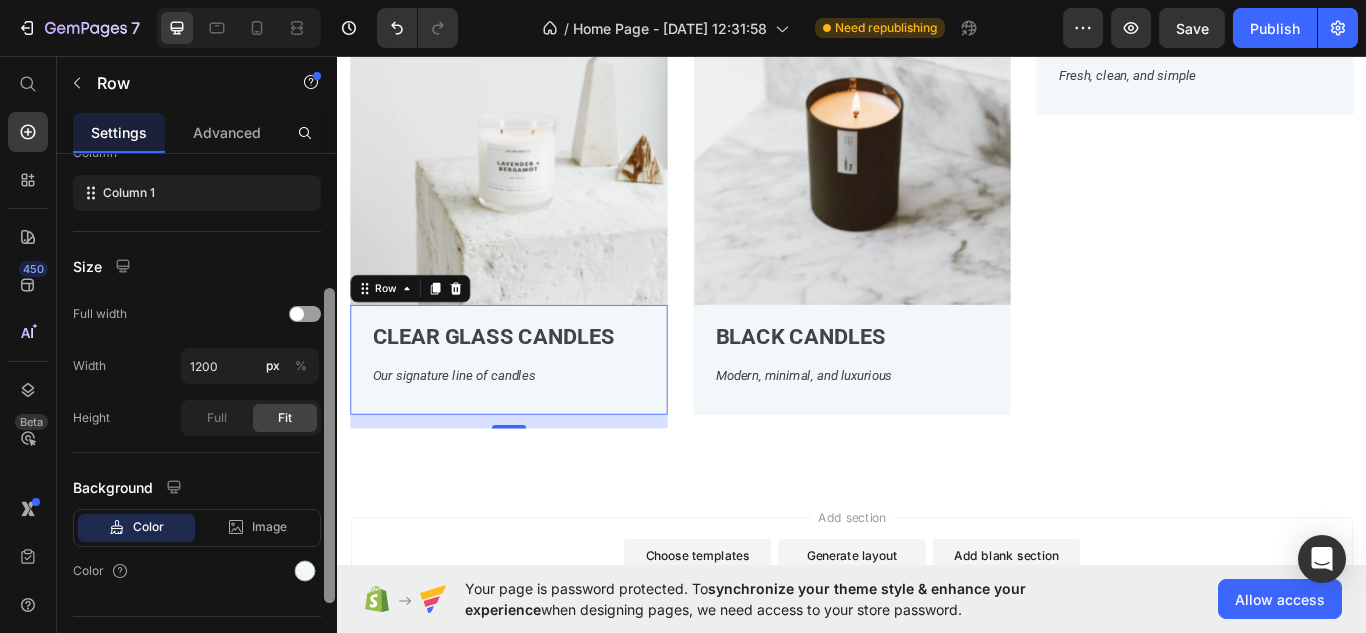 scroll, scrollTop: 376, scrollLeft: 0, axis: vertical 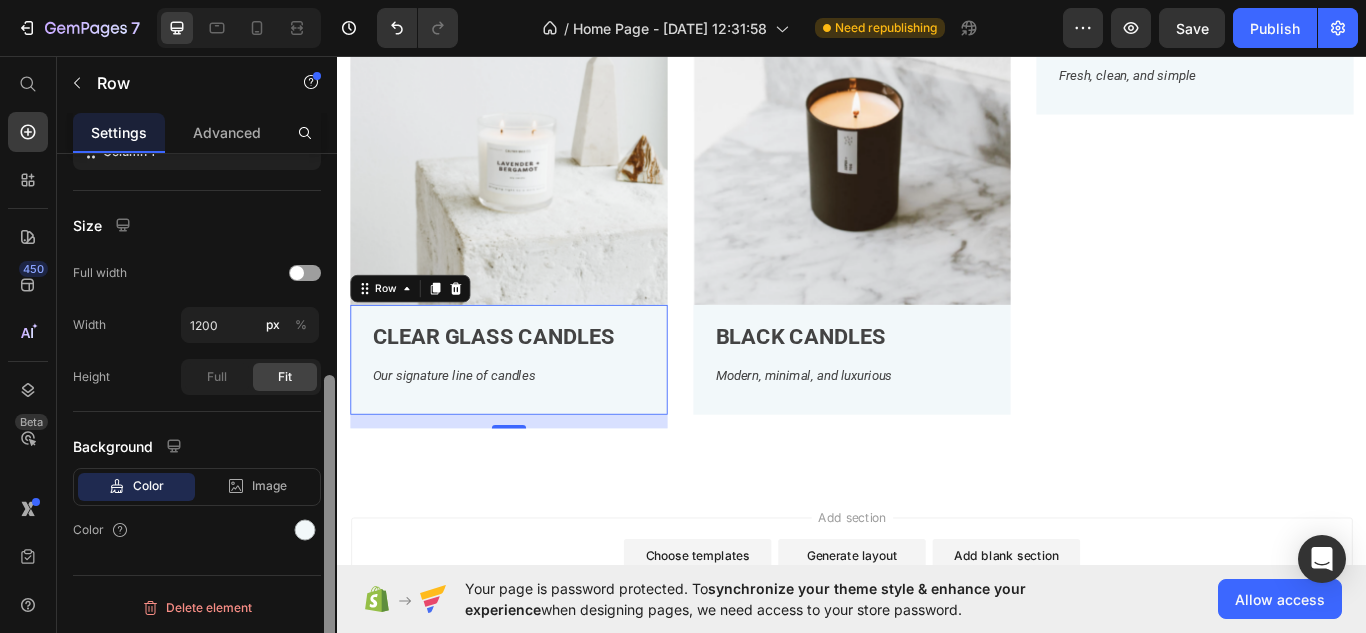drag, startPoint x: 330, startPoint y: 184, endPoint x: 322, endPoint y: 482, distance: 298.10736 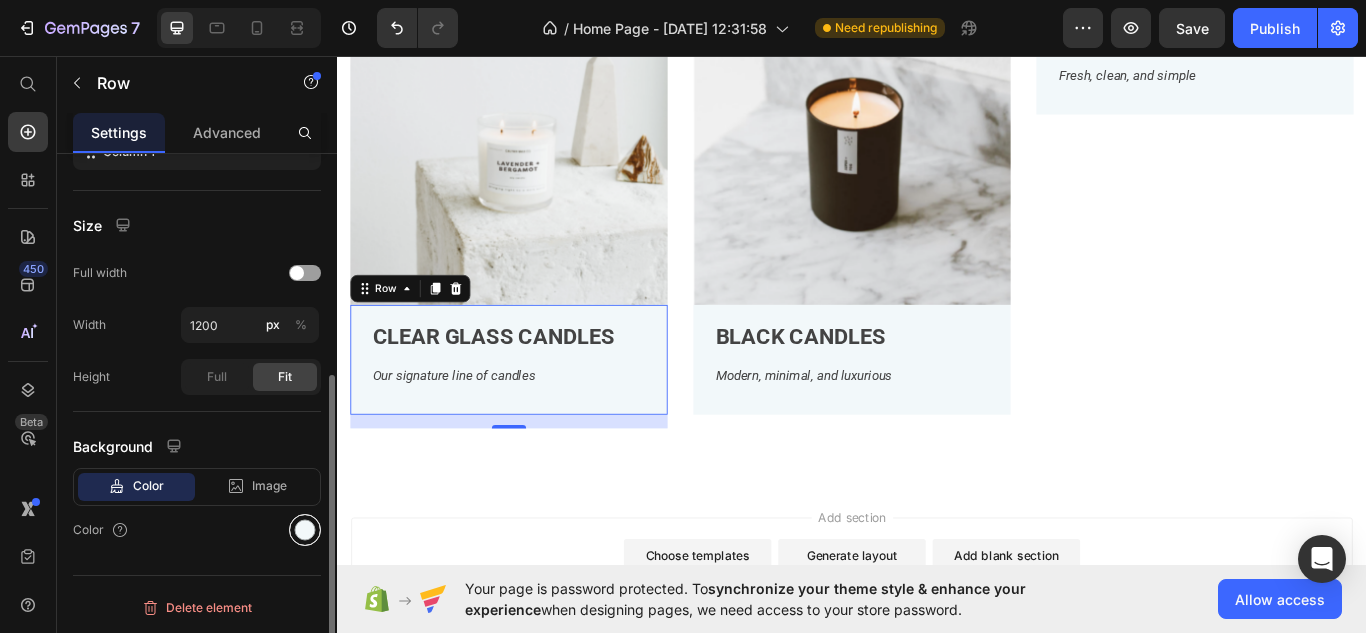 click at bounding box center (305, 530) 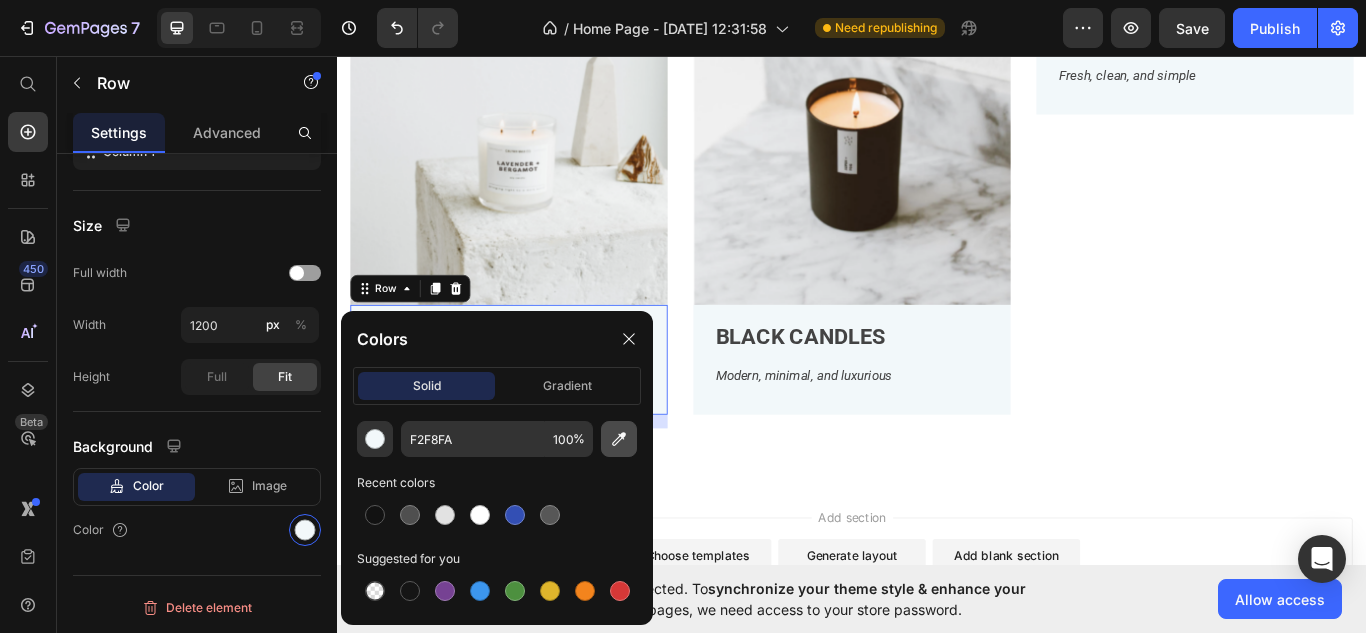 click 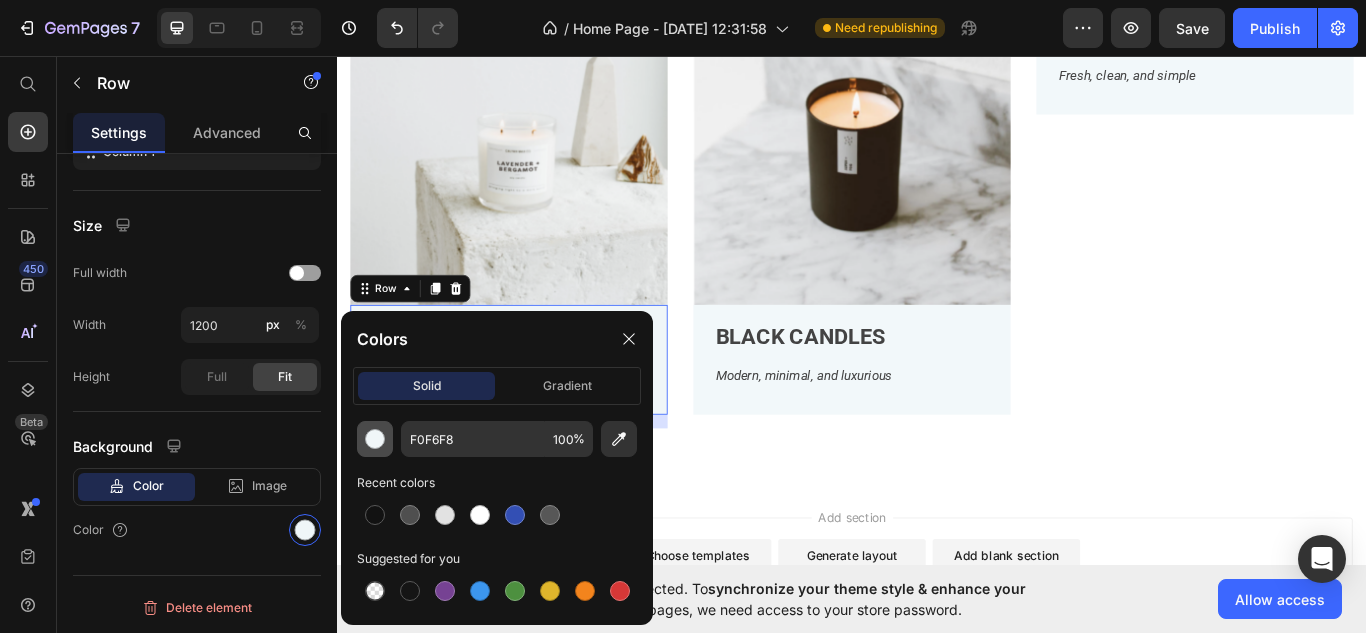 click at bounding box center [375, 439] 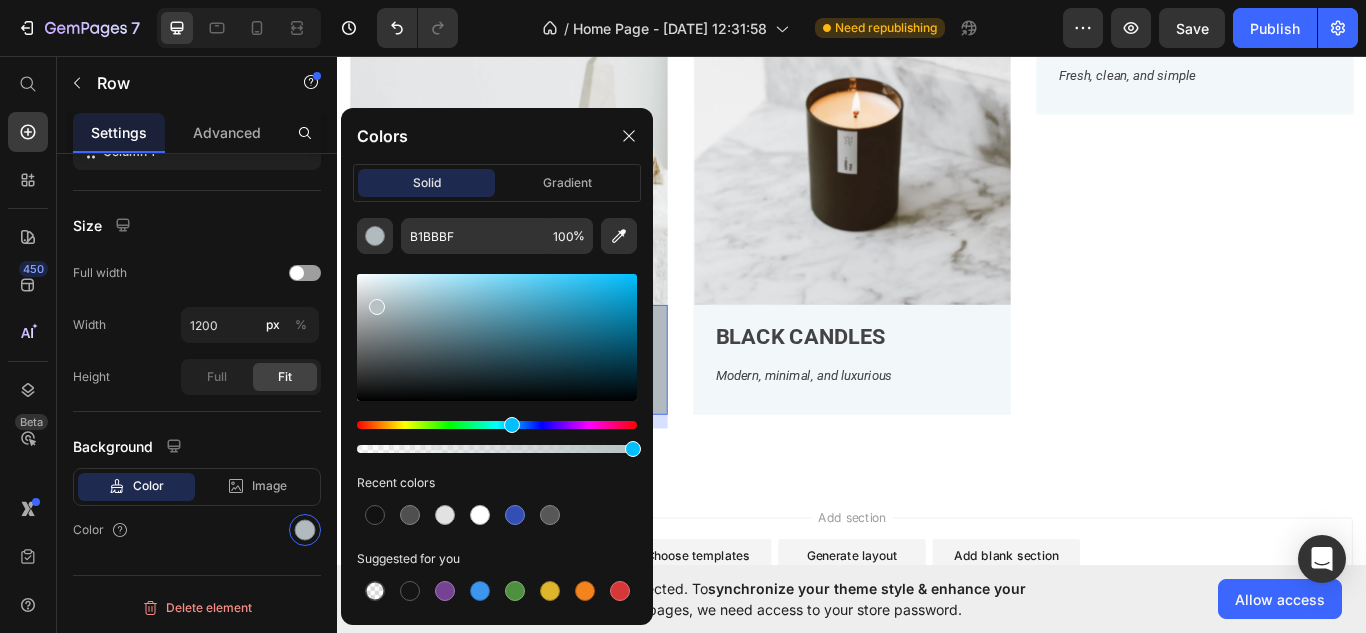 type on "B8C1C4" 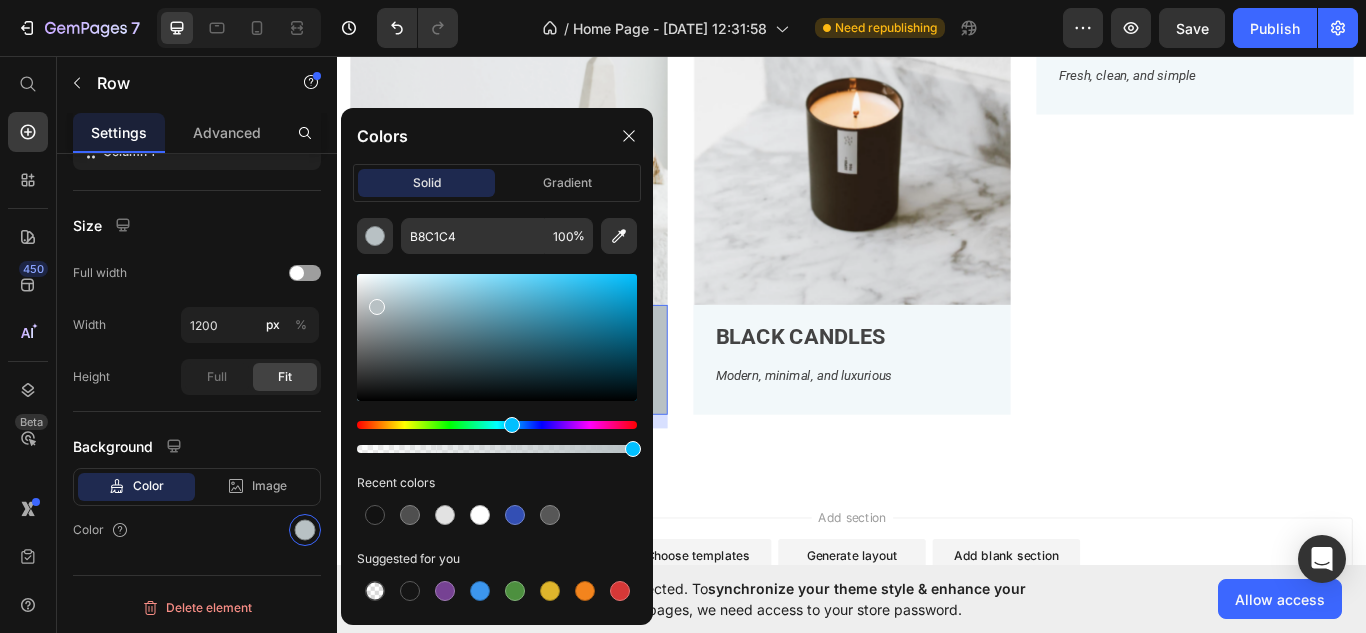 drag, startPoint x: 373, startPoint y: 286, endPoint x: 374, endPoint y: 303, distance: 17.029387 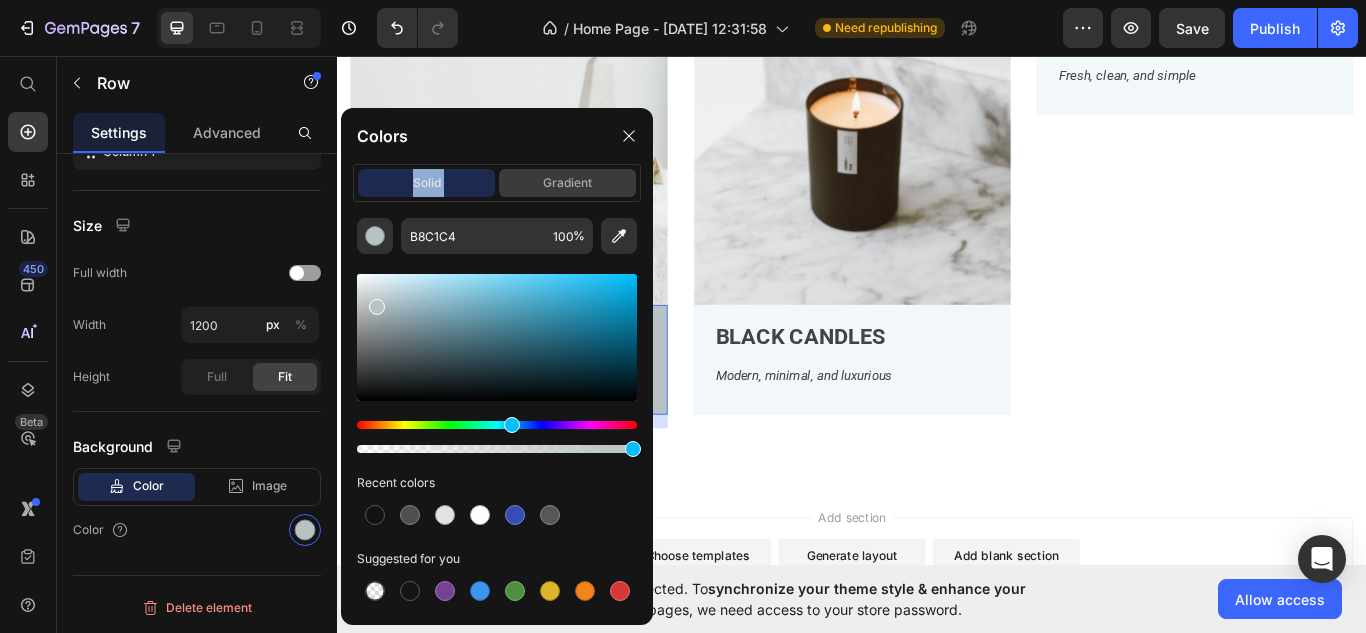 drag, startPoint x: 460, startPoint y: 134, endPoint x: 522, endPoint y: 174, distance: 73.78347 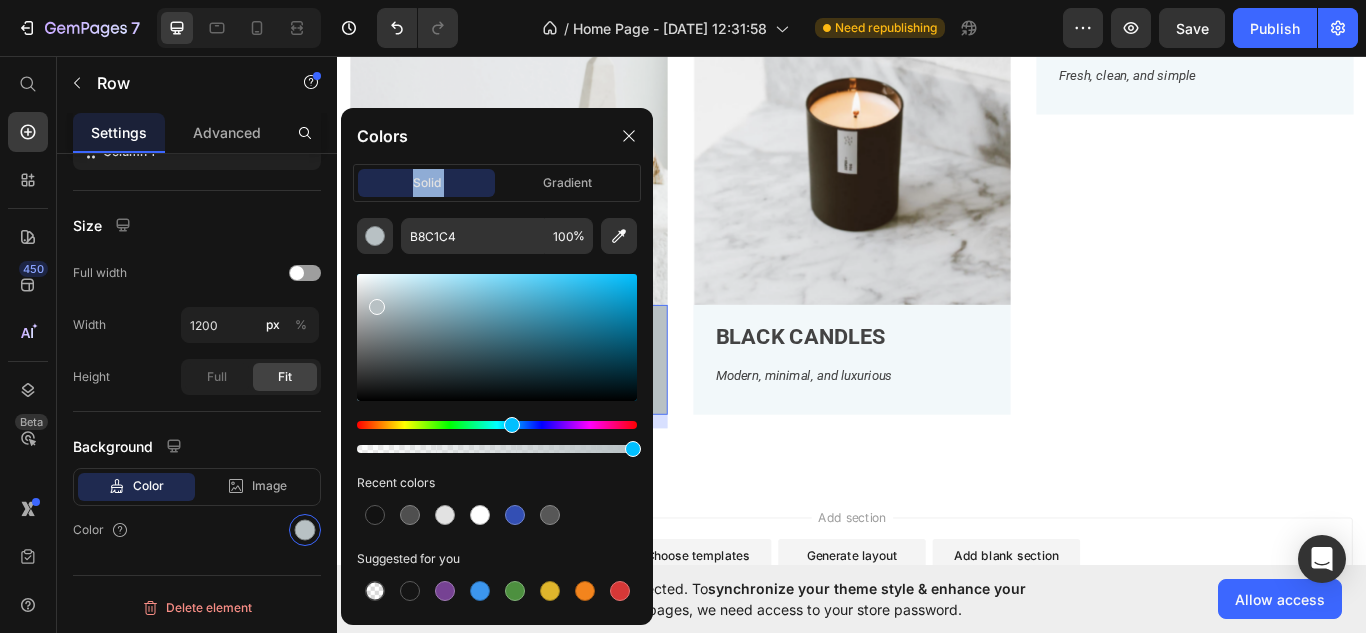 click on "Colors" 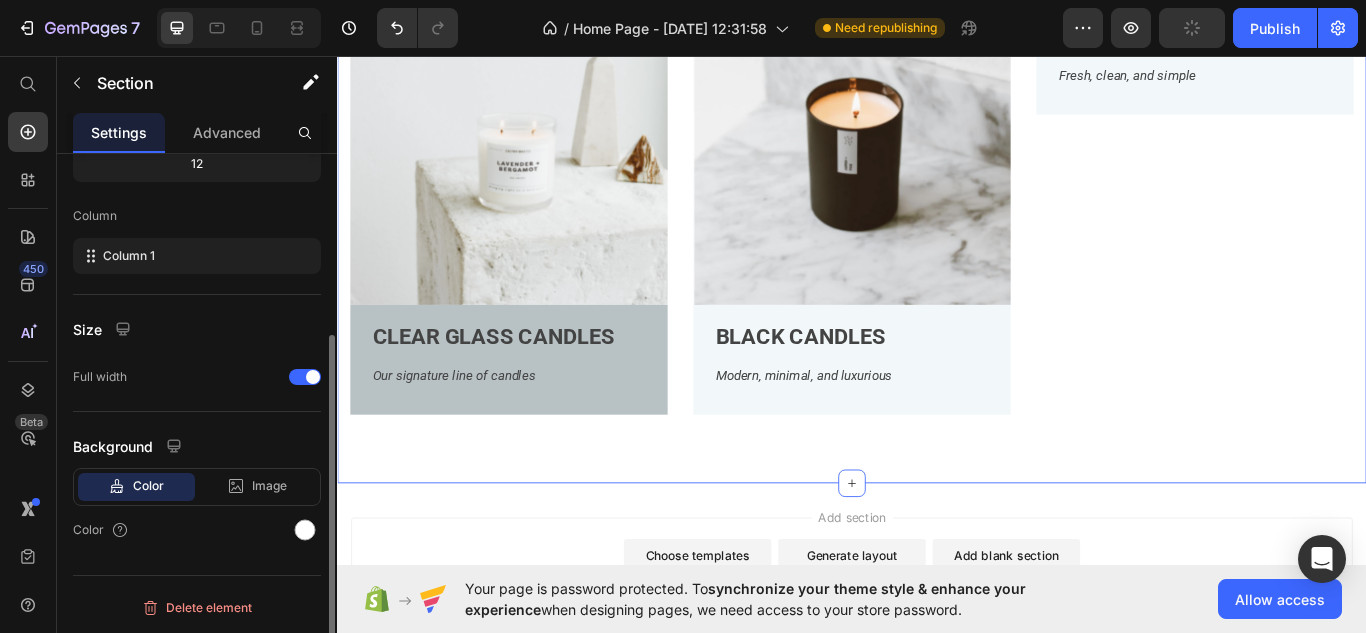 click on "OUR CANDLE LINES Heading 100% Soy Wax   |  Non-Toxic  |  Vegan  |  Phthalate-Free  |  US-Made  |   Essential-Oil-Infused   Text Block Image CLEAR GLASS CANDLES Text Block Our signature line of candles Text Block Row Image BLACK CANDLES Text Block Modern, minimal, and luxurious Text Block Row Image AMBER JAR CANDLES Text Block Fresh, clean, and simple Text Block Row Row Section 3   You can create reusable sections Create Theme Section AI Content Write with GemAI What would you like to describe here? Tone and Voice Persuasive Product Show more Generate" at bounding box center (937, 162) 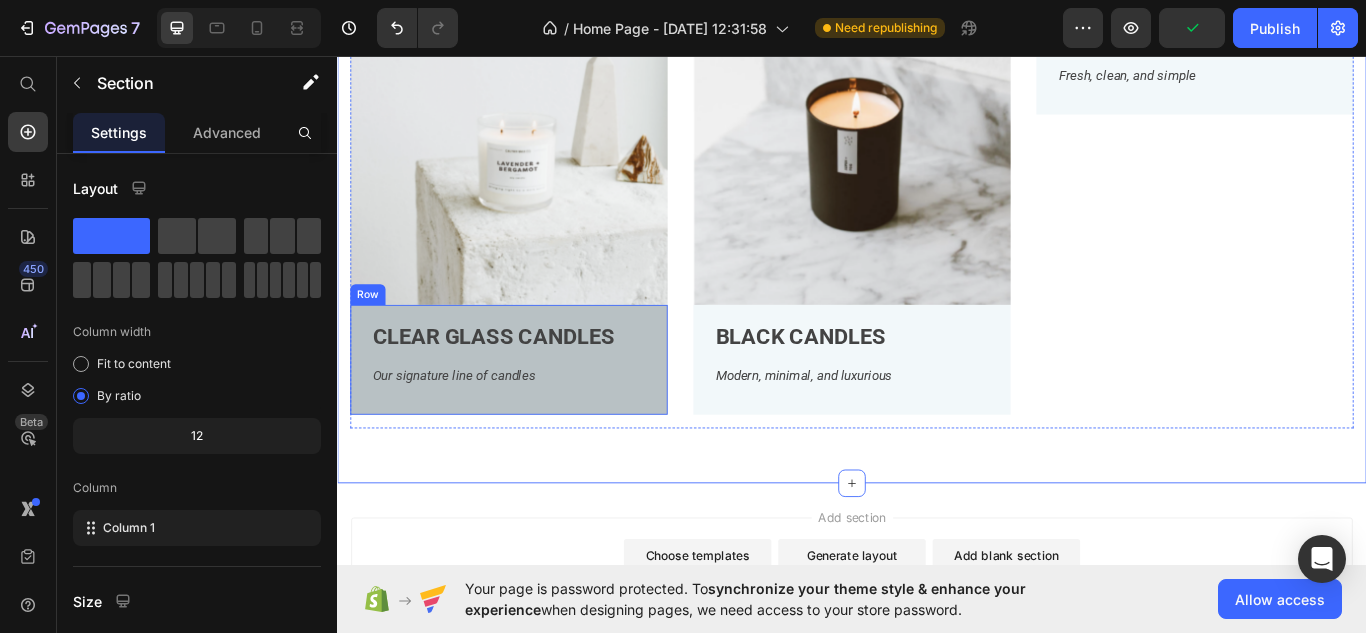 click on "CLEAR GLASS CANDLES Text Block Our signature line of candles Text Block" at bounding box center [537, 415] 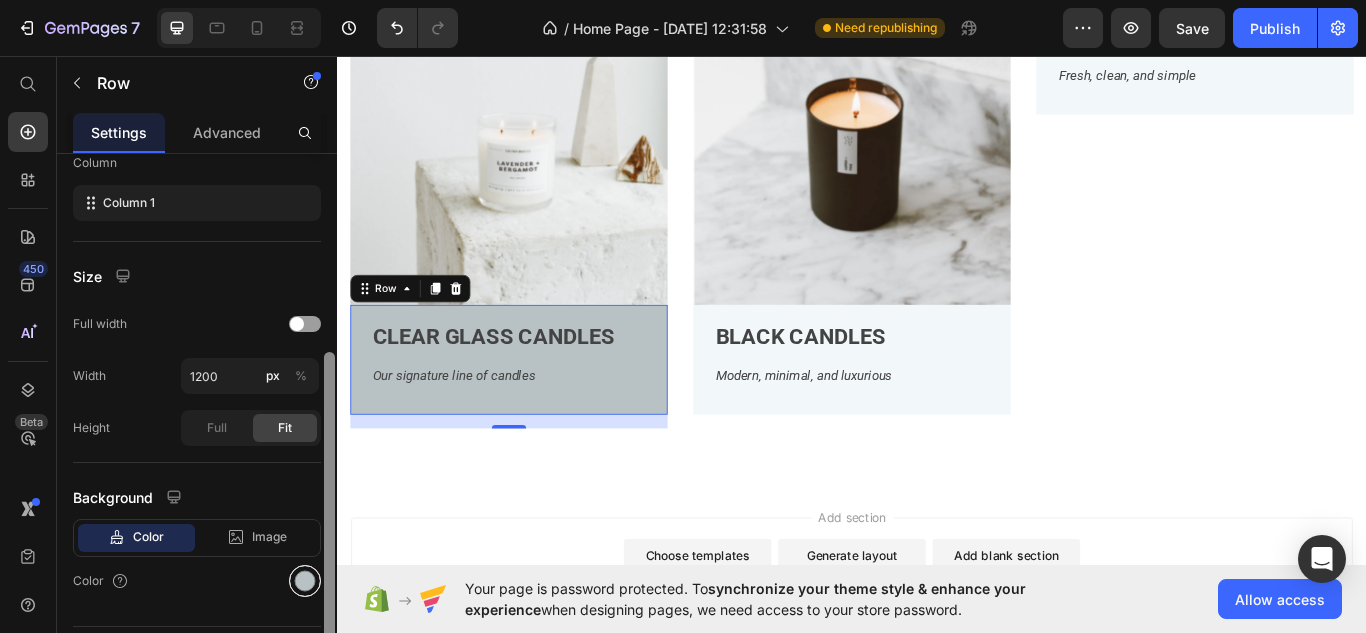 scroll, scrollTop: 333, scrollLeft: 0, axis: vertical 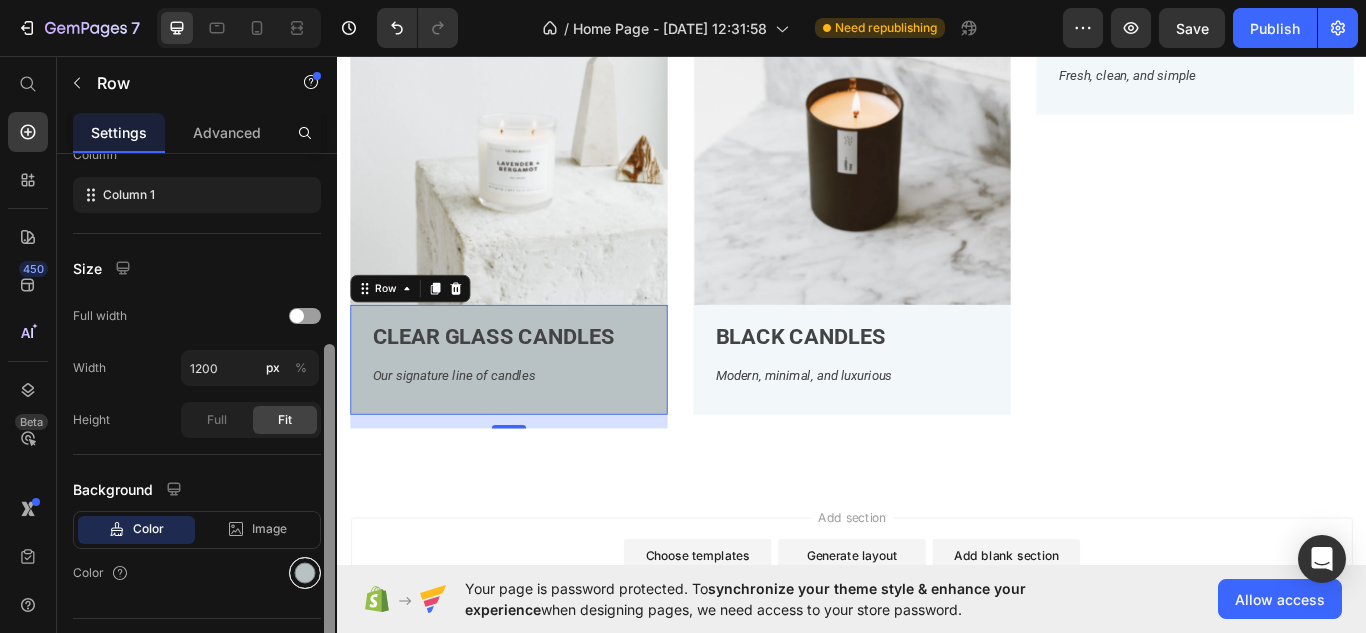 drag, startPoint x: 328, startPoint y: 440, endPoint x: 301, endPoint y: 578, distance: 140.6165 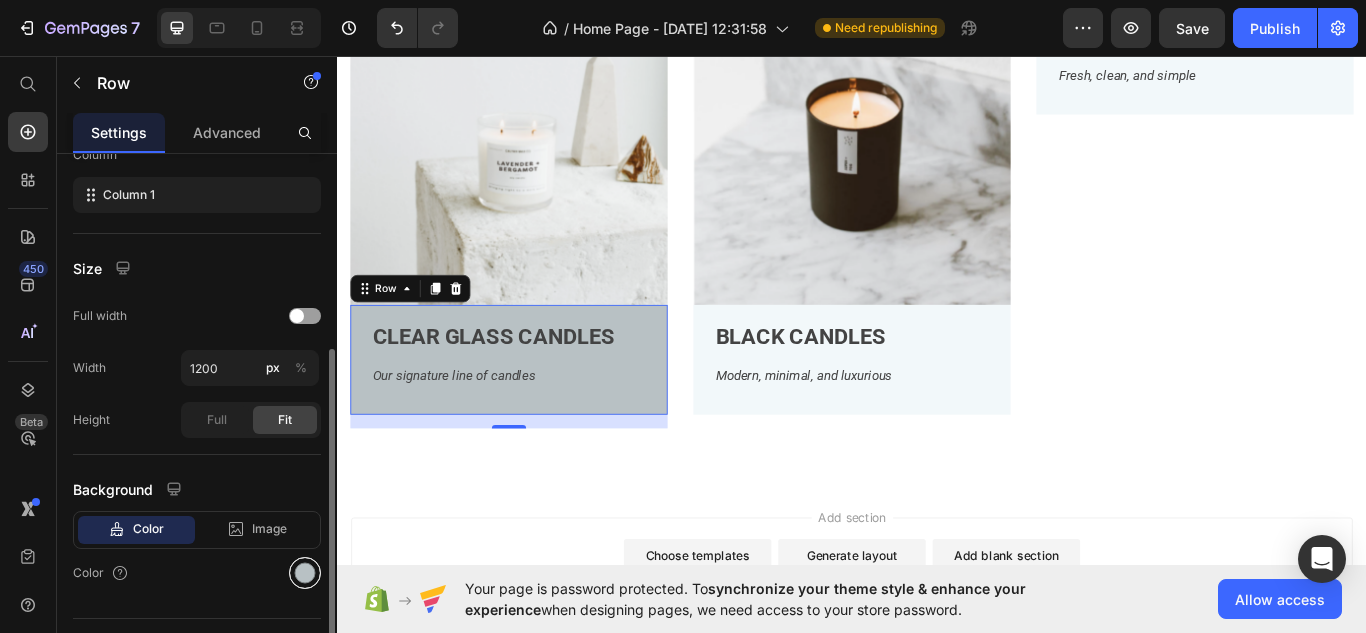 click at bounding box center (305, 573) 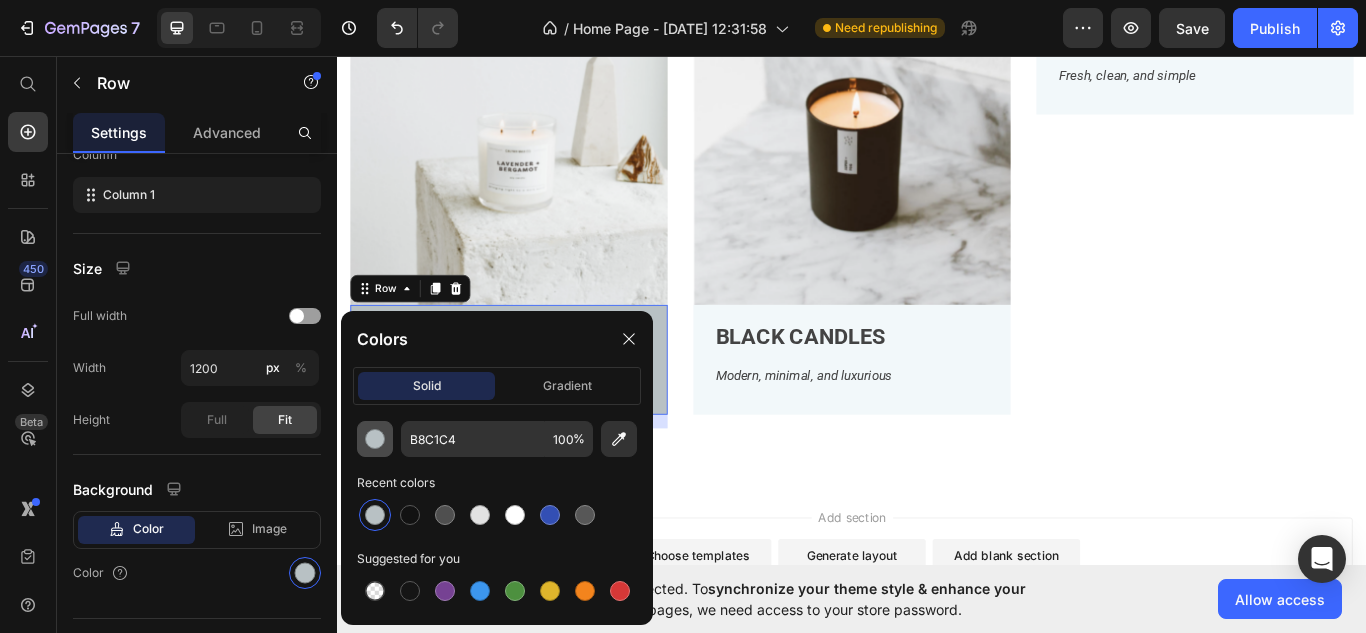 click at bounding box center (375, 439) 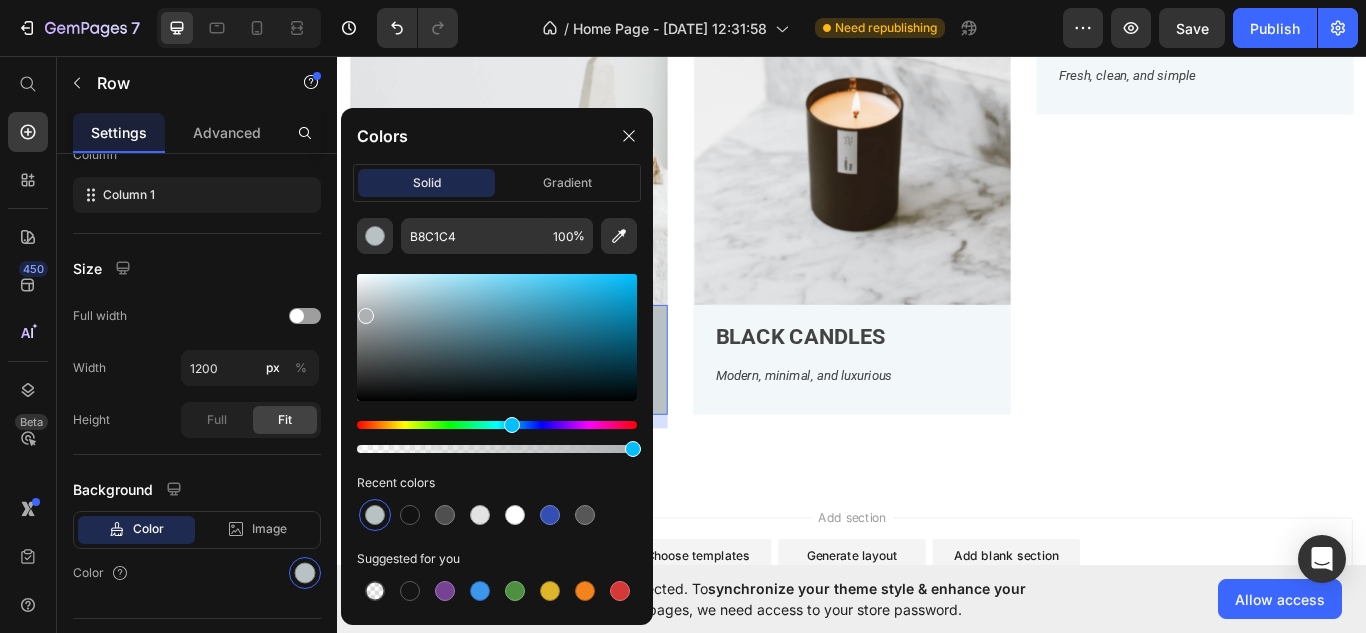 type on "AEB1B2" 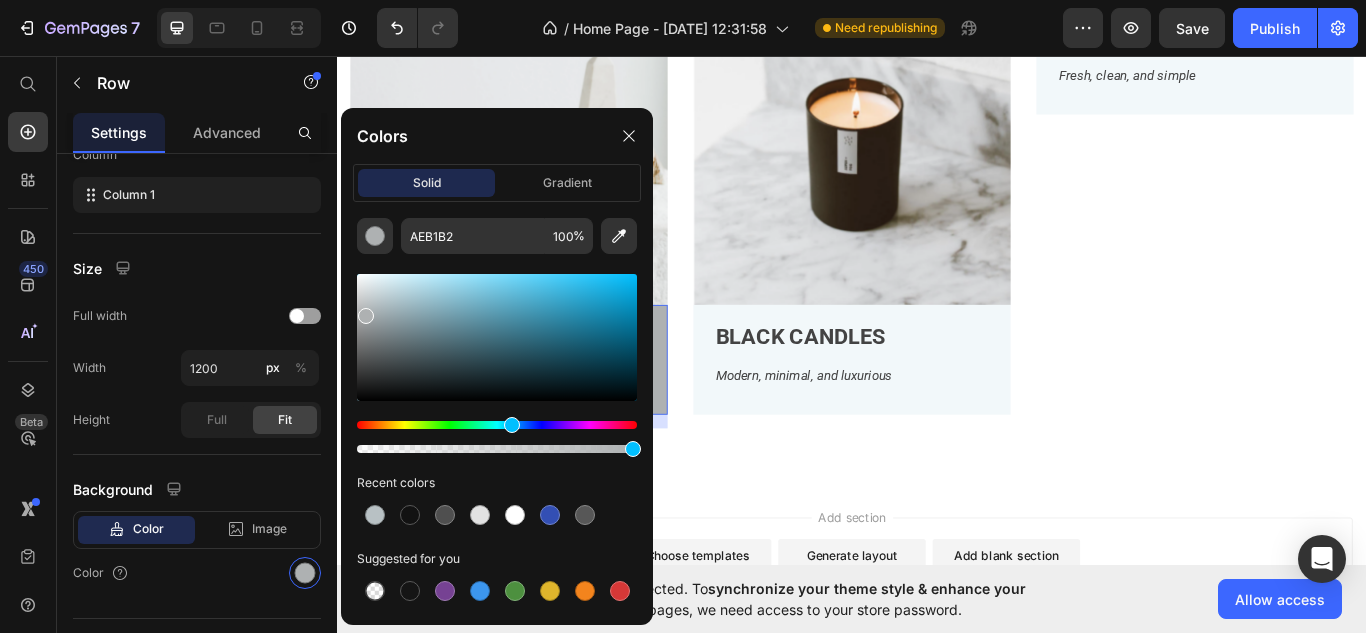 click at bounding box center (366, 316) 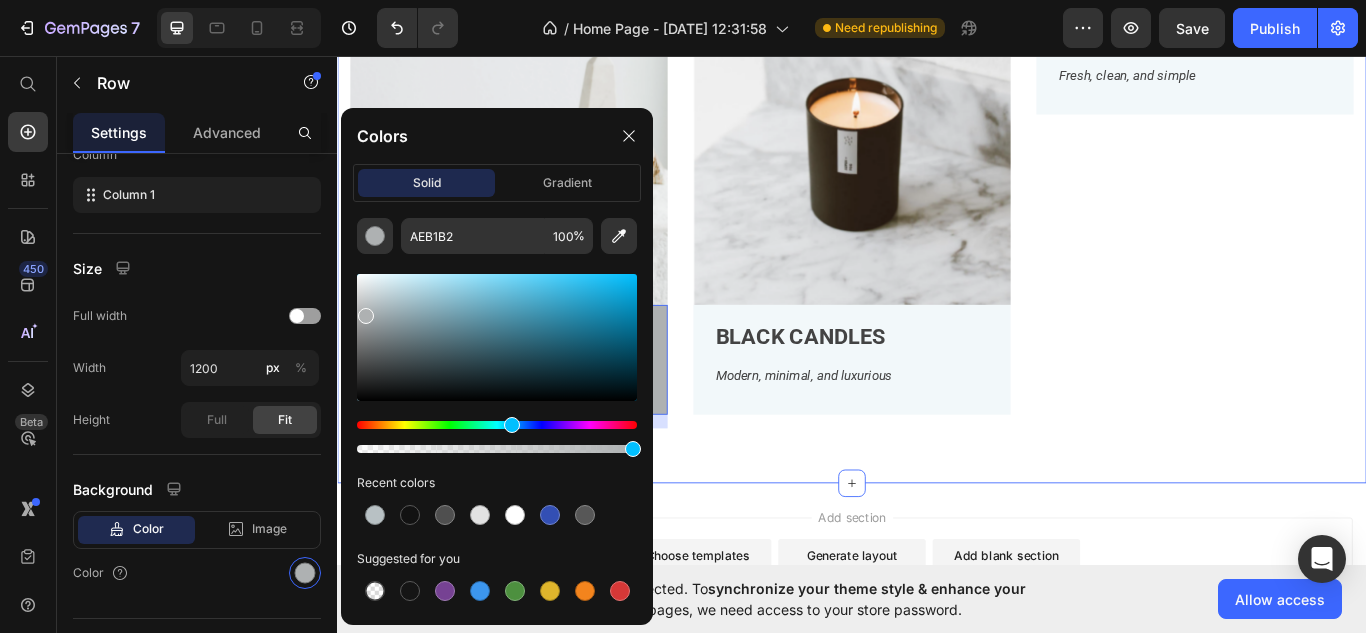 click on "OUR CANDLE LINES Heading 100% Soy Wax   |  Non-Toxic  |  Vegan  |  Phthalate-Free  |  US-Made  |   Essential-Oil-Infused   Text Block Image CLEAR GLASS CANDLES Text Block Our signature line of candles Text Block Row   16 Image BLACK CANDLES Text Block Modern, minimal, and luxurious Text Block Row Image AMBER JAR CANDLES Text Block Fresh, clean, and simple Text Block Row Row Section 3" at bounding box center [937, 162] 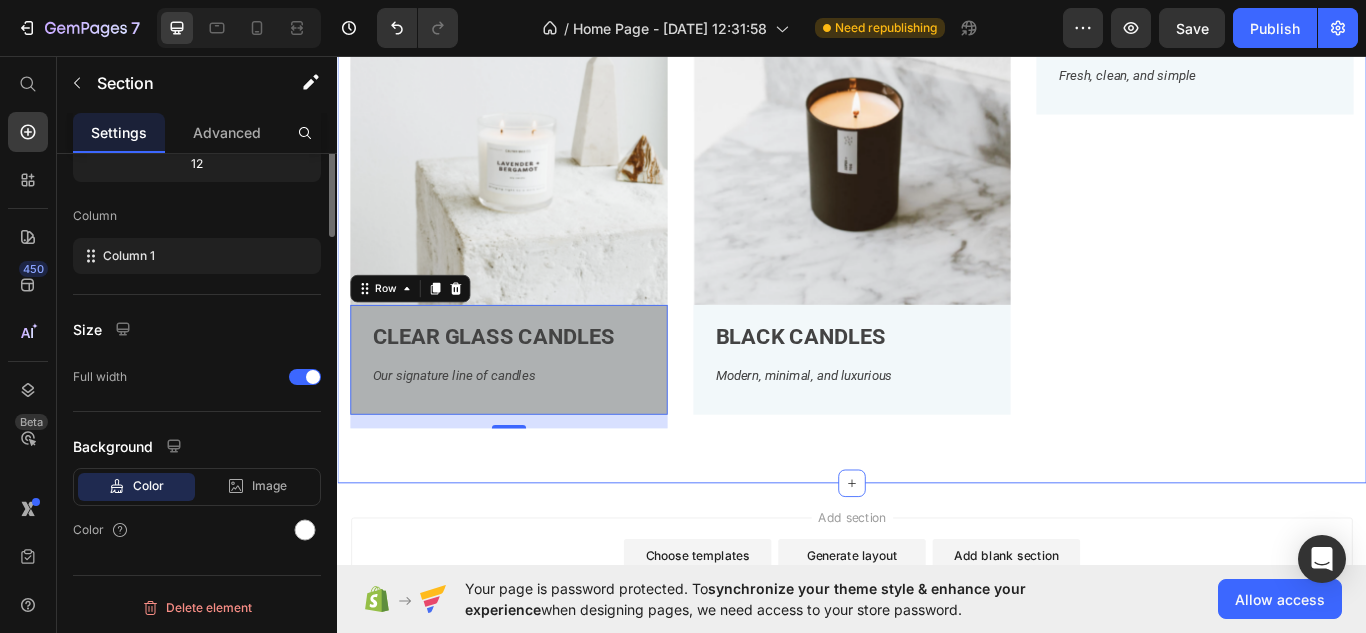 scroll, scrollTop: 0, scrollLeft: 0, axis: both 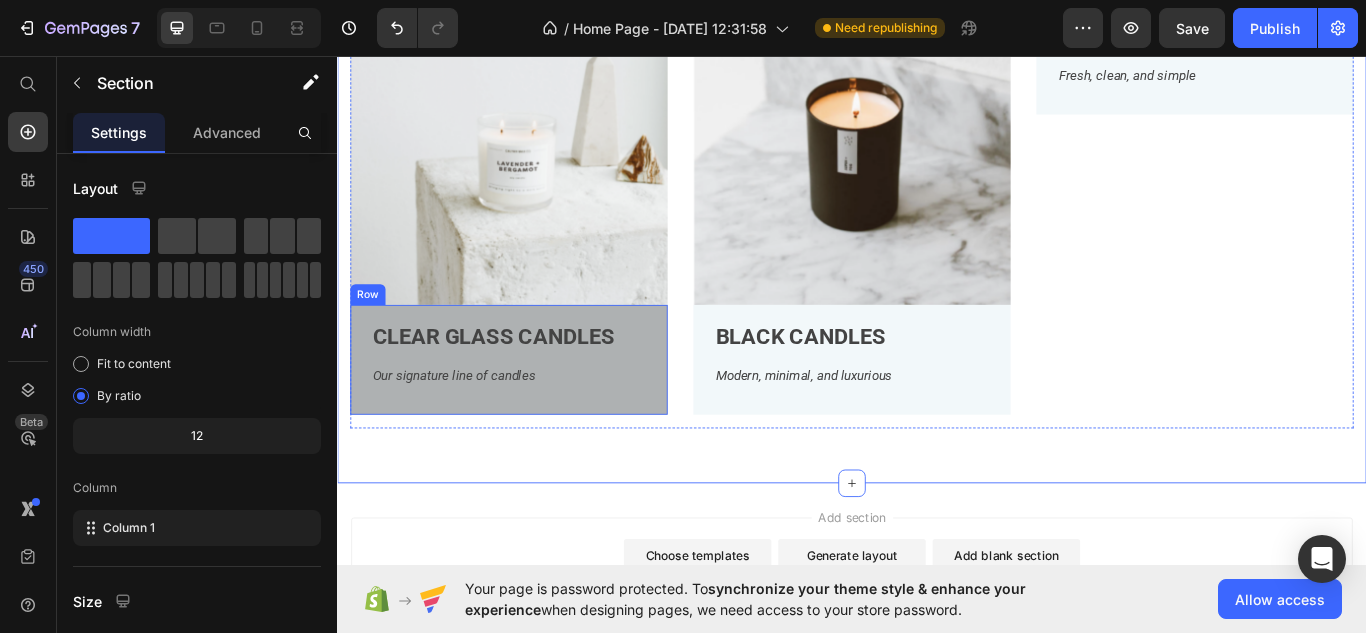 click on "CLEAR GLASS CANDLES Text Block Our signature line of candles Text Block Row" at bounding box center [537, 411] 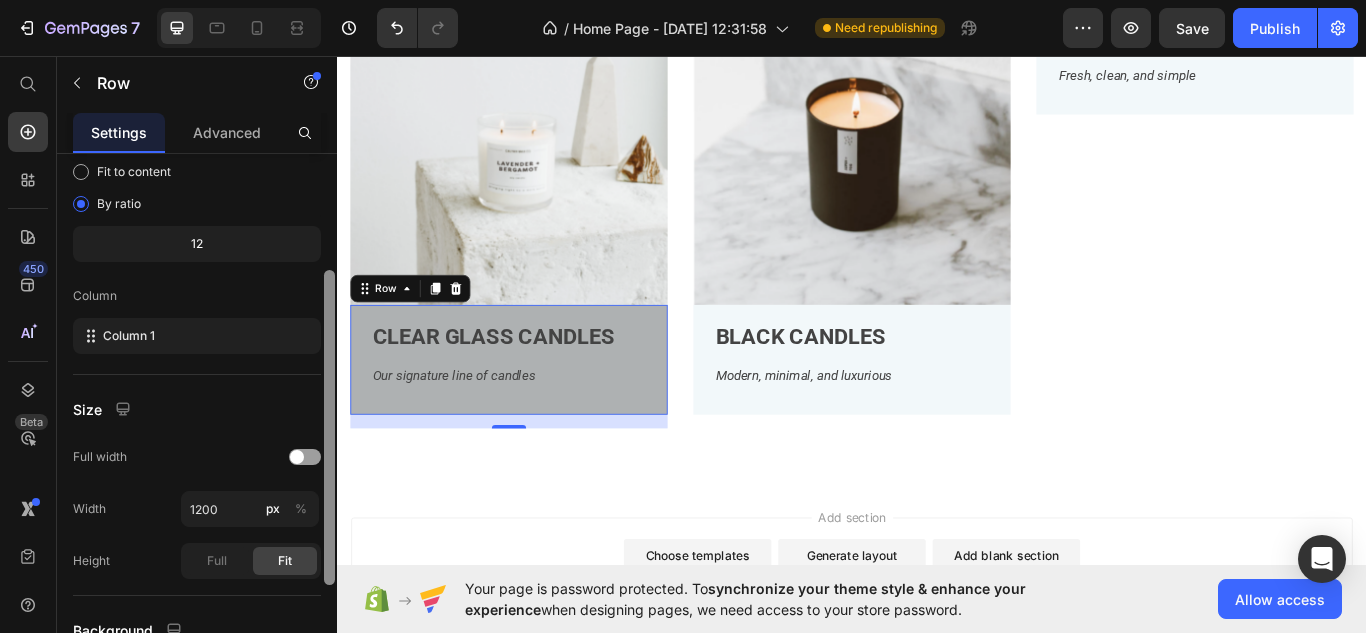 drag, startPoint x: 330, startPoint y: 387, endPoint x: 327, endPoint y: 501, distance: 114.03947 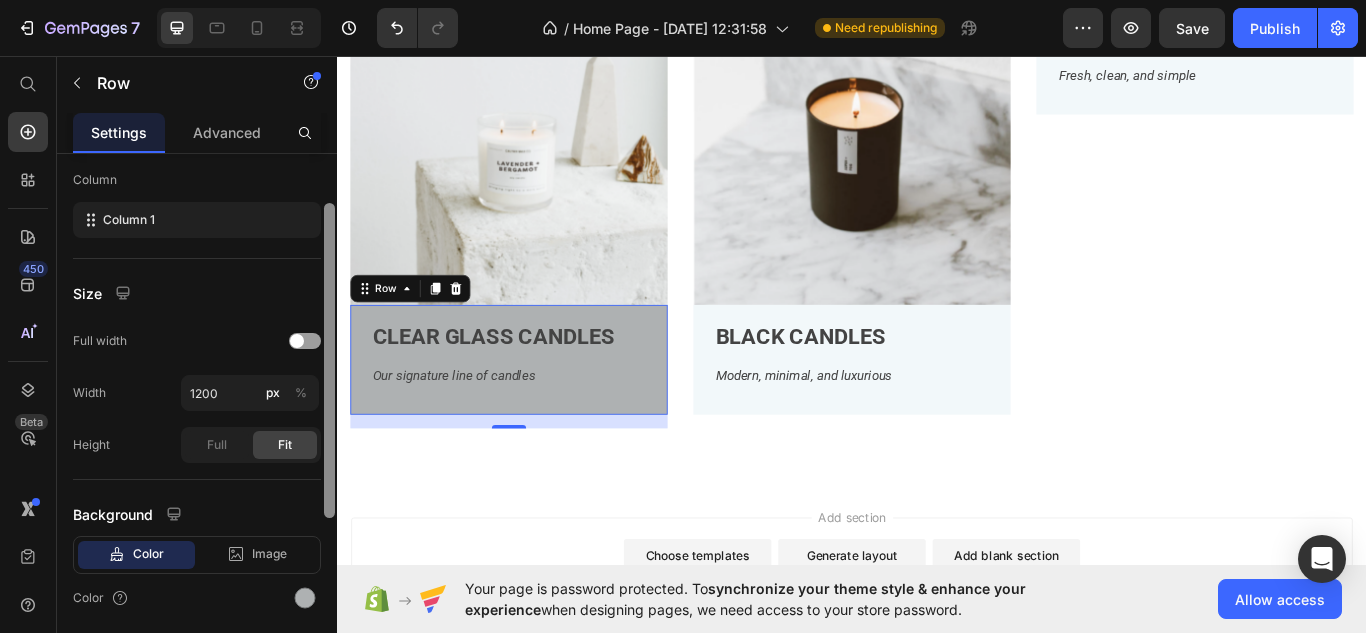 scroll, scrollTop: 354, scrollLeft: 0, axis: vertical 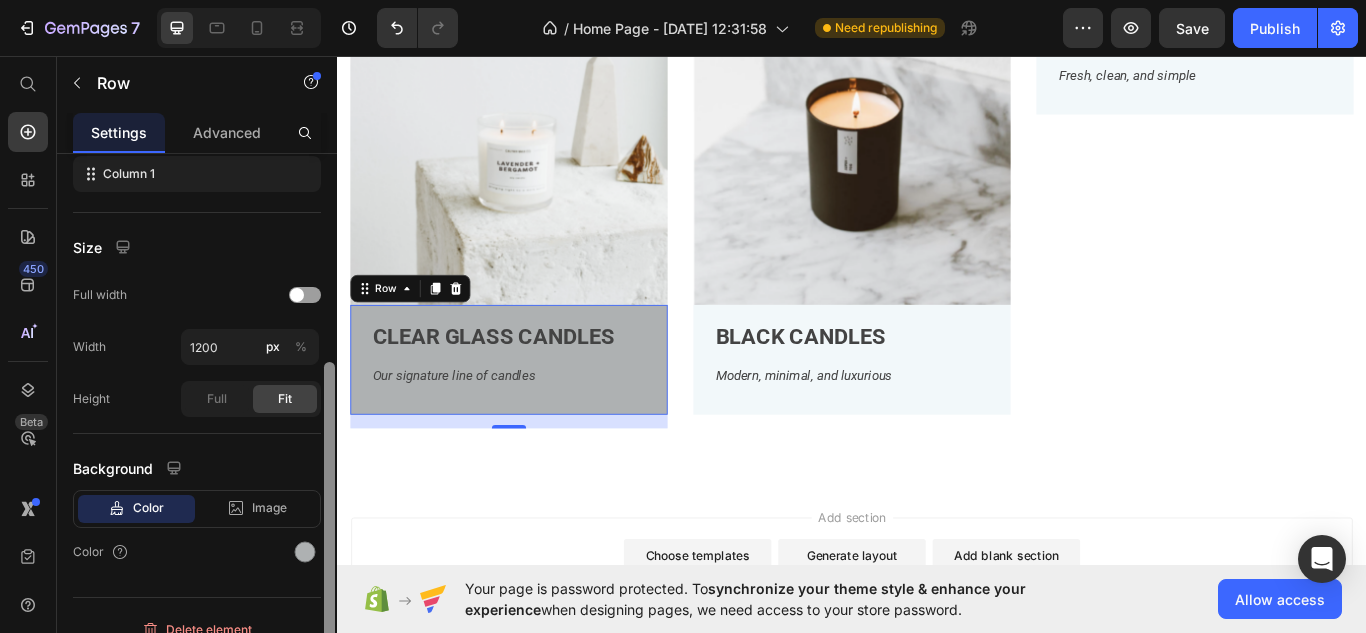 drag, startPoint x: 328, startPoint y: 519, endPoint x: 320, endPoint y: 613, distance: 94.33981 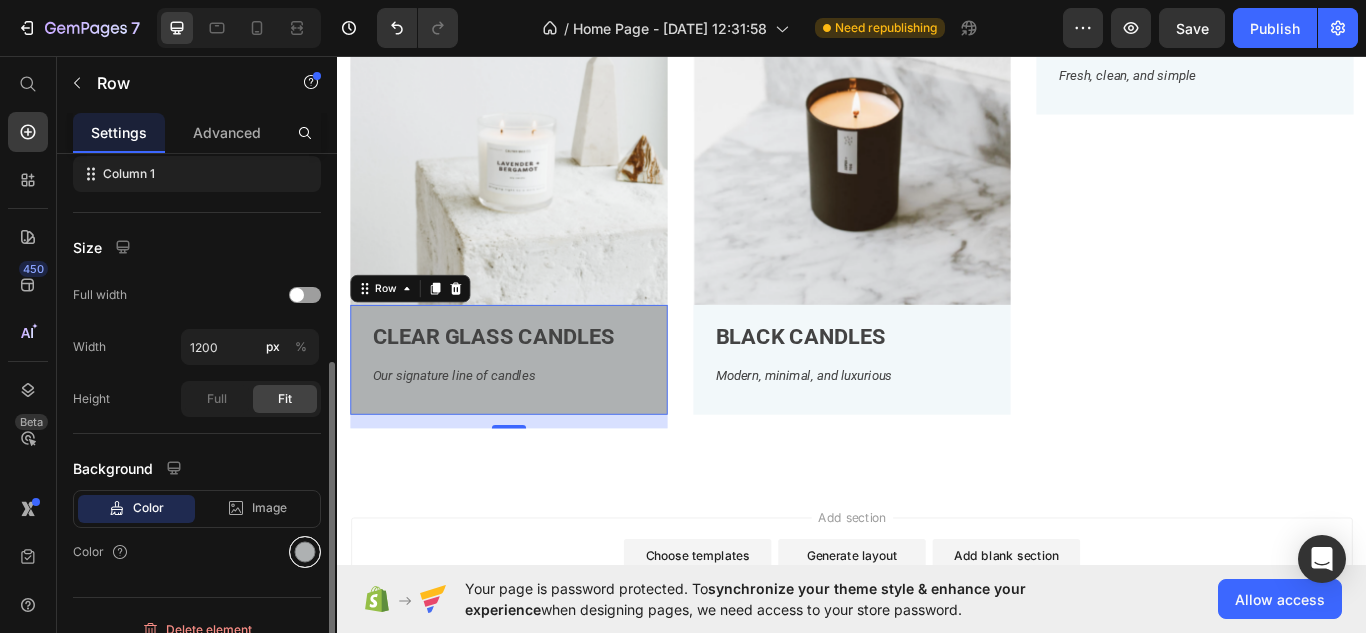 click at bounding box center (305, 552) 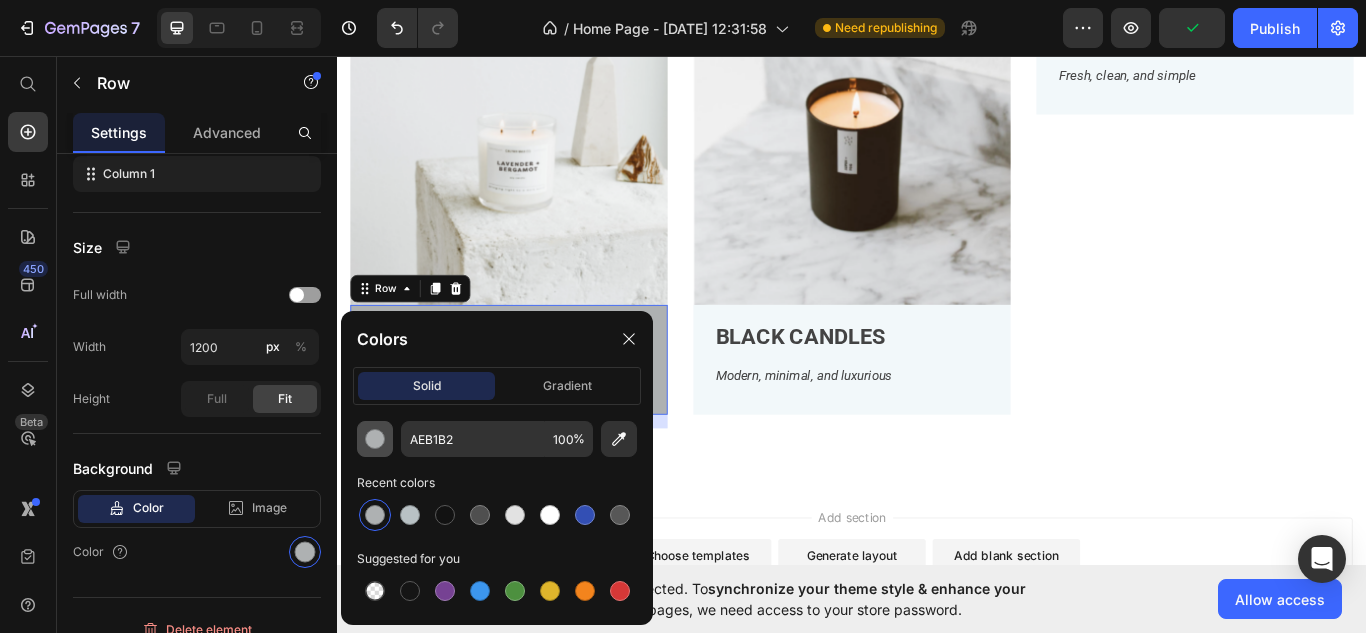 click at bounding box center [375, 439] 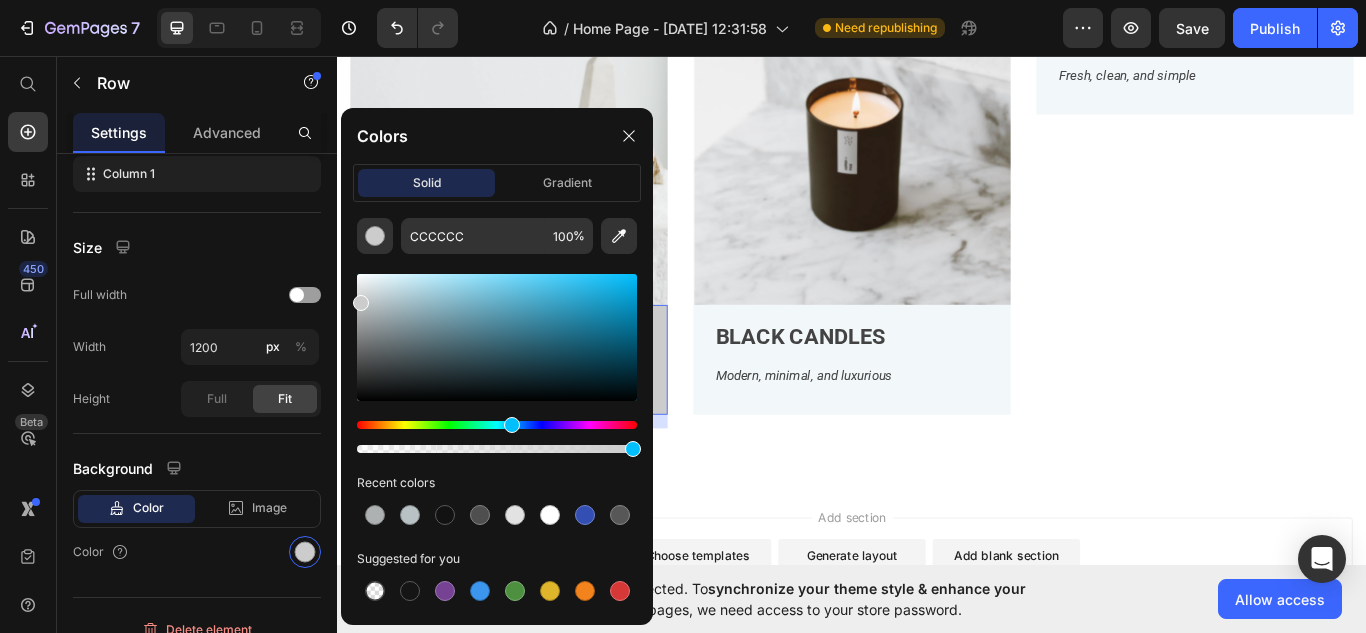 drag, startPoint x: 362, startPoint y: 316, endPoint x: 355, endPoint y: 299, distance: 18.384777 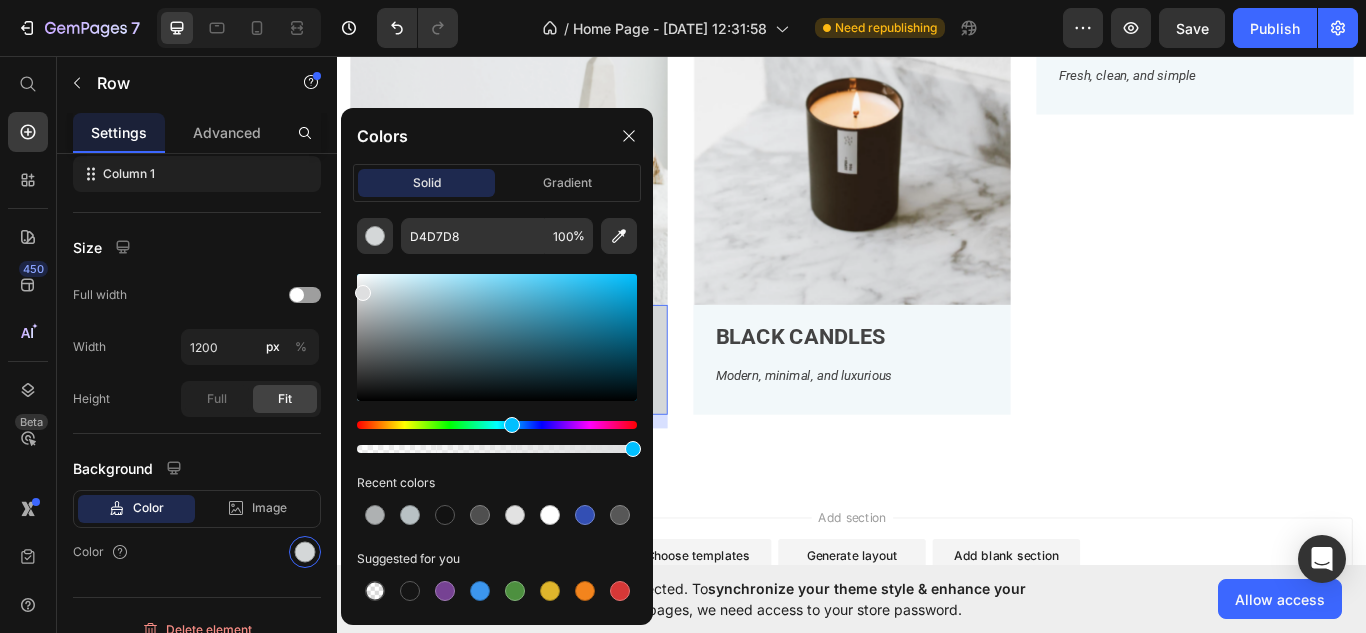 type on "E0E0E0" 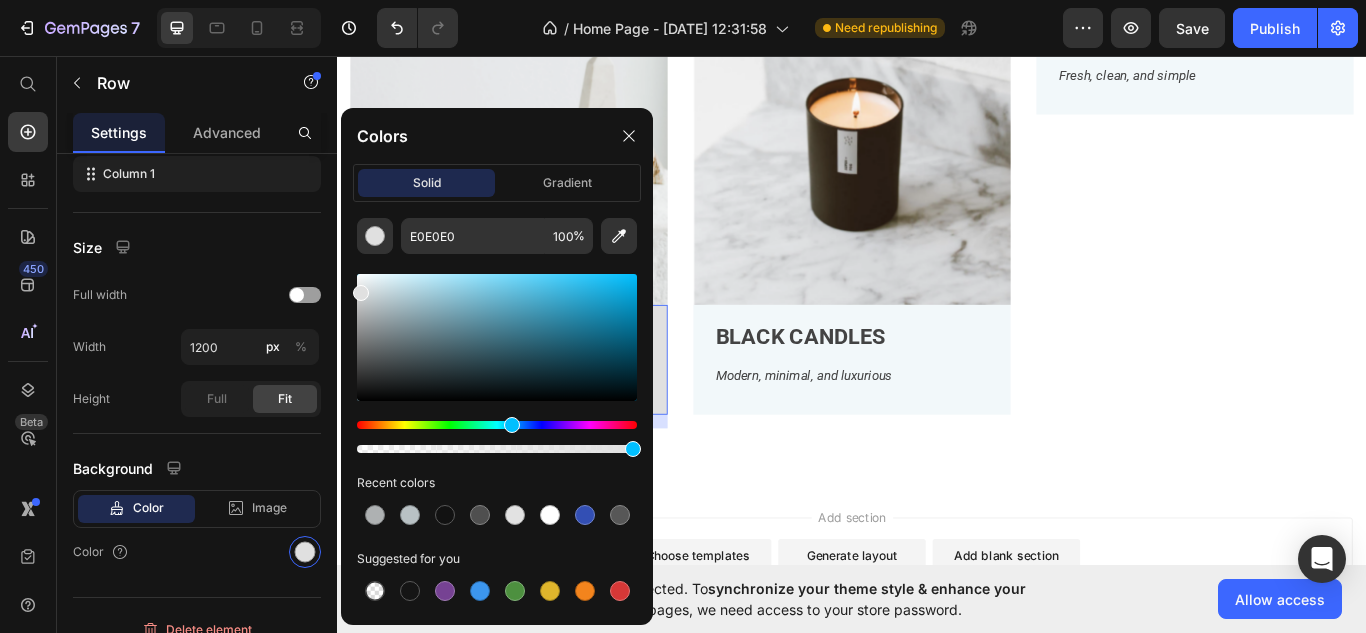 drag, startPoint x: 362, startPoint y: 303, endPoint x: 355, endPoint y: 288, distance: 16.552946 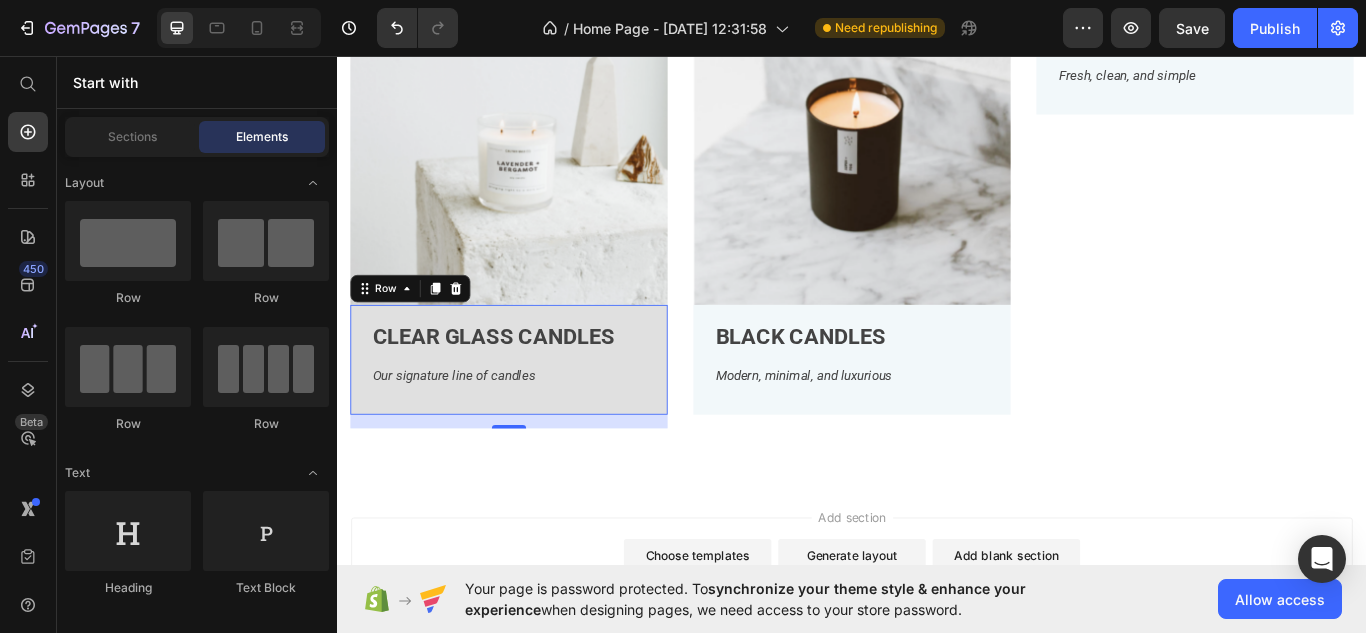 click on "Add section Choose templates inspired by CRO experts Generate layout from URL or image Add blank section then drag & drop elements" at bounding box center [937, 678] 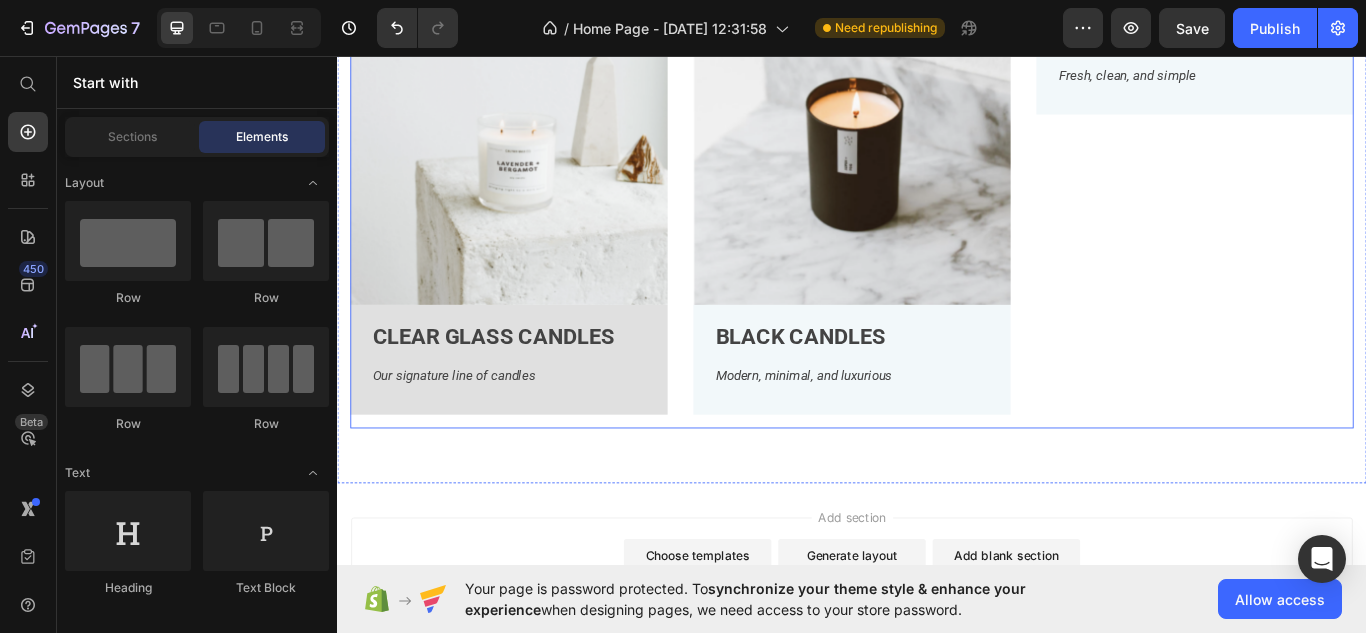 click on "CLEAR GLASS CANDLES Text Block Our signature line of candles Text Block" at bounding box center [537, 415] 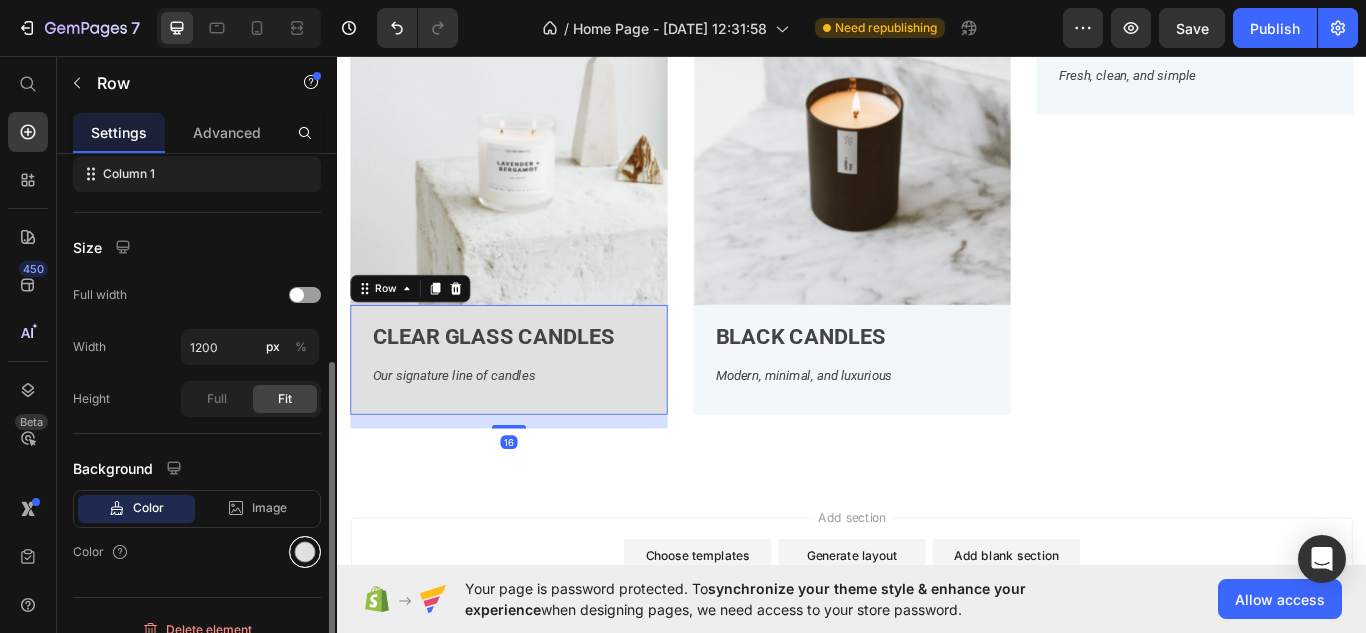 click at bounding box center [305, 552] 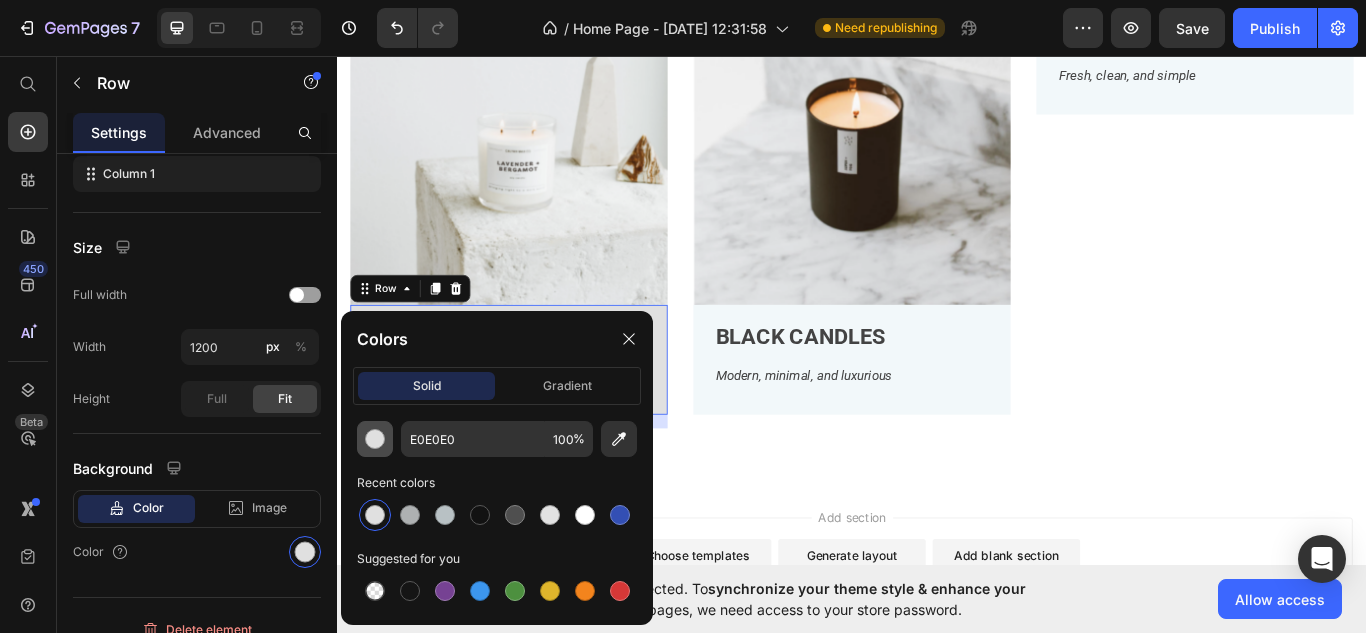 click at bounding box center (375, 439) 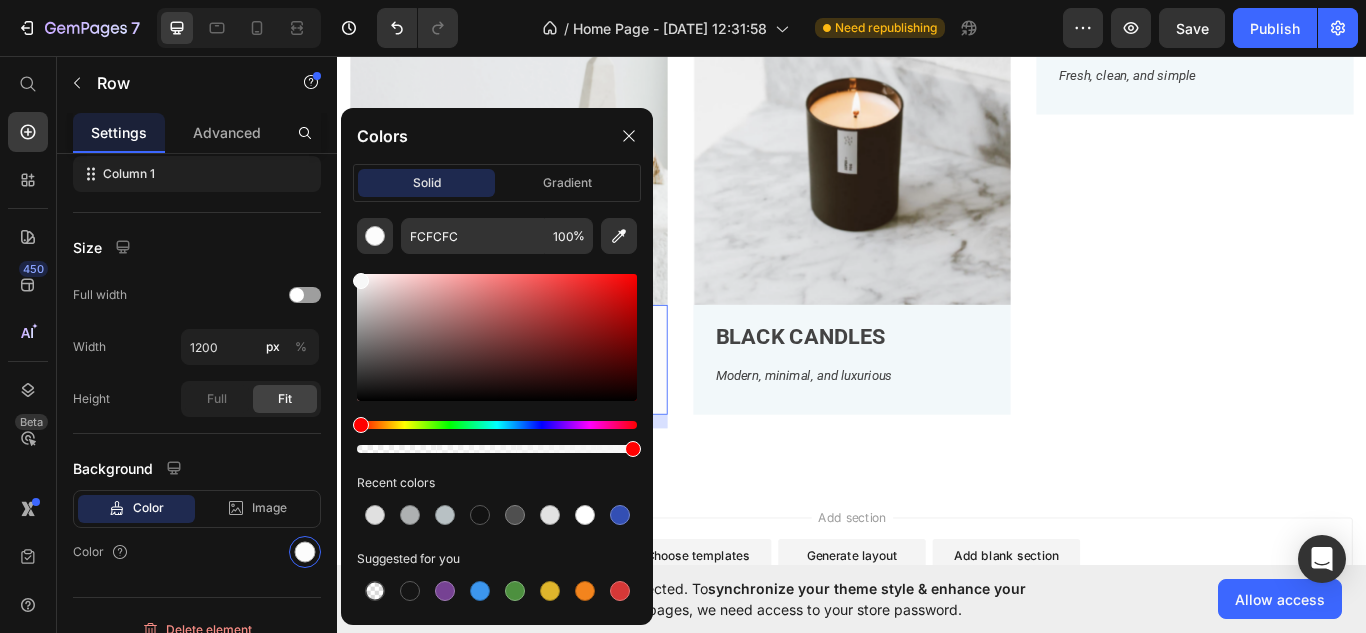 type on "F7F7F7" 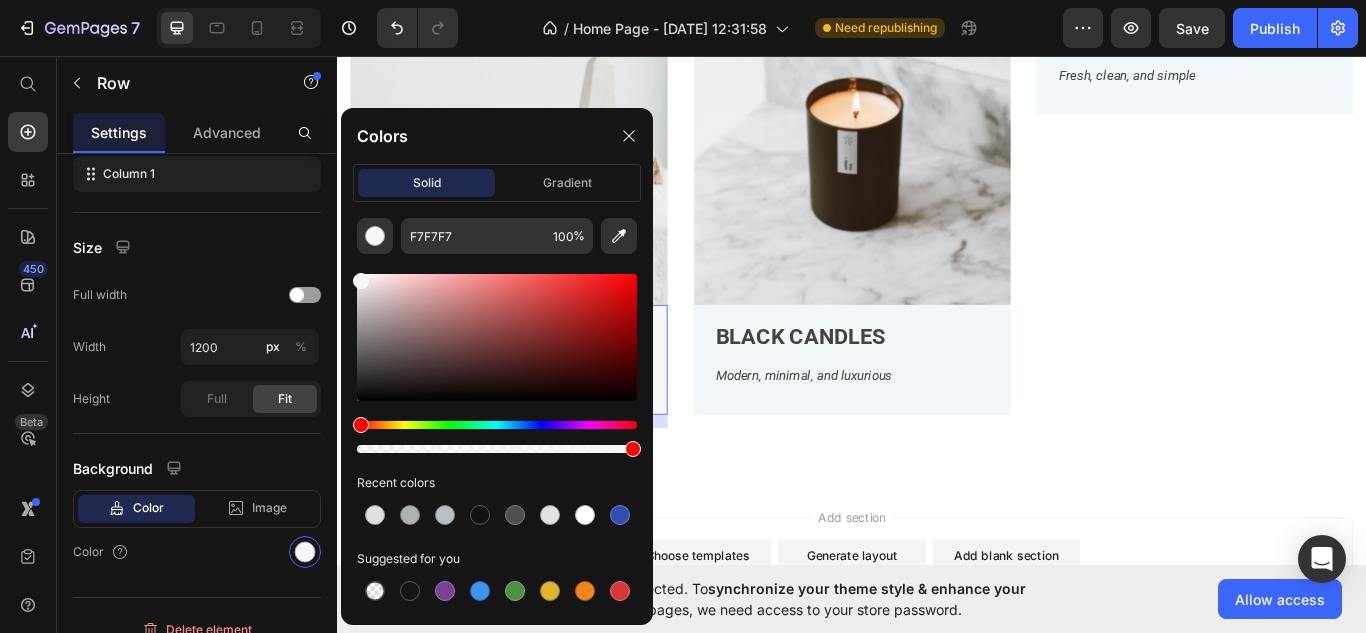 drag, startPoint x: 358, startPoint y: 297, endPoint x: 349, endPoint y: 277, distance: 21.931713 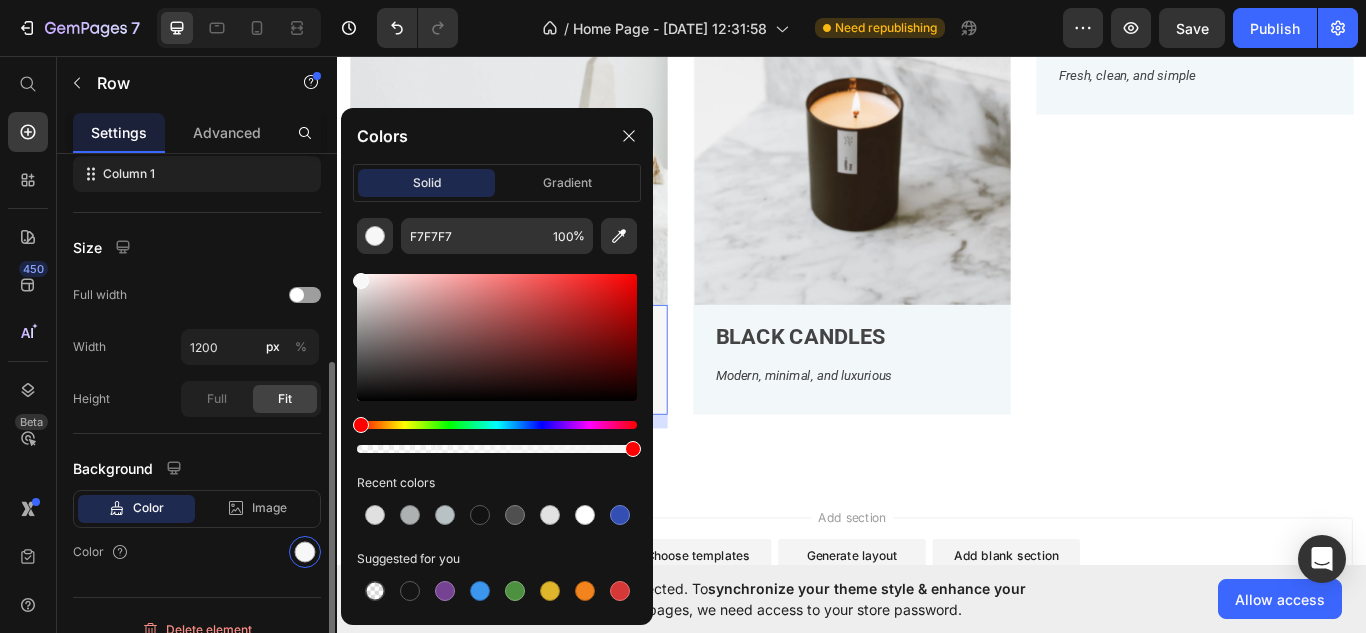 click on "Background Color Image Video  Color" 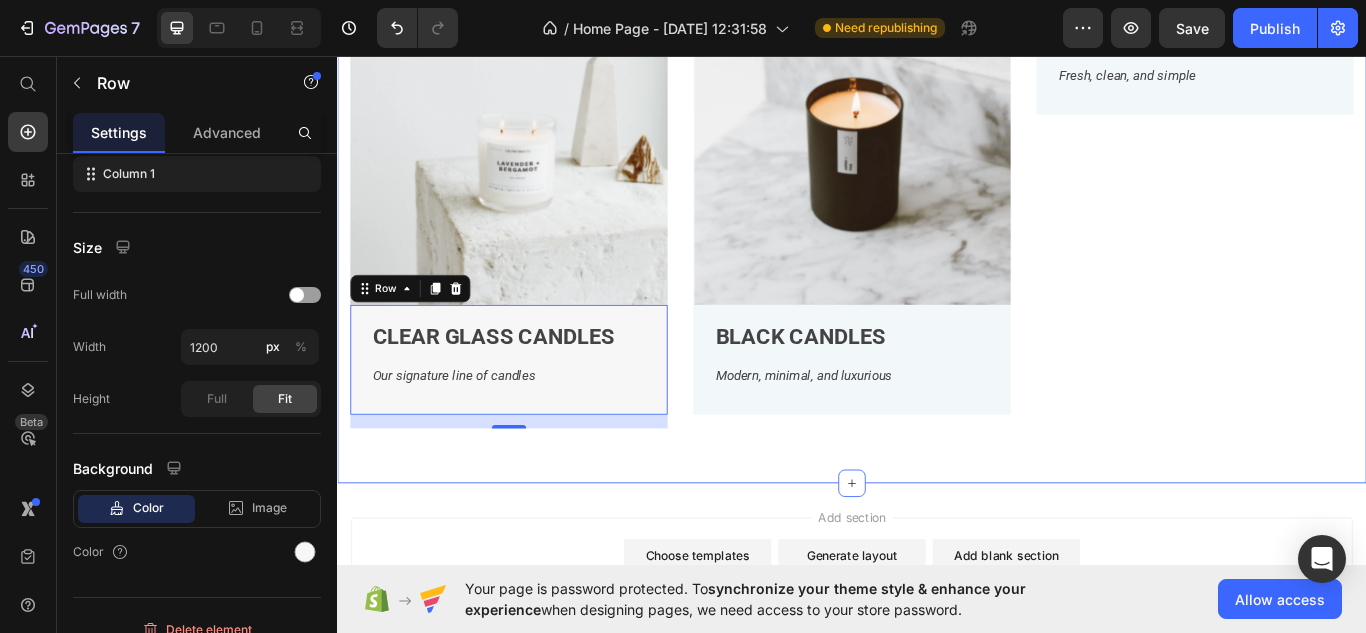click on "OUR CANDLE LINES Heading 100% Soy Wax   |  Non-Toxic  |  Vegan  |  Phthalate-Free  |  US-Made  |   Essential-Oil-Infused   Text Block Image CLEAR GLASS CANDLES Text Block Our signature line of candles Text Block Row   16 Image BLACK CANDLES Text Block Modern, minimal, and luxurious Text Block Row Image AMBER JAR CANDLES Text Block Fresh, clean, and simple Text Block Row Row Section 3" at bounding box center [937, 162] 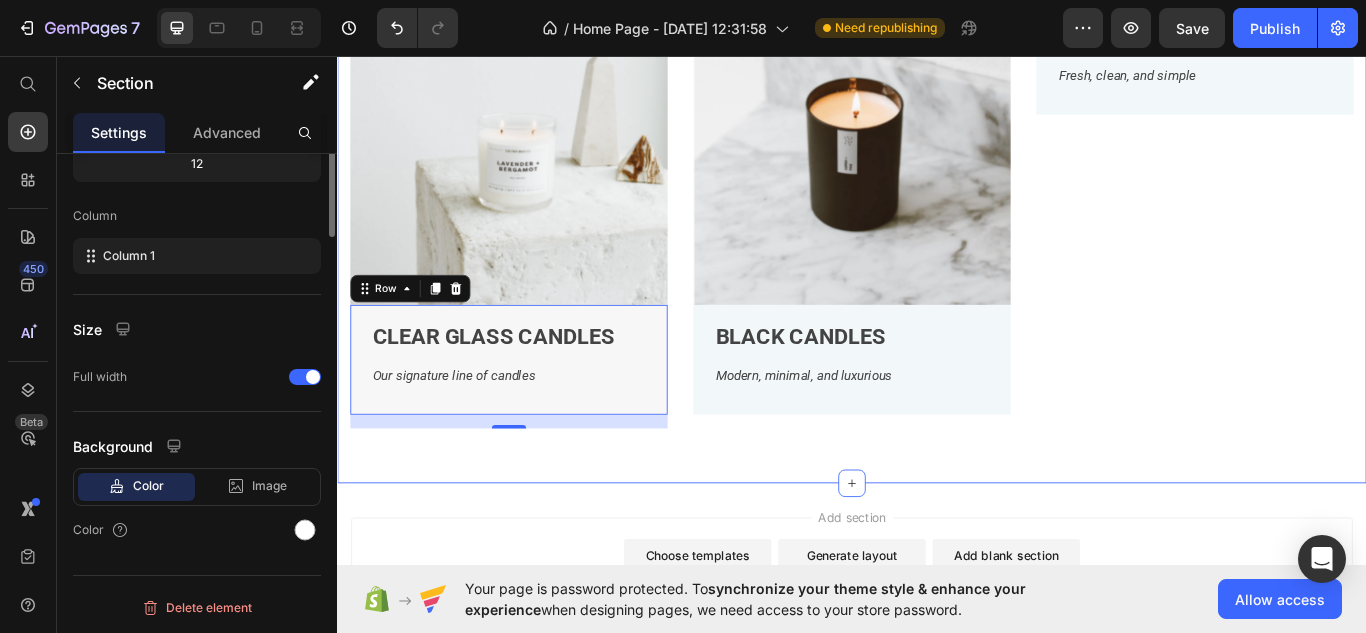 scroll, scrollTop: 0, scrollLeft: 0, axis: both 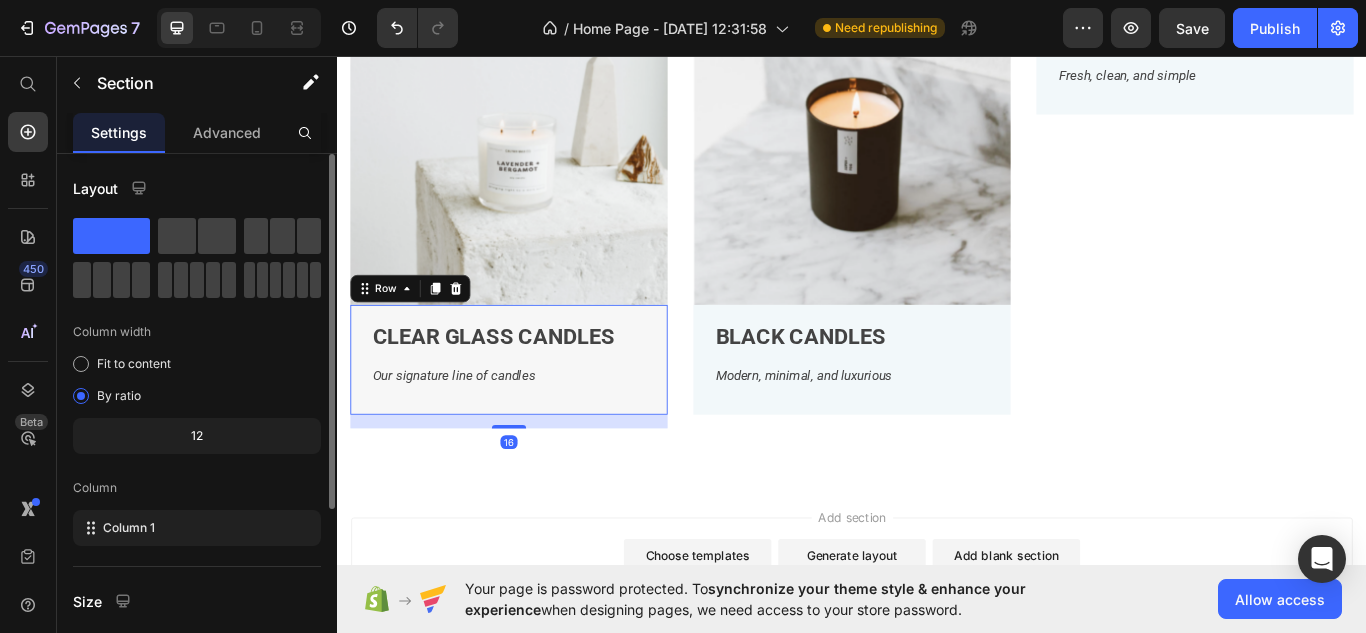 click on "CLEAR GLASS CANDLES Text Block Our signature line of candles Text Block" at bounding box center [537, 415] 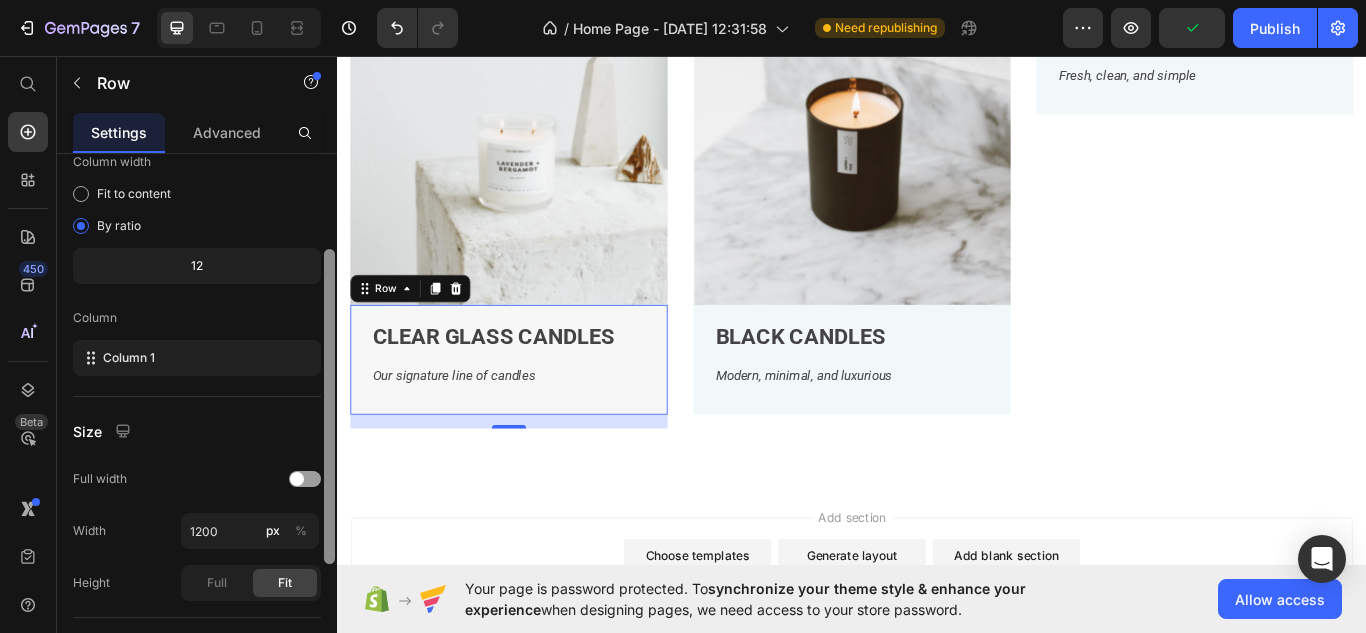 drag, startPoint x: 325, startPoint y: 318, endPoint x: 314, endPoint y: 432, distance: 114.52947 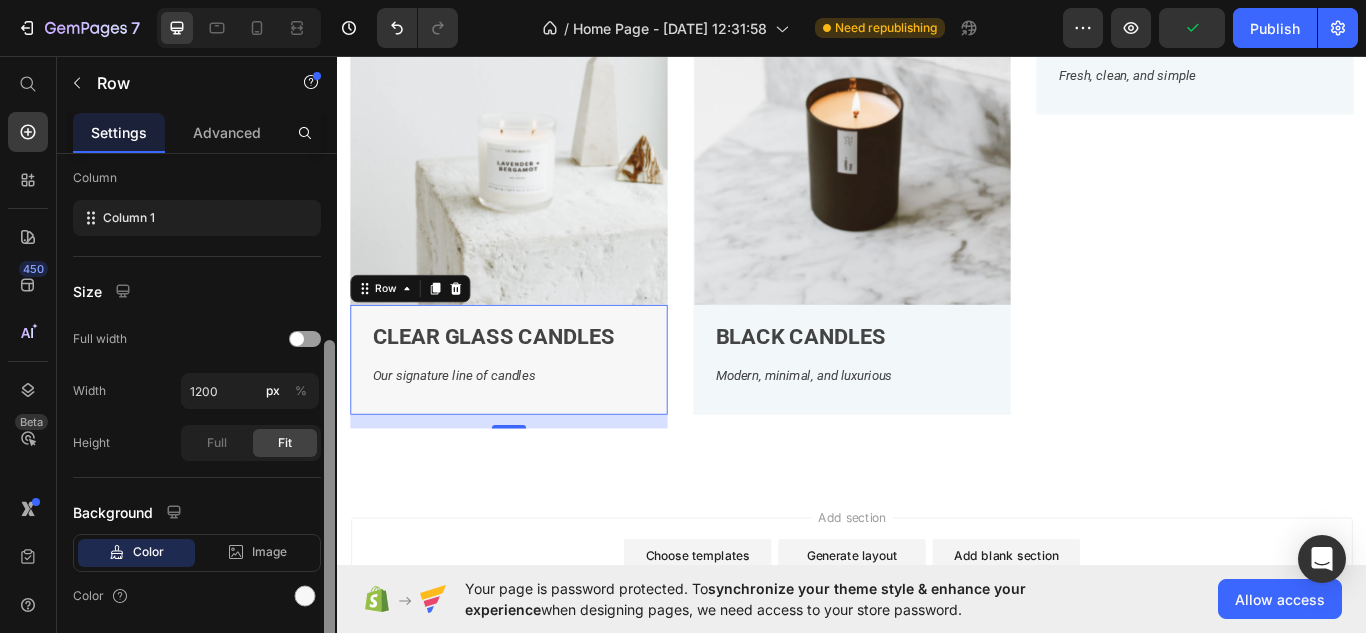 drag, startPoint x: 332, startPoint y: 529, endPoint x: 330, endPoint y: 610, distance: 81.02469 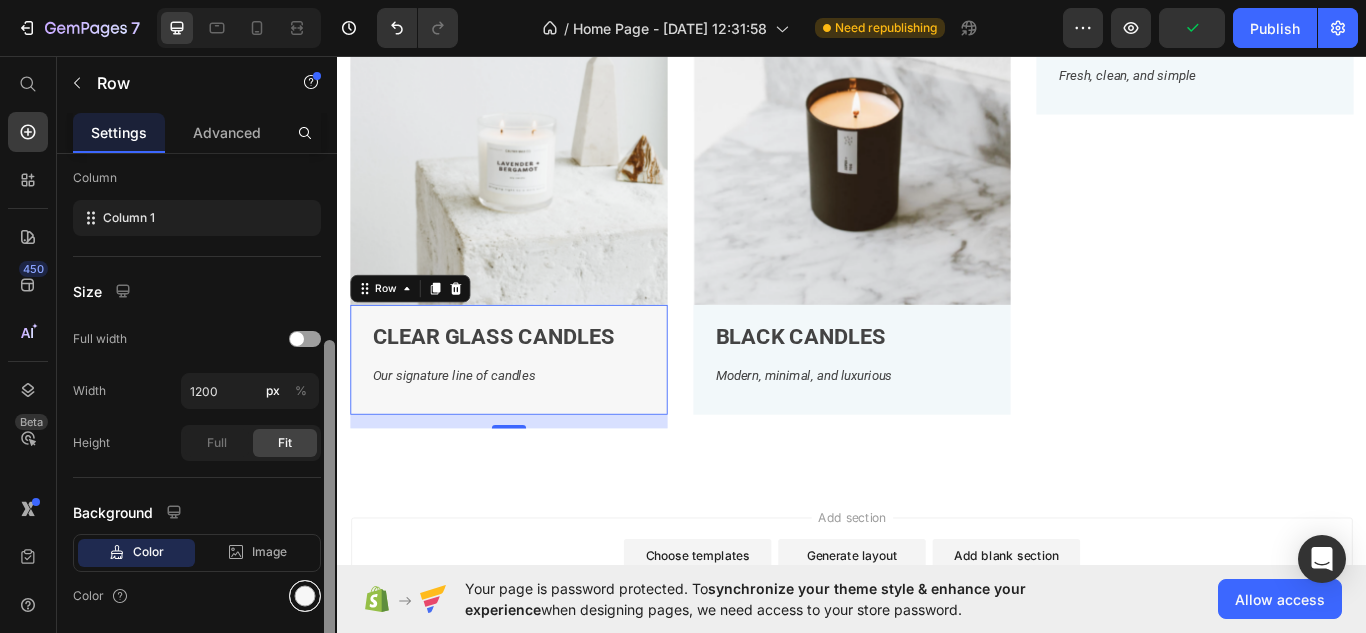 scroll, scrollTop: 317, scrollLeft: 0, axis: vertical 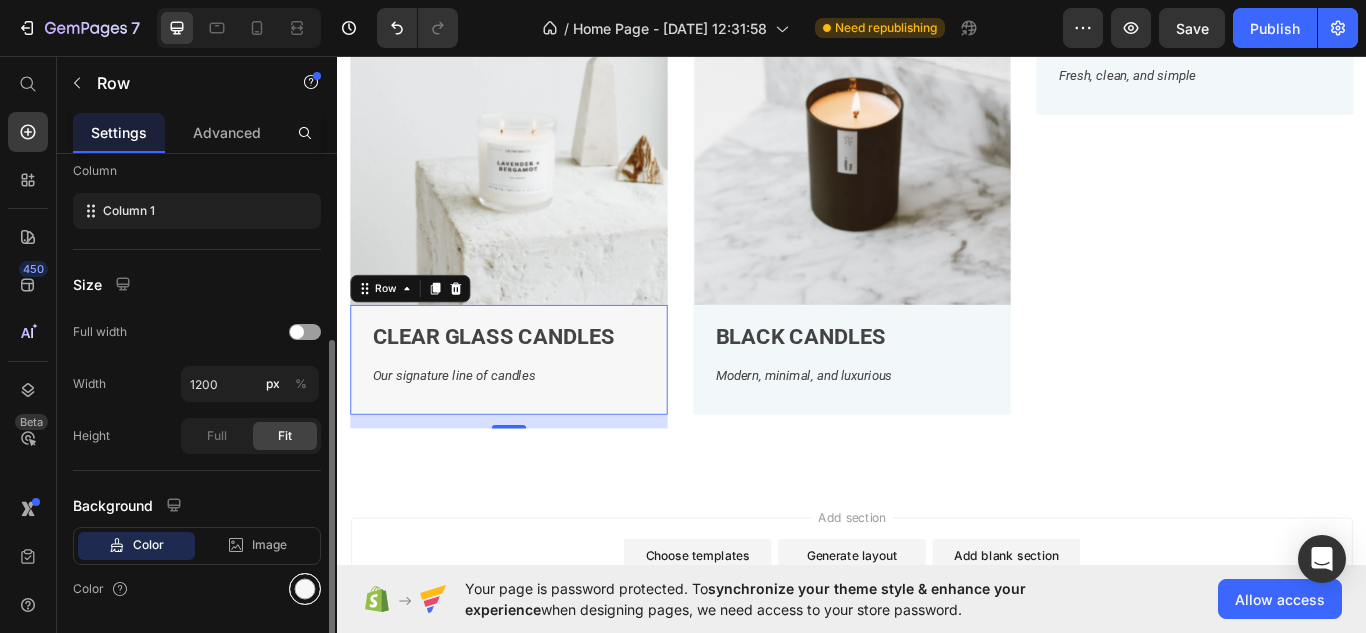 click at bounding box center [305, 589] 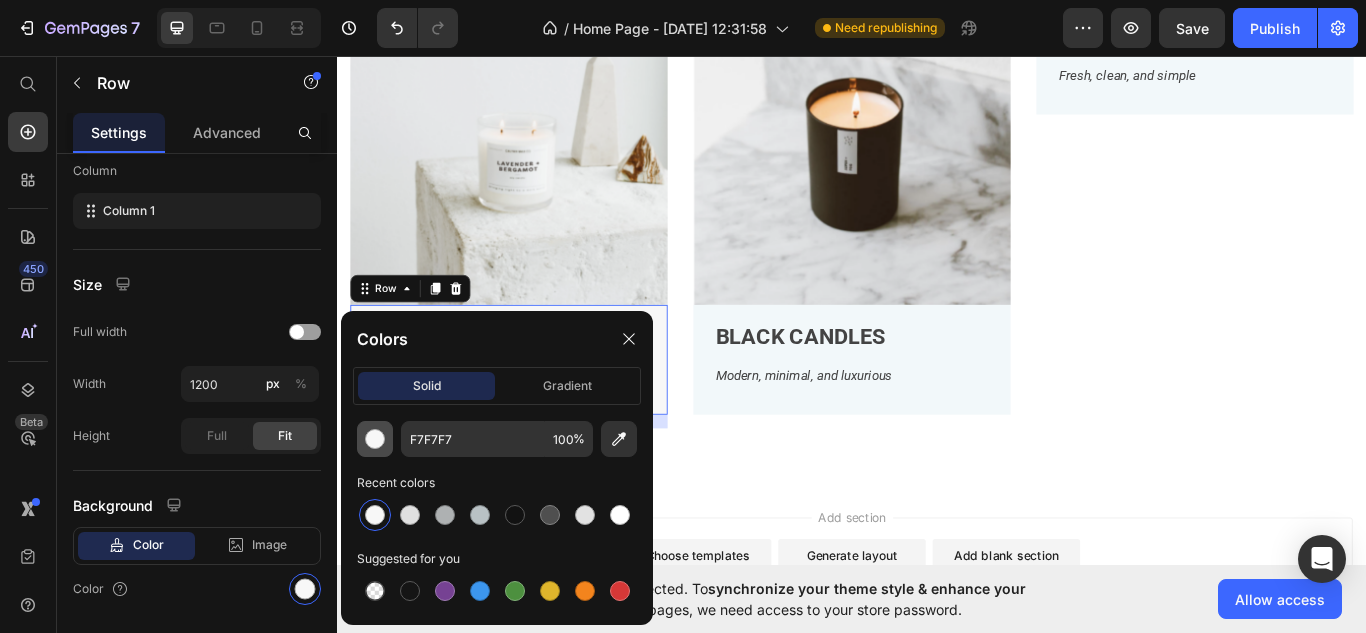click at bounding box center [375, 439] 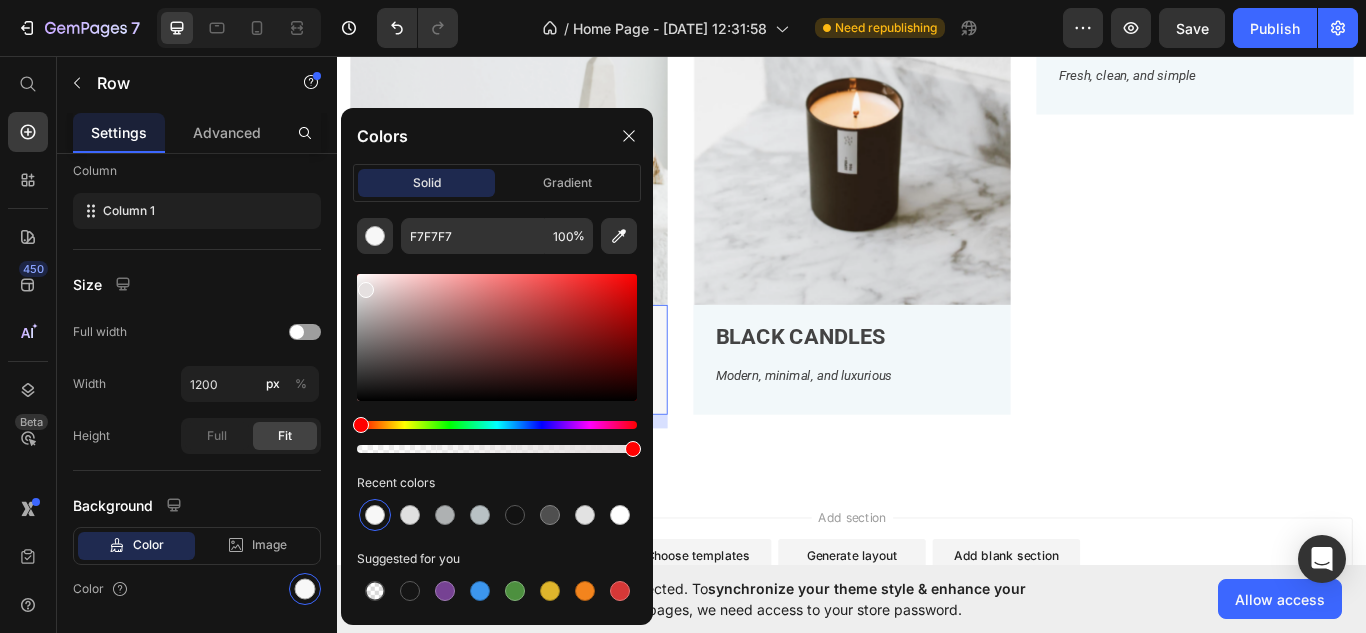 type on "E5E0E0" 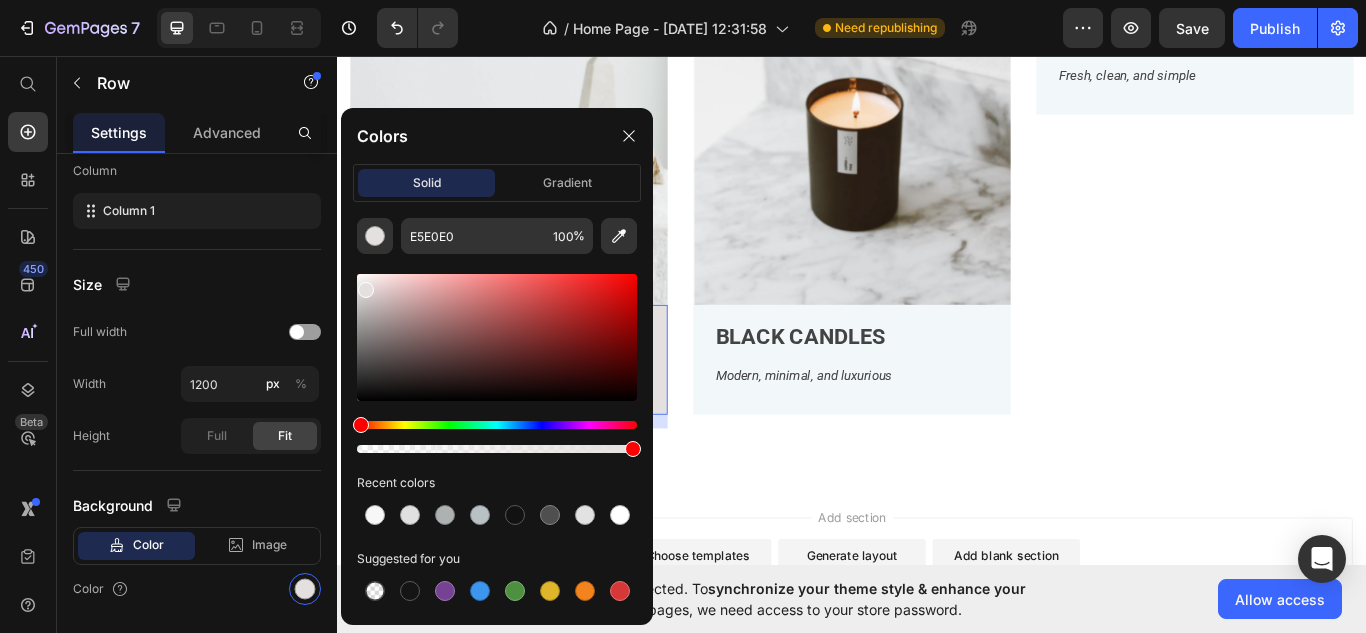 click at bounding box center (366, 290) 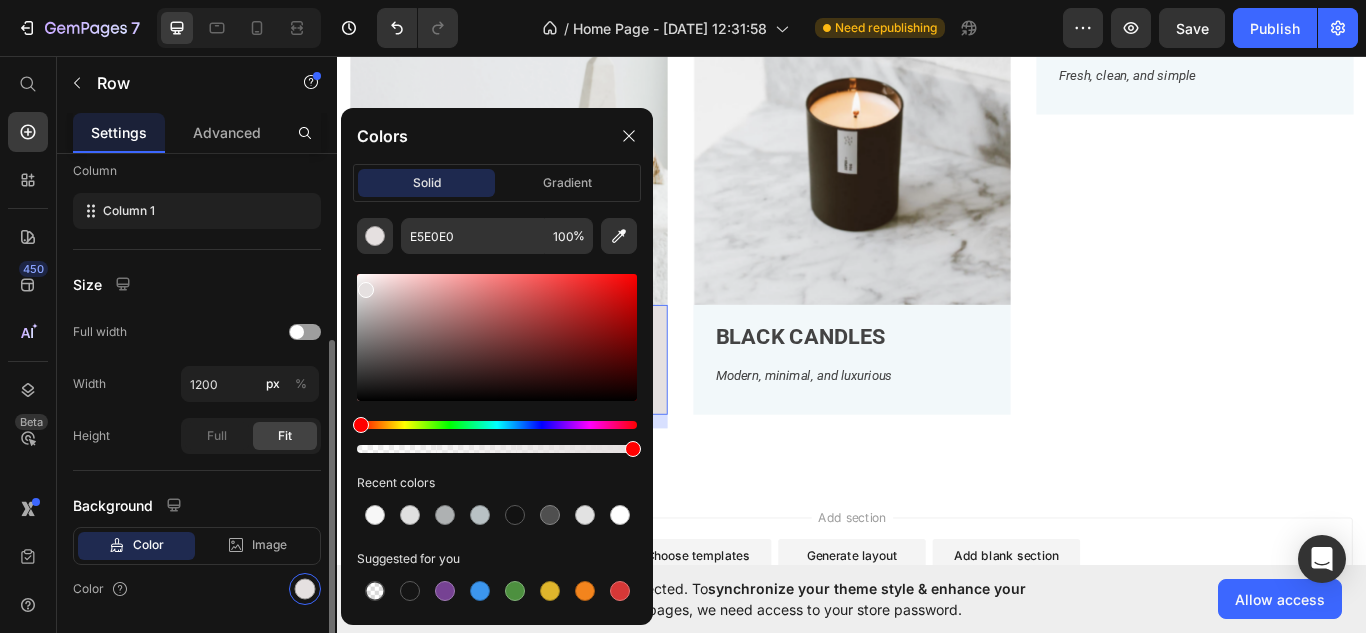 click on "Background" at bounding box center [197, 505] 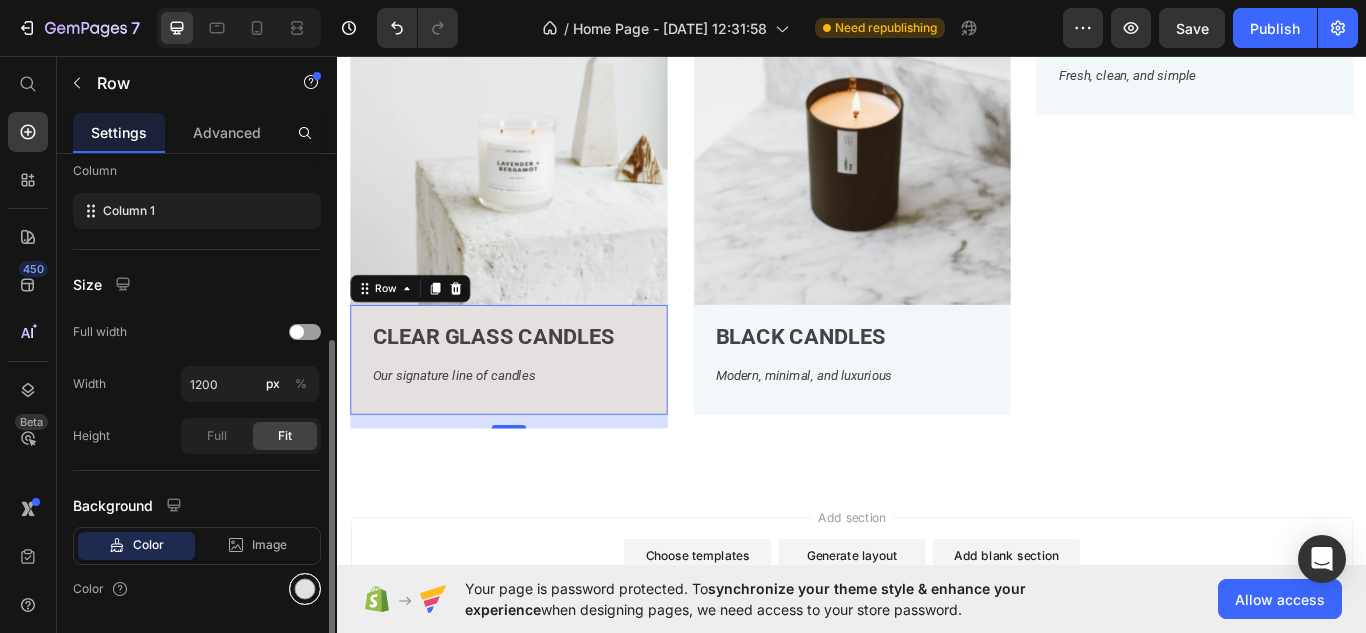 click at bounding box center (305, 589) 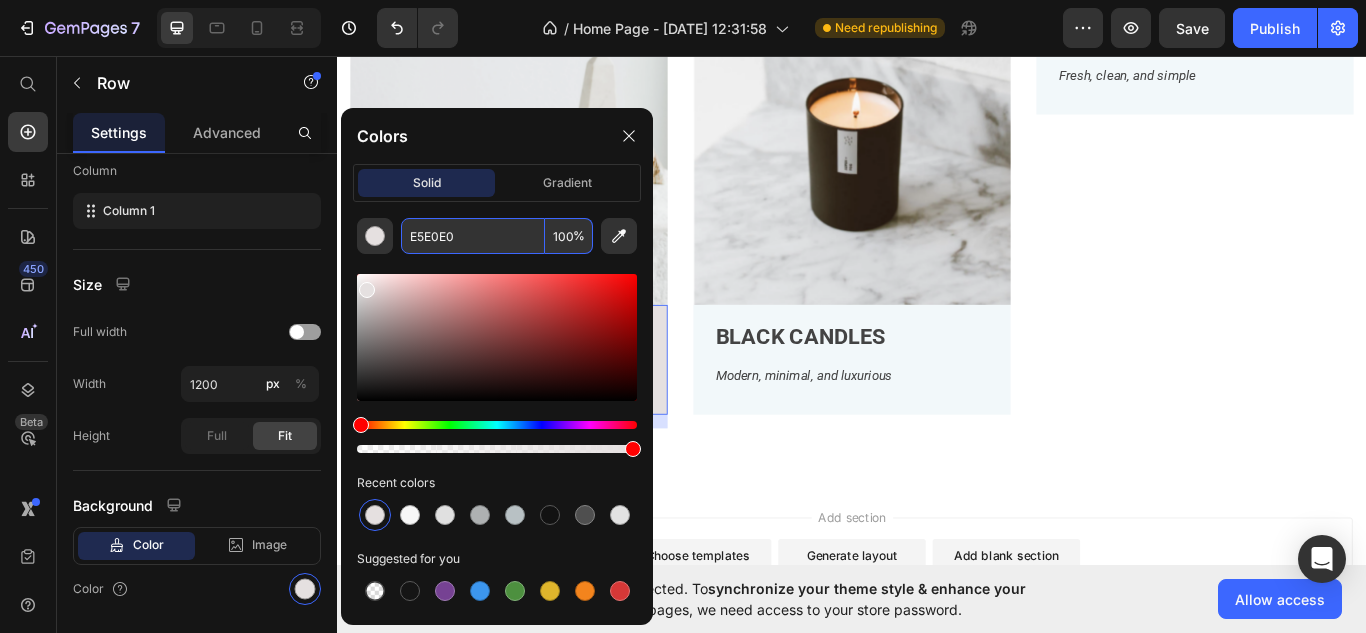 click on "E5E0E0" at bounding box center (473, 236) 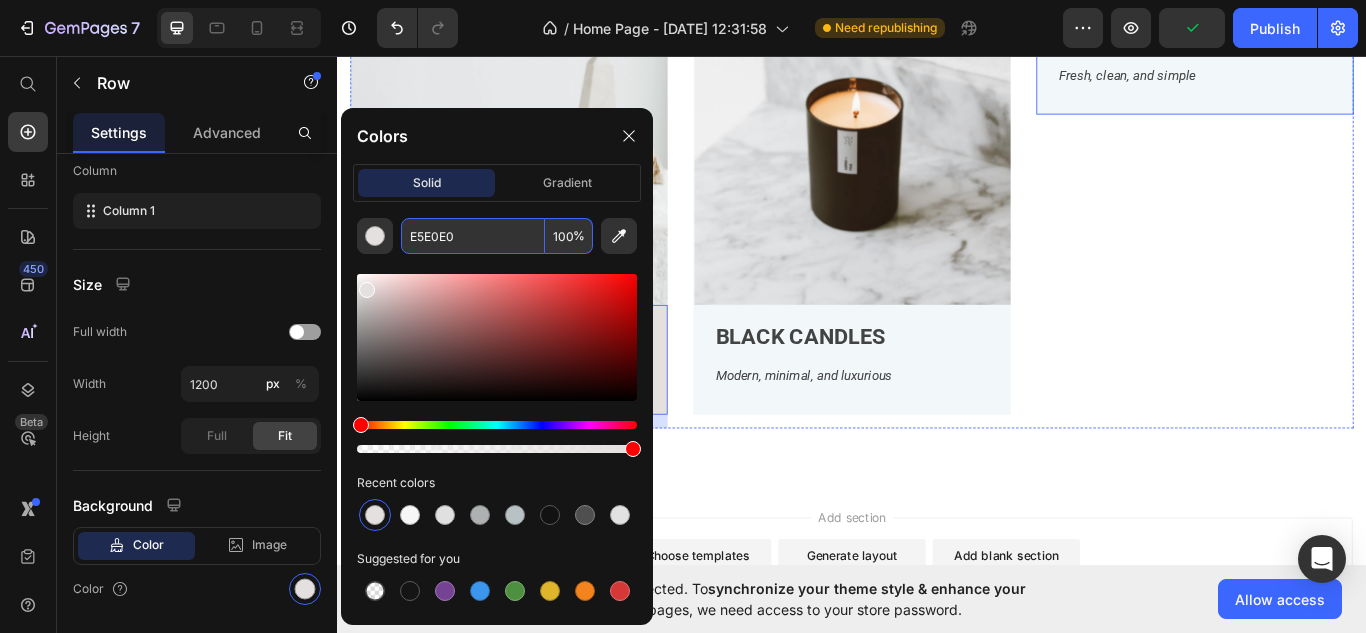 click on "BLACK CANDLES" at bounding box center (937, 386) 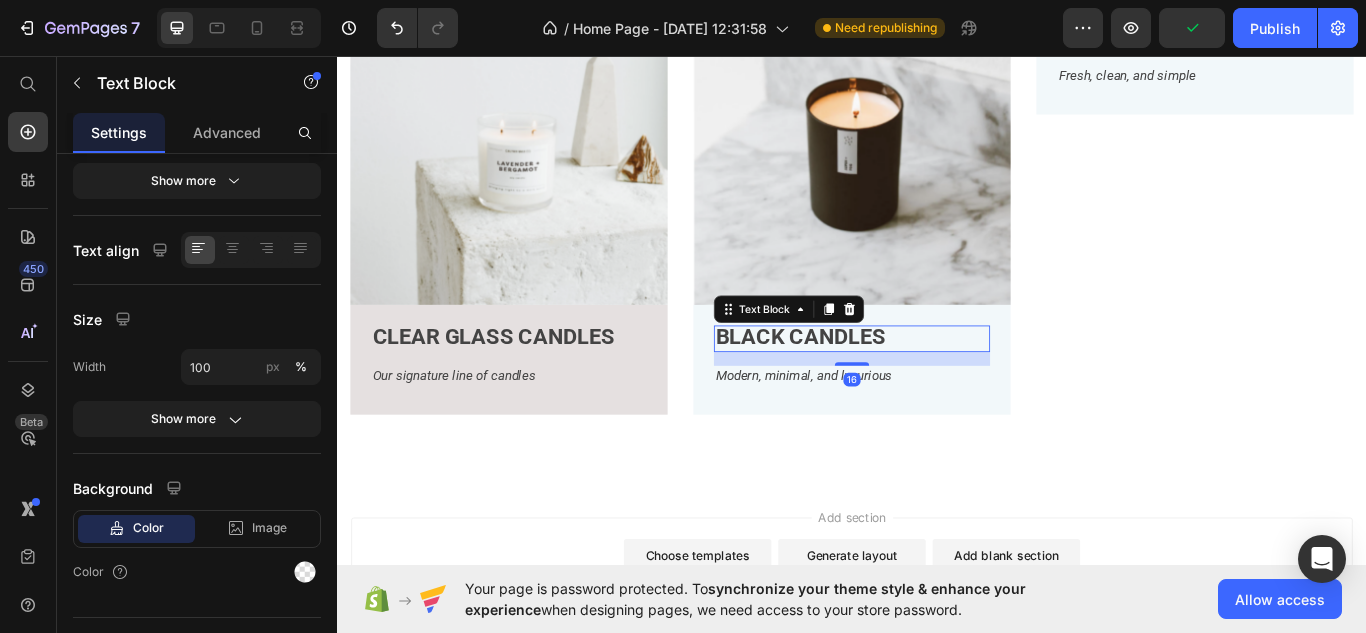 scroll, scrollTop: 0, scrollLeft: 0, axis: both 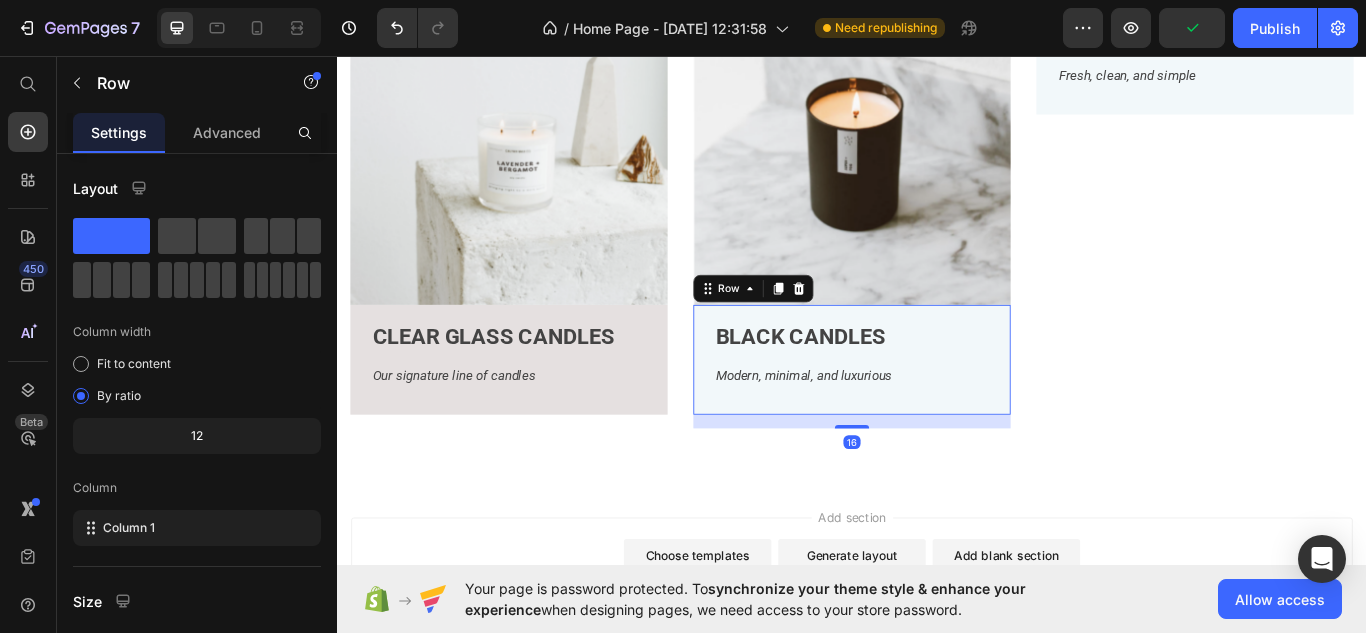 click on "BLACK CANDLES Text Block Modern, minimal, and luxurious Text Block Row   16" at bounding box center (937, 411) 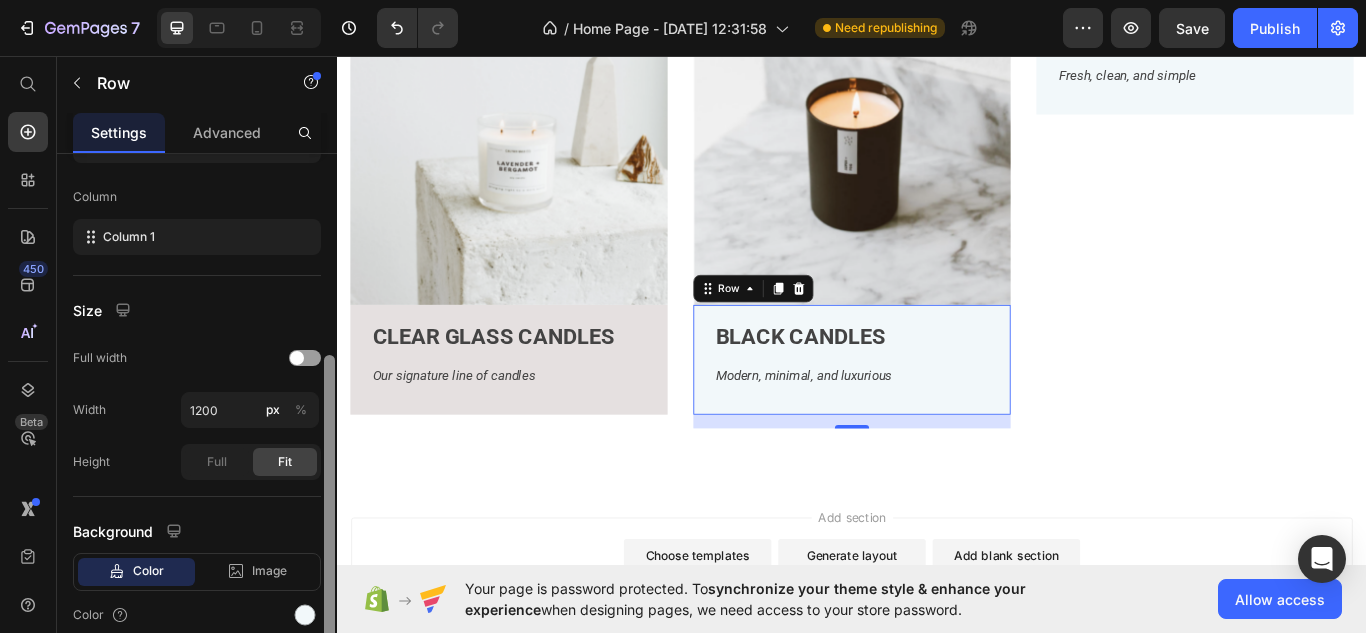 scroll, scrollTop: 310, scrollLeft: 0, axis: vertical 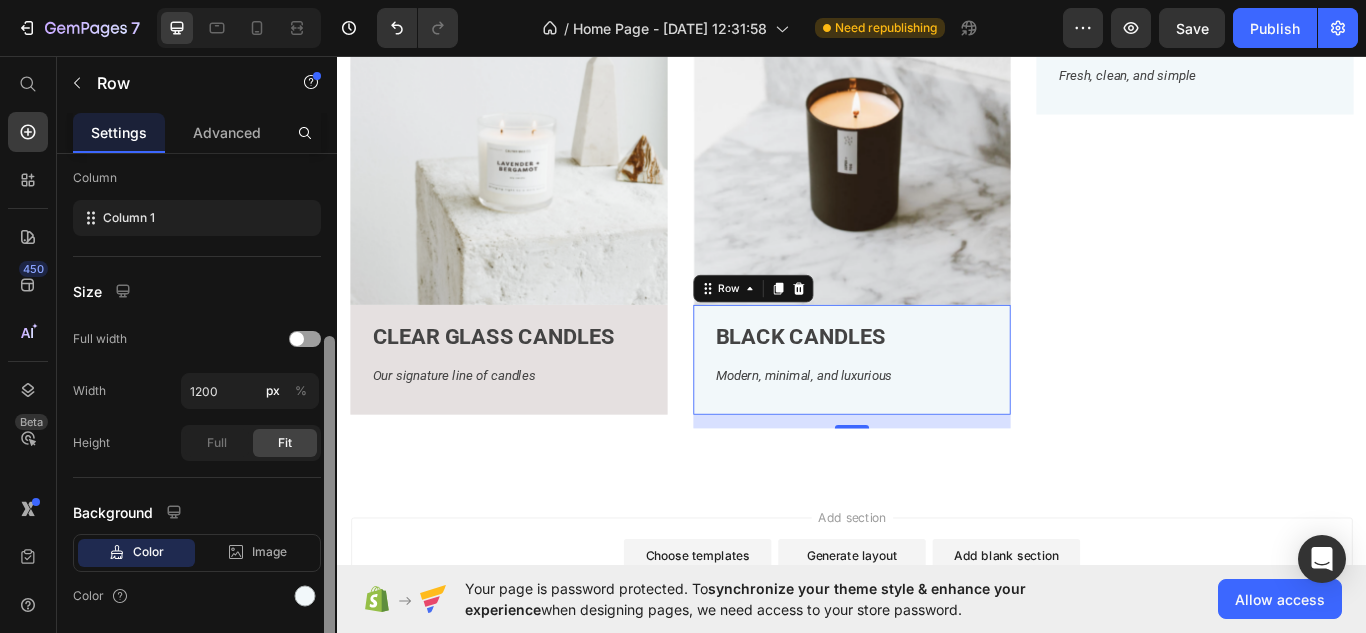 drag, startPoint x: 331, startPoint y: 336, endPoint x: 318, endPoint y: 457, distance: 121.69634 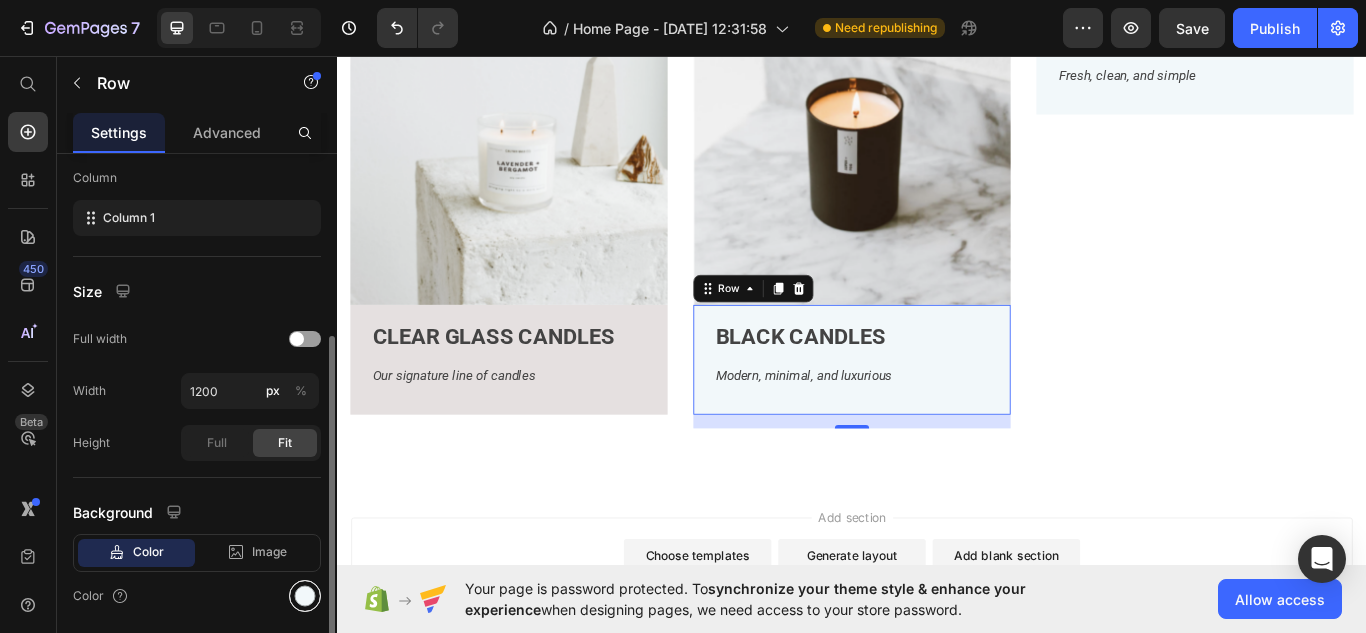 click at bounding box center (305, 596) 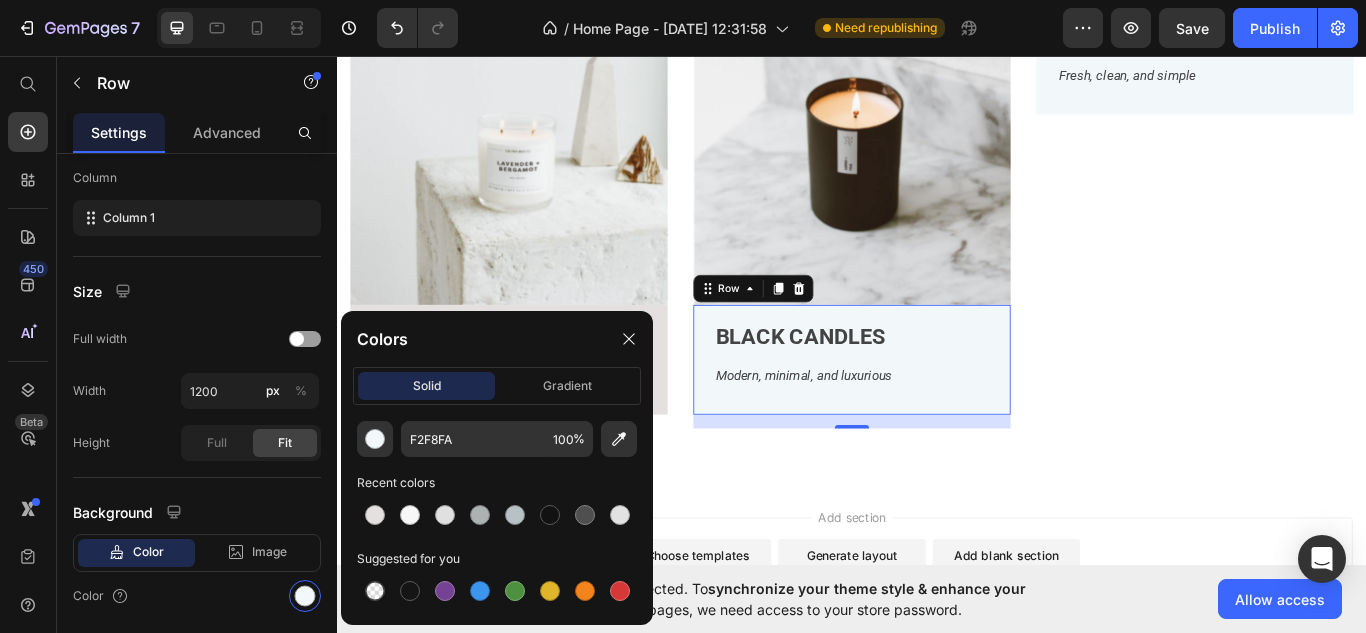 click on "Colors solid gradient F2F8FA 100 % Recent colors Suggested for you" 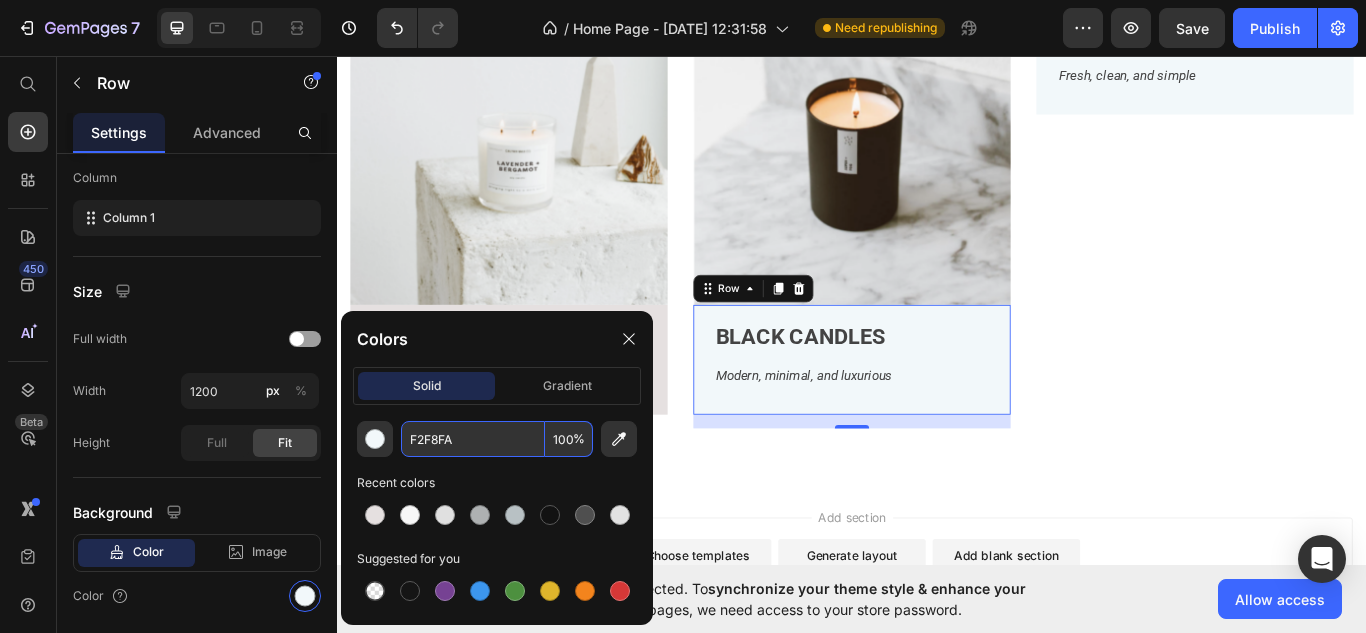 click on "F2F8FA" at bounding box center (473, 439) 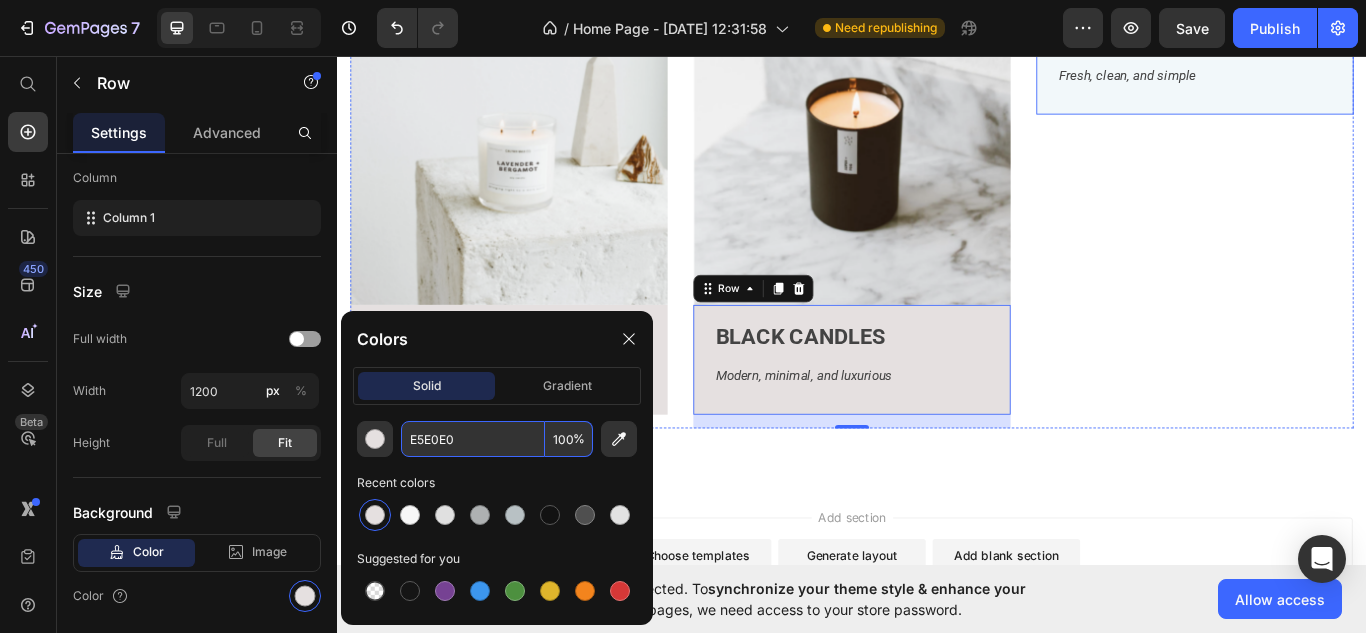 click on "AMBER JAR CANDLES Text Block Fresh, clean, and simple Text Block" at bounding box center [1337, 66] 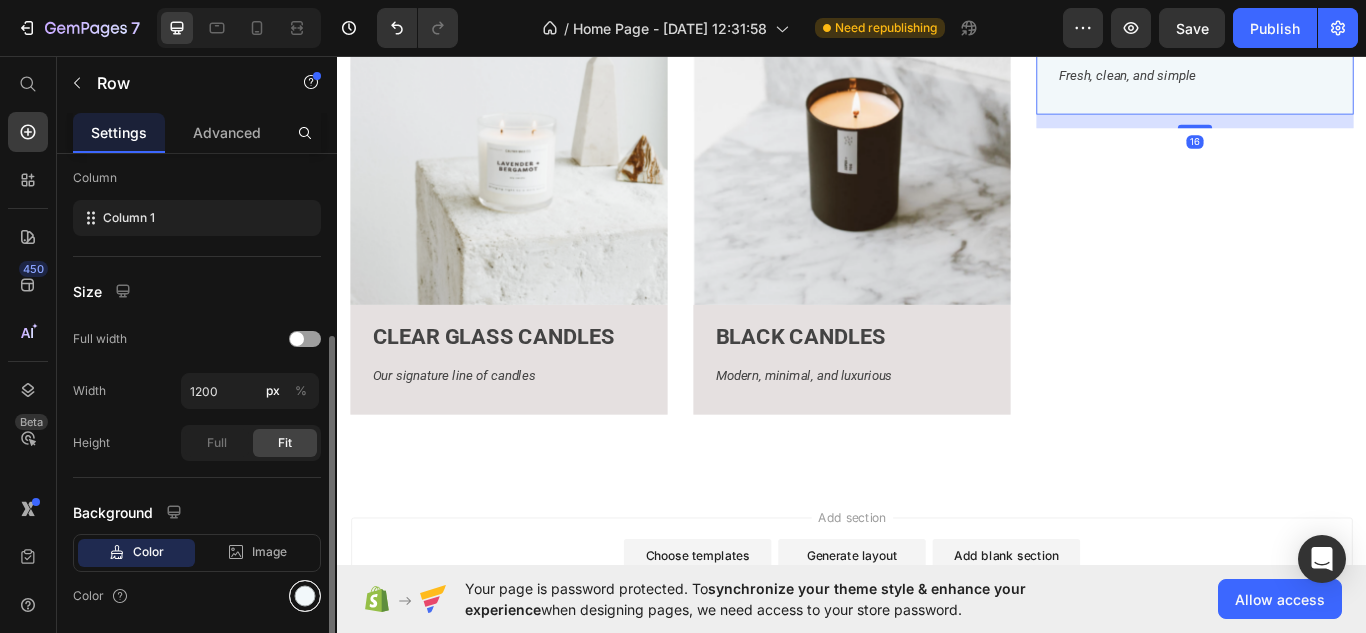 click at bounding box center (305, 596) 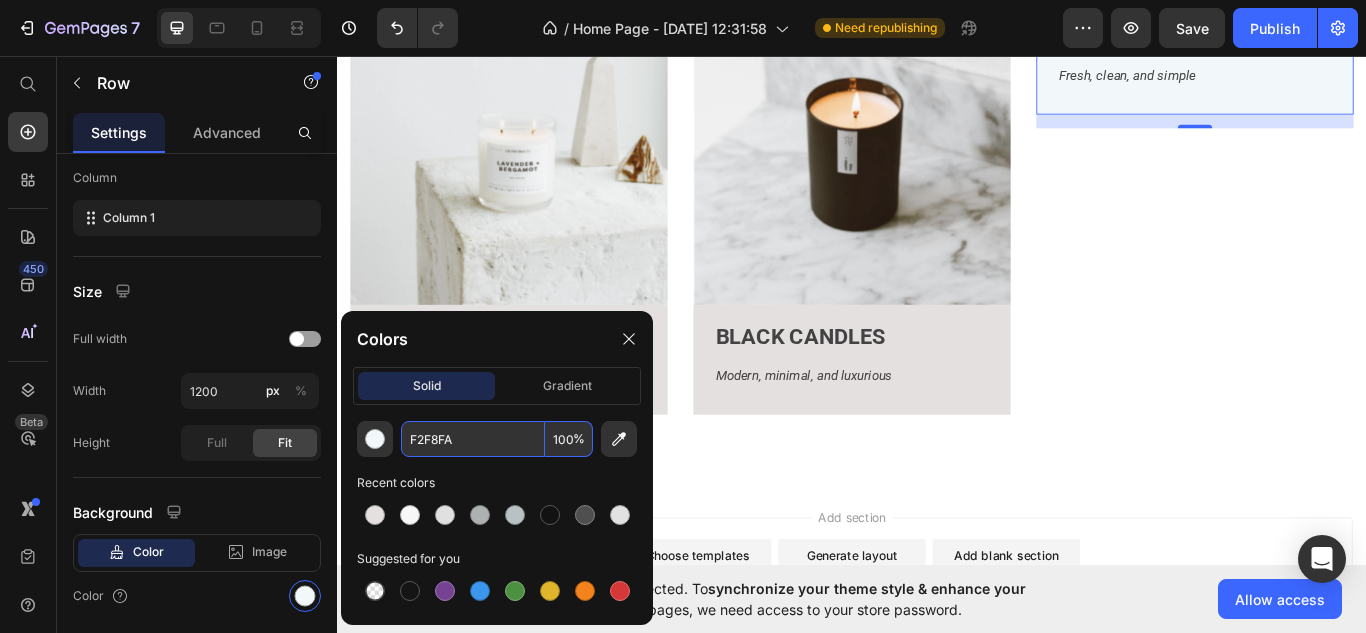 click on "F2F8FA" at bounding box center (473, 439) 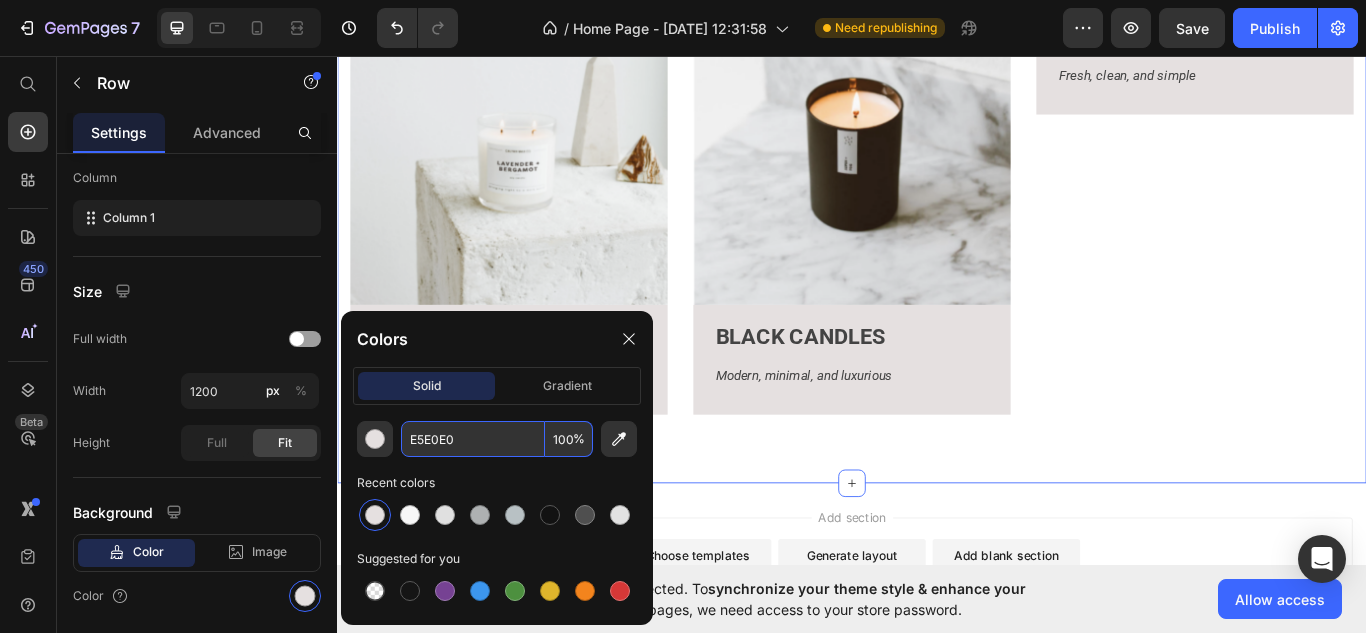 click on "OUR CANDLE LINES Heading 100% Soy Wax   |  Non-Toxic  |  Vegan  |  Phthalate-Free  |  US-Made  |   Essential-Oil-Infused   Text Block Image CLEAR GLASS CANDLES Text Block Our signature line of candles Text Block Row Image BLACK CANDLES Text Block Modern, minimal, and luxurious Text Block Row Image AMBER JAR CANDLES Text Block Fresh, clean, and simple Text Block Row Row Section 3   You can create reusable sections Create Theme Section AI Content Write with GemAI What would you like to describe here? Tone and Voice Persuasive Product Show more Generate" at bounding box center (937, 162) 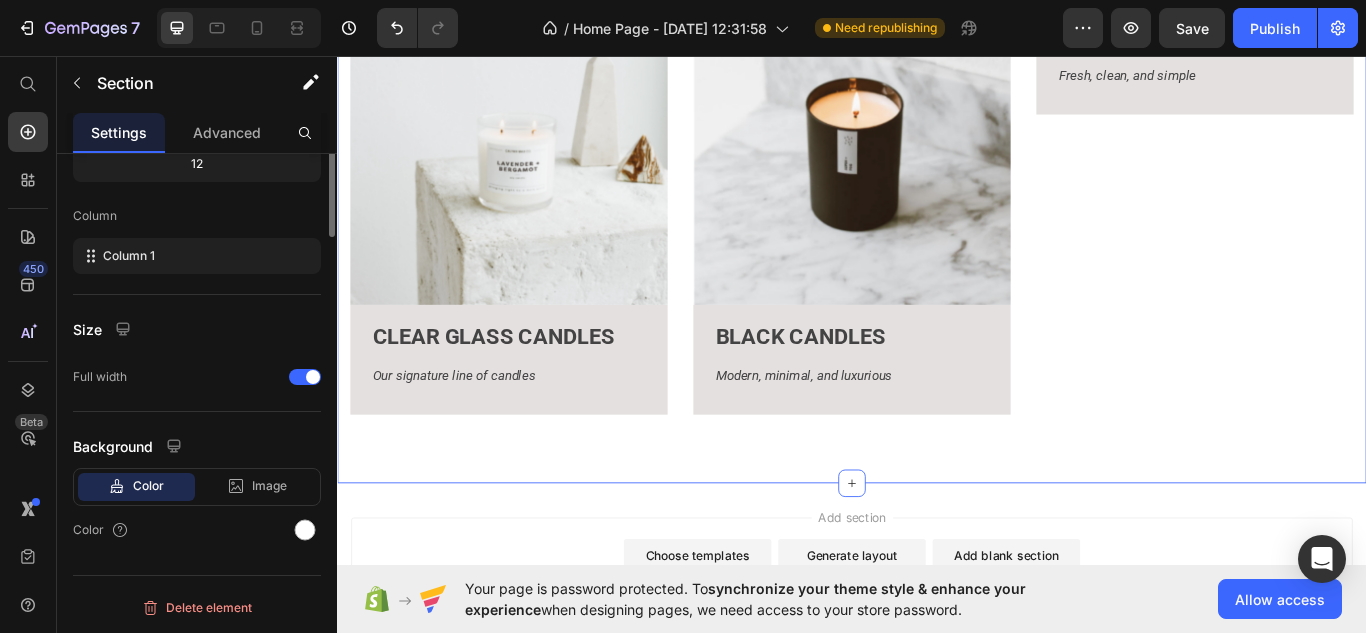 scroll, scrollTop: 0, scrollLeft: 0, axis: both 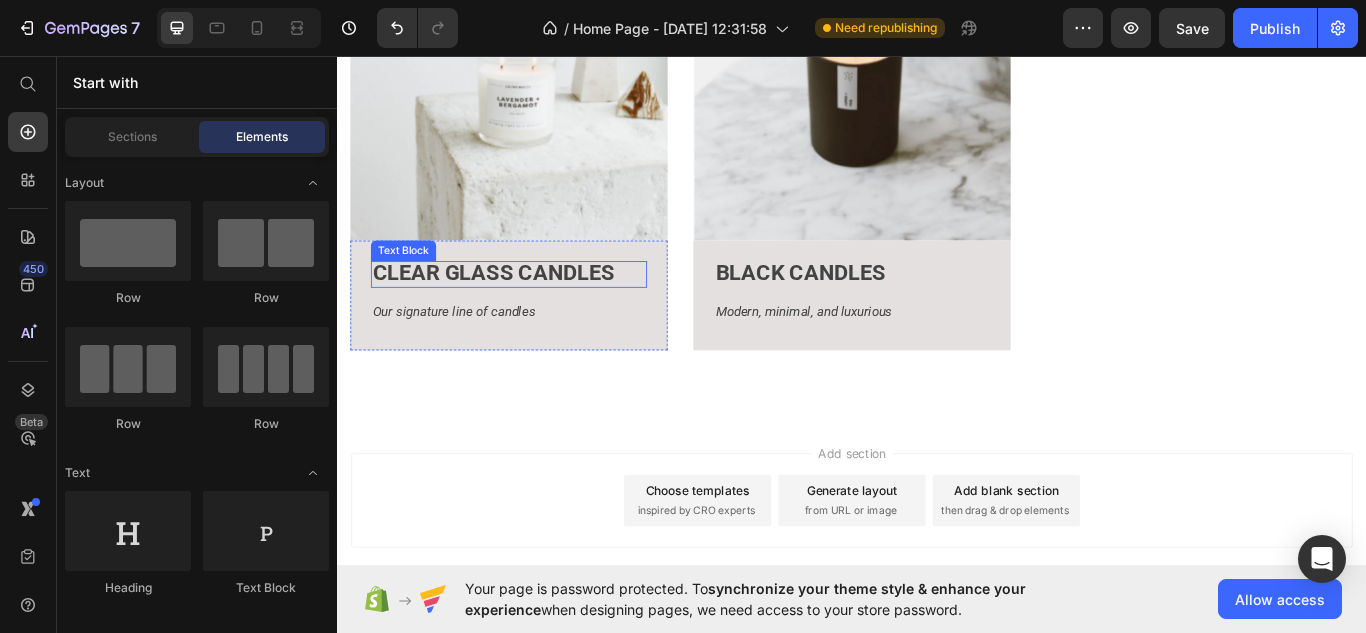 click on "CLEAR GLASS CANDLES" at bounding box center [519, 309] 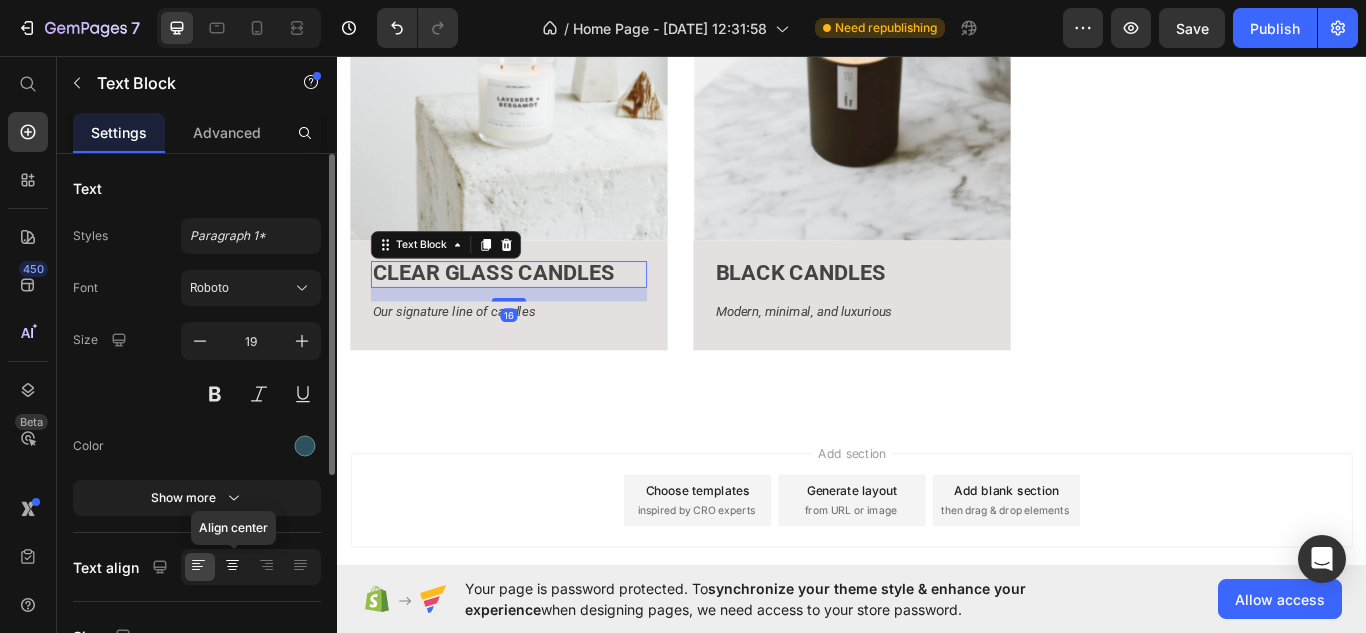 click 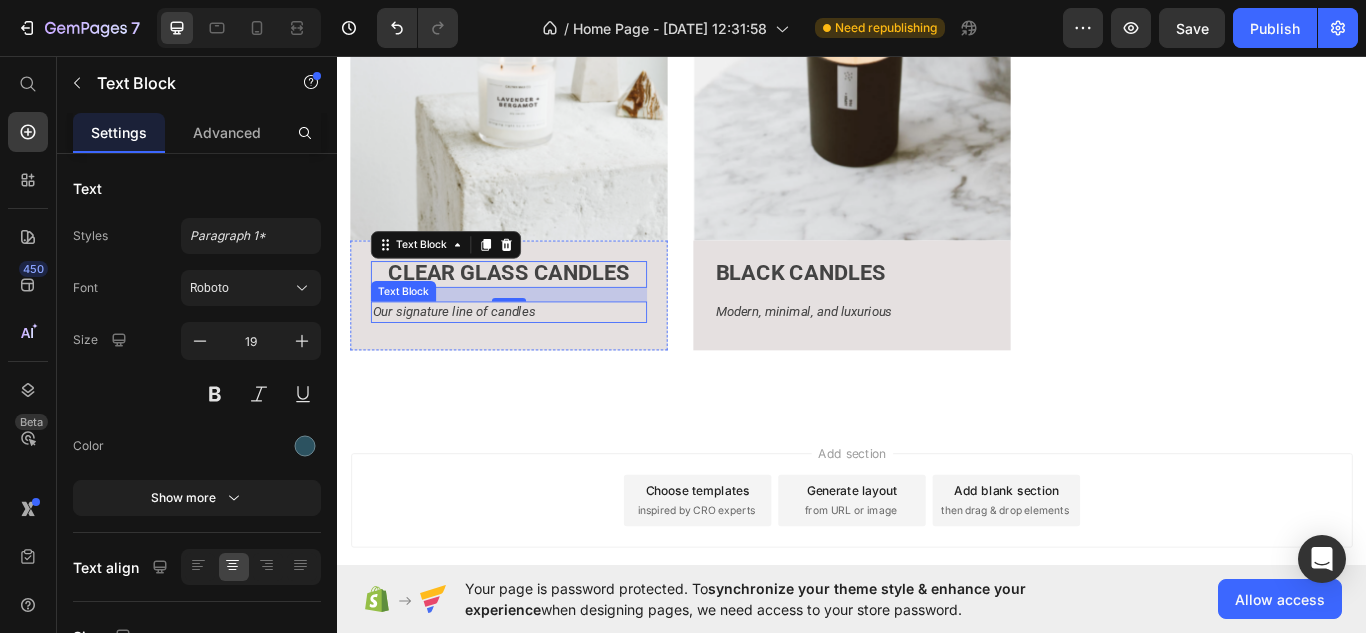 click on "Our signature line of candles" at bounding box center (473, 355) 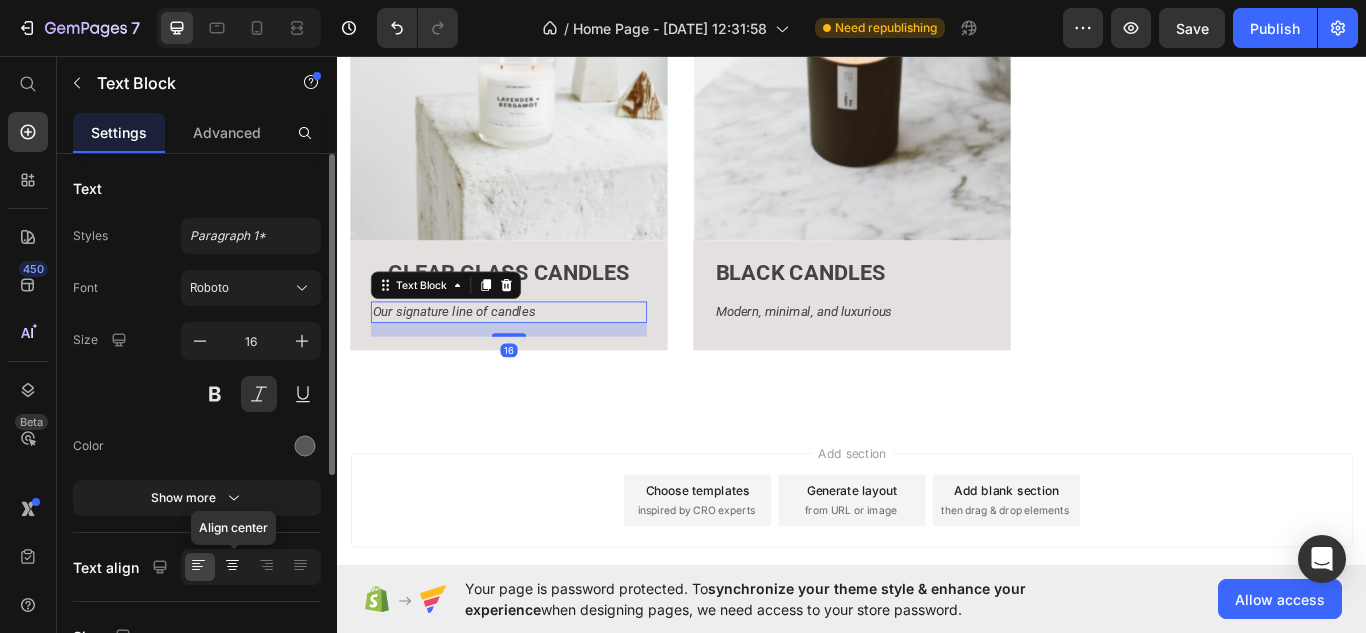 click 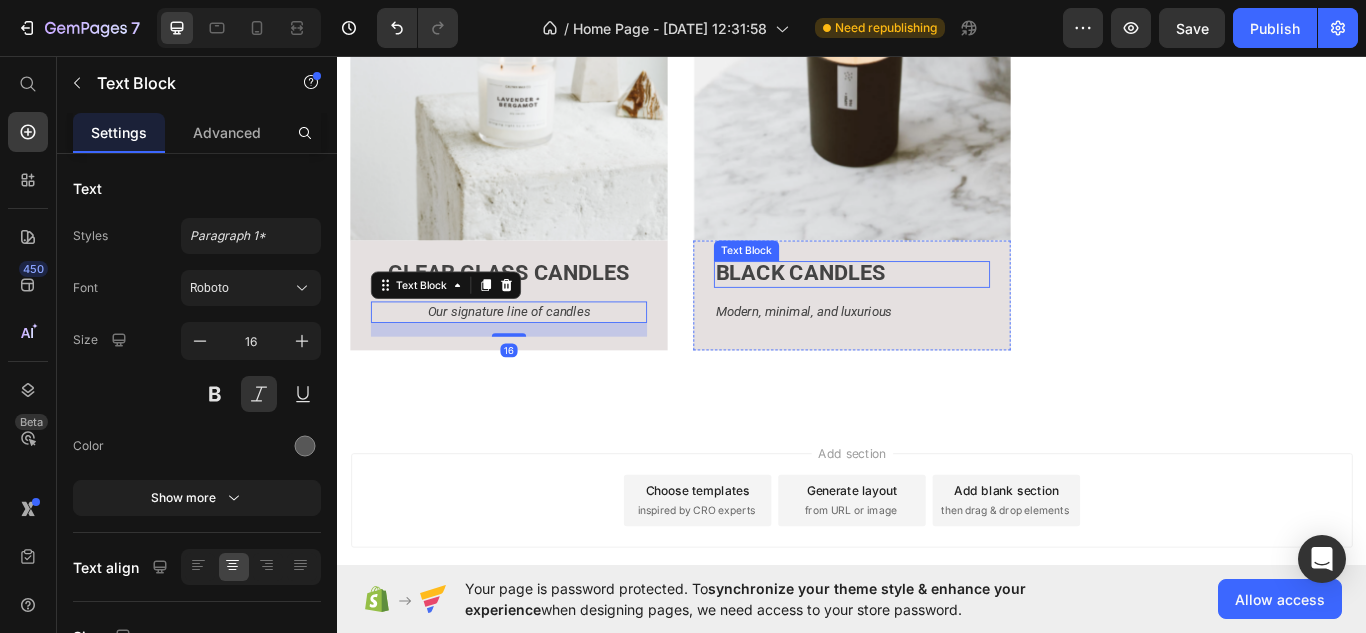 click on "BLACK CANDLES" at bounding box center (877, 309) 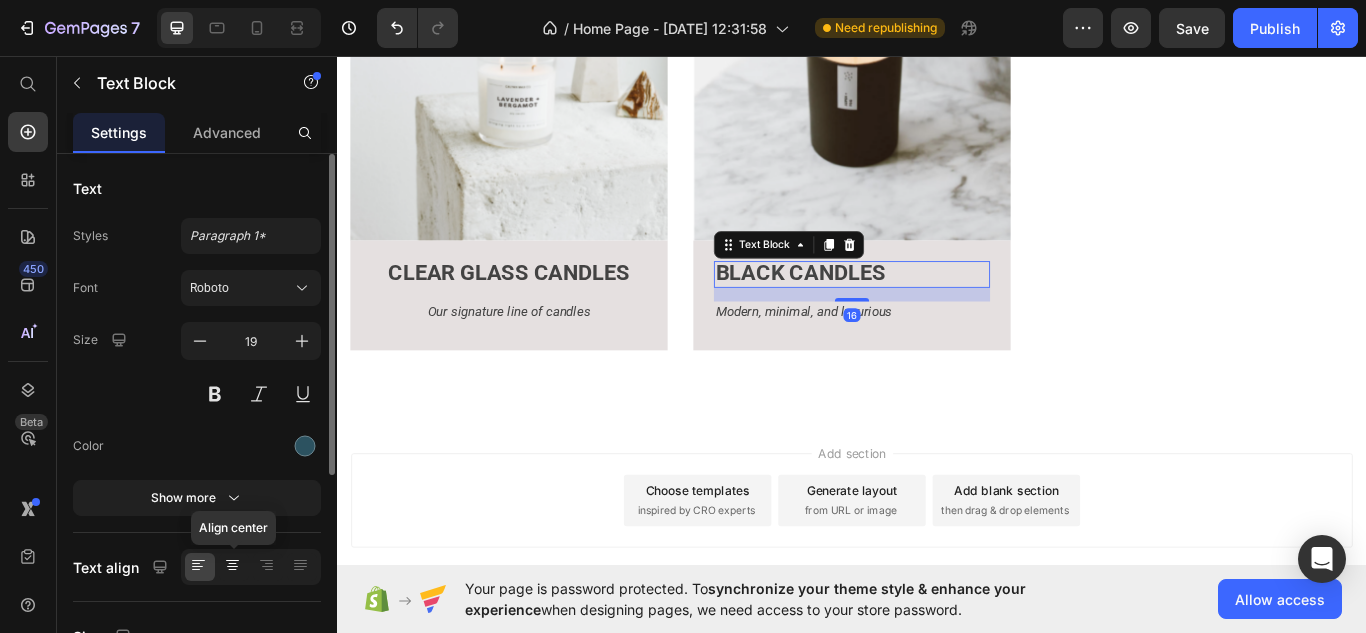 click 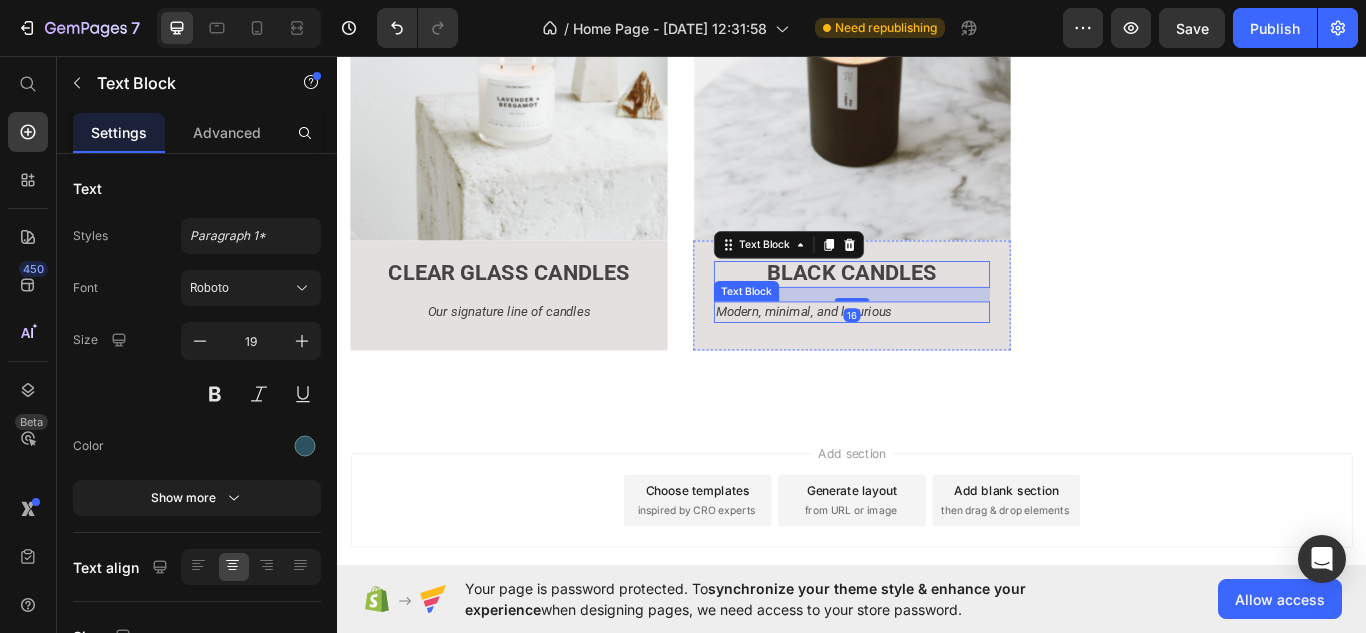 click on "Modern, minimal, and luxurious" at bounding box center (881, 355) 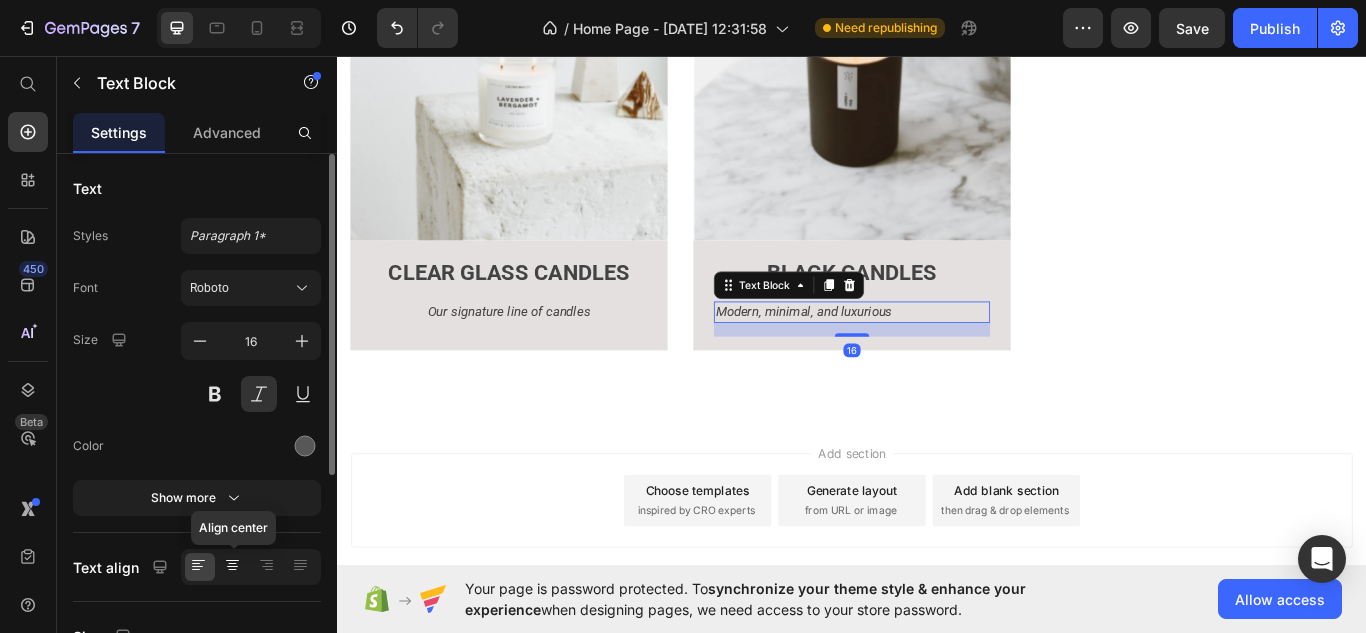 click 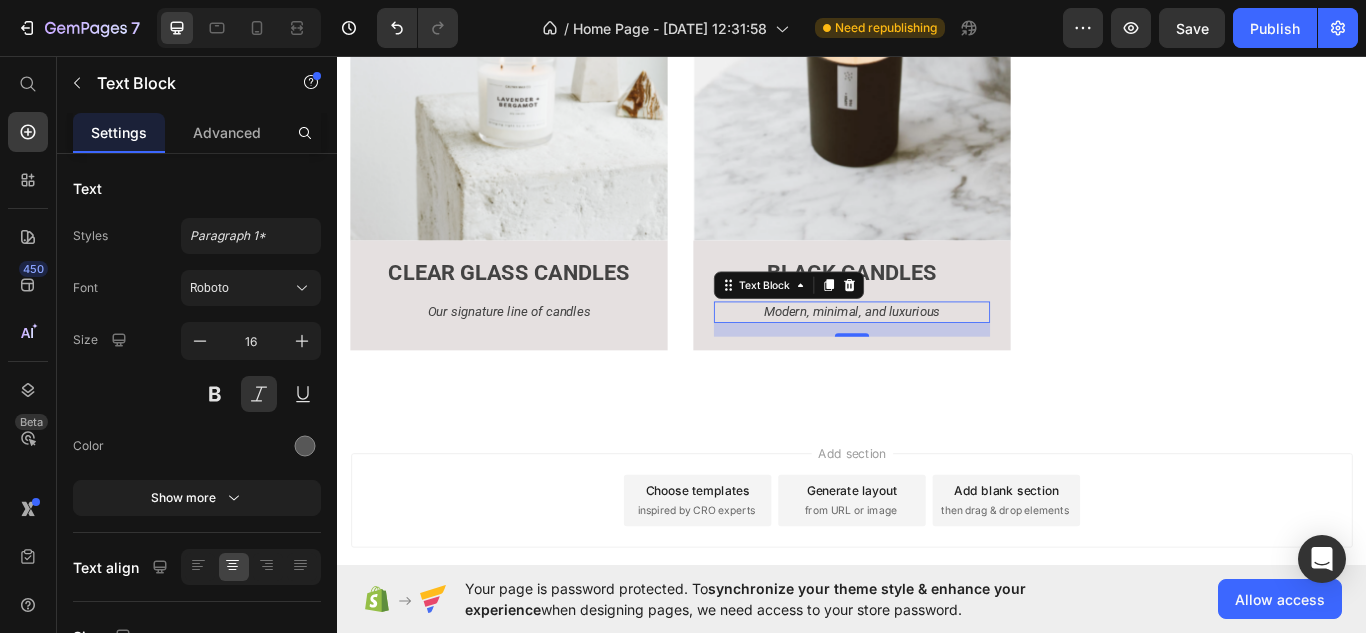 click on "AMBER JAR CANDLES" at bounding box center [1306, -40] 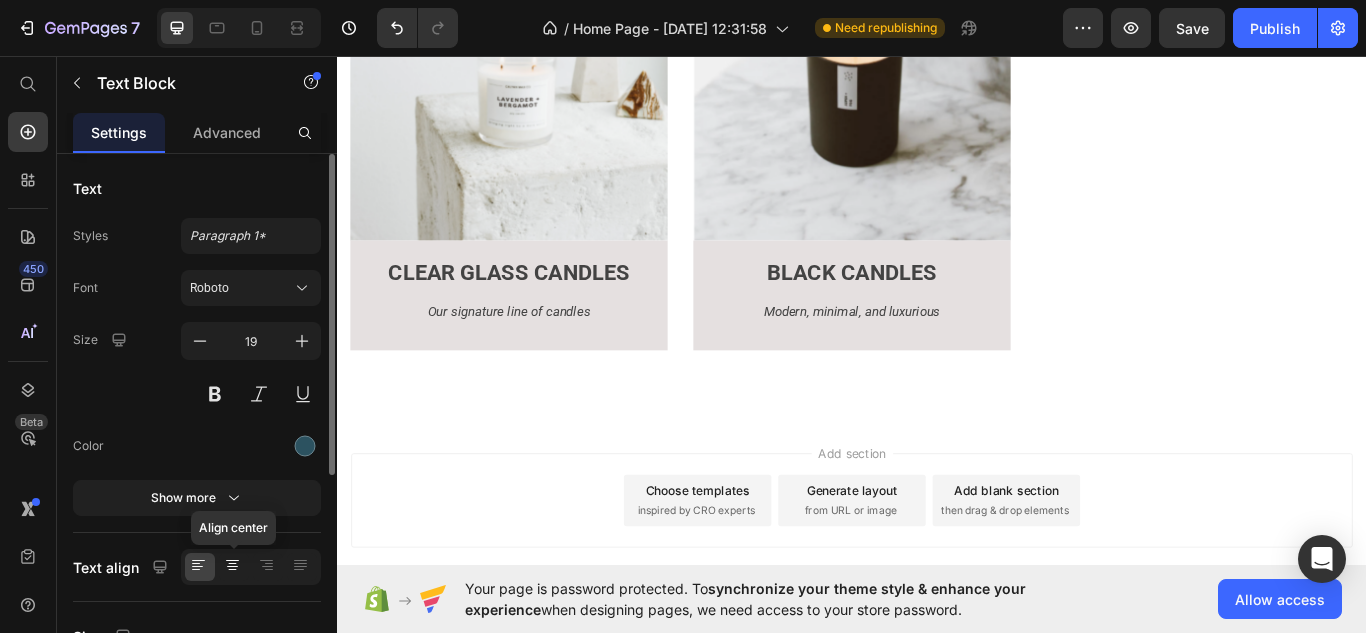 click 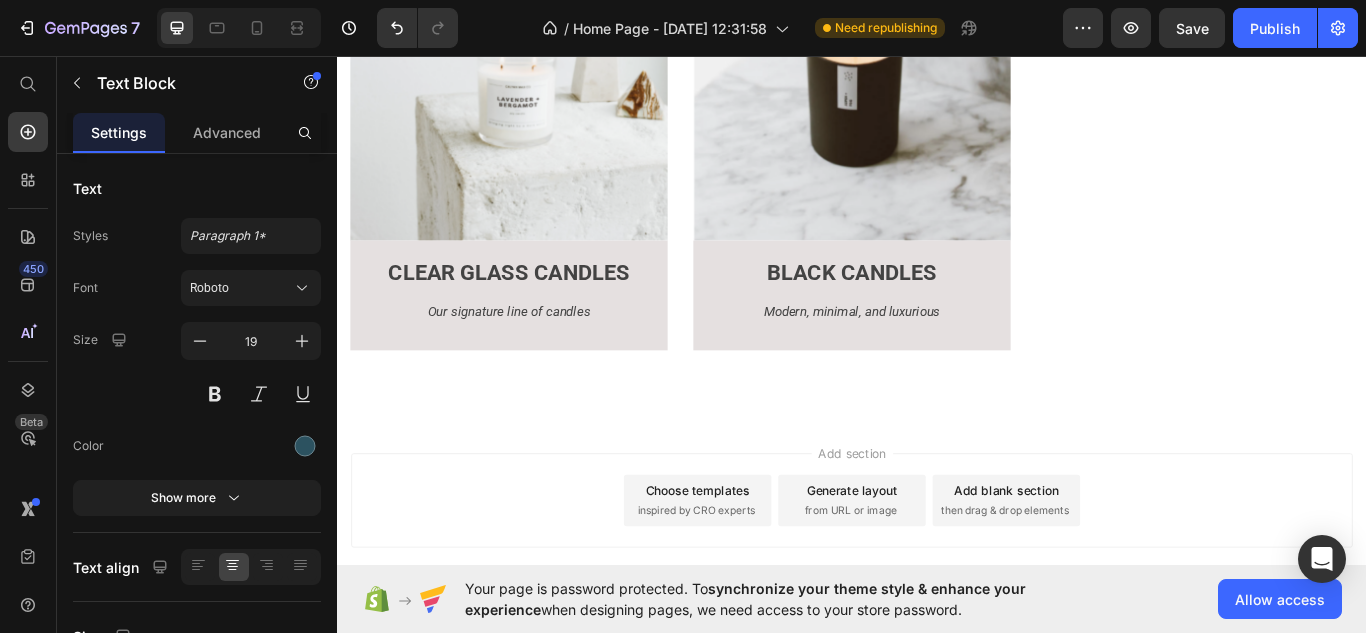 click on "Fresh, clean, and simple" at bounding box center [1258, 5] 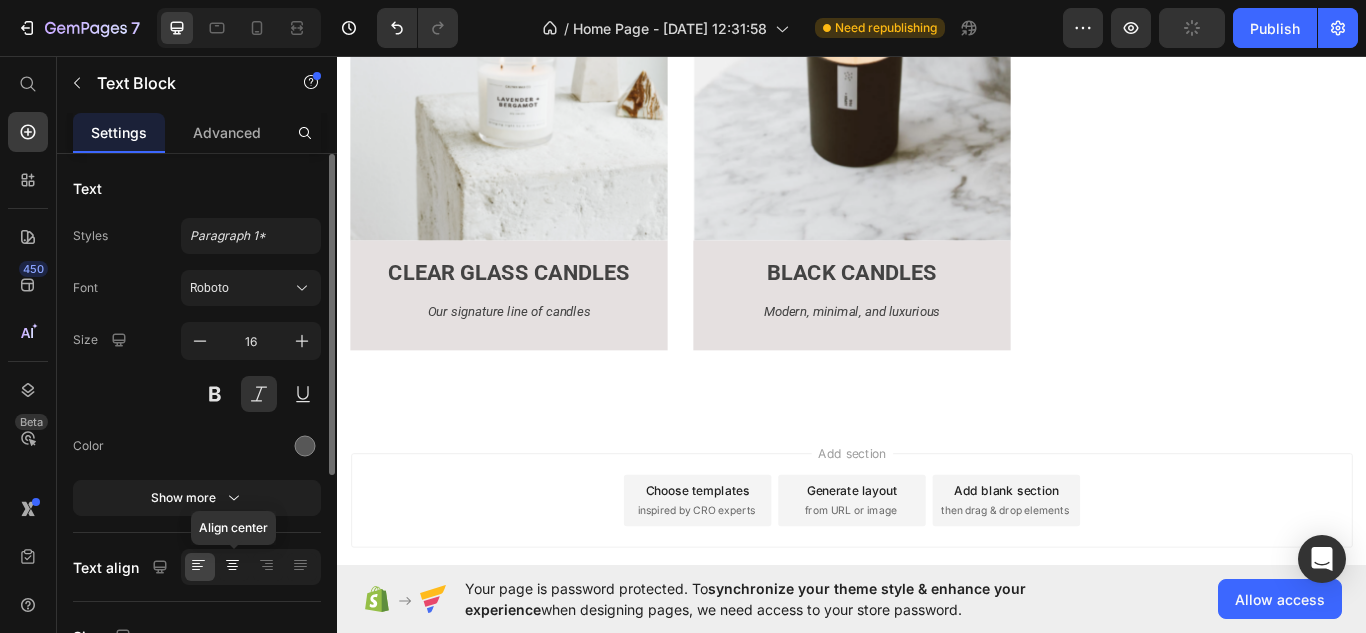 click 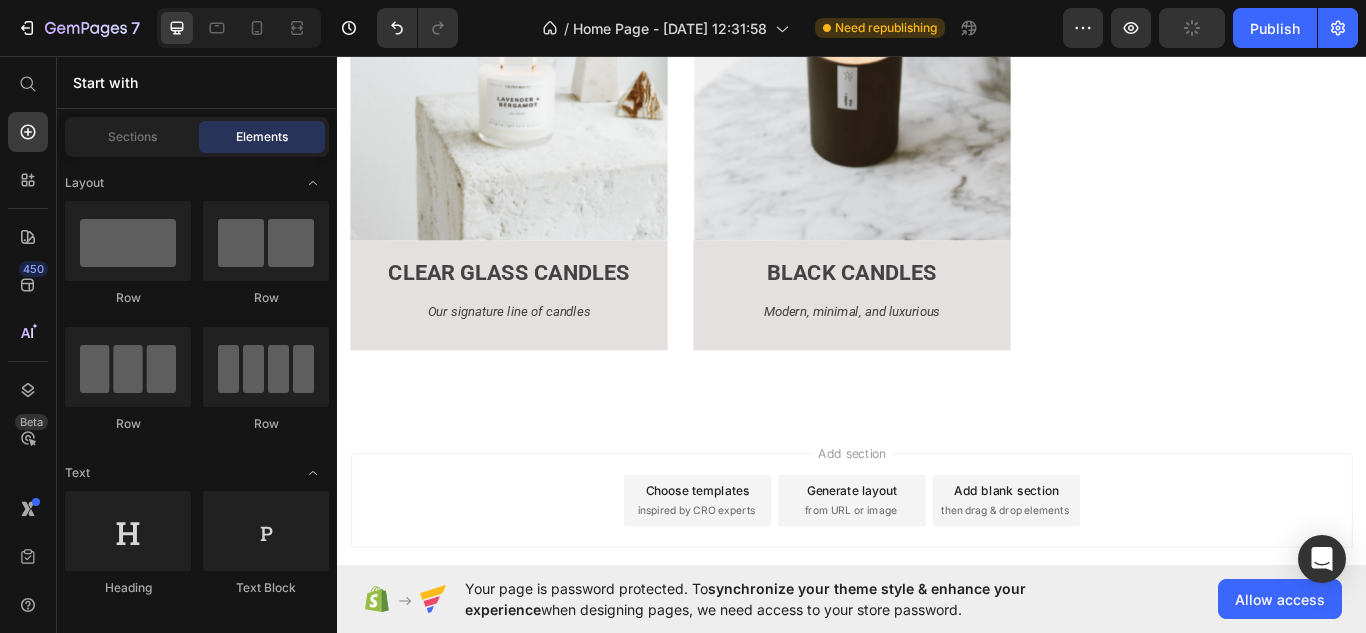 click on "Add section Choose templates inspired by CRO experts Generate layout from URL or image Add blank section then drag & drop elements" at bounding box center [937, 603] 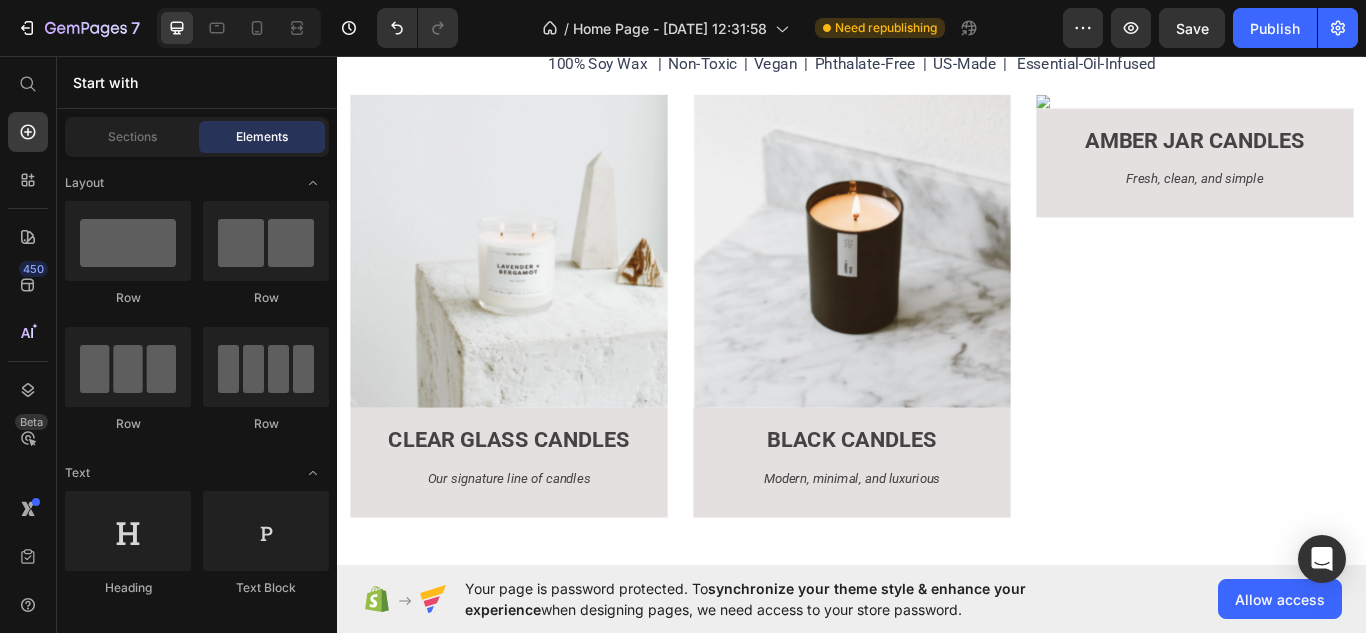 scroll, scrollTop: 1867, scrollLeft: 0, axis: vertical 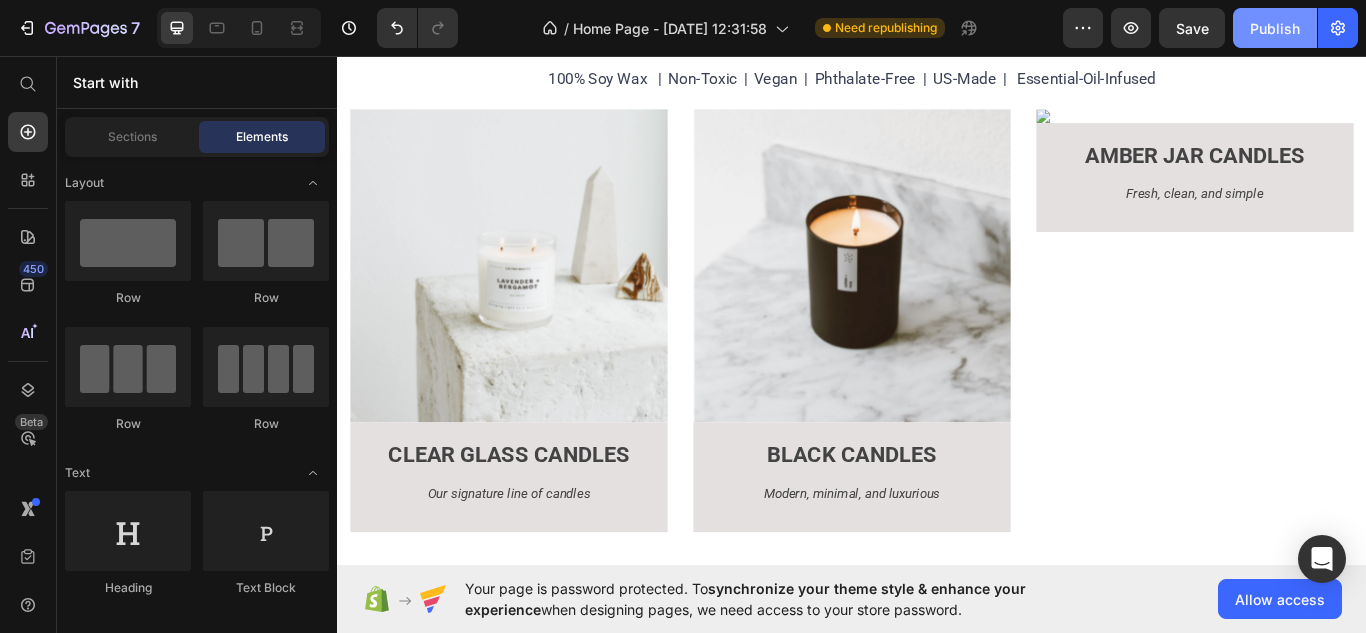 click on "Publish" at bounding box center (1275, 28) 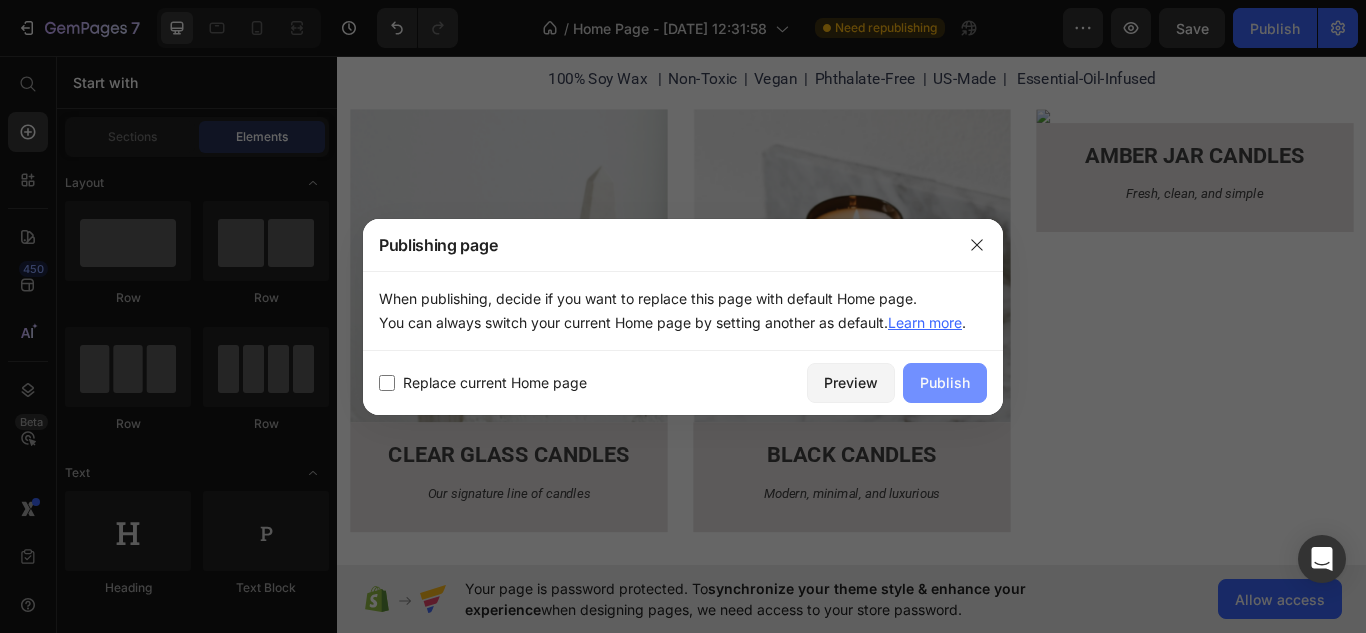 click on "Publish" at bounding box center (945, 383) 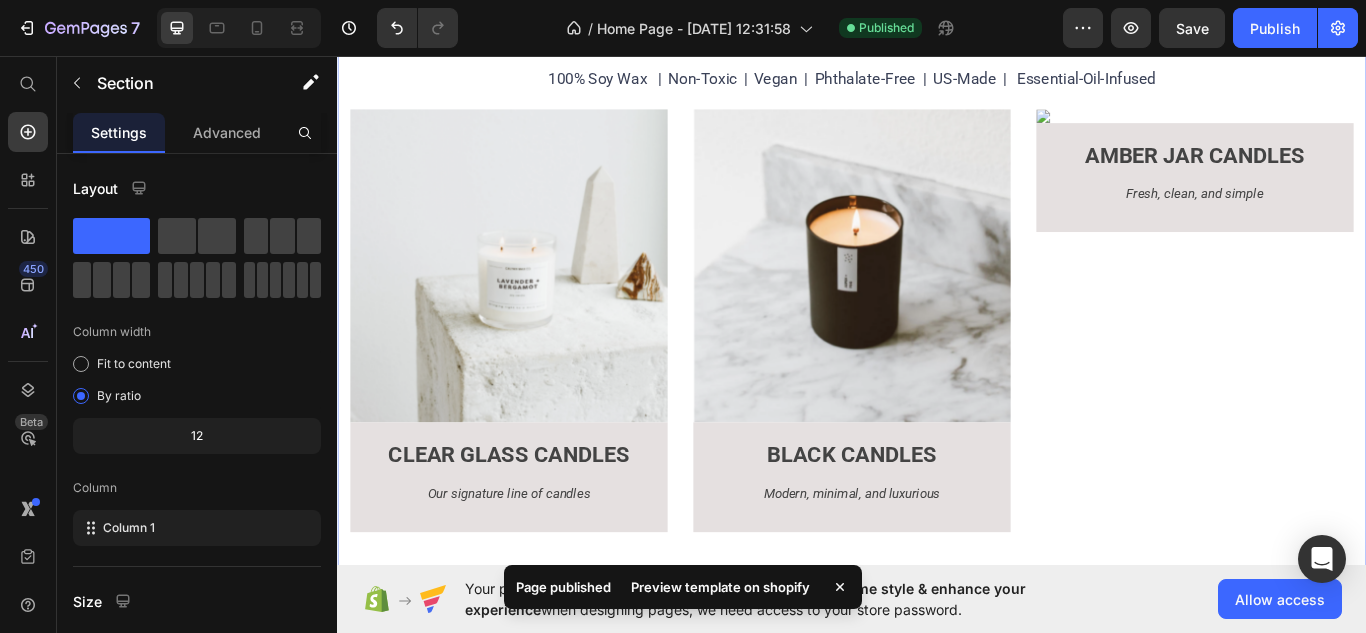 click on "OUR CANDLE LINES Heading 100% Soy Wax   |  Non-Toxic  |  Vegan  |  Phthalate-Free  |  US-Made  |   Essential-Oil-Infused   Text Block Image CLEAR GLASS CANDLES Text Block Our signature line of candles Text Block Row Image BLACK CANDLES Text Block Modern, minimal, and luxurious Text Block Row Image AMBER JAR CANDLES Text Block Fresh, clean, and simple Text Block Row Row" at bounding box center [937, 315] 